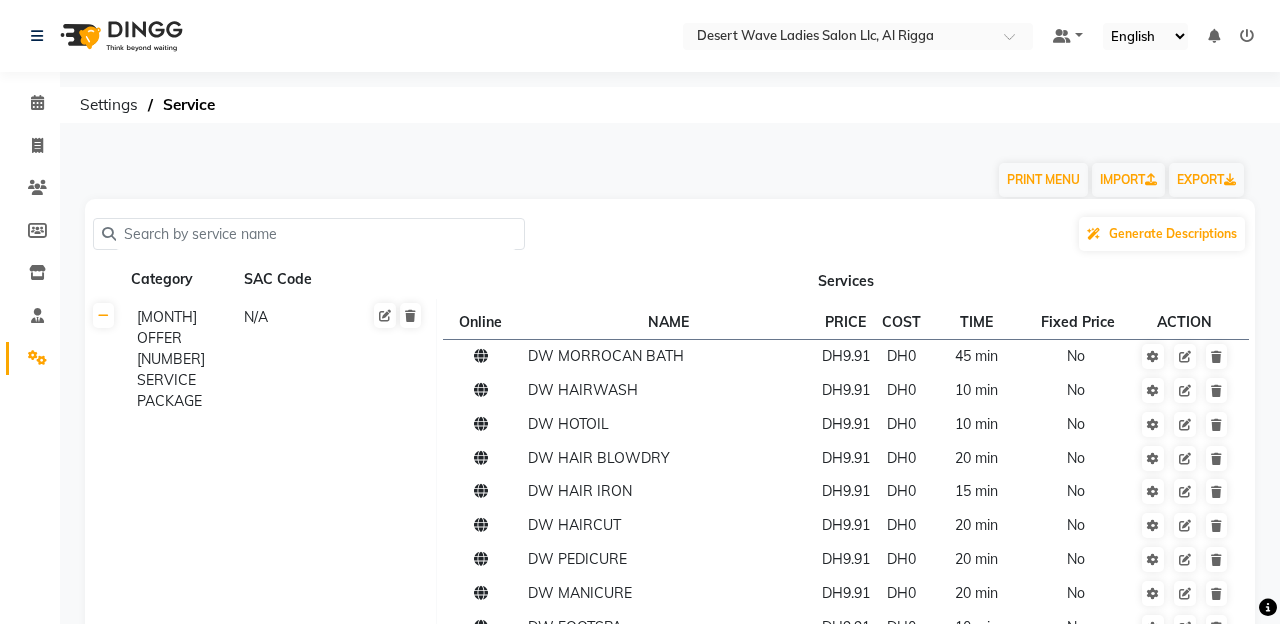 scroll, scrollTop: 5631, scrollLeft: 0, axis: vertical 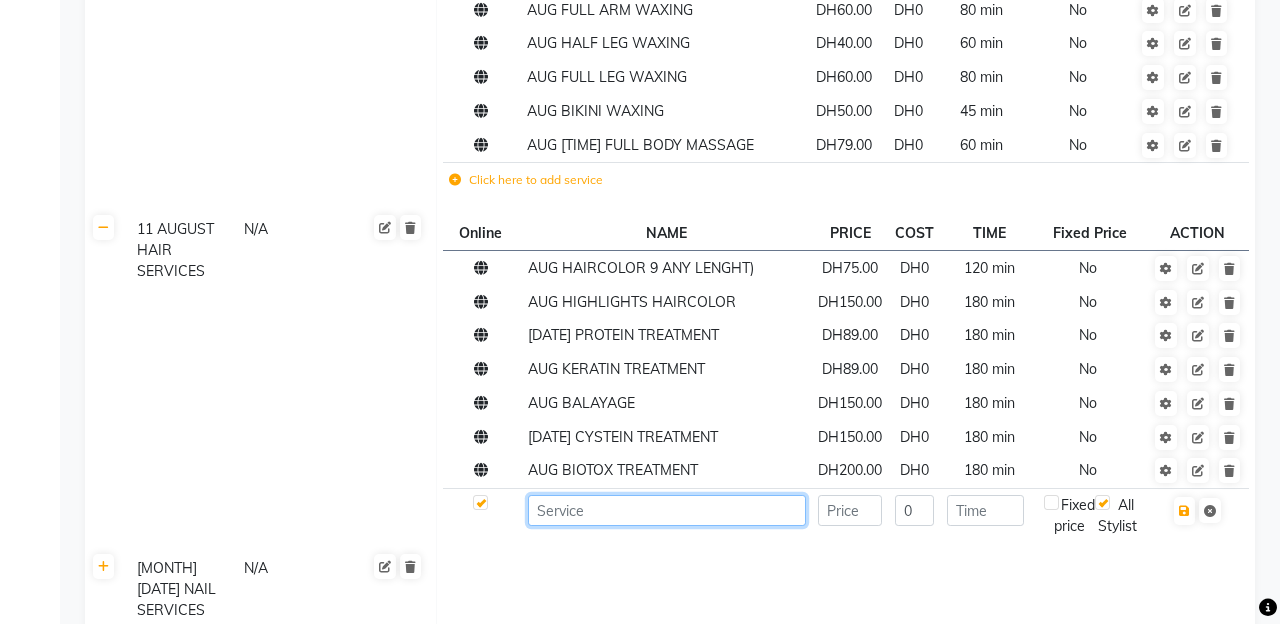 click 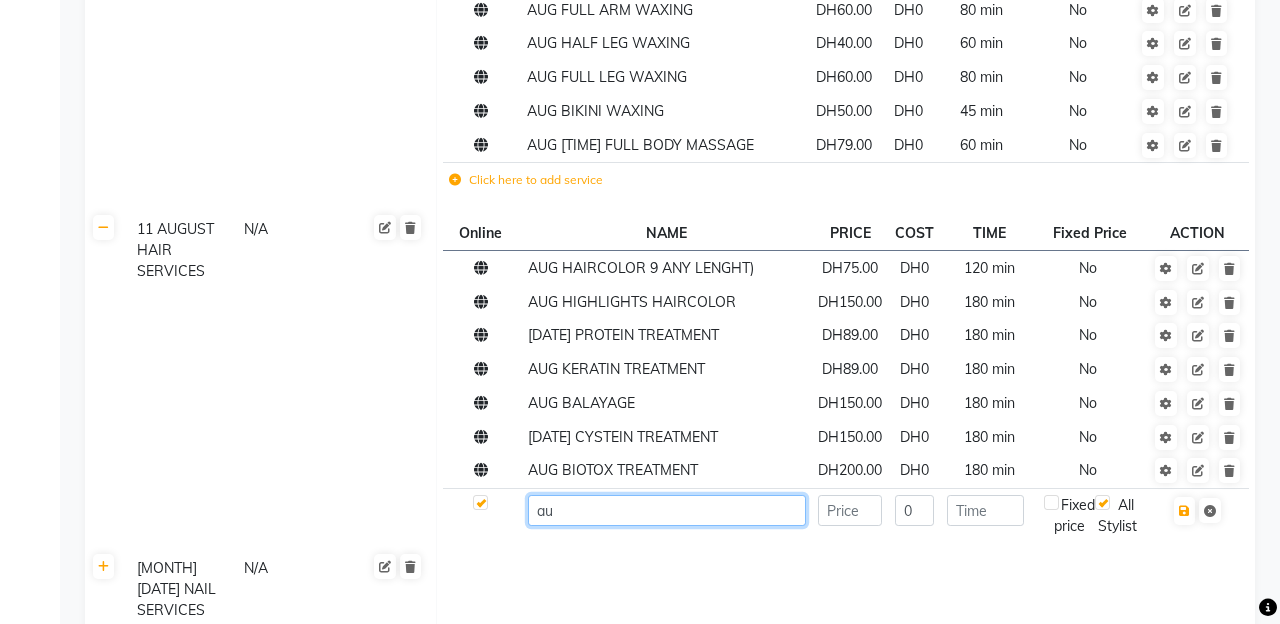 type on "a" 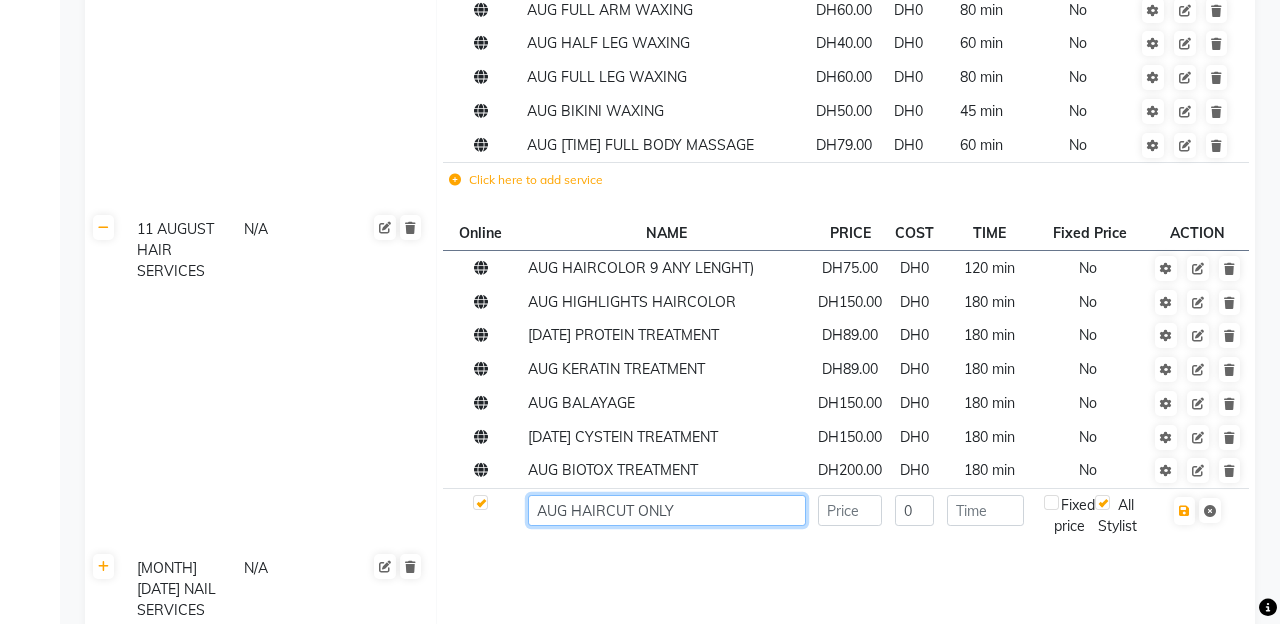 type on "AUG HAIRCUT ONLY" 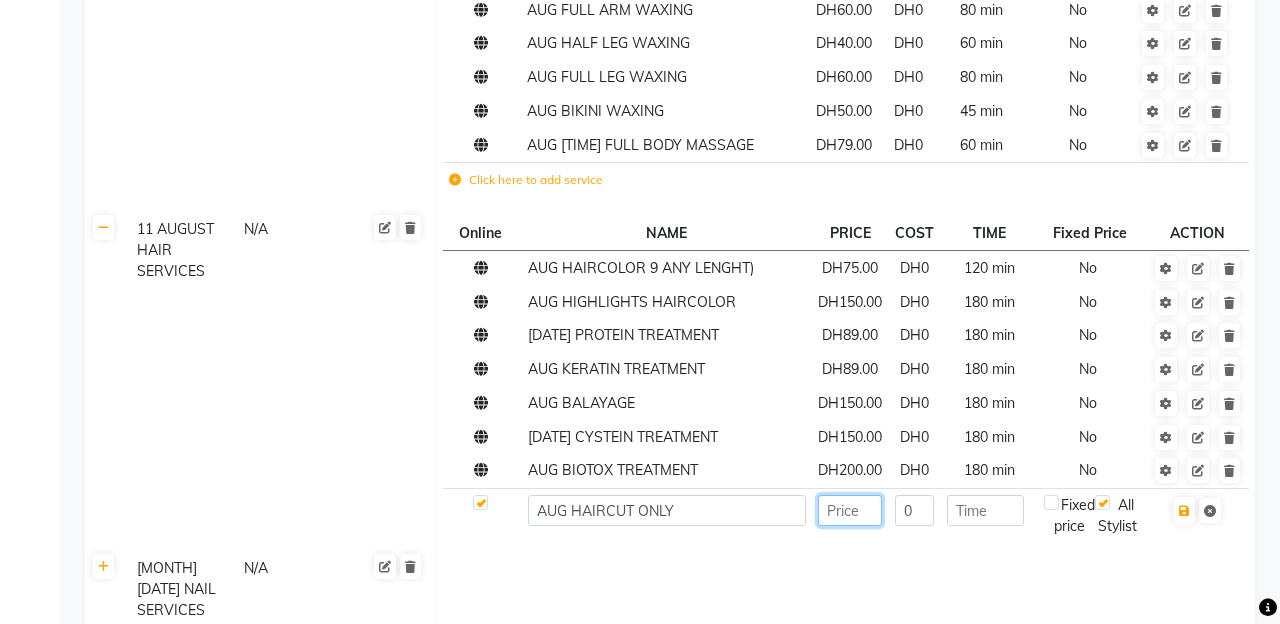click 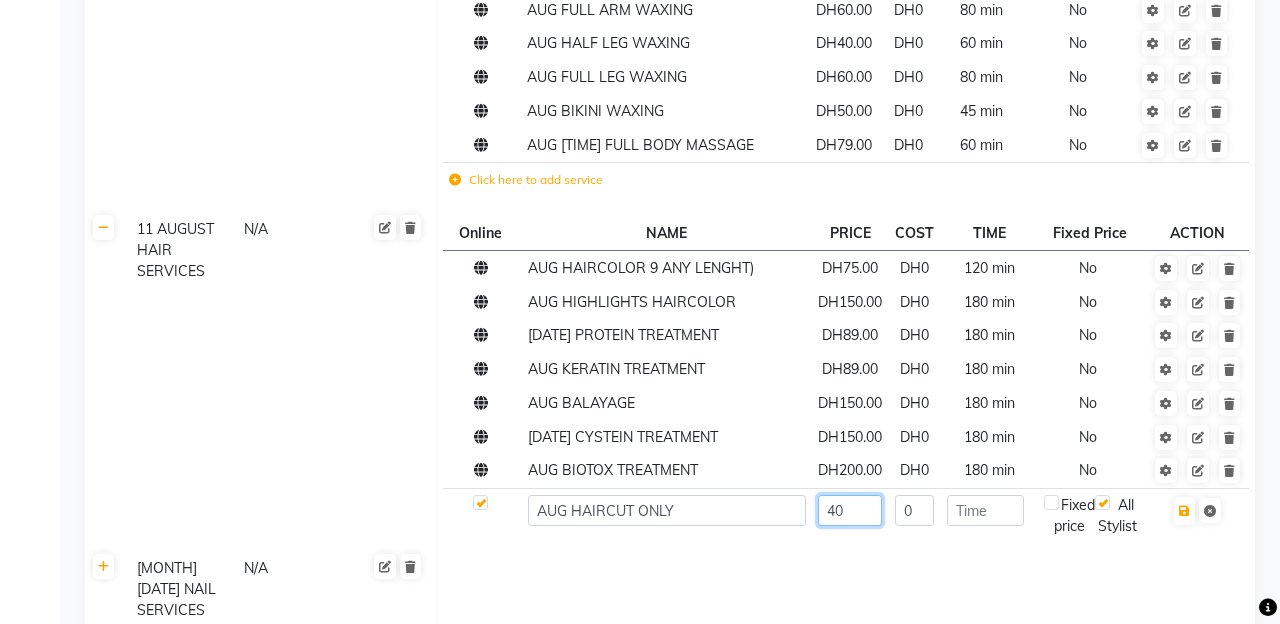 type on "40" 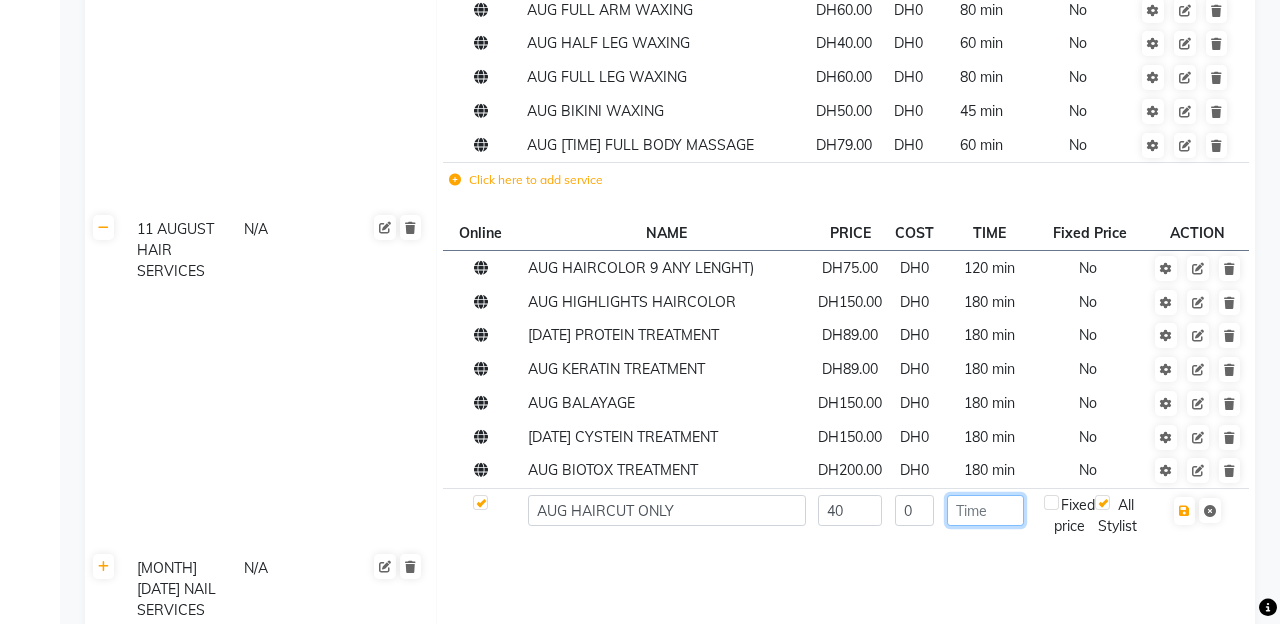 click 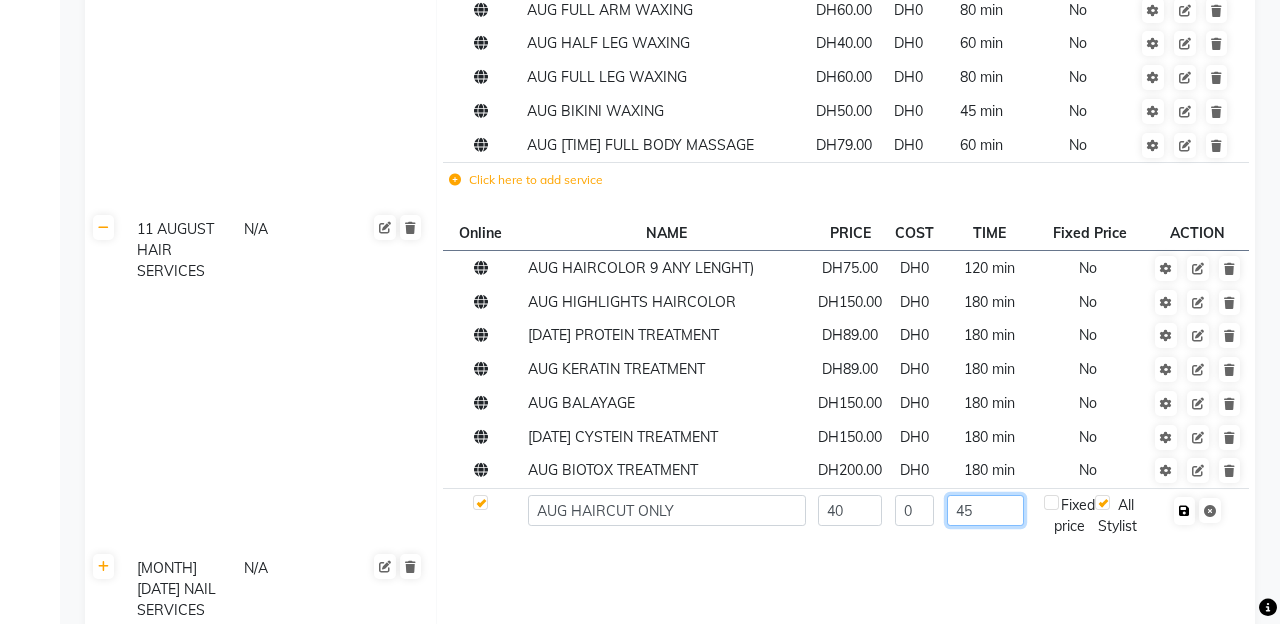 type on "45" 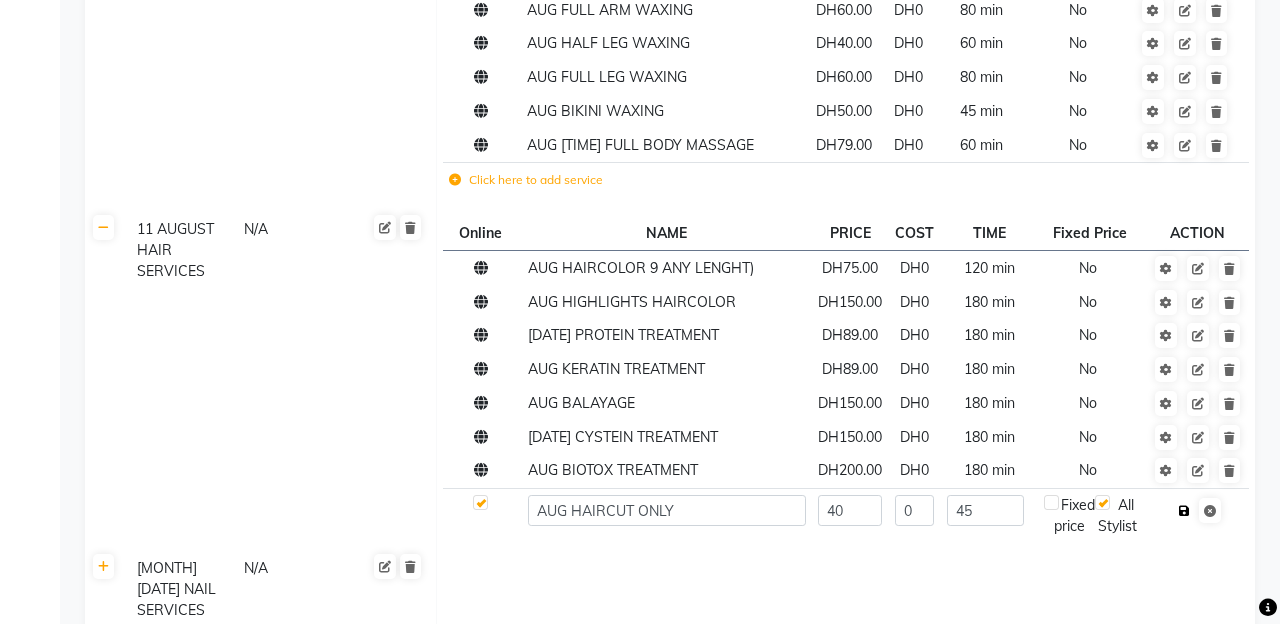 click at bounding box center [1184, 511] 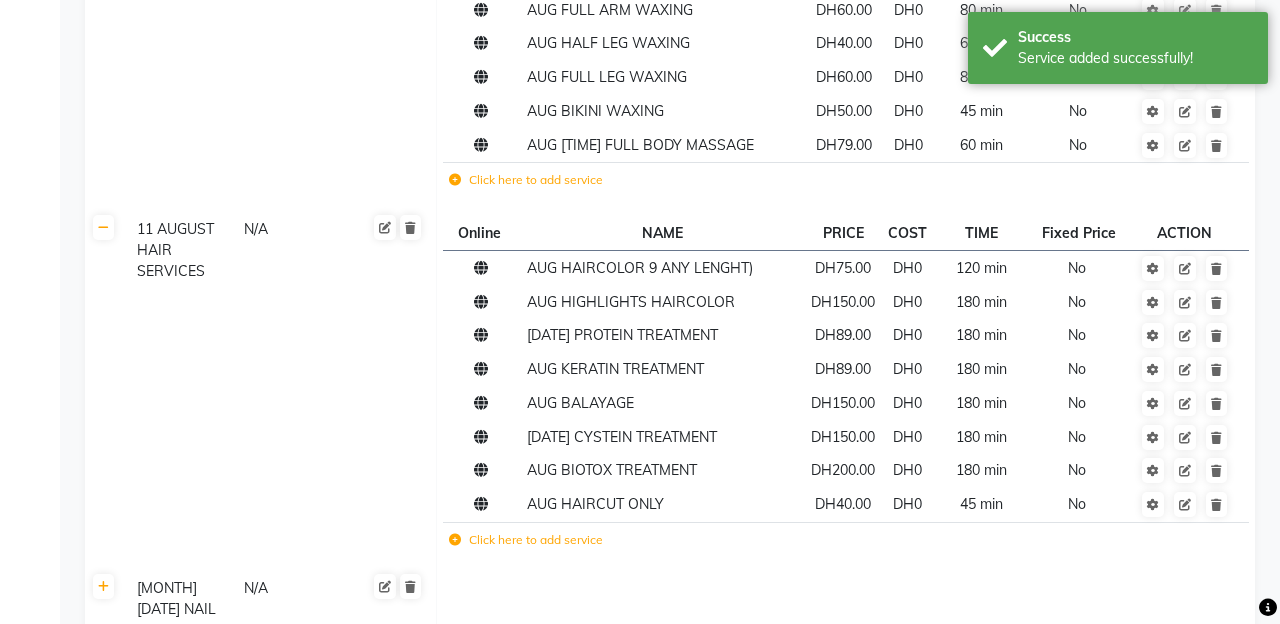 click on "Click here to add service" 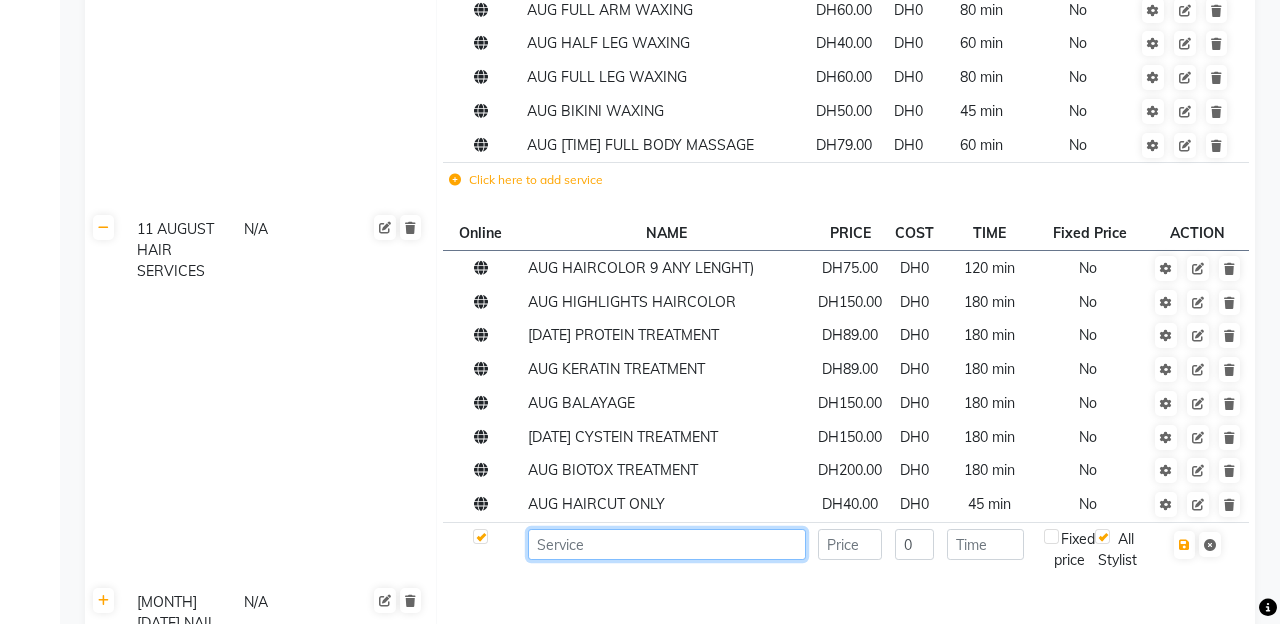 click 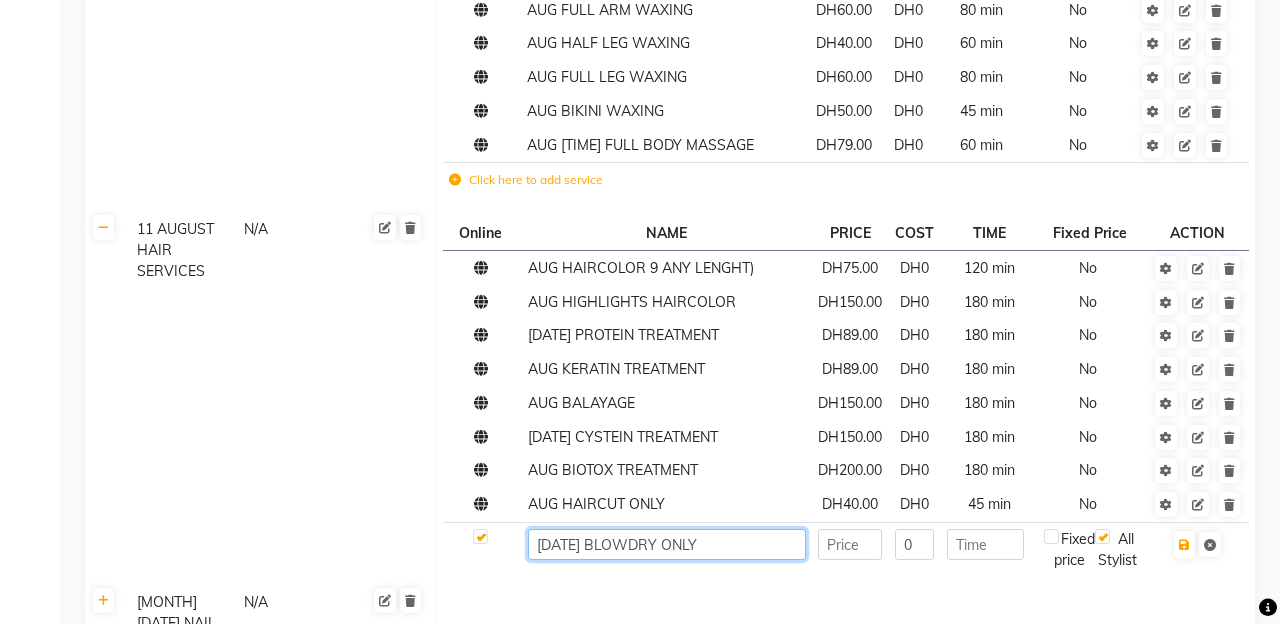 type on "AUG BLOWDRY ONLY" 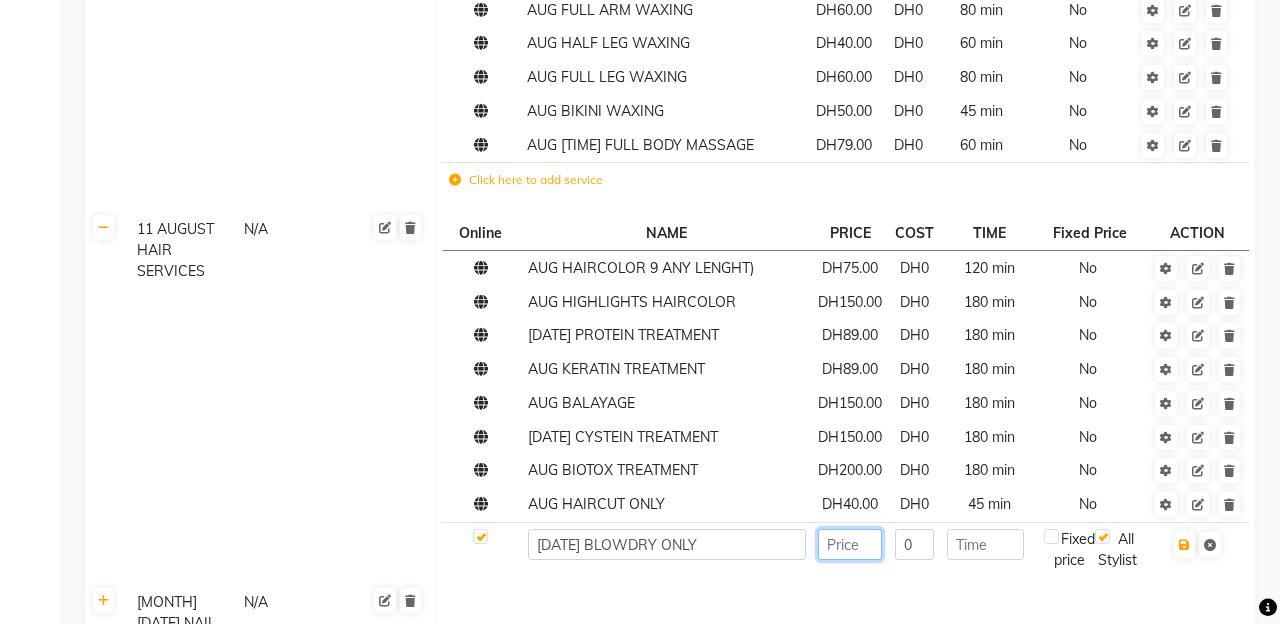 click 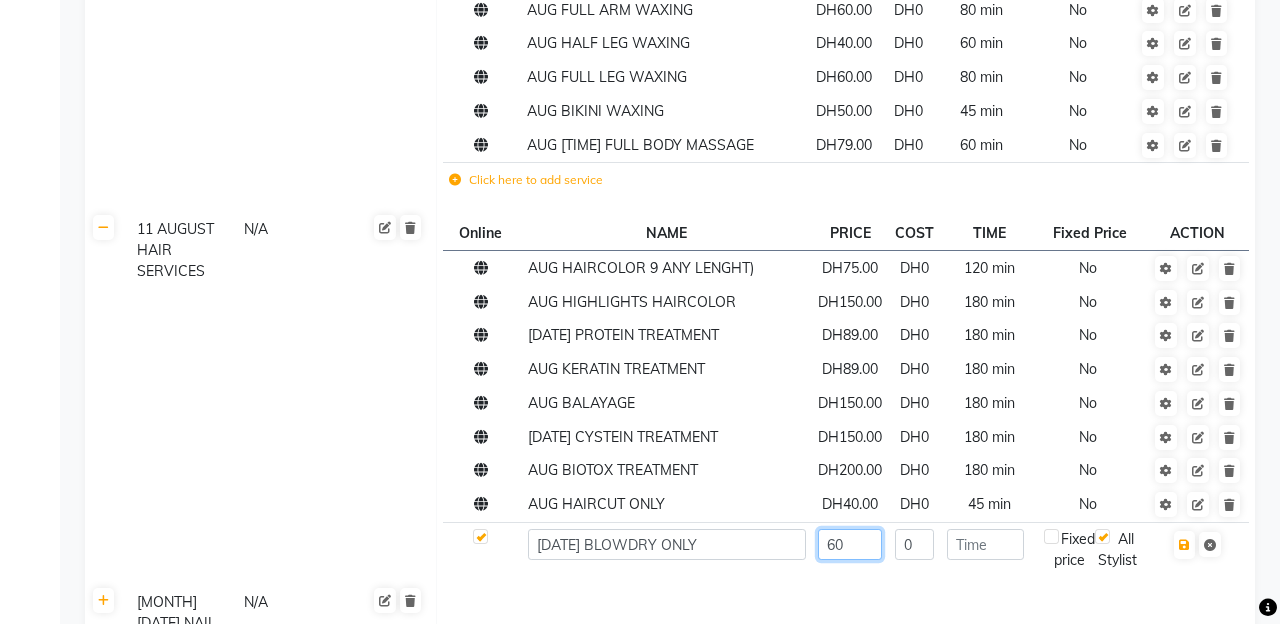 type on "60" 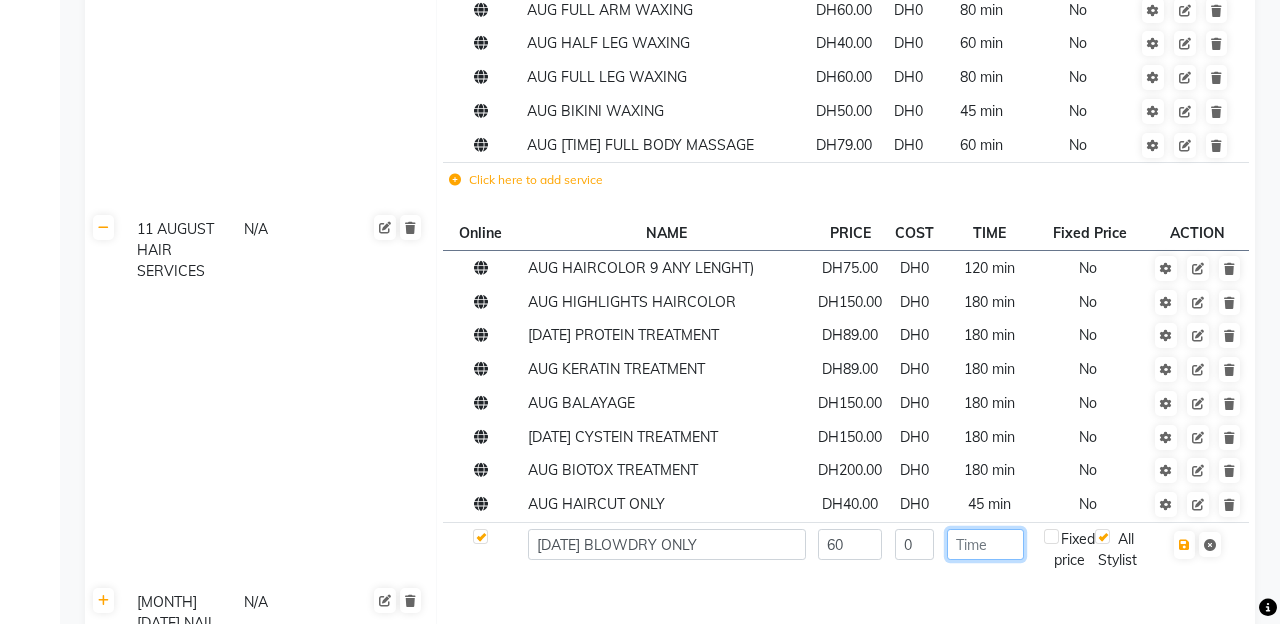 click 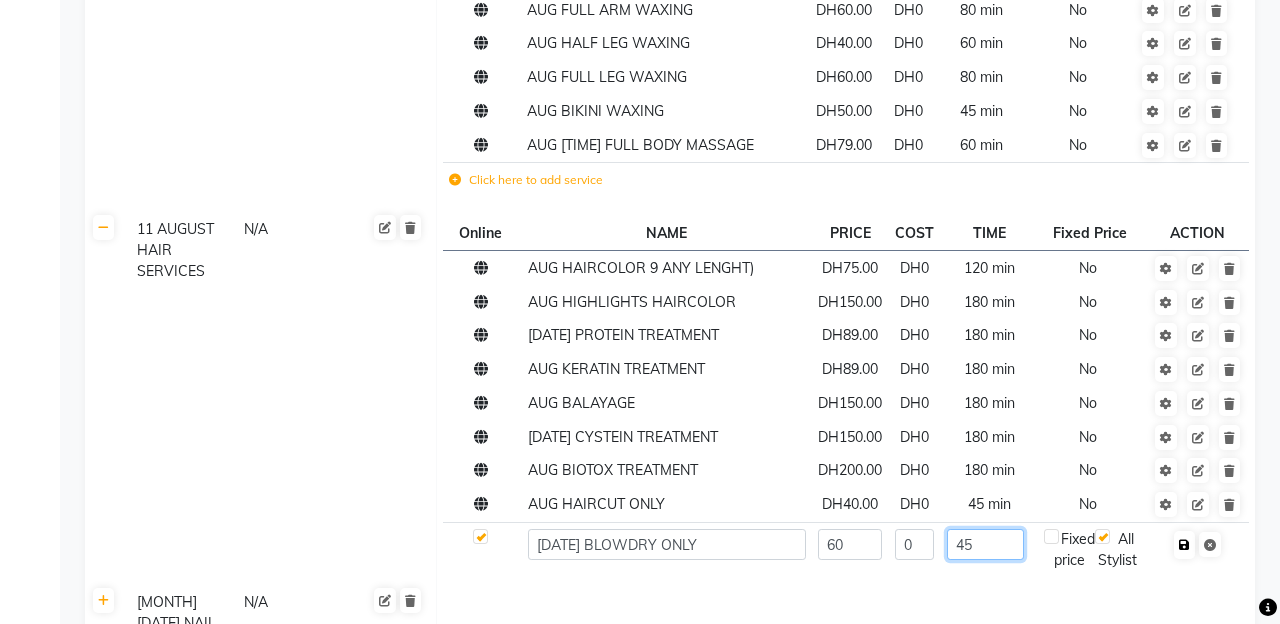 type on "45" 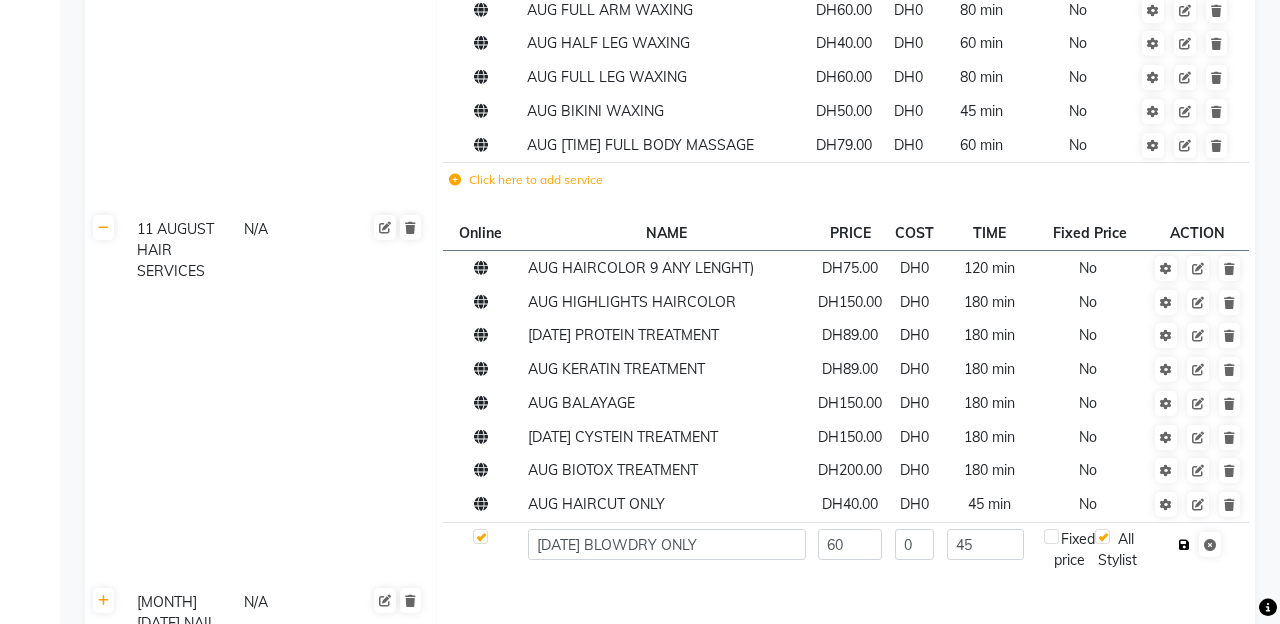 click at bounding box center [1184, 545] 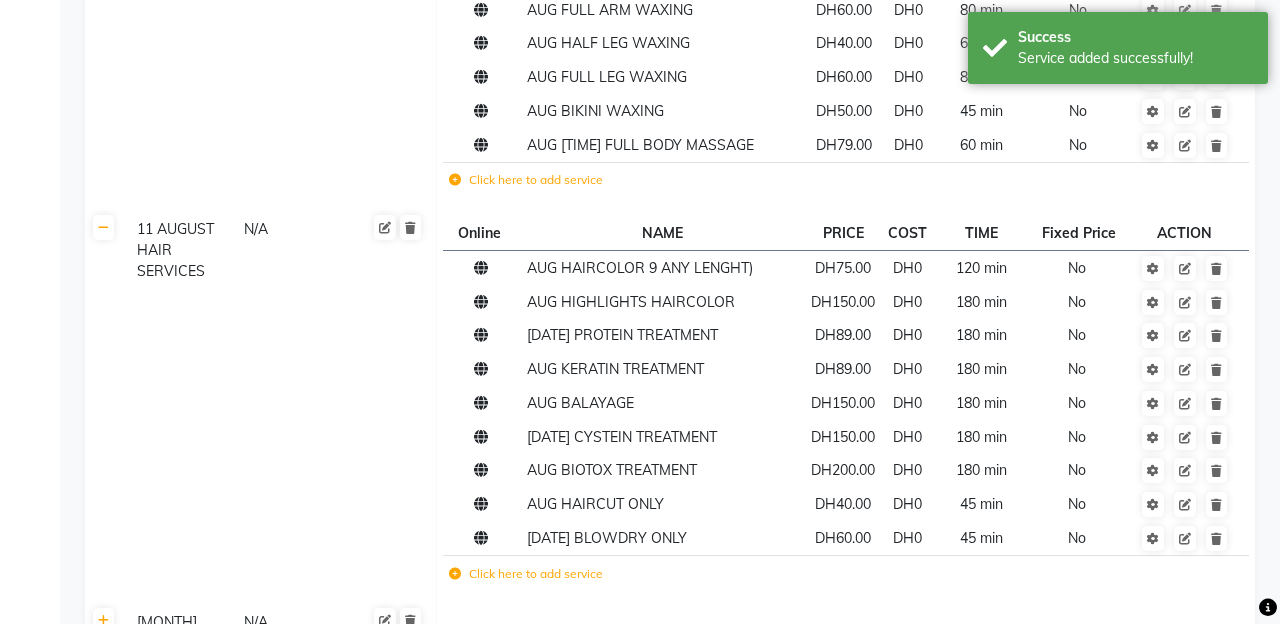 click on "Click here to add service" 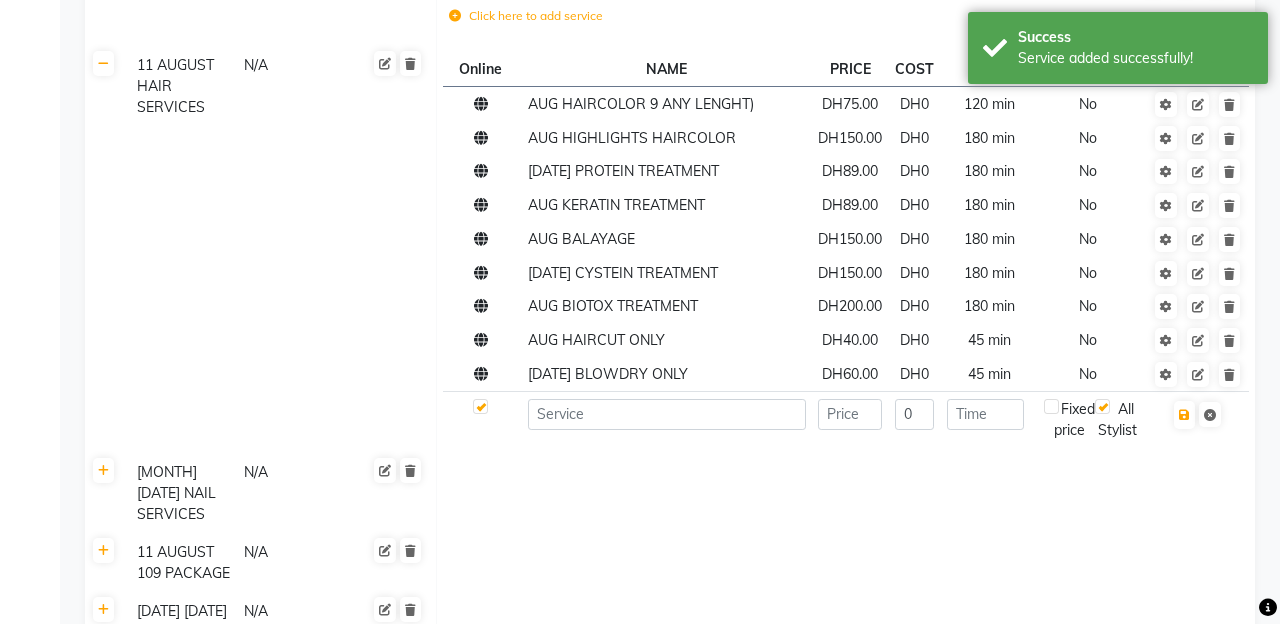 scroll, scrollTop: 5812, scrollLeft: 0, axis: vertical 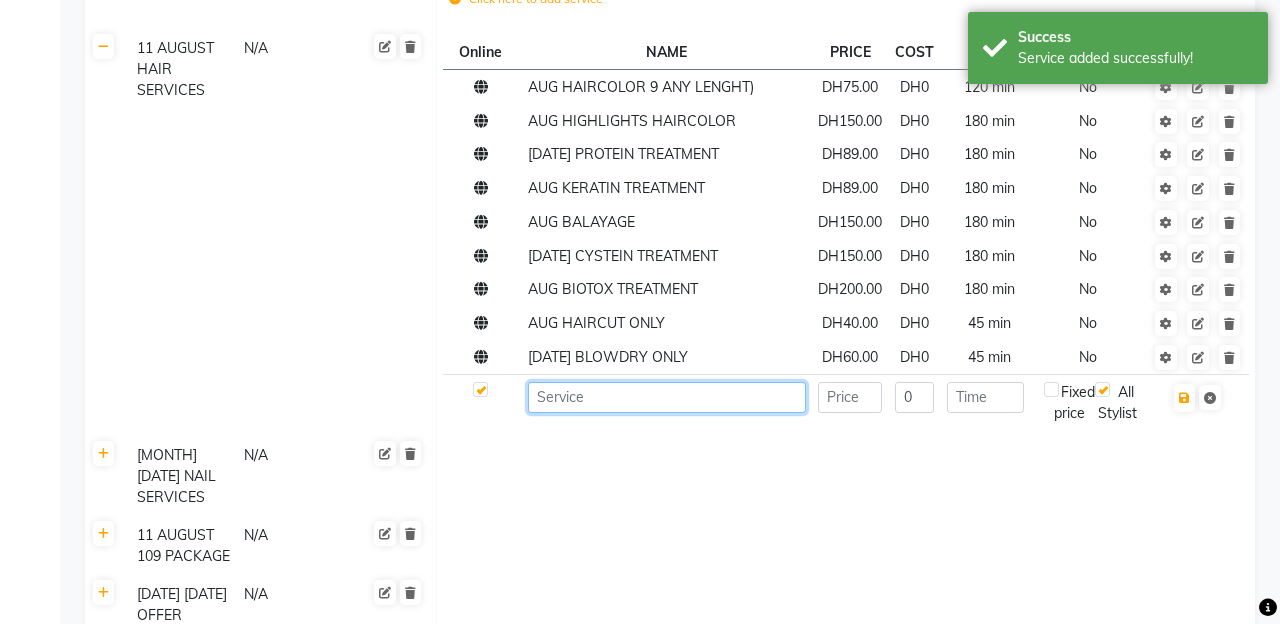 click 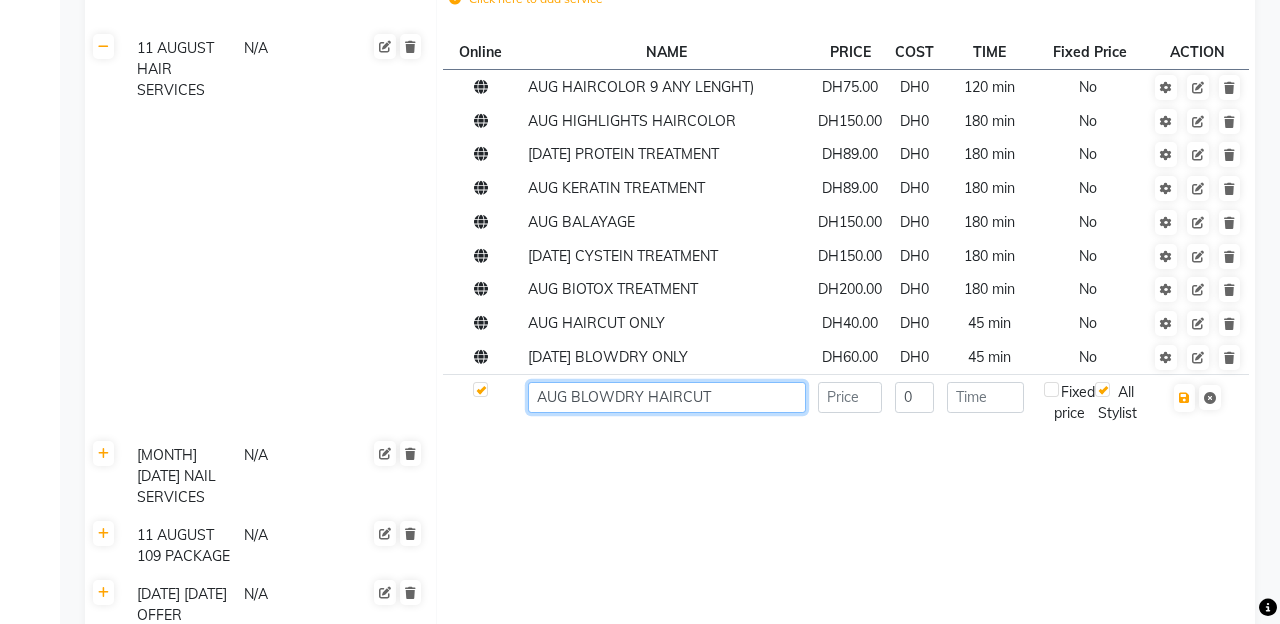 type on "[DATE] [PACKAGE] [PACKAGE]" 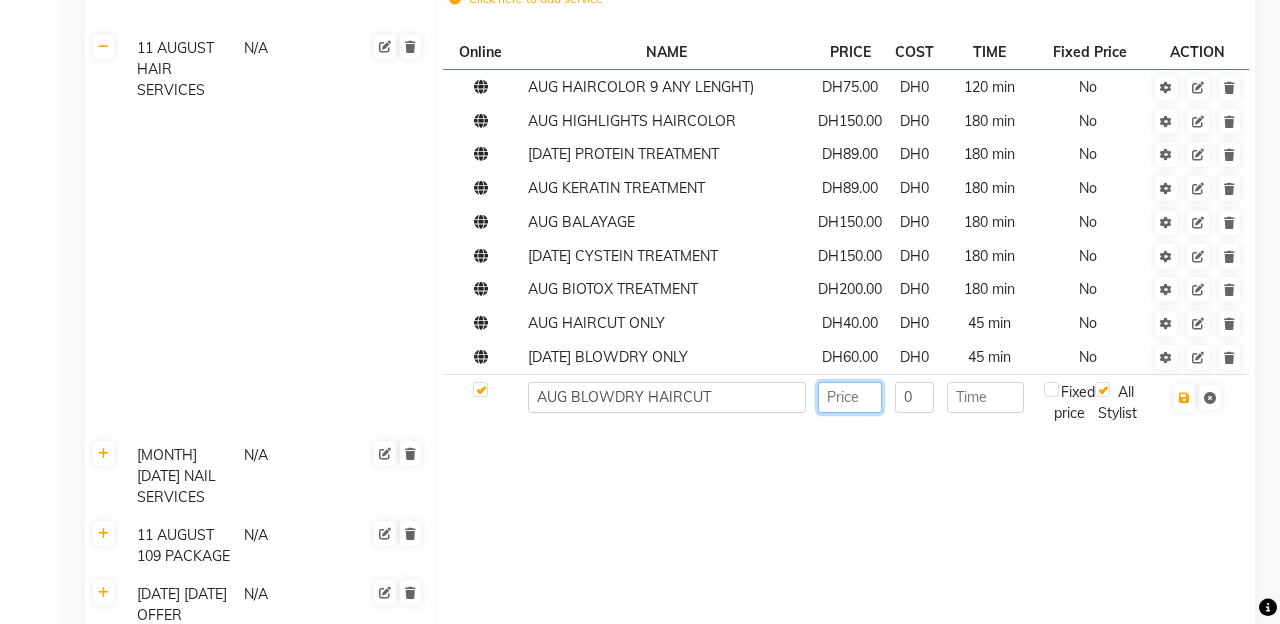 click 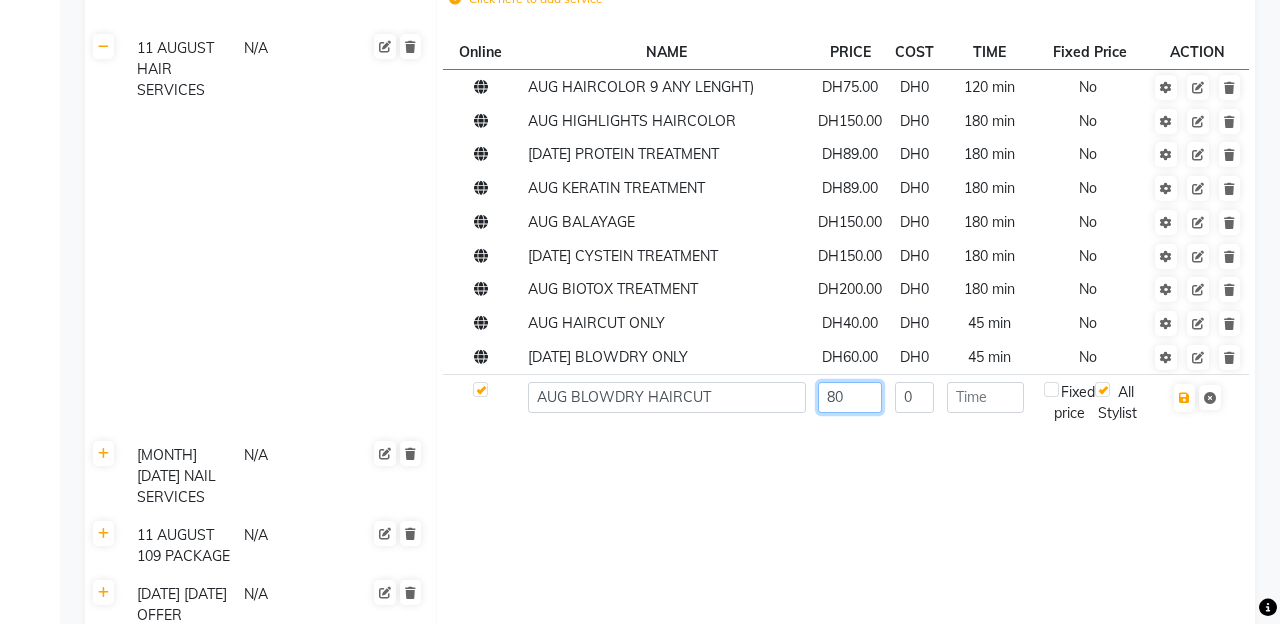 type on "80" 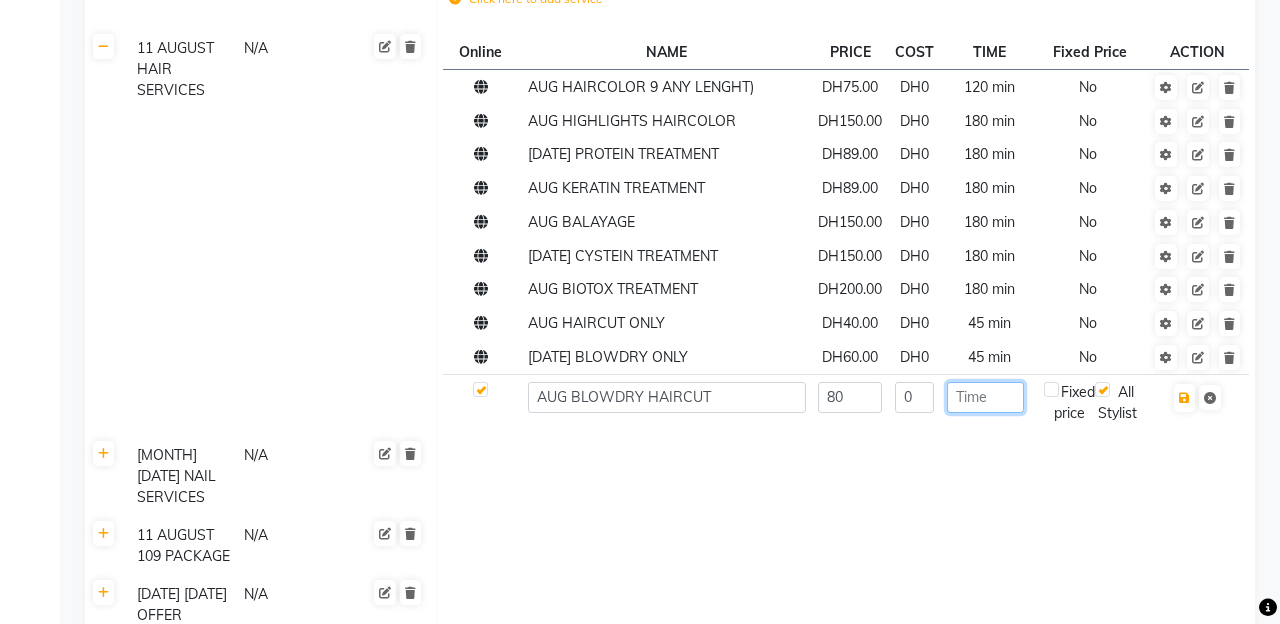 click 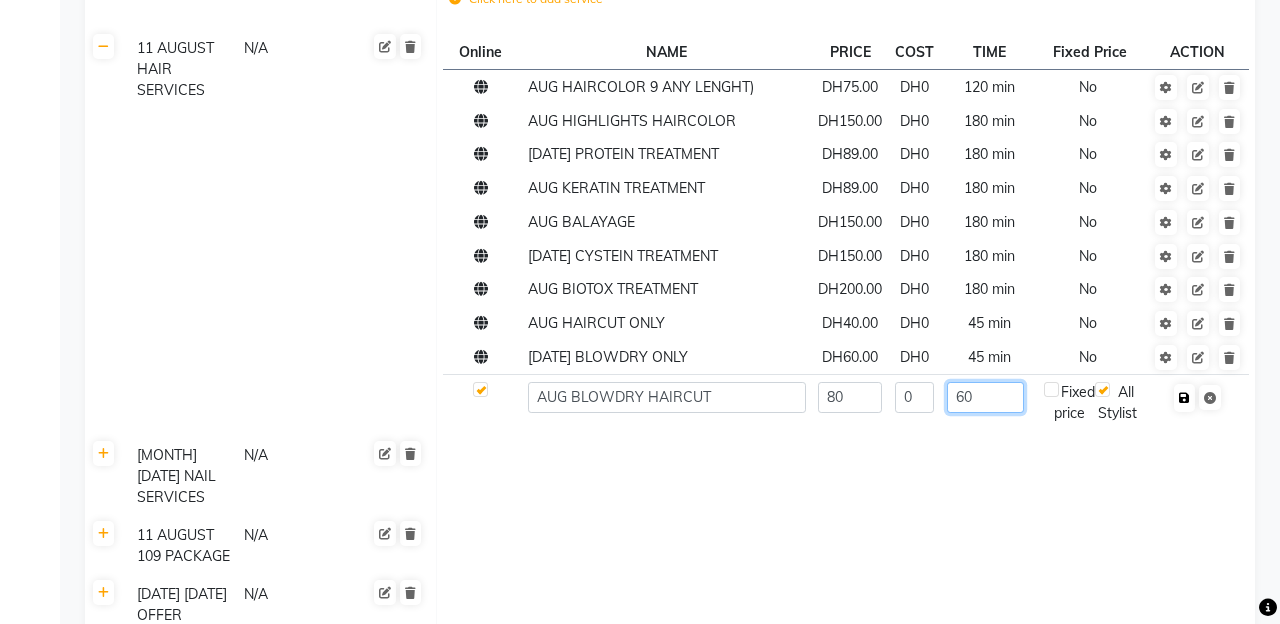 type on "60" 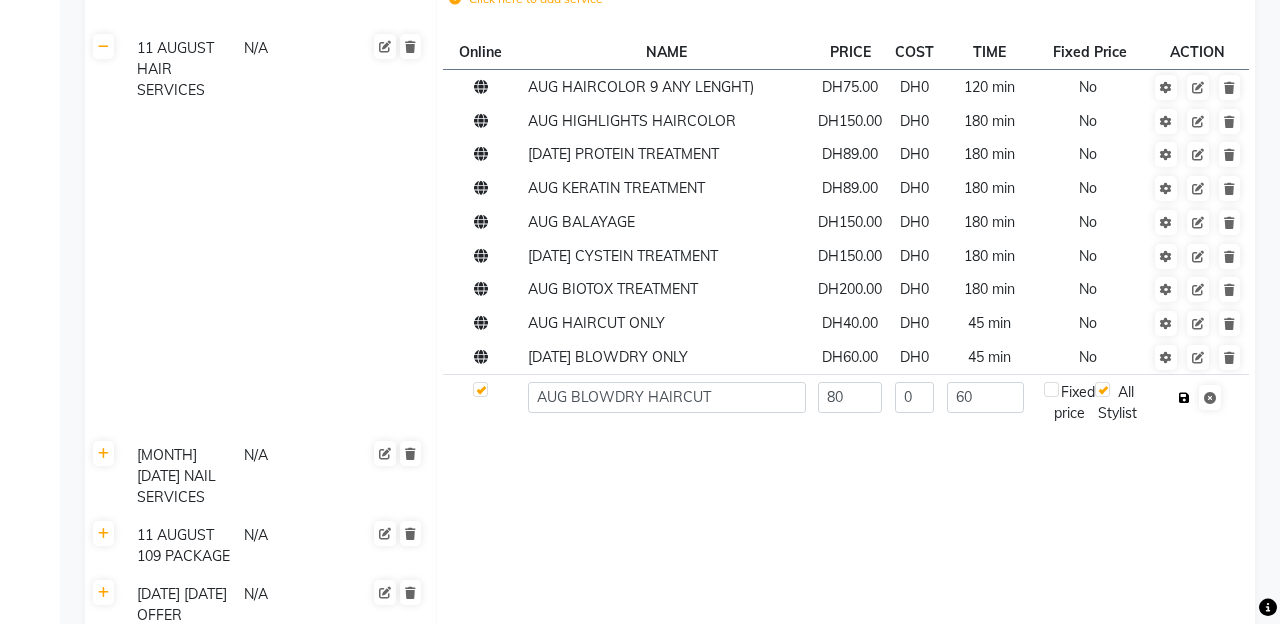 click at bounding box center (1184, 398) 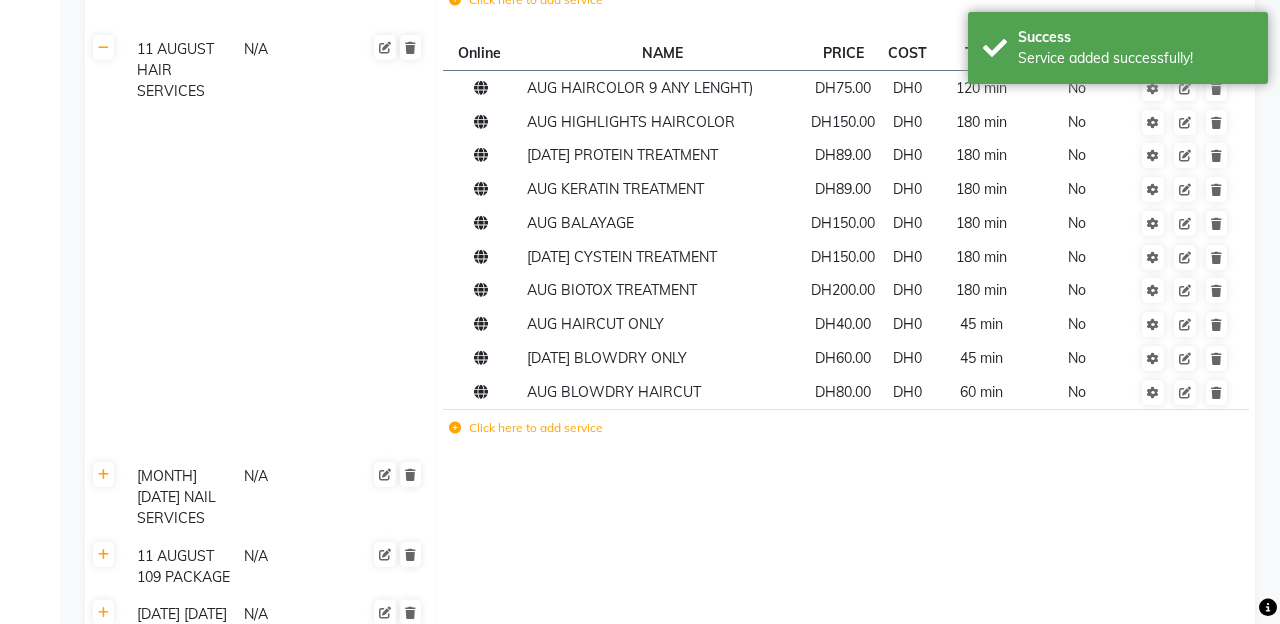 click on "Click here to add service" 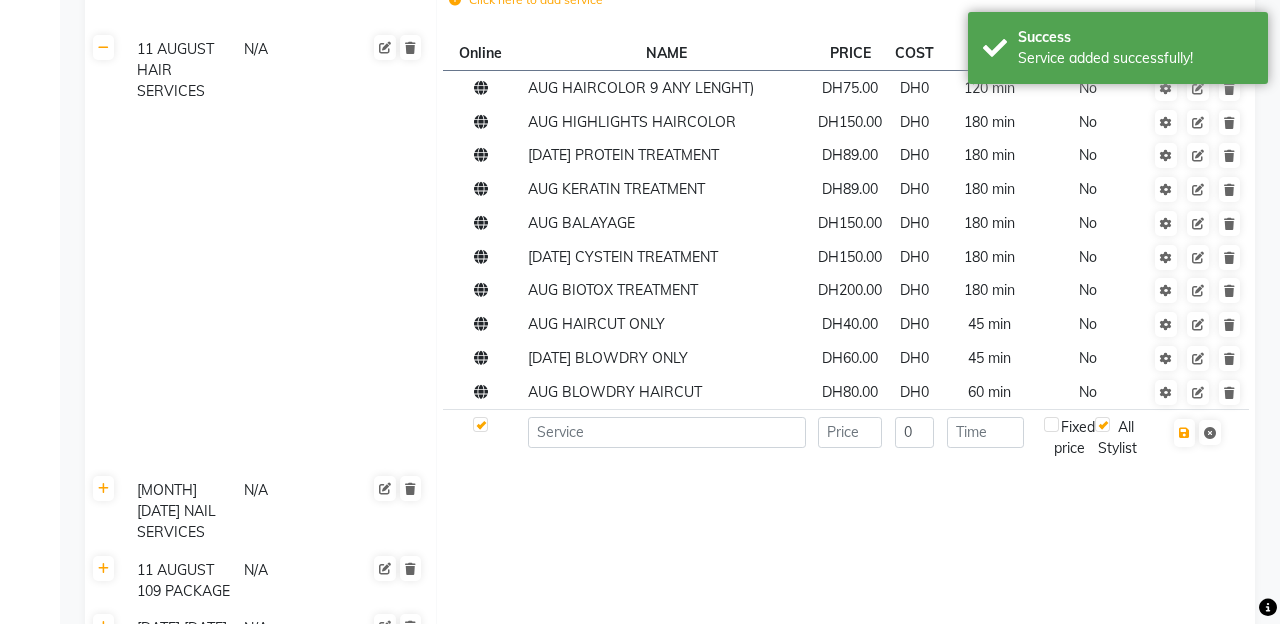 scroll, scrollTop: 5812, scrollLeft: 0, axis: vertical 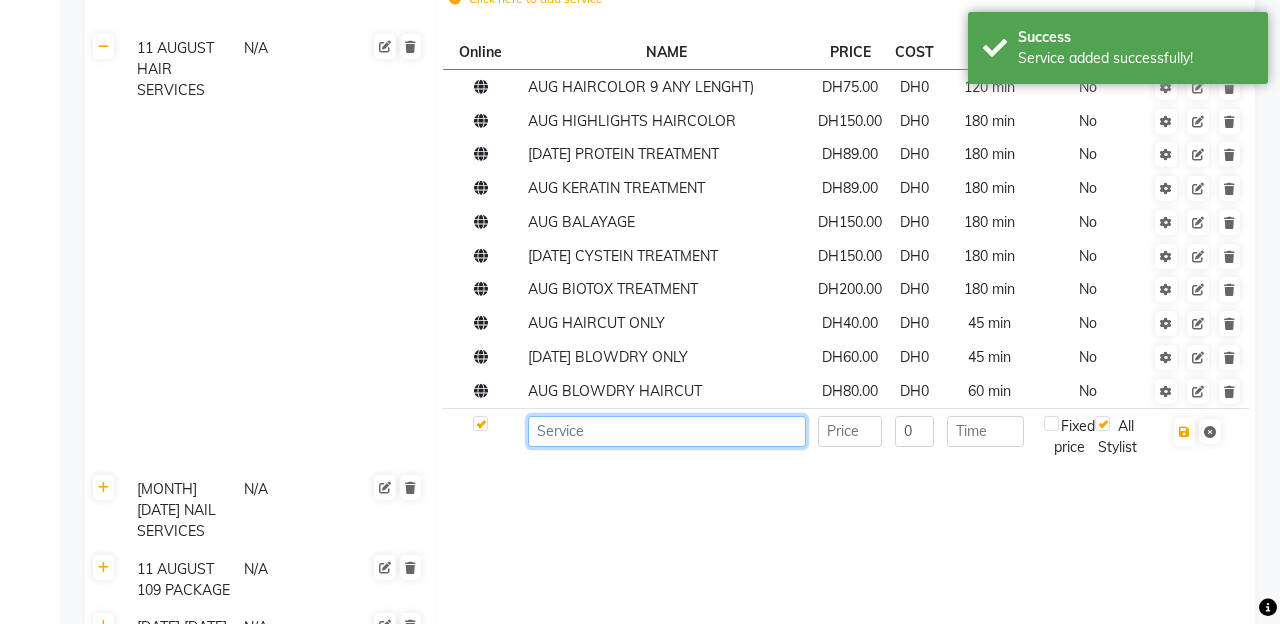 click 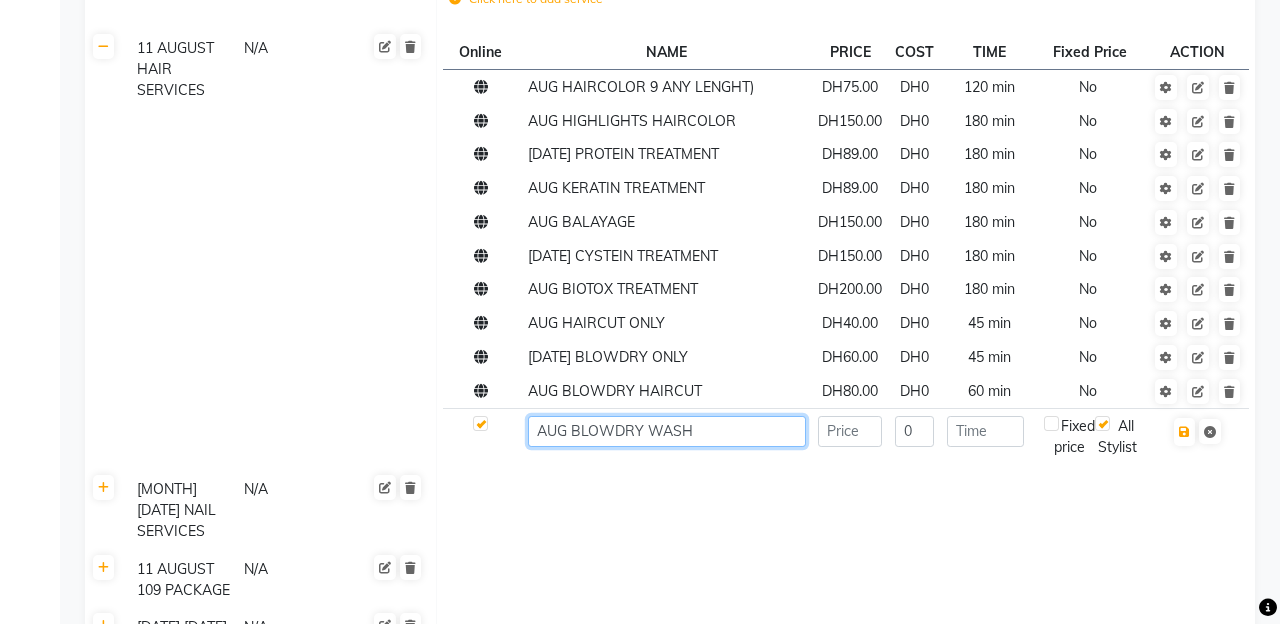 type on "AUG BLOWDRY WASH" 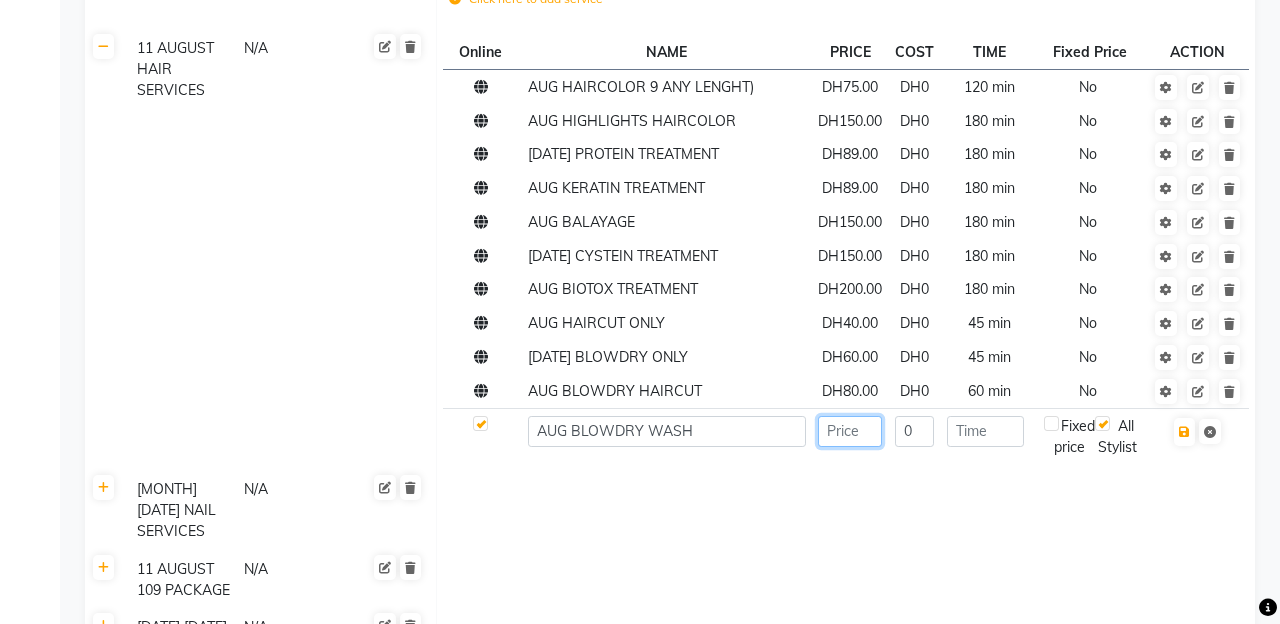 click 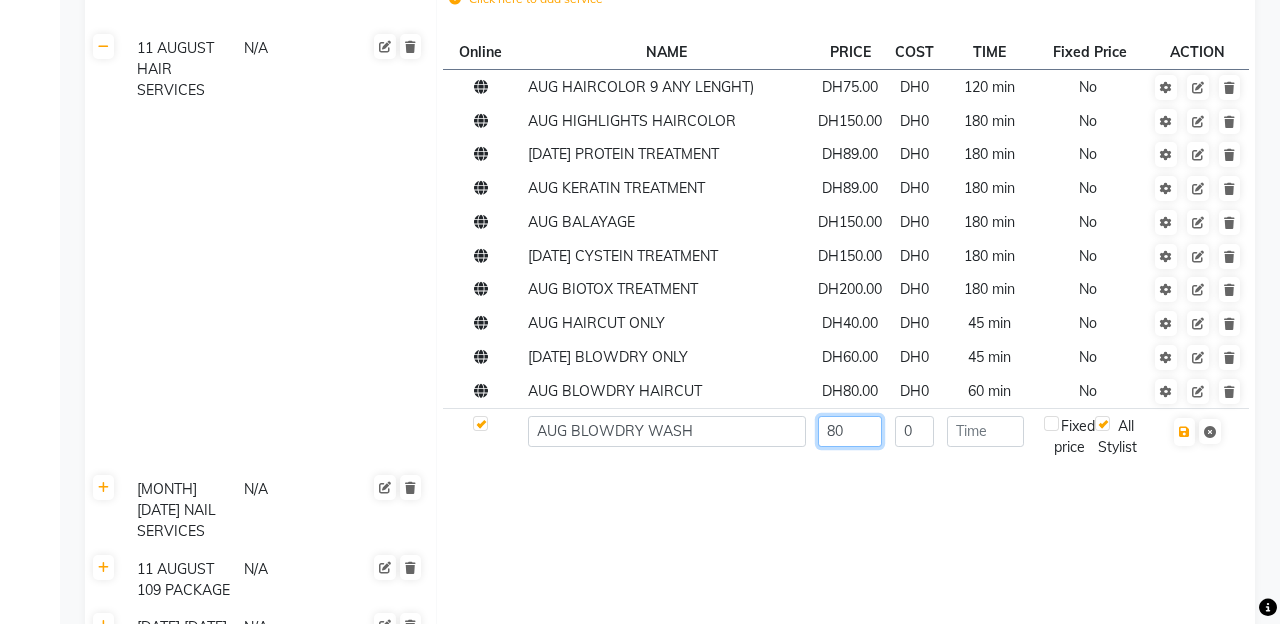 type on "80" 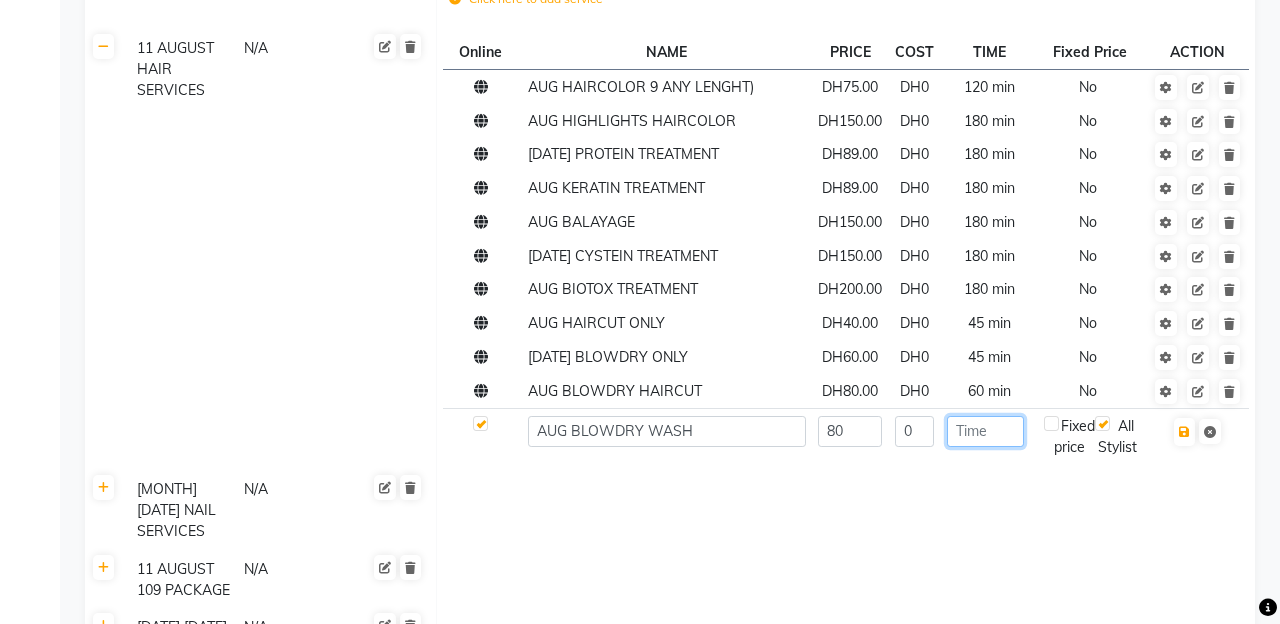 click 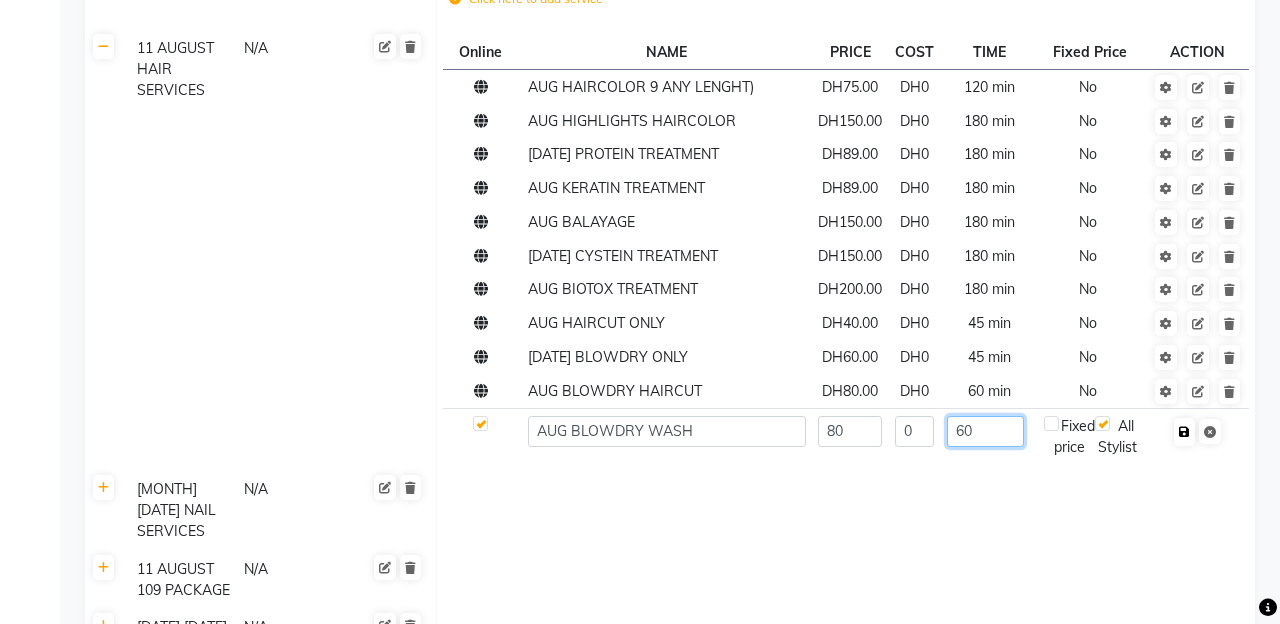 type on "60" 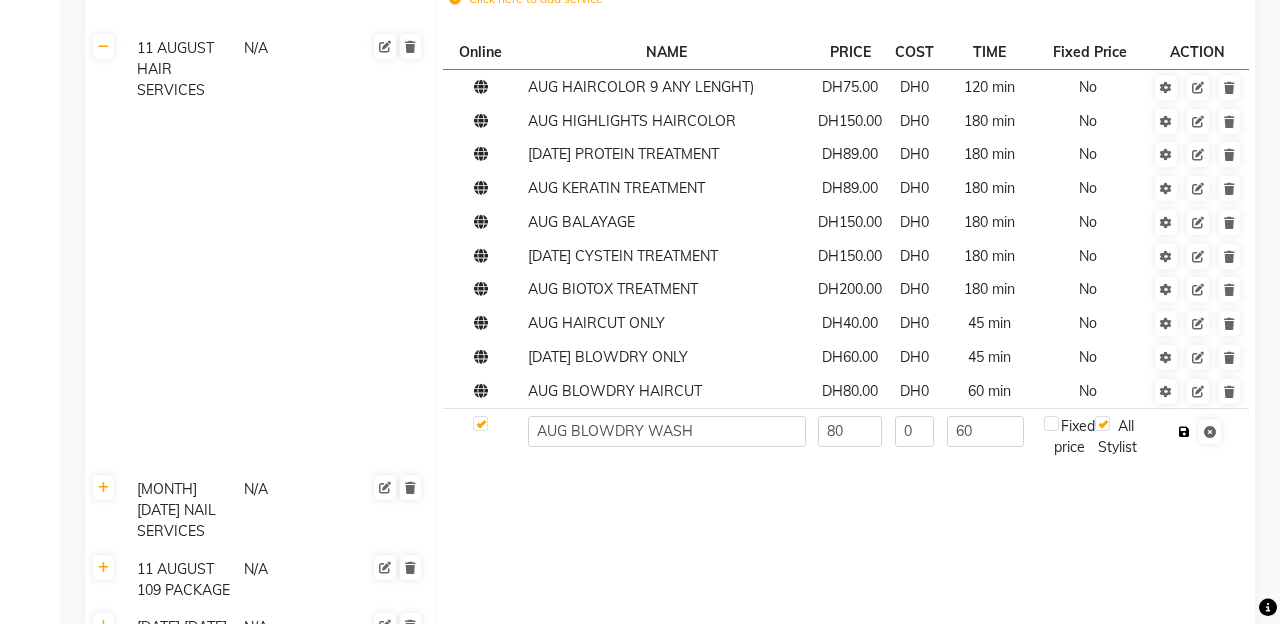 click at bounding box center [1184, 432] 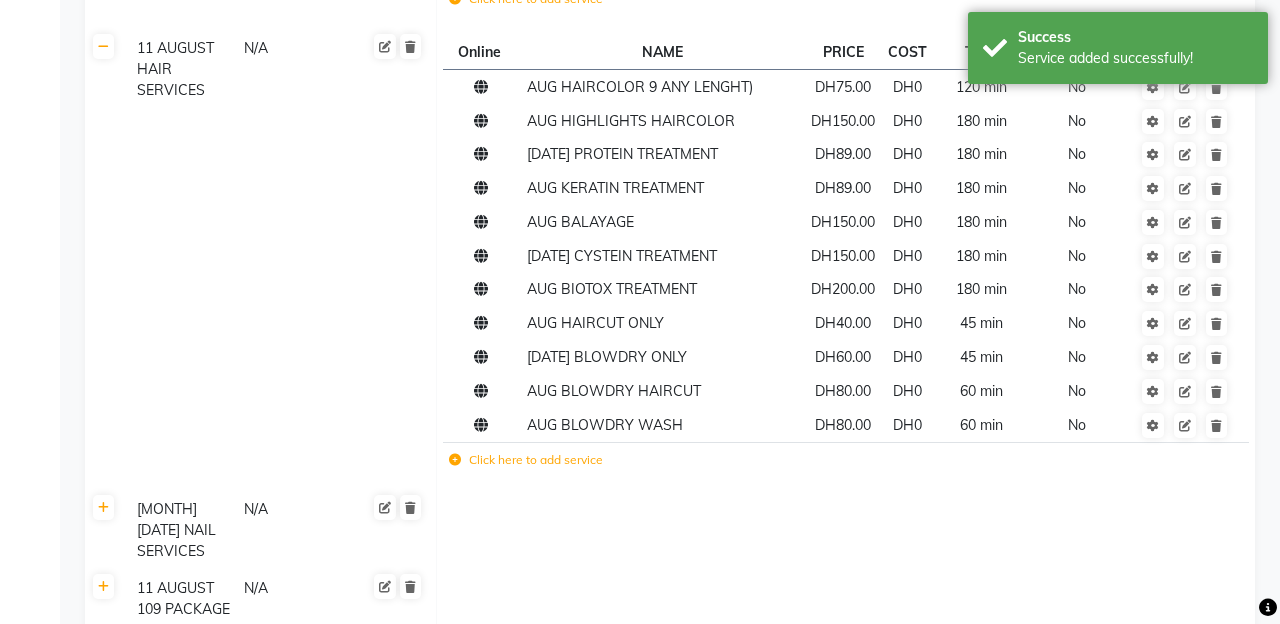 click on "Click here to add service" 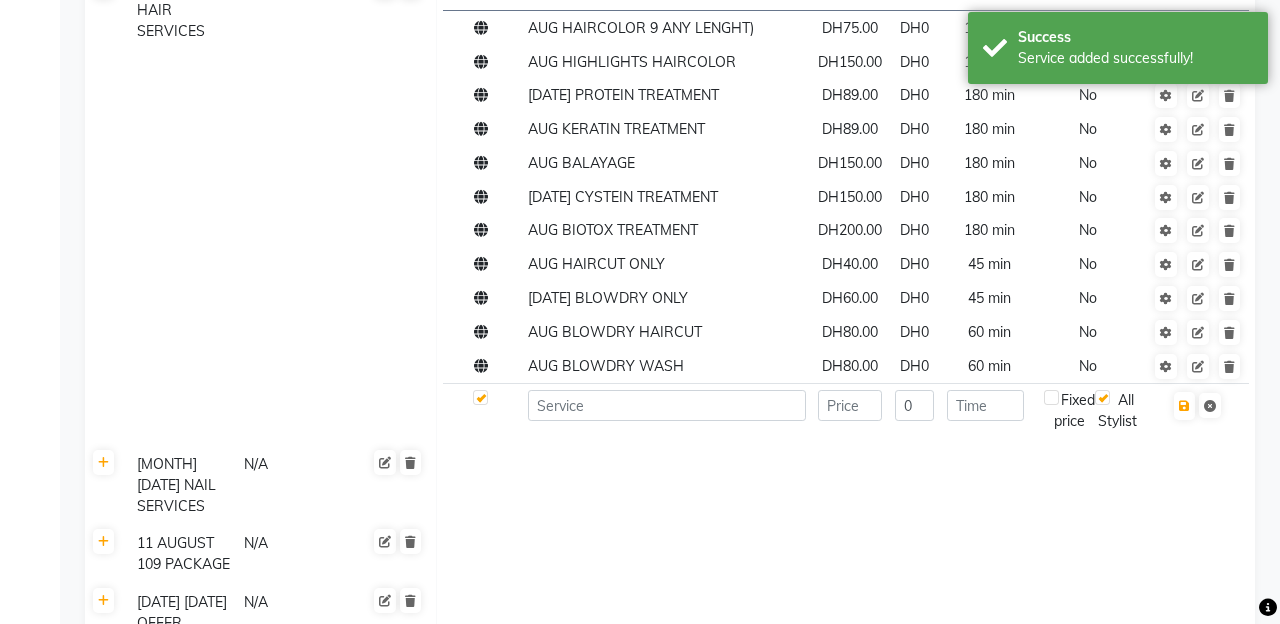 scroll, scrollTop: 5880, scrollLeft: 0, axis: vertical 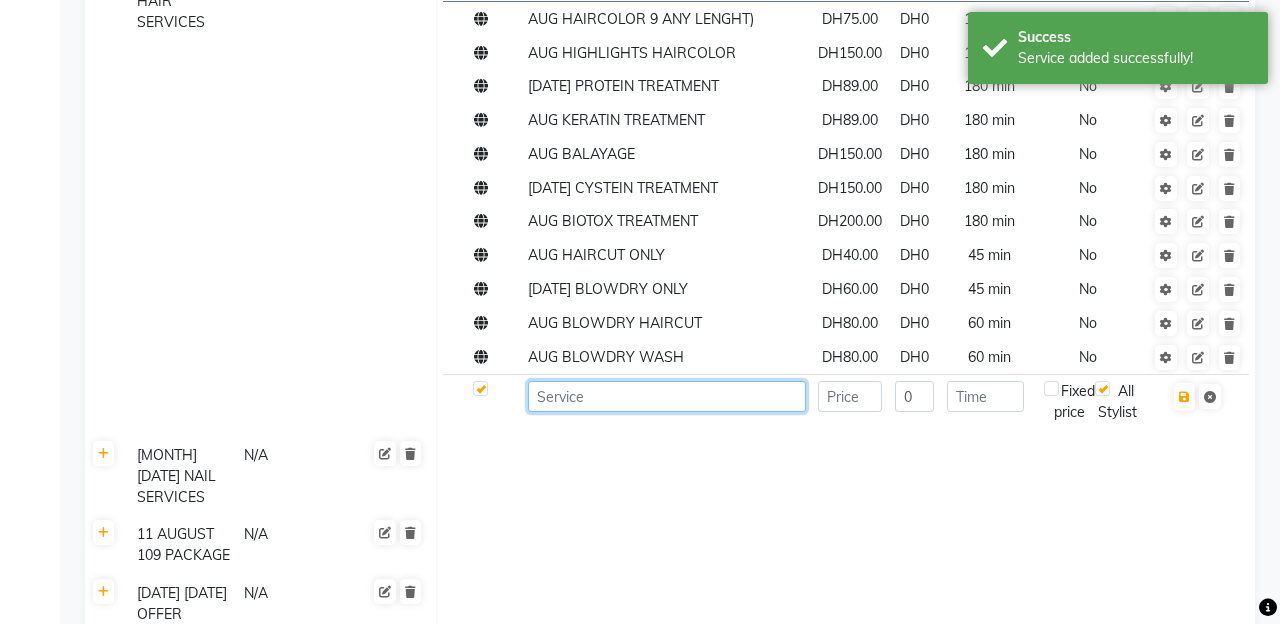 click 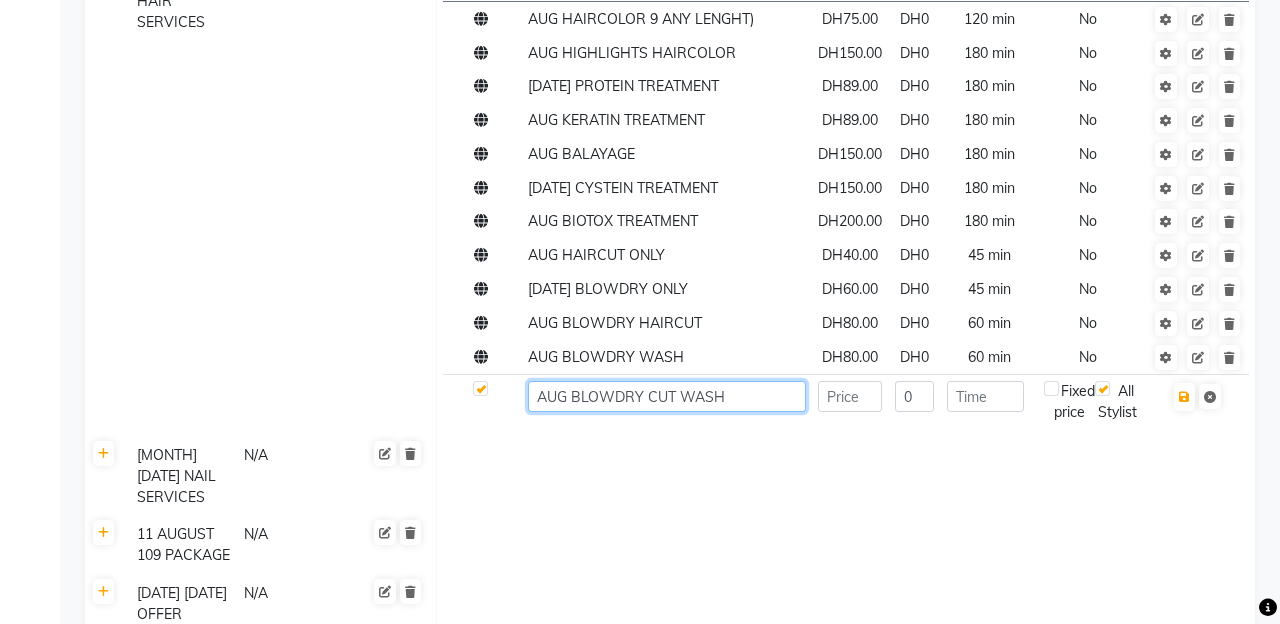 type on "AUG BLOWDRY CUT WASH" 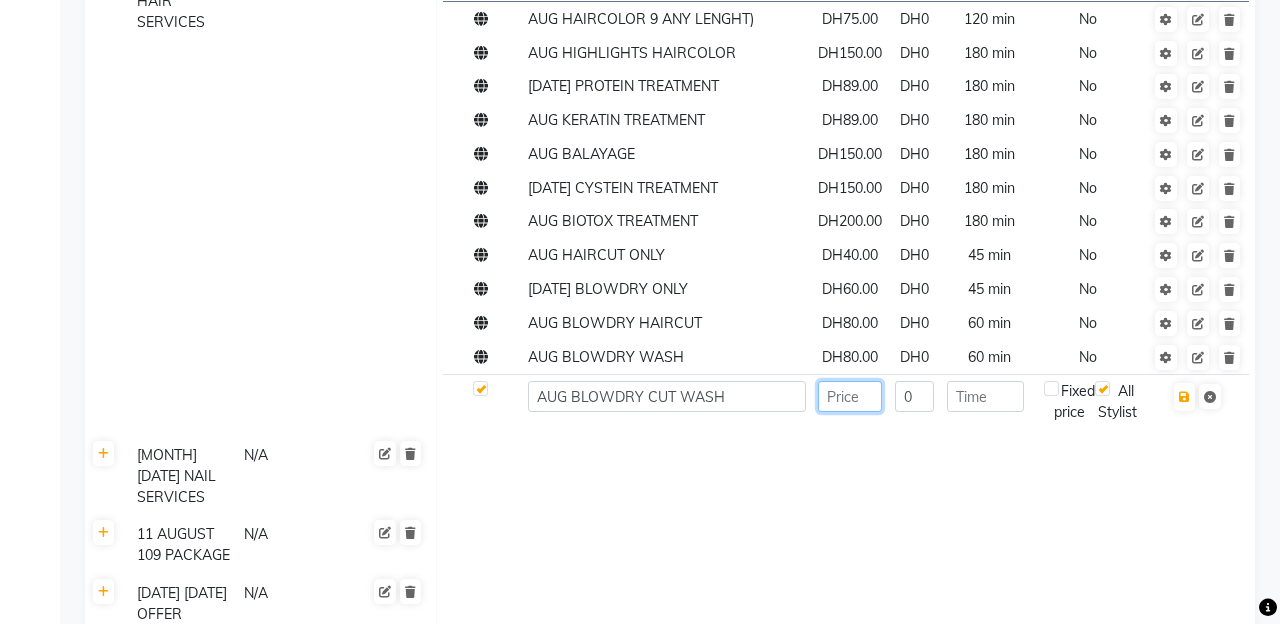 click 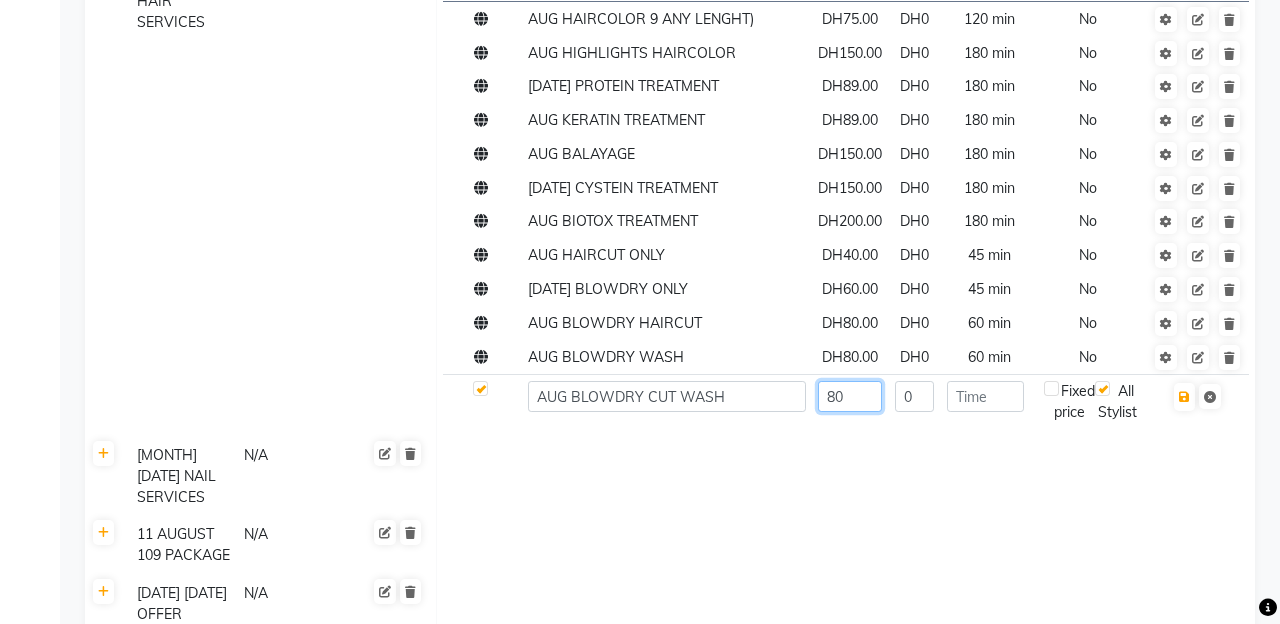 type on "8" 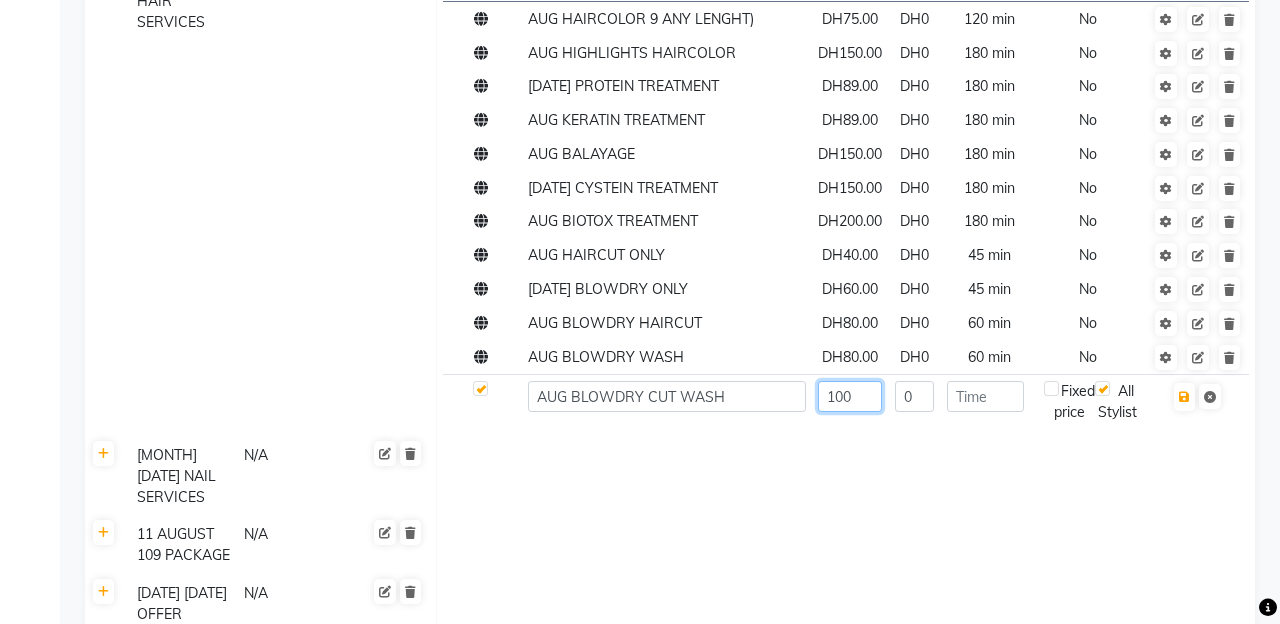 type on "100" 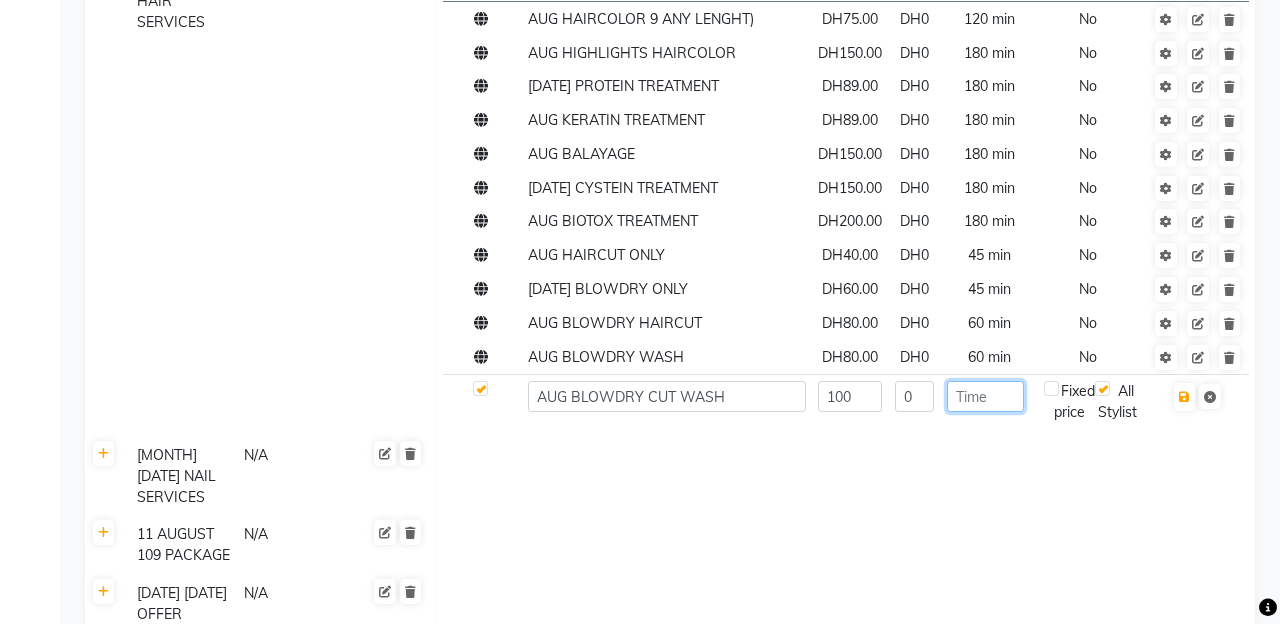 click 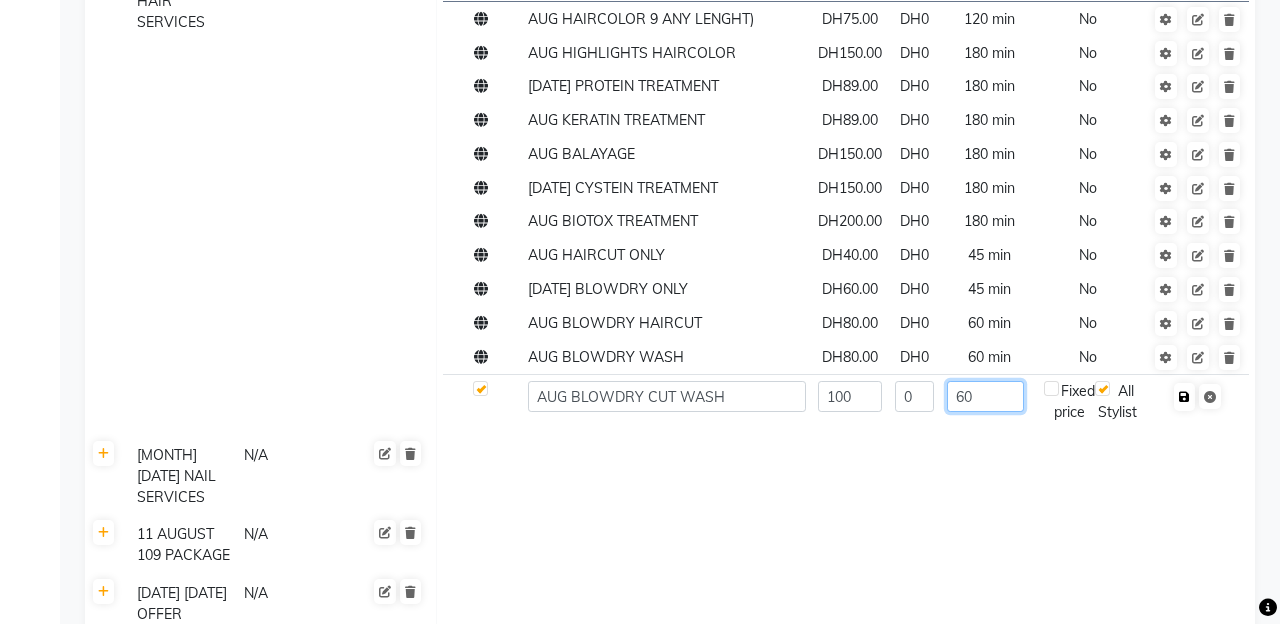 type on "60" 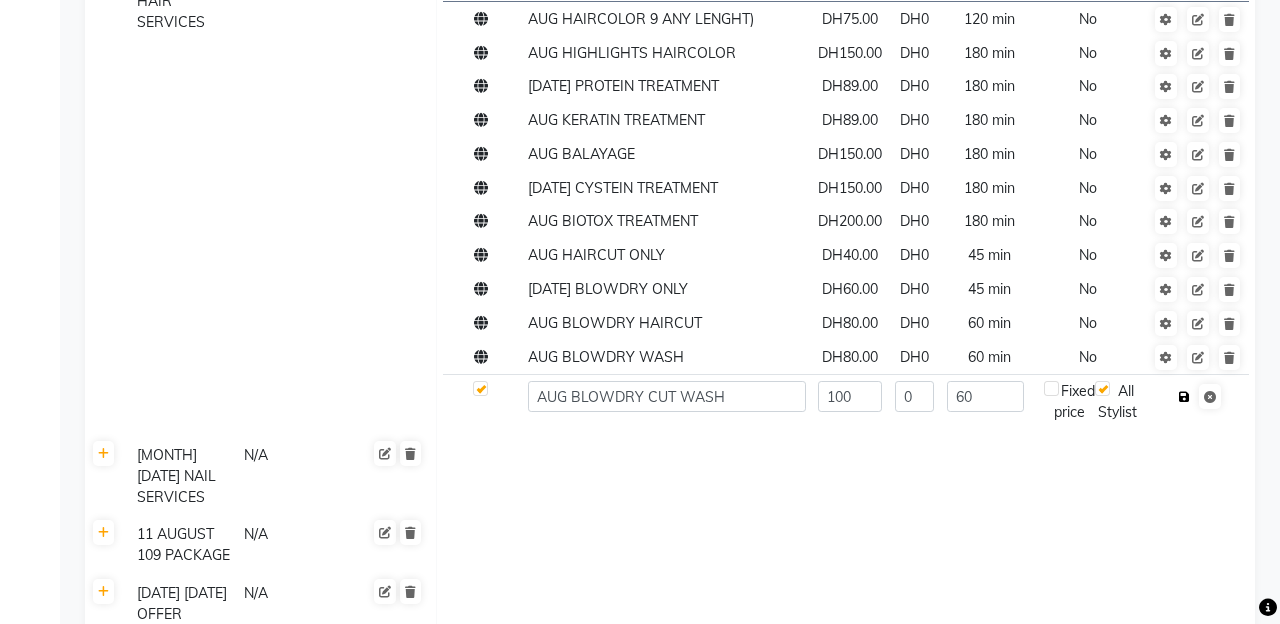click at bounding box center (1184, 397) 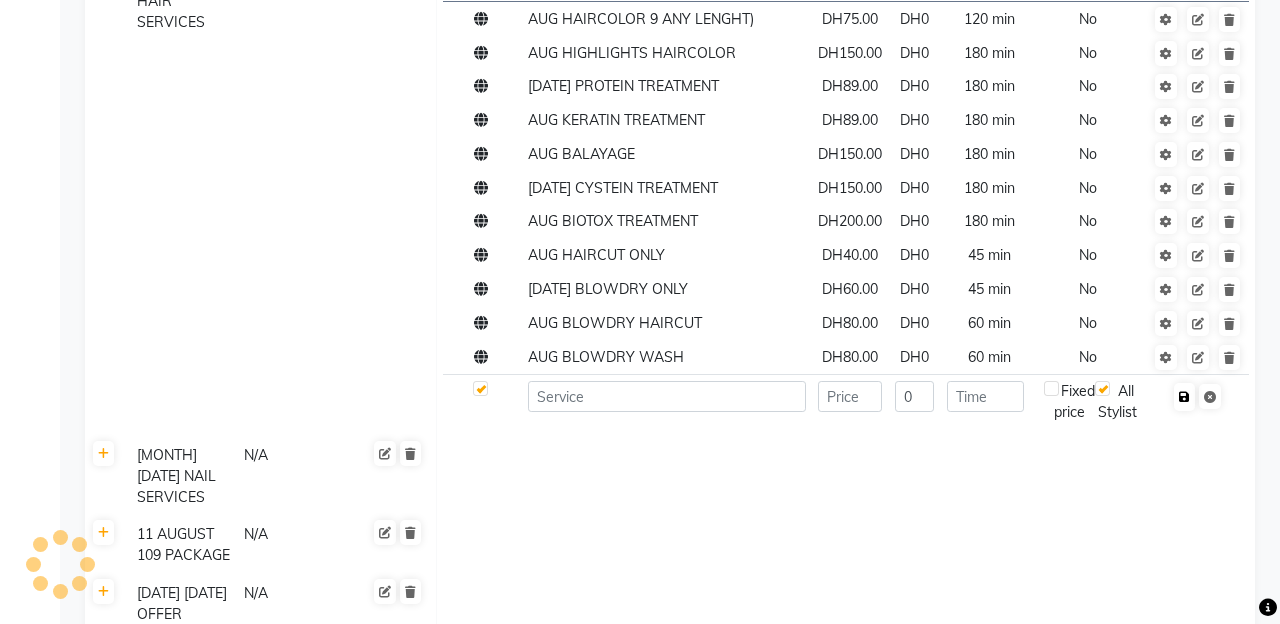 scroll, scrollTop: 5878, scrollLeft: 0, axis: vertical 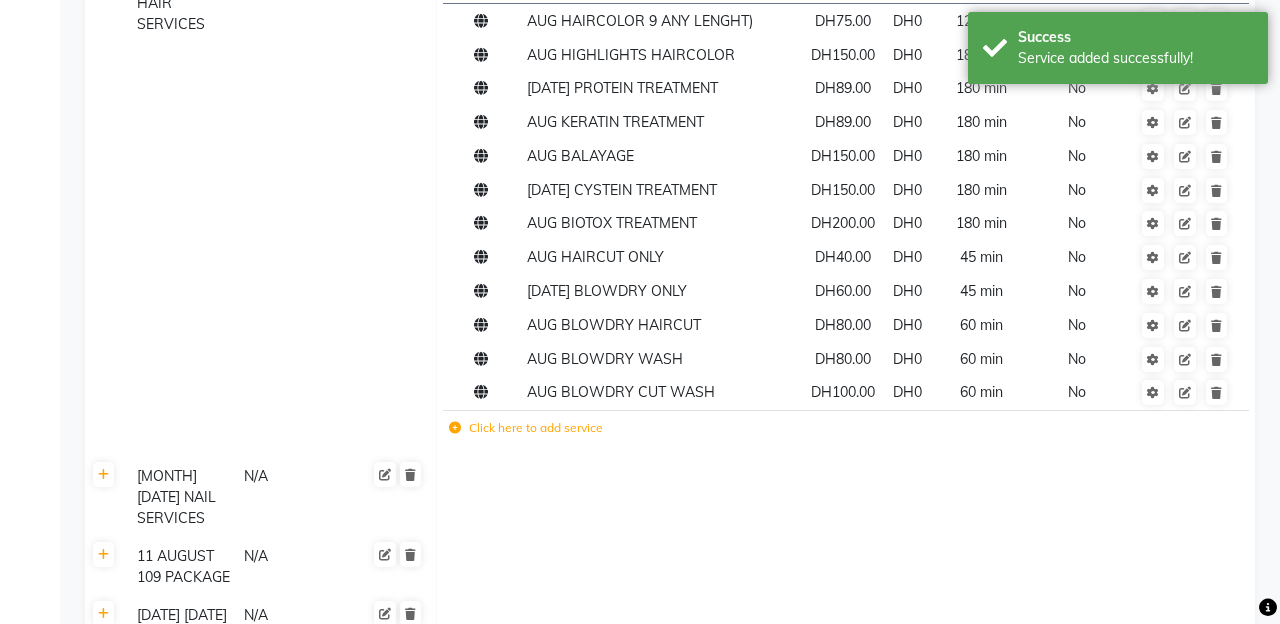 click on "Click here to add service" 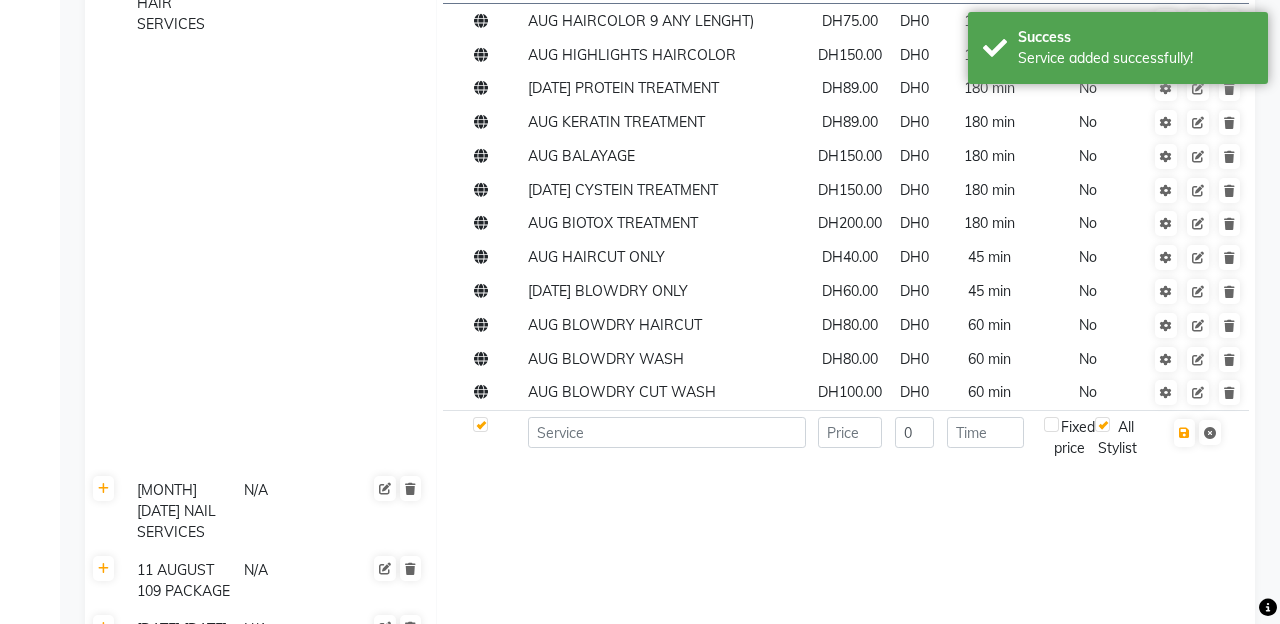 scroll, scrollTop: 5880, scrollLeft: 0, axis: vertical 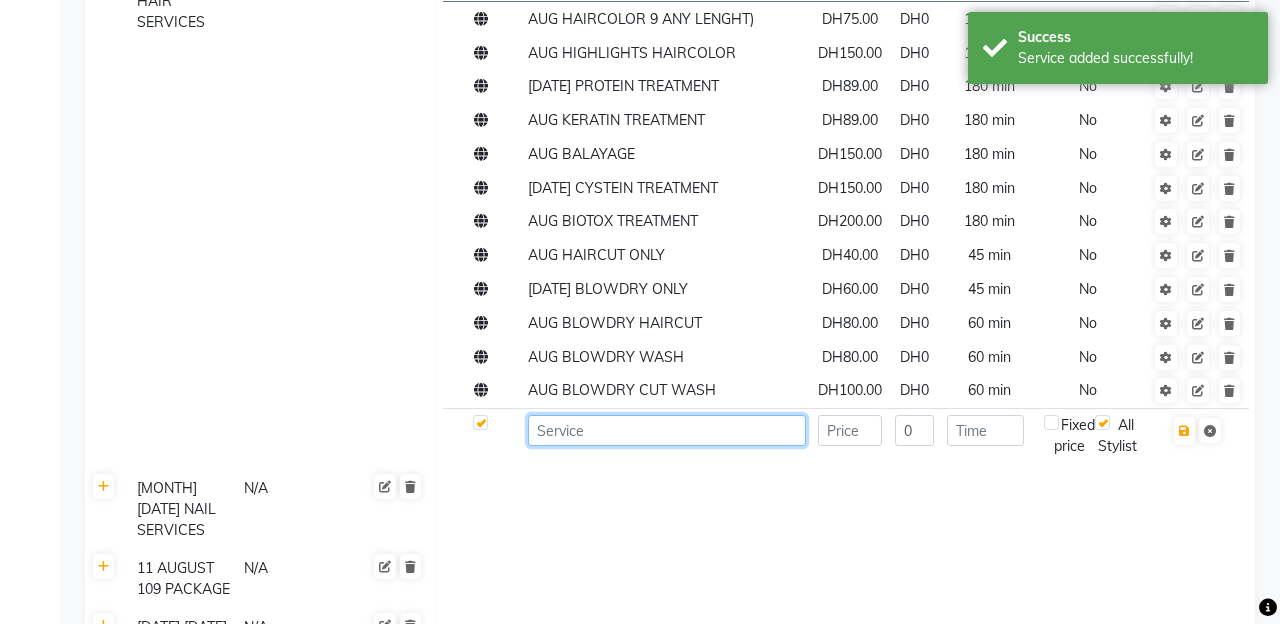 click 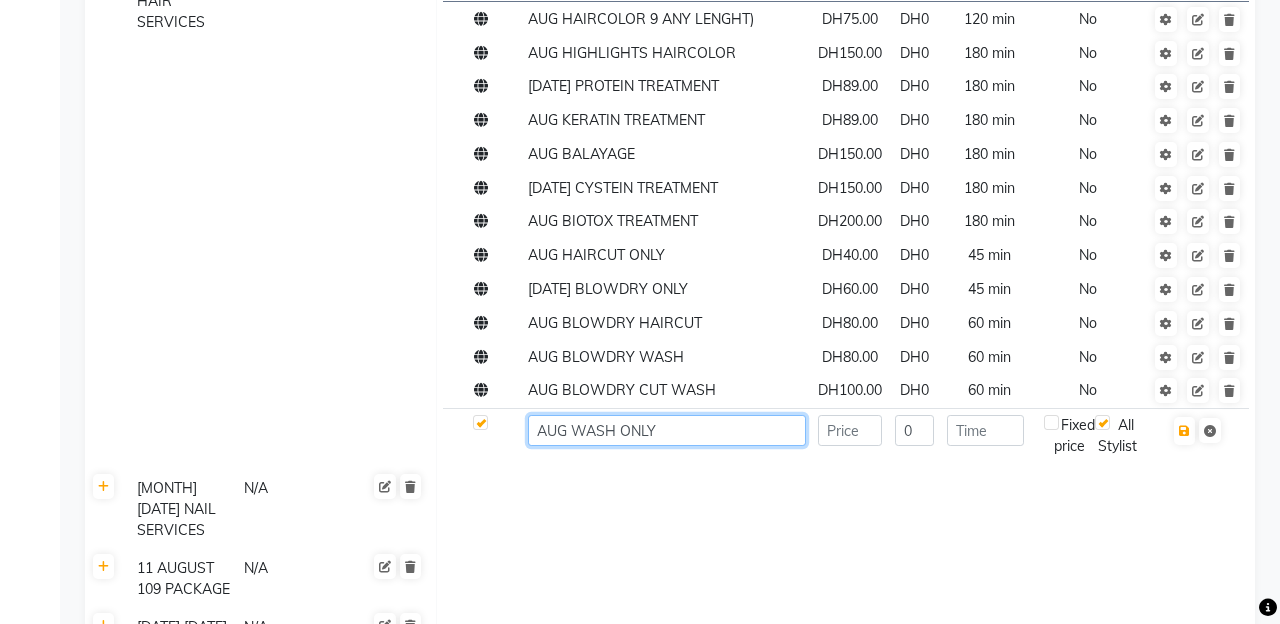 type on "AUG WASH ONLY" 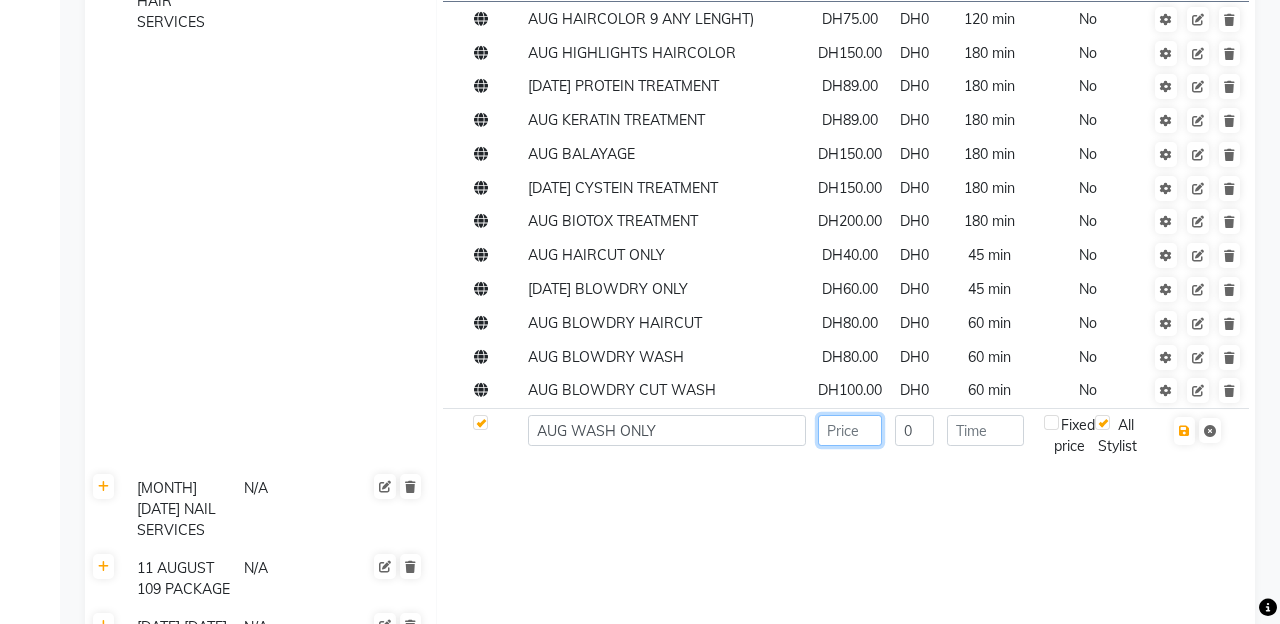 click 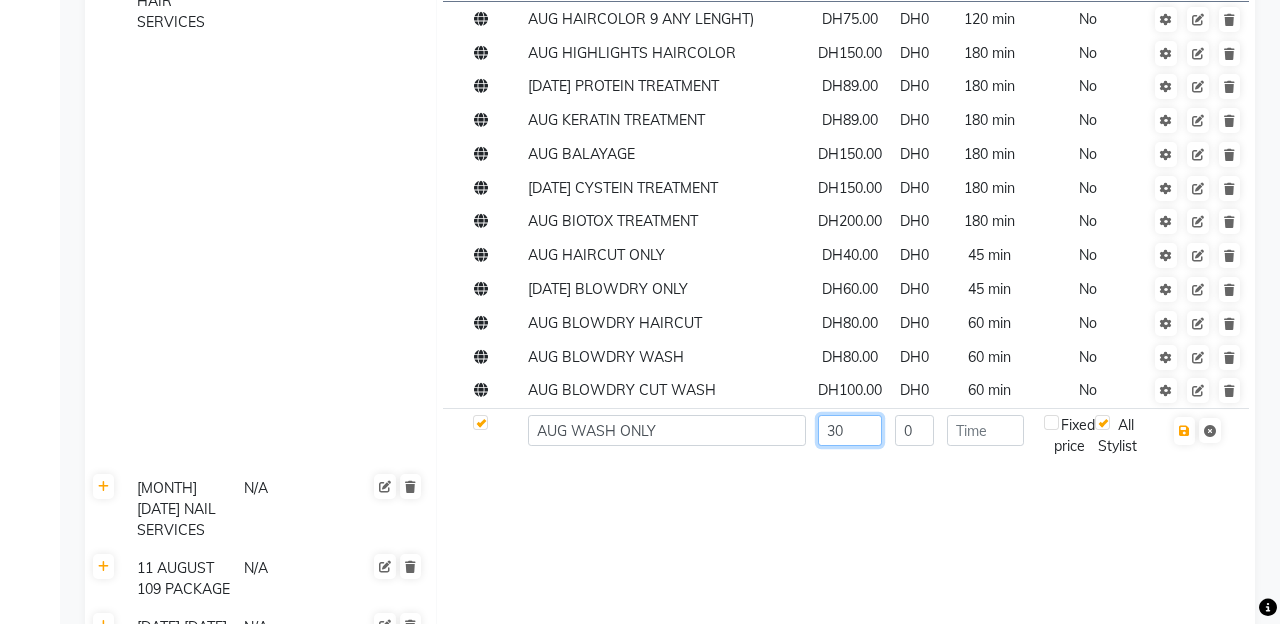type on "30" 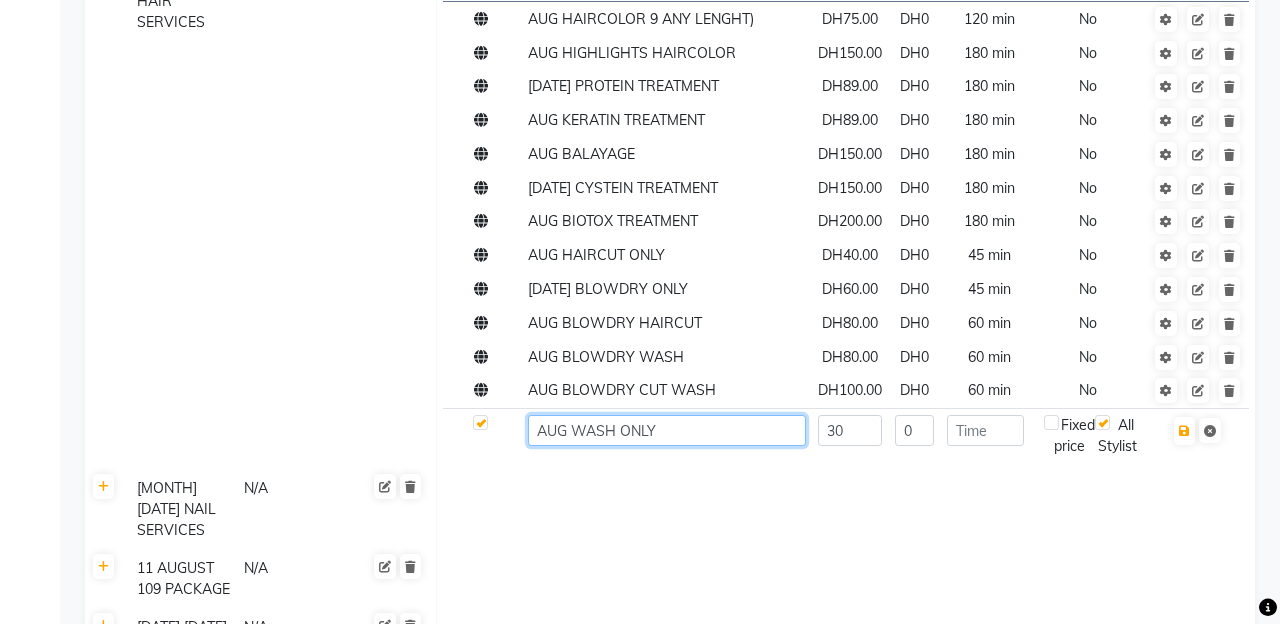 click on "AUG WASH ONLY" 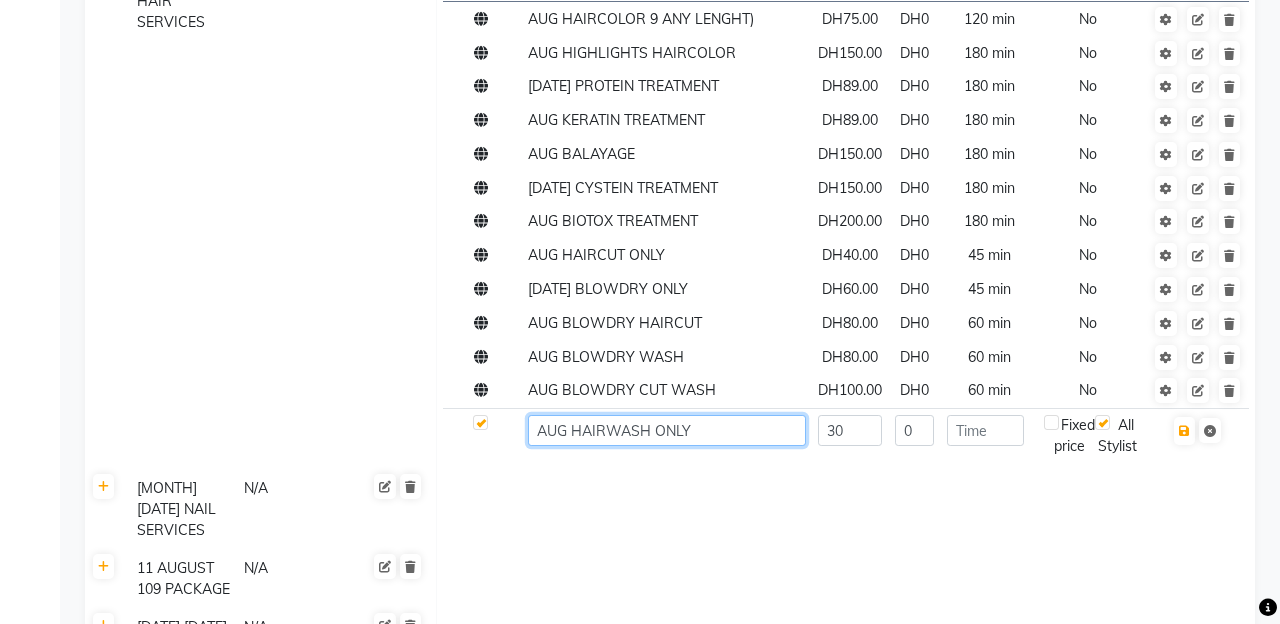 type on "[MONTH] [SERVICE] [CONDITION]" 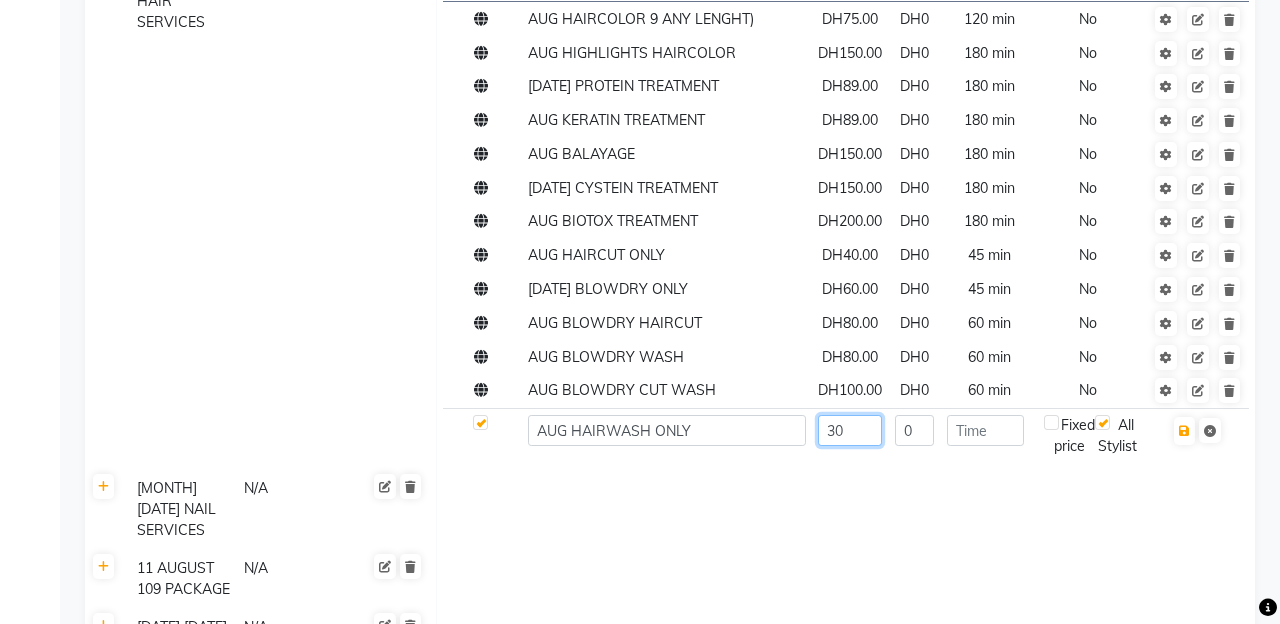 click on "30" 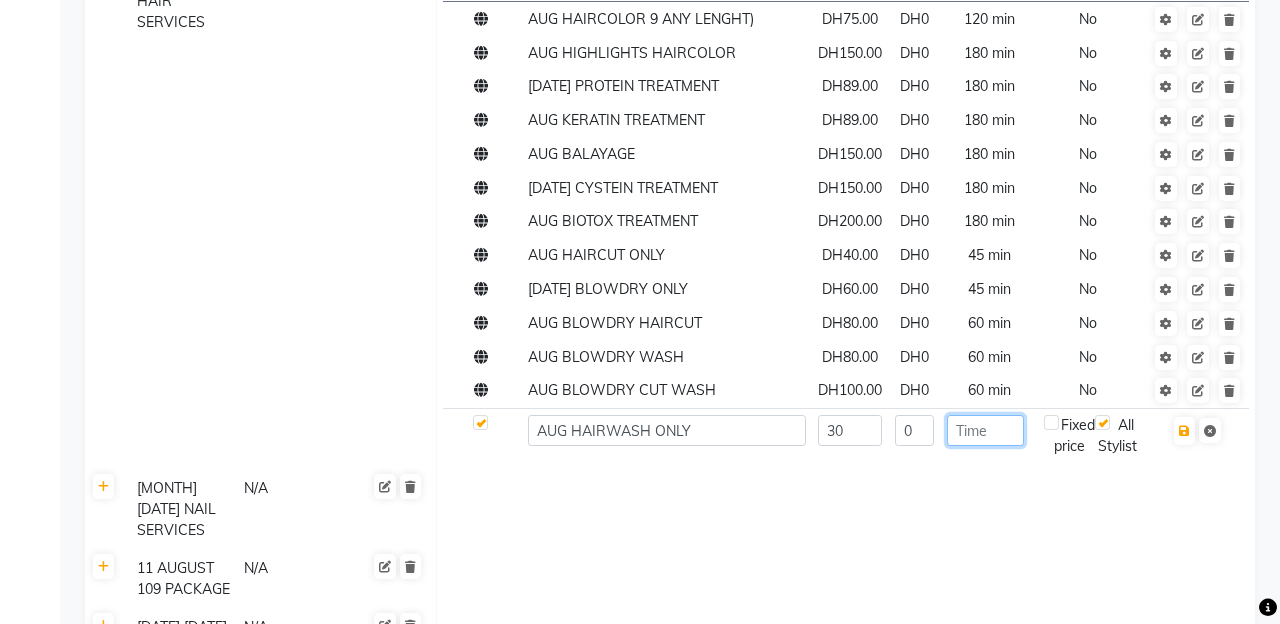 click 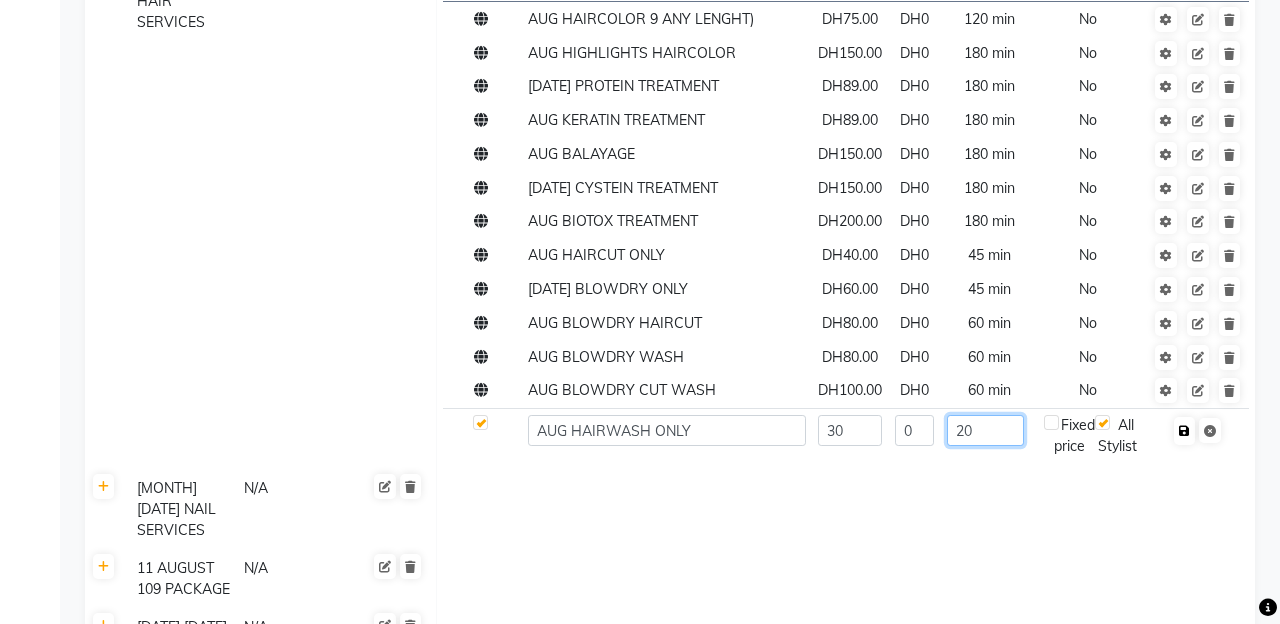 type on "20" 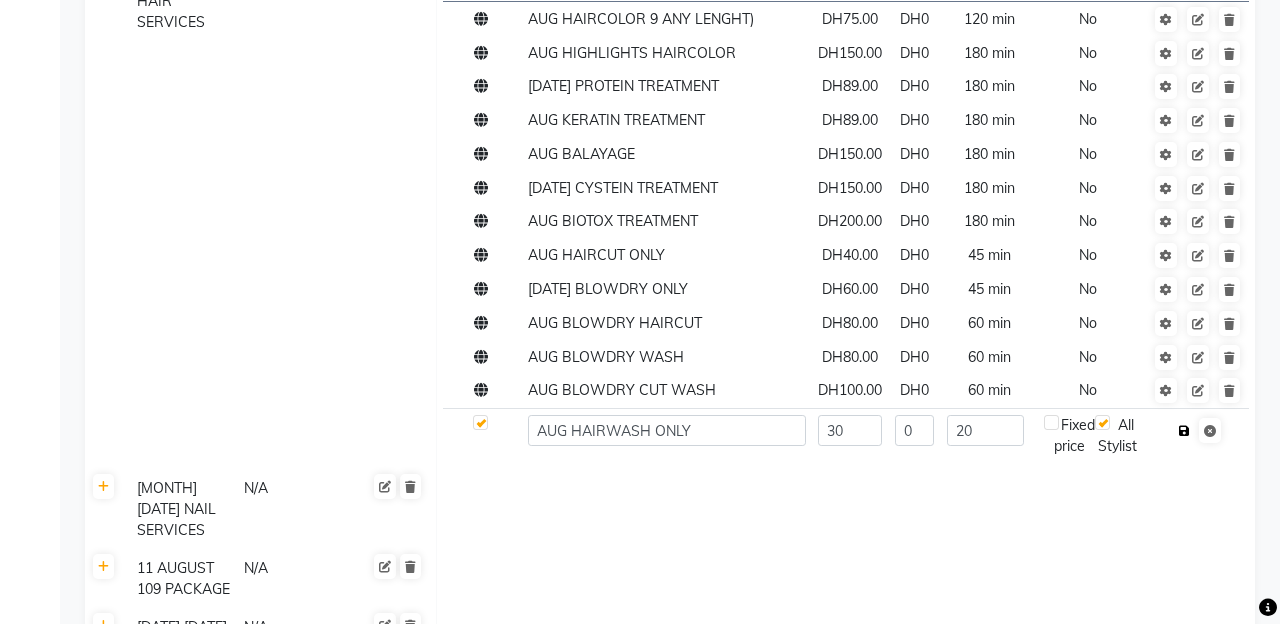 click at bounding box center [1184, 431] 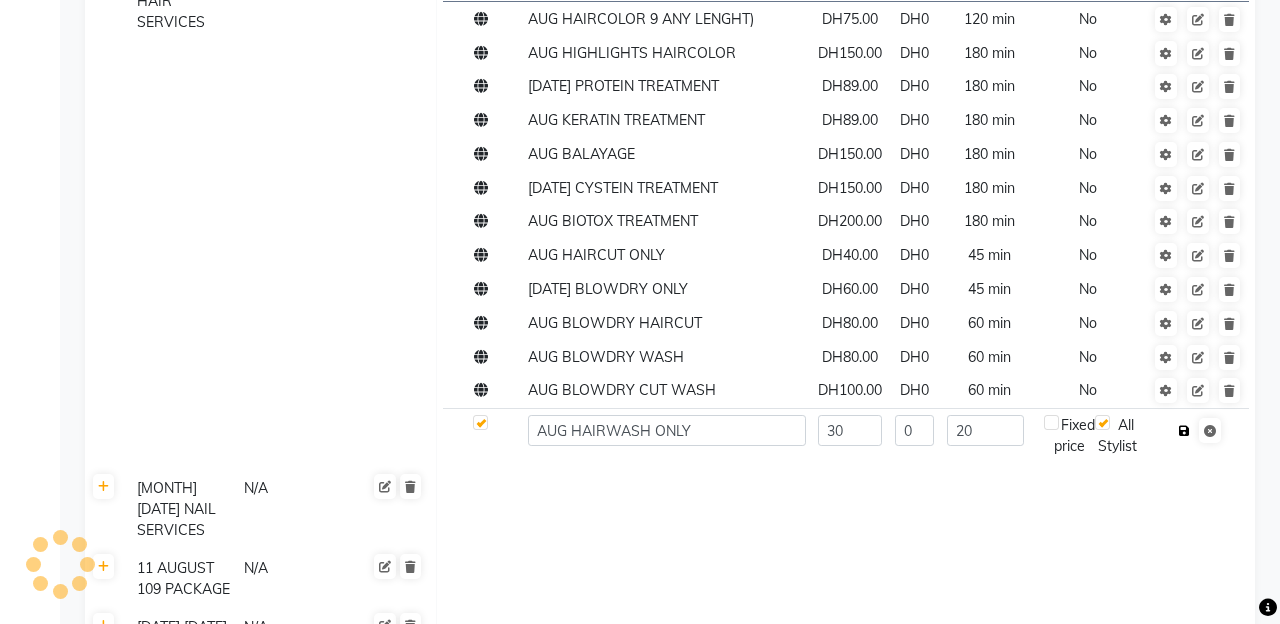 click at bounding box center [1184, 431] 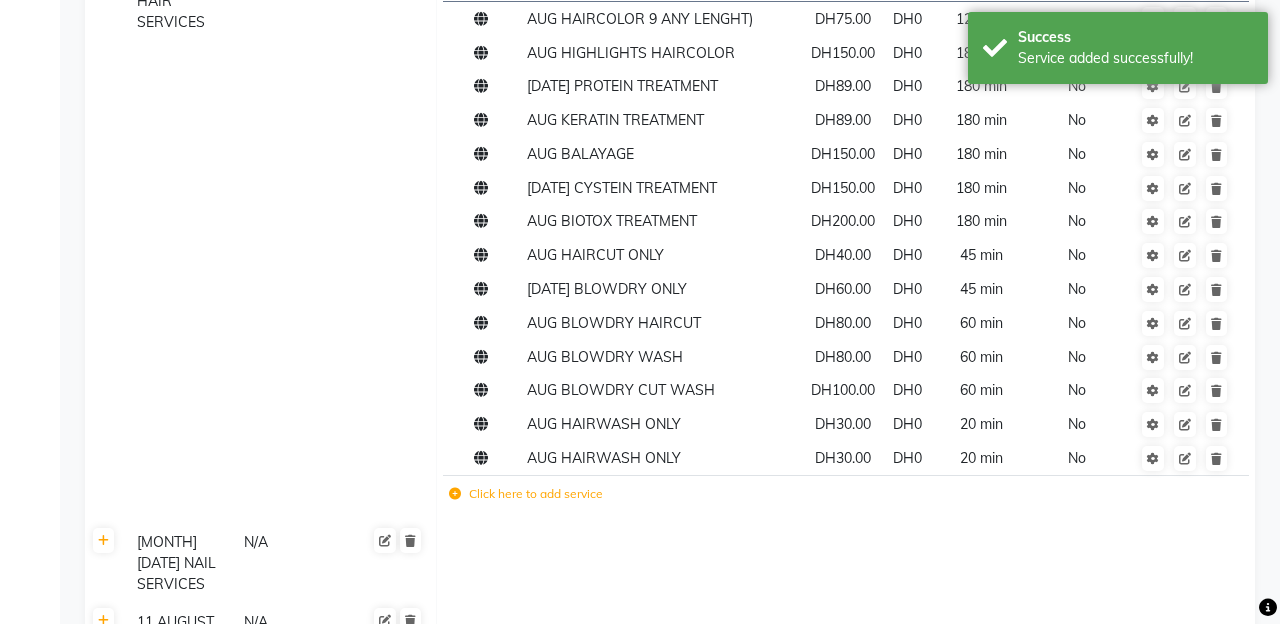 click on "Click here to add service" 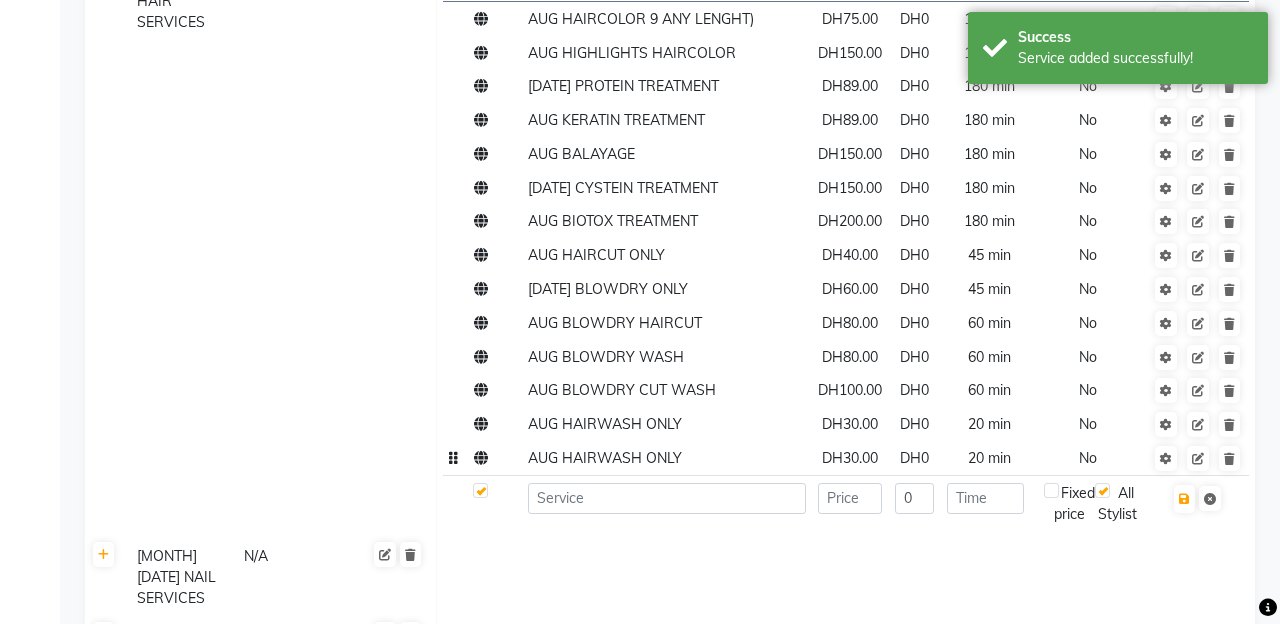click on "[MONTH] [SERVICE] [CONDITION]" 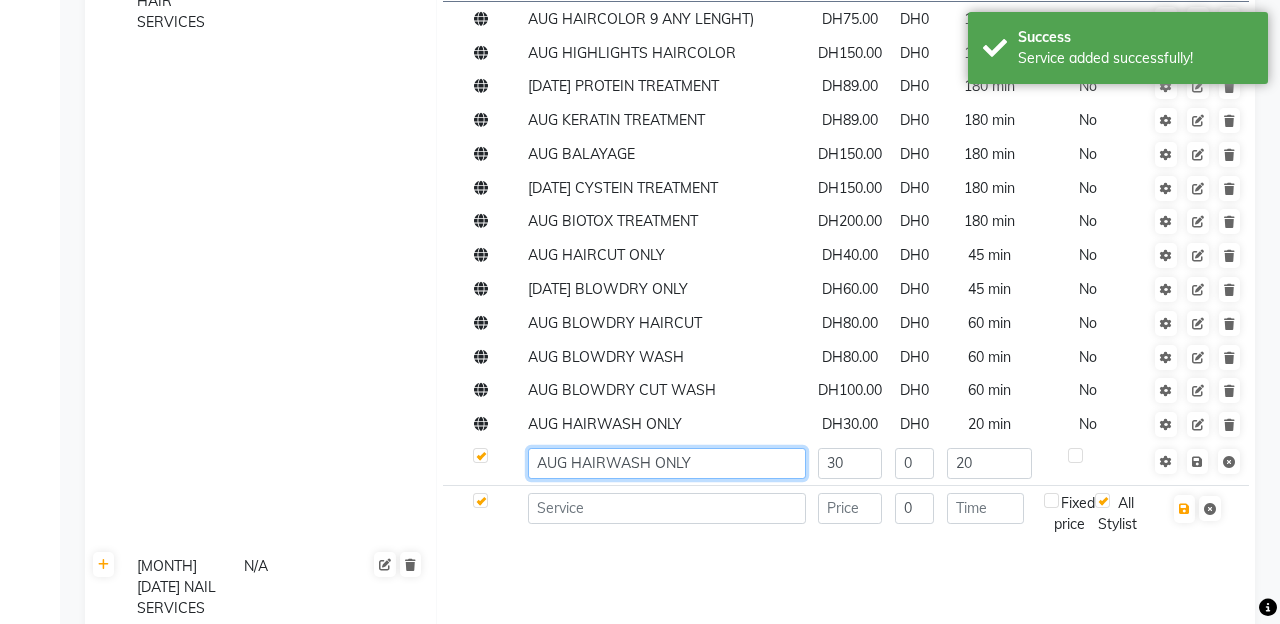 click on "[MONTH] [SERVICE] [CONDITION]" 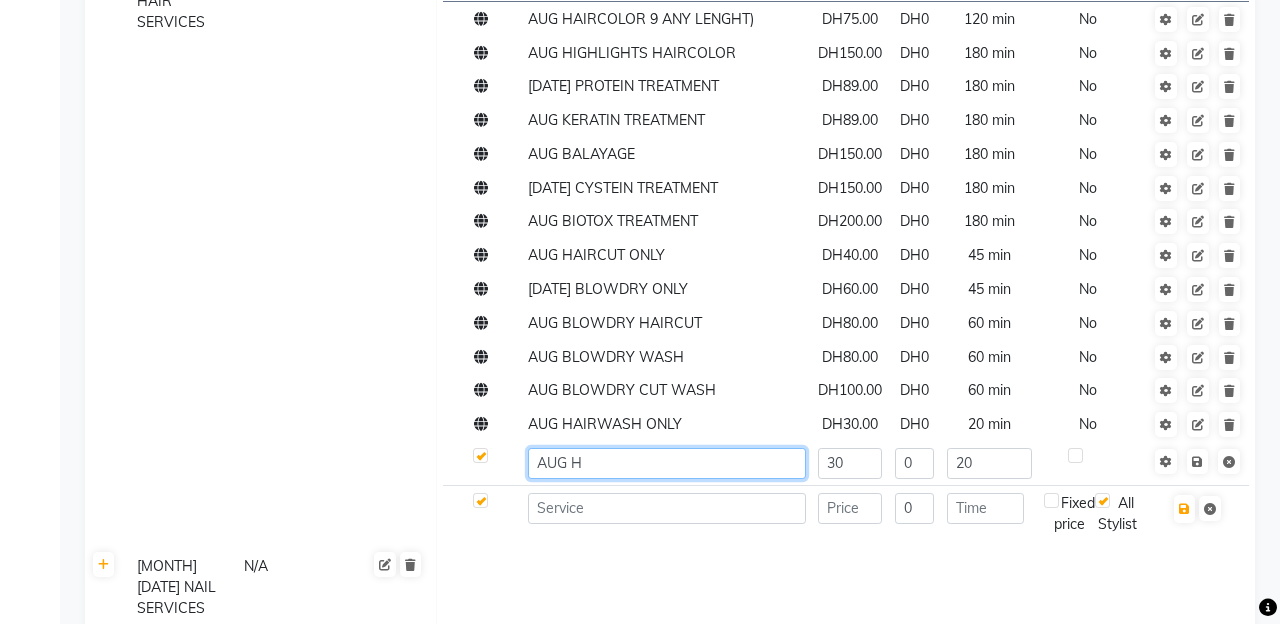 type on "AUG" 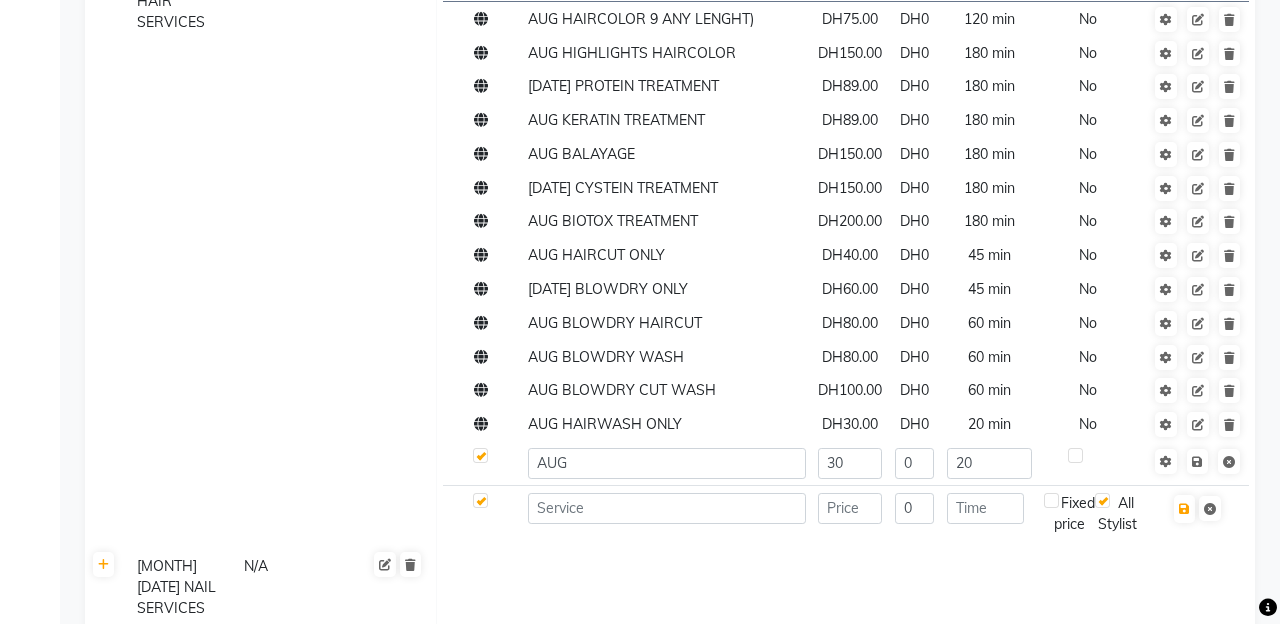 click on "JULY OFFER 11 SERVICE PACKAGE  N/A Online  NAME  PRICE COST TIME Fixed Price  ACTION DW MORROCAN BATH DH9.91 DH0 45 min  No  DW HAIRWASH DH9.91 DH0 10 min  No  DW HOTOIL DH9.91 DH0 10 min  No  DW HAIR BLOWDRY DH9.91 DH0 20 min  No  DW HAIR IRON DH9.91 DH0 15 min  No  DW HAIRCUT DH9.91 DH0 20 min  No  DW PEDICURE DH9.91 DH0 20 min  No  DW MANICURE DH9.91 DH0 20 min  No  DW FOOTSPA DH9.91 DH0 10 min  No  DW FOOT PARAFFIN DH9.91 DH0 10 min  No  DW HAND PRAFFIN DH9.91 DH0 10 min  No  DW HAND POLISH DH9.91 DH0 10 min  No  DW FOOT POLISH DH9.91 DH0 10 min  No  DW HALF LEG WAXING DH9.91 DH0 15 min  No  DW FULL LEG WAXING DH9.91 DH0 20 min  No  DW HALF ARM WAXING DH9.91 DH0 15 min  No  DW NORMAL DRY HAIR DH9.91 DH0 5 min  No  DW FULL ARM WAXING DH9.91 DH0 15 min  No  DW UNDERARM WAXING DH9.91 DH0 15 min  No  DW EYEBROW THREADING DH9.91 DH0 10 min  No  DW EYEBROW COLOR DH9.91 DH0 20 min  No  DW UPPERLIP THREADING DH9.91 DH0 10 min  No  DW CHIN THREADING DH9.91 DH0 10 min  No  DW FOREHEAD THREADING DH9.91 DH0 10 min 30" 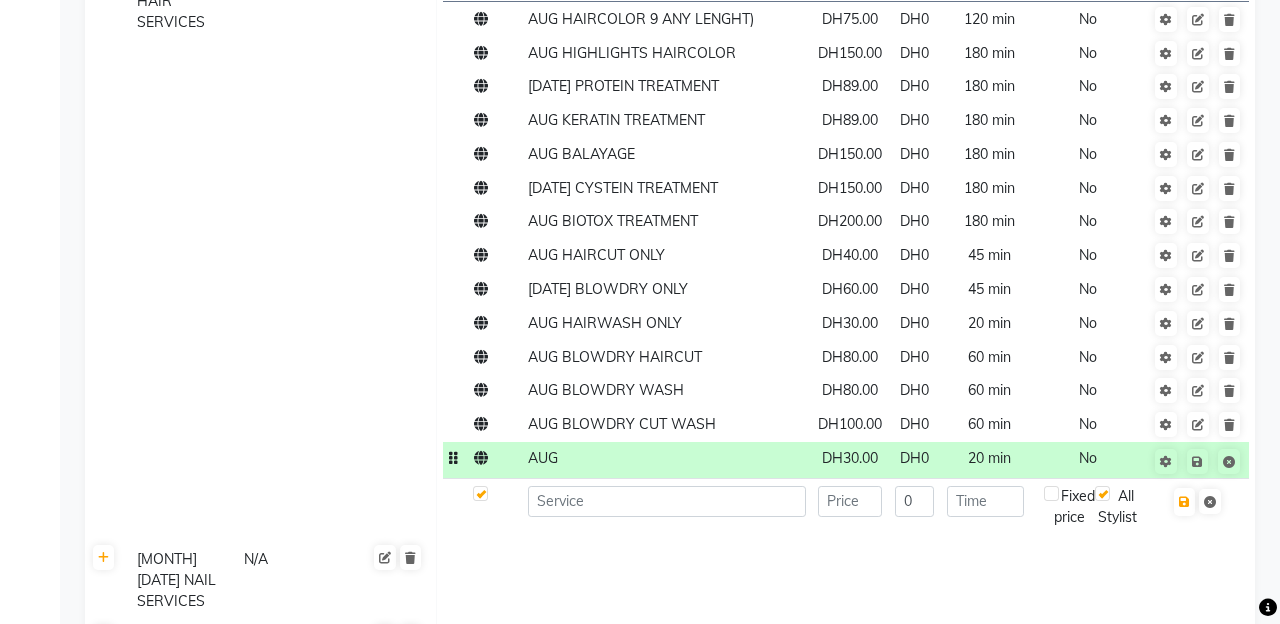 click on "AUG" 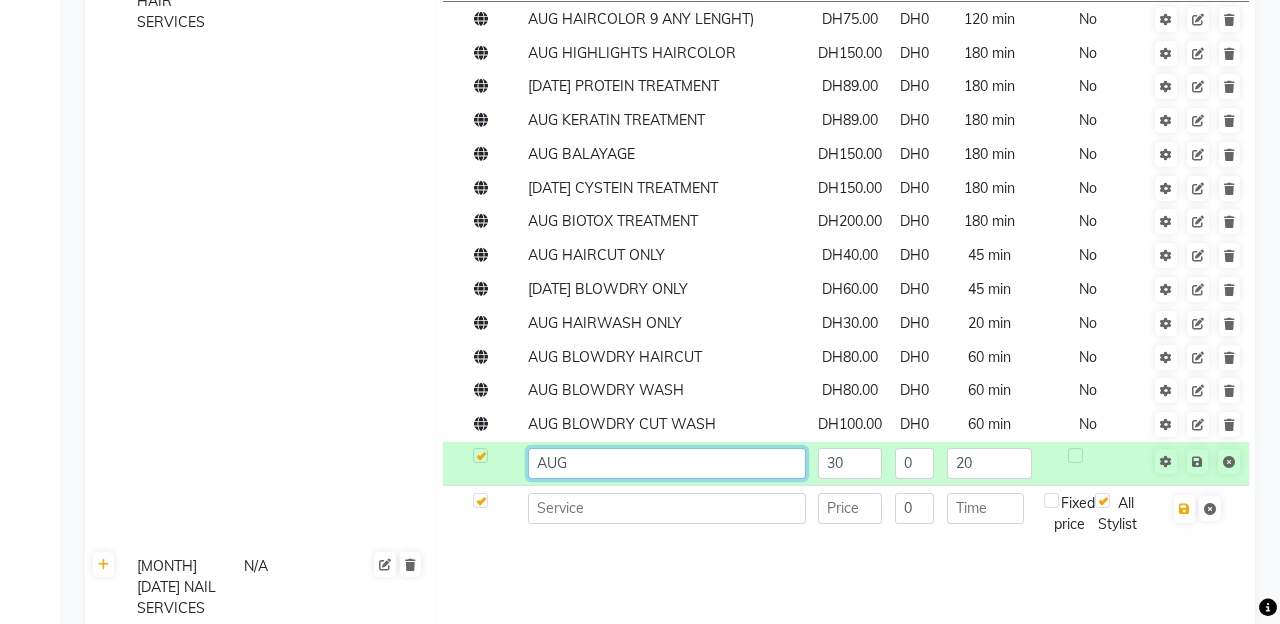 click on "AUG" 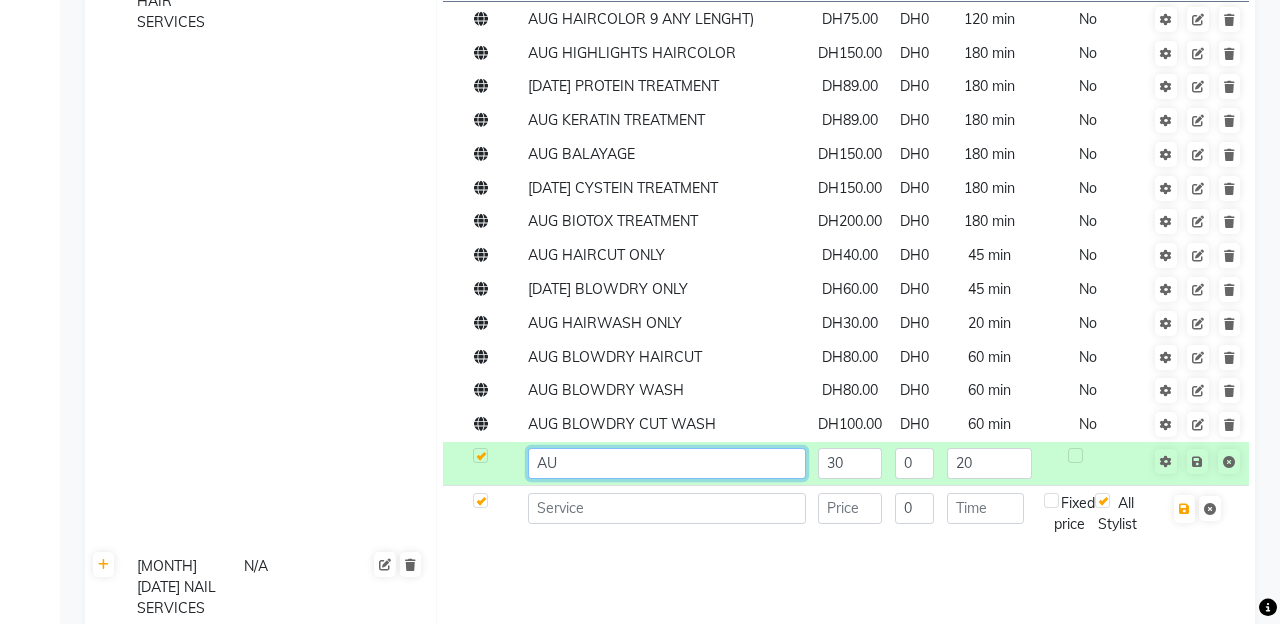 type on "A" 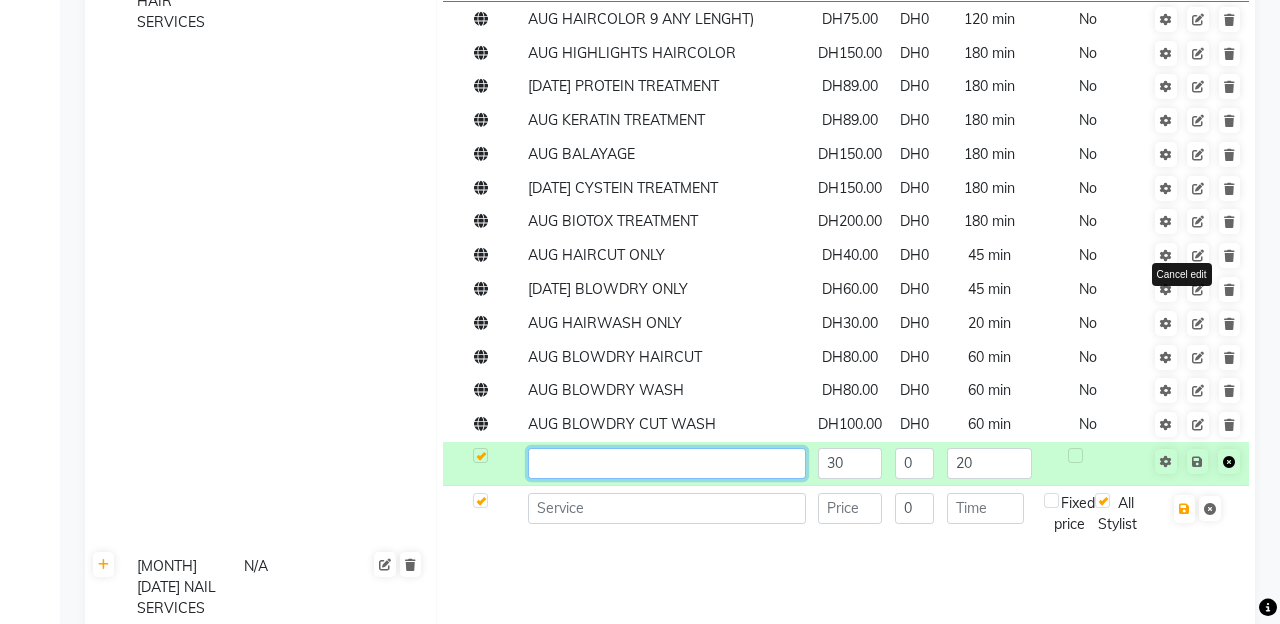 type 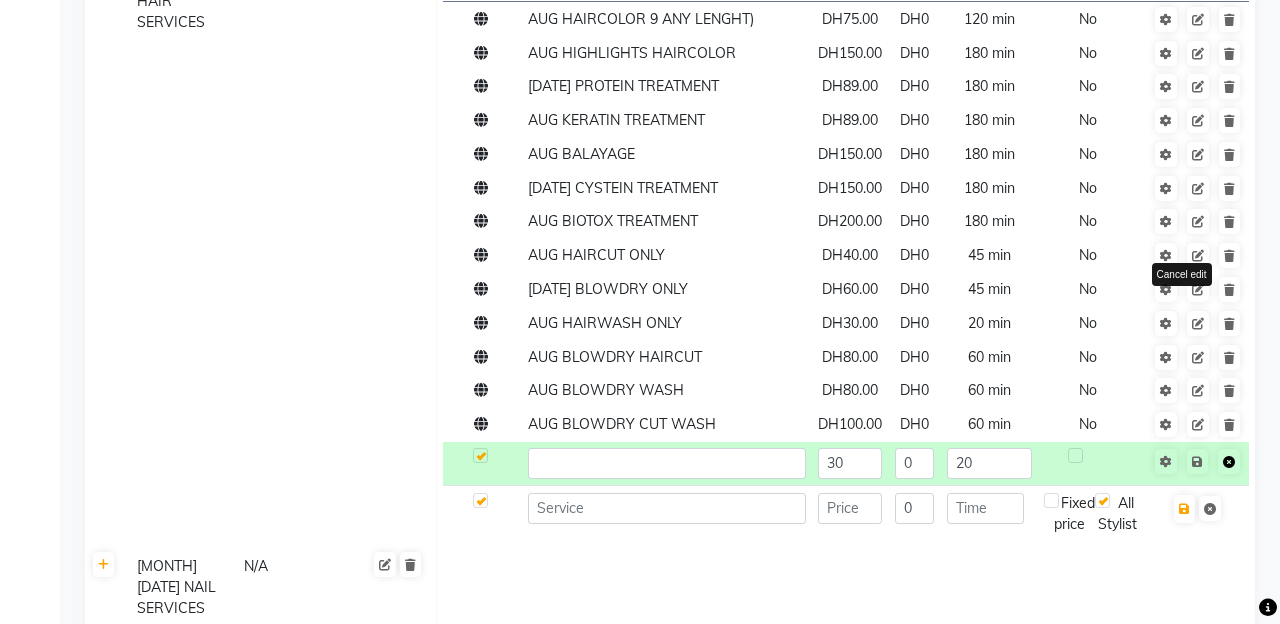 click 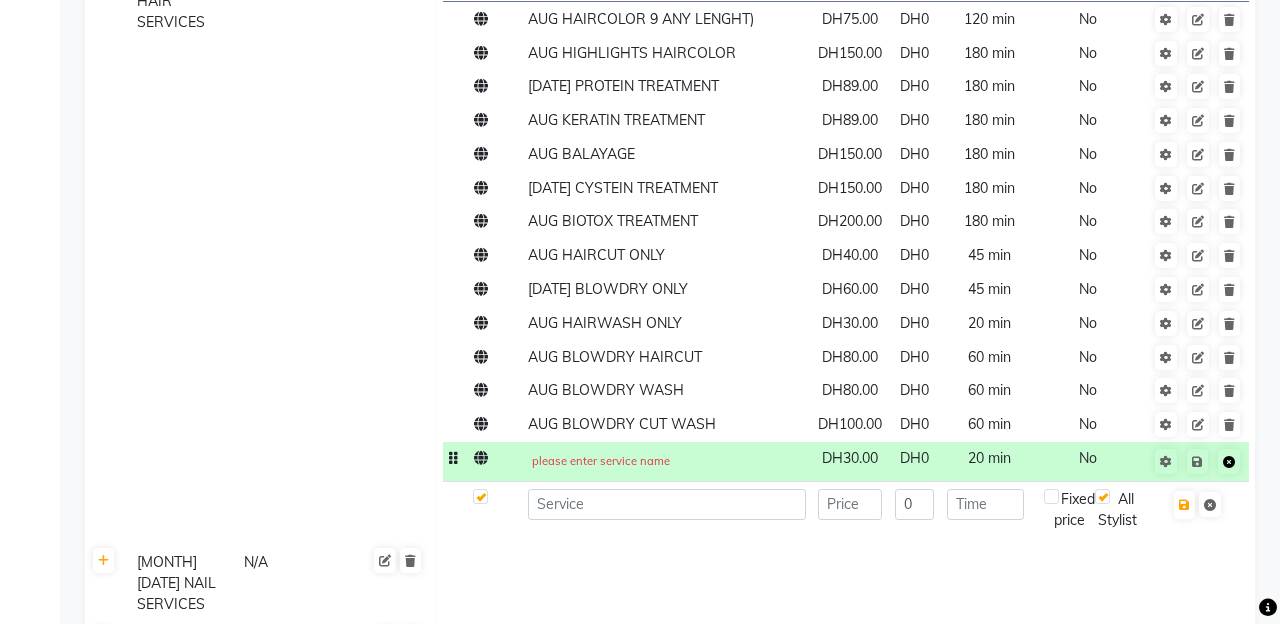click 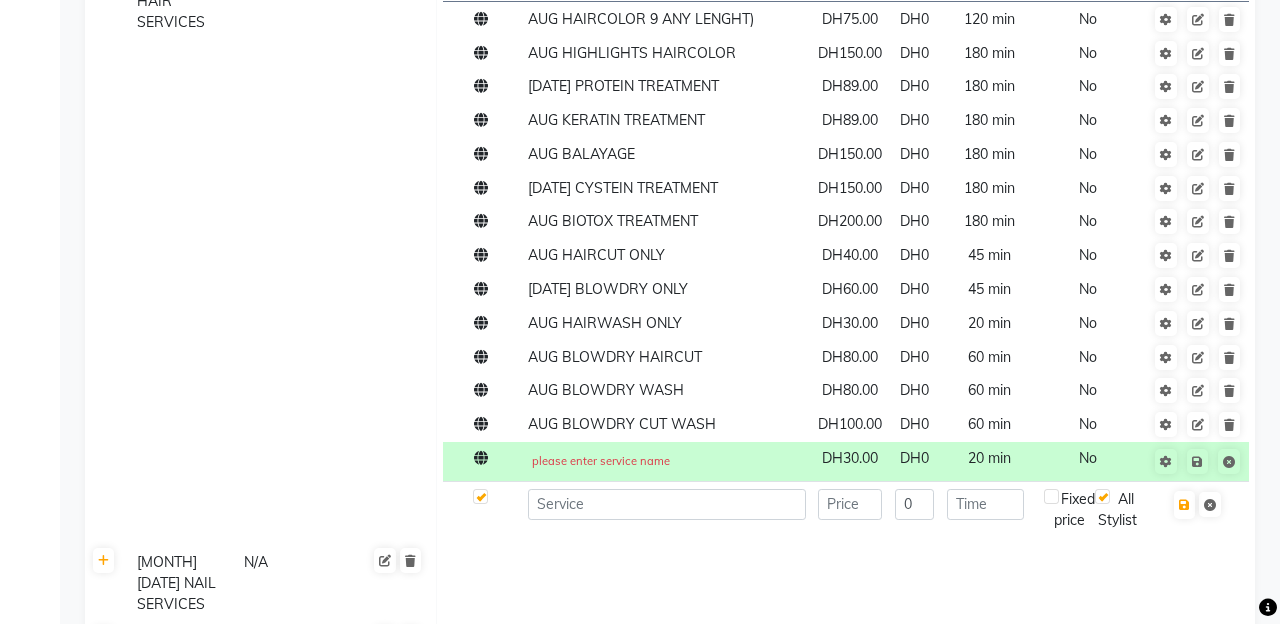 click 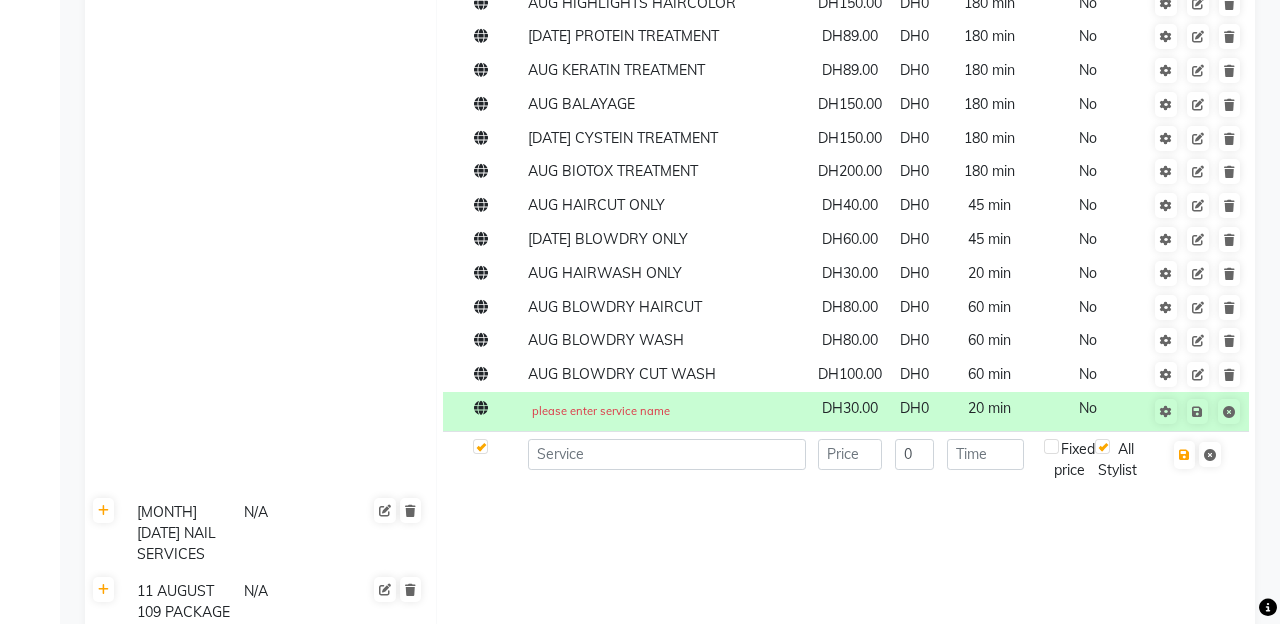 scroll, scrollTop: 5987, scrollLeft: 0, axis: vertical 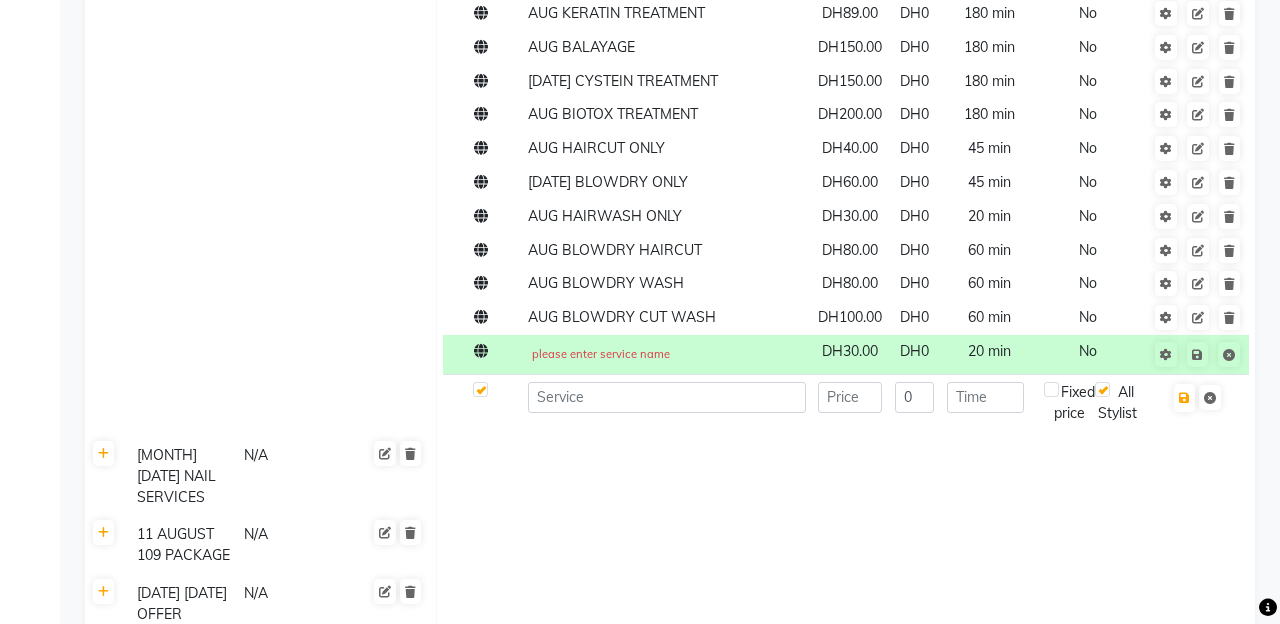click on "Save Changes" 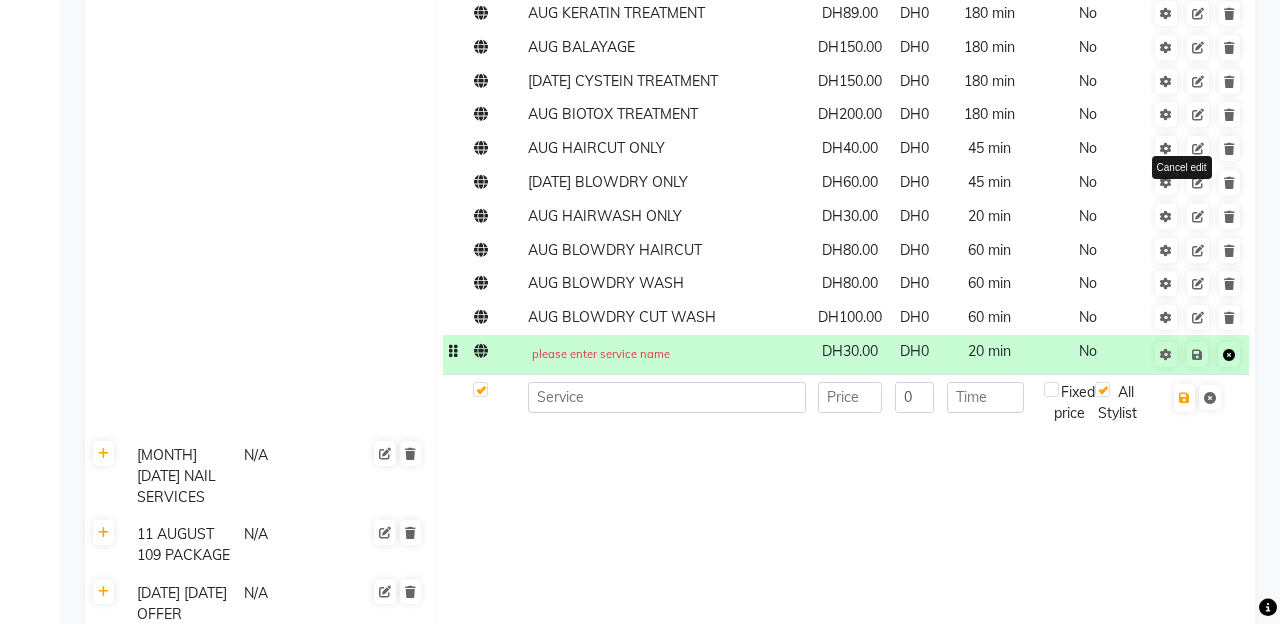 click 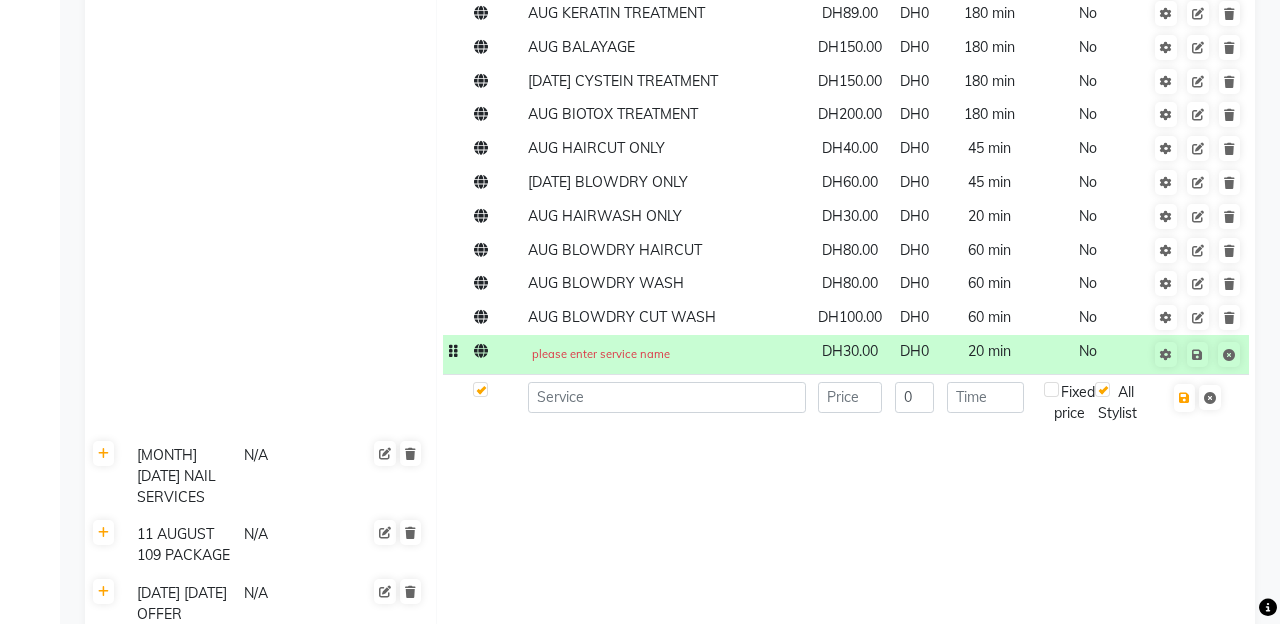 click on "please enter service name" 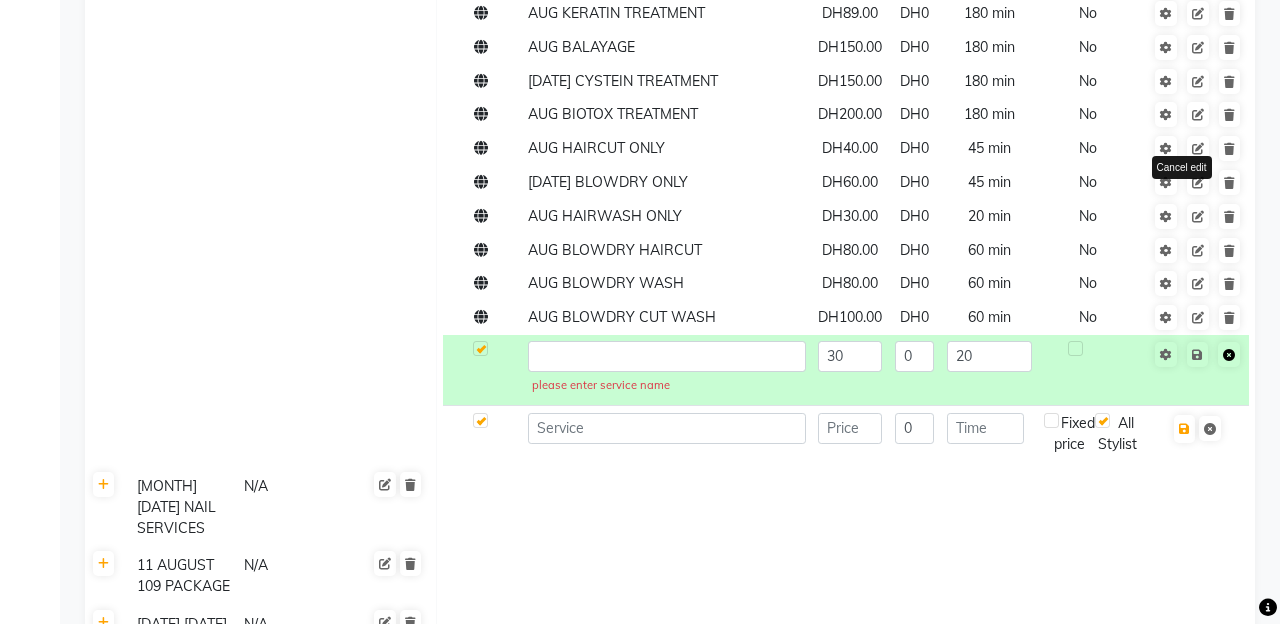 click 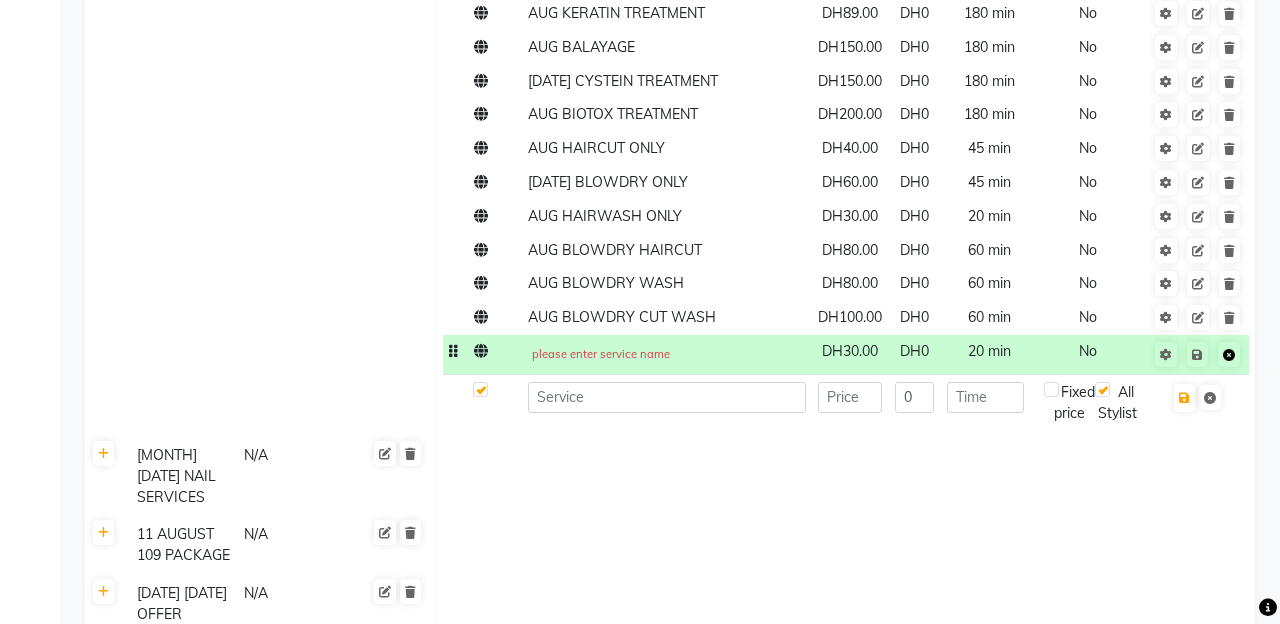 click 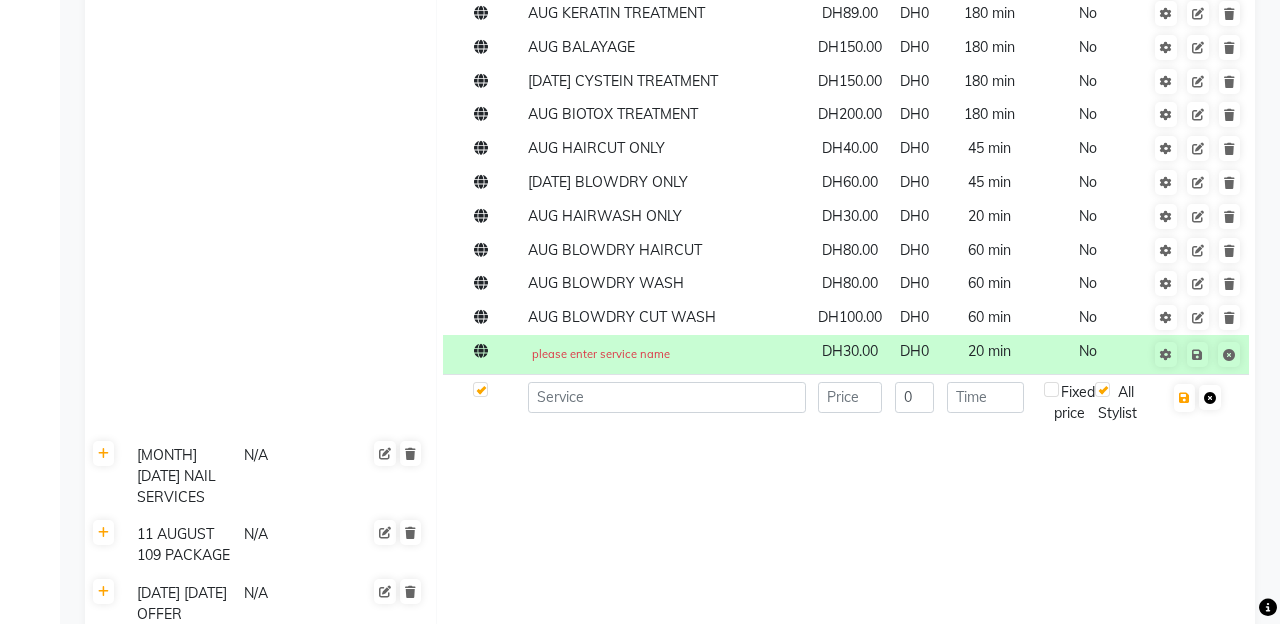 click at bounding box center (1210, 398) 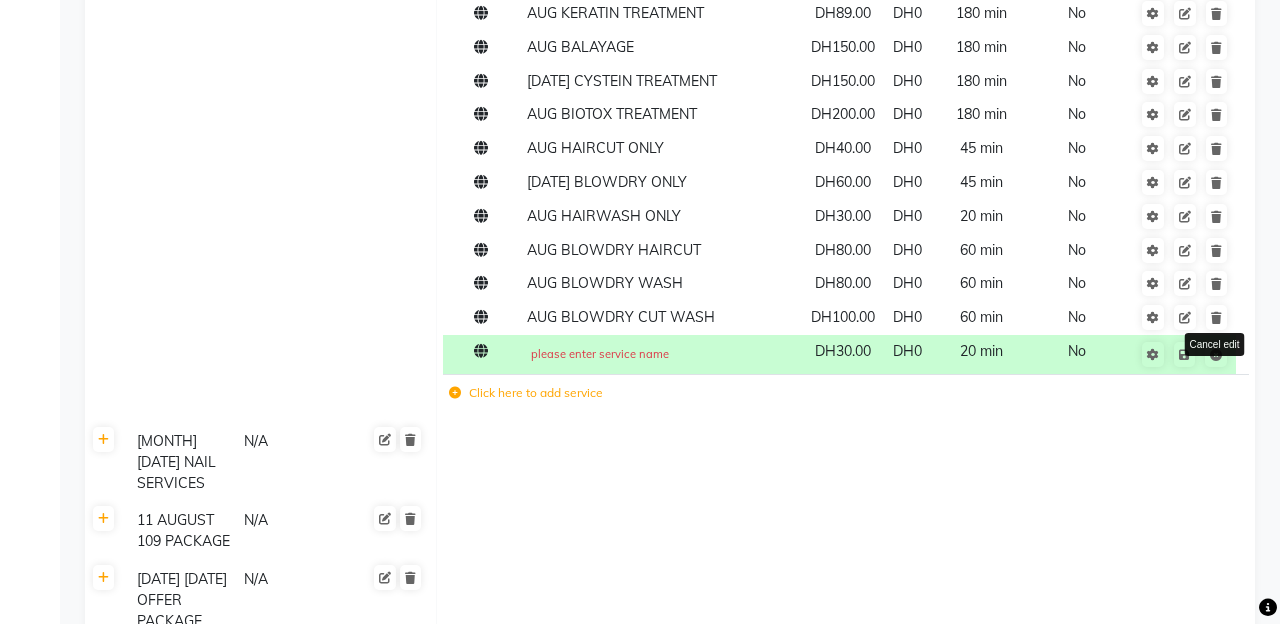 scroll, scrollTop: 5952, scrollLeft: 0, axis: vertical 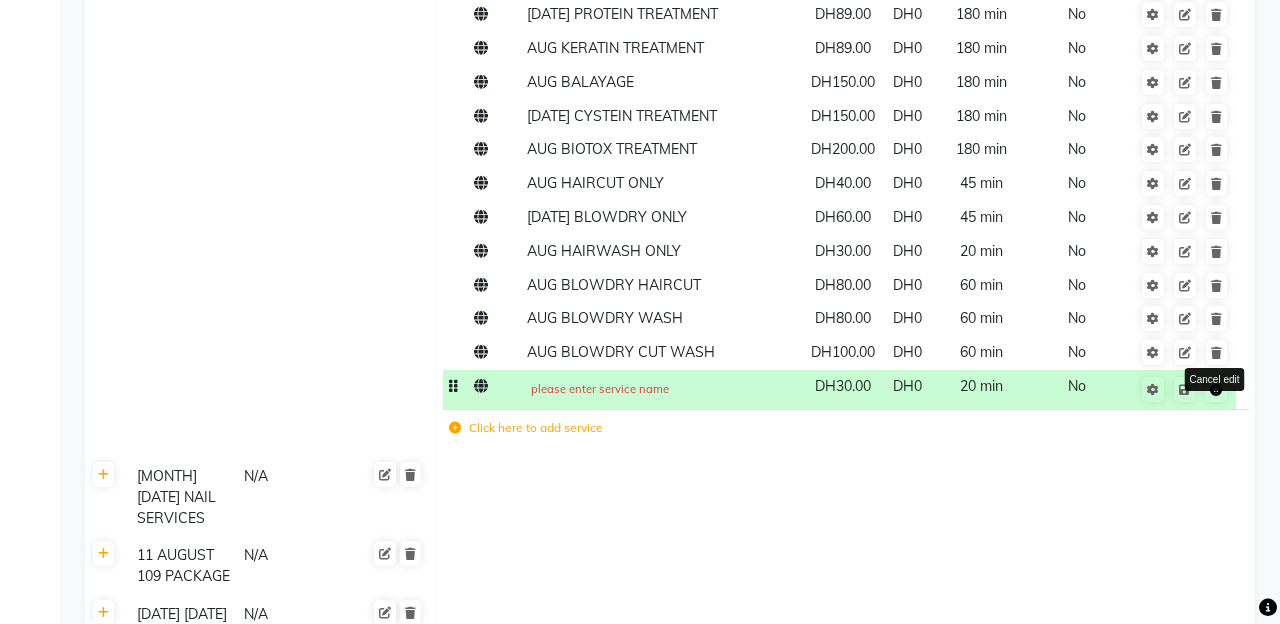 click 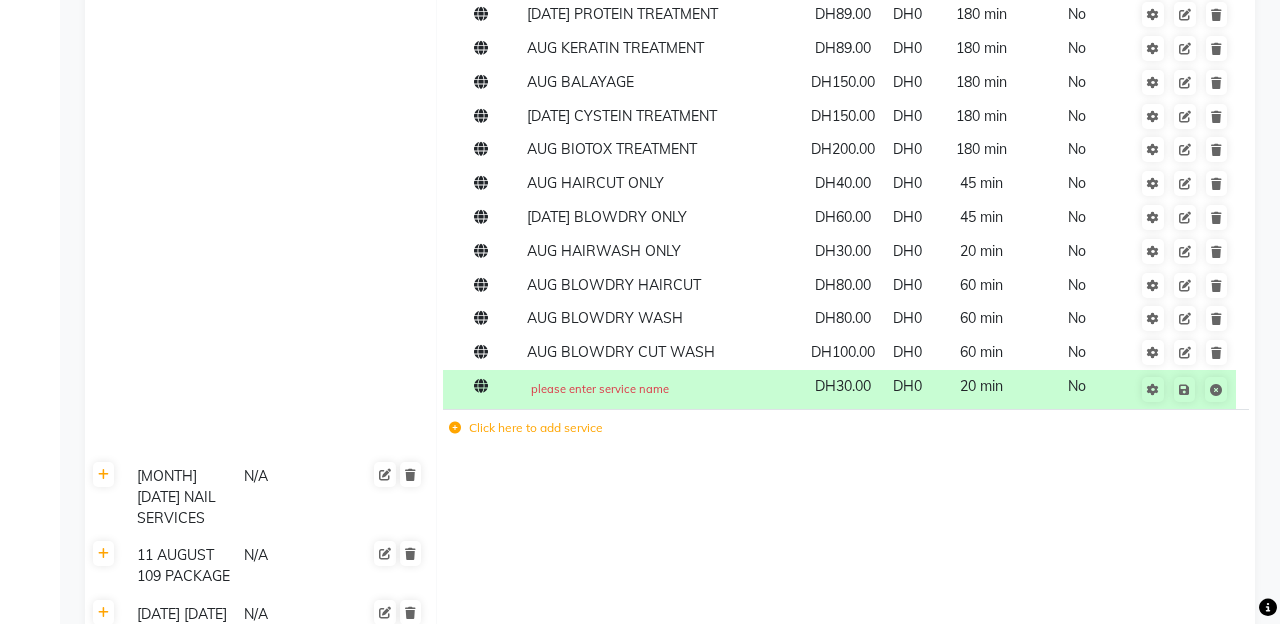 click 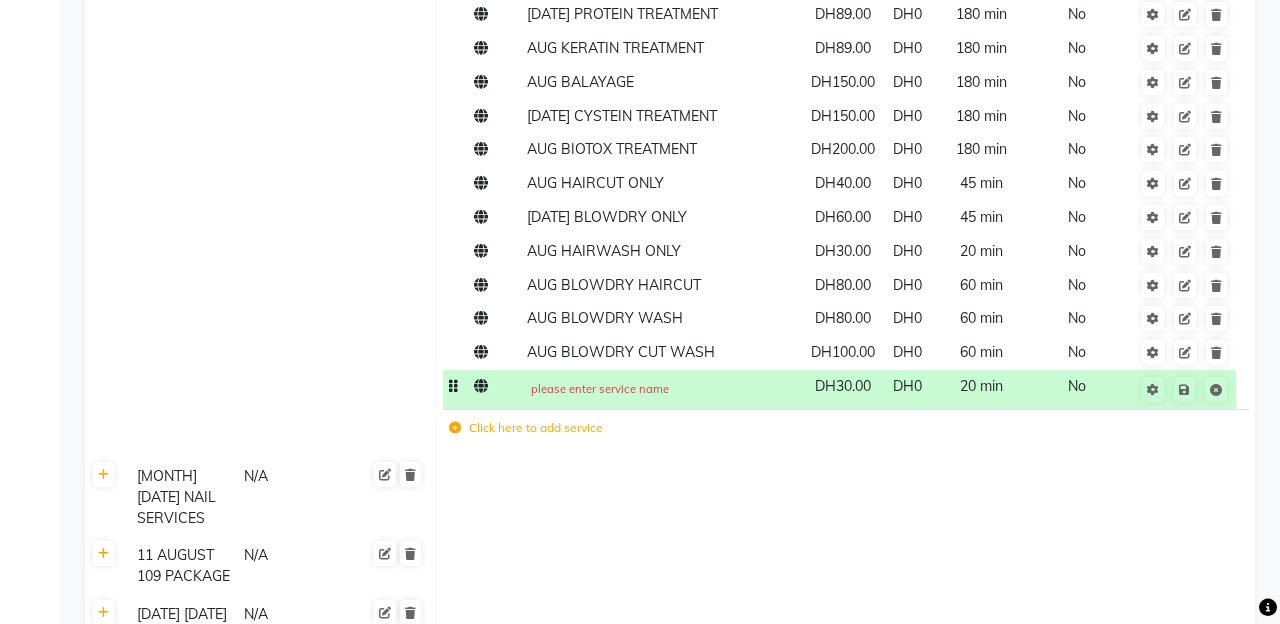click on "please enter service name" 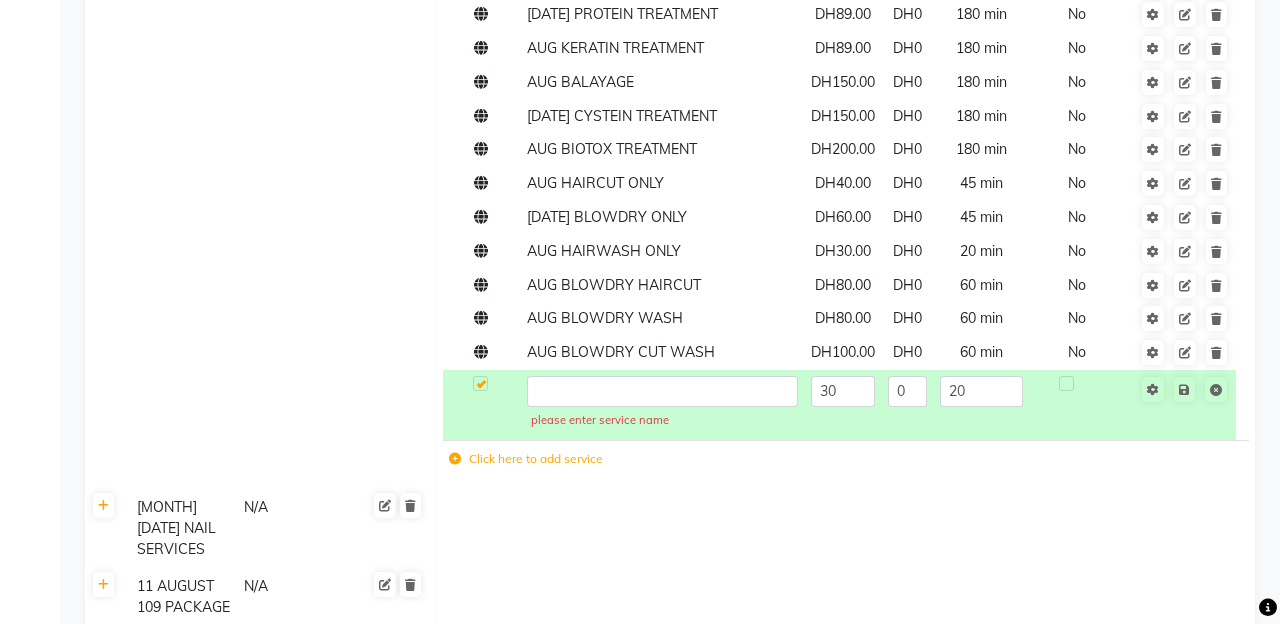 scroll, scrollTop: 5983, scrollLeft: 0, axis: vertical 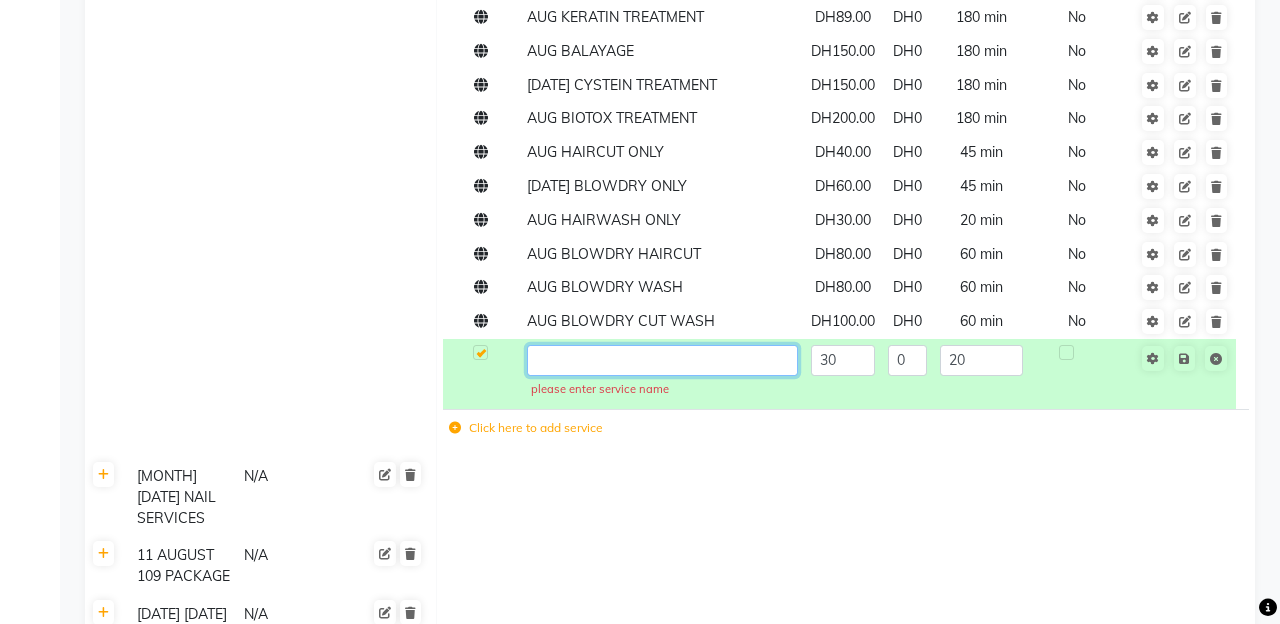 click 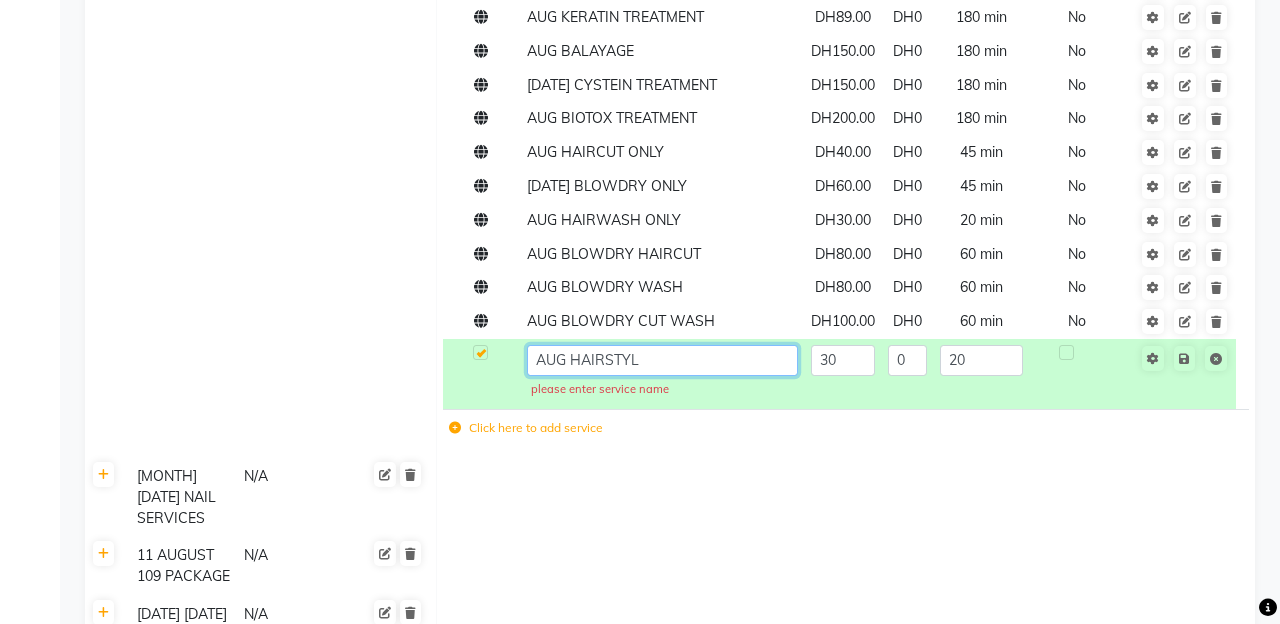 type on "AUG HAIRSTYLE" 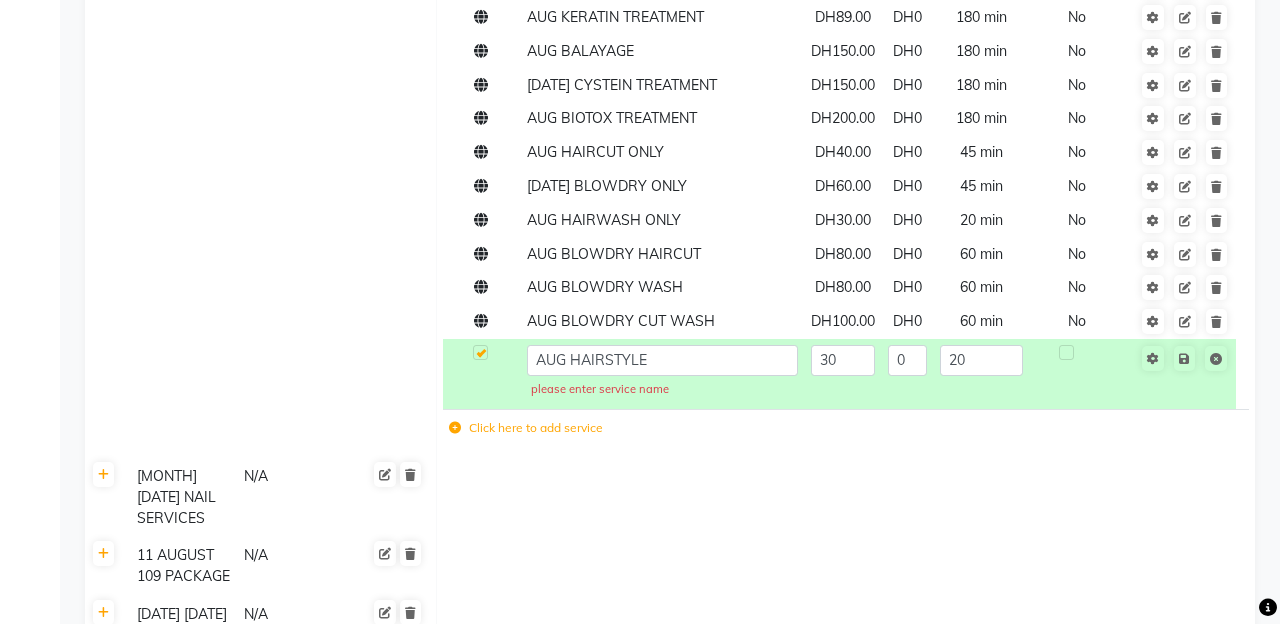scroll, scrollTop: 5949, scrollLeft: 0, axis: vertical 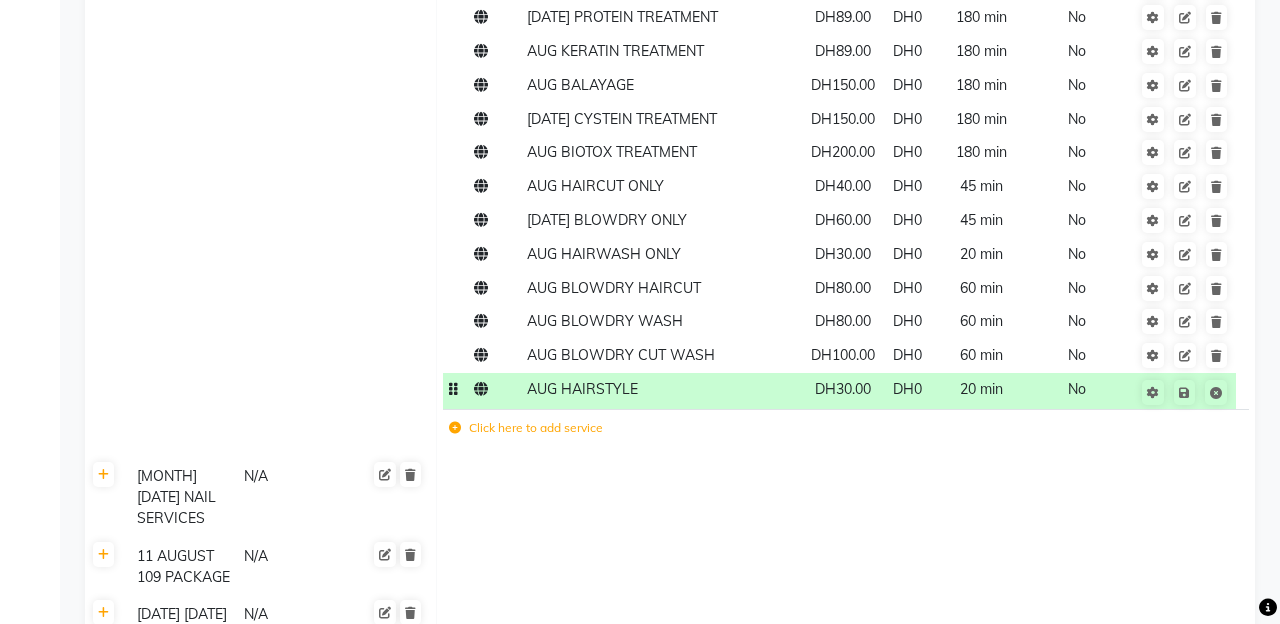 click on "DH30.00" 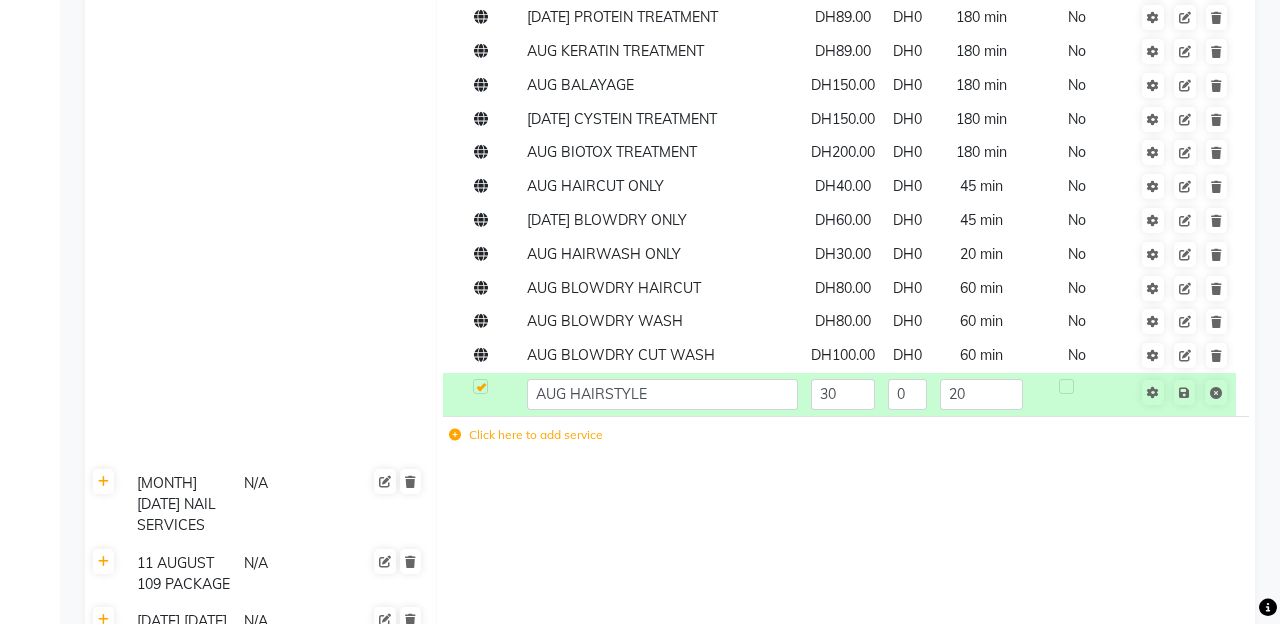 scroll, scrollTop: 5956, scrollLeft: 0, axis: vertical 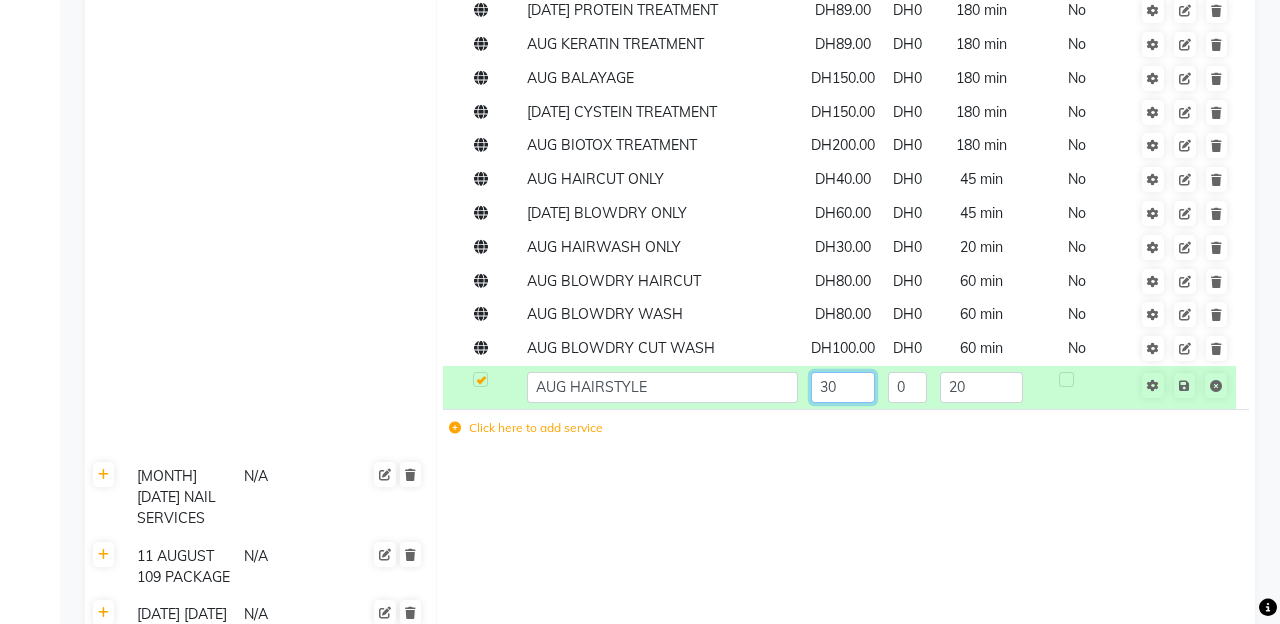 click on "30" 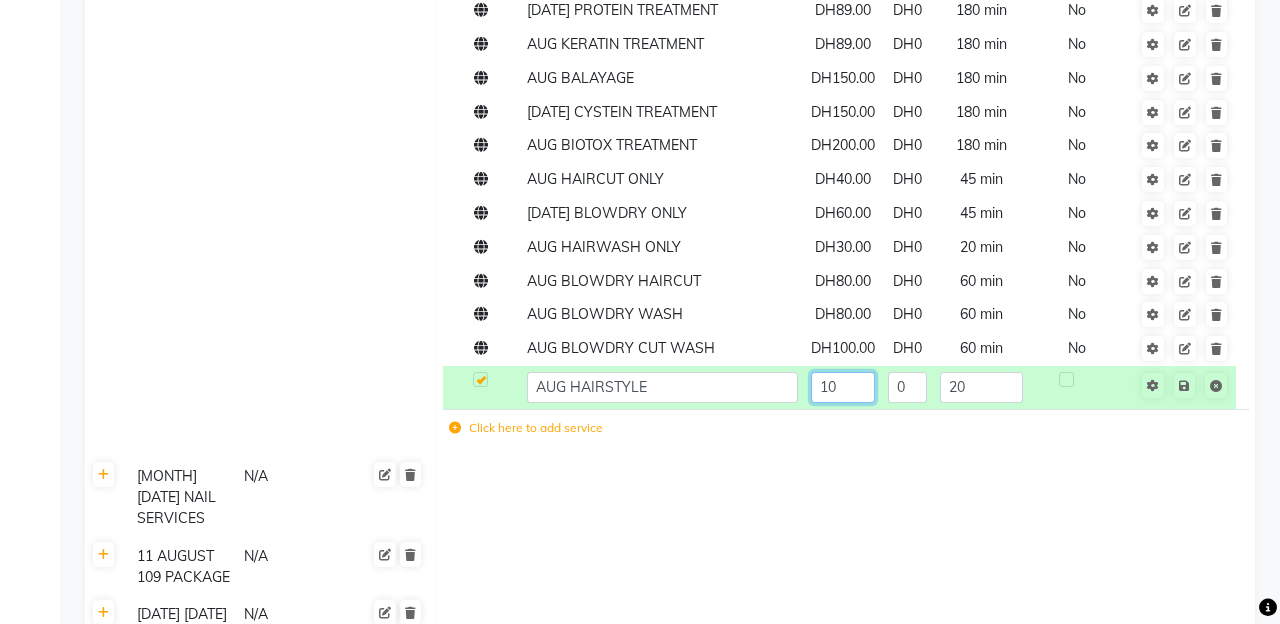 type on "100" 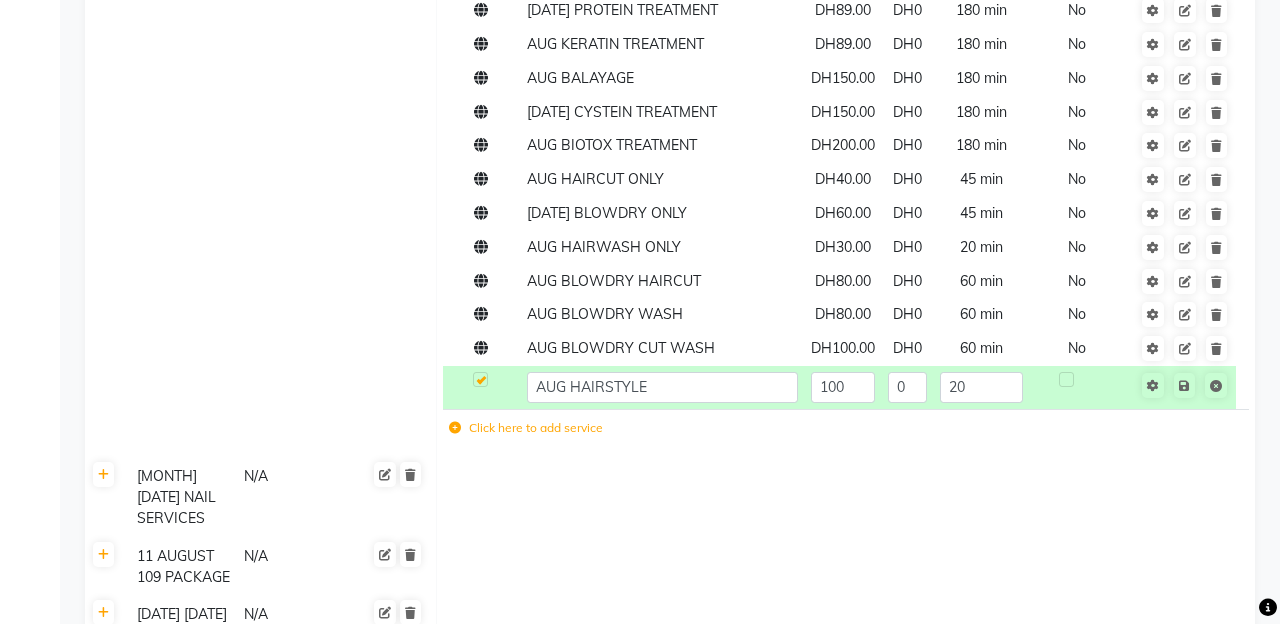 scroll, scrollTop: 5949, scrollLeft: 0, axis: vertical 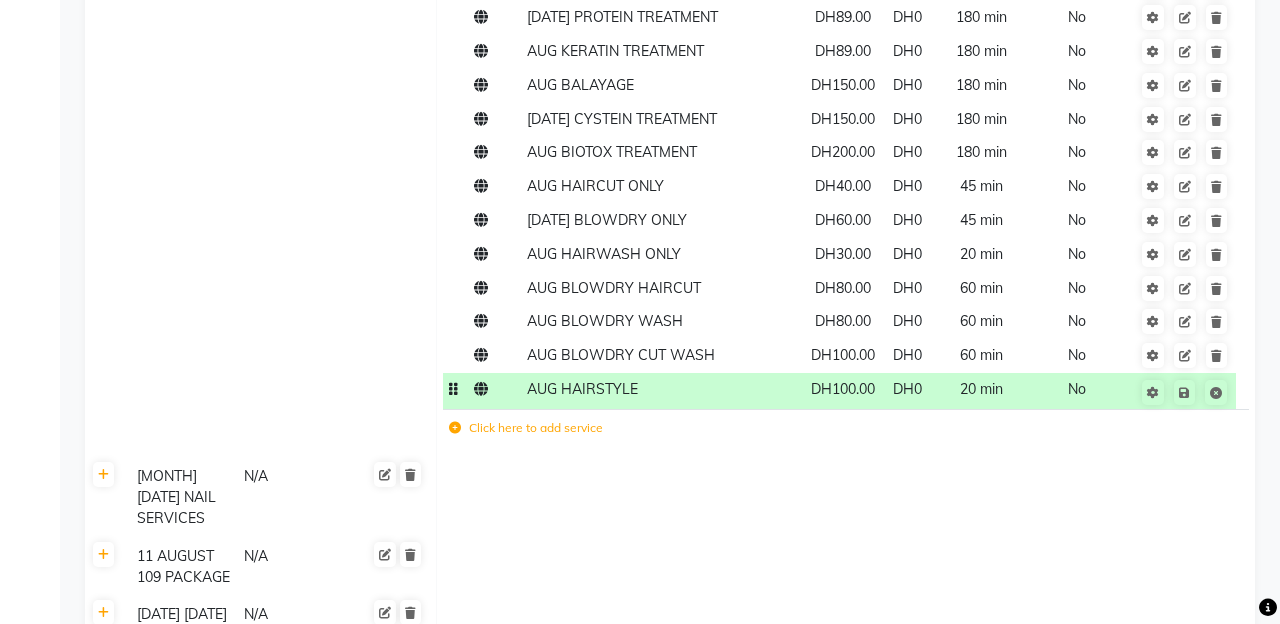 click on "20 min" 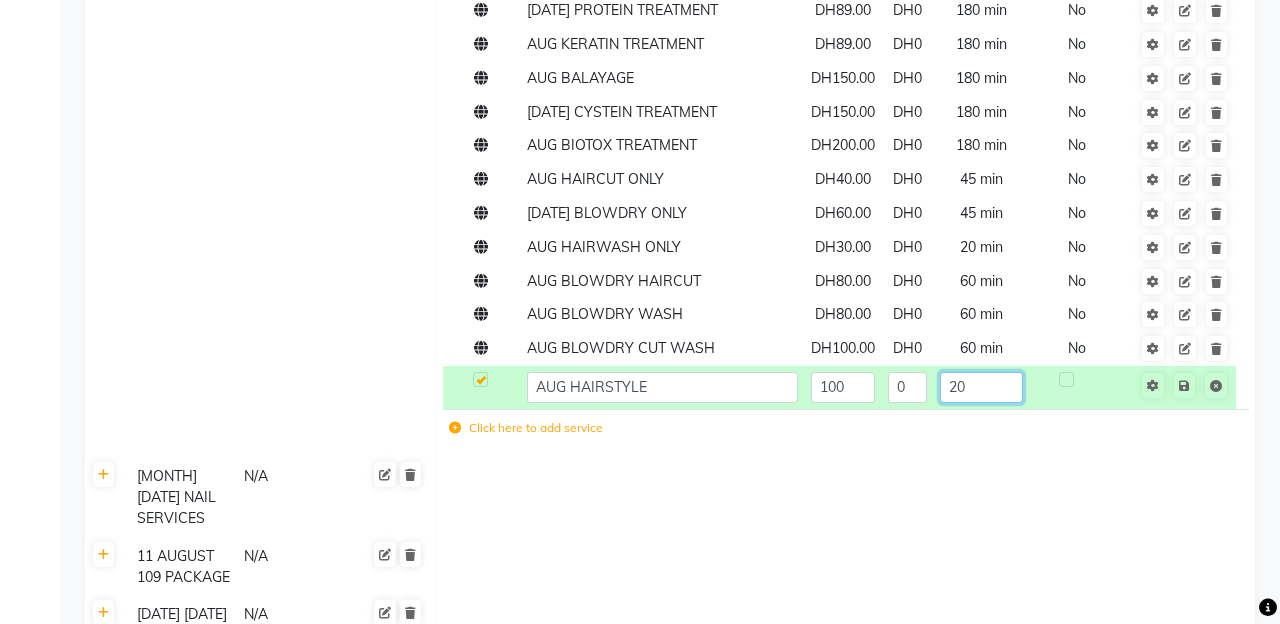click on "20" 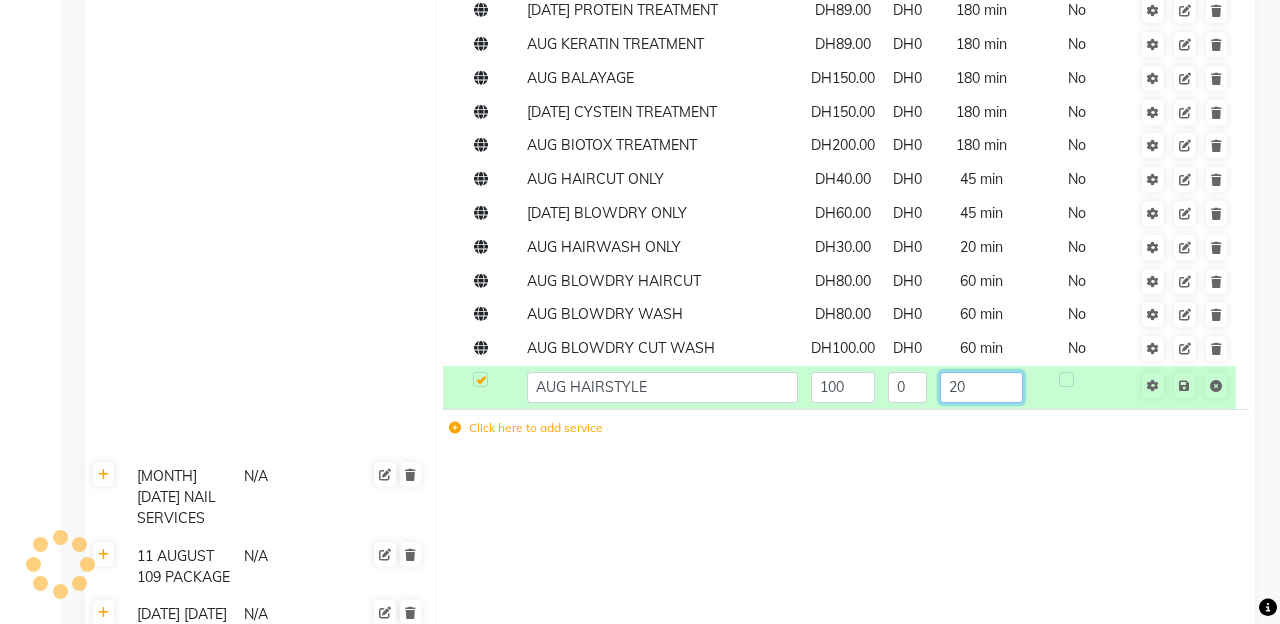 click on "20" 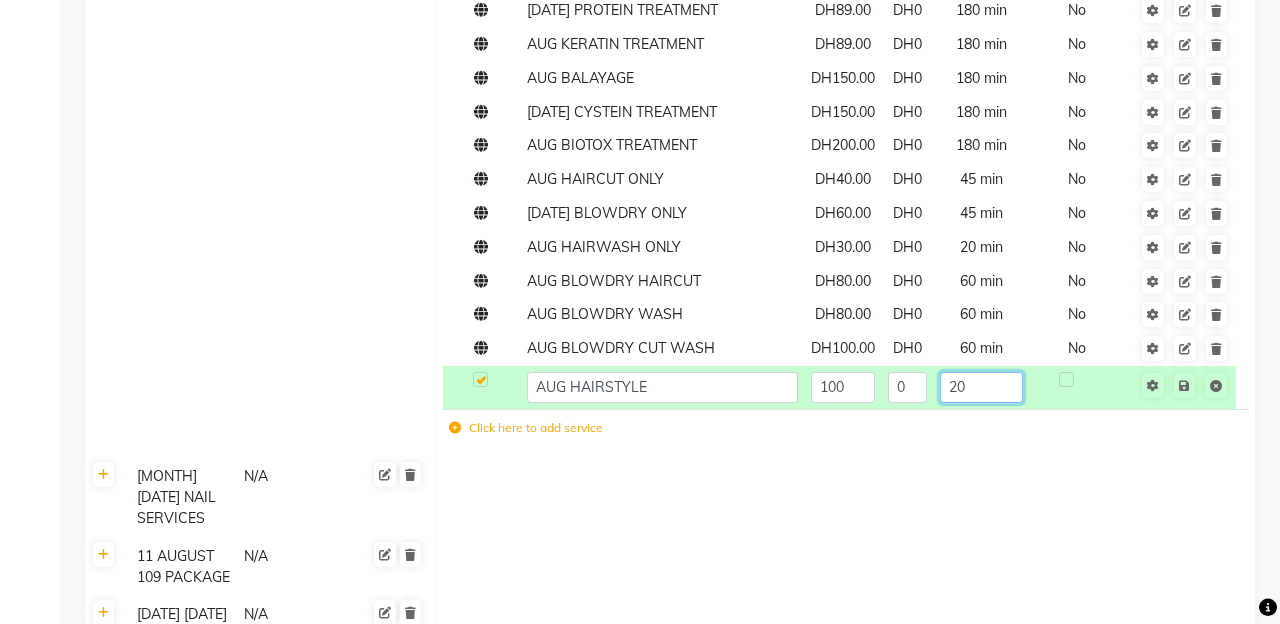 click on "20" 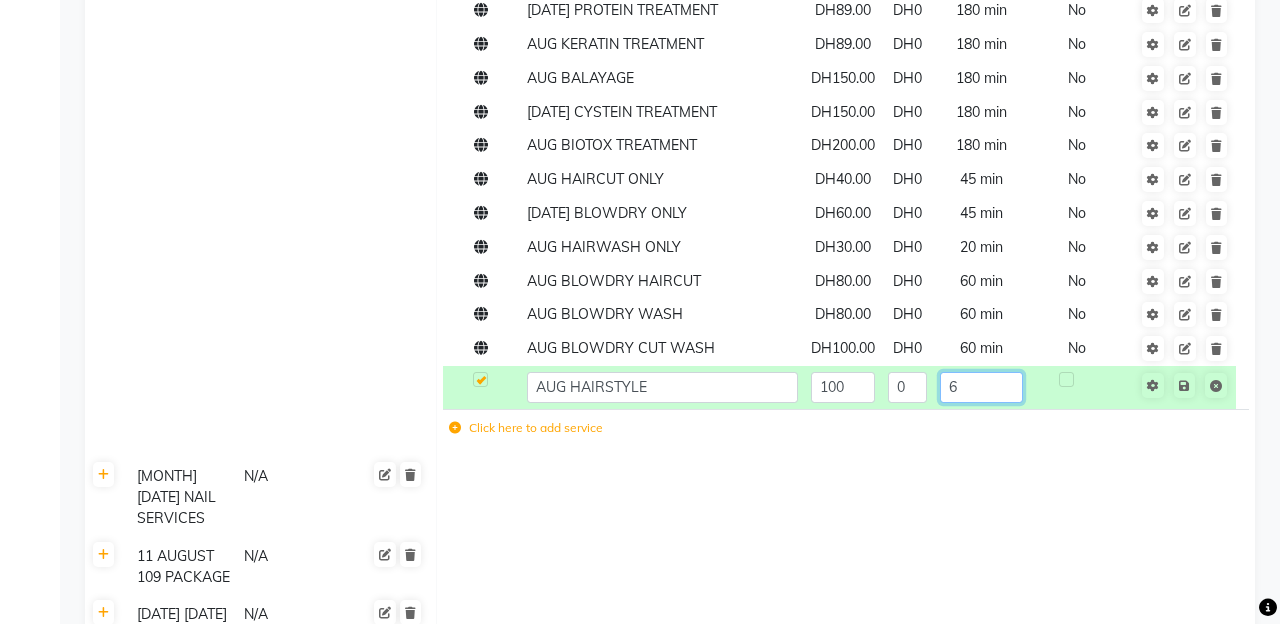 type on "60" 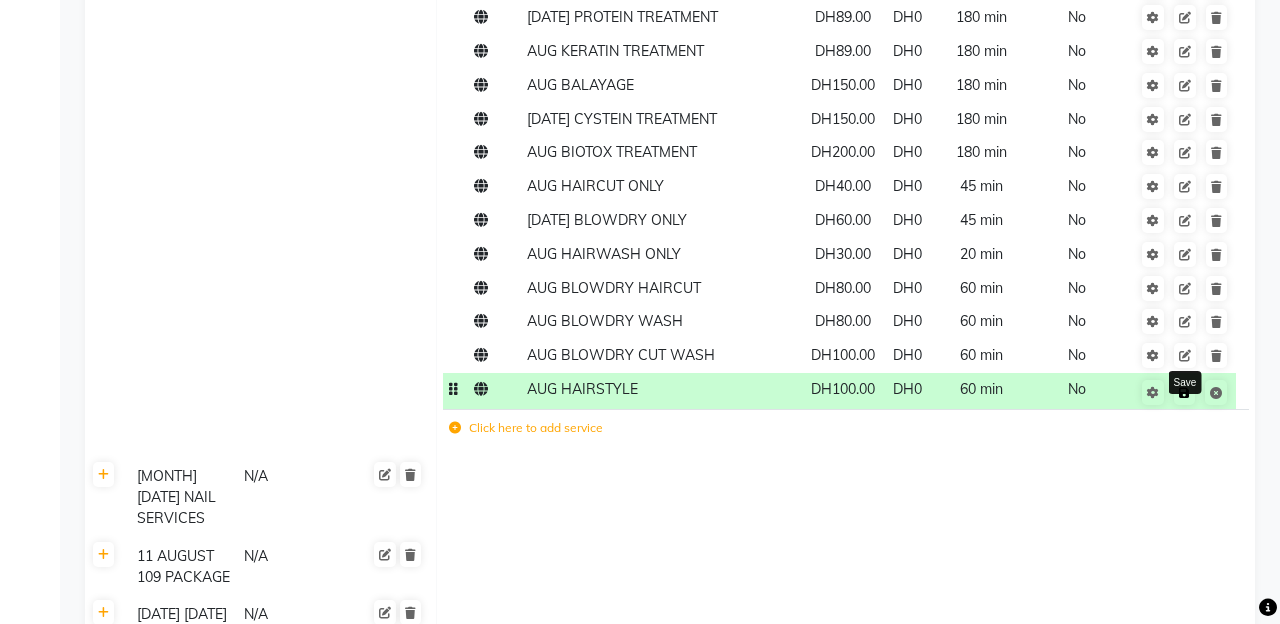 click 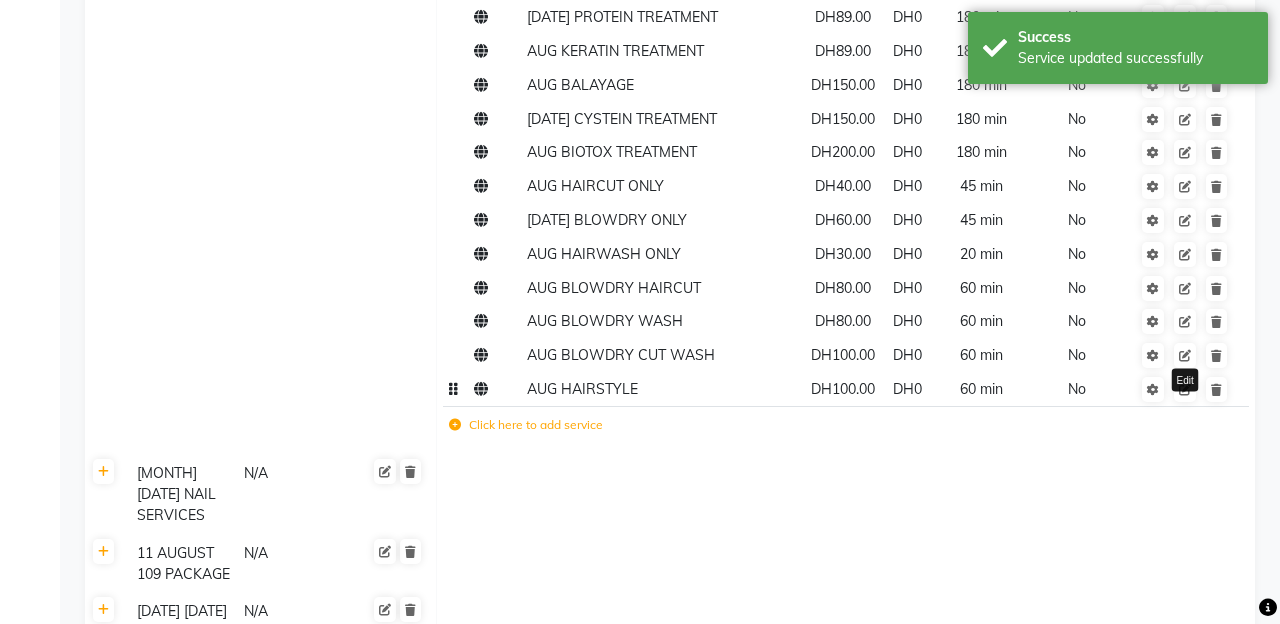 scroll, scrollTop: 5946, scrollLeft: 0, axis: vertical 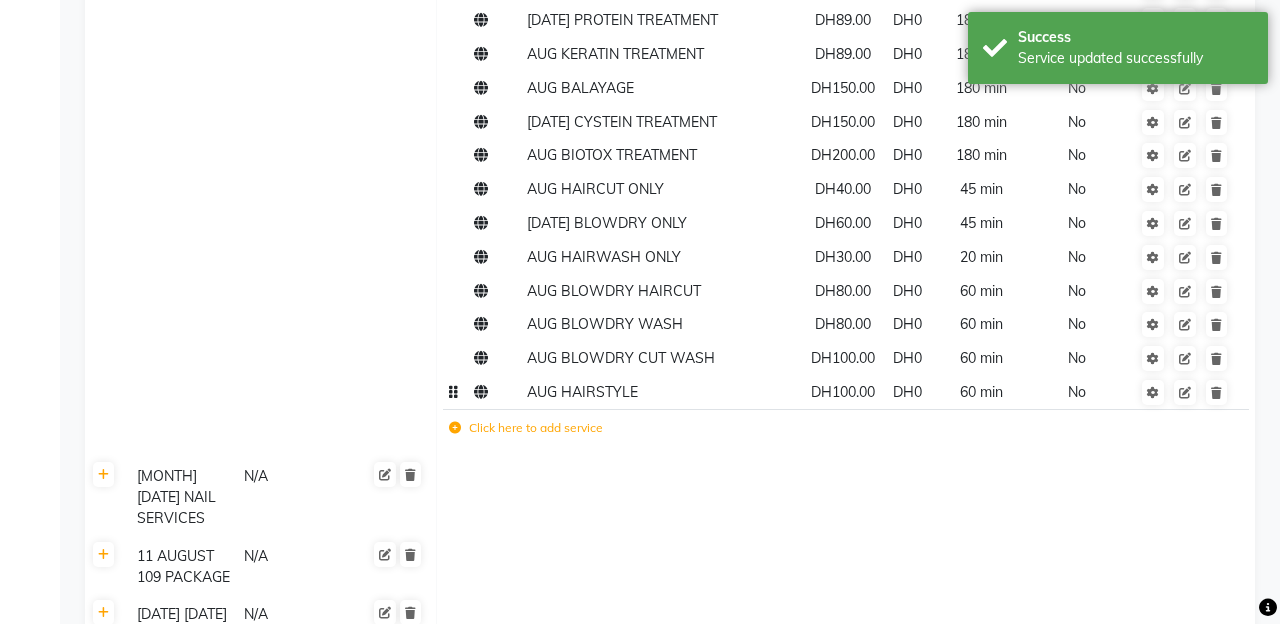 click on "Save Changes" 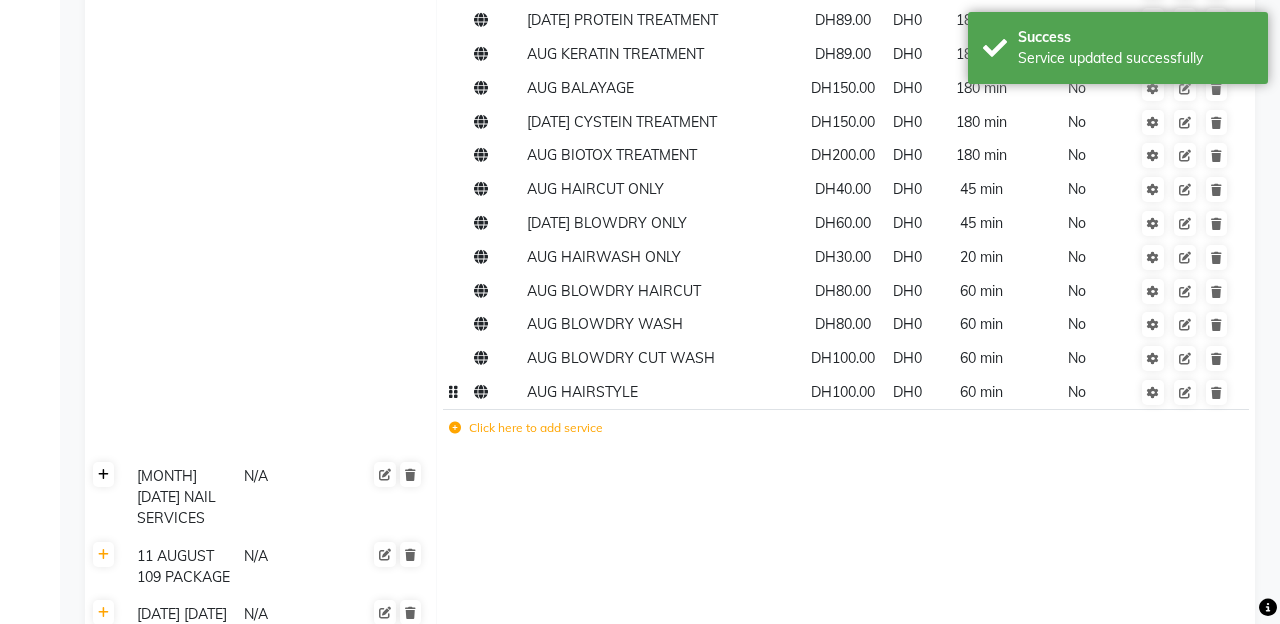 click 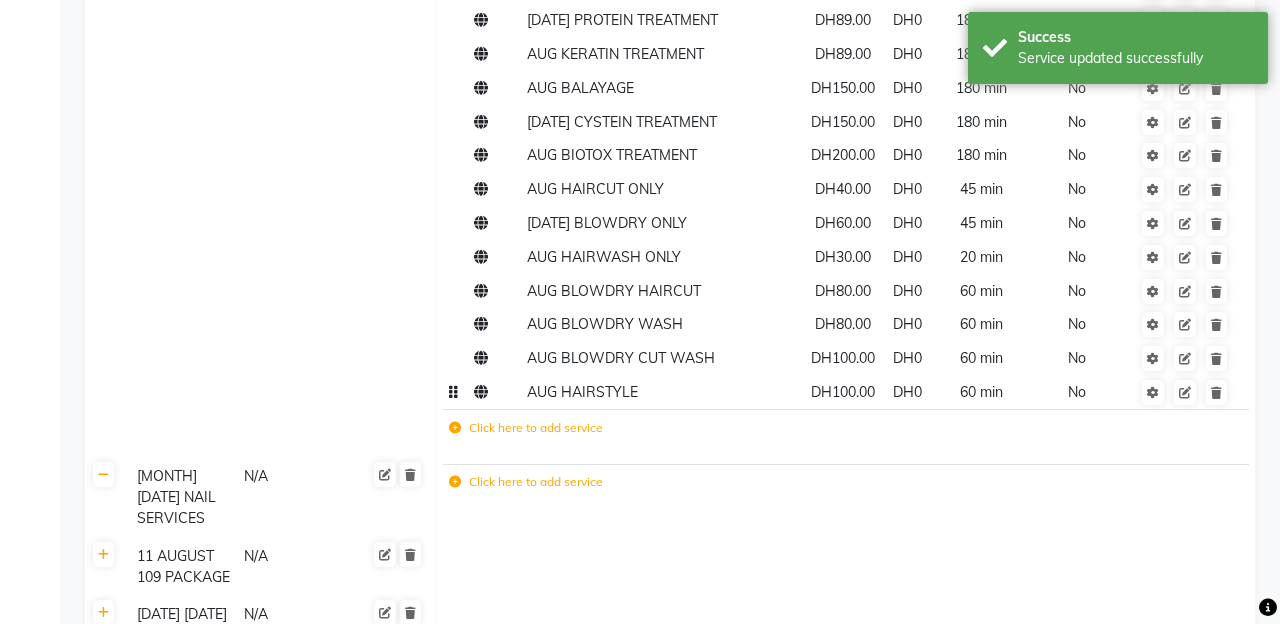 click on "Click here to add service" 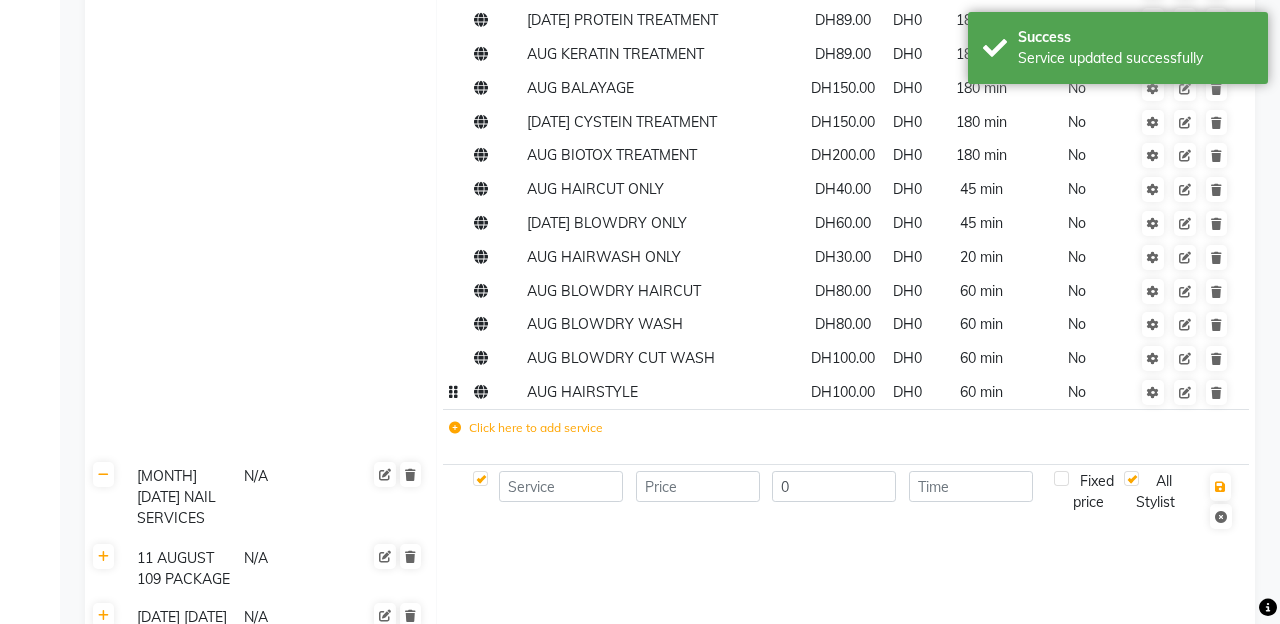 click 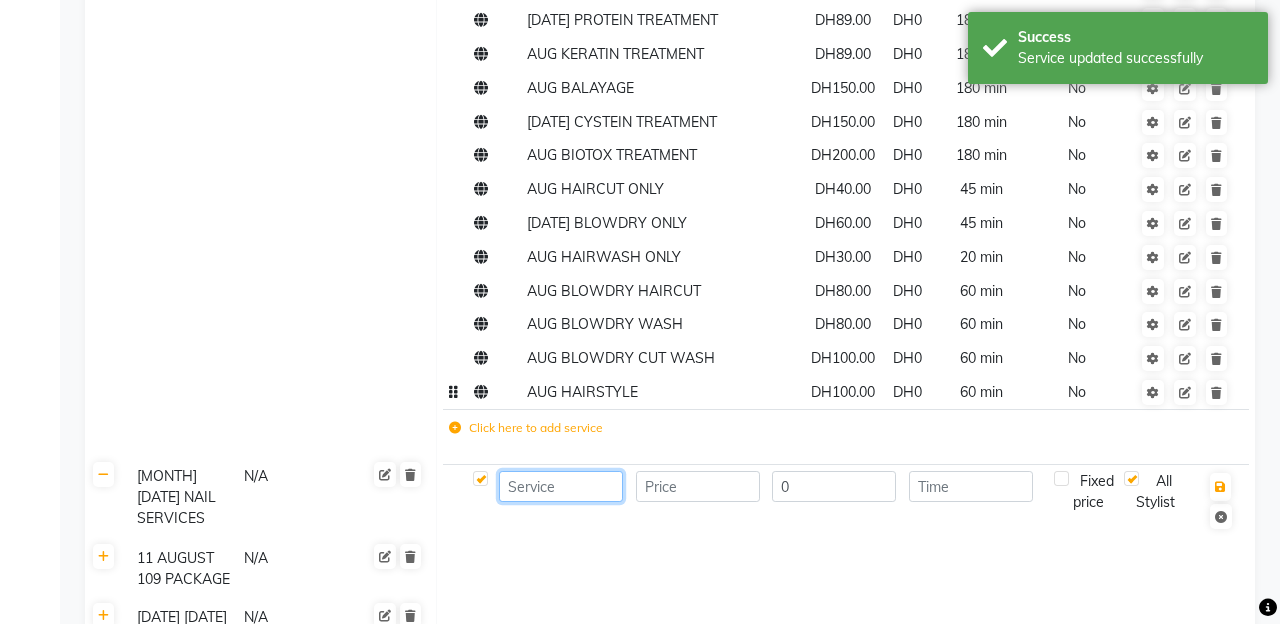 click 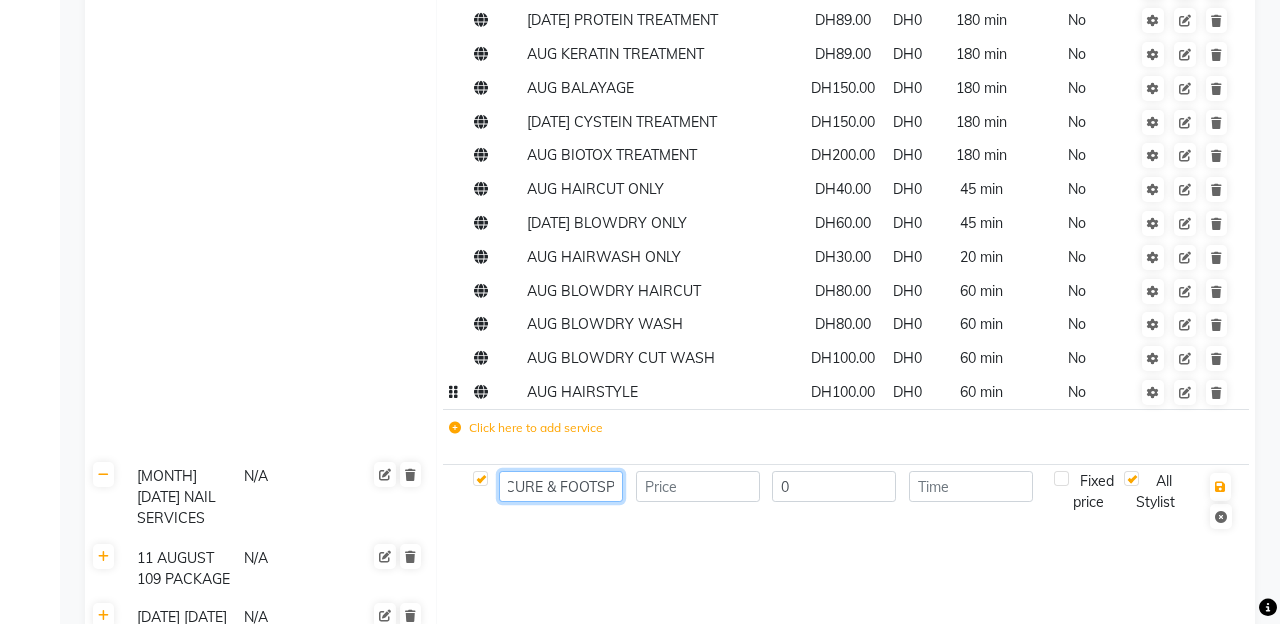 scroll, scrollTop: 0, scrollLeft: 122, axis: horizontal 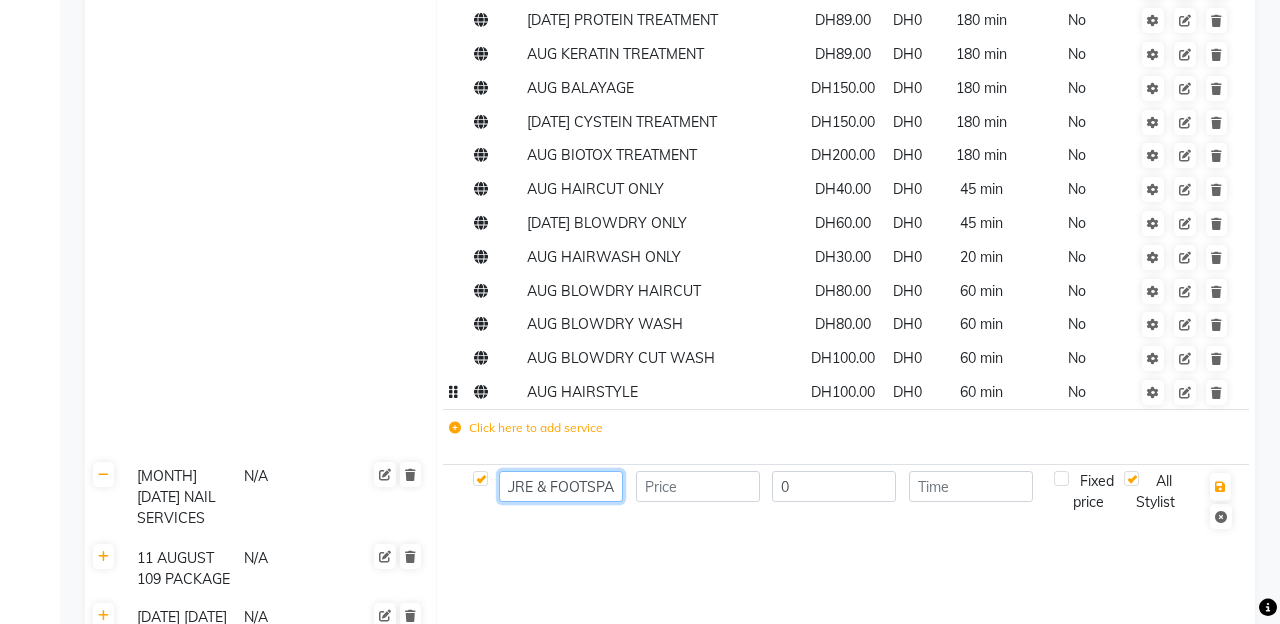 type on "MANICURE PEDICURE & FOOTSPA" 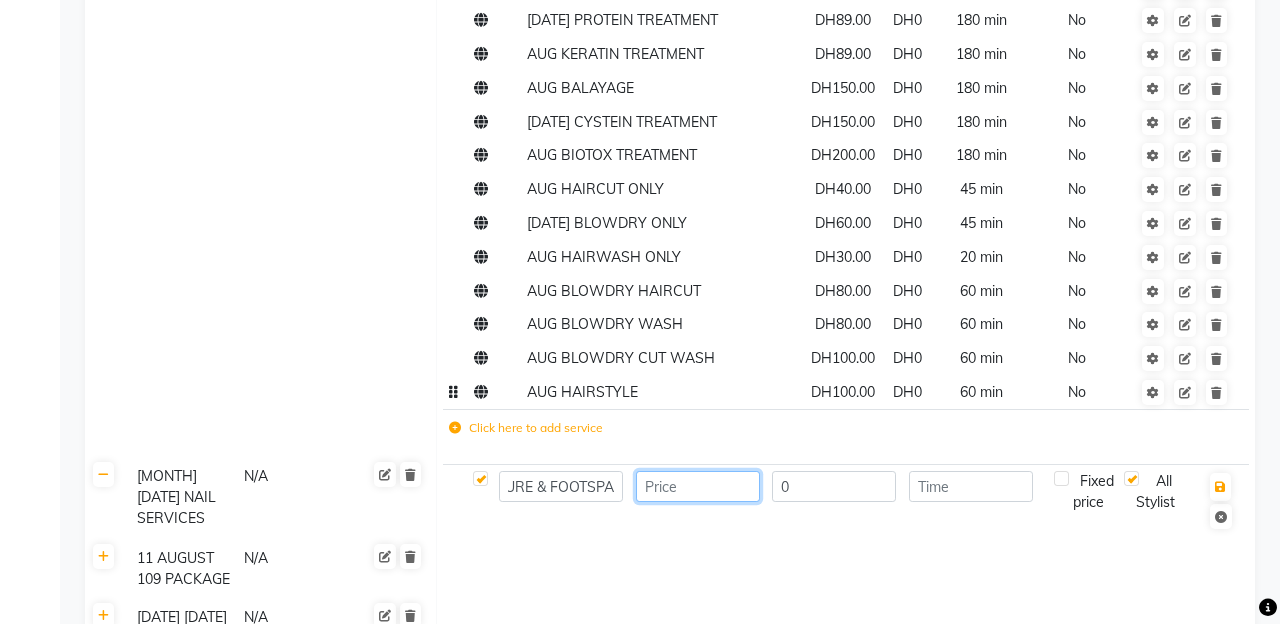 click 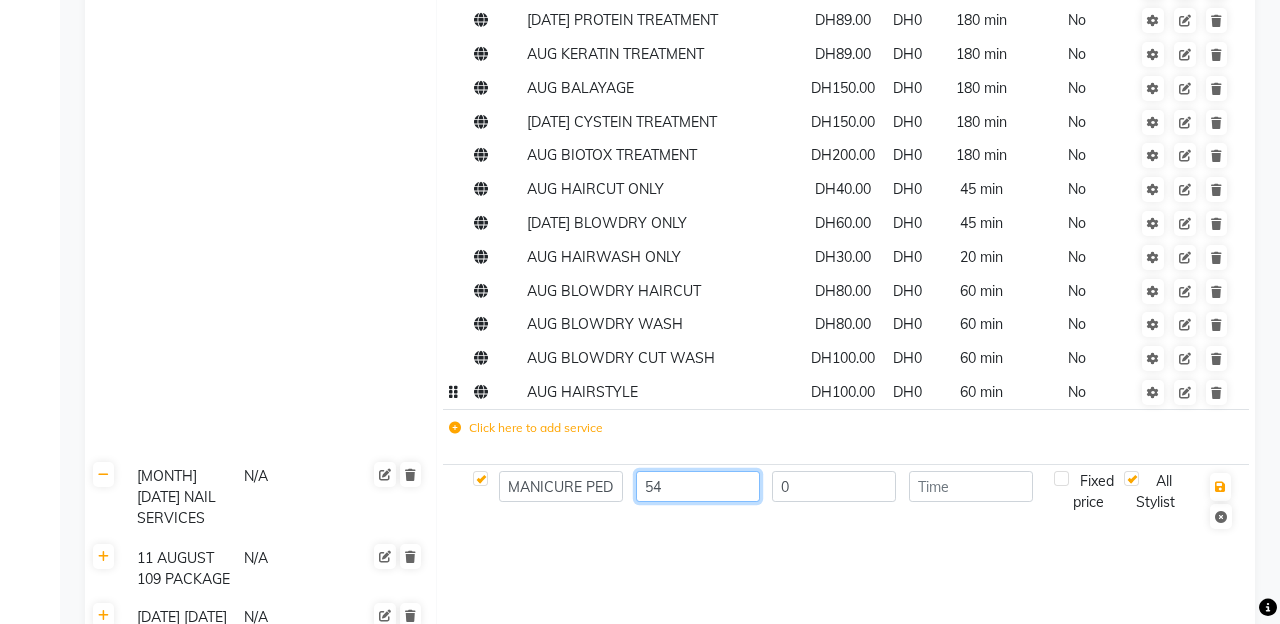 type on "54" 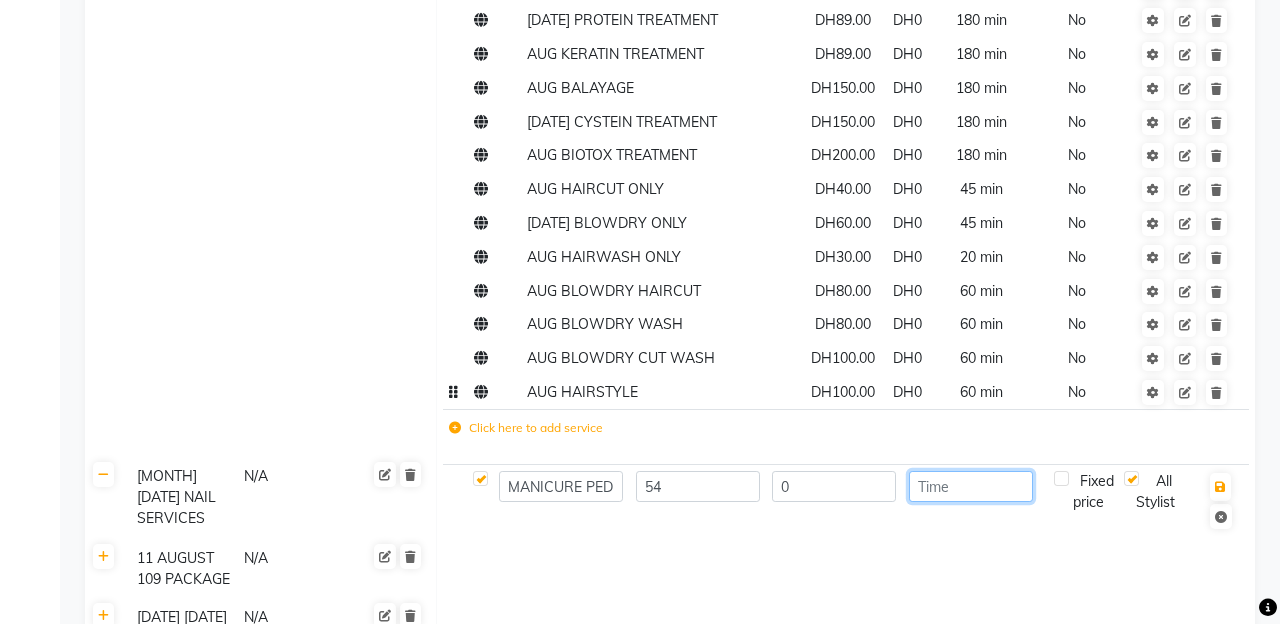 click 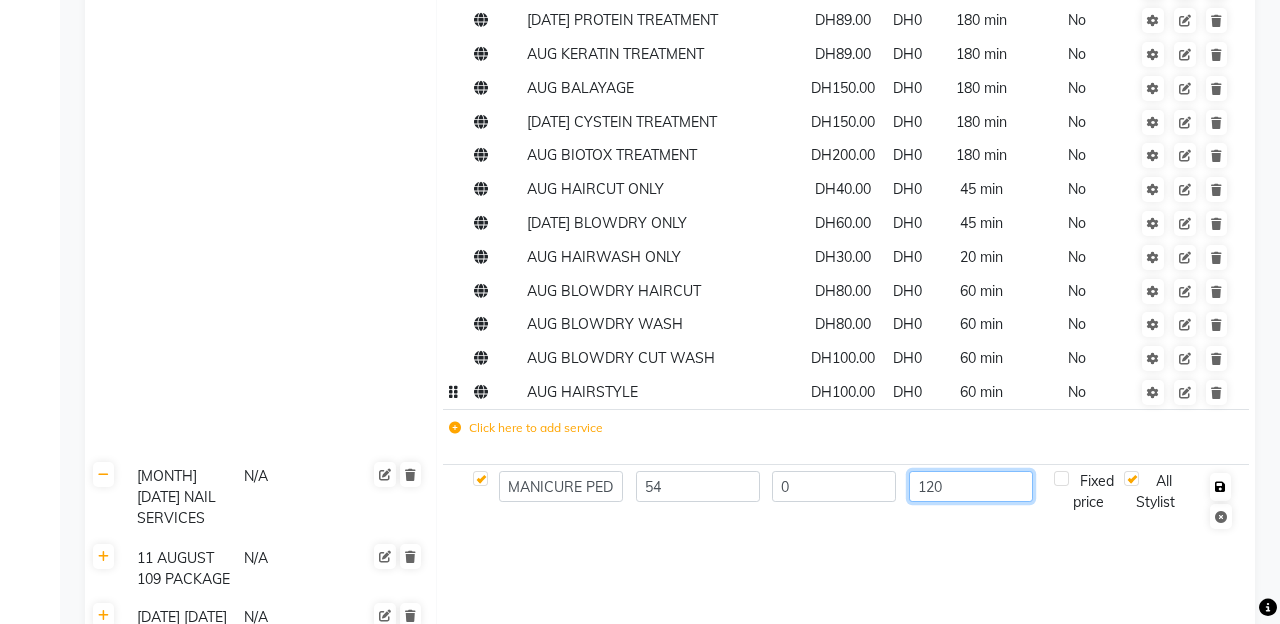 type on "120" 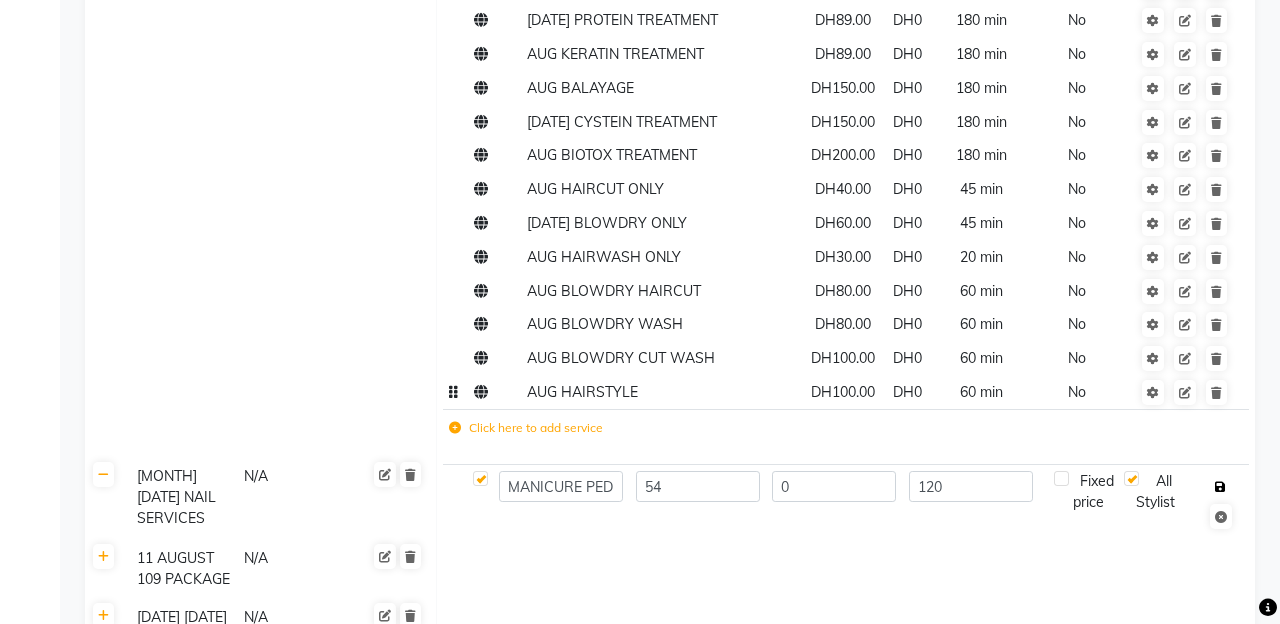 click at bounding box center [1220, 487] 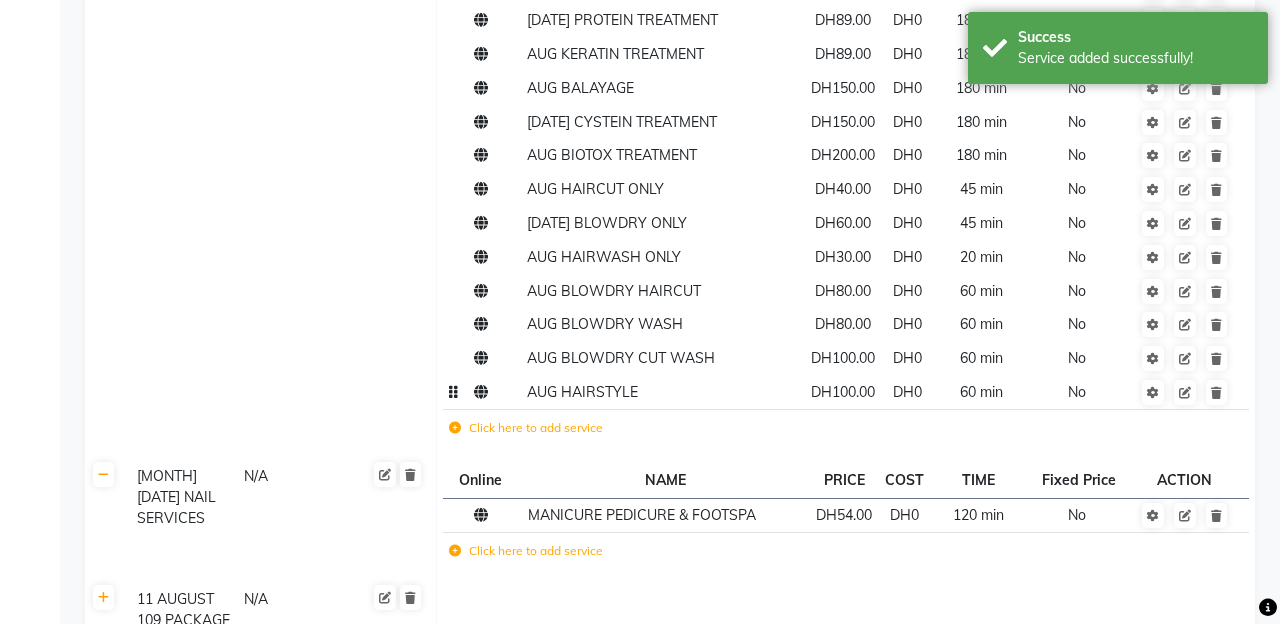 click on "Click here to add service" 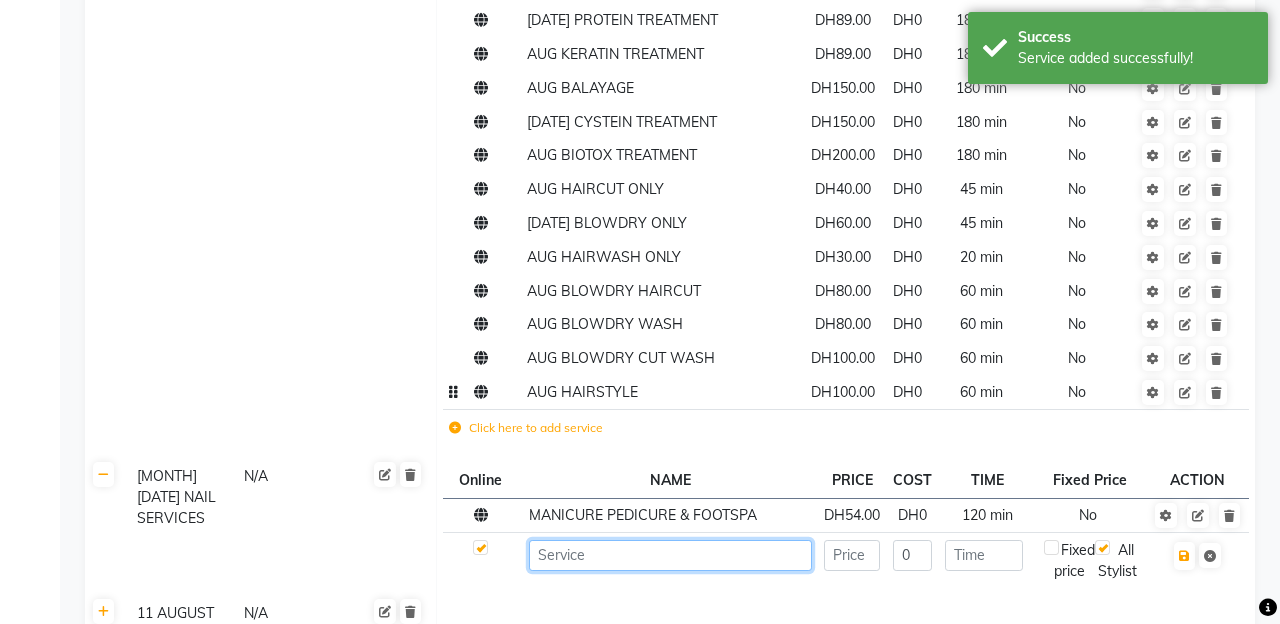 click 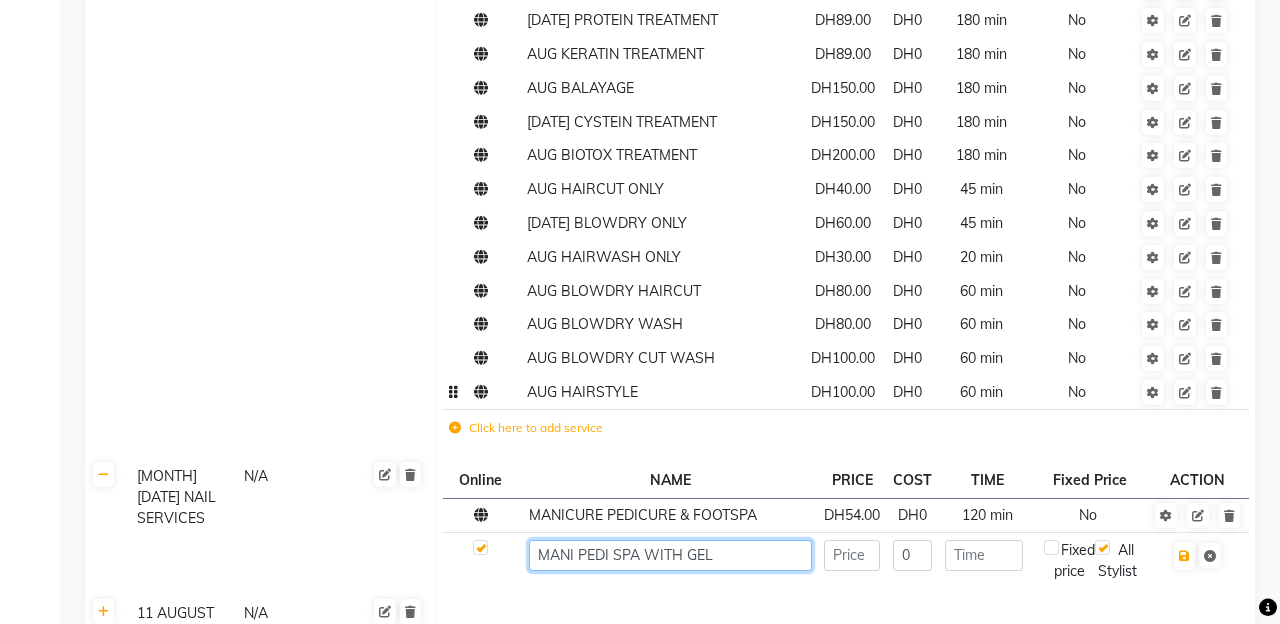 type on "MANI PEDI SPA WITH GEL" 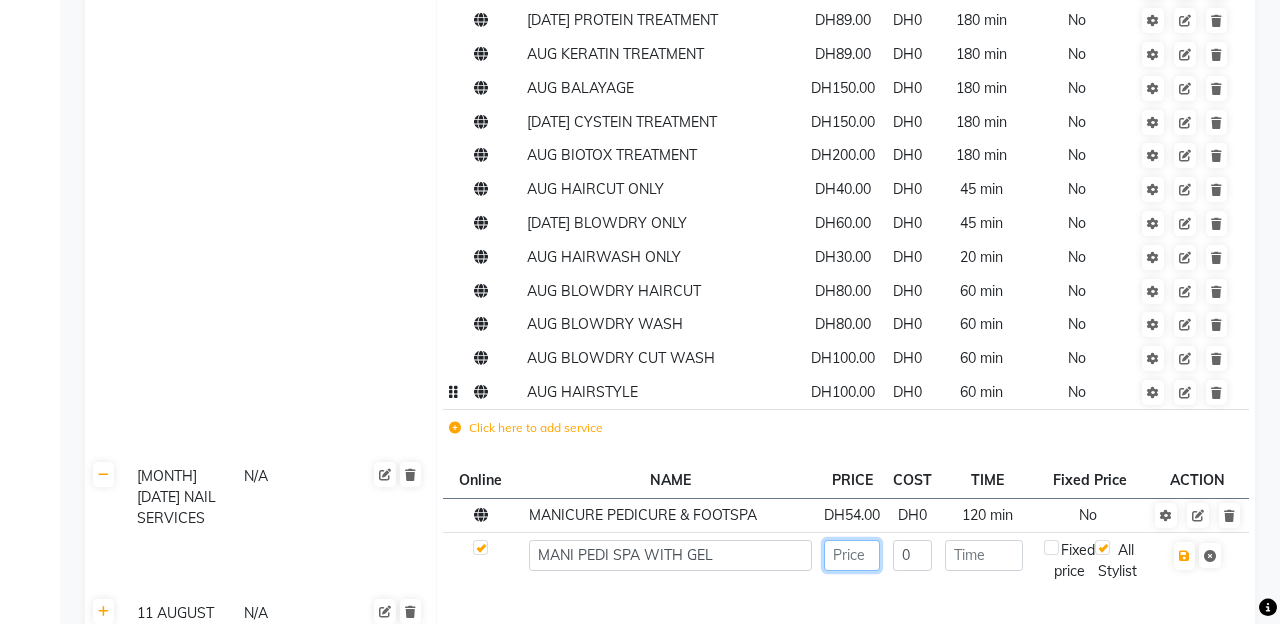 click 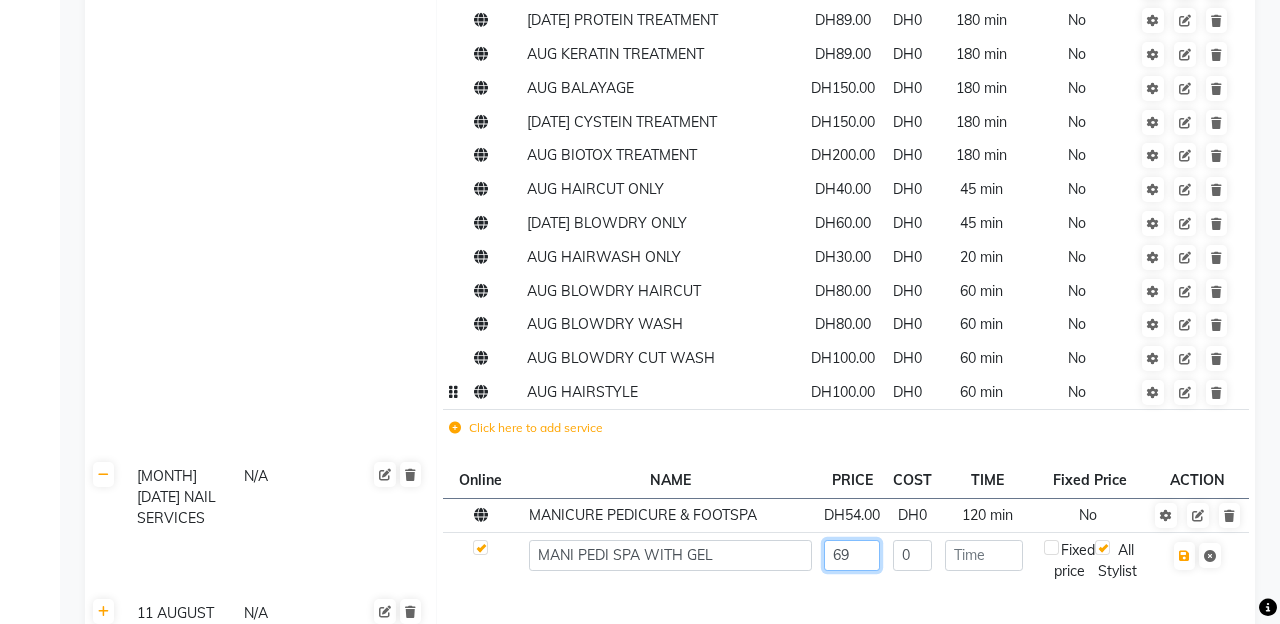 type on "69" 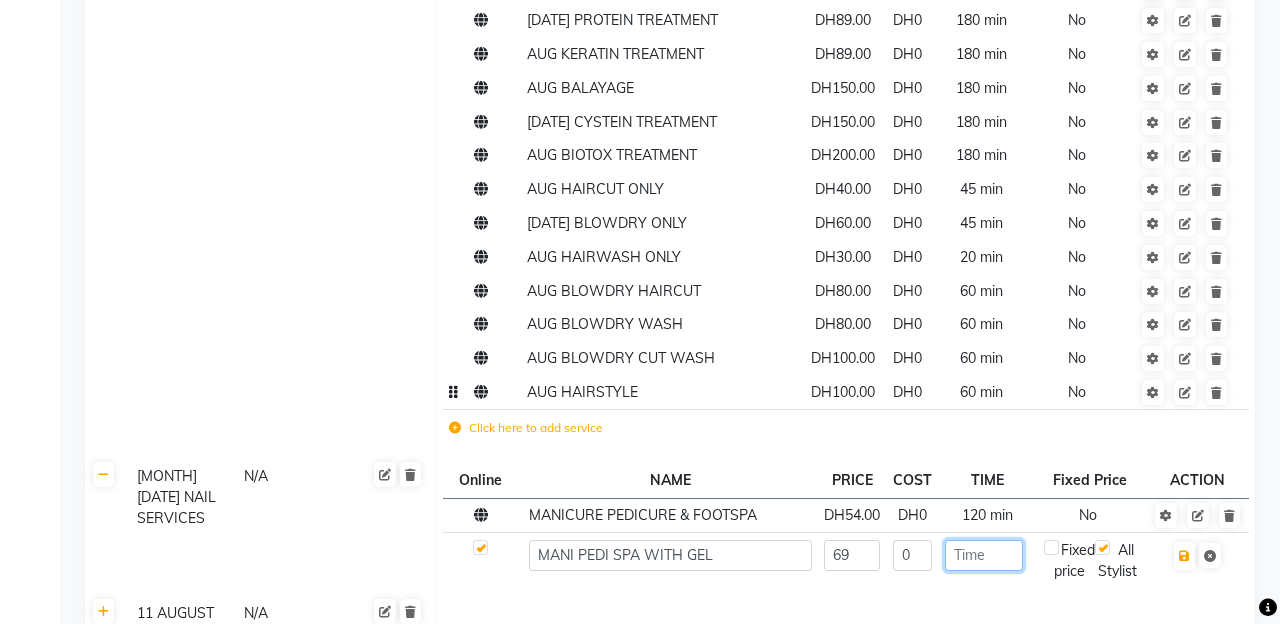 click 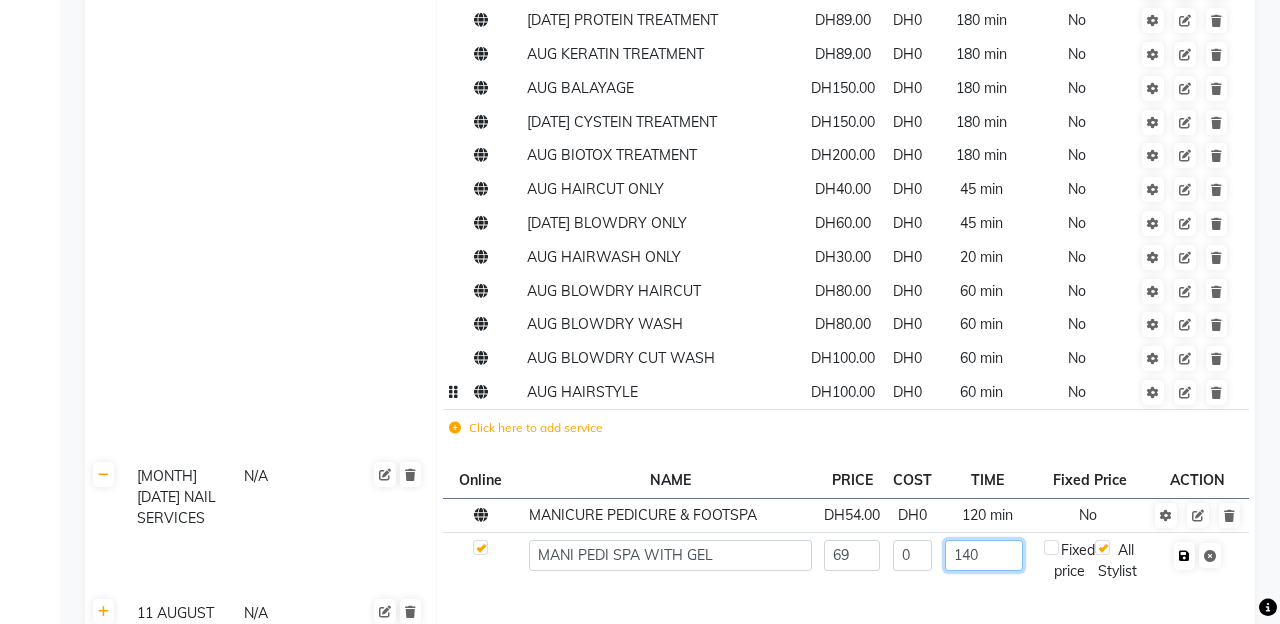 type on "140" 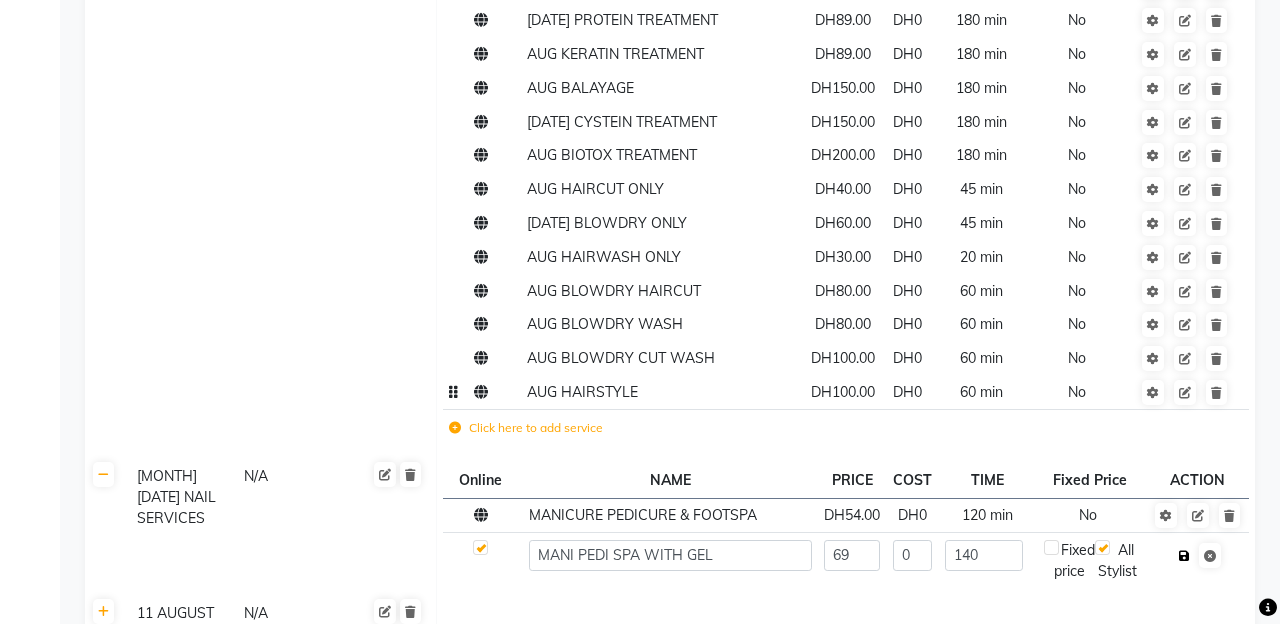 click at bounding box center (1184, 556) 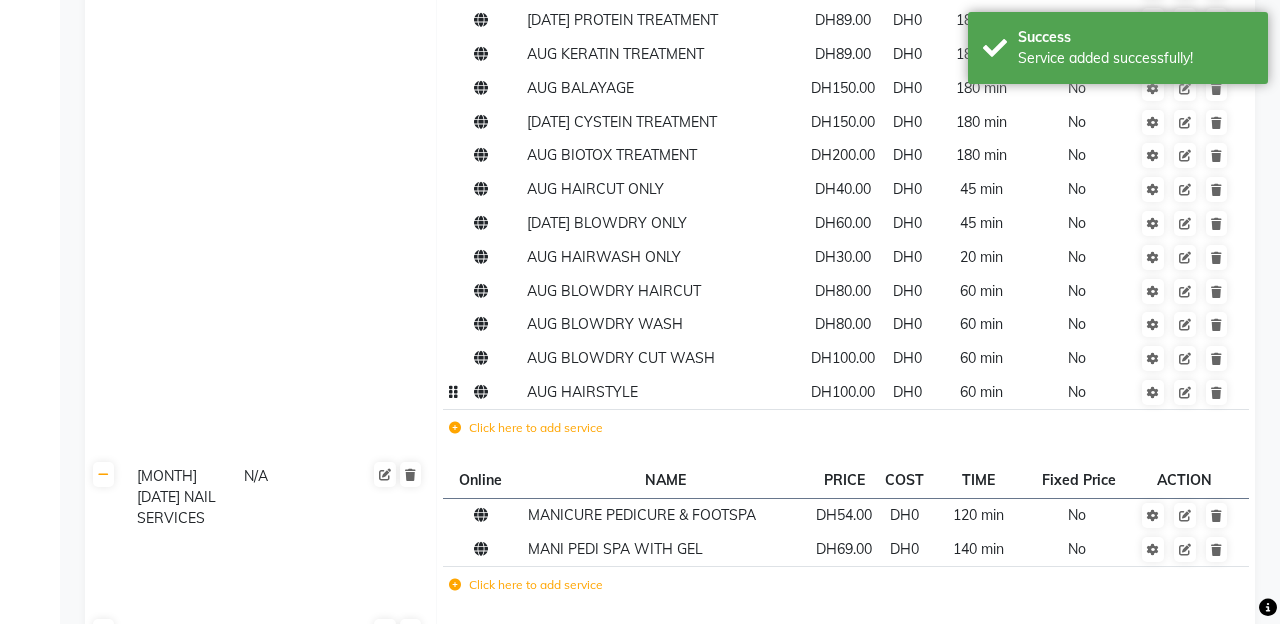 click on "Click here to add service" 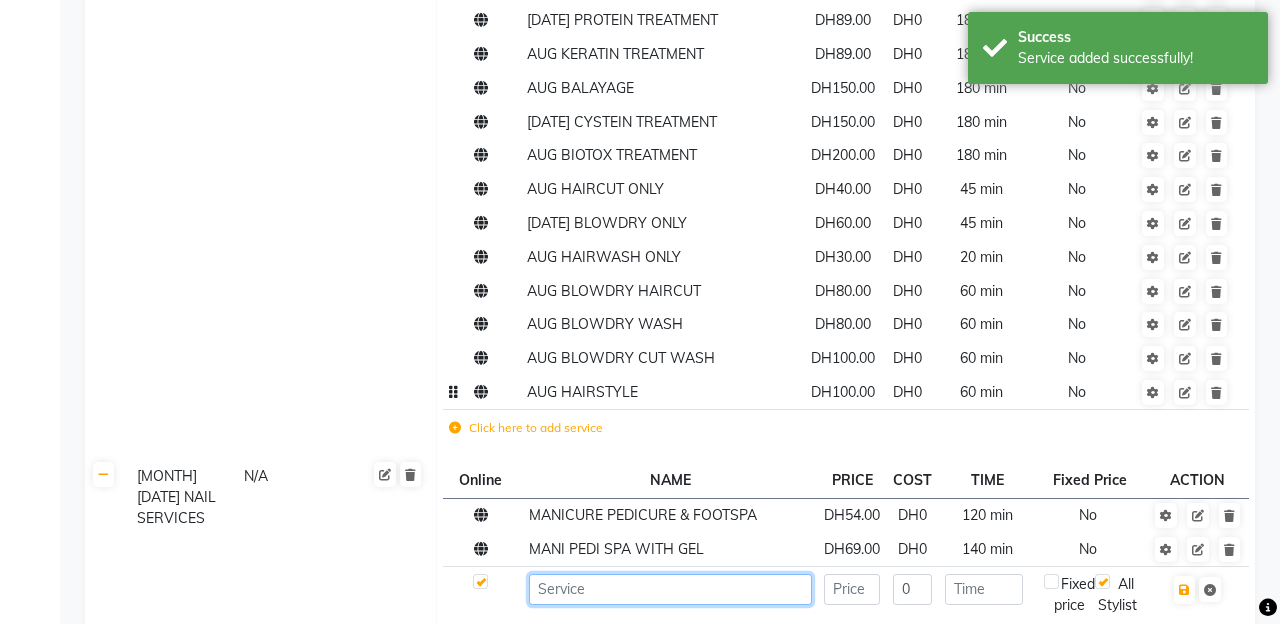 click 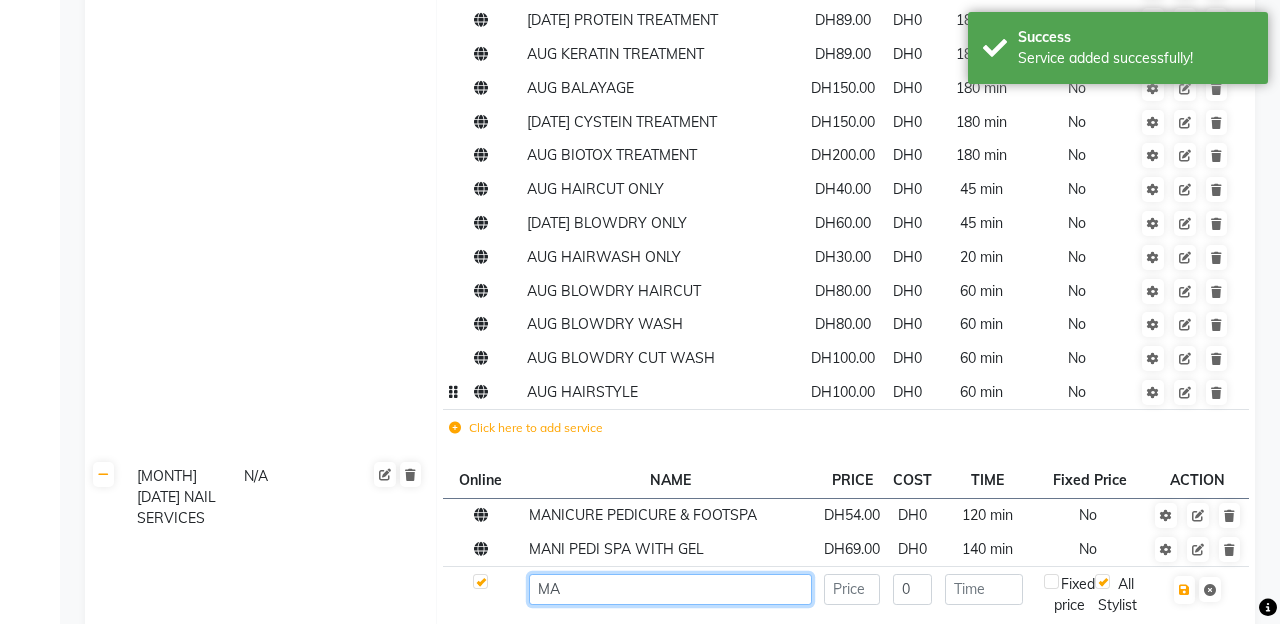 type on "M" 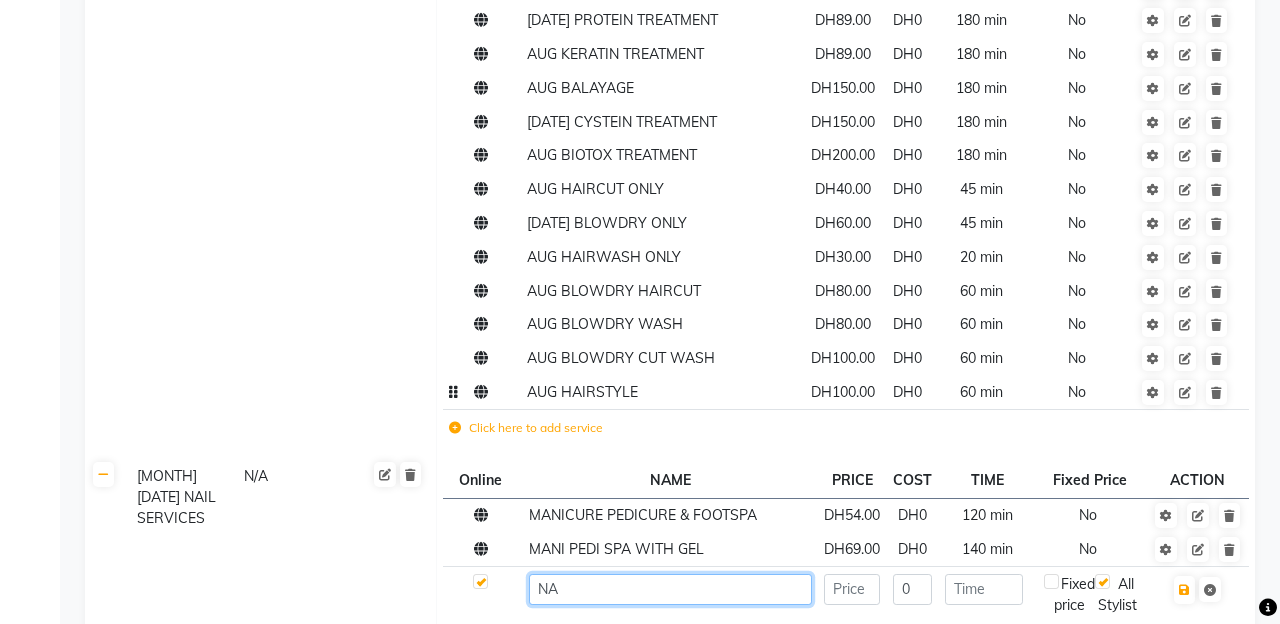 type on "N" 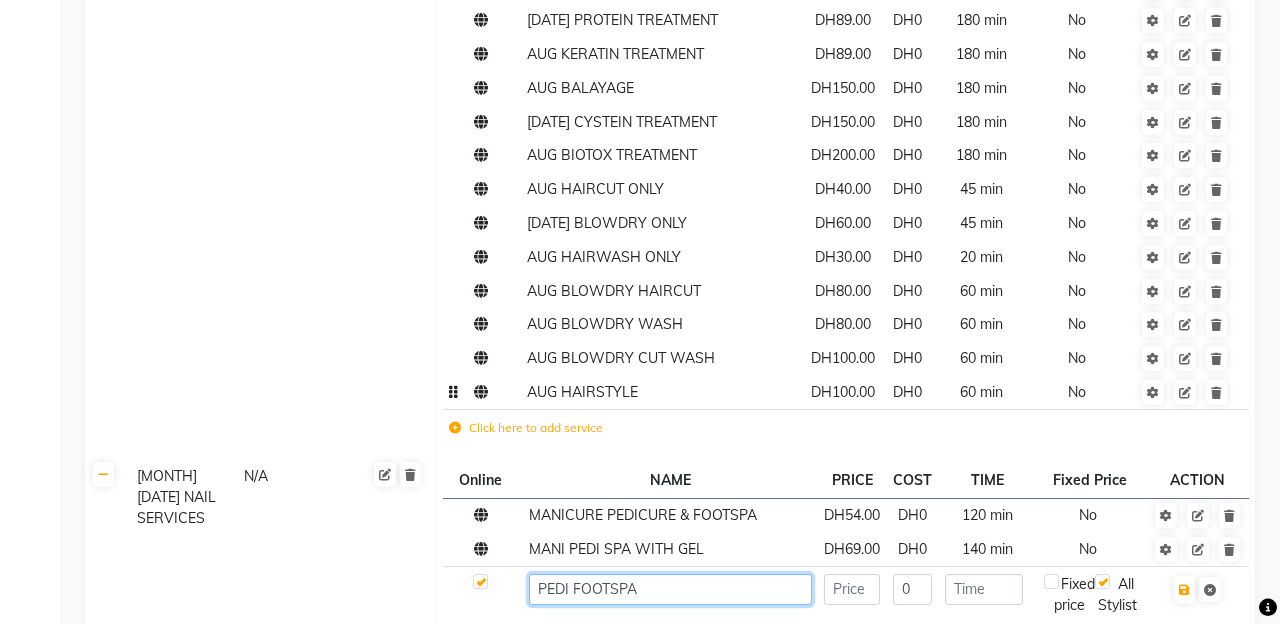 type on "PEDI FOOTSPA" 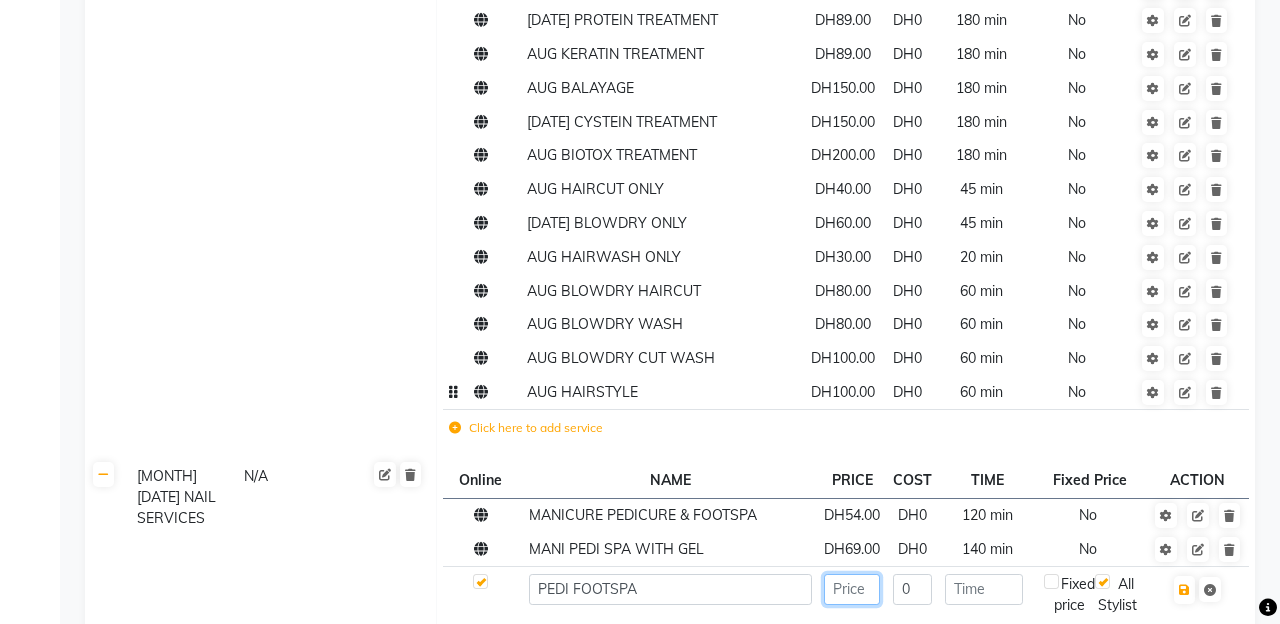 click 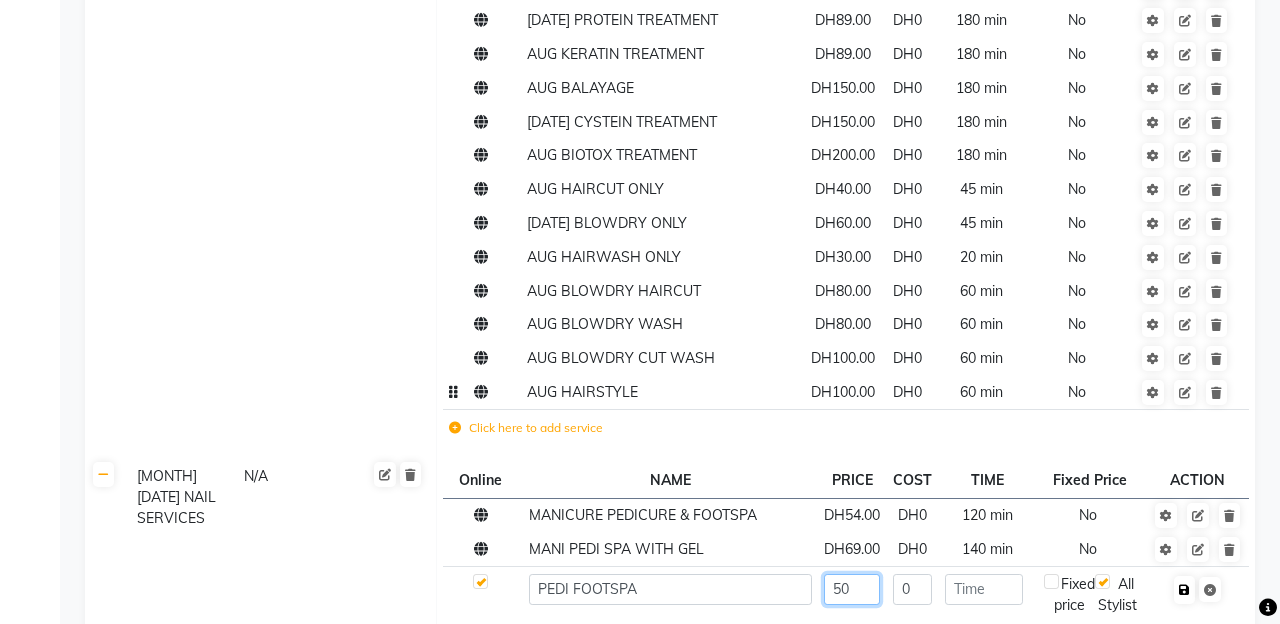 type on "50" 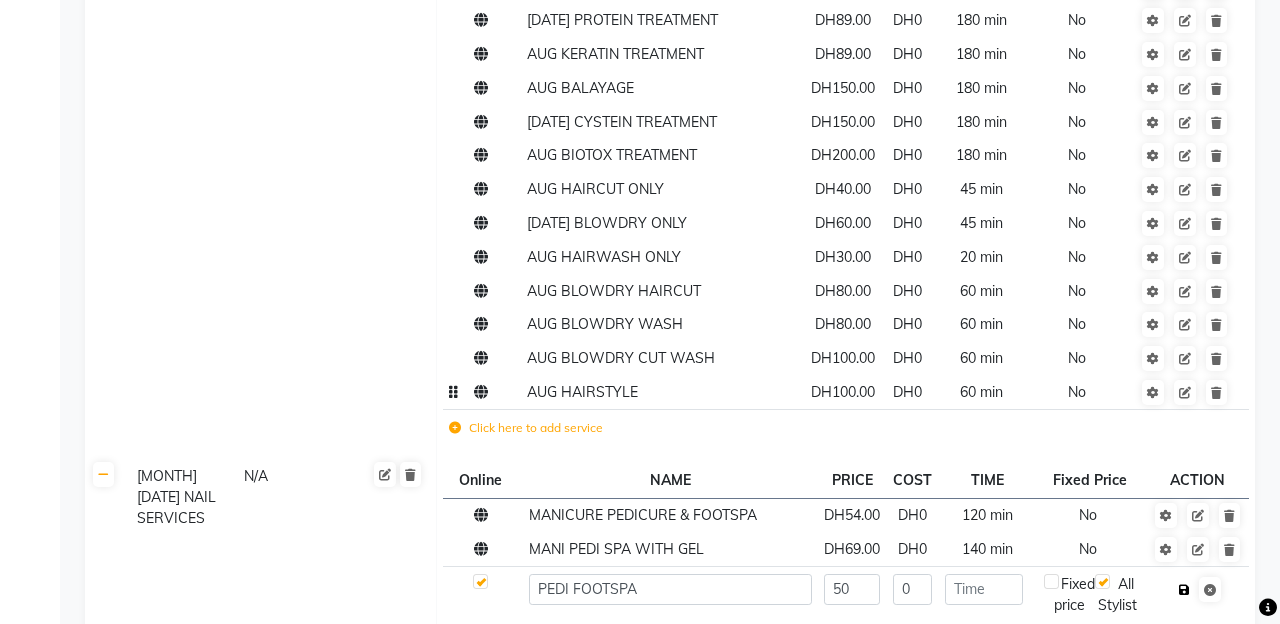 click at bounding box center [1184, 590] 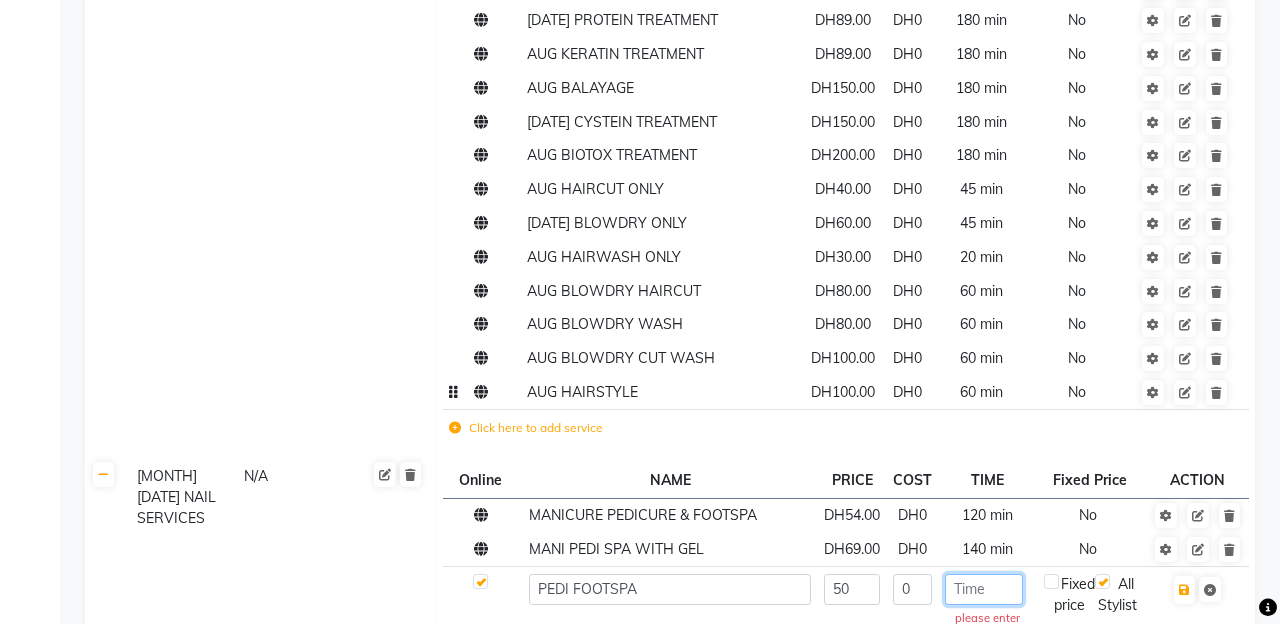 click 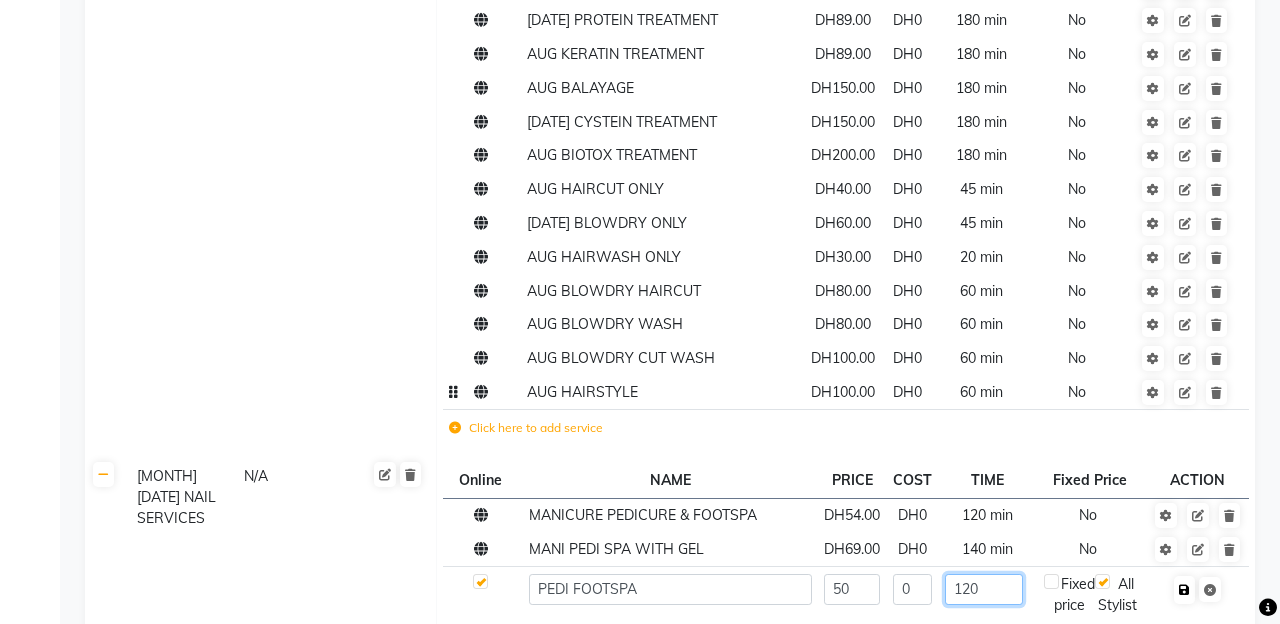 type on "120" 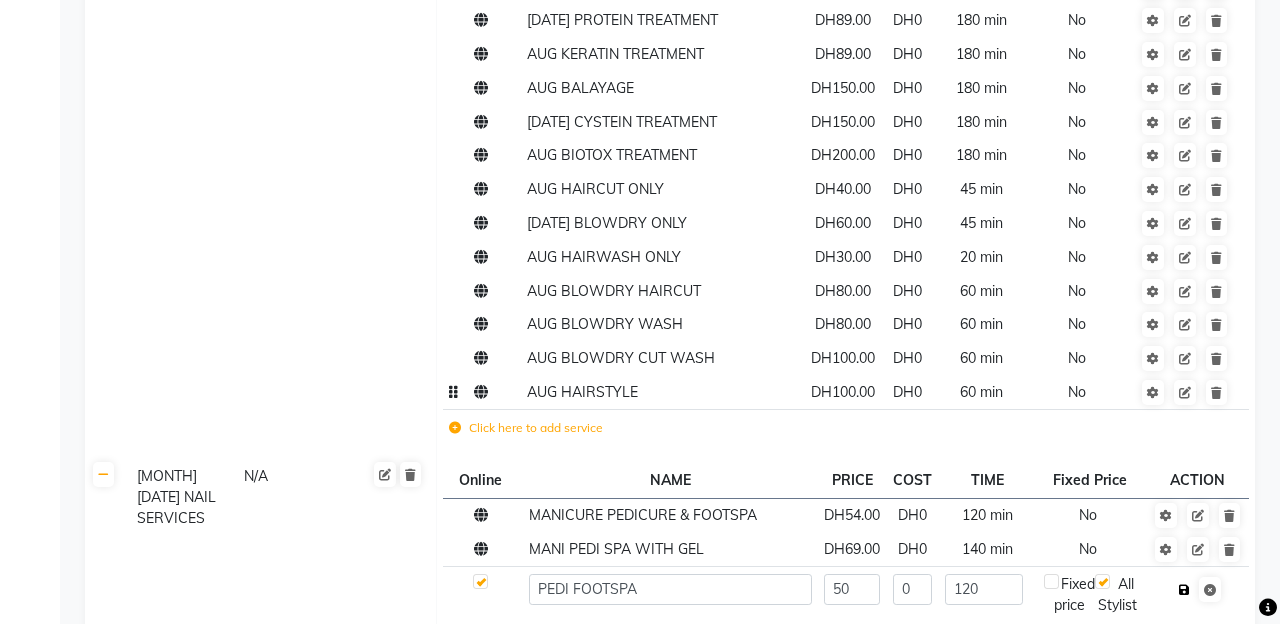 click at bounding box center (1184, 590) 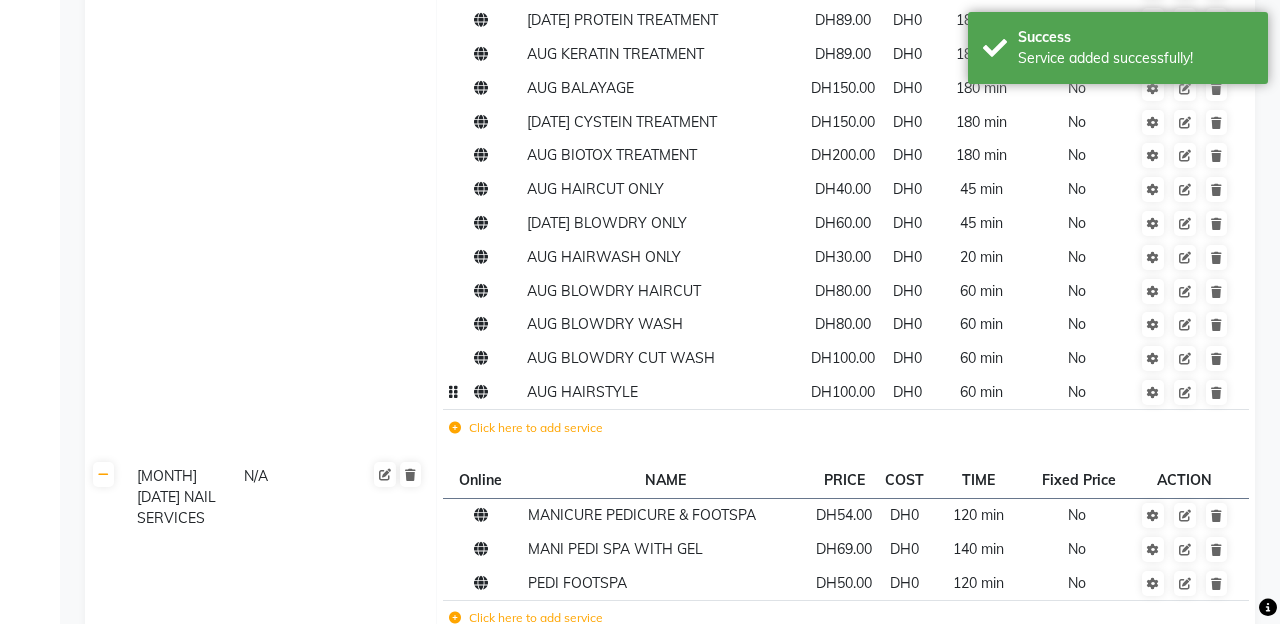 click on "Click here to add service" 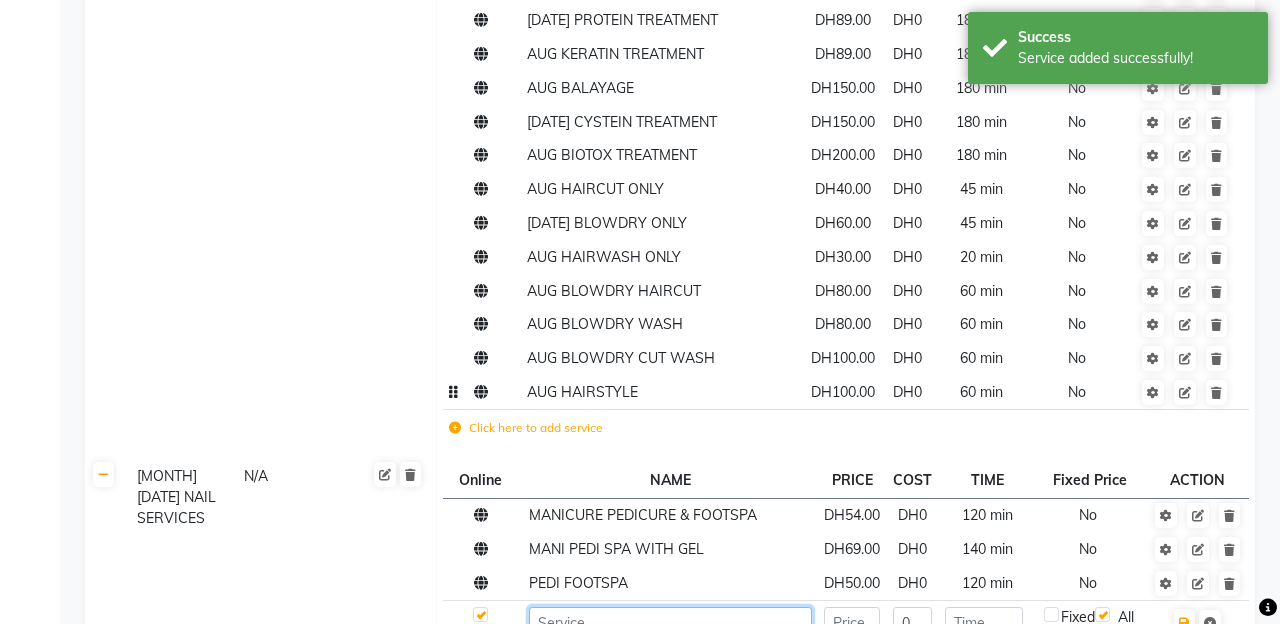 click 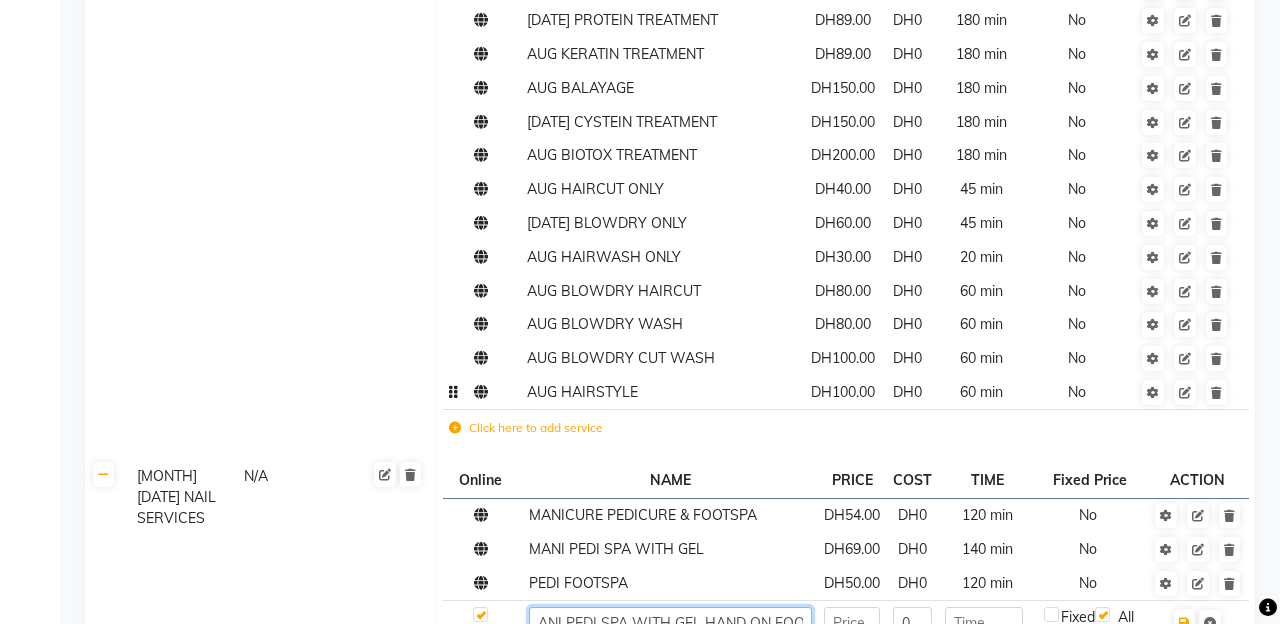 scroll, scrollTop: 0, scrollLeft: 20, axis: horizontal 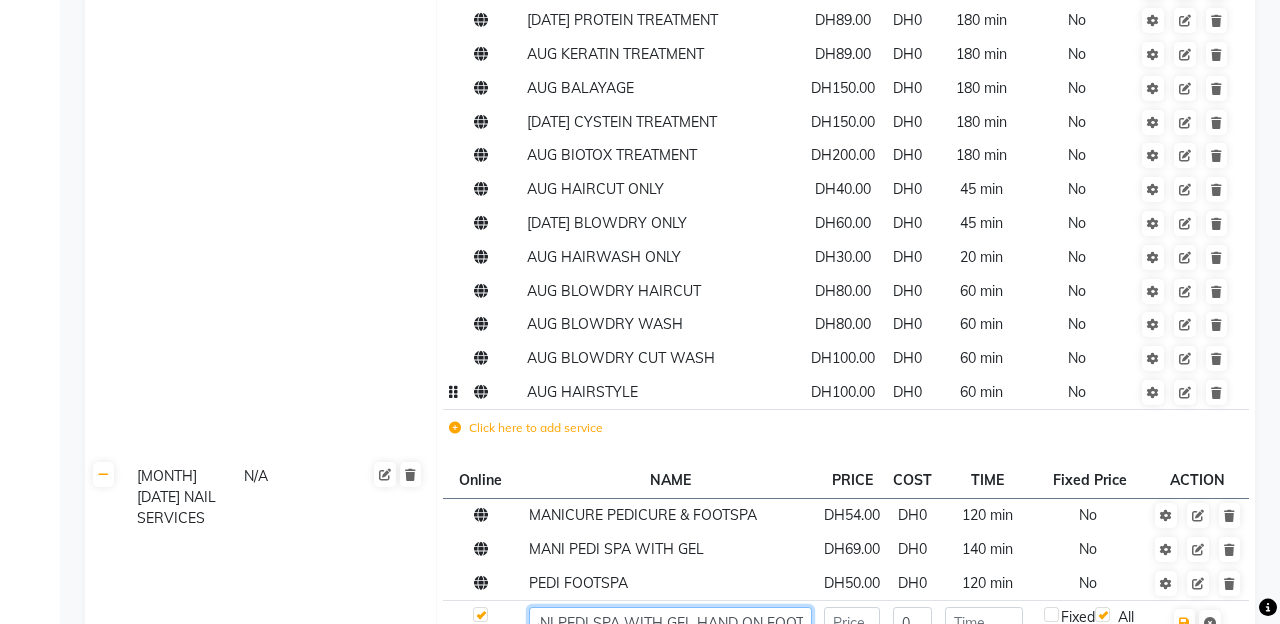 type on "MANI PEDI SPA WITH GEL HAND ON FOOT" 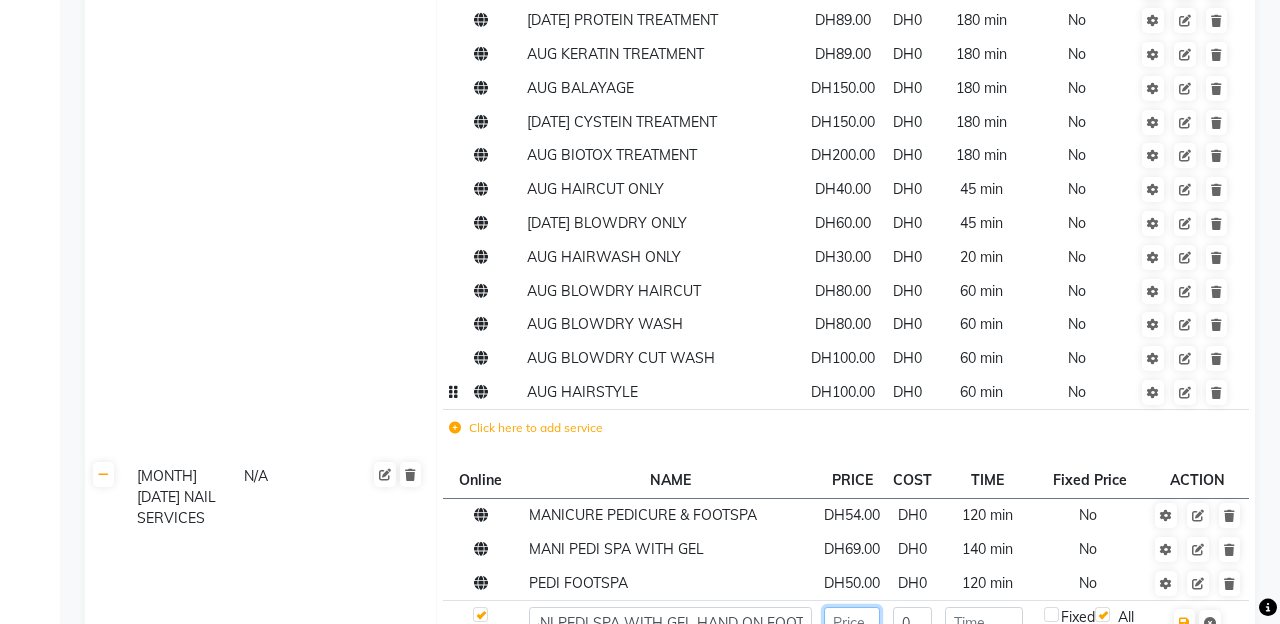 click 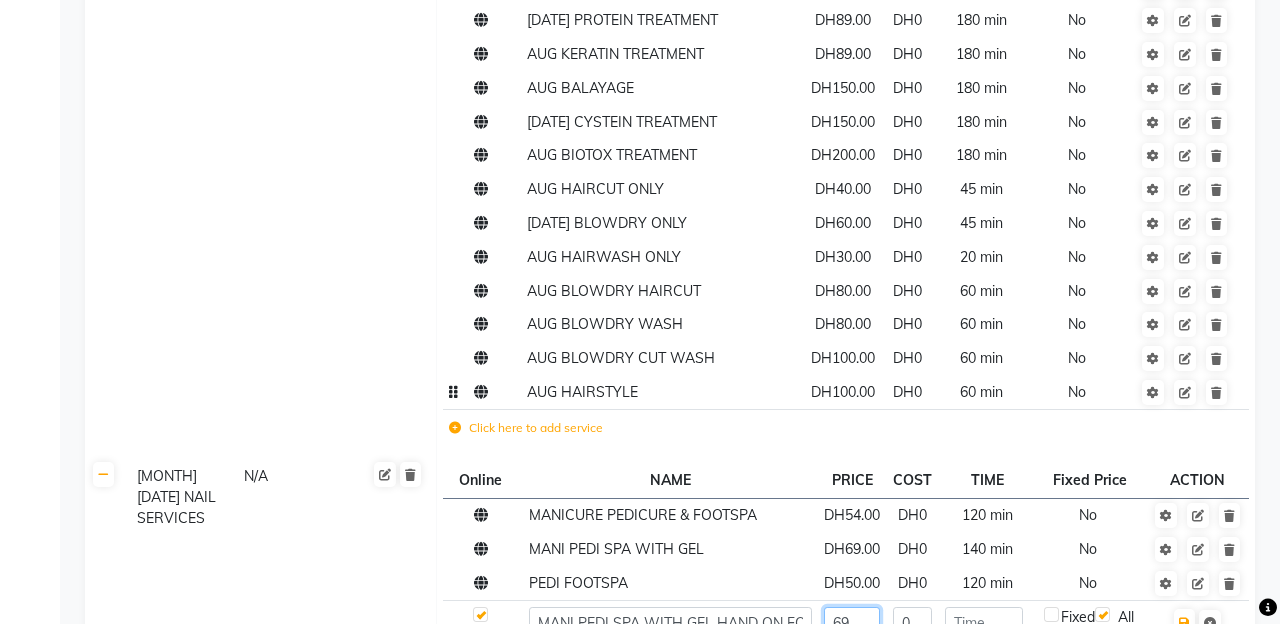 type on "69" 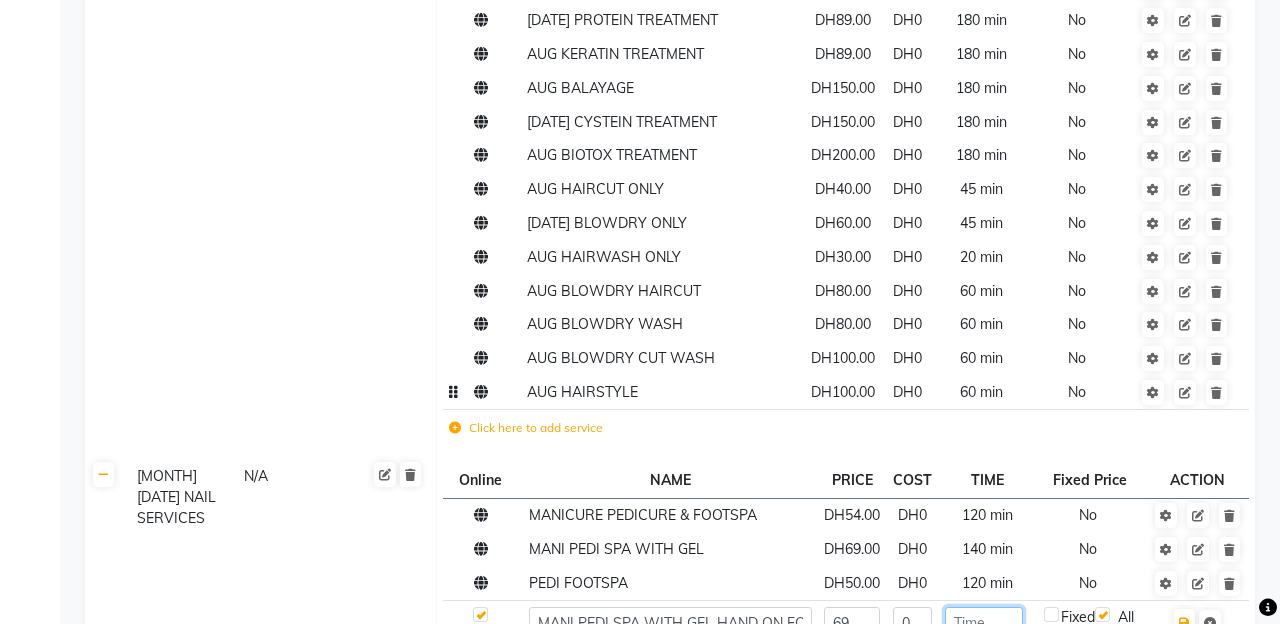 click 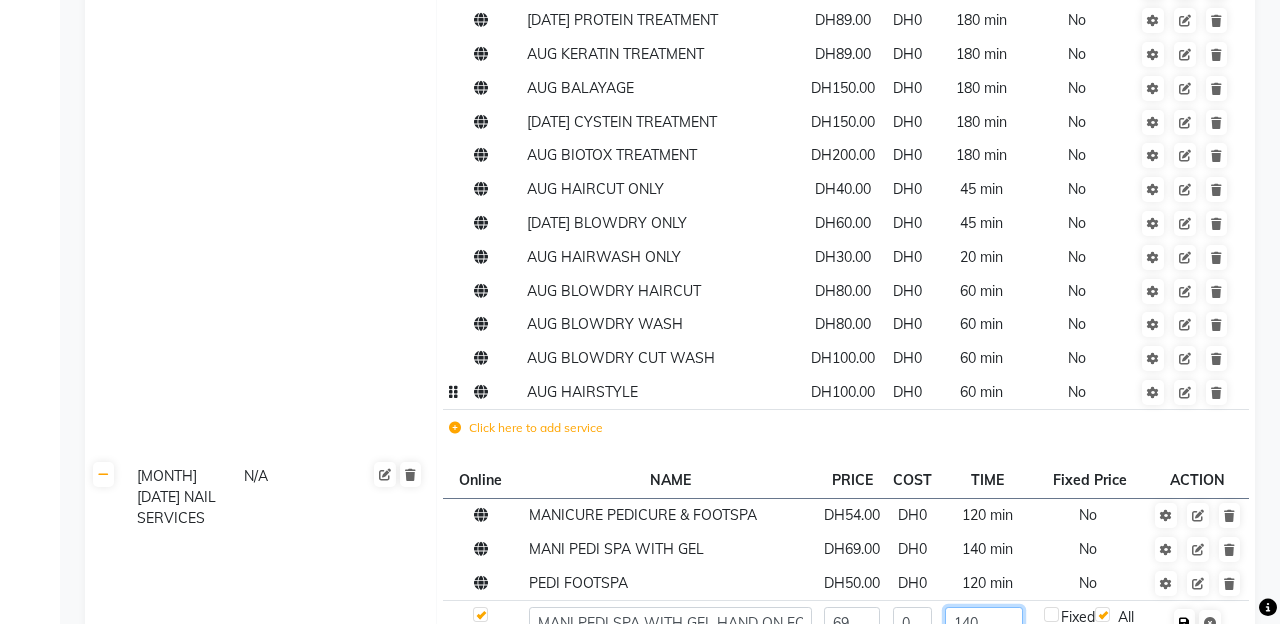 type on "140" 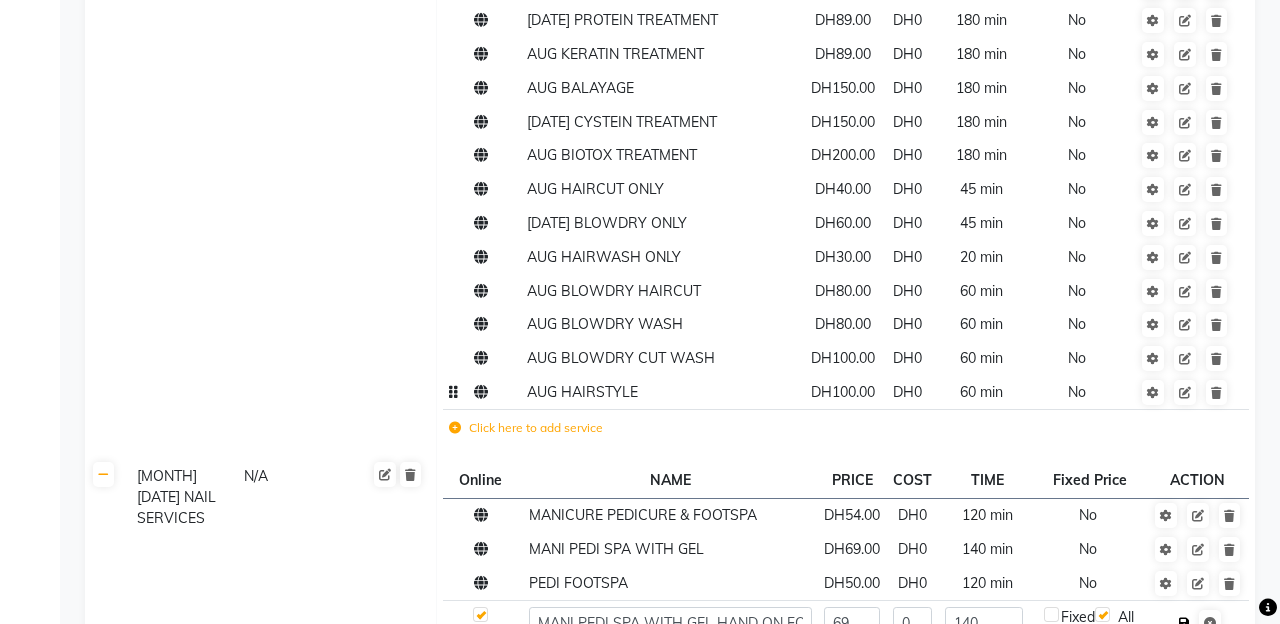 click at bounding box center (1184, 623) 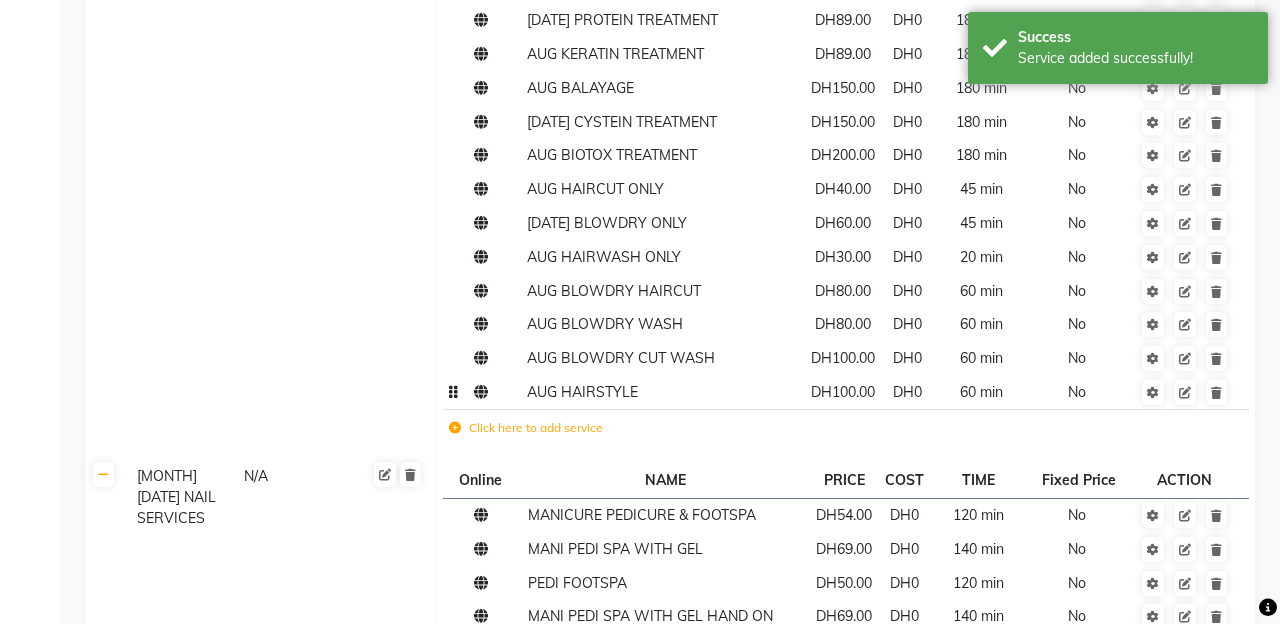 click on "Click here to add service" 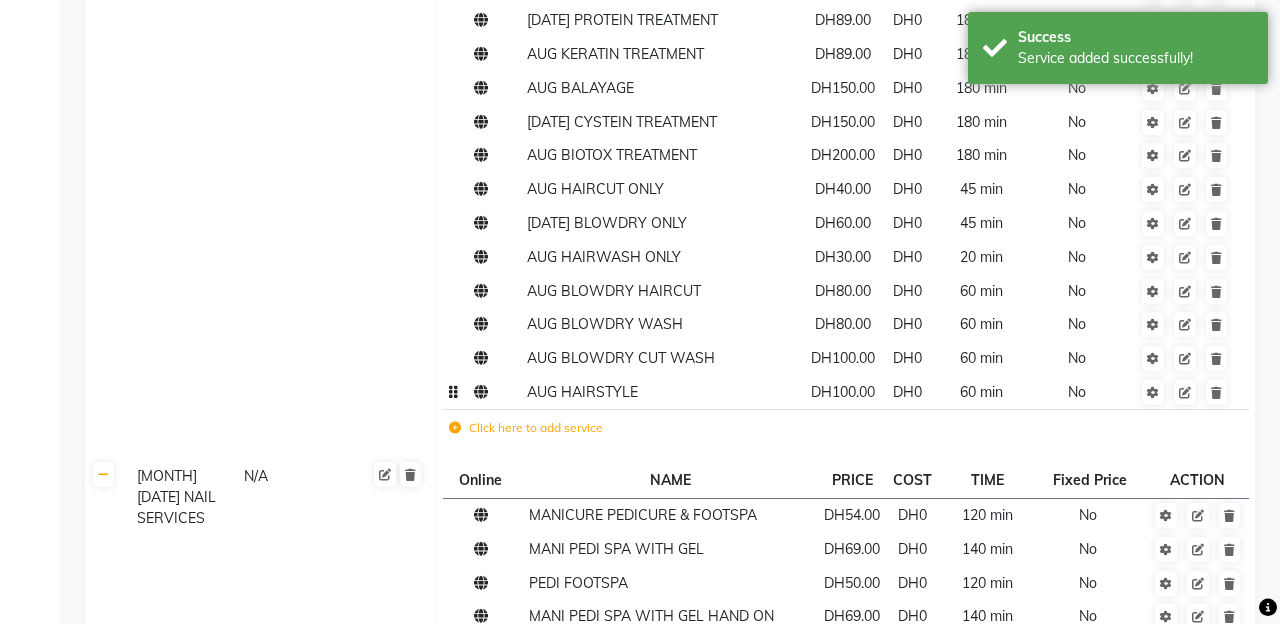click 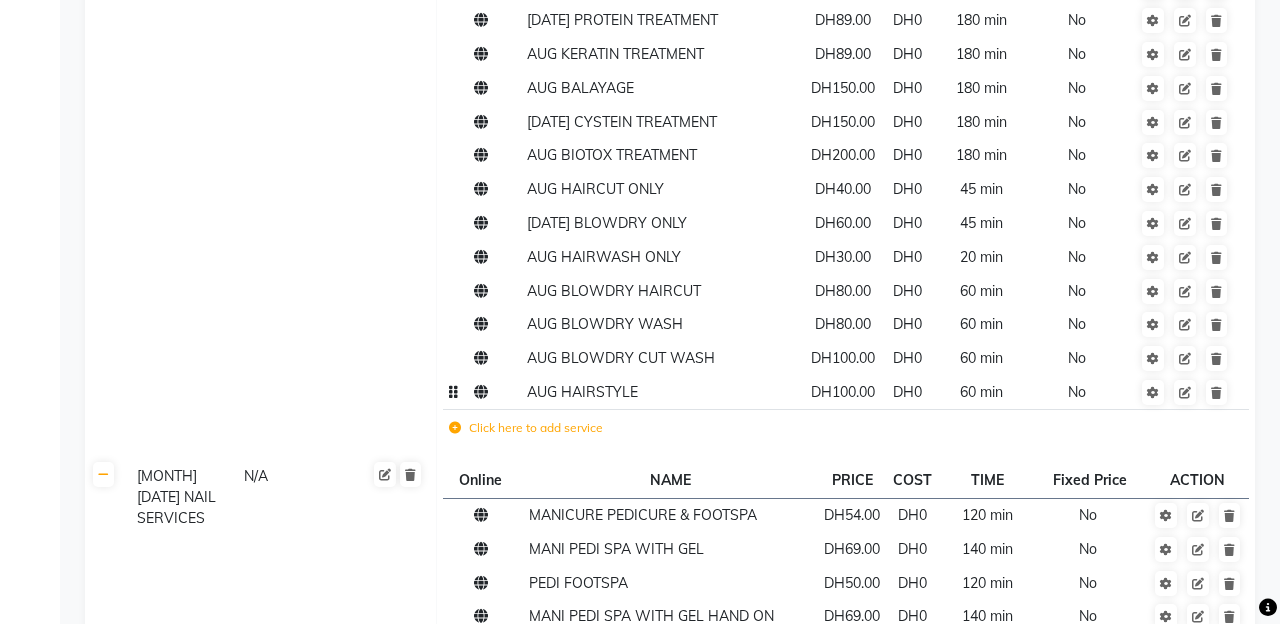 type on "MANI PEDI SPA WITH GEL BOTH" 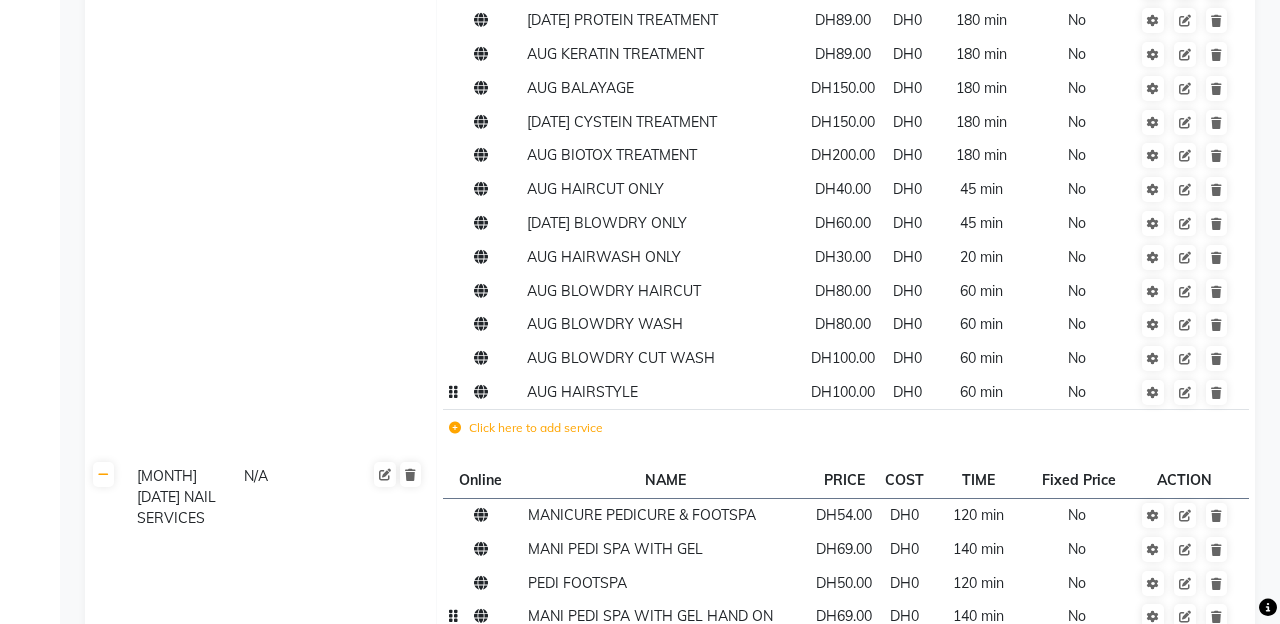 click on "MANI PEDI SPA WITH GEL HAND ON FOOT" 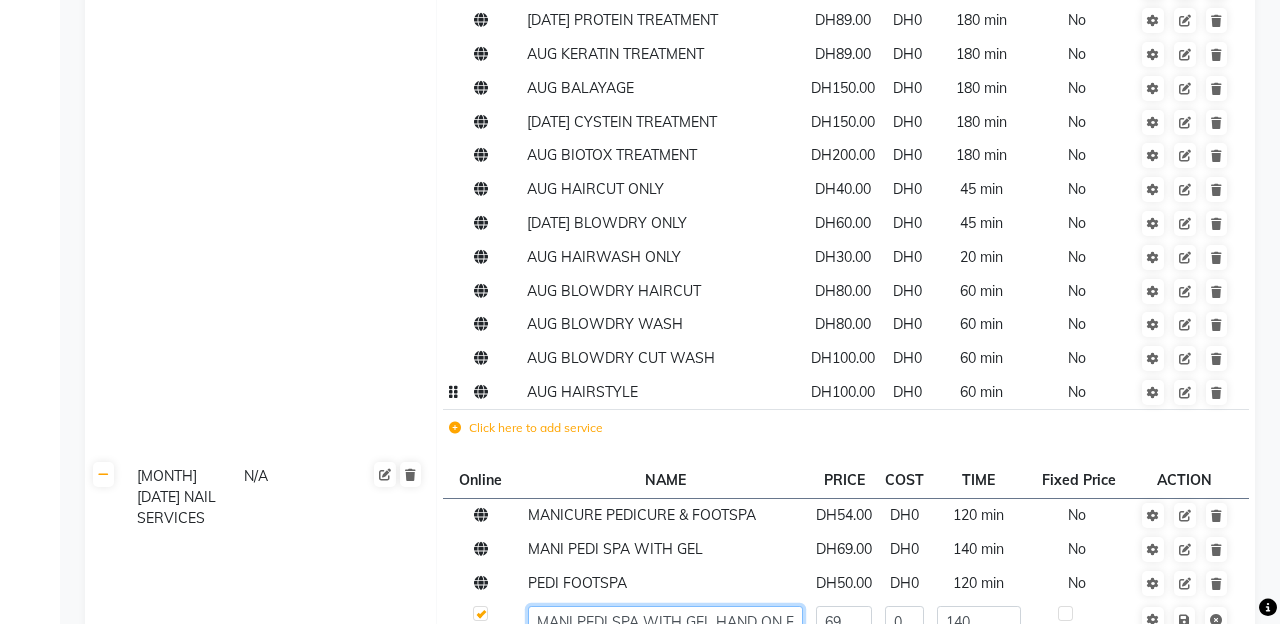 click on "MANI PEDI SPA WITH GEL HAND ON FOOT" 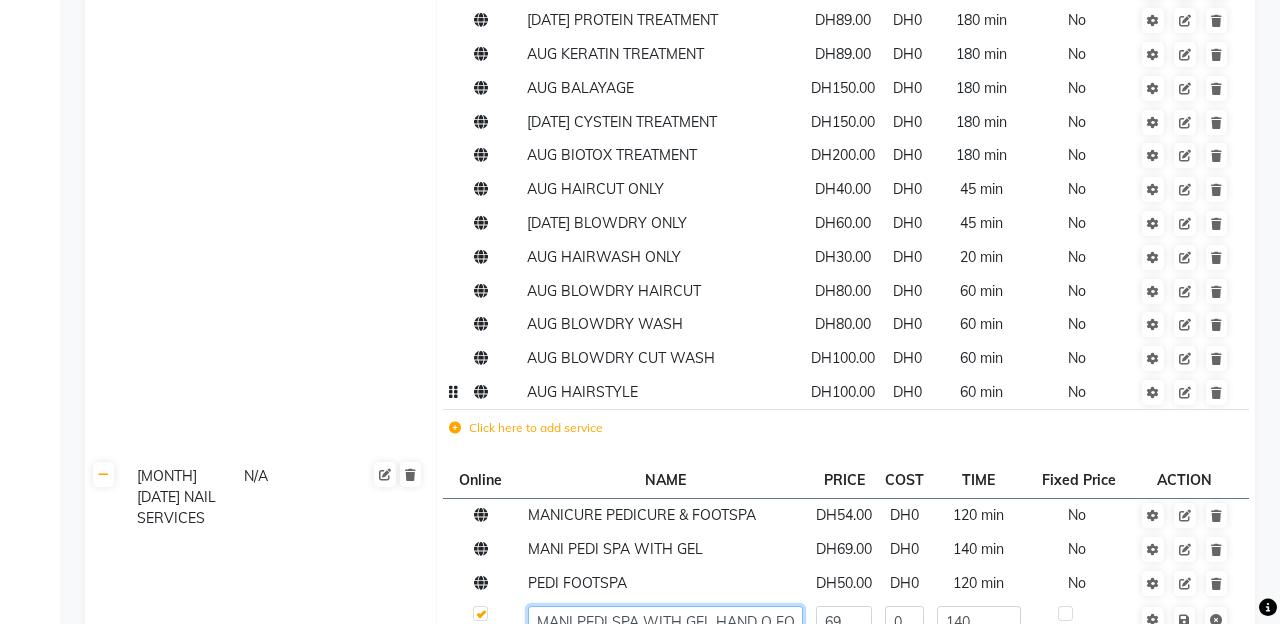 type on "MANI PEDI SPA WITH GEL HAND OR FOOT" 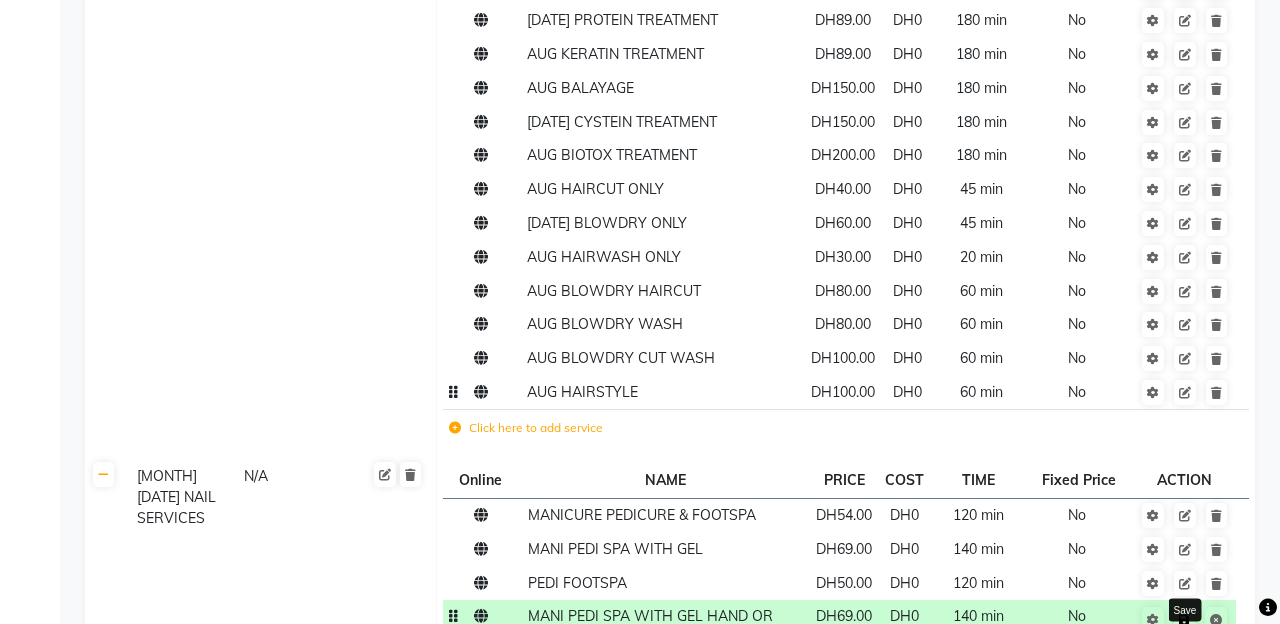 click 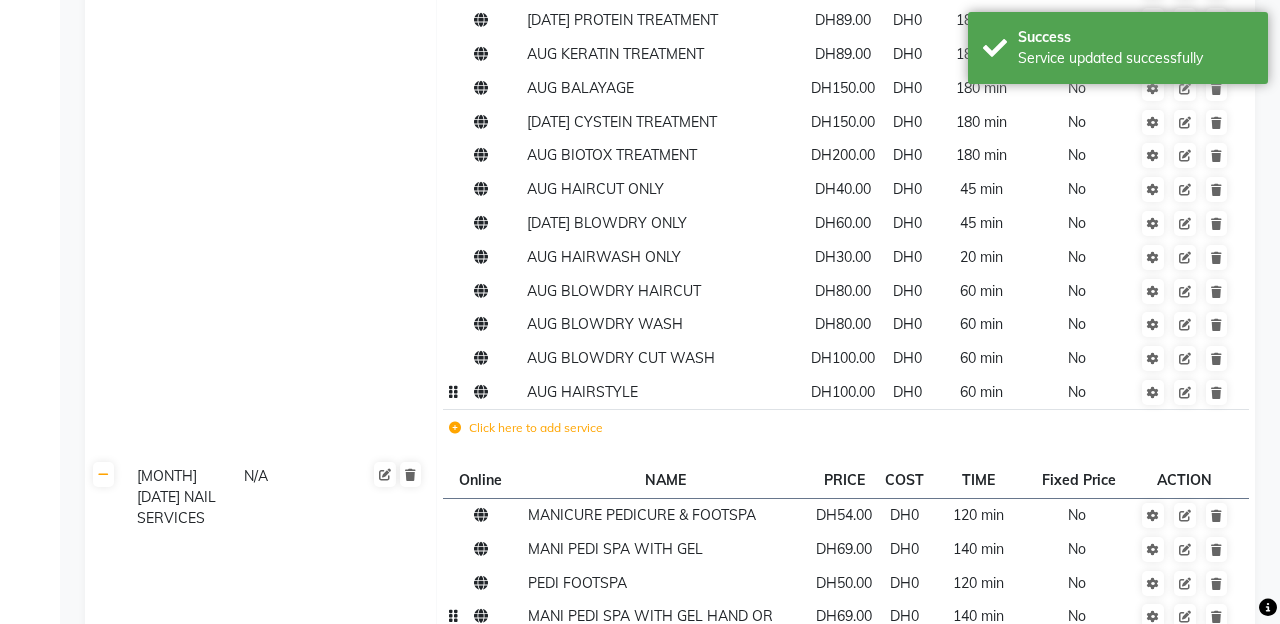 click on "Click here to add service" 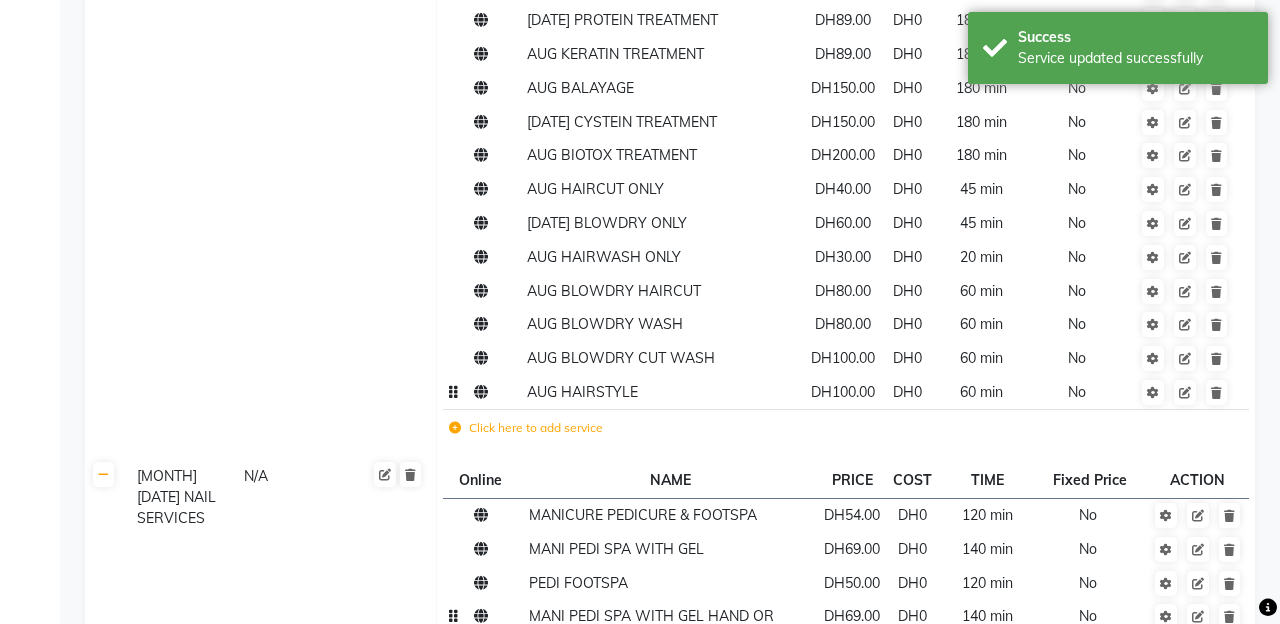 click 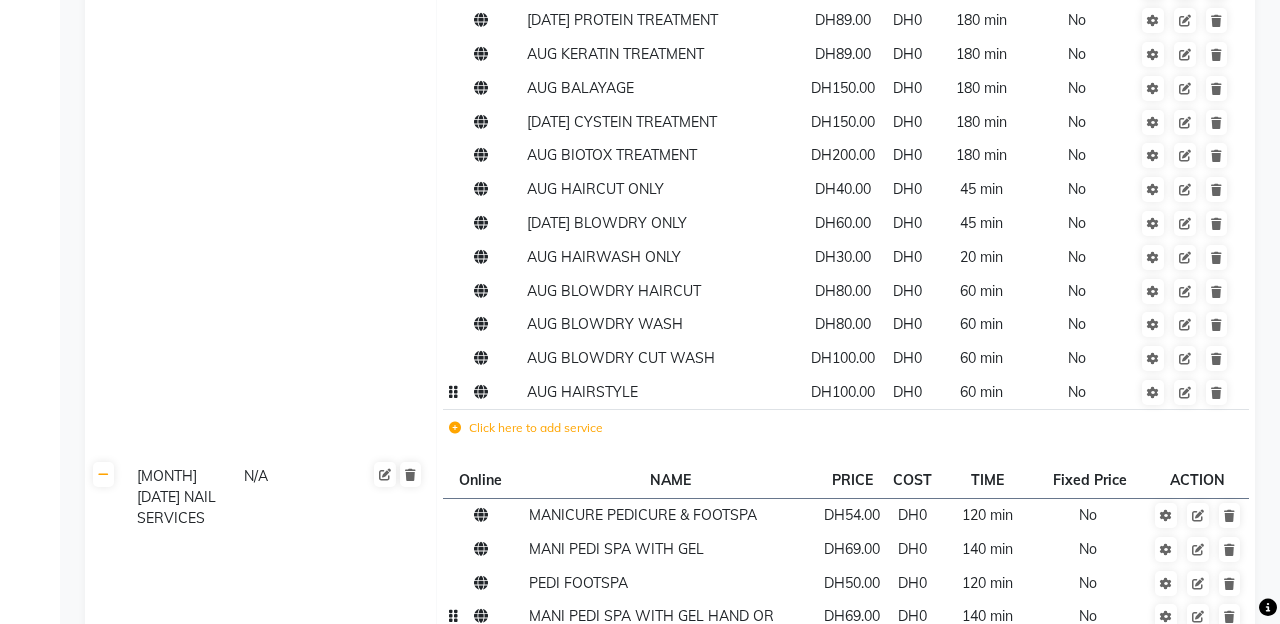 type on "60" 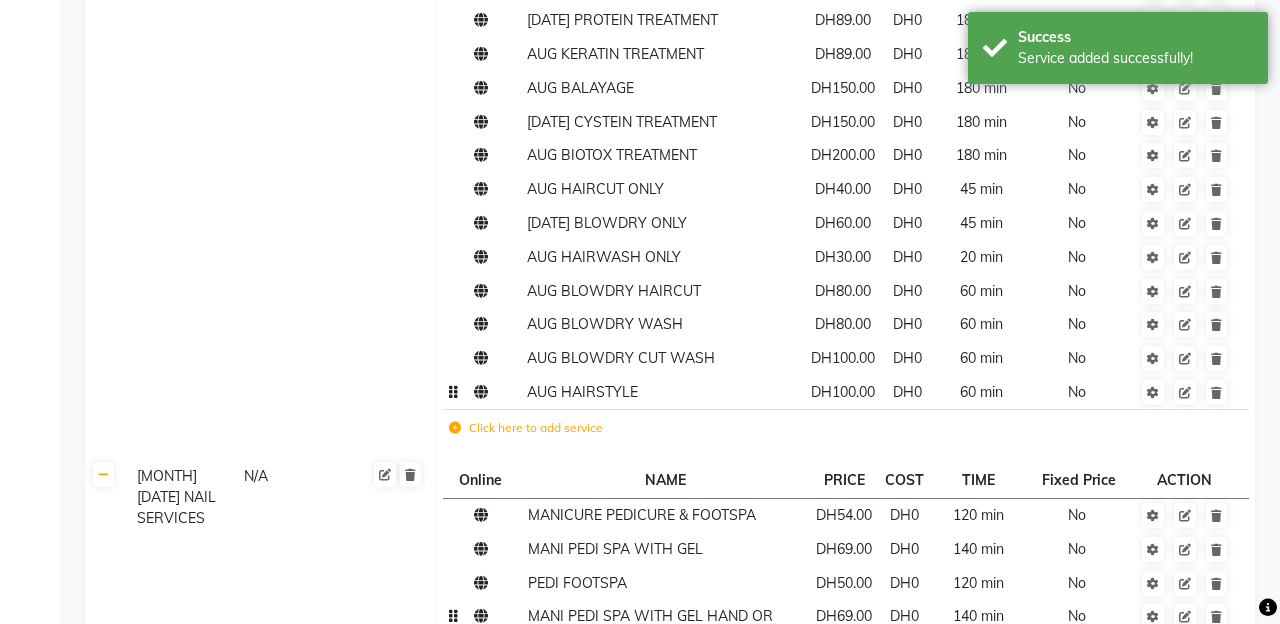 click on "Click here to add service" 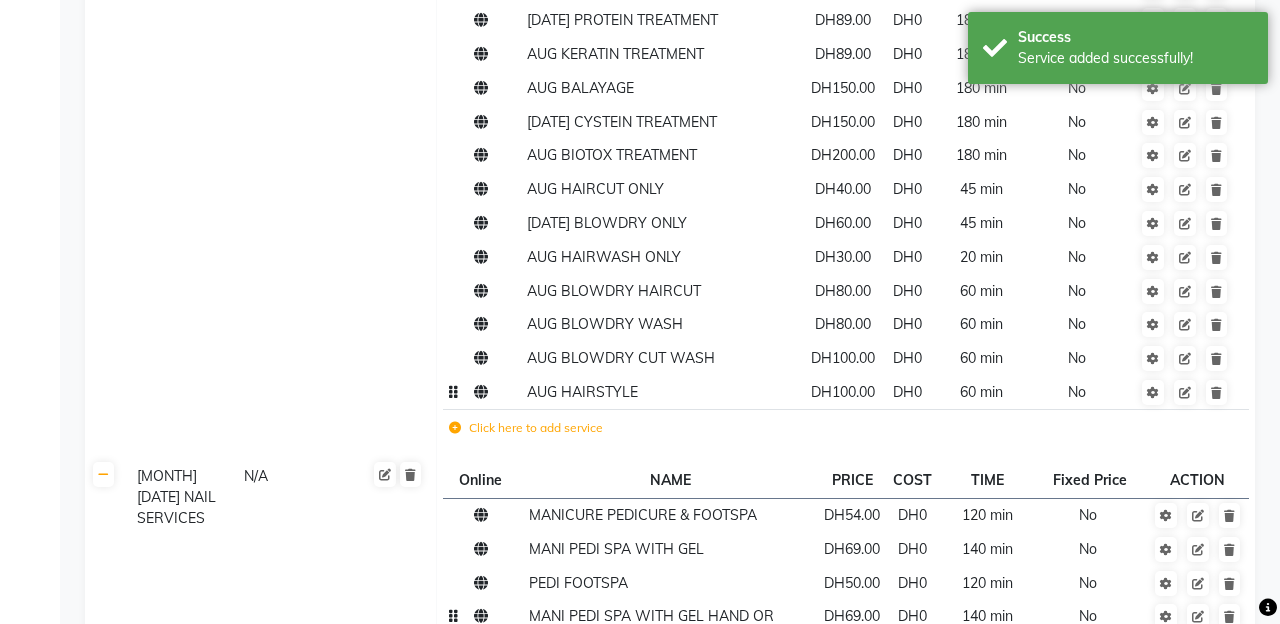 click 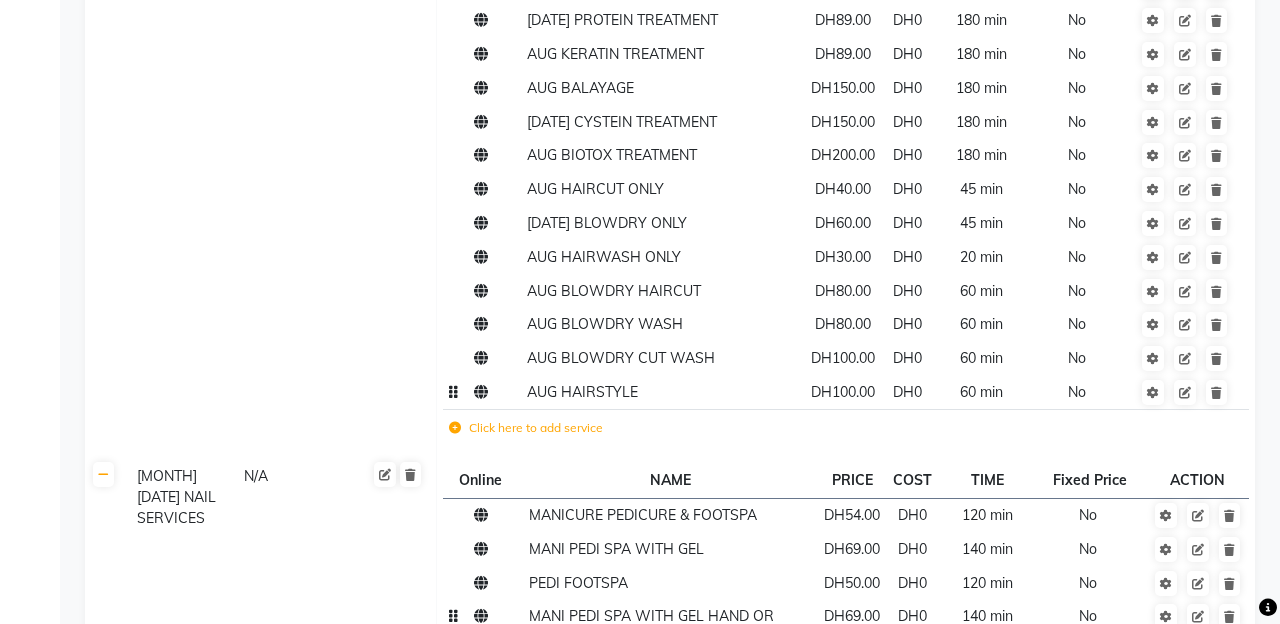 type on "PEDICURE FOOTSPA GEL" 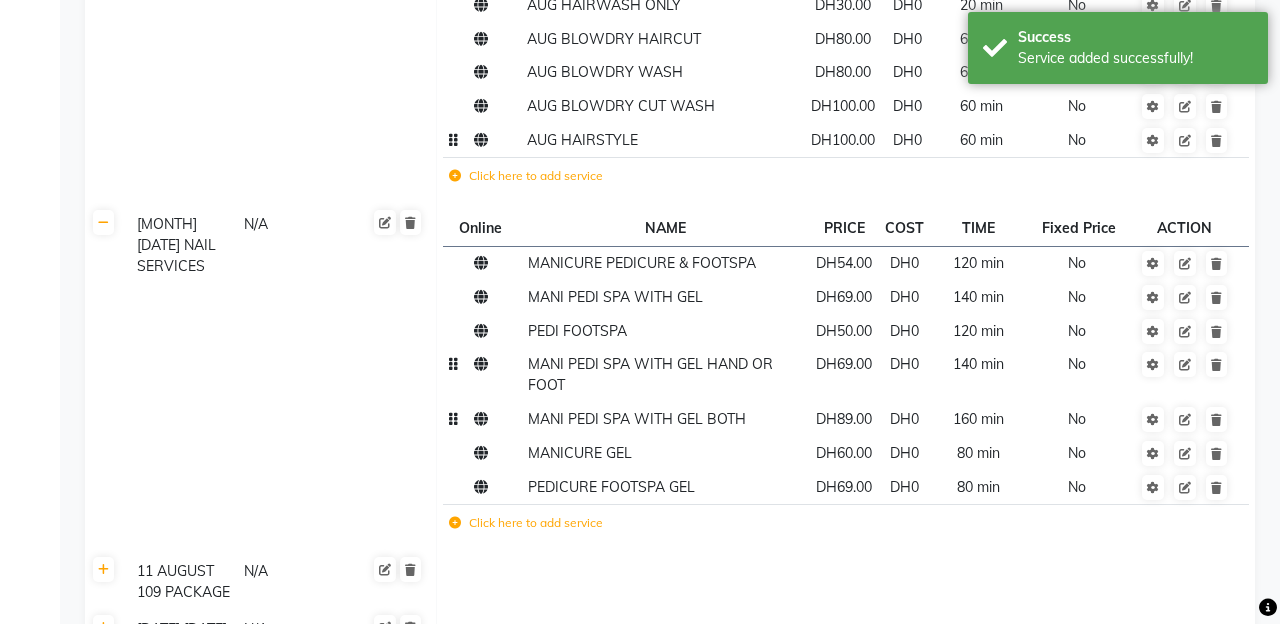 scroll, scrollTop: 6213, scrollLeft: 0, axis: vertical 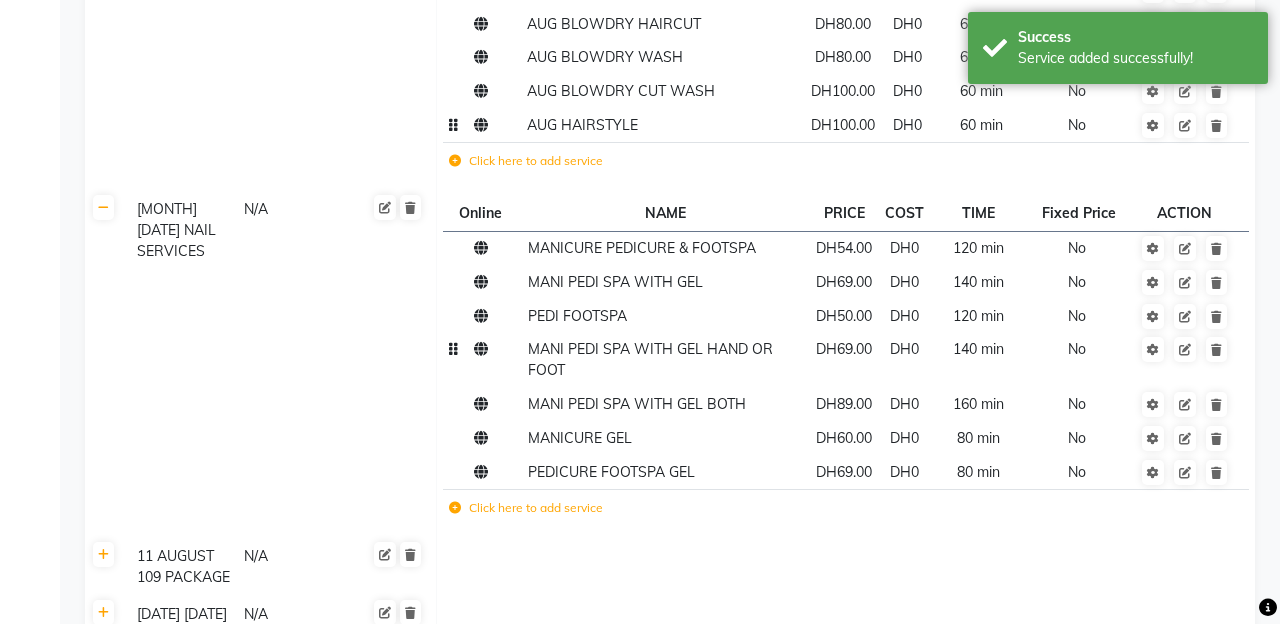 click on "Click here to add service" 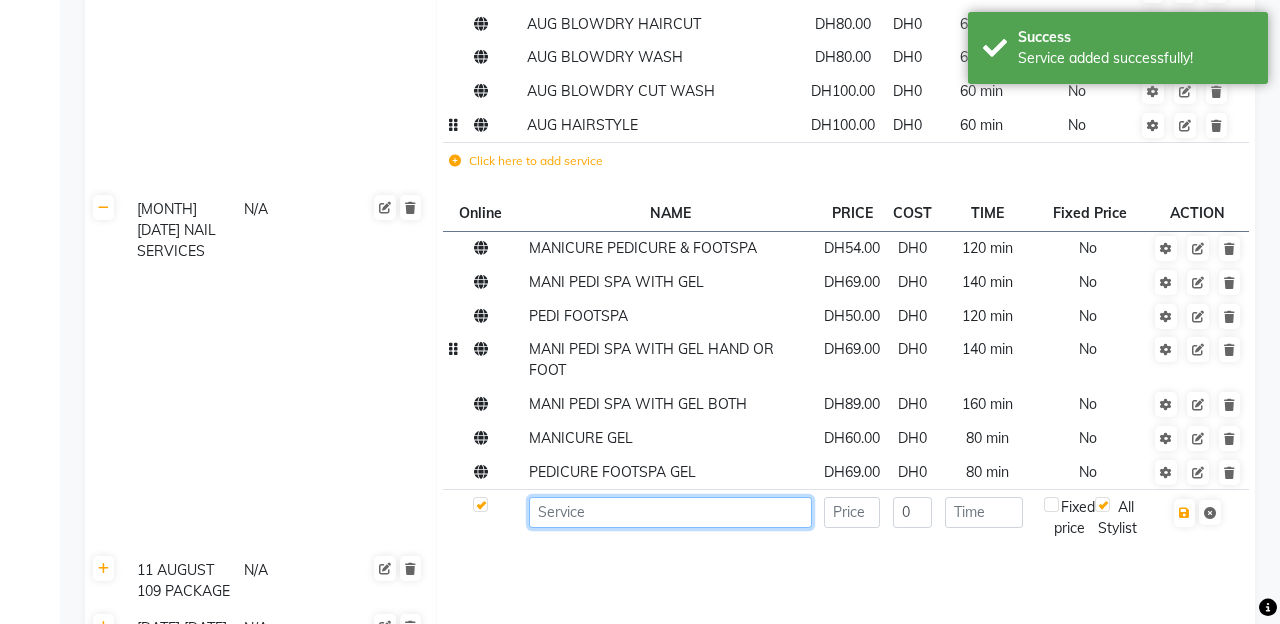 click 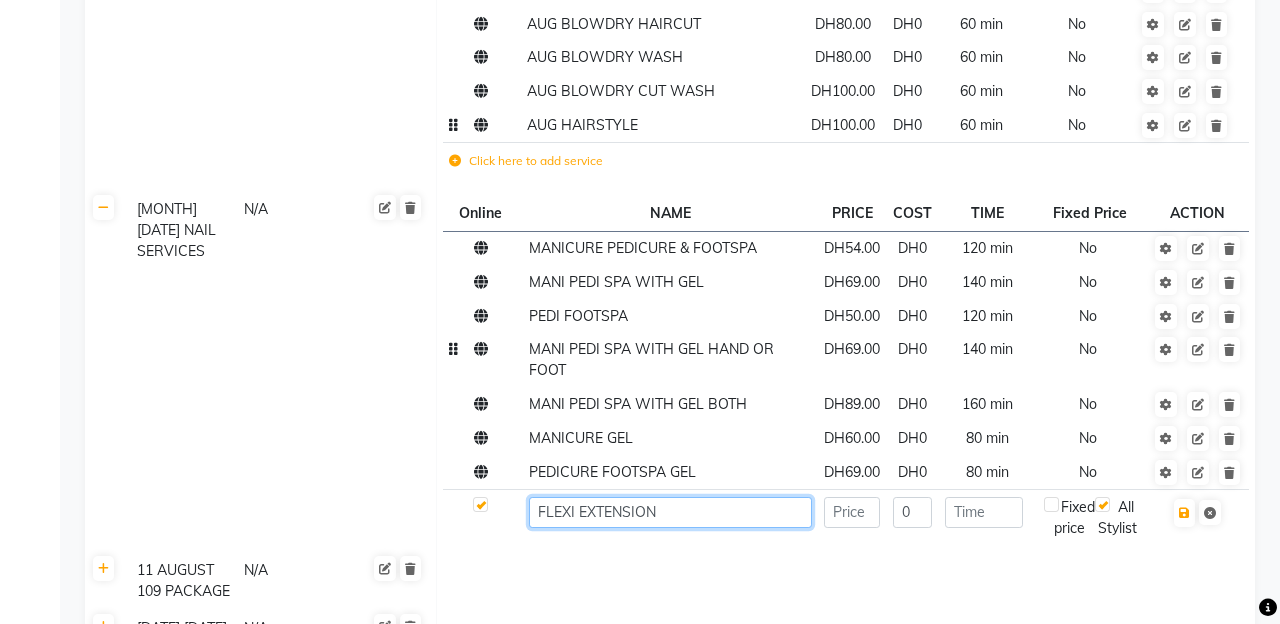 type on "FLEXI EXTENSION" 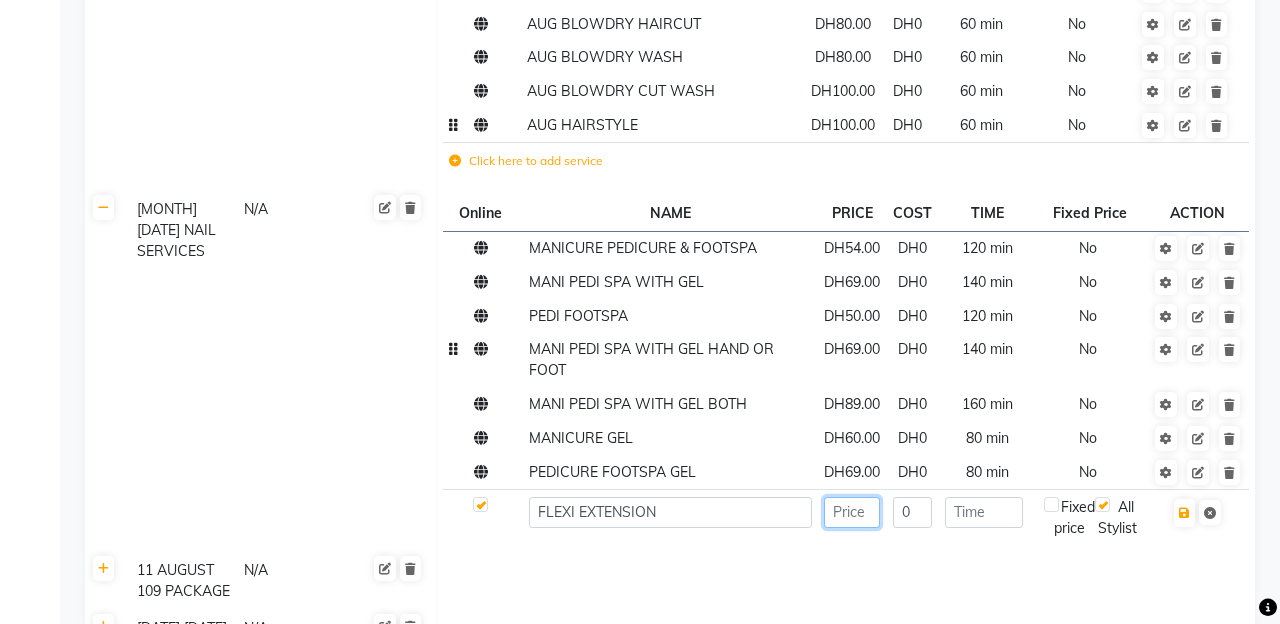 click 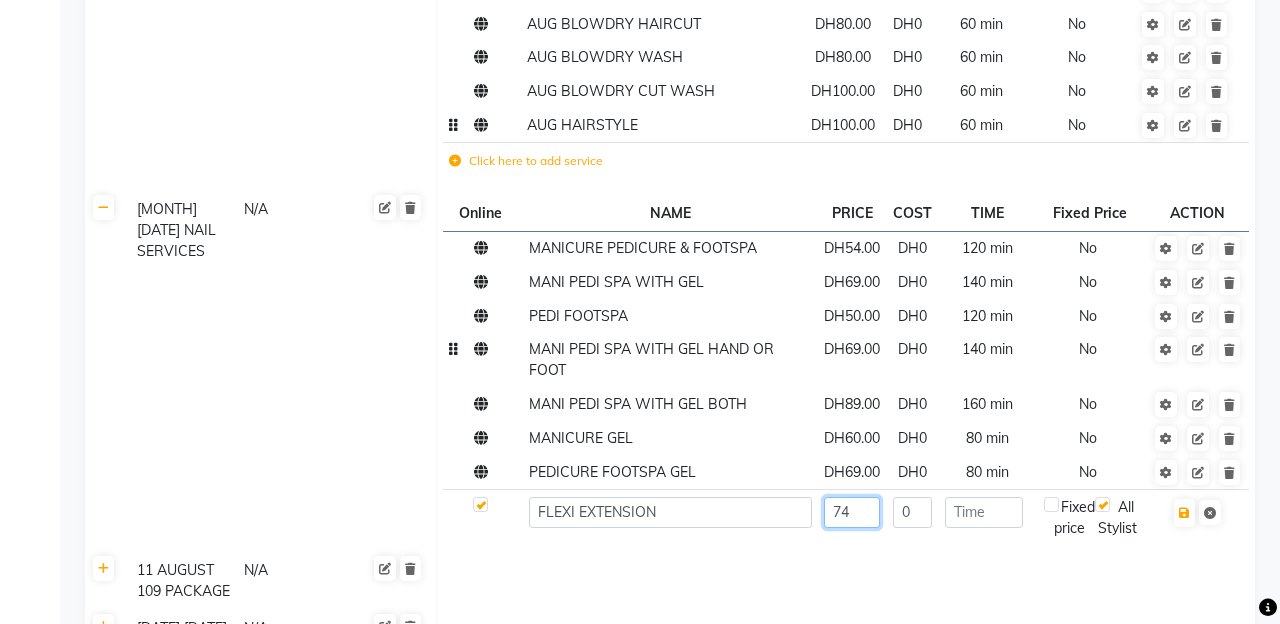 type on "74" 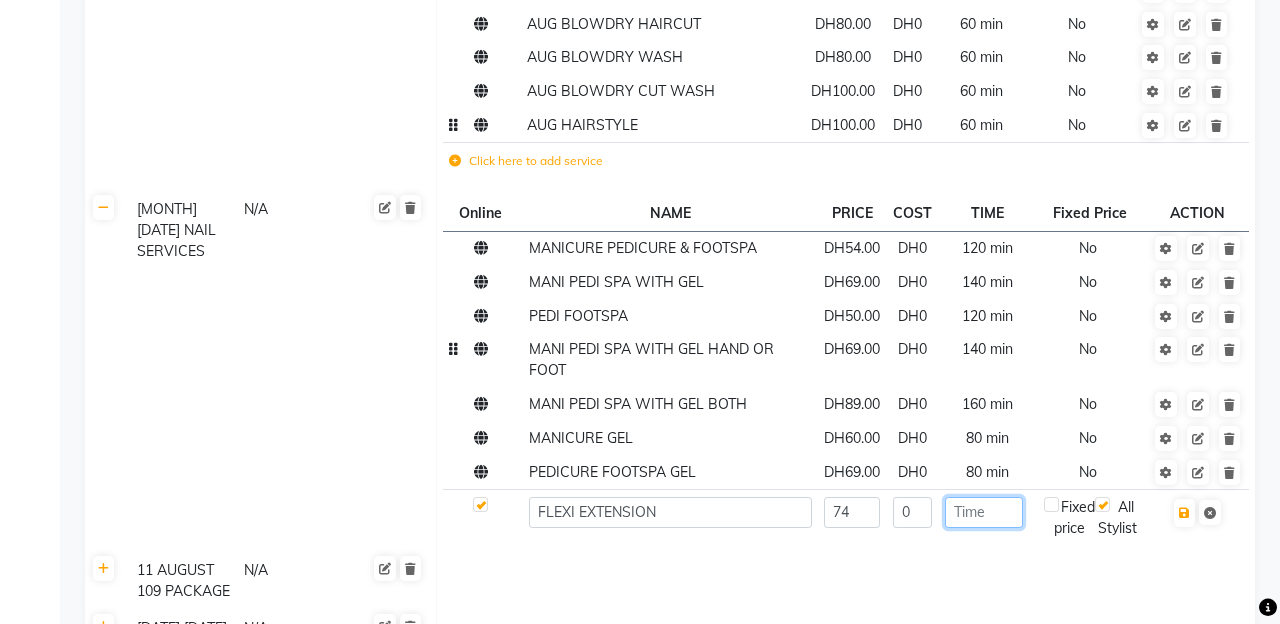 click 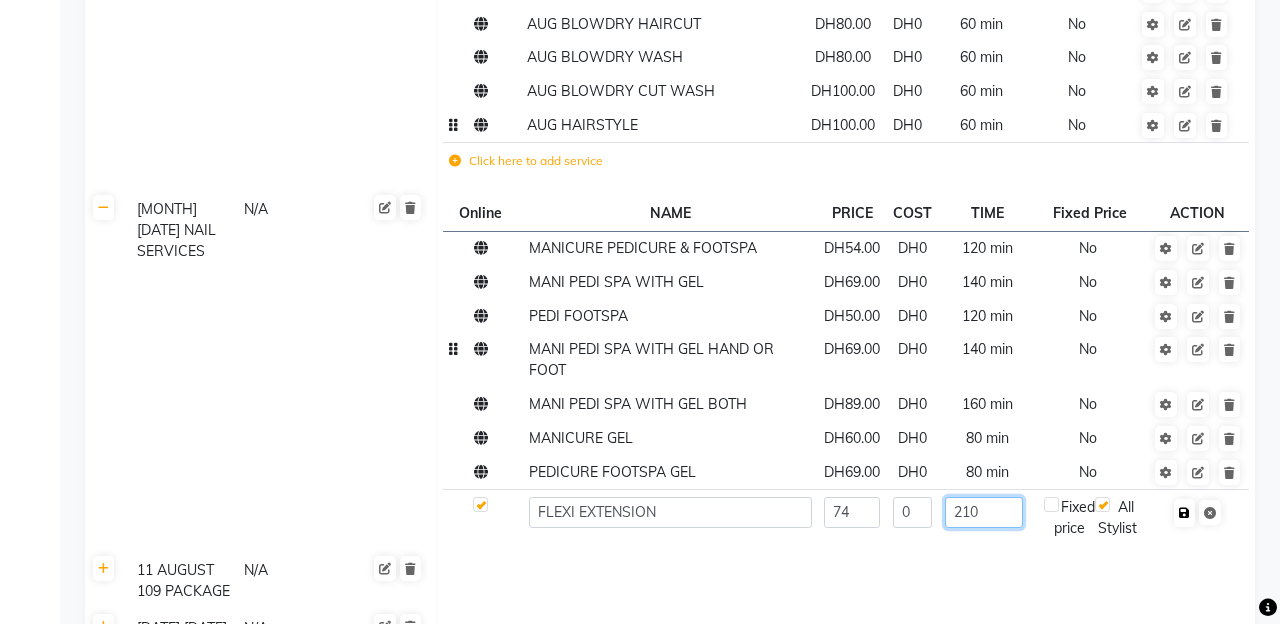 type on "210" 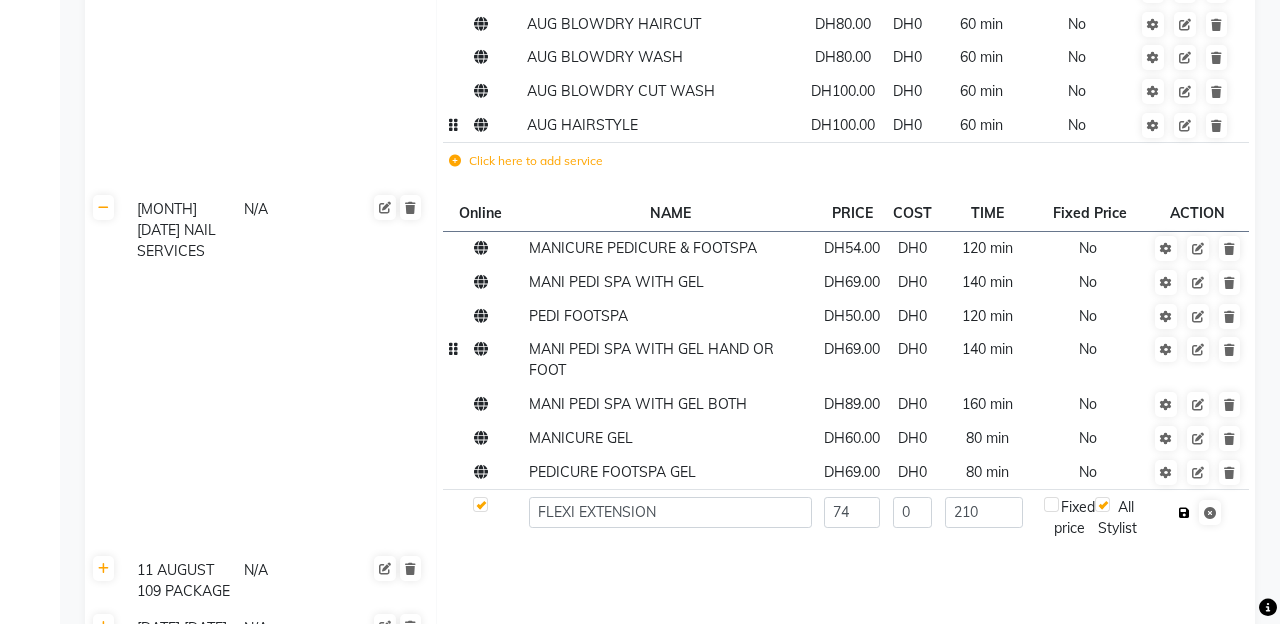 click at bounding box center [1184, 513] 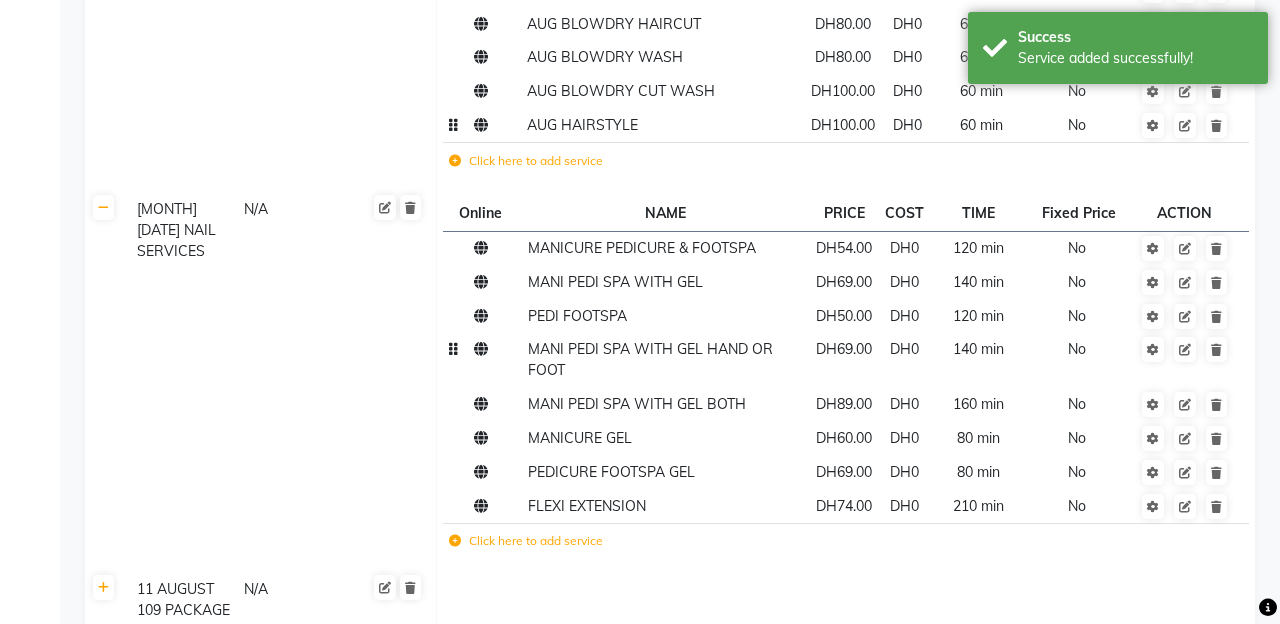 click on "Click here to add service" 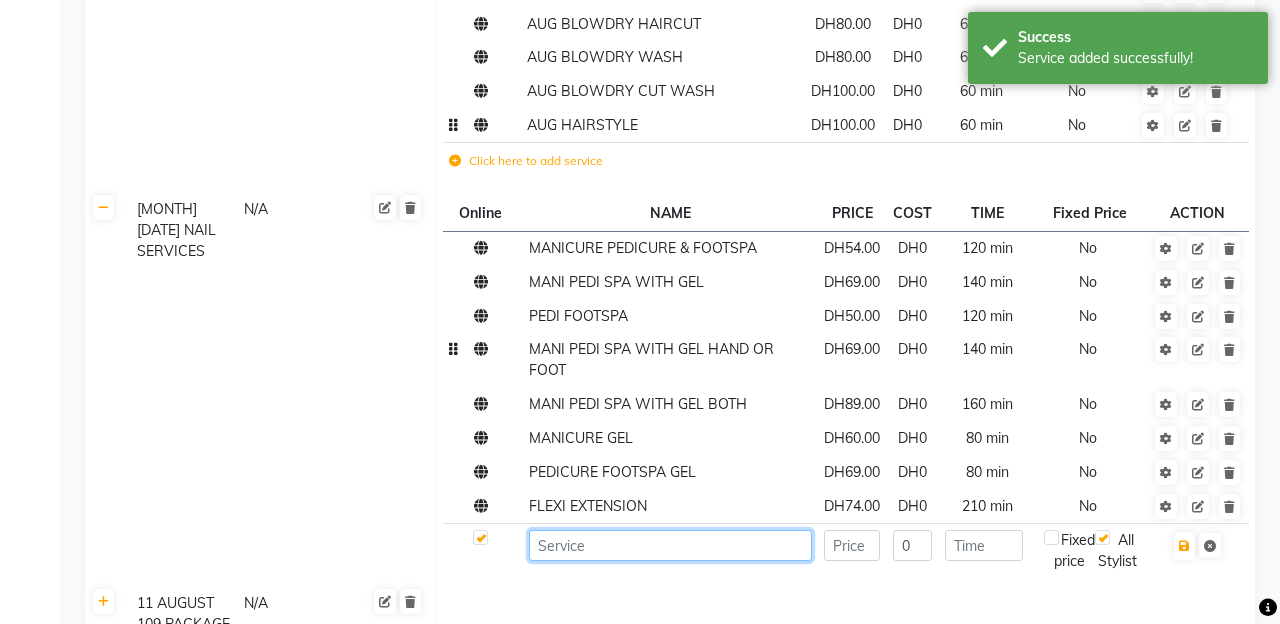 click 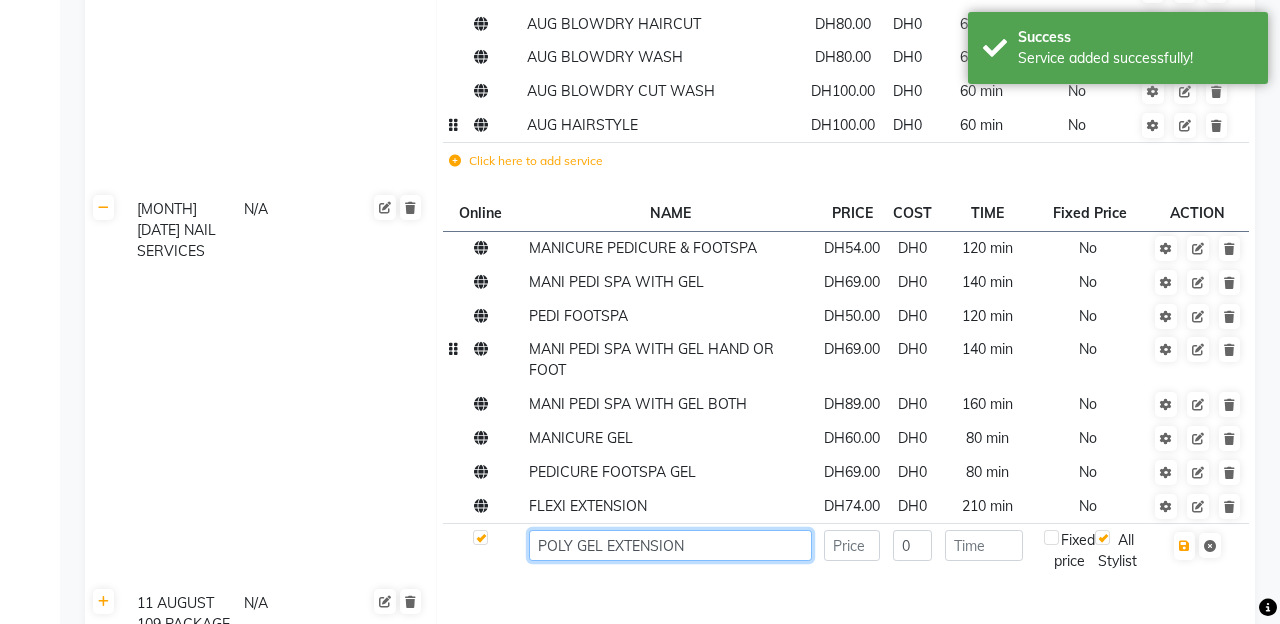 type on "POLY GEL EXTENSION" 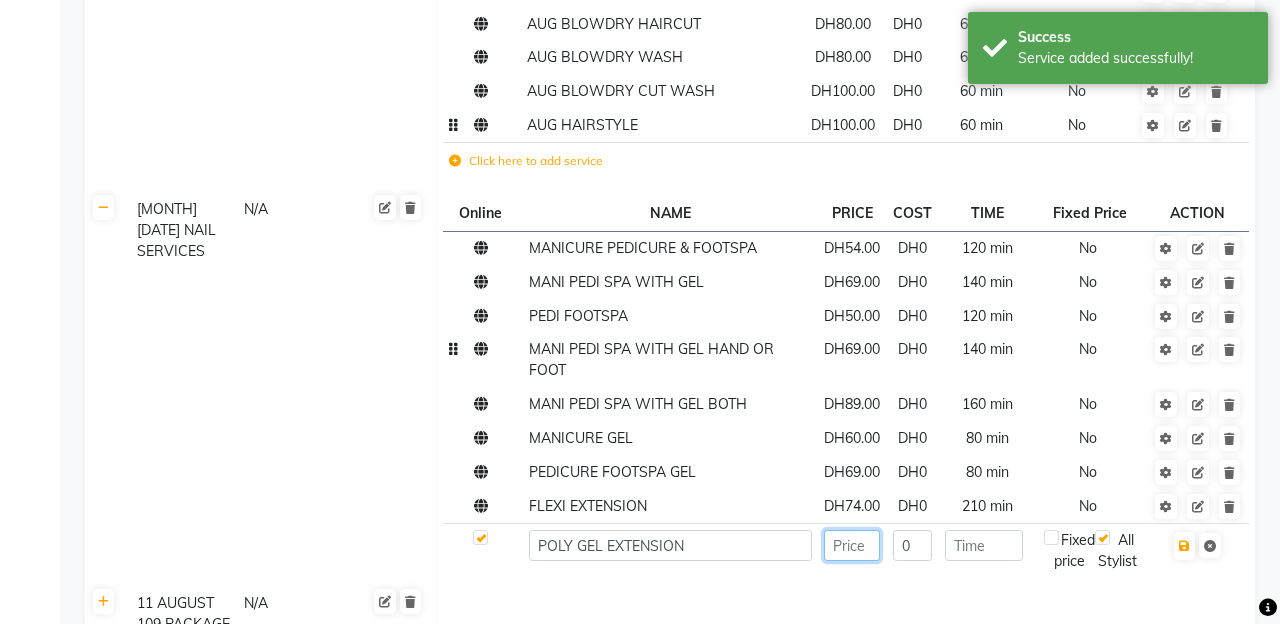 click 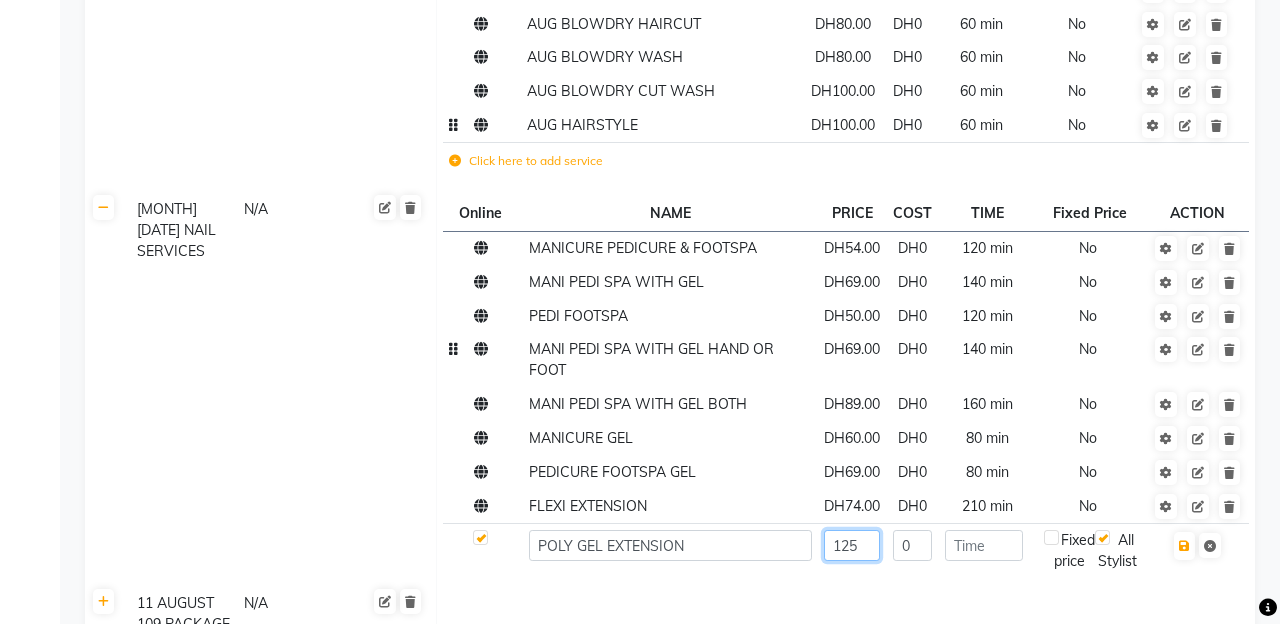 type on "125" 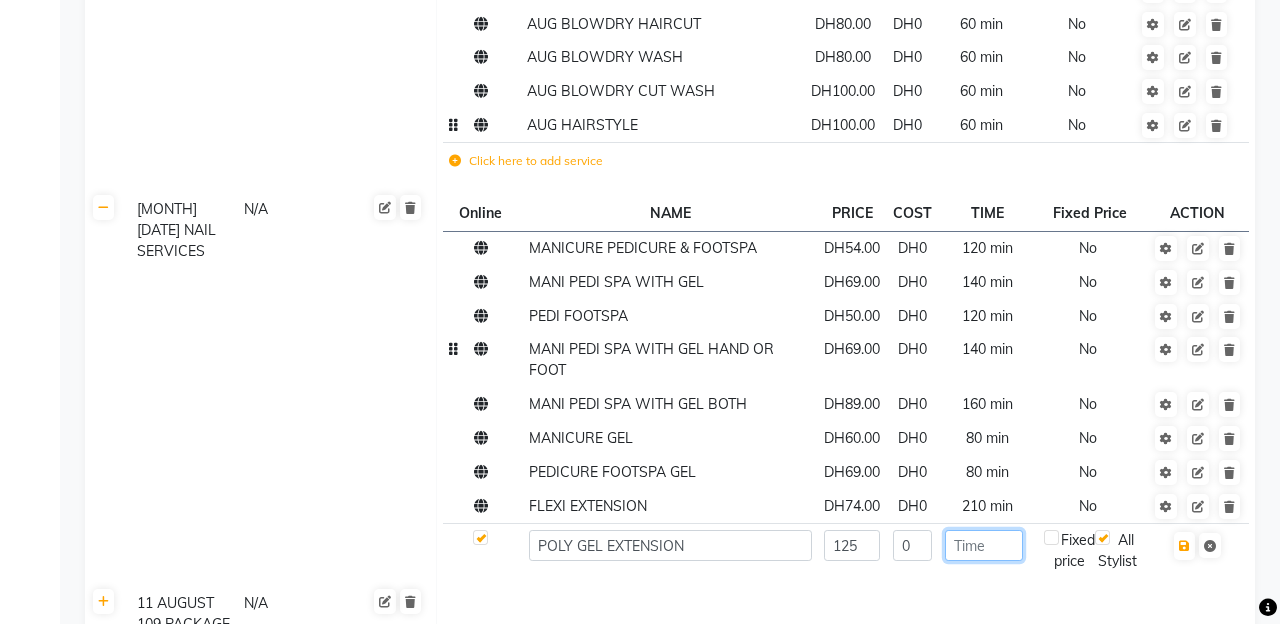 click 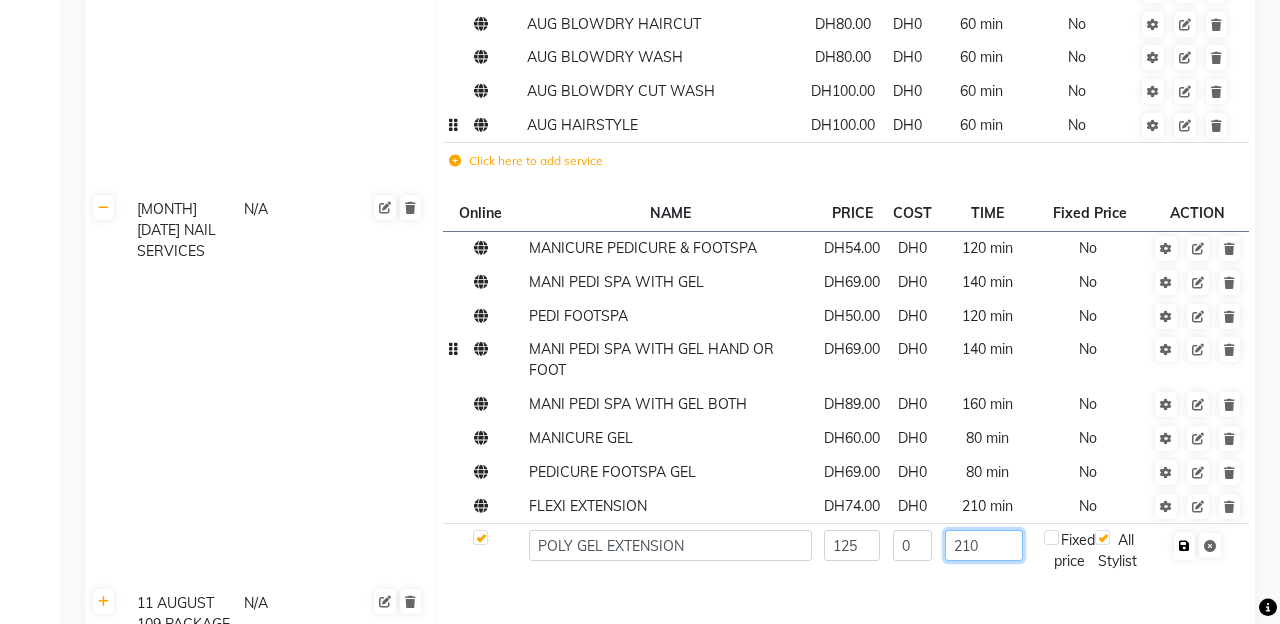 type on "210" 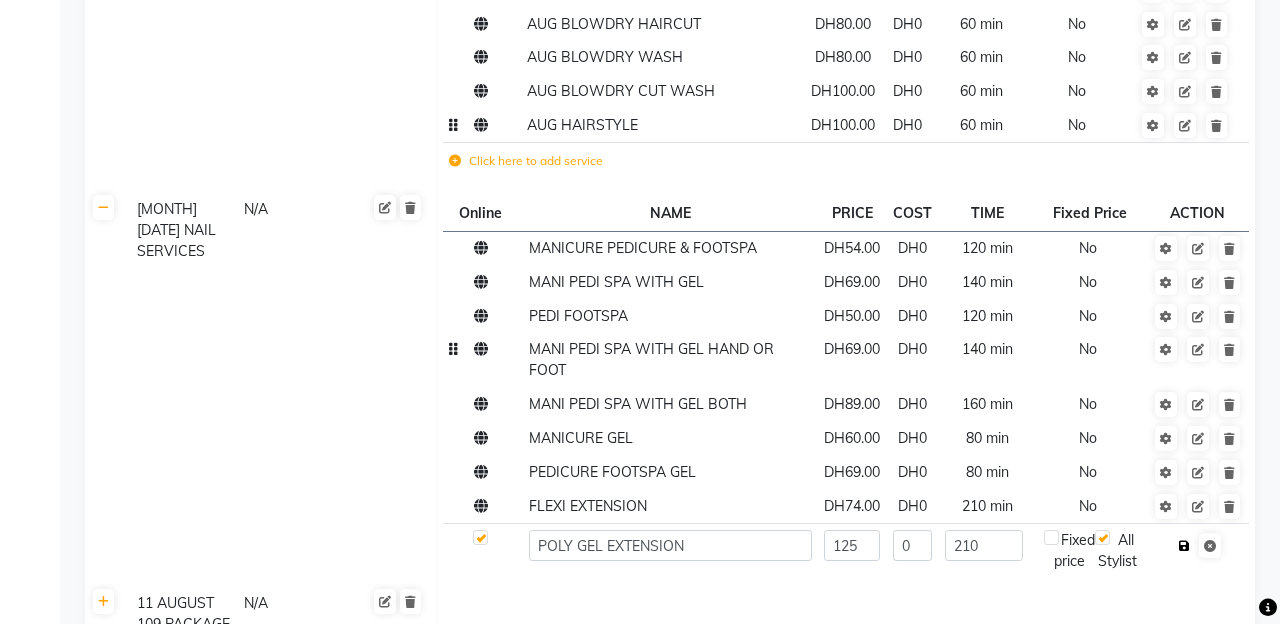 click at bounding box center (1184, 546) 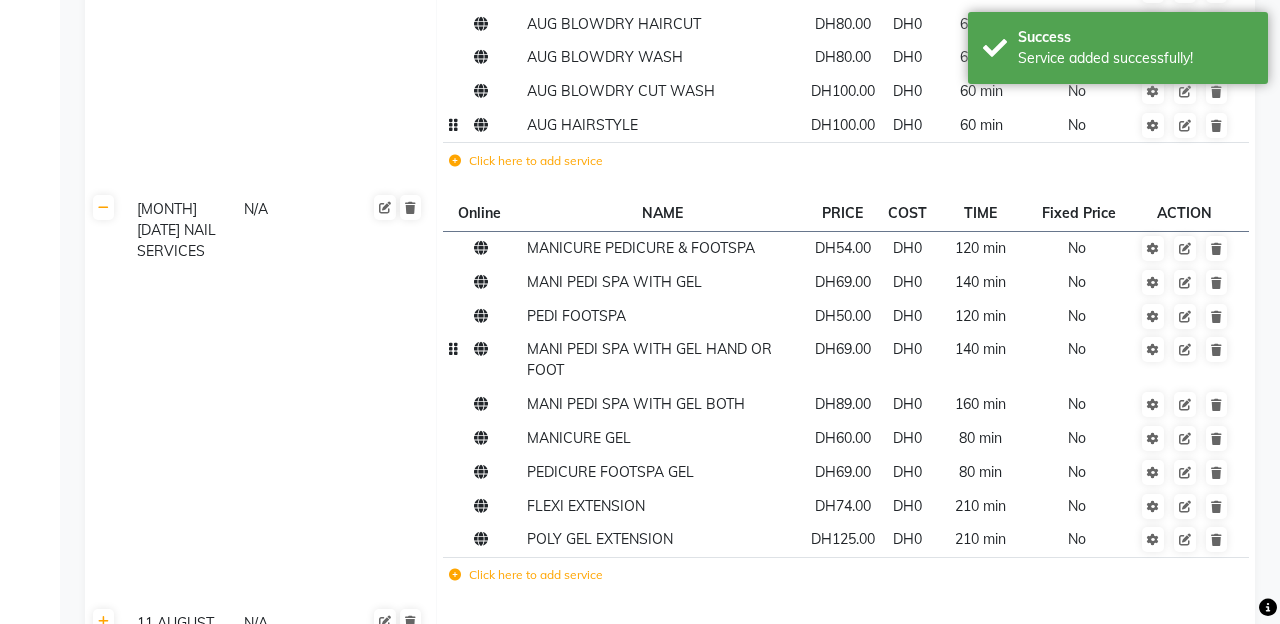 click on "Click here to add service" 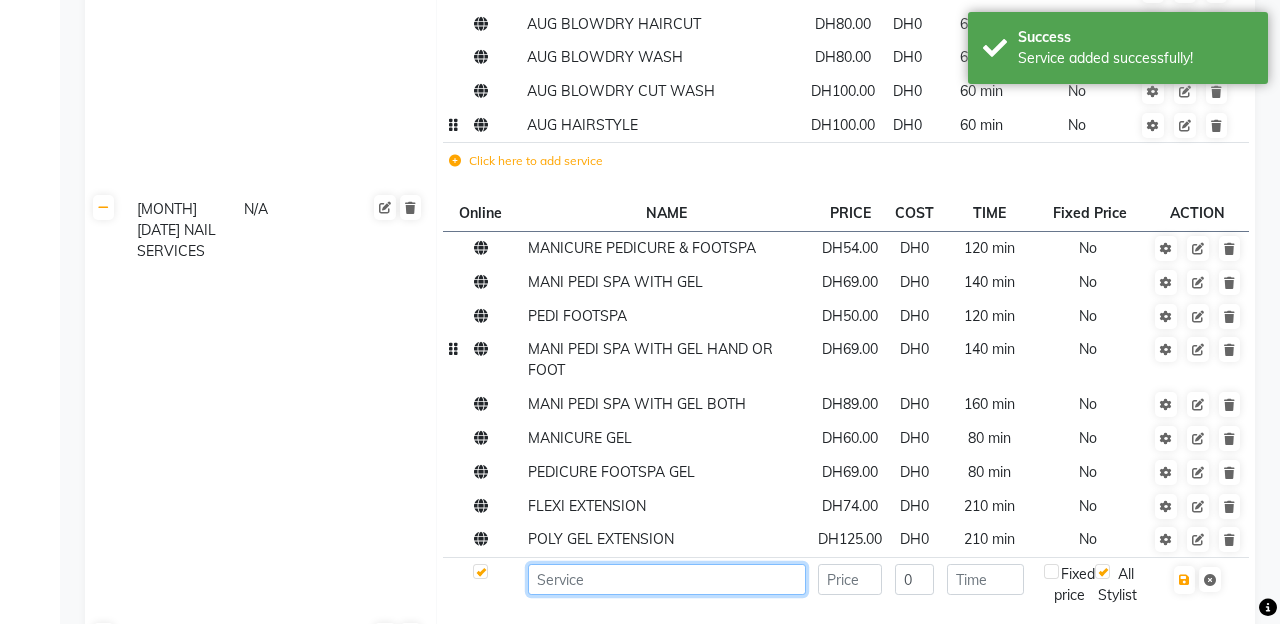 click 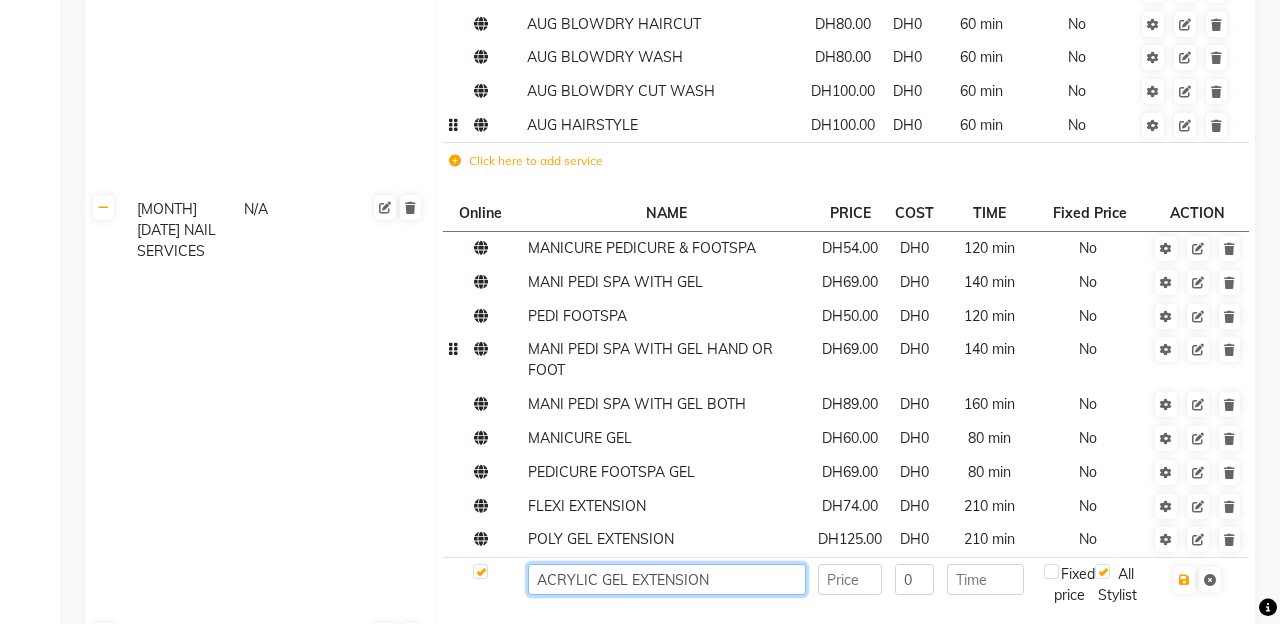 type on "ACRYLIC GEL EXTENSION" 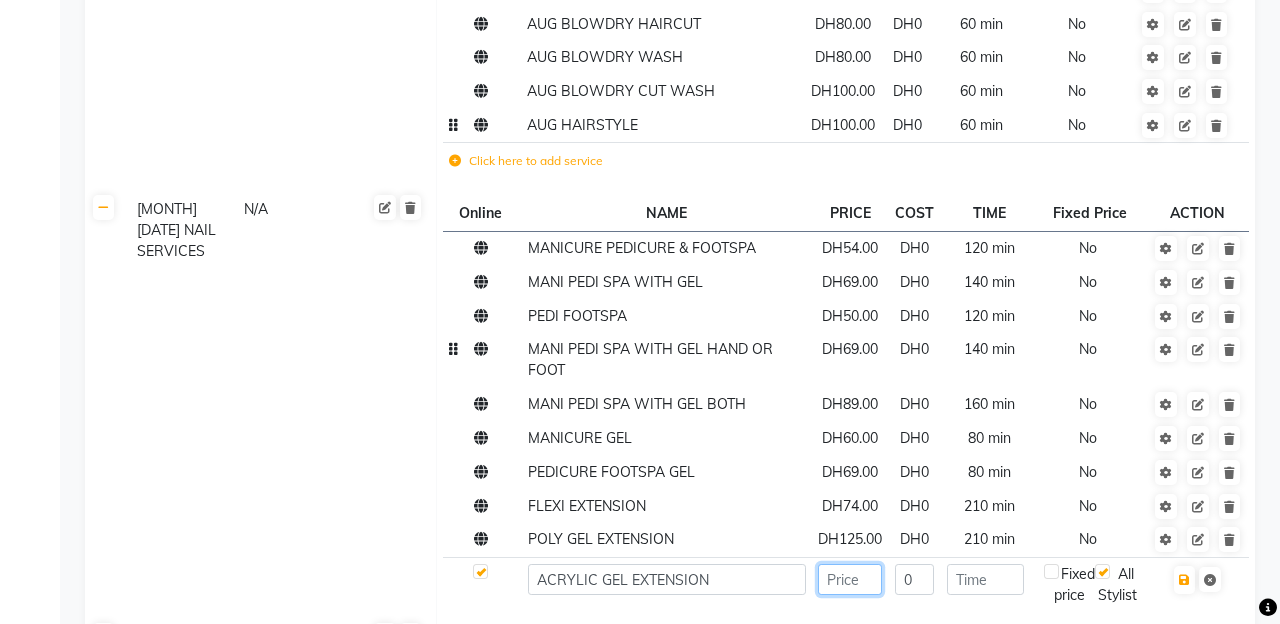 click 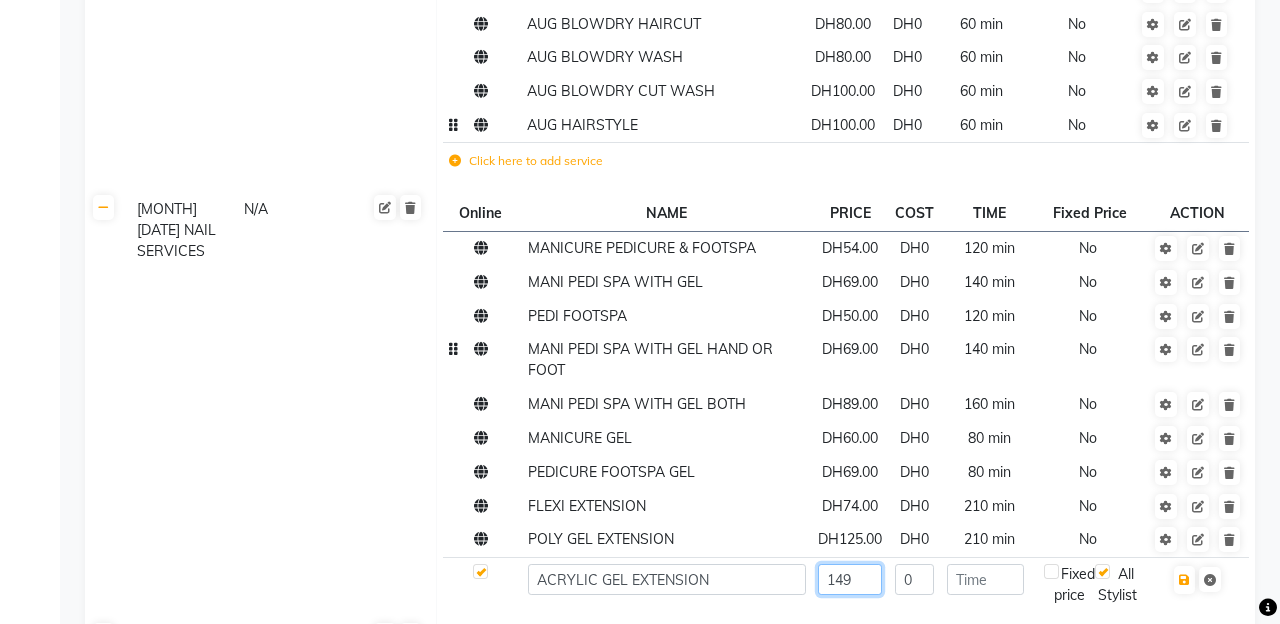 type on "149" 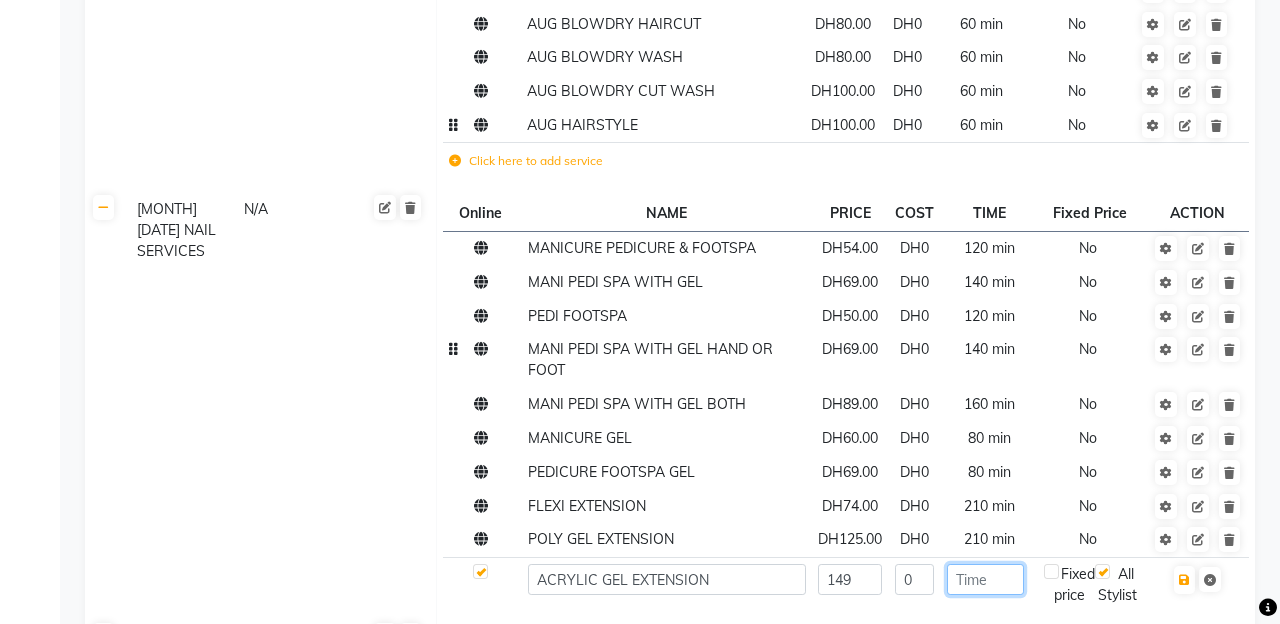 click 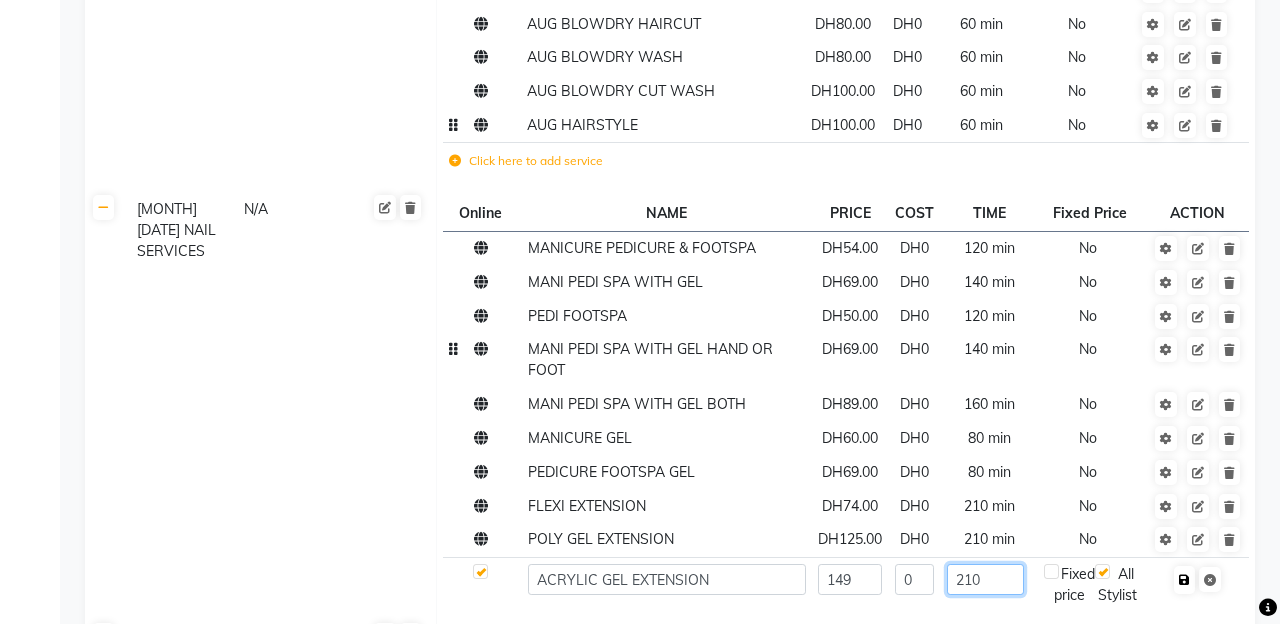 type on "210" 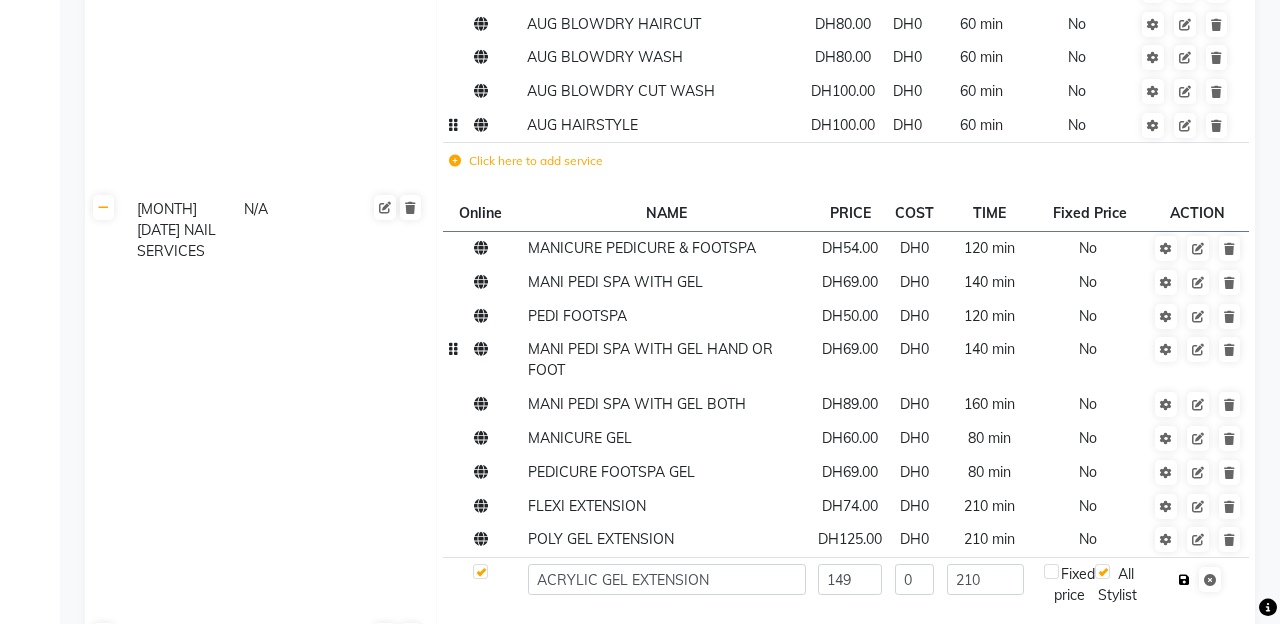 click at bounding box center (1184, 580) 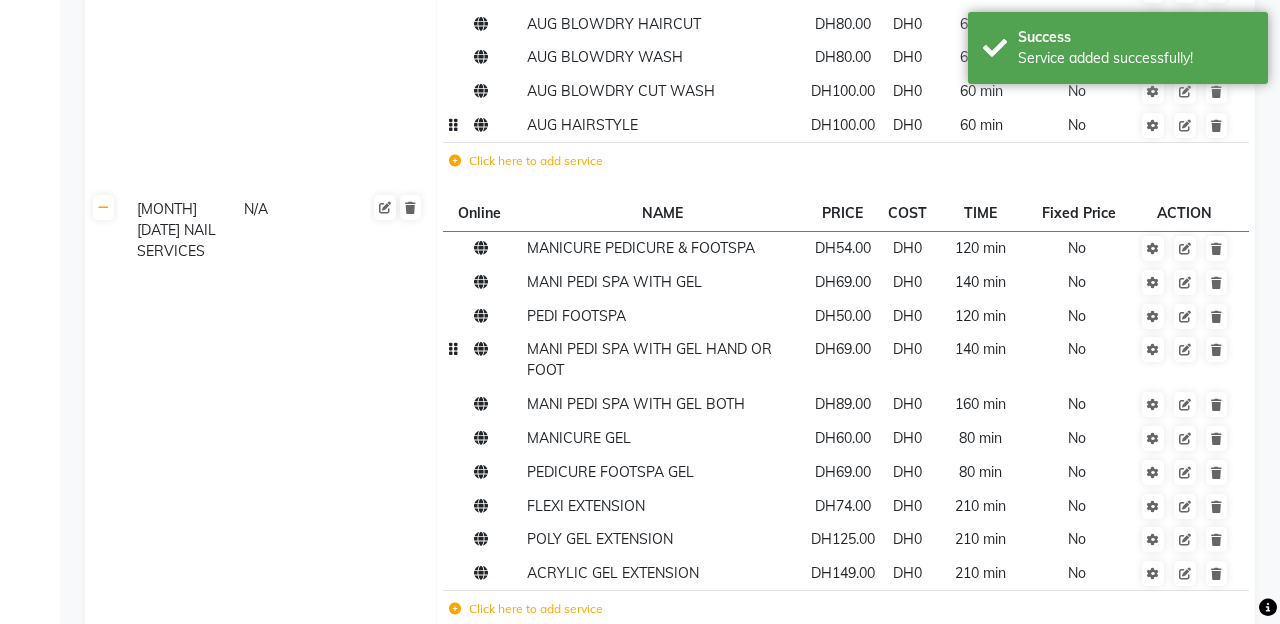 click on "Click here to add service" 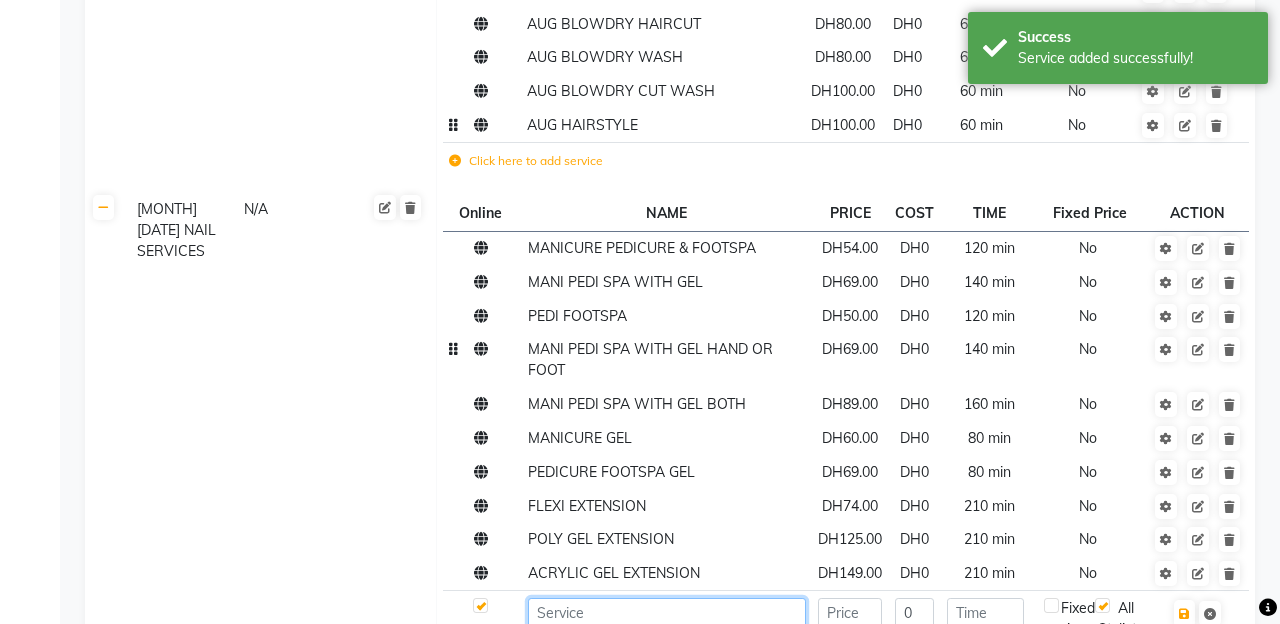 click 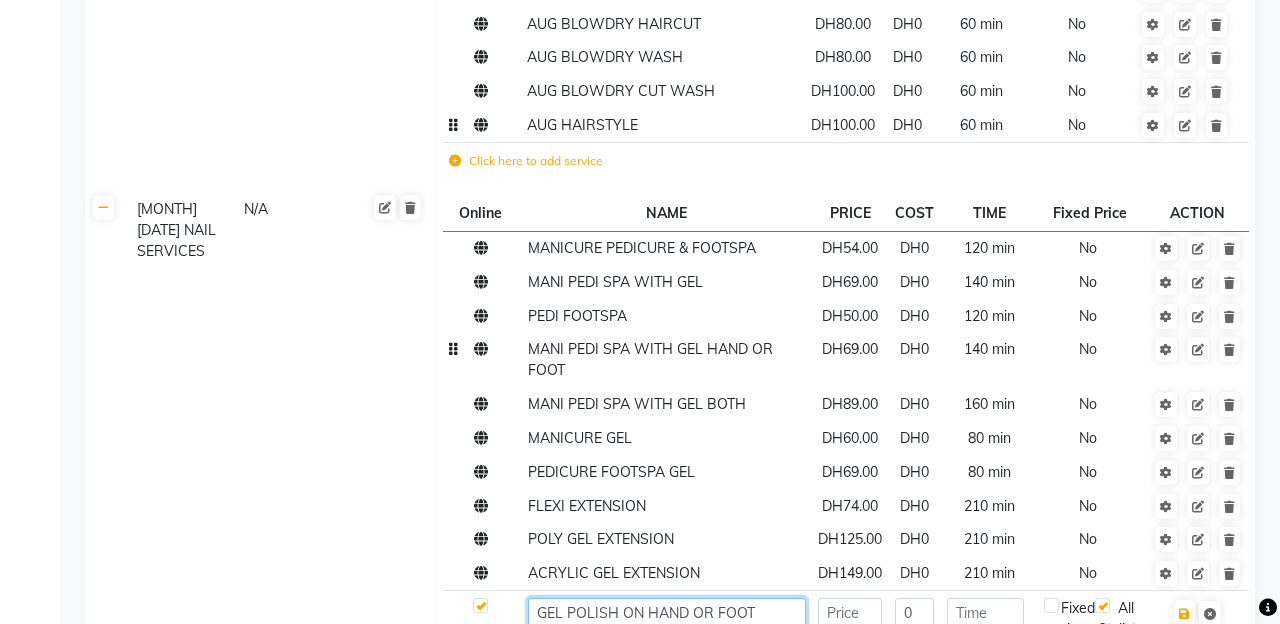 type on "GEL POLISH ON HAND OR FOOT" 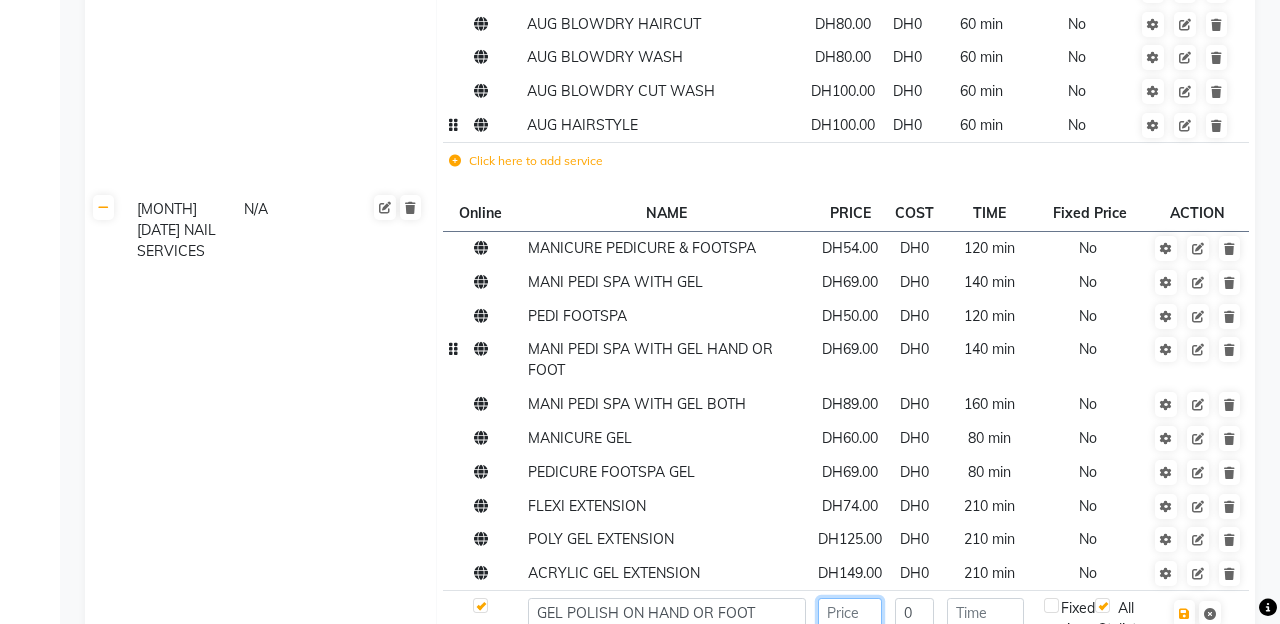 click 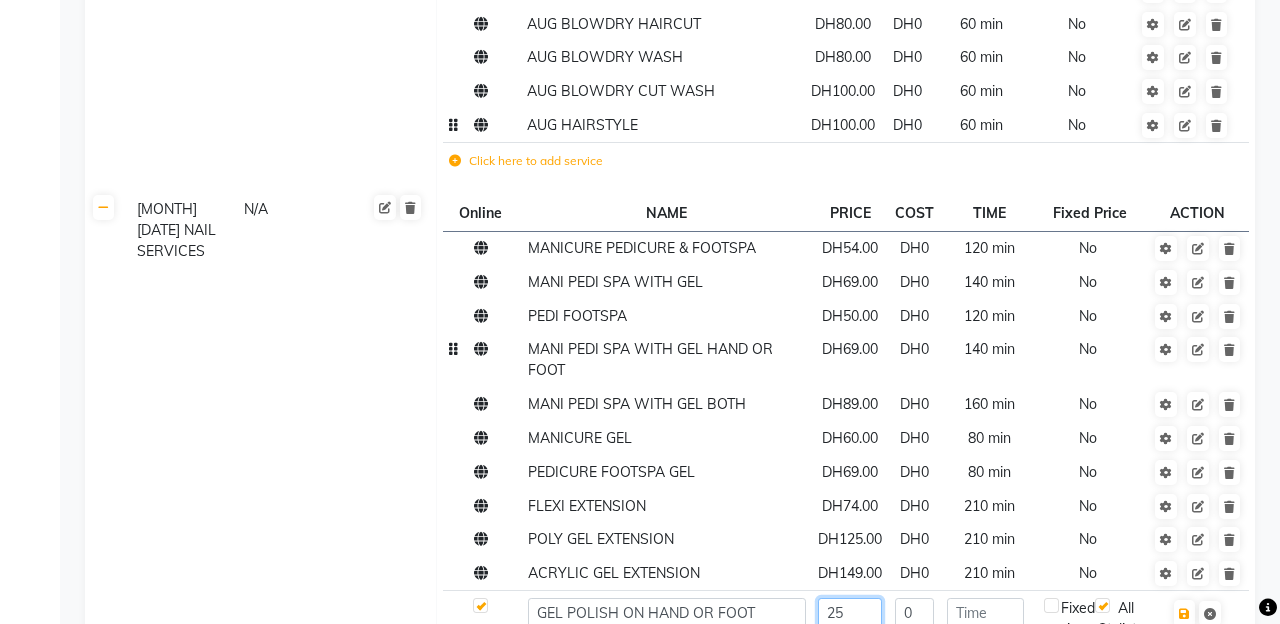 type on "25" 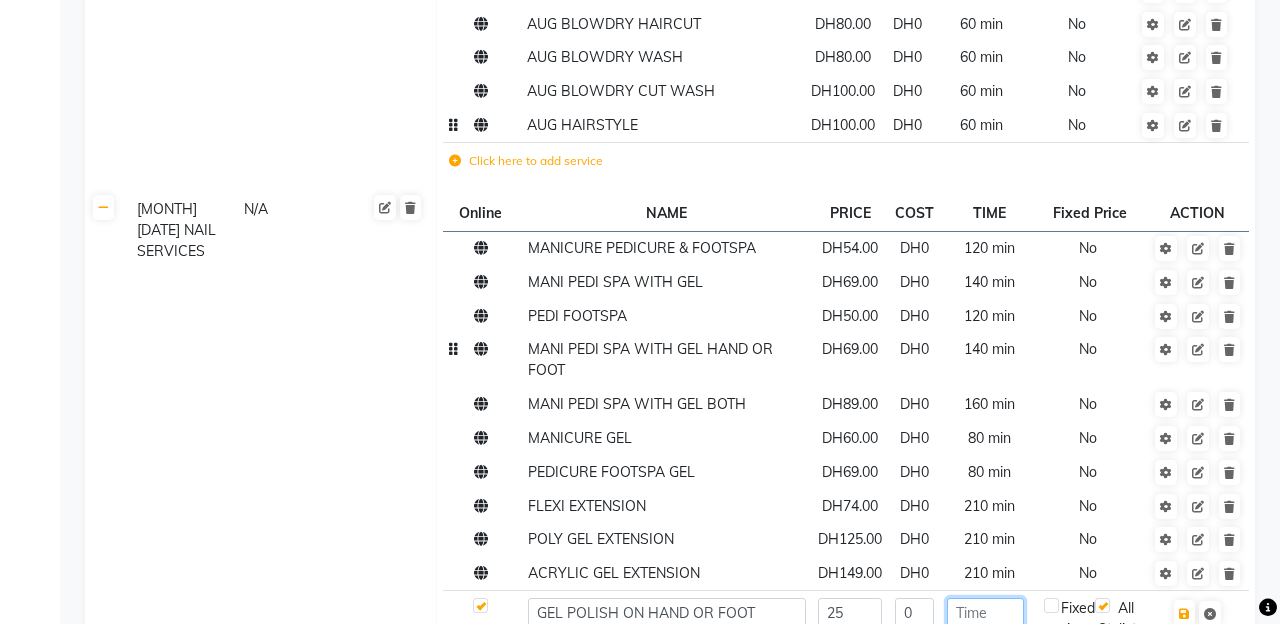 click 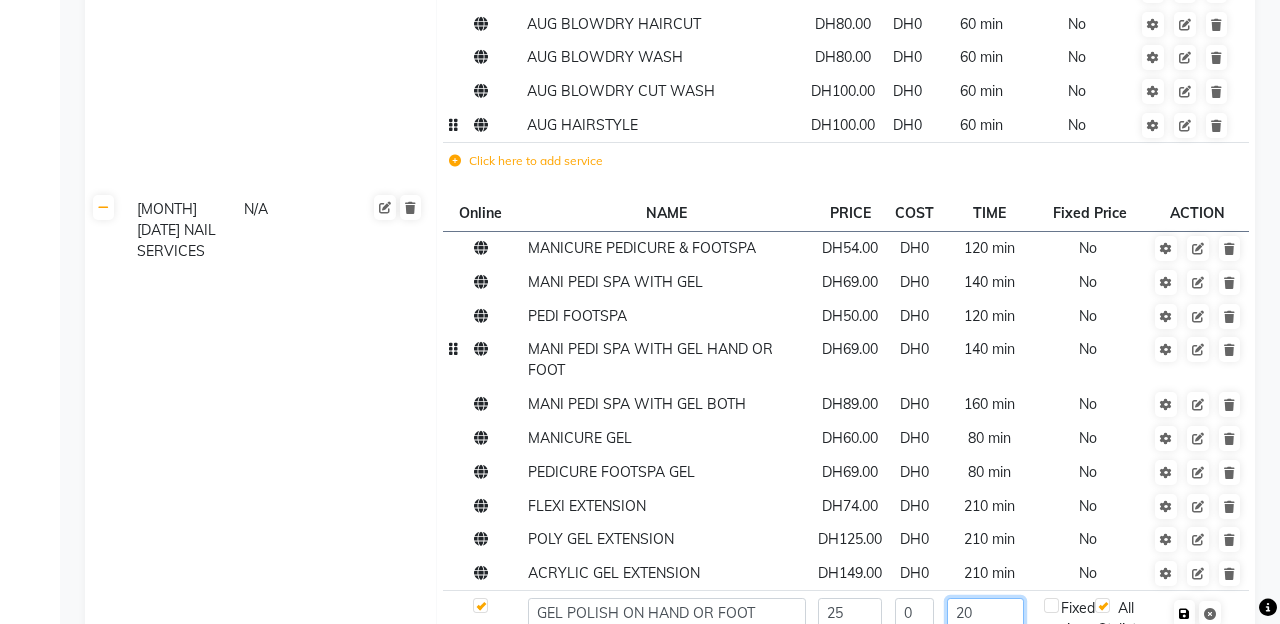 type on "20" 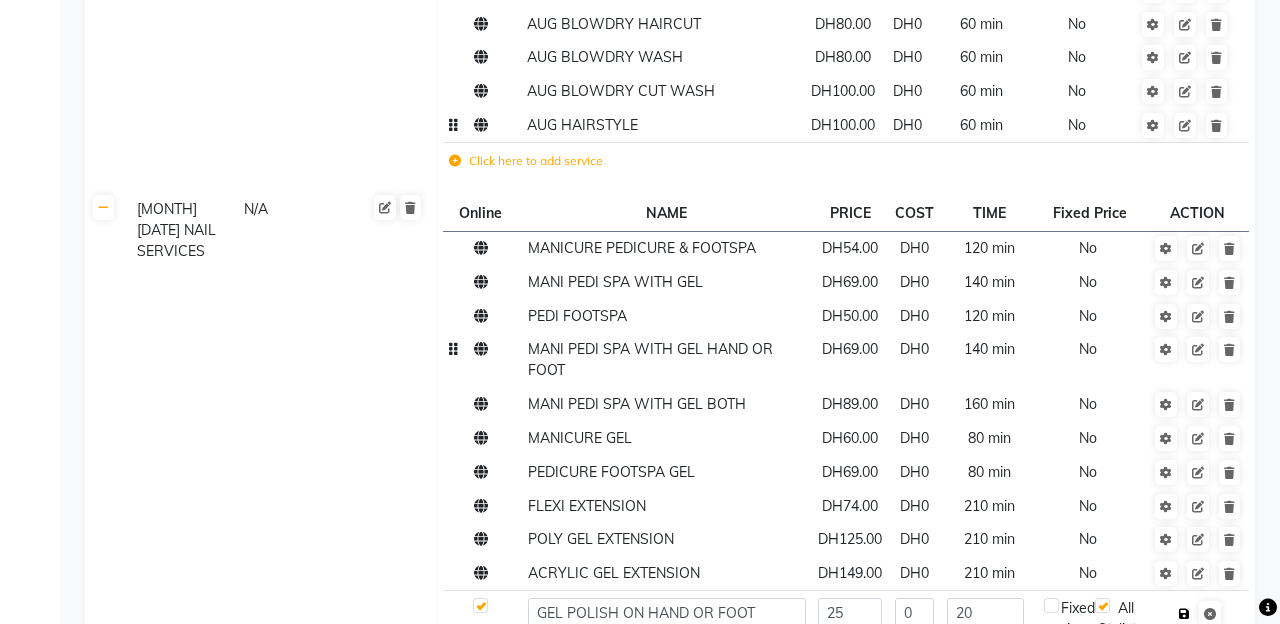 click at bounding box center (1184, 614) 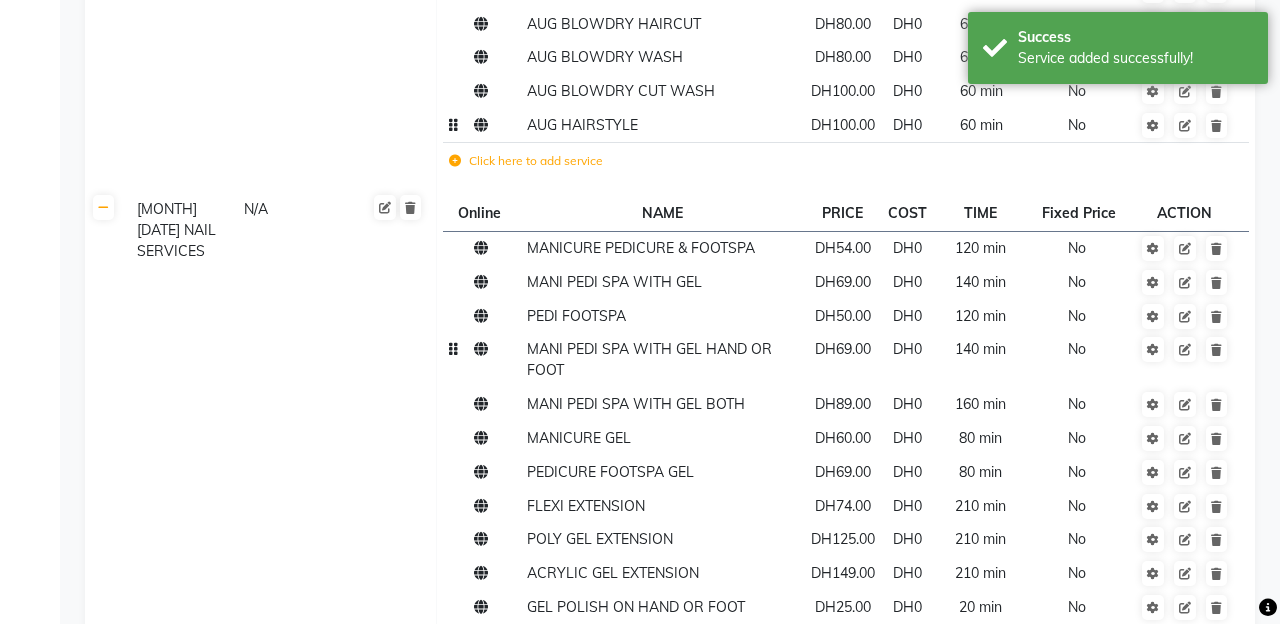 click on "Click here to add service" 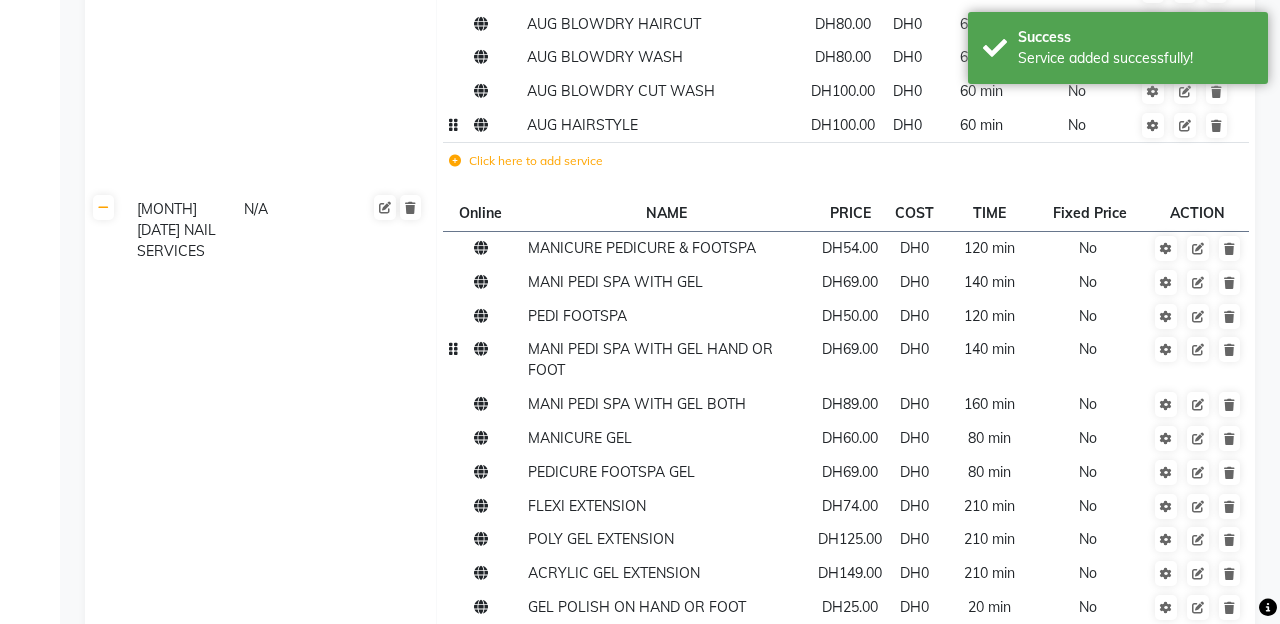 click 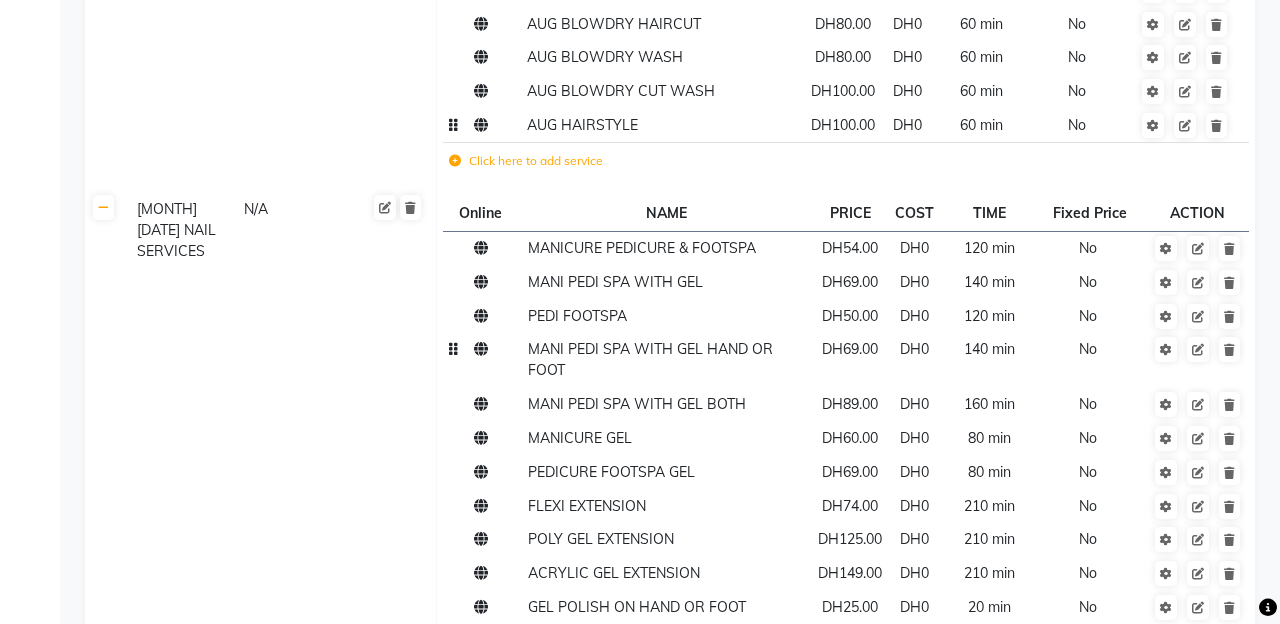 type on "GEL POLISH ON BOTH HAND OR FOOT" 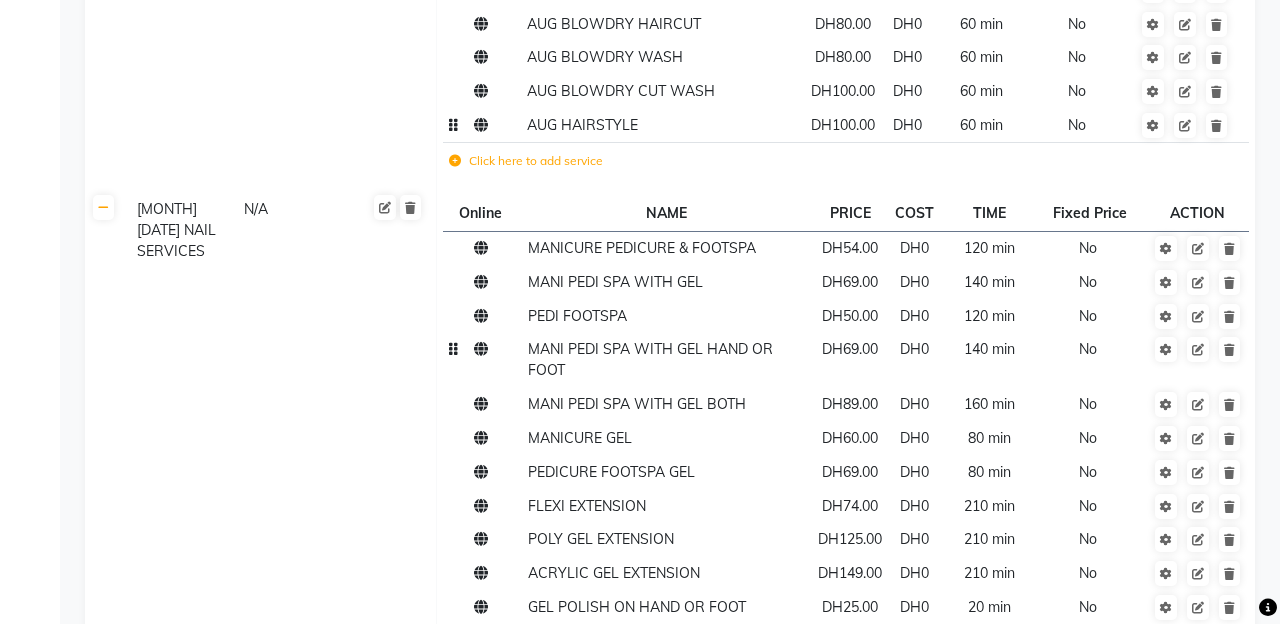 click at bounding box center (1184, 648) 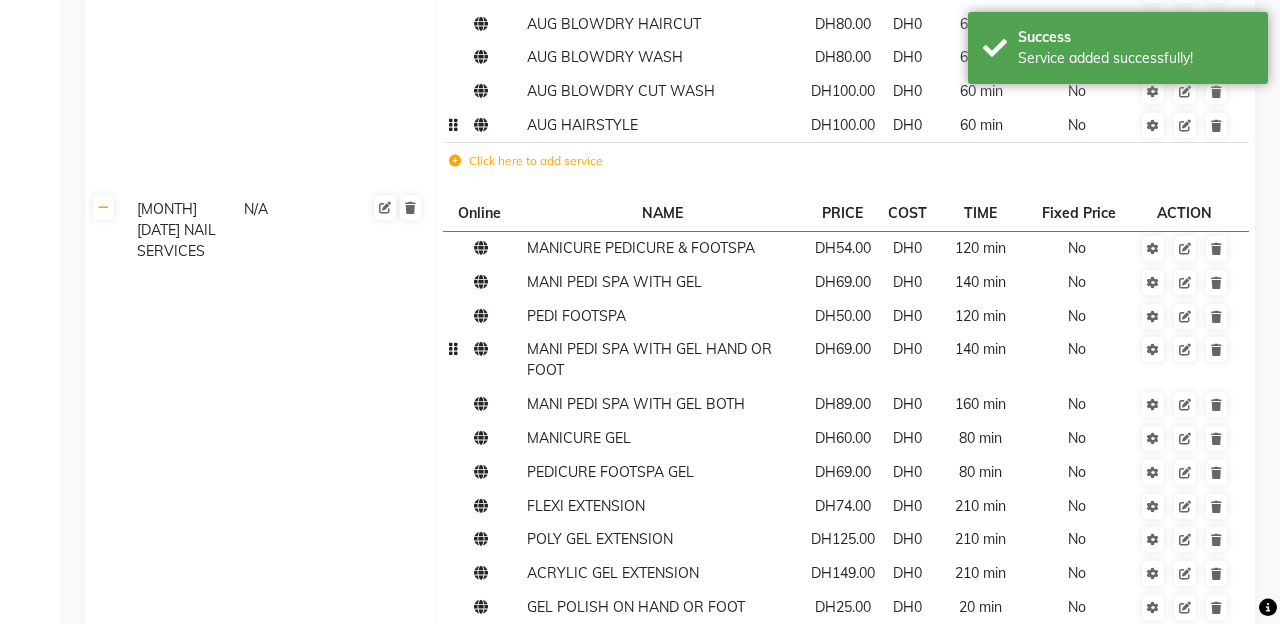 click on "Click here to add service" 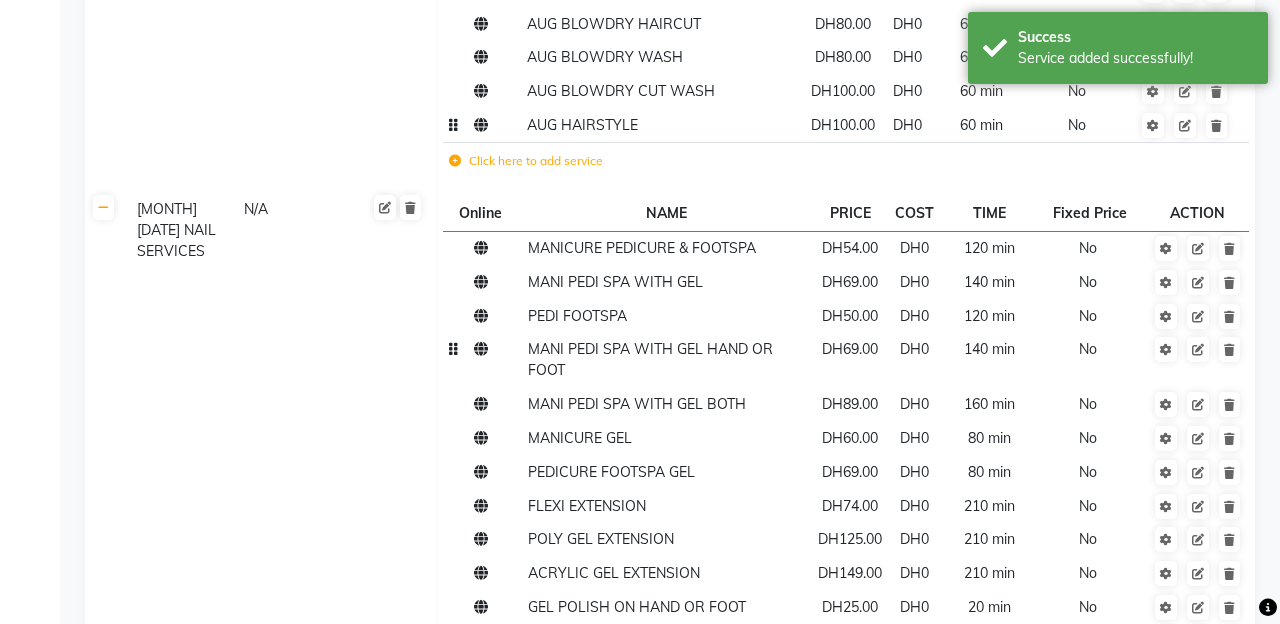 click 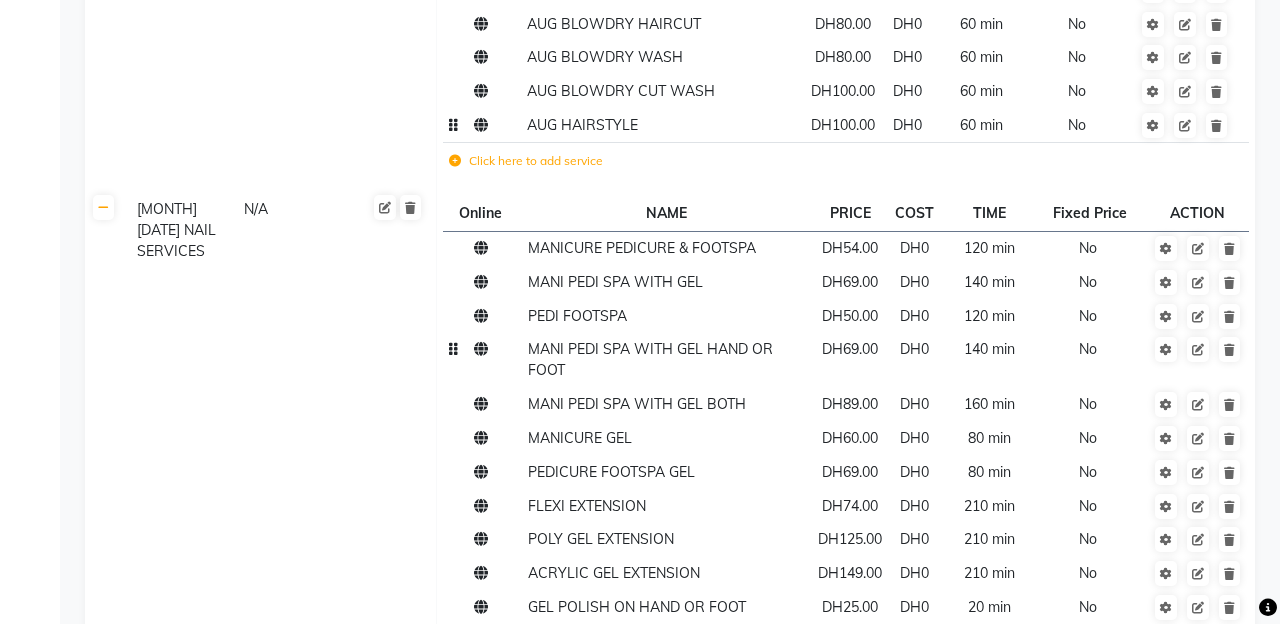 type on "GEL POLISH REMOVAL" 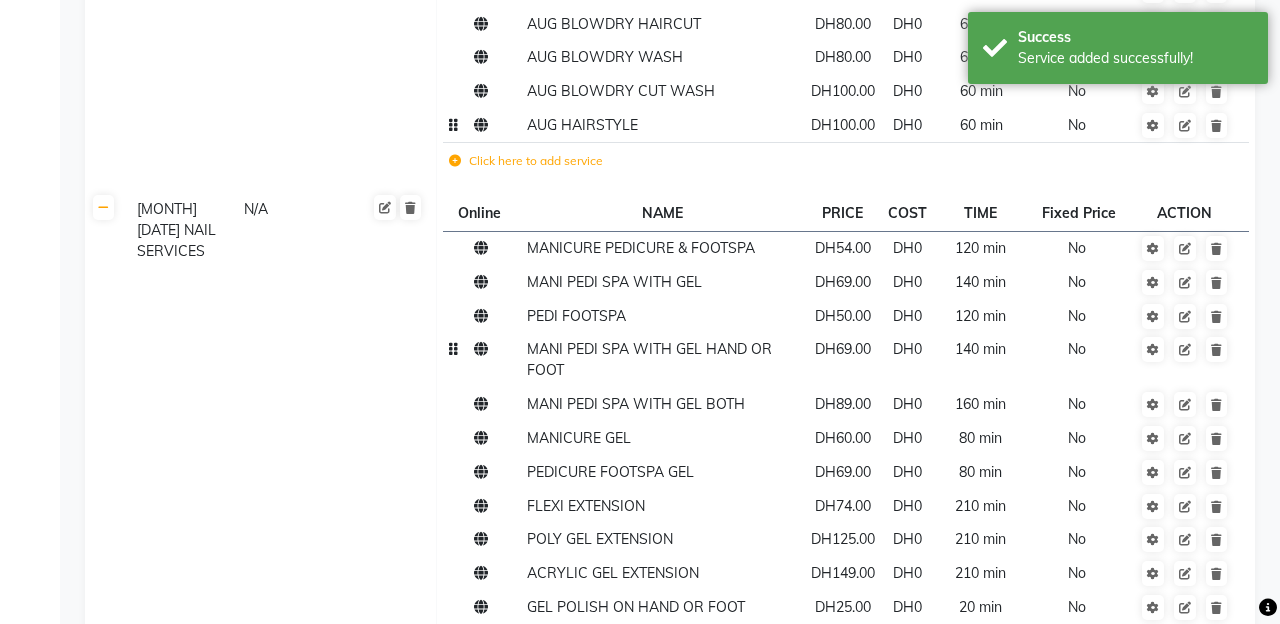 click on "Click here to add service" 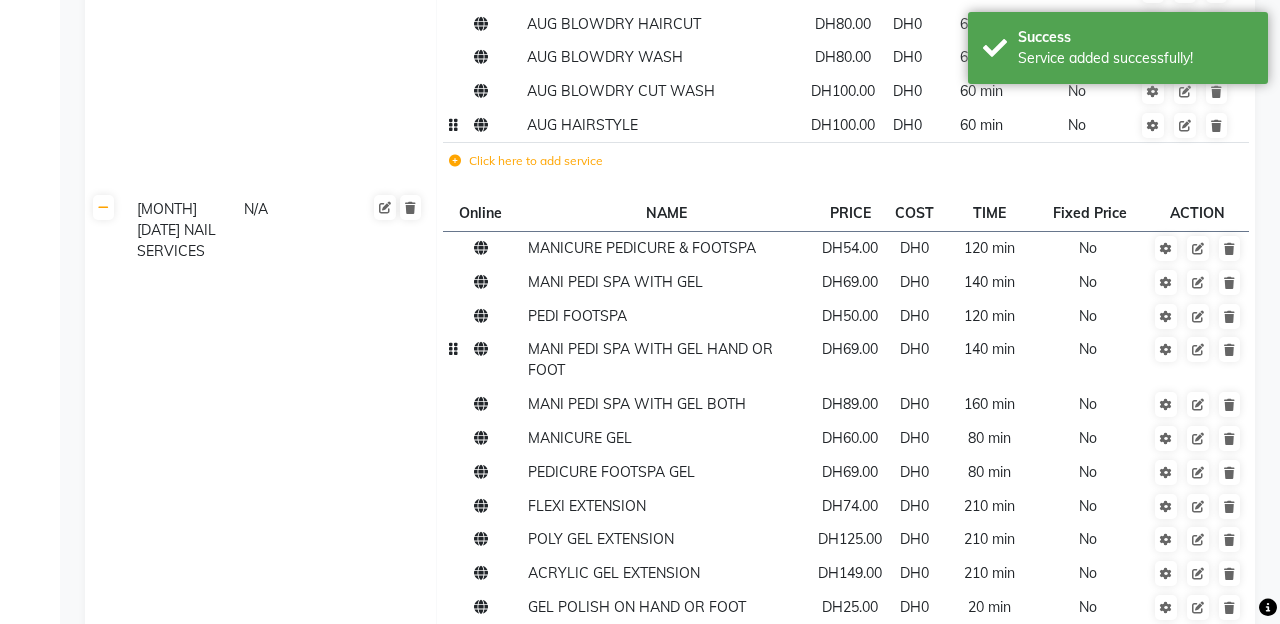 click 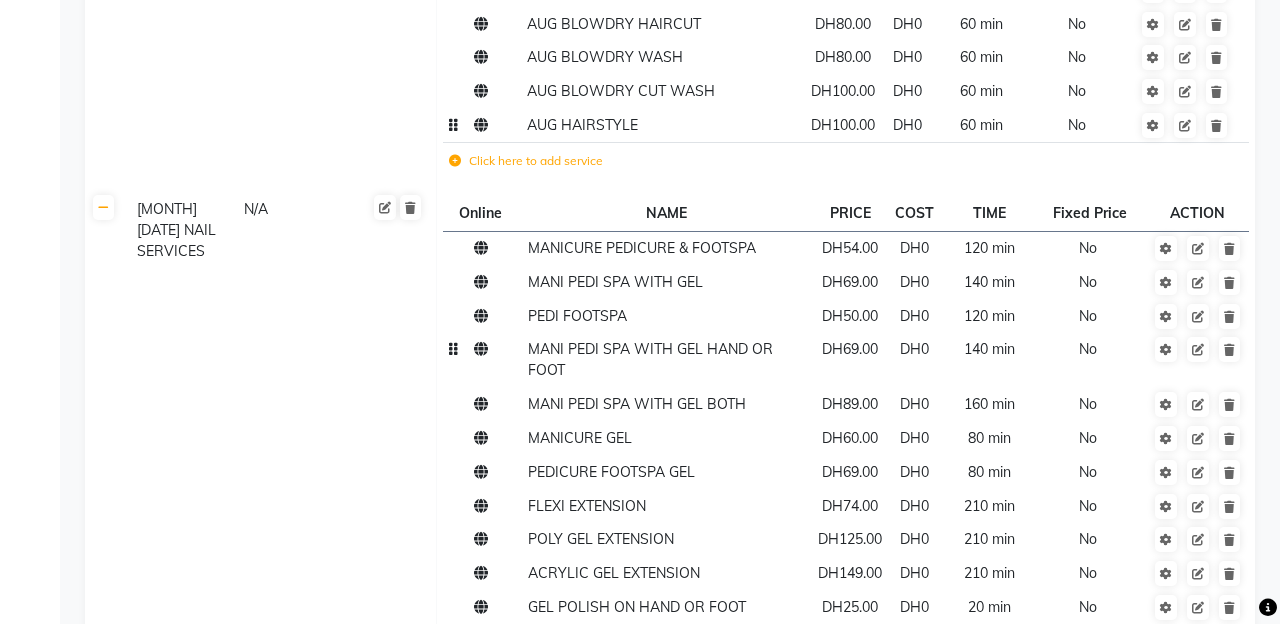 type on "NAIL ART / DESIGN" 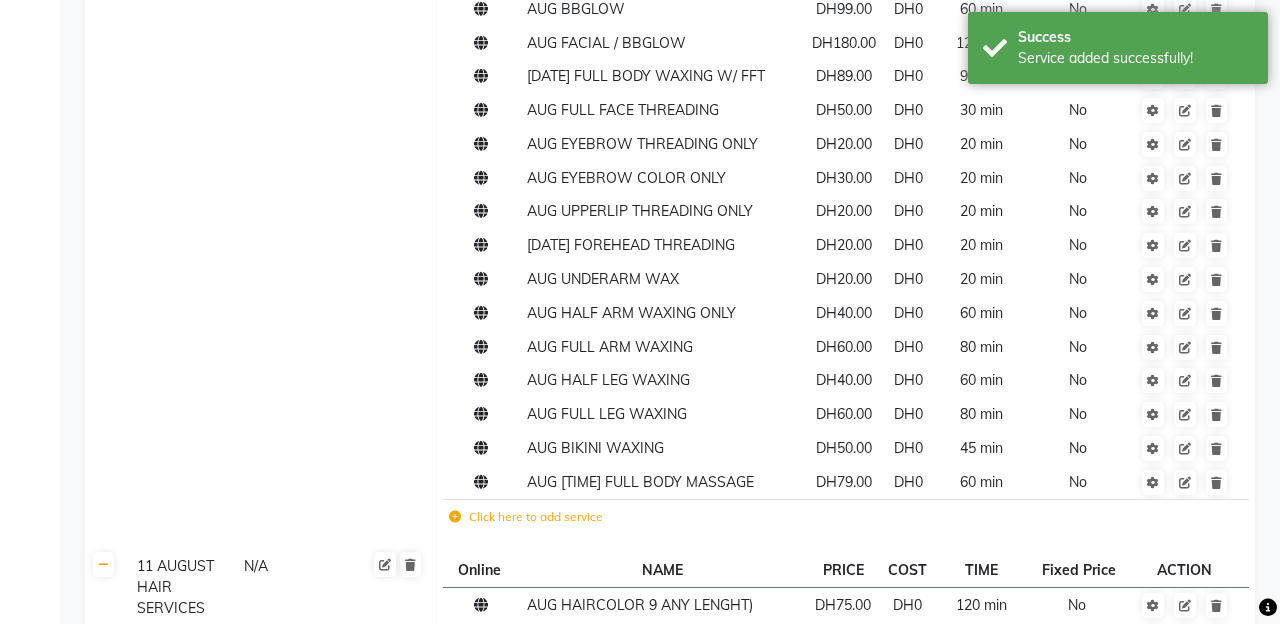 scroll, scrollTop: 5290, scrollLeft: 0, axis: vertical 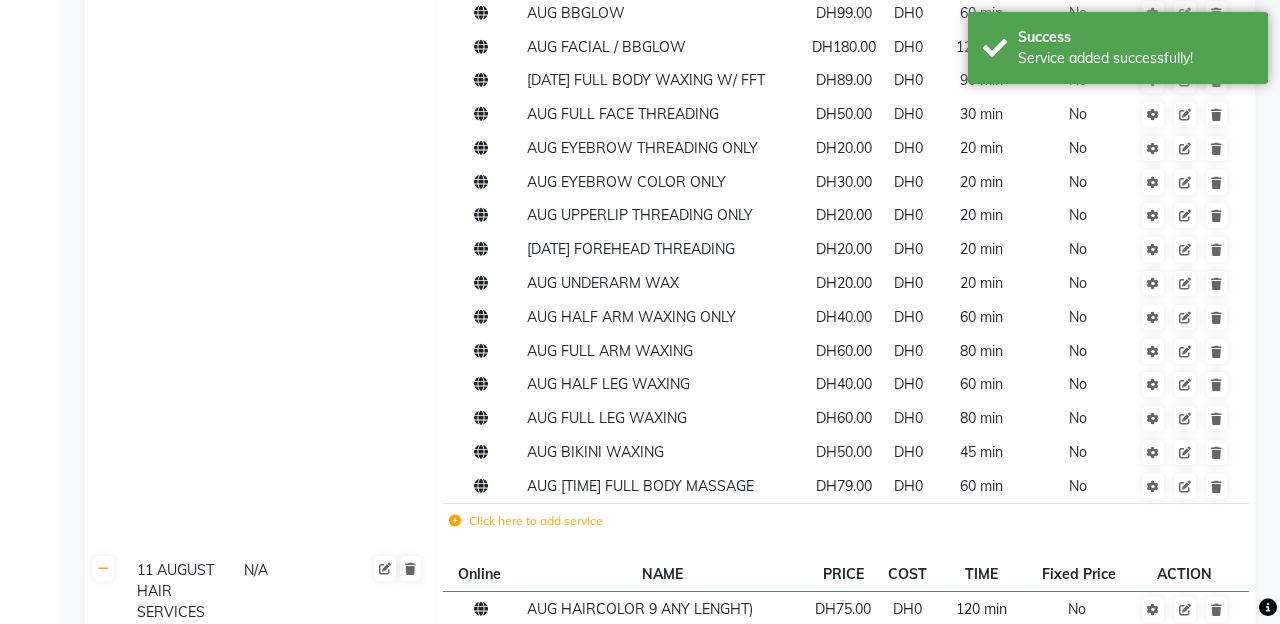 click on "[MONTH] [DAY] [SERVICE]" 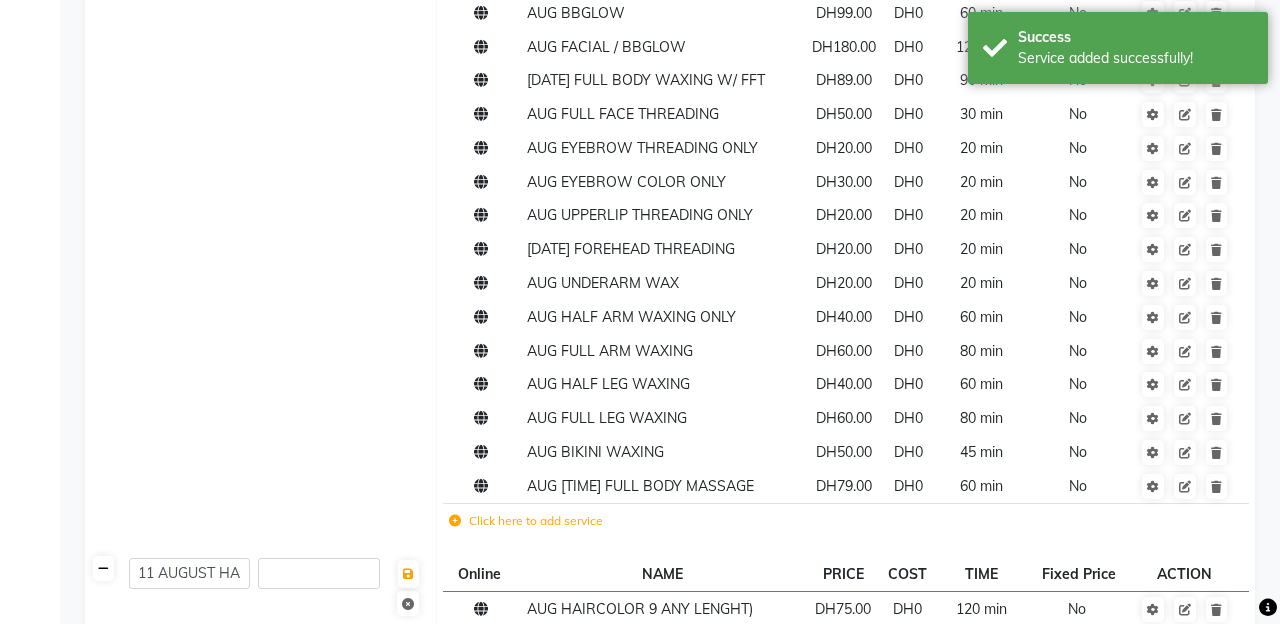 click 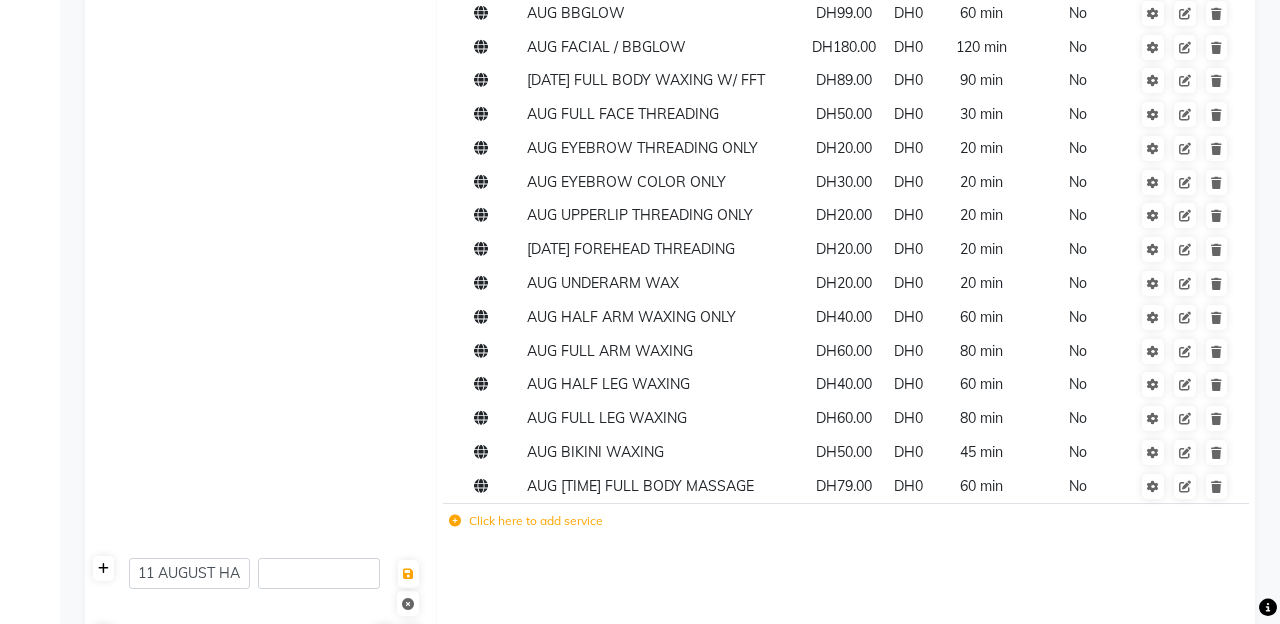 click 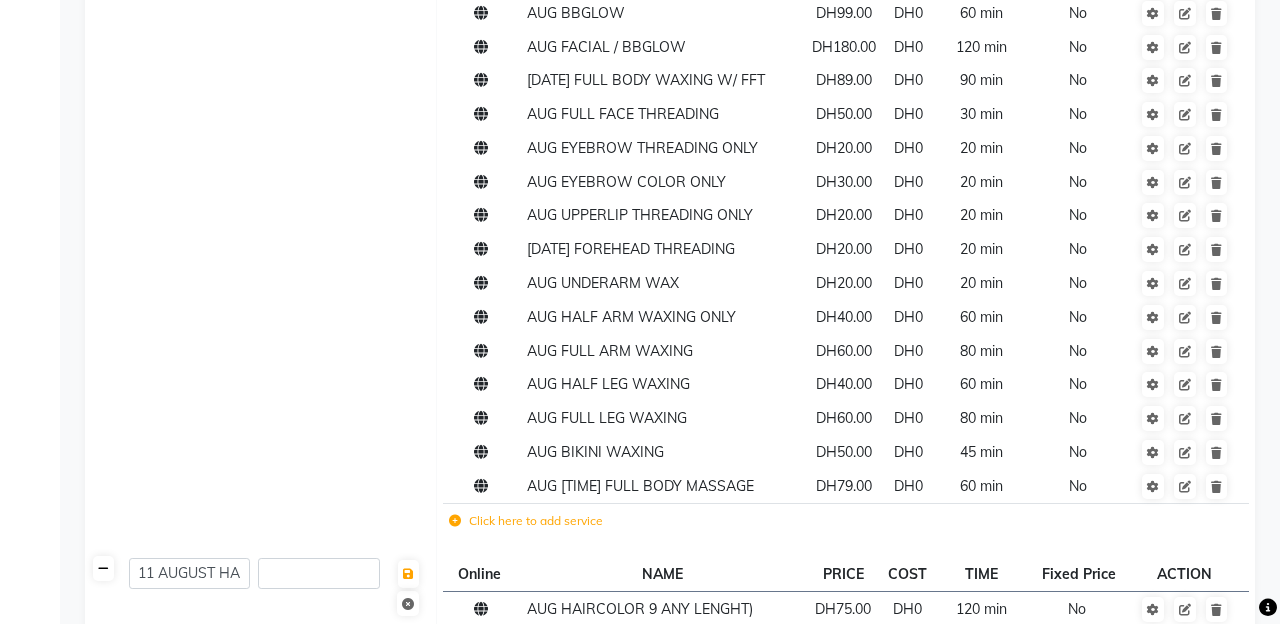 click 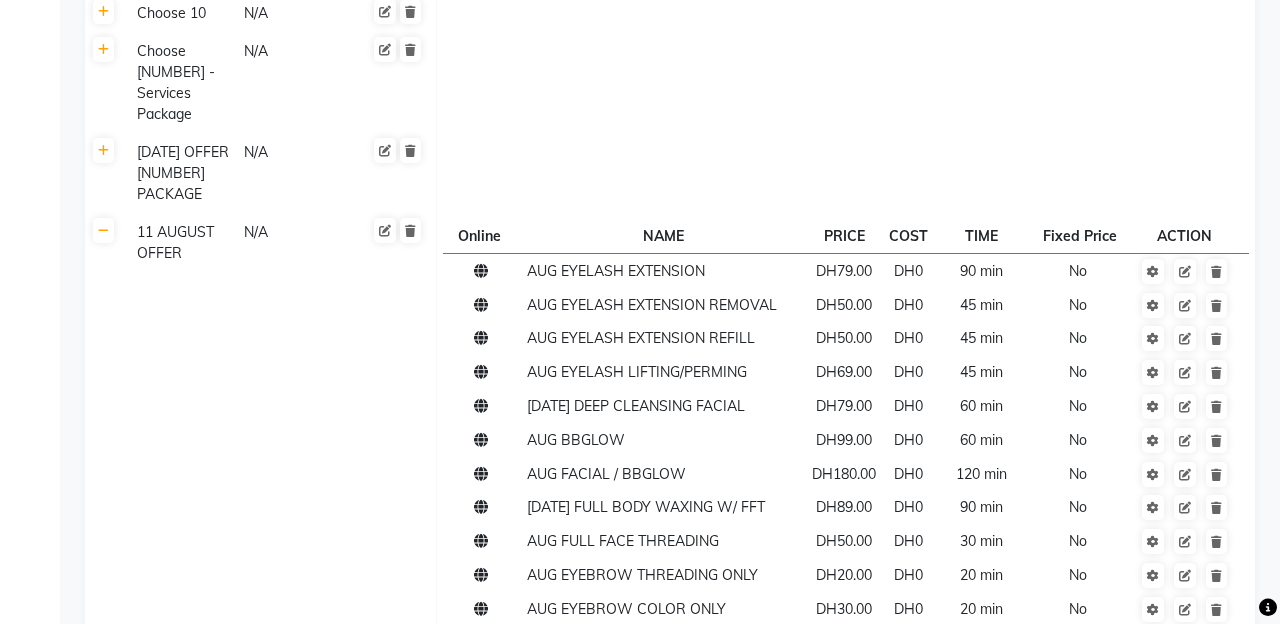 scroll, scrollTop: 4829, scrollLeft: 0, axis: vertical 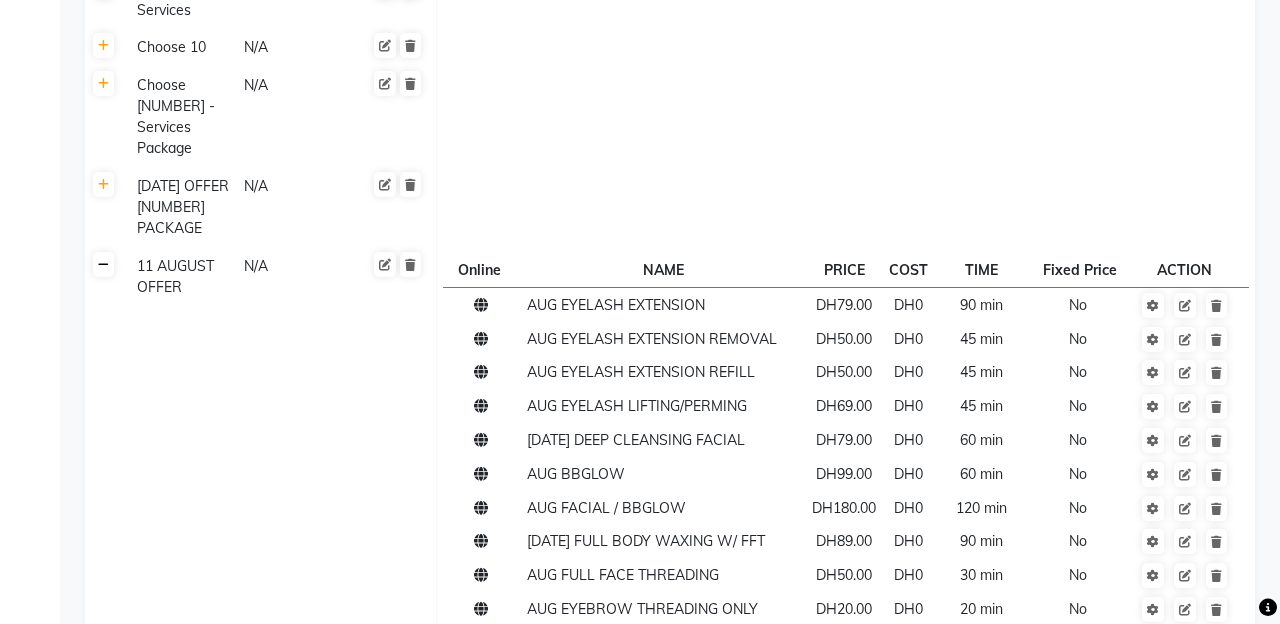 click 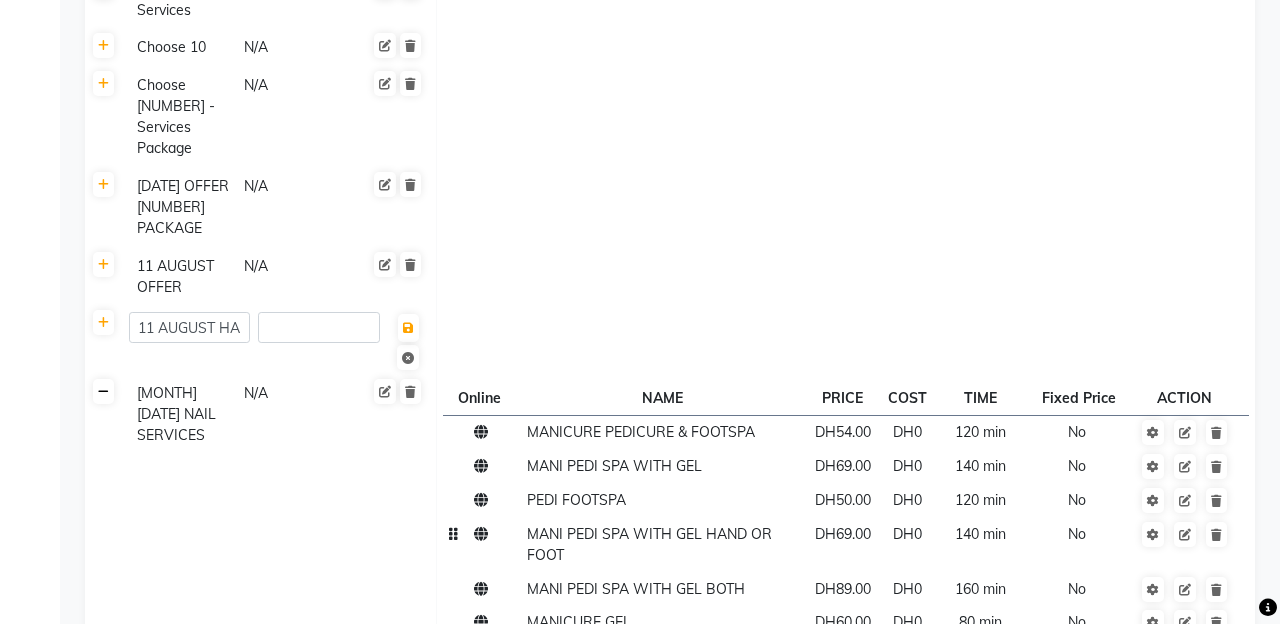 click 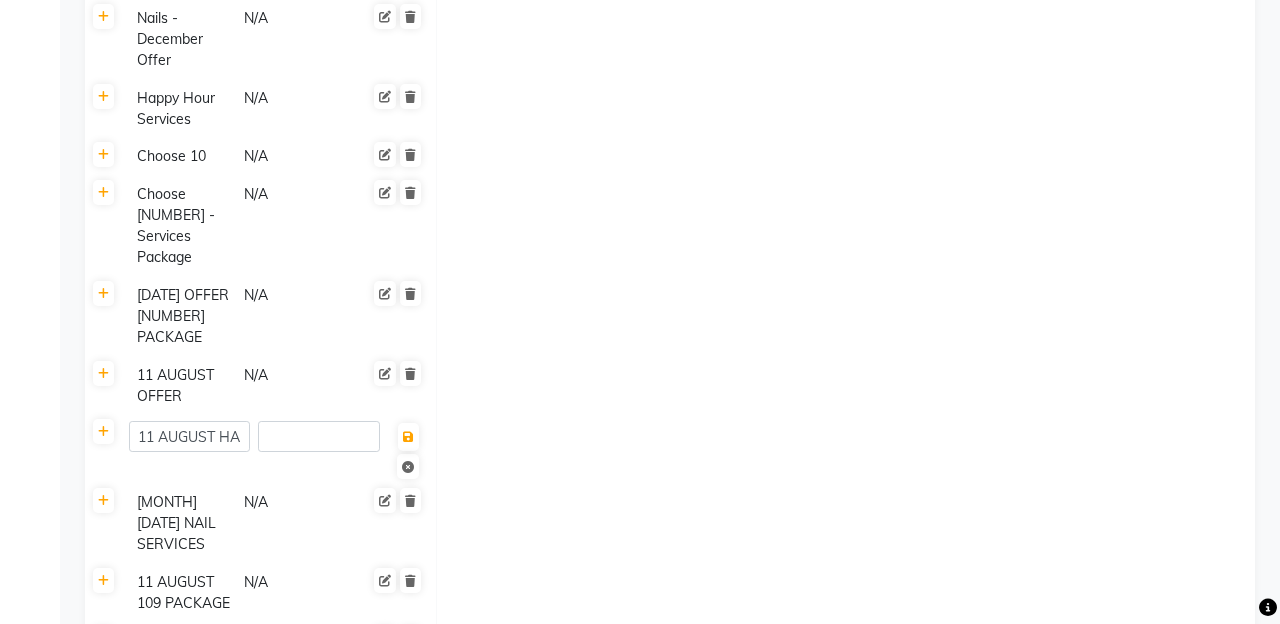 scroll, scrollTop: 4721, scrollLeft: 0, axis: vertical 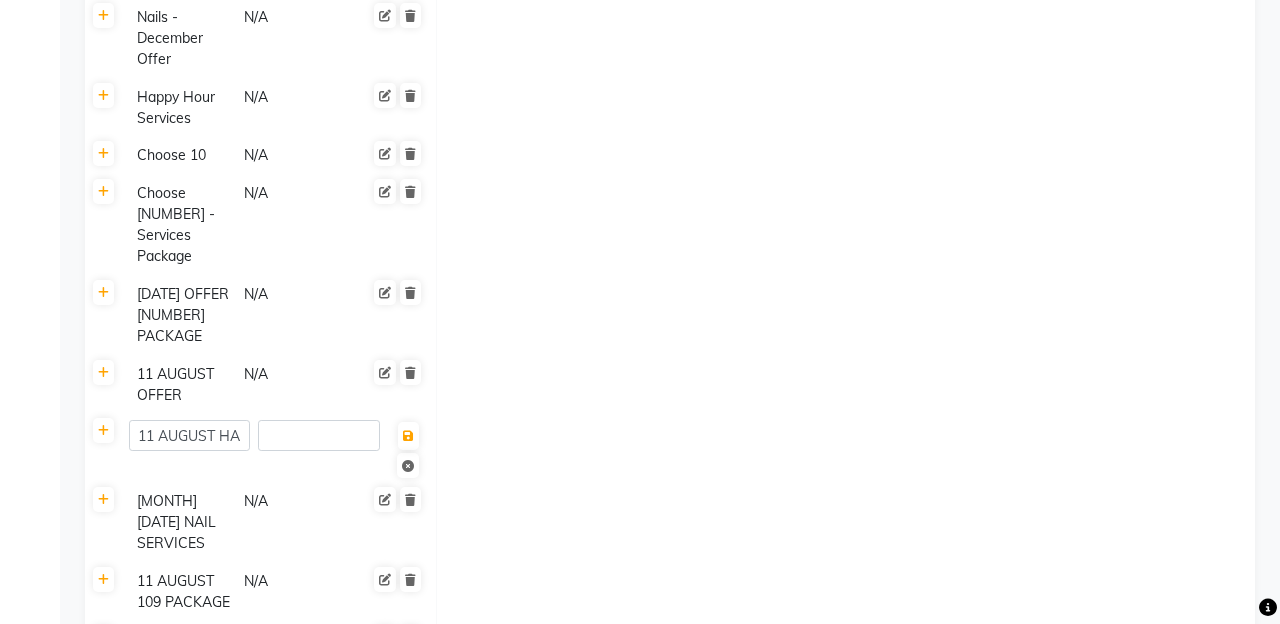 click on "[MONTH] [DAY] [SERVICE]" 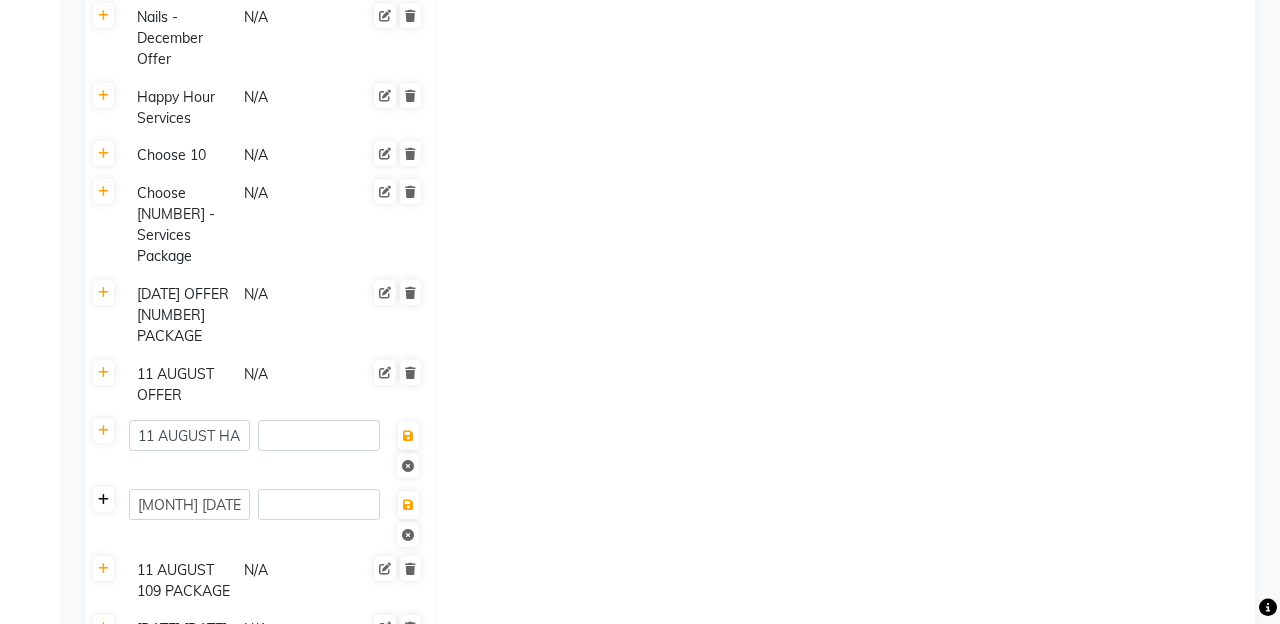 click 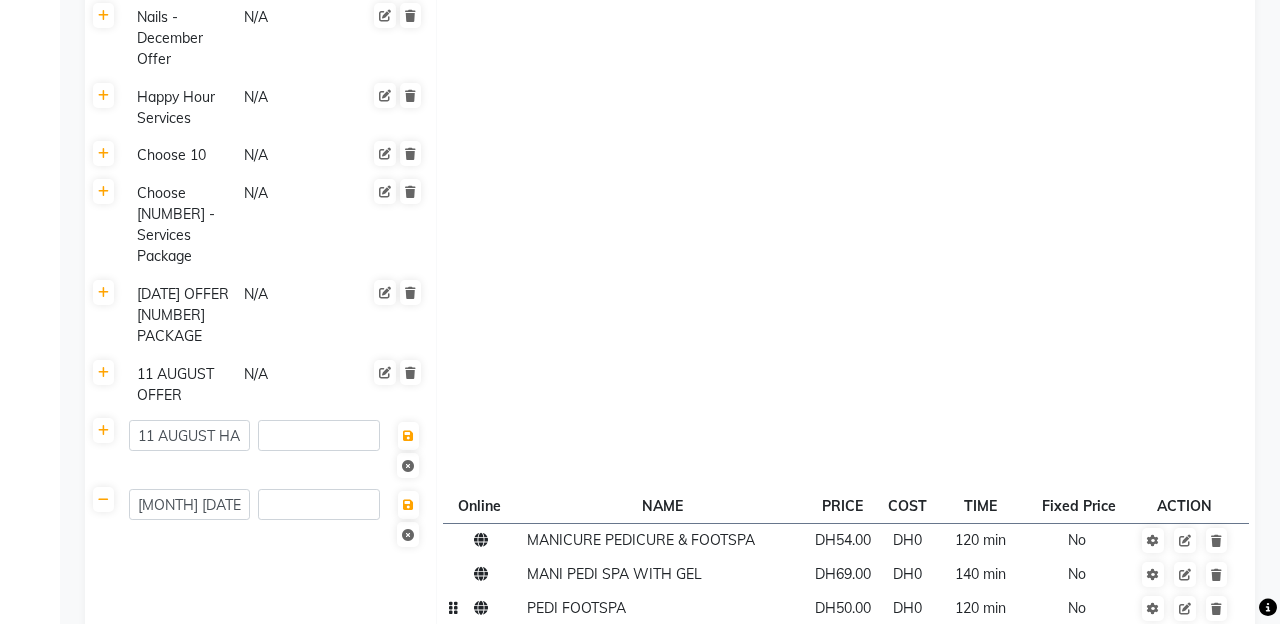 scroll, scrollTop: 4756, scrollLeft: 0, axis: vertical 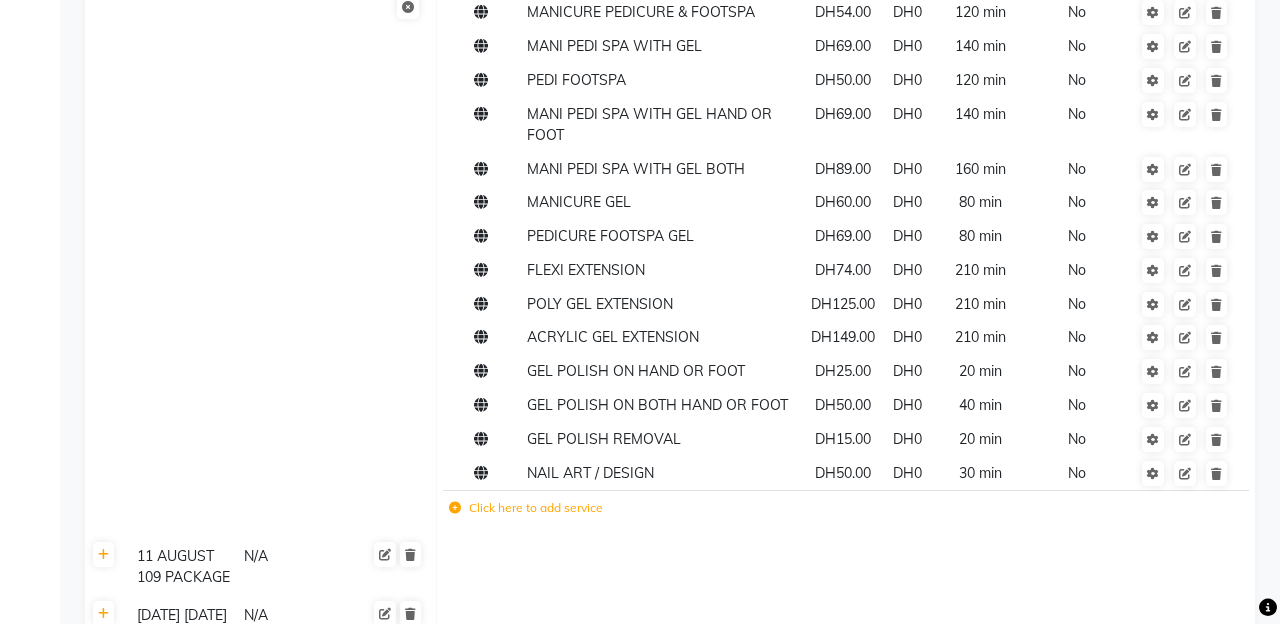 click on "Click here to add service" 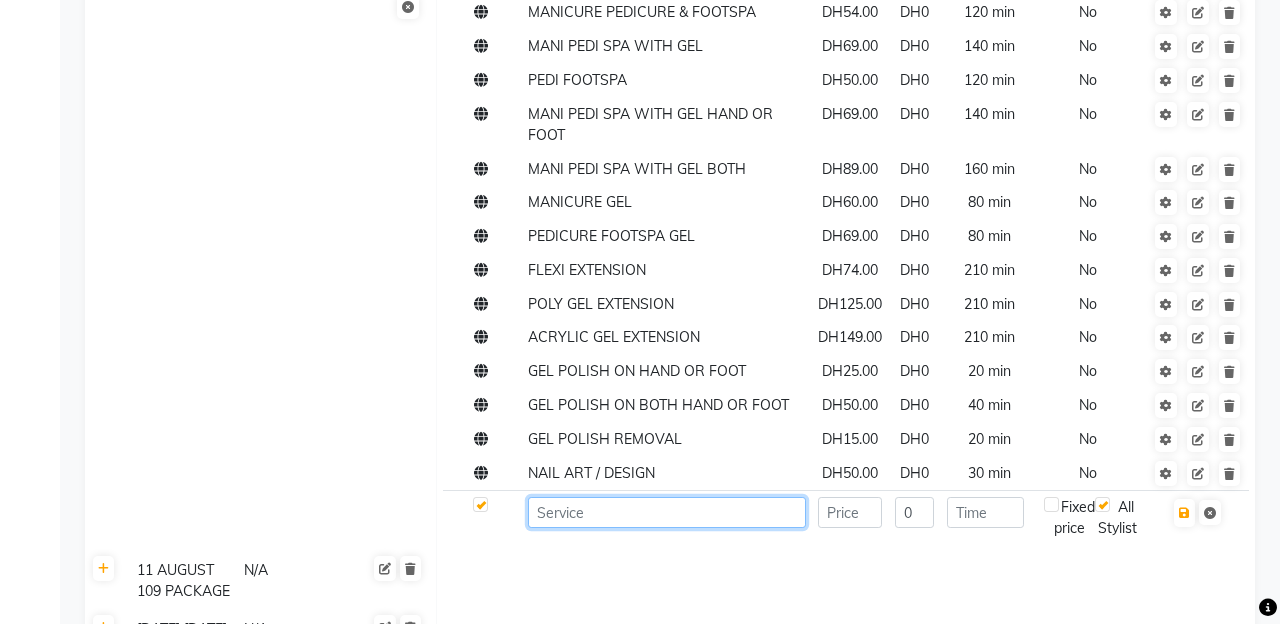 click 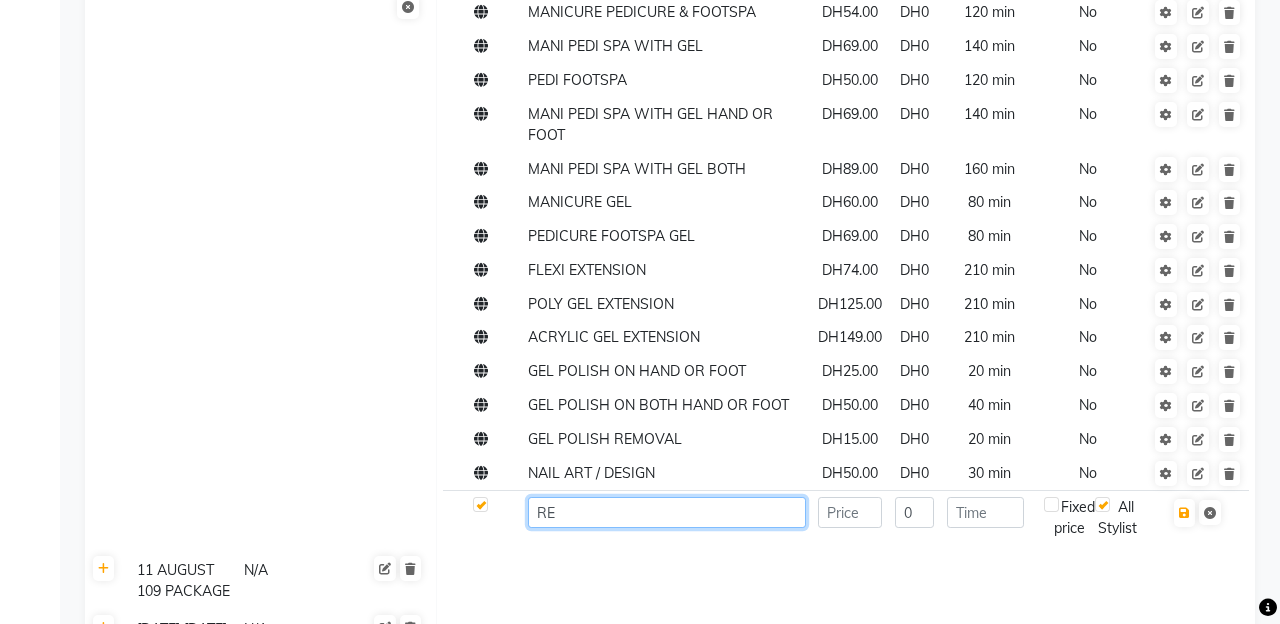 type on "R" 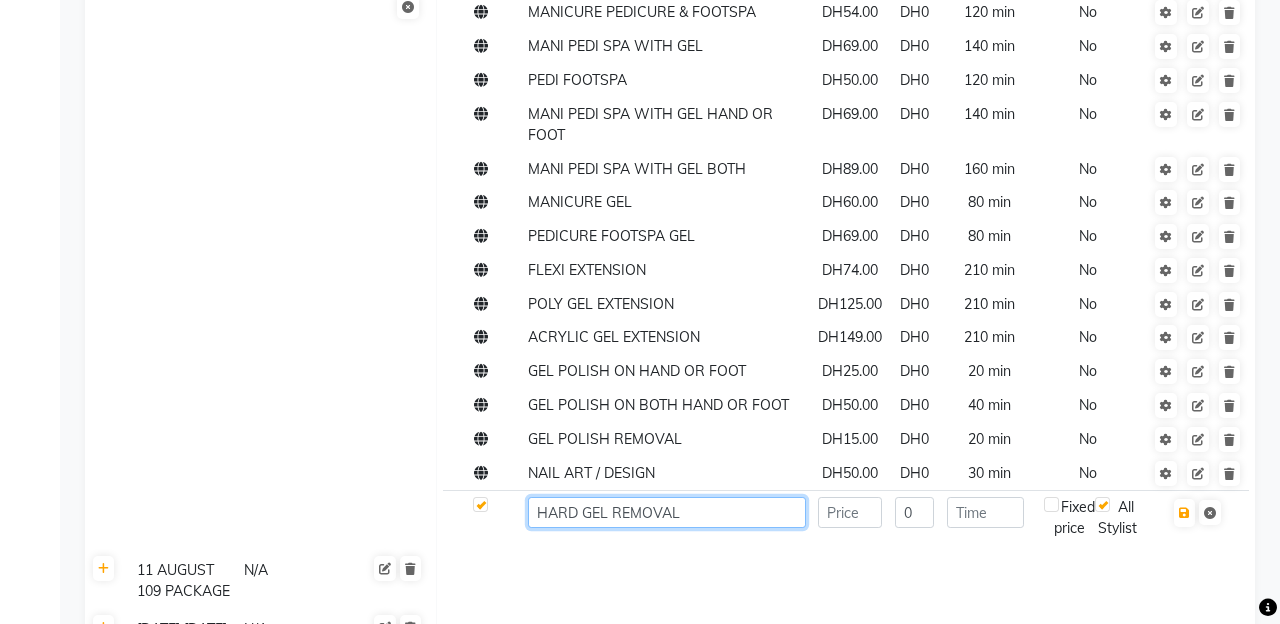 type on "HARD GEL REMOVAL" 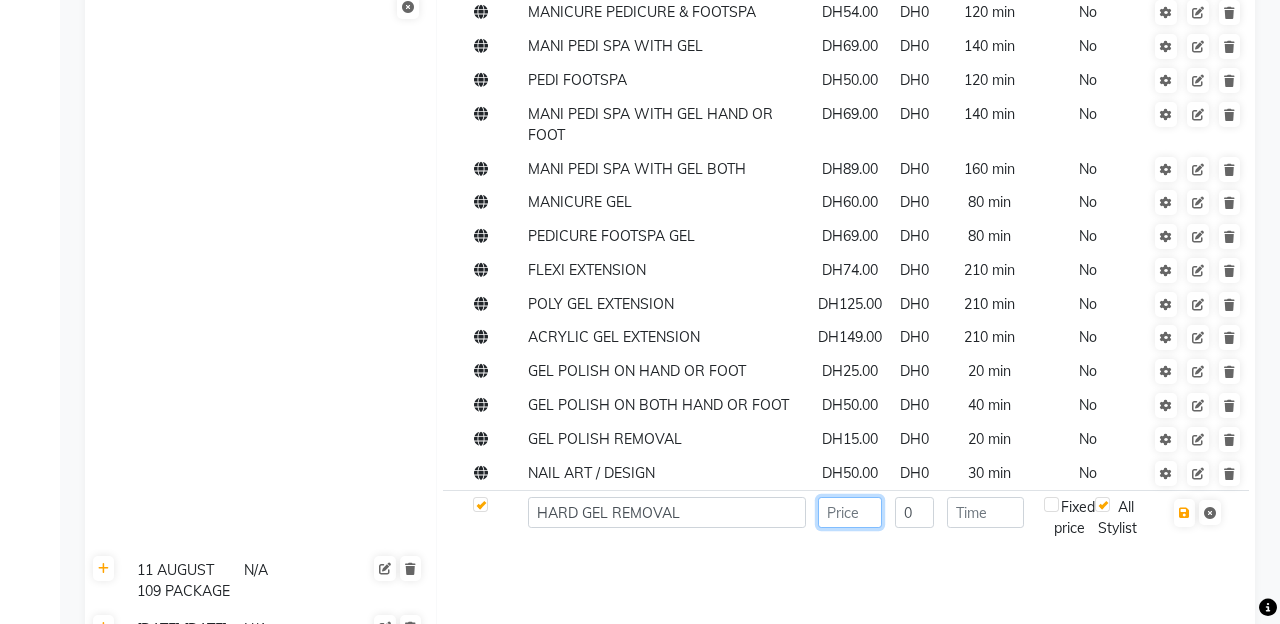 click 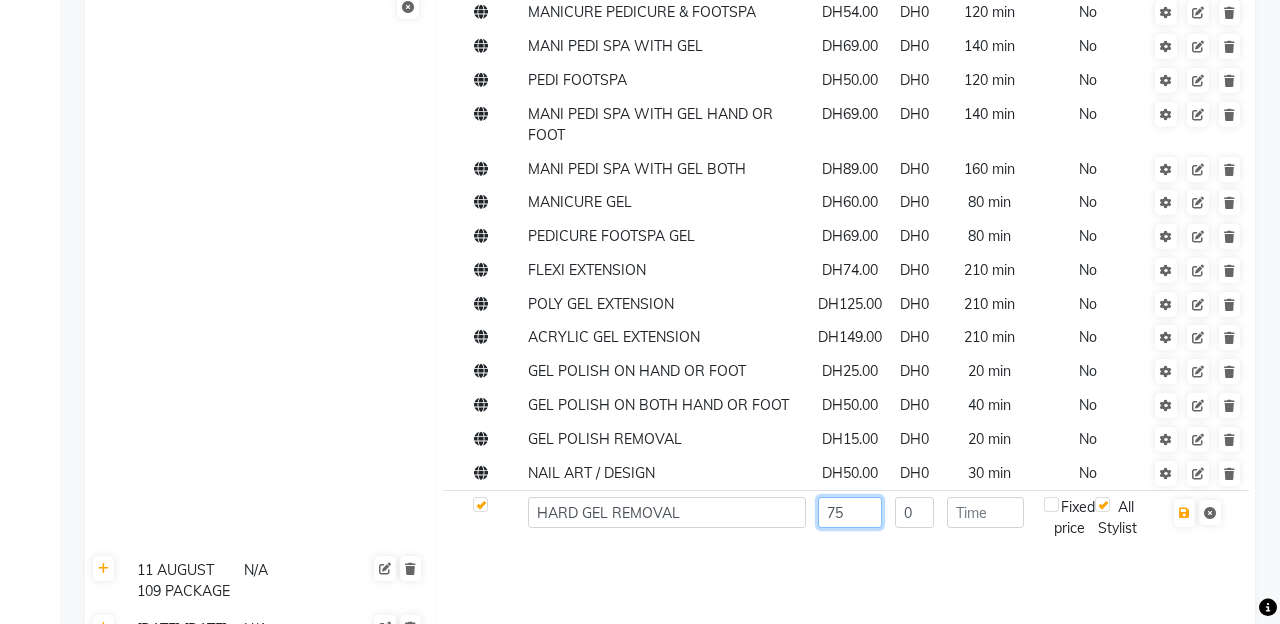type on "75" 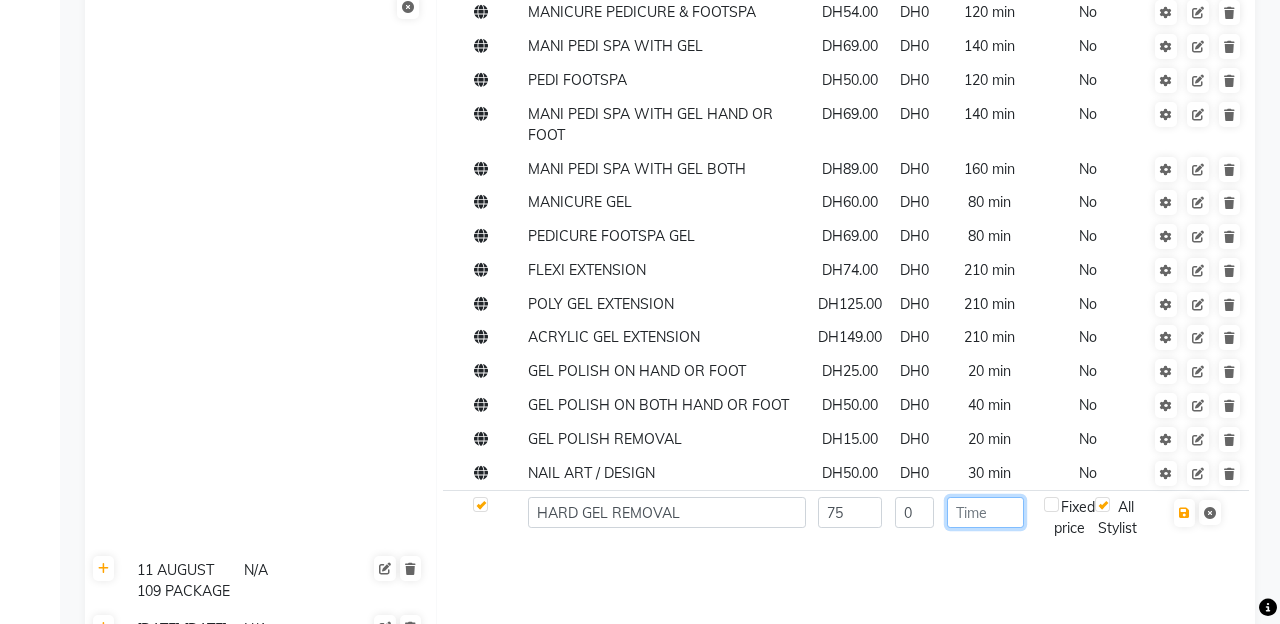 click 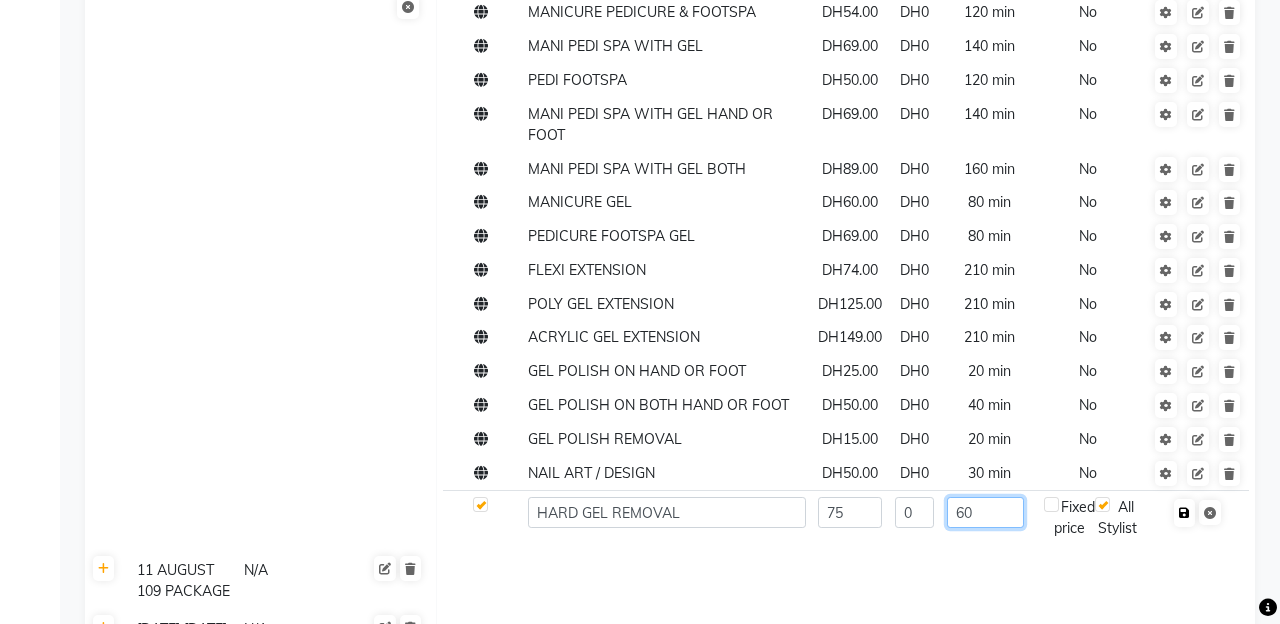 type on "60" 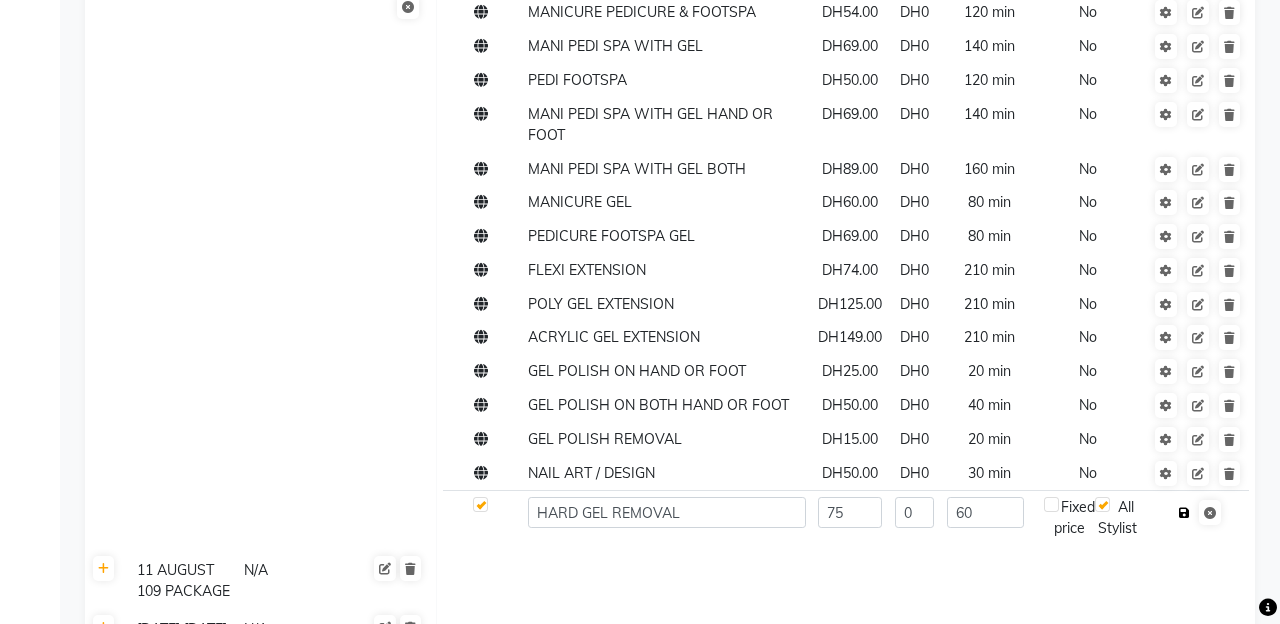 click at bounding box center (1184, 513) 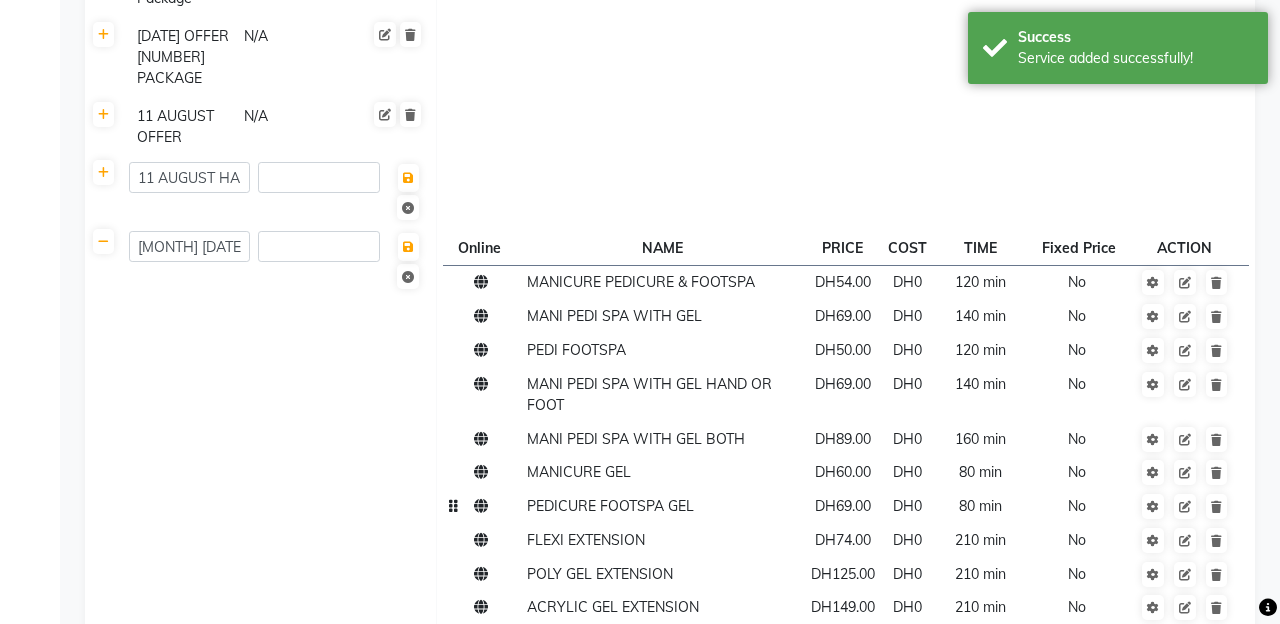 scroll, scrollTop: 4971, scrollLeft: 0, axis: vertical 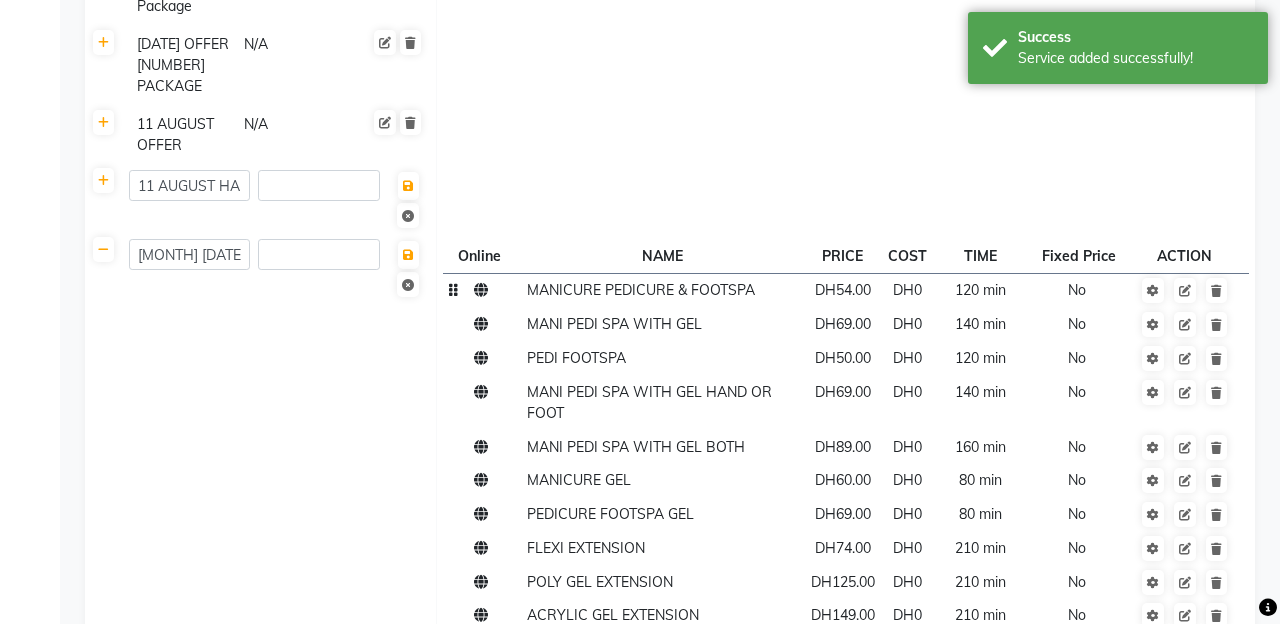 click on "MANICURE PEDICURE & FOOTSPA" 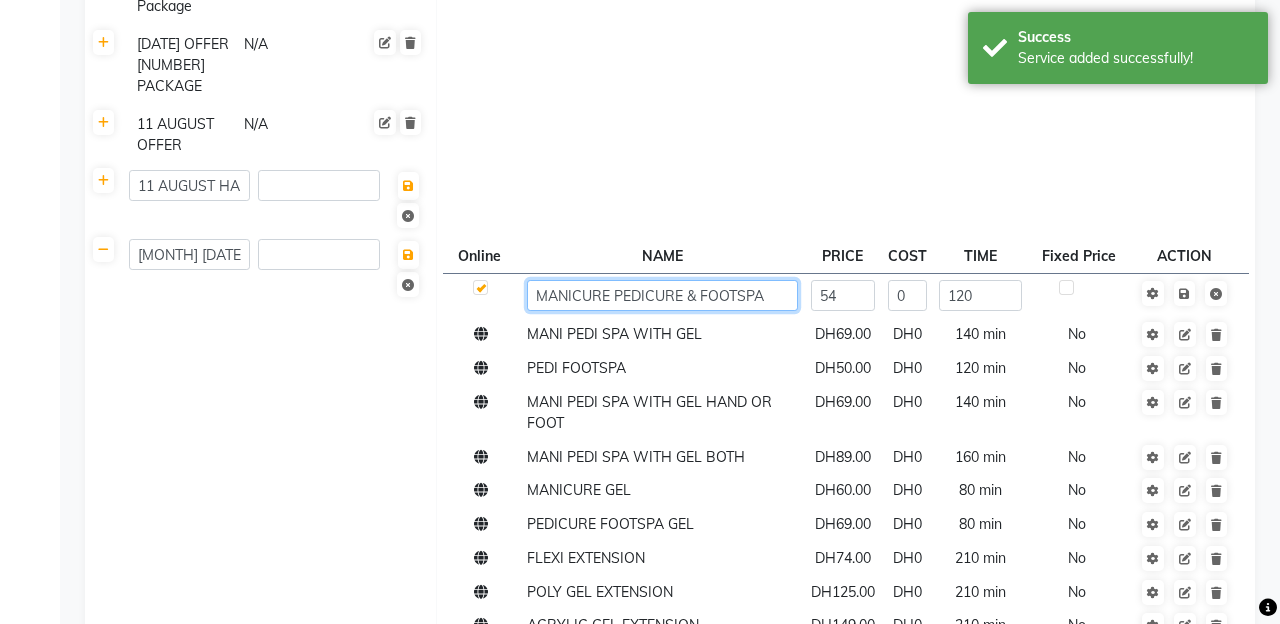 click on "MANICURE PEDICURE & FOOTSPA" 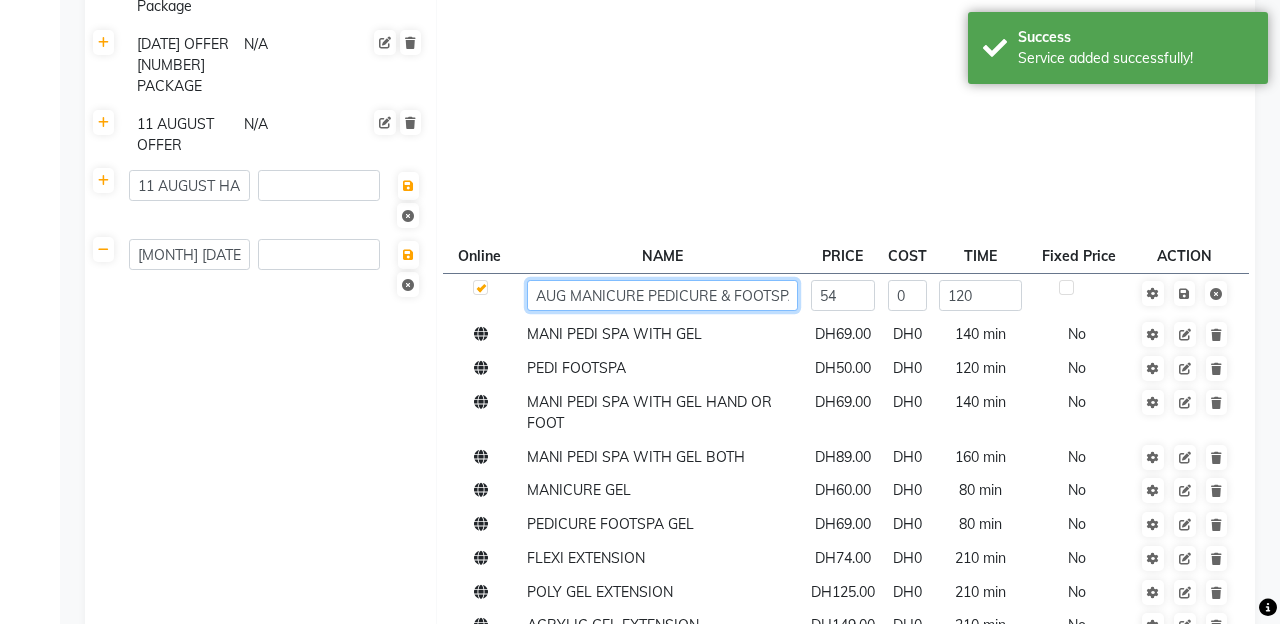 type on "[MONTH] [SERVICE] [SERVICE] [SERVICE]" 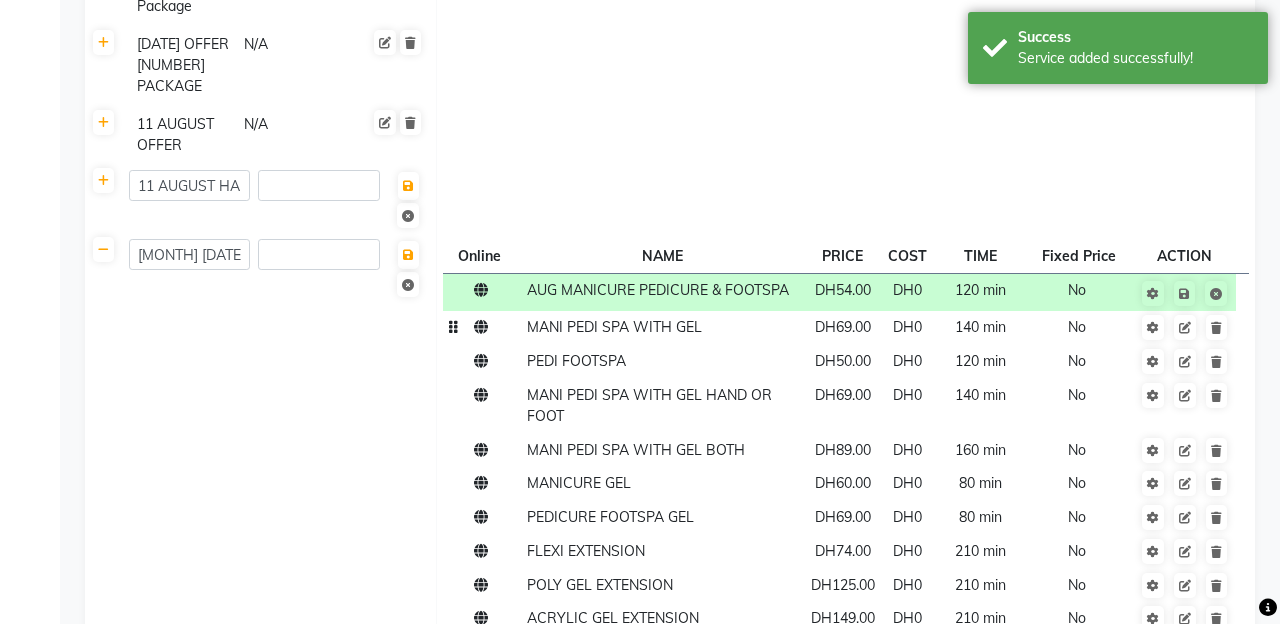 click on "MANI PEDI SPA WITH GEL" 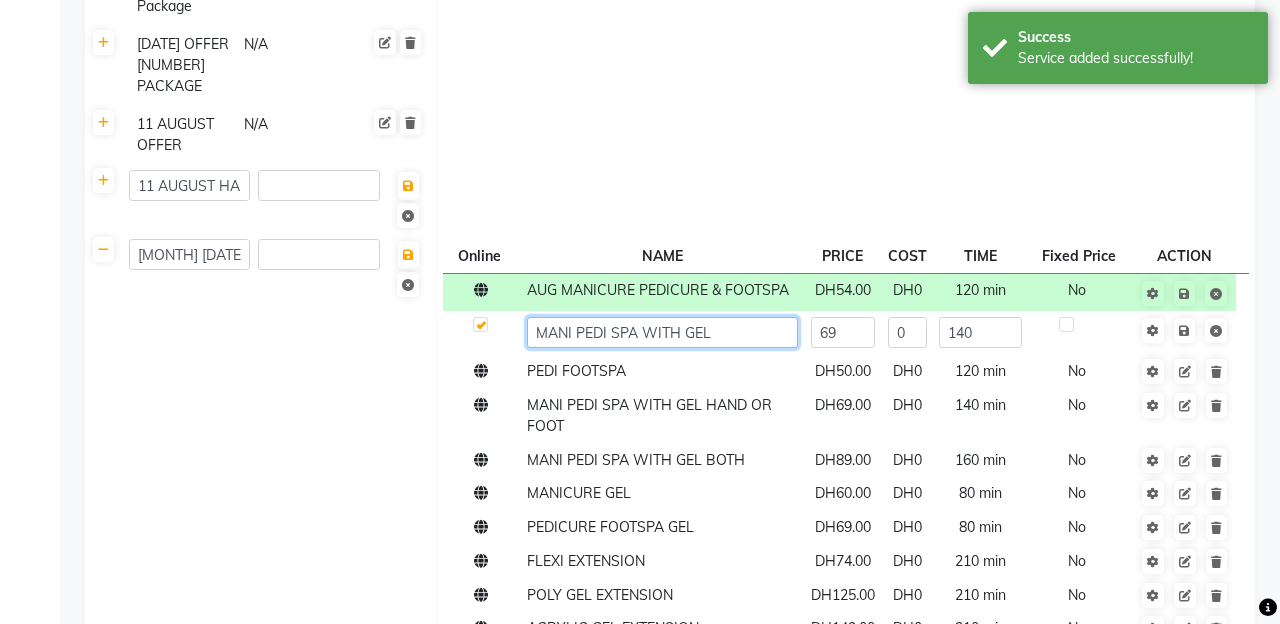 click on "MANI PEDI SPA WITH GEL" 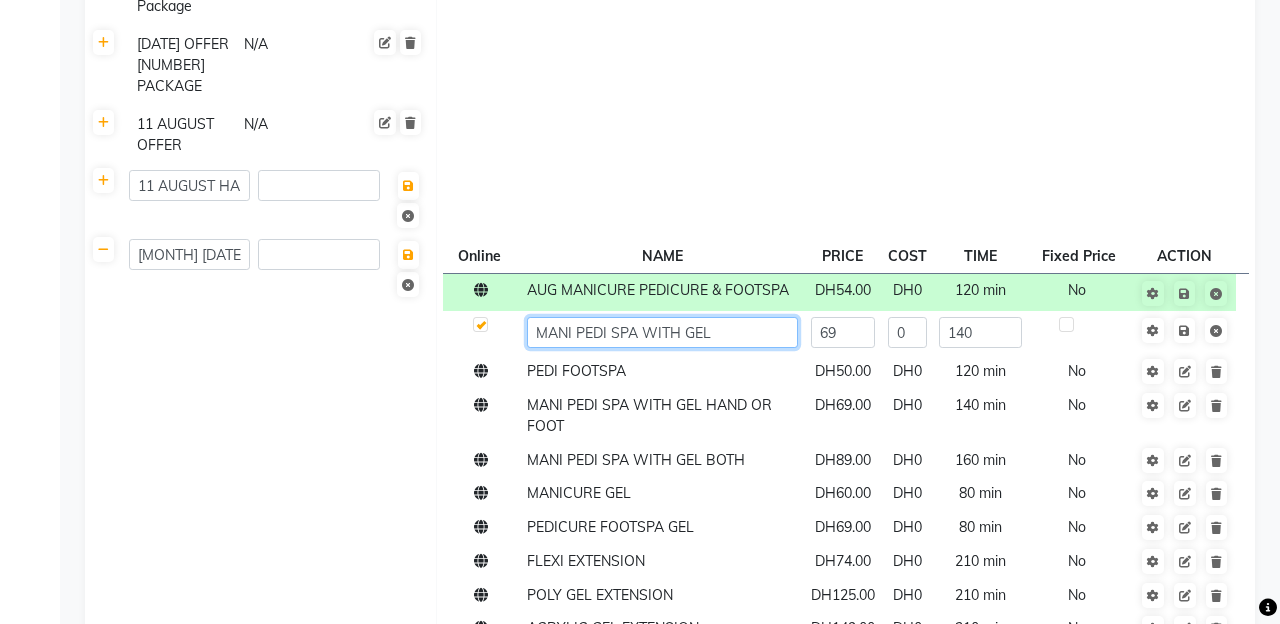click on "MANI PEDI SPA WITH GEL" 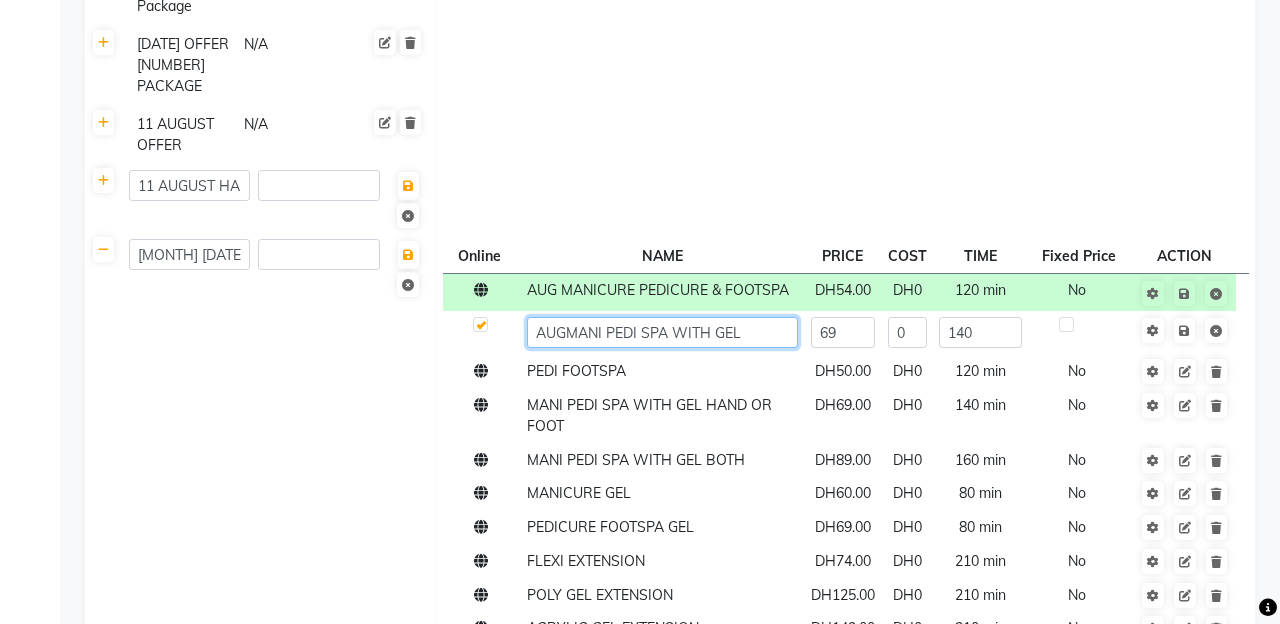 type on "AUG MANI PEDI SPA WITH GEL" 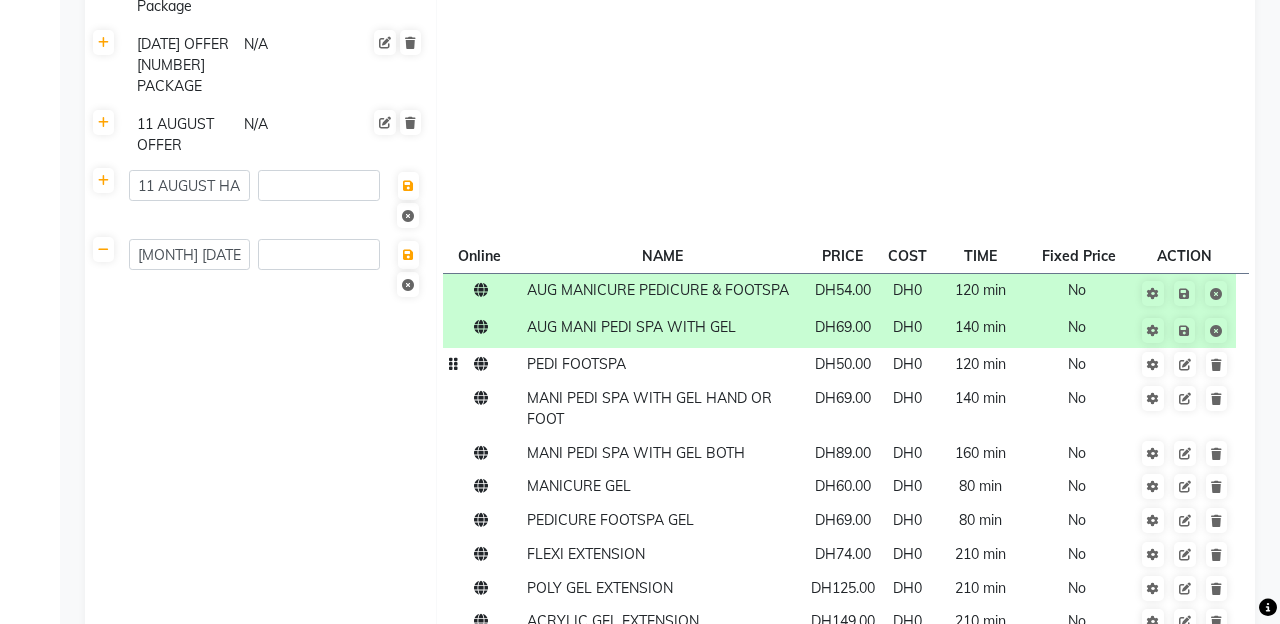 click on "AUG MANICURE PEDICURE & FOOTSPA DH54.00 DH0 120 min  No  AUG MANI PEDI SPA WITH GEL DH69.00 DH0 140 min  No  PEDI FOOTSPA DH50.00 DH0 120 min  No  MANI PEDI SPA WITH GEL HAND OR FOOT DH69.00 DH0 140 min  No  MANI PEDI SPA WITH GEL BOTH DH89.00 DH0 160 min  No  MANICURE GEL DH60.00 DH0 80 min  No  PEDICURE FOOTSPA GEL DH69.00 DH0 80 min  No  FLEXI EXTENSION DH74.00 DH0 210 min  No  POLY GEL EXTENSION DH125.00 DH0 210 min  No  ACRYLIC GEL EXTENSION DH149.00 DH0 210 min  No  GEL POLISH ON HAND OR FOOT DH25.00 DH0 20 min  No  GEL POLISH ON BOTH HAND OR FOOT DH50.00 DH0 40 min  No  GEL POLISH REMOVAL DH15.00 DH0 20 min  No  NAIL ART / DESIGN DH50.00 DH0 30 min  No  HARD GEL REMOVAL  DH75.00 DH0 60 min  No  Click here to add service" 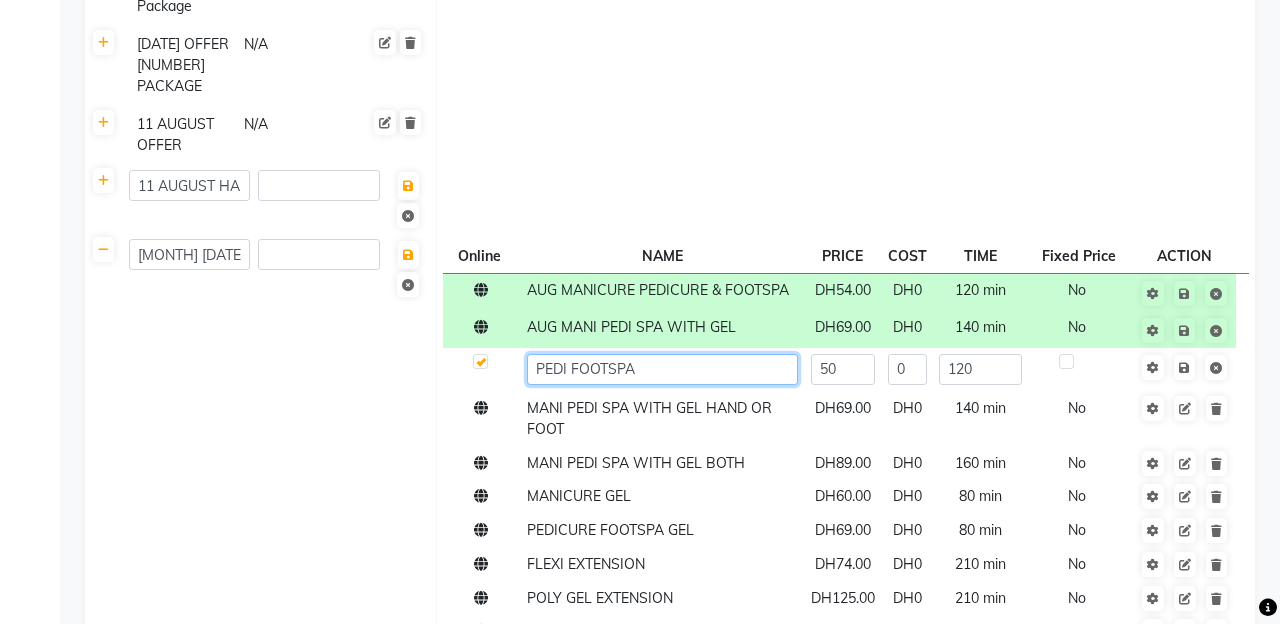 click on "PEDI FOOTSPA" 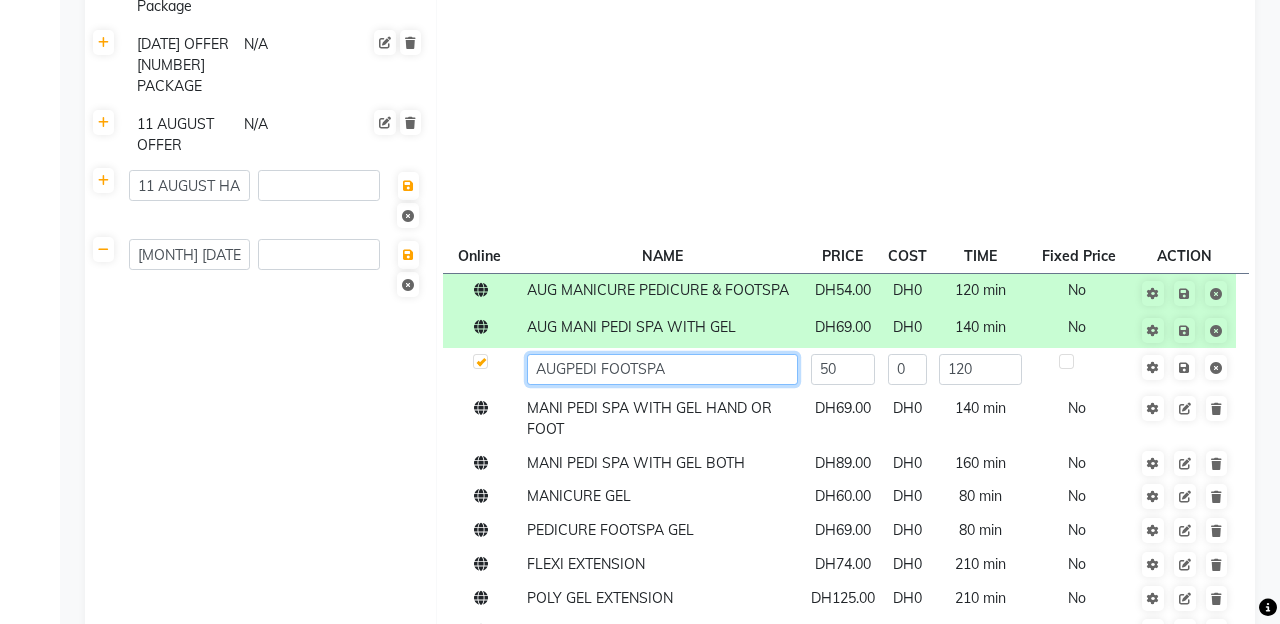 type on "[MONTH] [SERVICE] [SERVICE]" 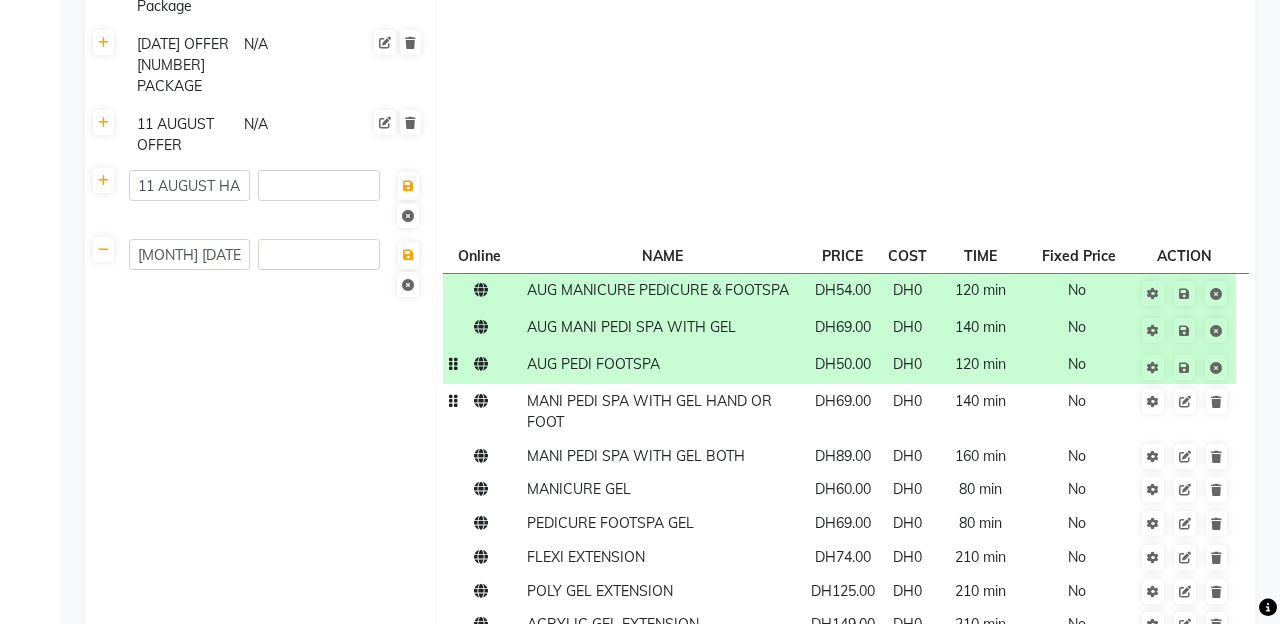 click on "MANI PEDI SPA WITH GEL HAND OR FOOT" 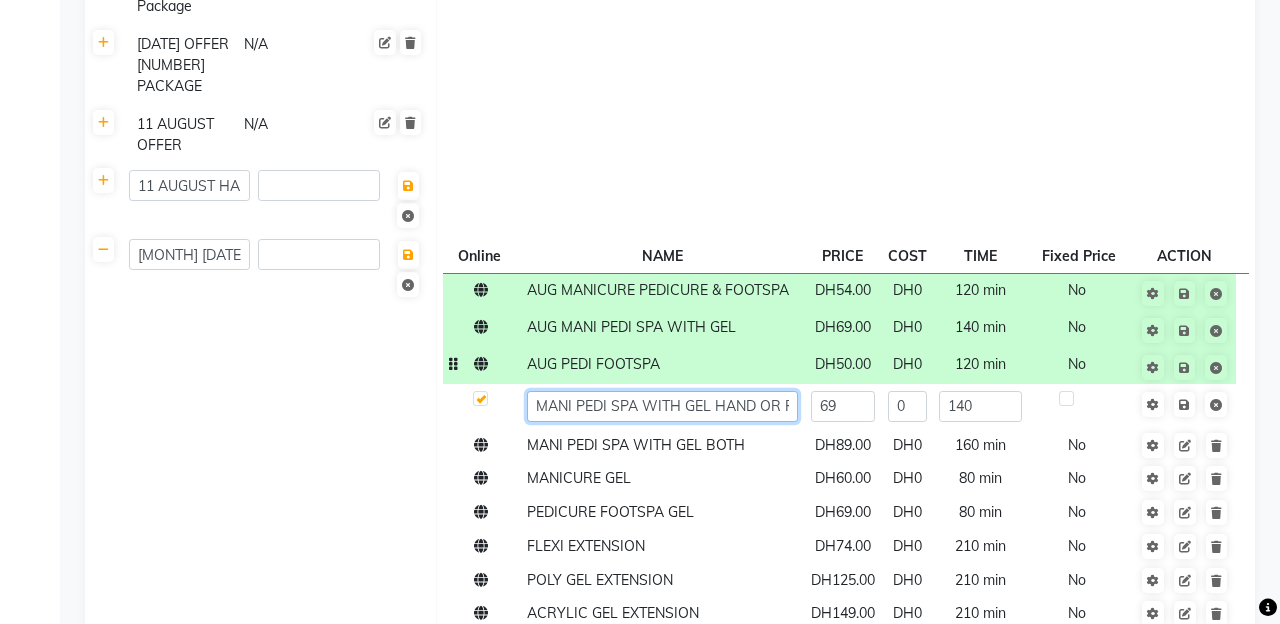 click on "MANI PEDI SPA WITH GEL HAND OR FOOT" 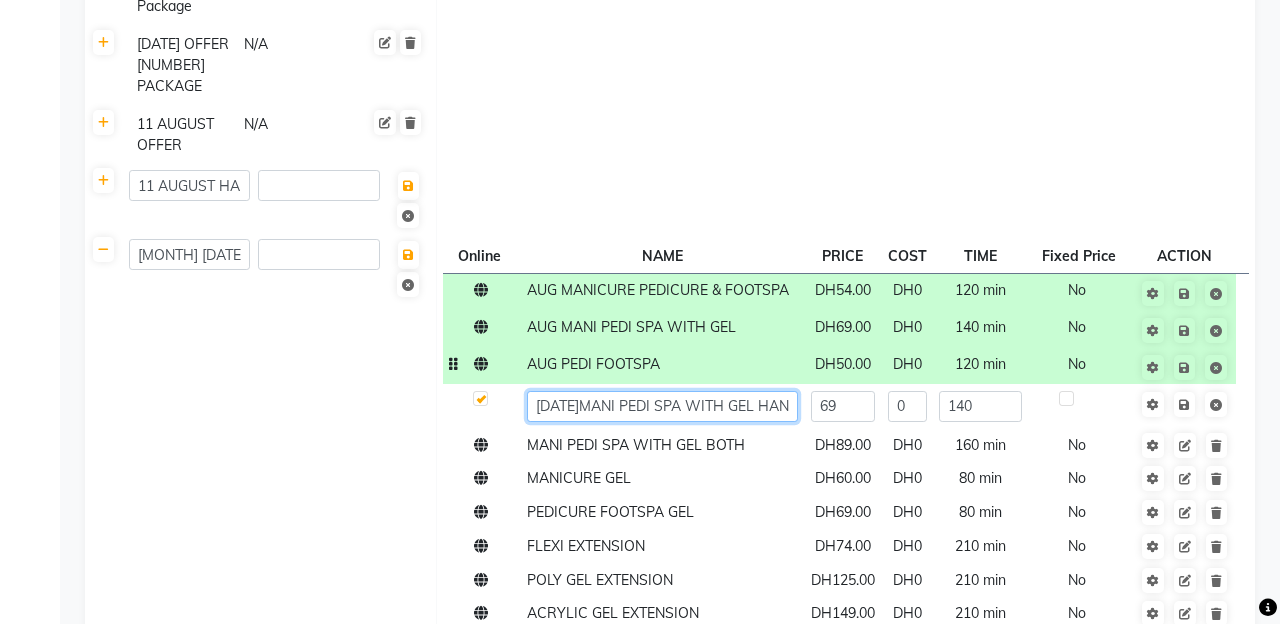 type on "[DATE] [PACKAGE] [PACKAGE] [PACKAGE] [PACKAGE] [PACKAGE]" 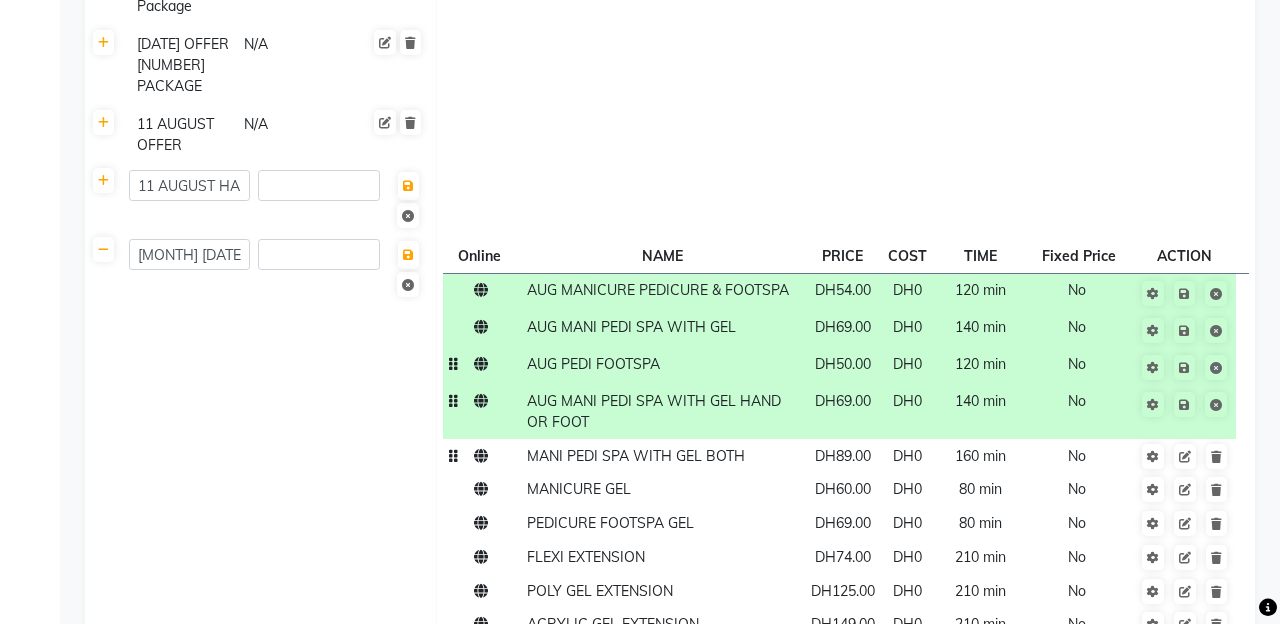 click on "MANI PEDI SPA WITH GEL BOTH" 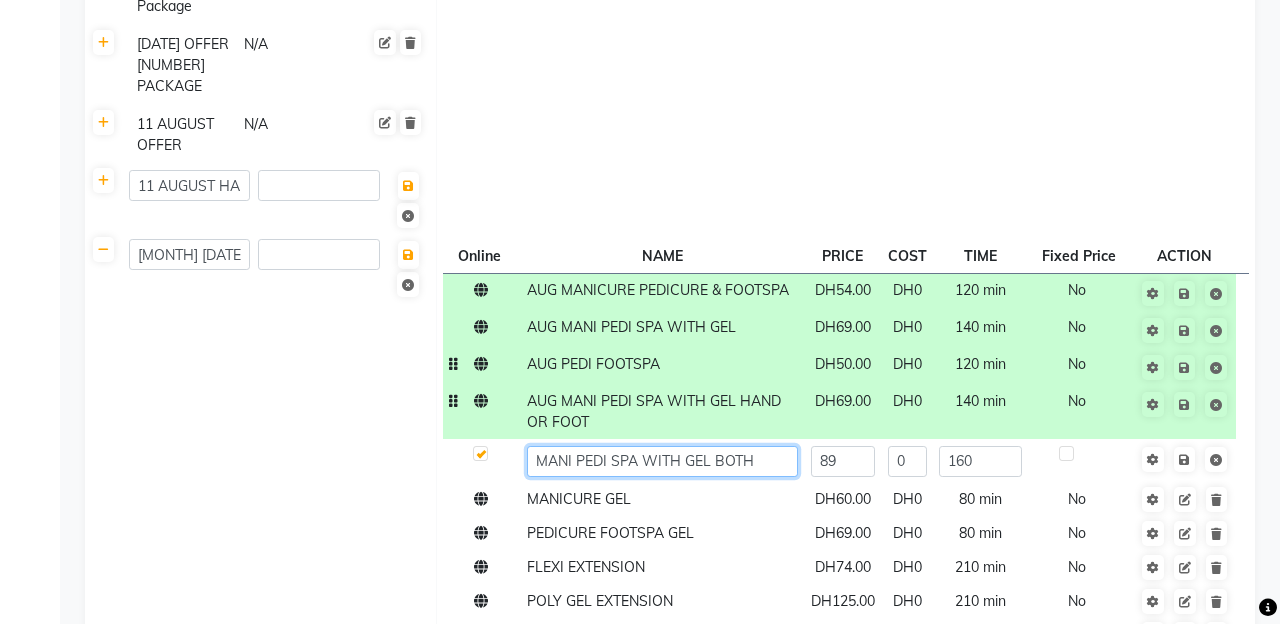 click on "MANI PEDI SPA WITH GEL BOTH" 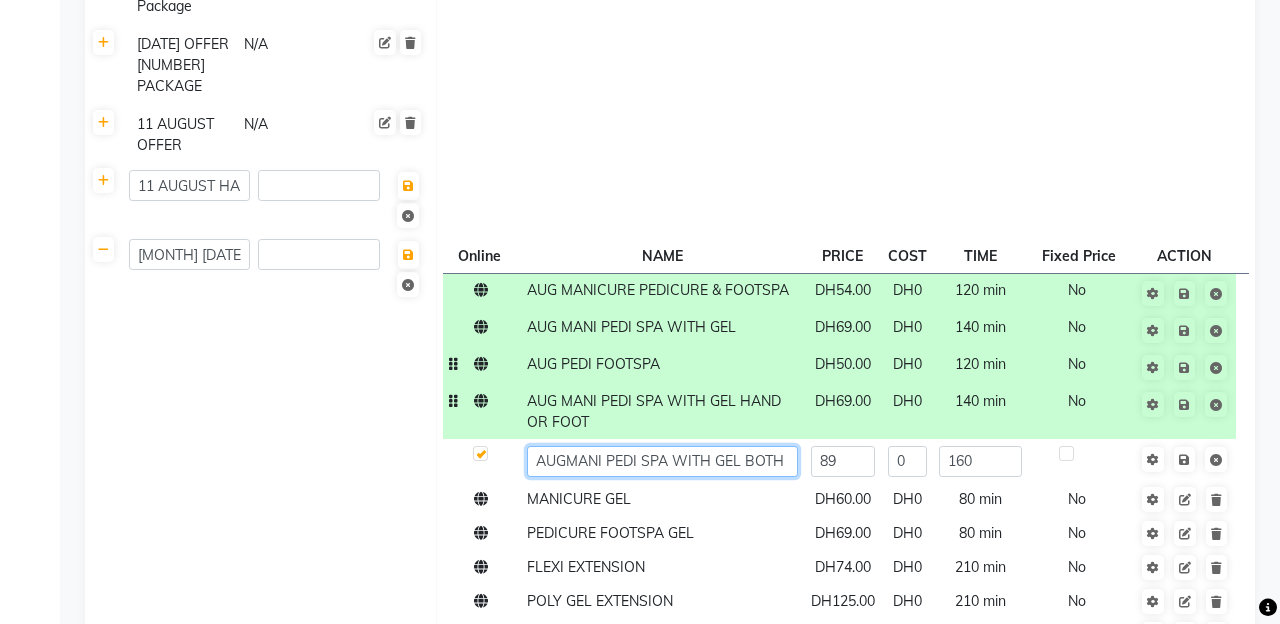 type on "AUG MANI PEDI SPA WITH GEL BOTH" 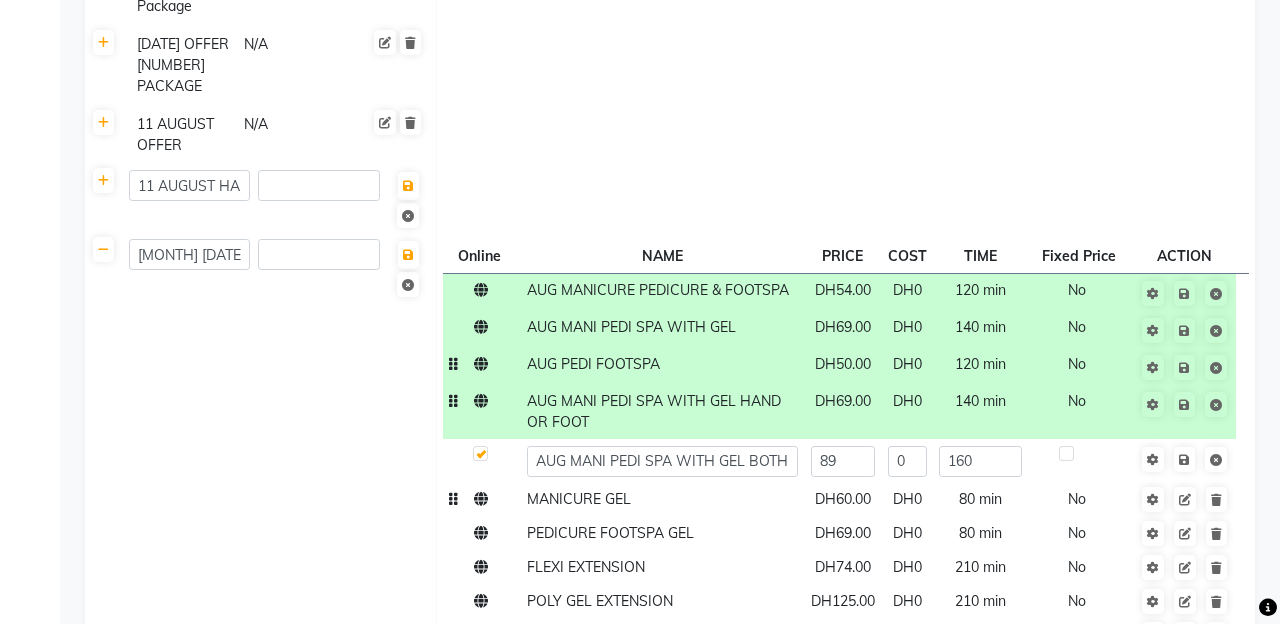 click on "MANICURE GEL" 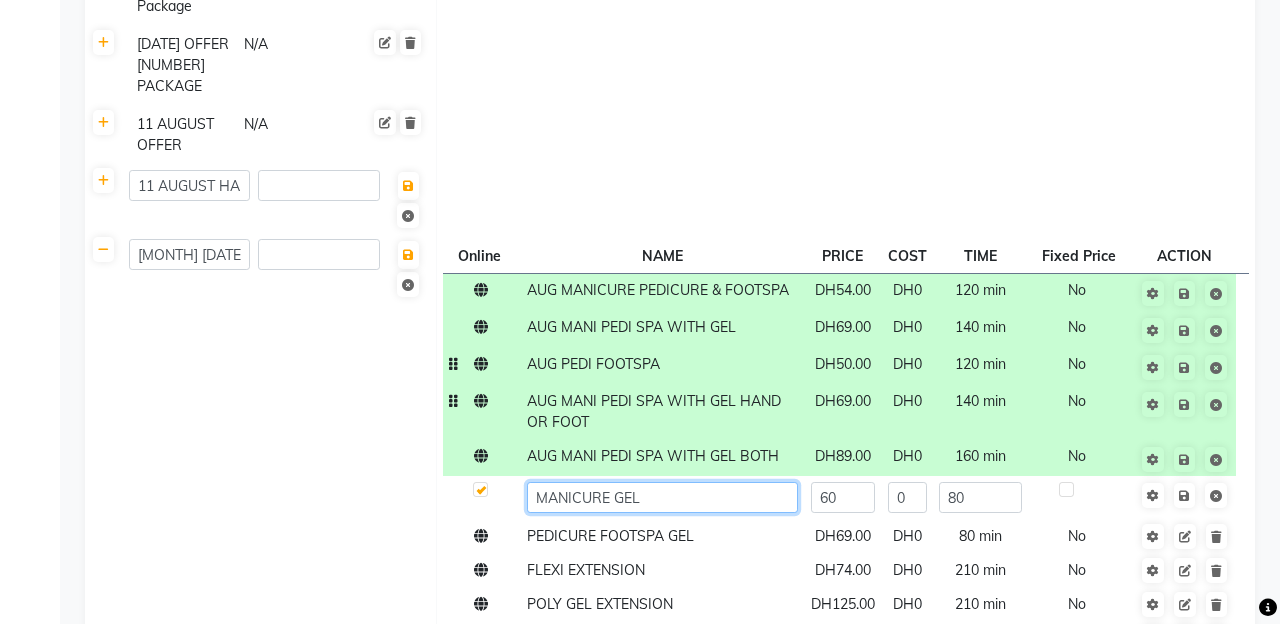 click on "MANICURE GEL" 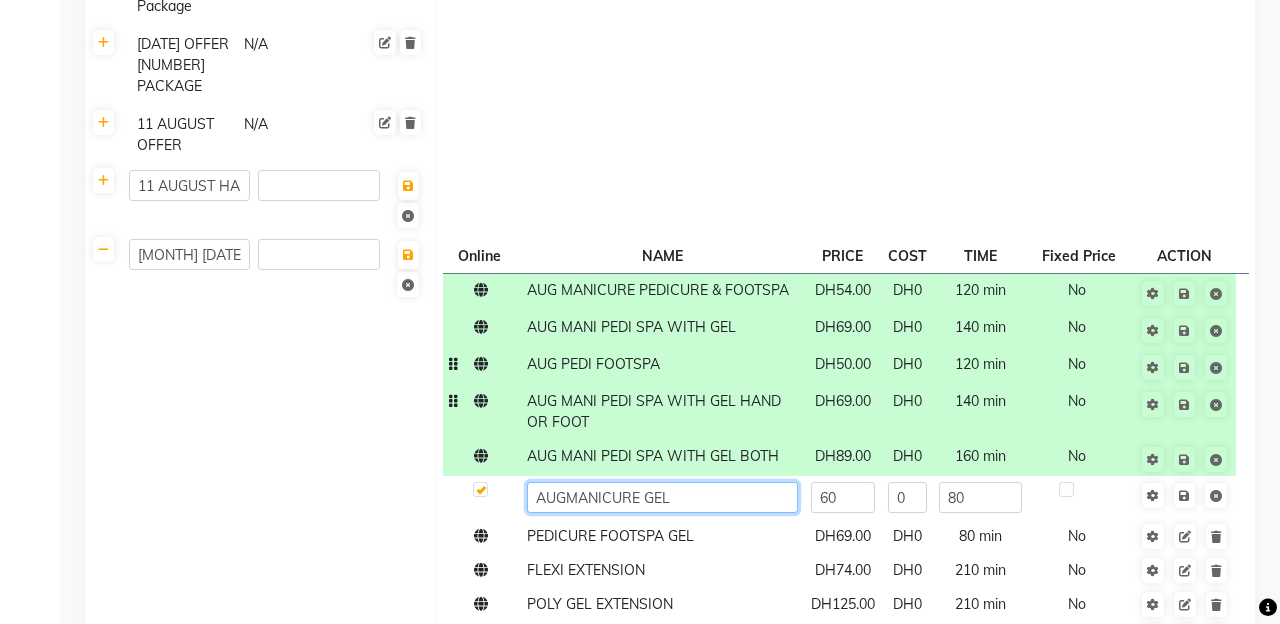 type on "[MONTH] [SERVICE] [SERVICE]" 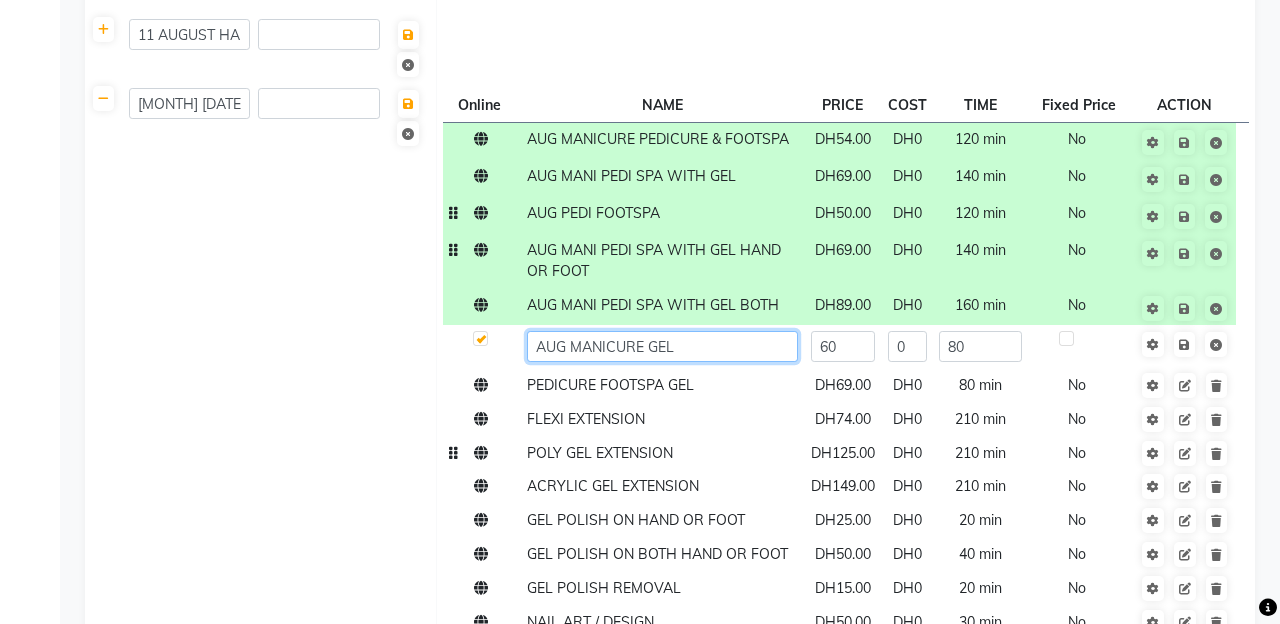 scroll, scrollTop: 5147, scrollLeft: 0, axis: vertical 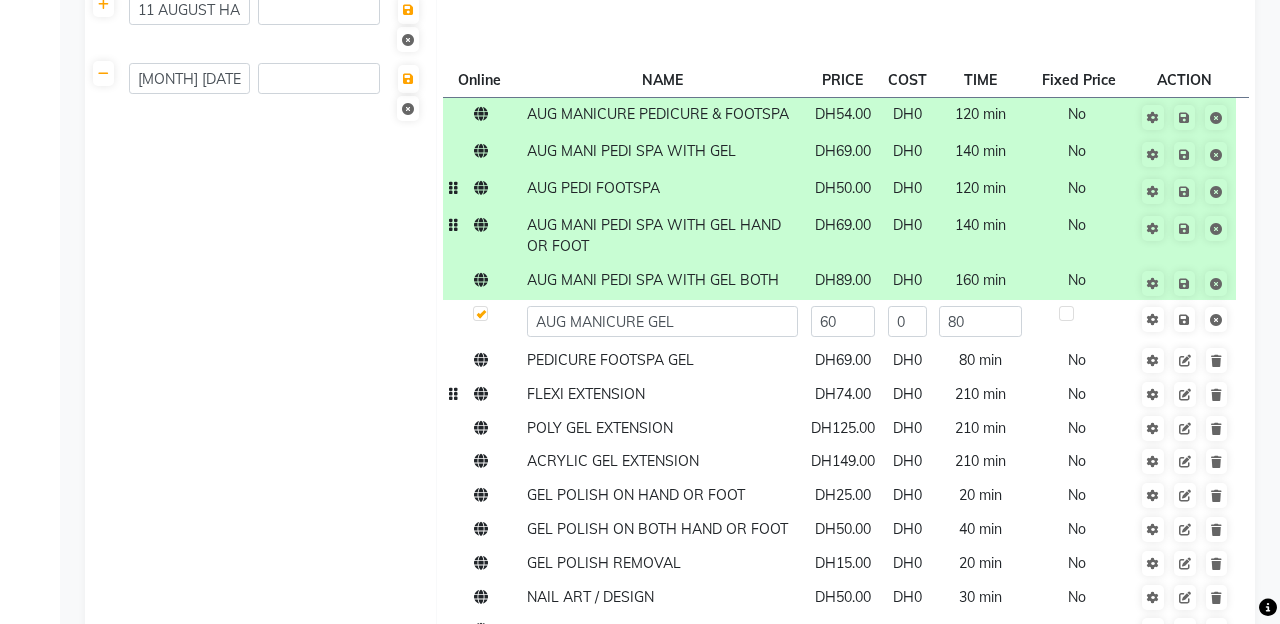 click on "AUG MANICURE PEDICURE & FOOTSPA DH54.00 DH0 120 min  No  AUG MANI PEDI SPA WITH GEL DH69.00 DH0 140 min  No  AUG PEDI FOOTSPA DH50.00 DH0 120 min  No  AUG MANI PEDI SPA WITH GEL HAND OR FOOT DH69.00 DH0 140 min  No  AUG MANI PEDI SPA WITH GEL BOTH DH89.00 DH0 160 min  No  AUG MANICURE GEL 60 0 80 PEDICURE FOOTSPA GEL DH69.00 DH0 80 min  No  FLEXI EXTENSION DH74.00 DH0 210 min  No  POLY GEL EXTENSION DH125.00 DH0 210 min  No  ACRYLIC GEL EXTENSION DH149.00 DH0 210 min  No  GEL POLISH ON HAND OR FOOT DH25.00 DH0 20 min  No  GEL POLISH ON BOTH HAND OR FOOT DH50.00 DH0 40 min  No  GEL POLISH REMOVAL DH15.00 DH0 20 min  No  NAIL ART / DESIGN DH50.00 DH0 30 min  No  HARD GEL REMOVAL  DH75.00 DH0 60 min  No  Click here to add service" 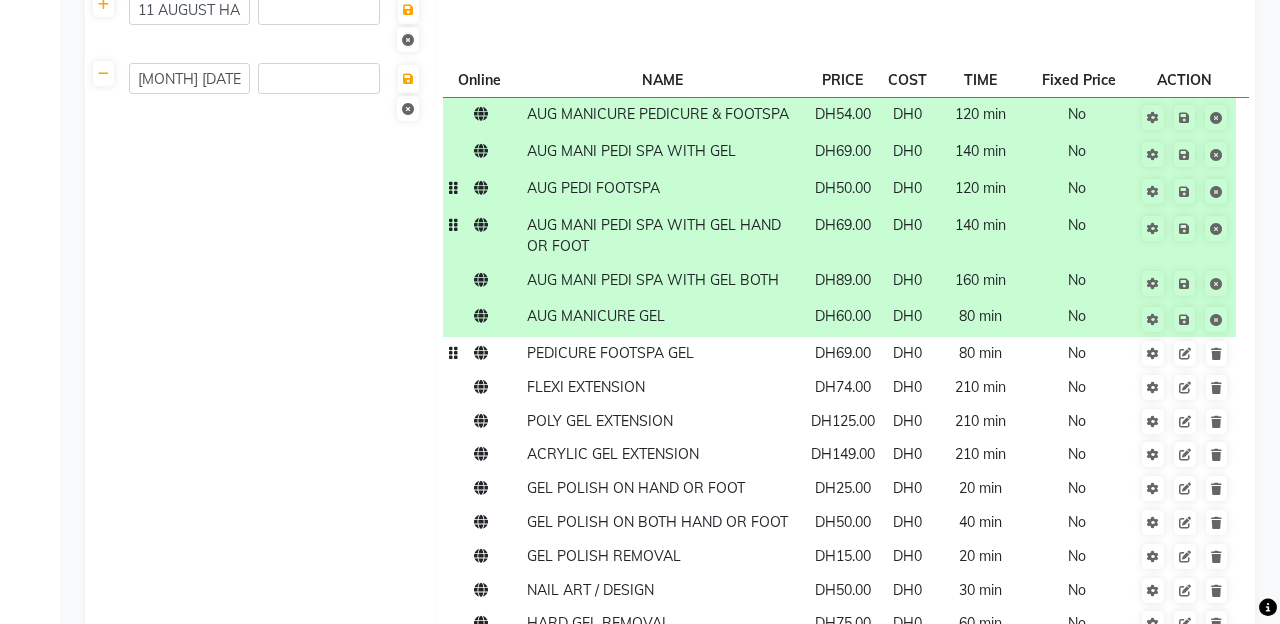 click on "PEDICURE FOOTSPA GEL" 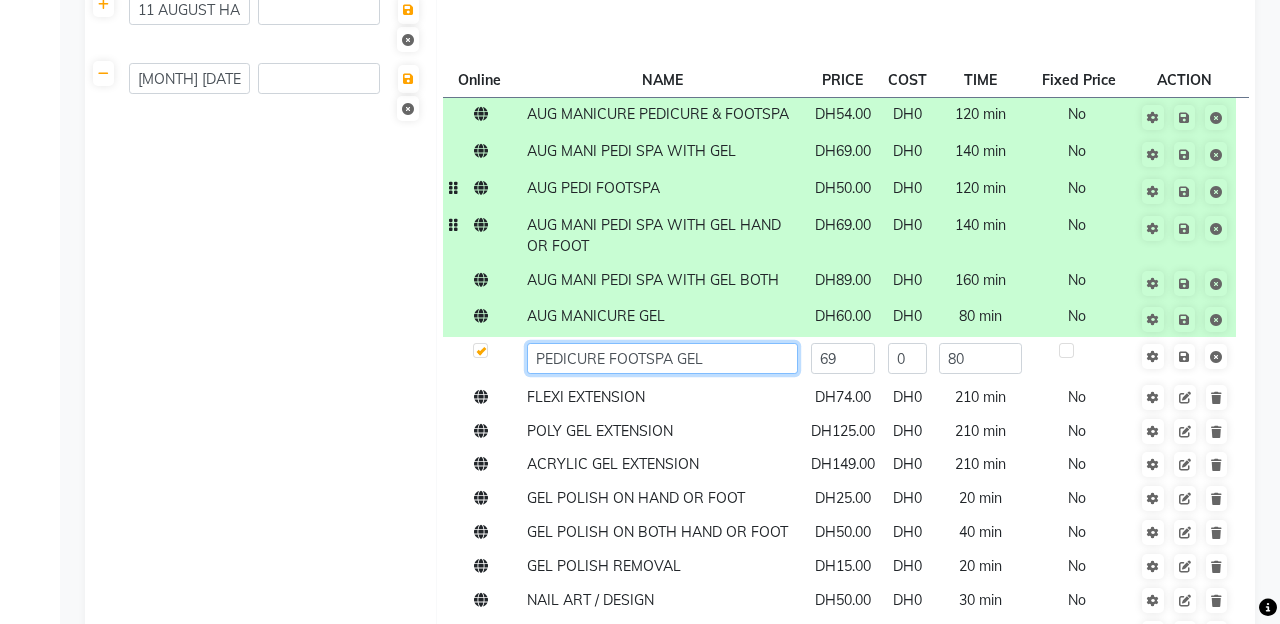 click on "PEDICURE FOOTSPA GEL" 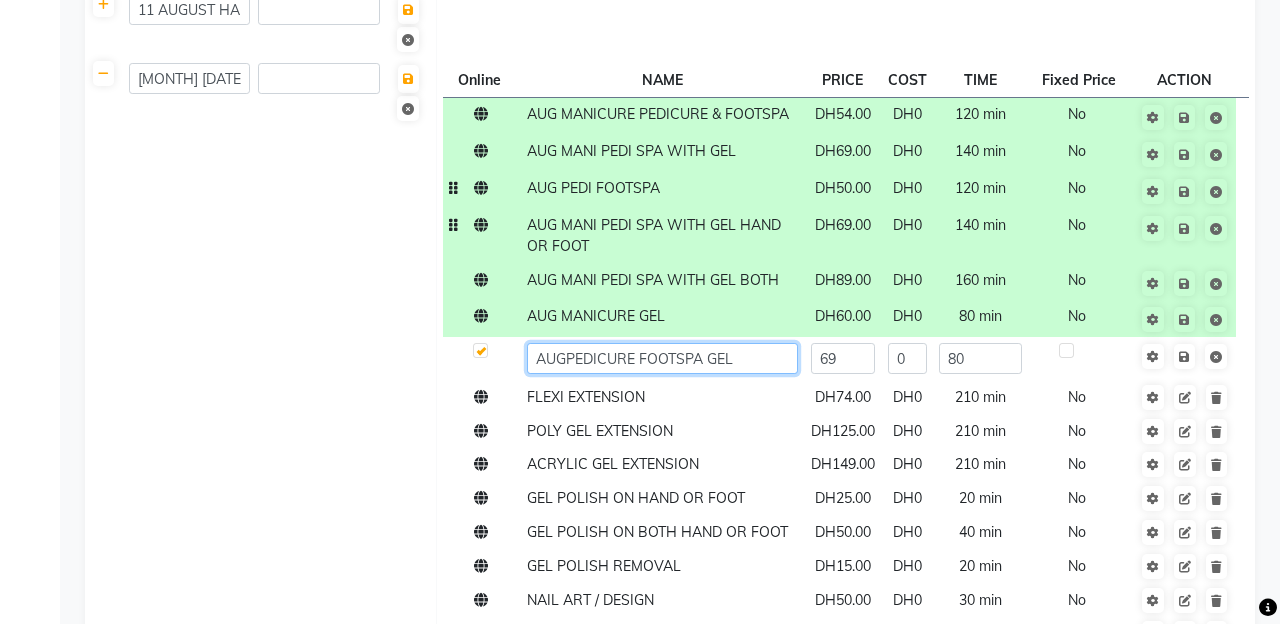 type on "AUG PEDICURE FOOTSPA GEL" 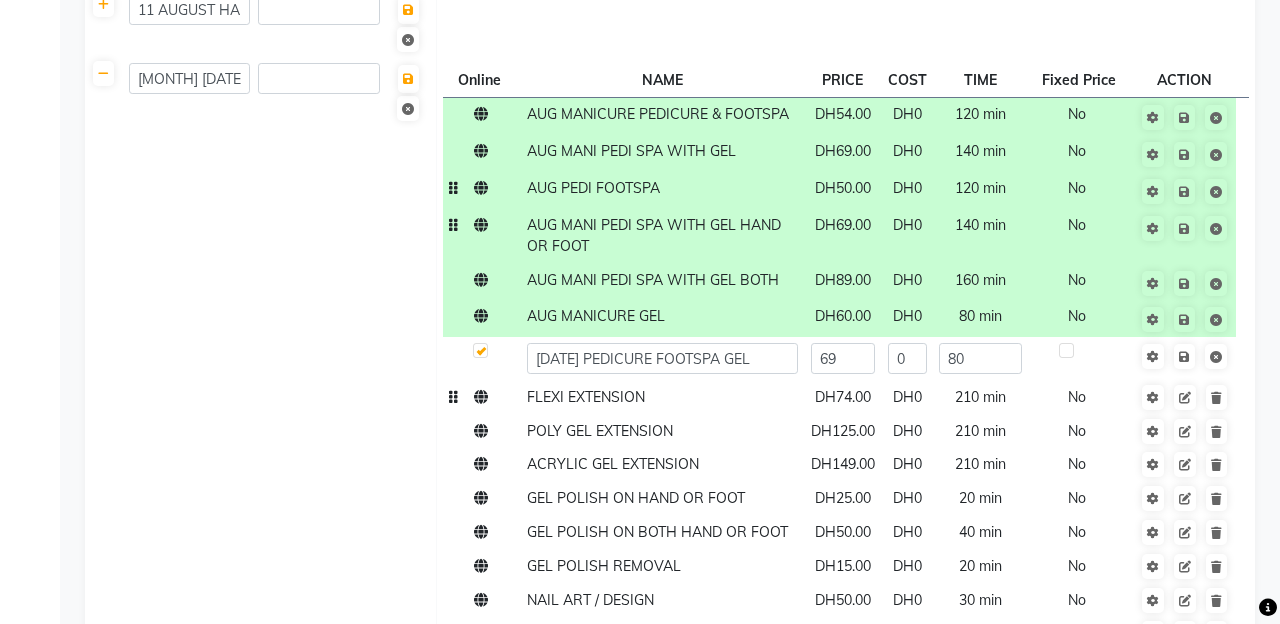 click on "FLEXI EXTENSION" 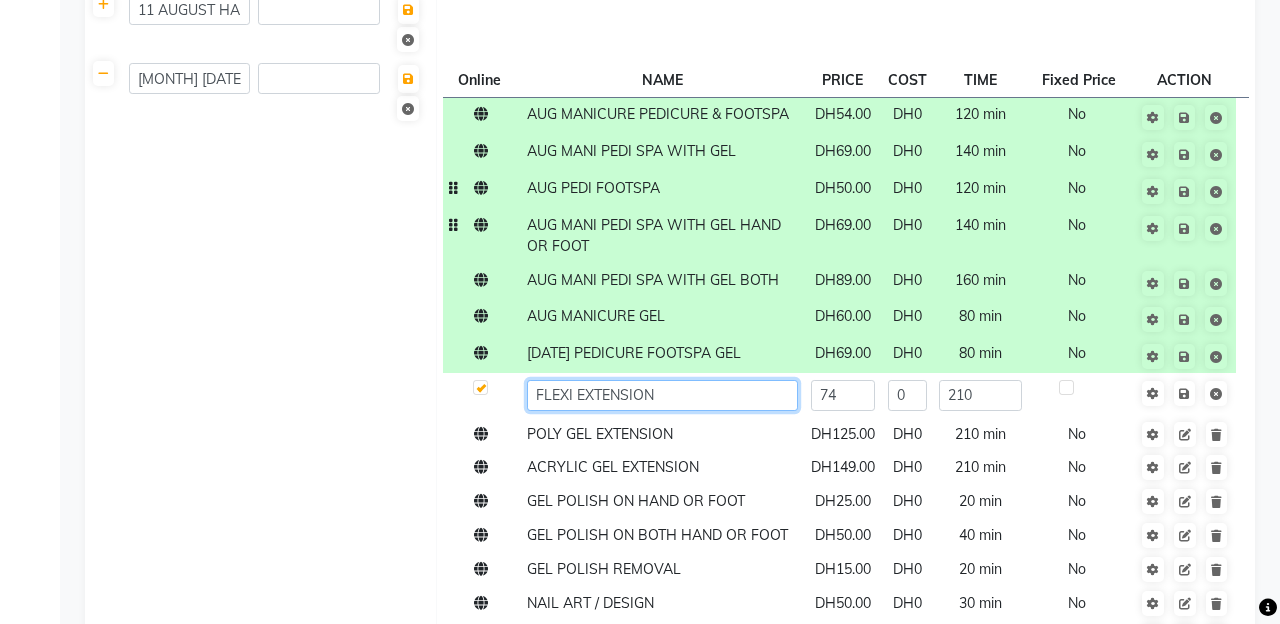 click on "FLEXI EXTENSION" 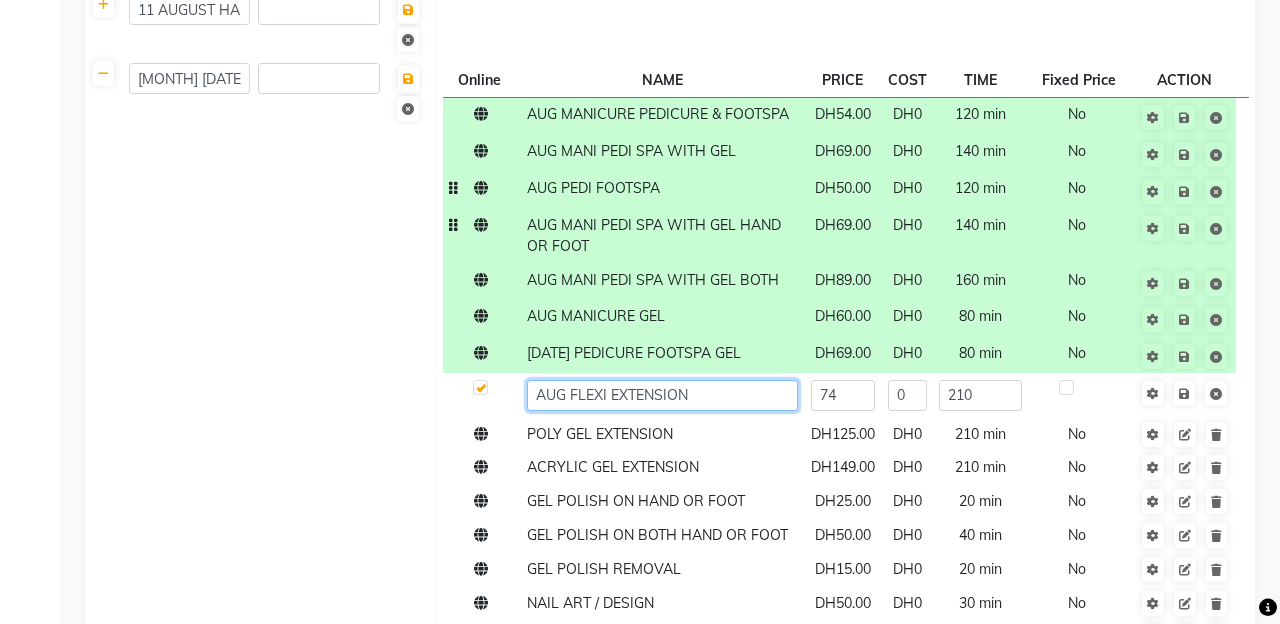 type on "AUG FLEXI EXTENSION" 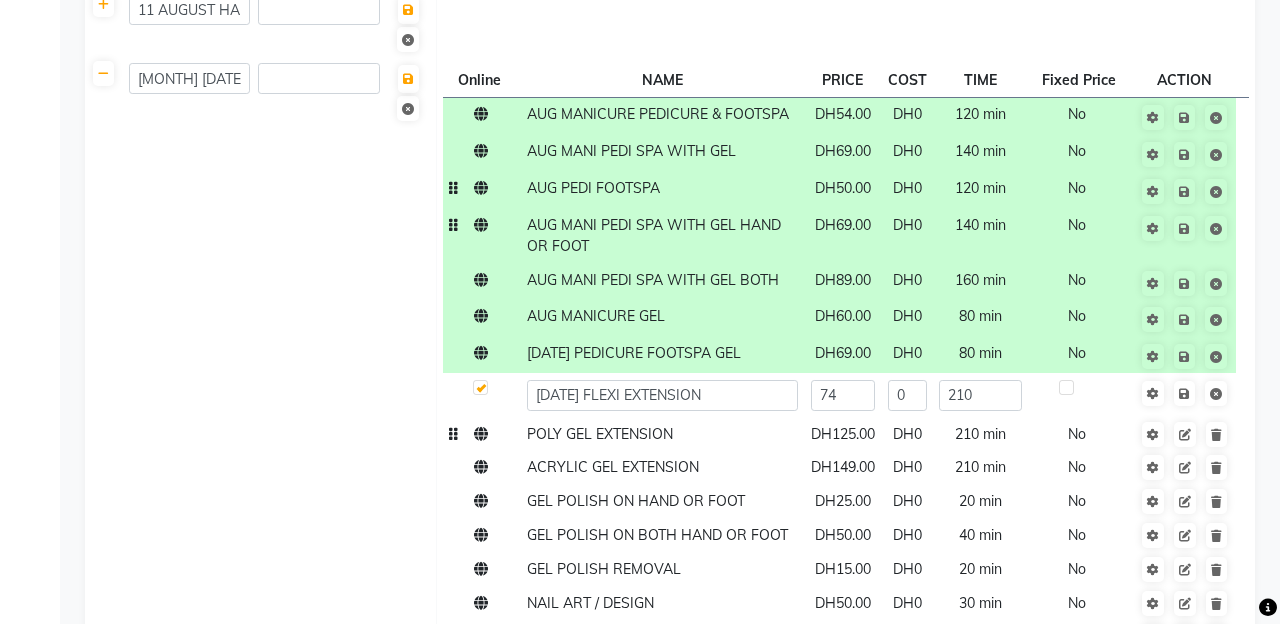 click on "AUG MANICURE PEDICURE & FOOTSPA DH54.00 DH0 120 min  No  AUG MANI PEDI SPA WITH GEL DH69.00 DH0 140 min  No  AUG PEDI FOOTSPA DH50.00 DH0 120 min  No  AUG MANI PEDI SPA WITH GEL HAND OR FOOT DH69.00 DH0 140 min  No  AUG MANI PEDI SPA WITH GEL BOTH DH89.00 DH0 160 min  No  AUG MANICURE GEL DH60.00 DH0 80 min  No  AUG PEDICURE FOOTSPA GEL DH69.00 DH0 80 min  No  AUG FLEXI EXTENSION 74 0 210 POLY GEL EXTENSION DH125.00 DH0 210 min  No  ACRYLIC GEL EXTENSION DH149.00 DH0 210 min  No  GEL POLISH ON HAND OR FOOT DH25.00 DH0 20 min  No  GEL POLISH ON BOTH HAND OR FOOT DH50.00 DH0 40 min  No  GEL POLISH REMOVAL DH15.00 DH0 20 min  No  NAIL ART / DESIGN DH50.00 DH0 30 min  No  HARD GEL REMOVAL  DH75.00 DH0 60 min  No  Click here to add service" 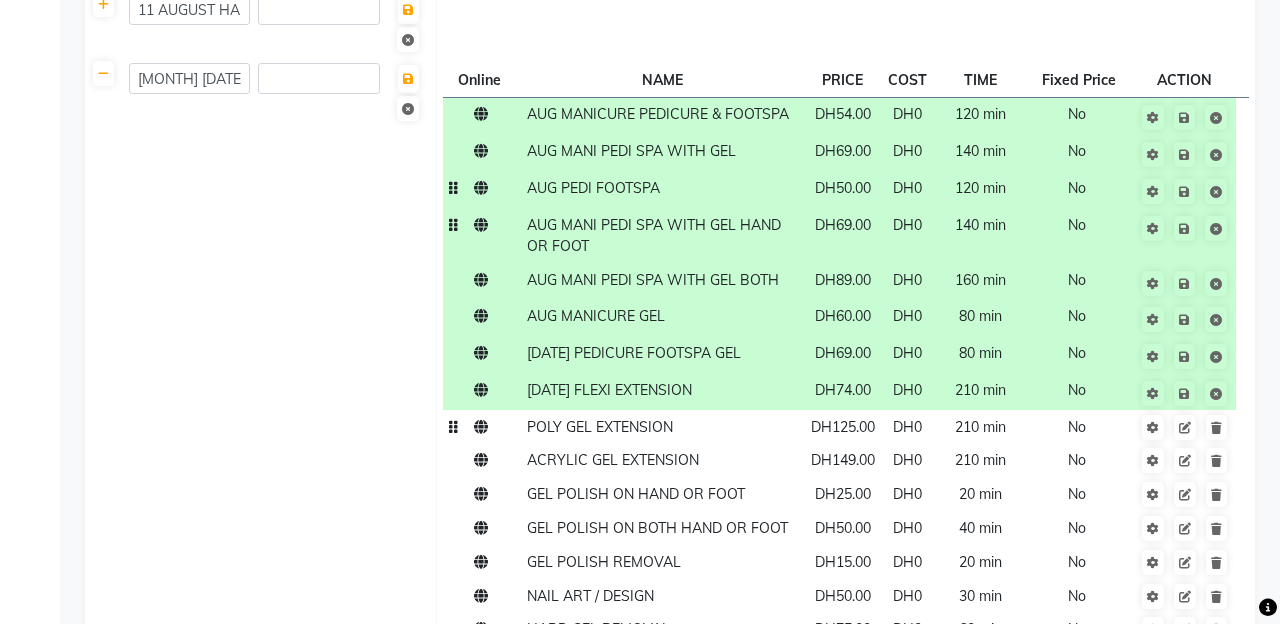 click on "POLY GEL EXTENSION" 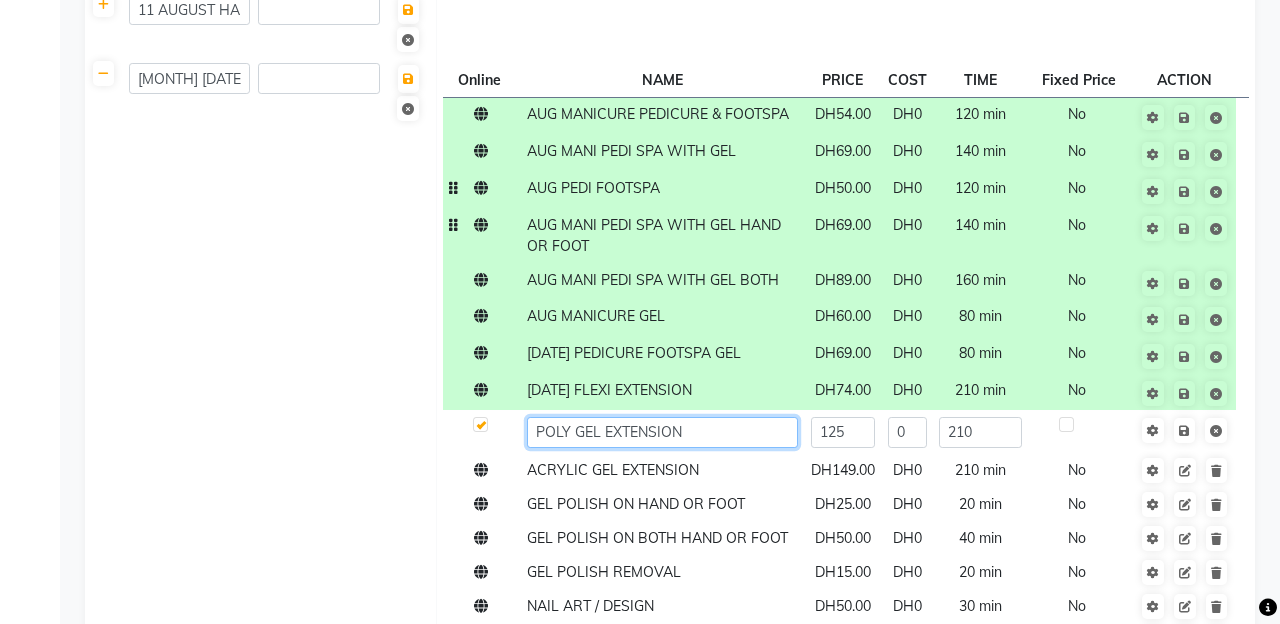 click on "POLY GEL EXTENSION" 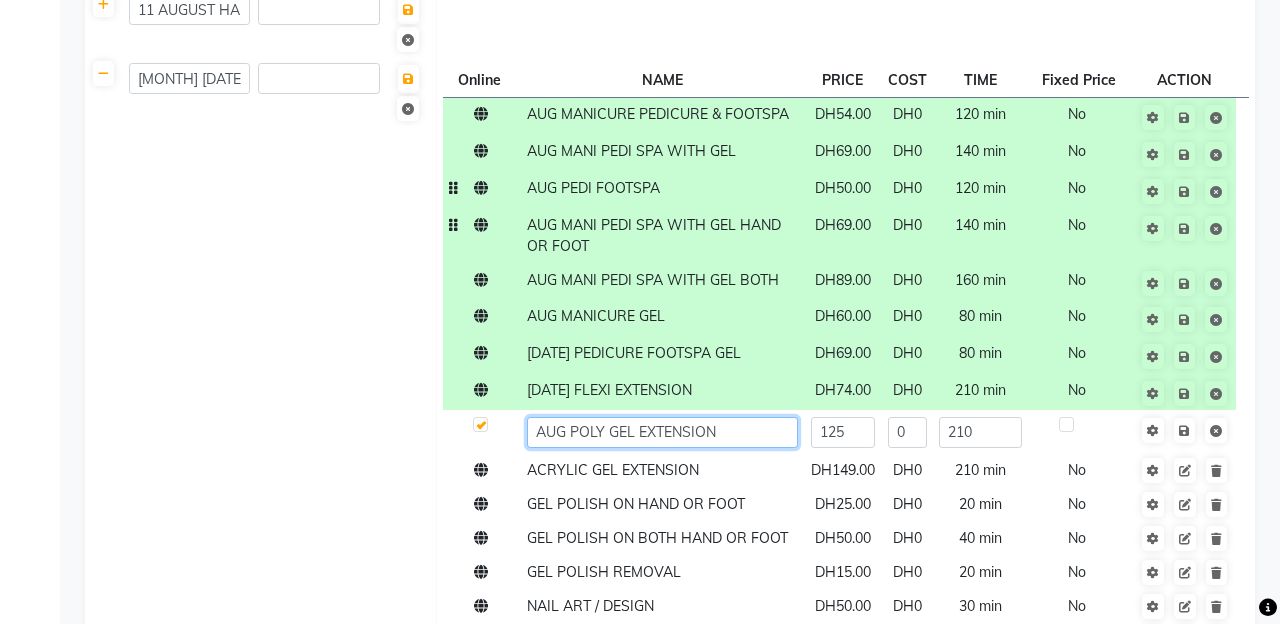 type on "AUG POLY GEL EXTENSION" 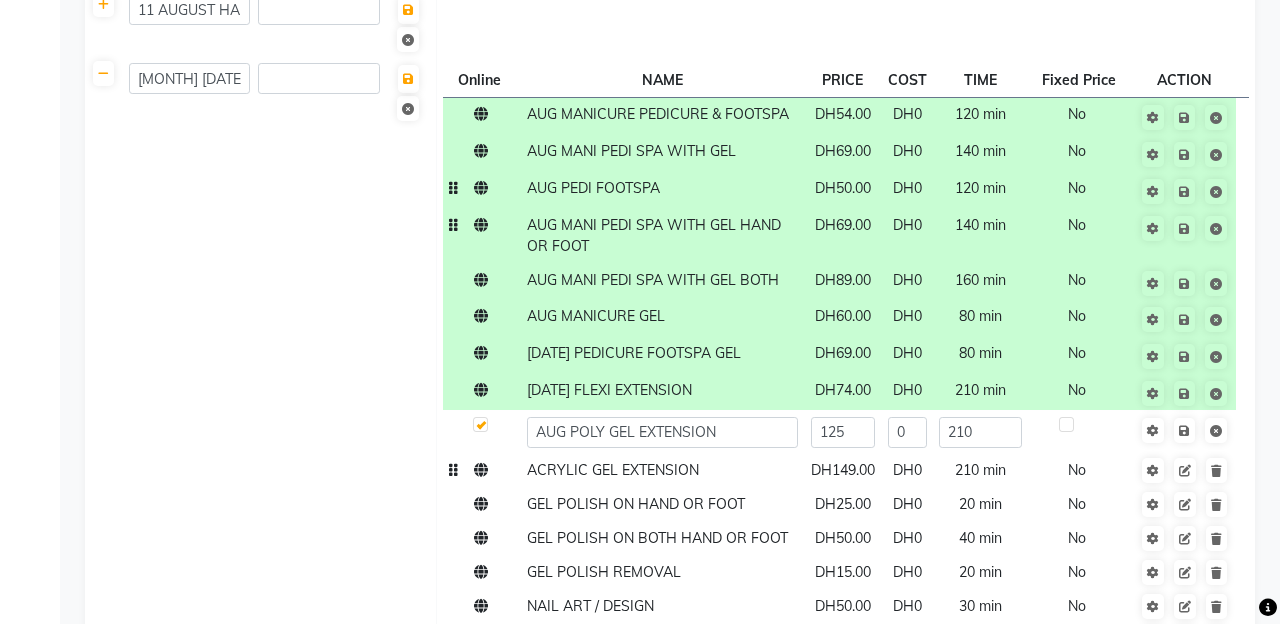 click on "ACRYLIC GEL EXTENSION" 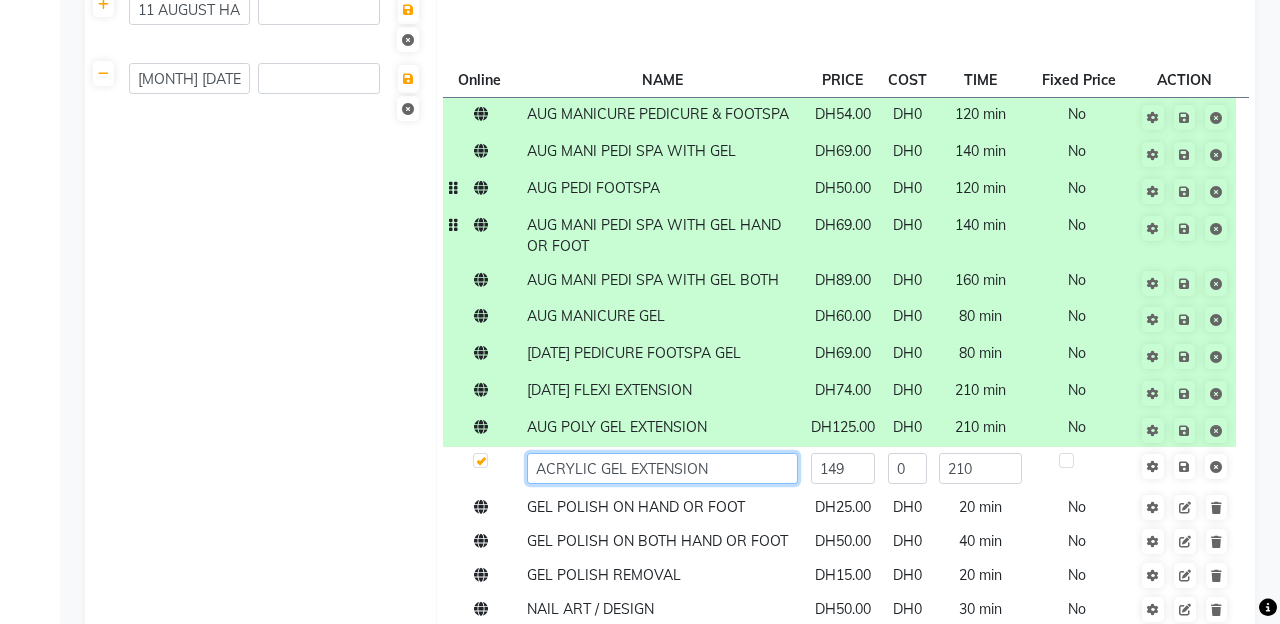 click on "ACRYLIC GEL EXTENSION" 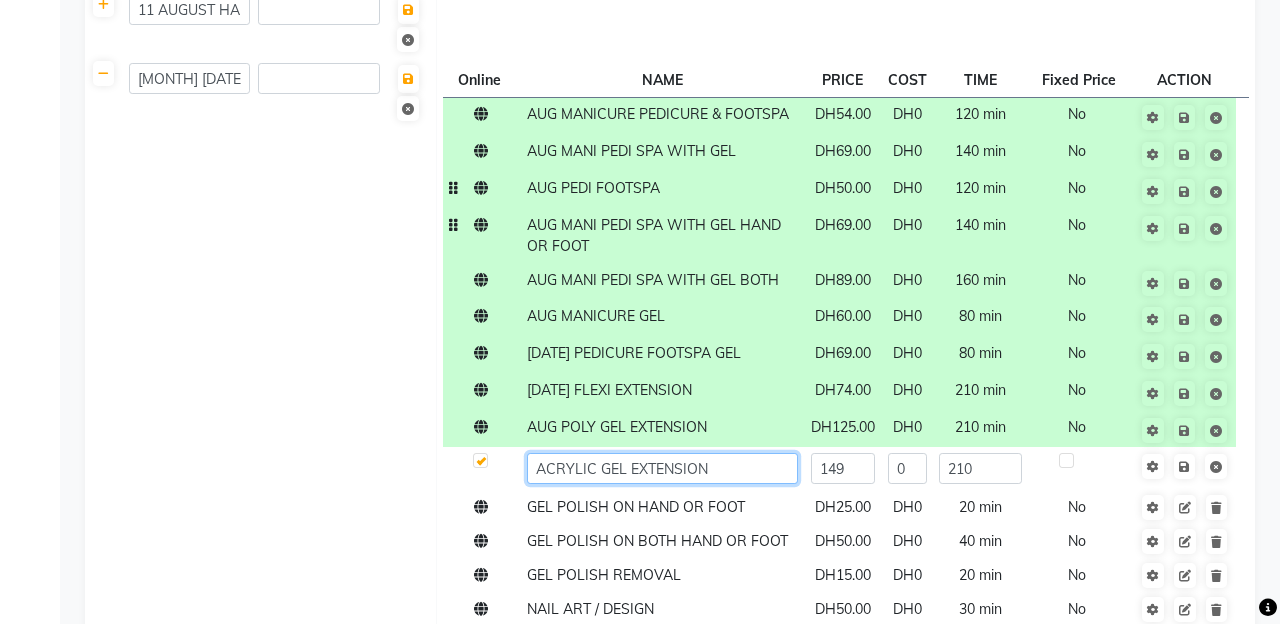 click on "ACRYLIC GEL EXTENSION" 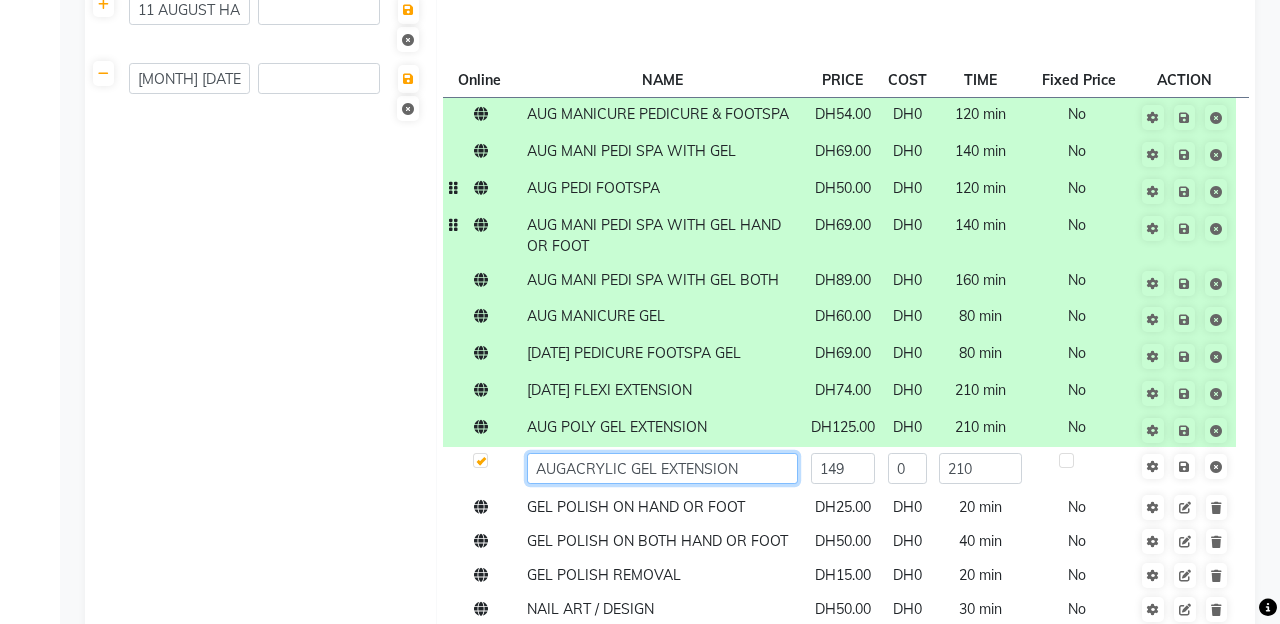 type on "AUG ACRYLIC GEL EXTENSION" 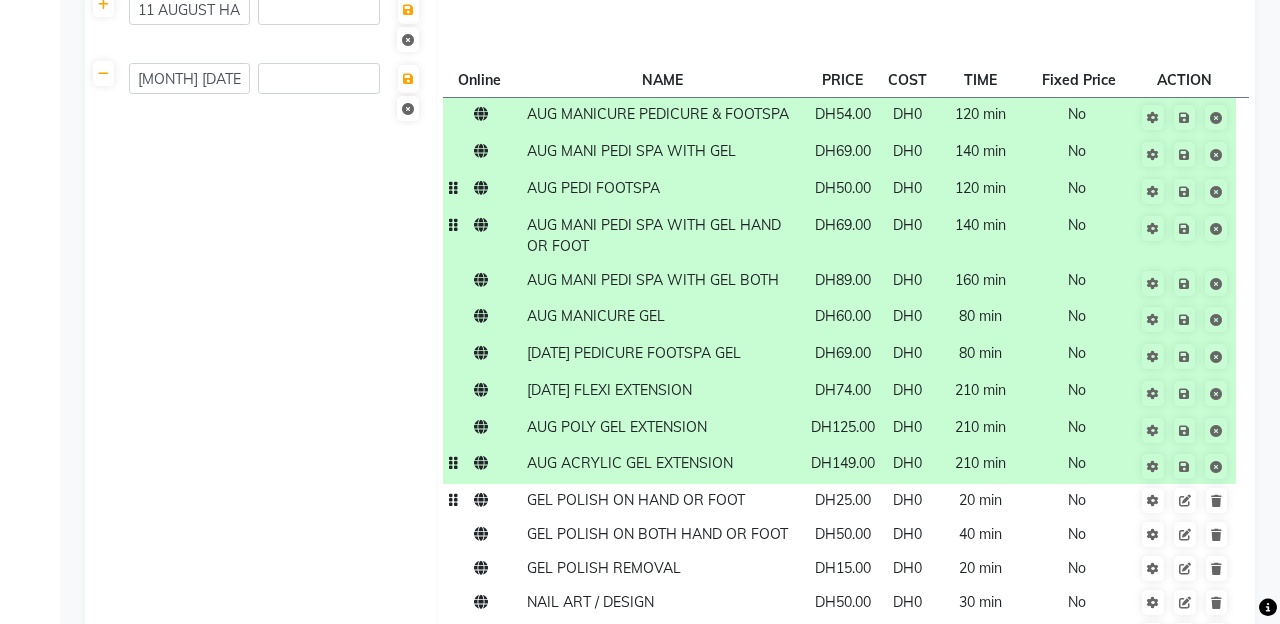 click on "AUG MANICURE PEDICURE & FOOTSPA DH54.00 DH0 120 min  No  AUG MANI PEDI SPA WITH GEL DH69.00 DH0 140 min  No  AUG PEDI FOOTSPA DH50.00 DH0 120 min  No  AUG MANI PEDI SPA WITH GEL HAND OR FOOT DH69.00 DH0 140 min  No  AUG MANI PEDI SPA WITH GEL BOTH DH89.00 DH0 160 min  No  AUG MANICURE GEL DH60.00 DH0 80 min  No  AUG PEDICURE FOOTSPA GEL DH69.00 DH0 80 min  No  AUG FLEXI EXTENSION DH74.00 DH0 210 min  No  AUG POLY GEL EXTENSION DH125.00 DH0 210 min  No  AUG ACRYLIC GEL EXTENSION DH149.00 DH0 210 min  No  GEL POLISH ON HAND OR FOOT DH25.00 DH0 20 min  No  GEL POLISH ON BOTH HAND OR FOOT DH50.00 DH0 40 min  No  GEL POLISH REMOVAL DH15.00 DH0 20 min  No  NAIL ART / DESIGN DH50.00 DH0 30 min  No  HARD GEL REMOVAL  DH75.00 DH0 60 min  No  Click here to add service" 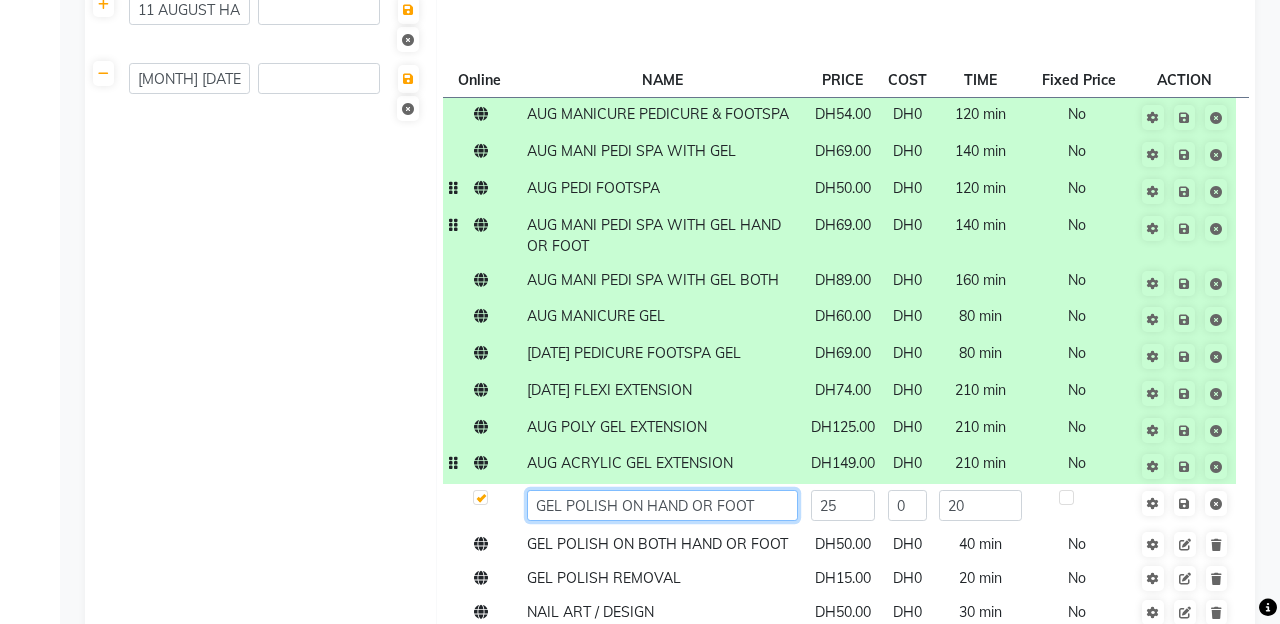 click on "GEL POLISH ON HAND OR FOOT" 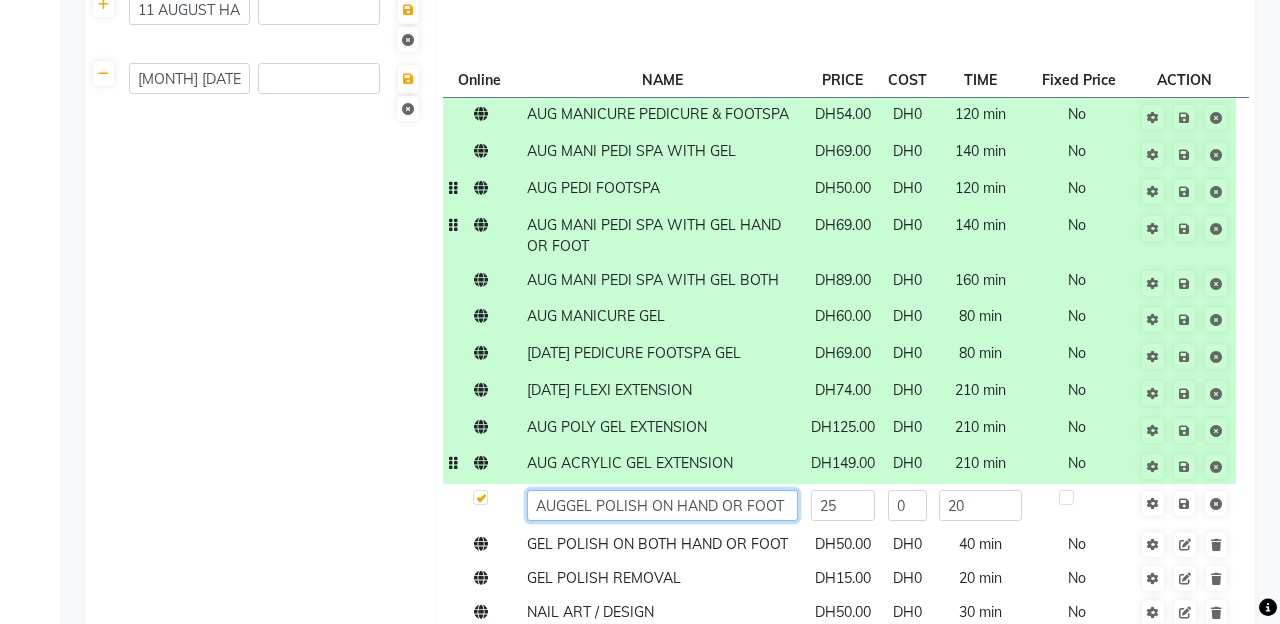 type on "[MONTH] [SERVICE] [SERVICE] [SERVICE]" 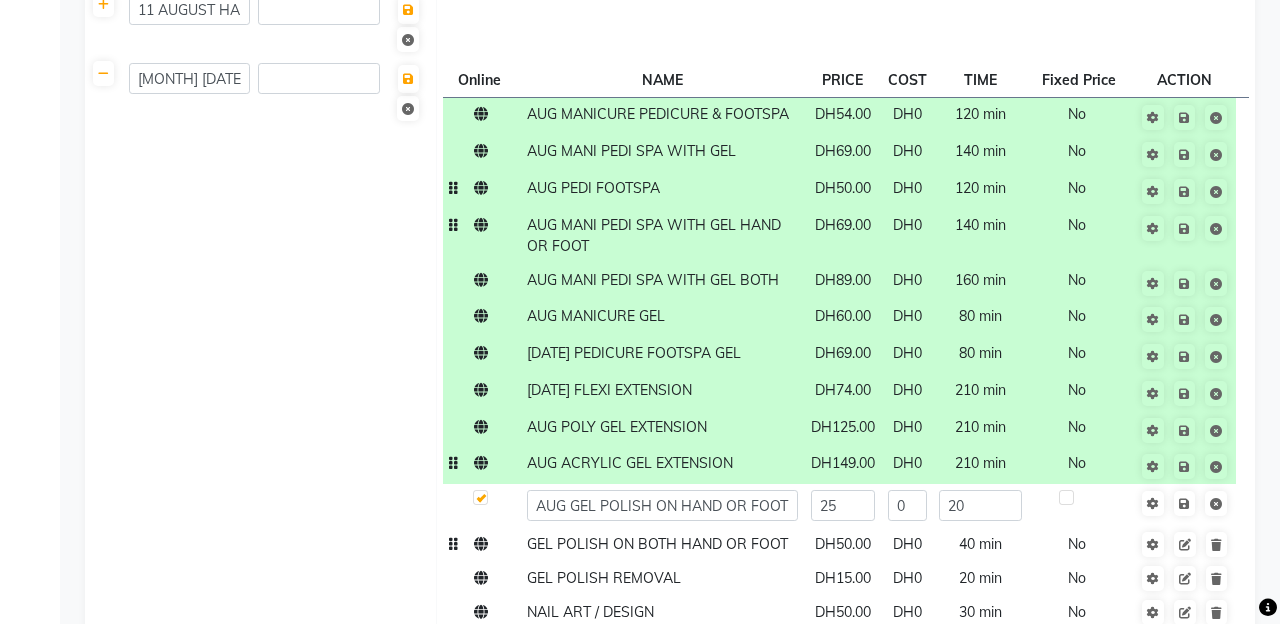 click on "GEL POLISH ON BOTH HAND OR FOOT" 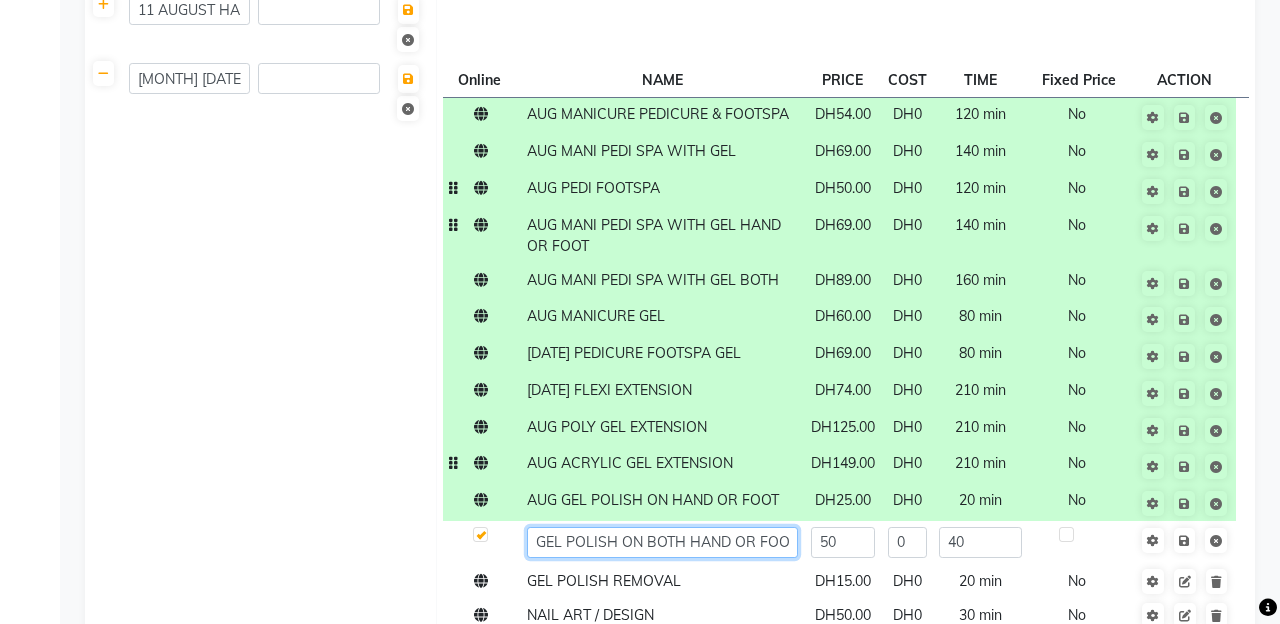 click on "GEL POLISH ON BOTH HAND OR FOOT" 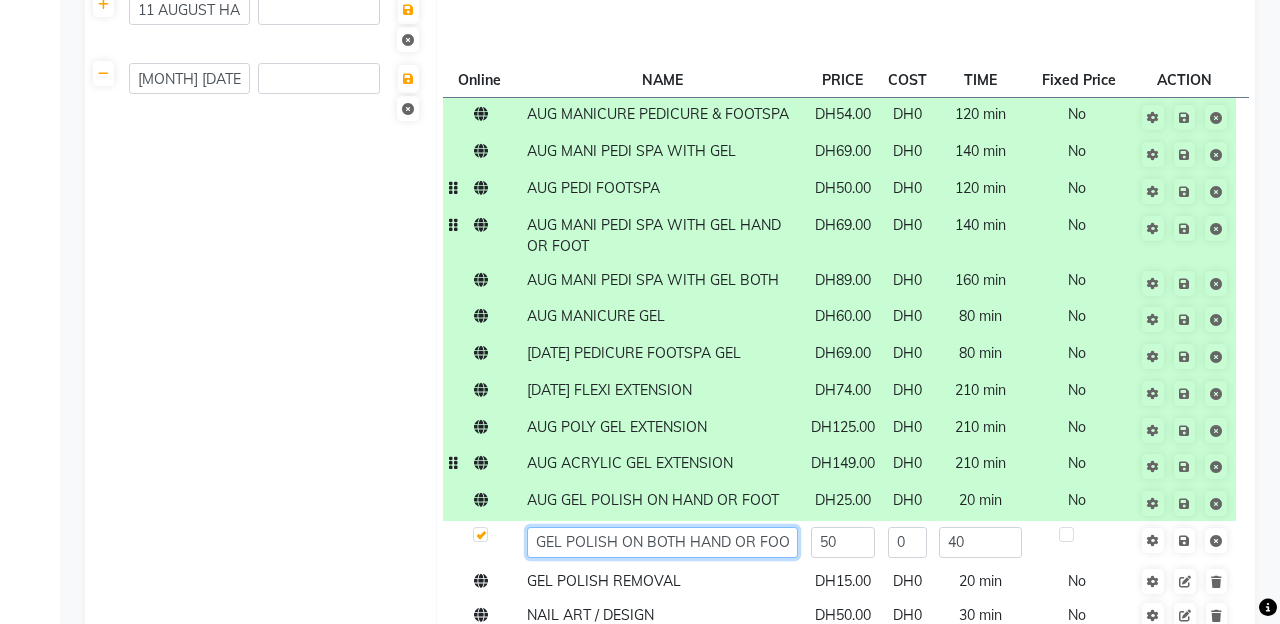 click on "GEL POLISH ON BOTH HAND OR FOOT" 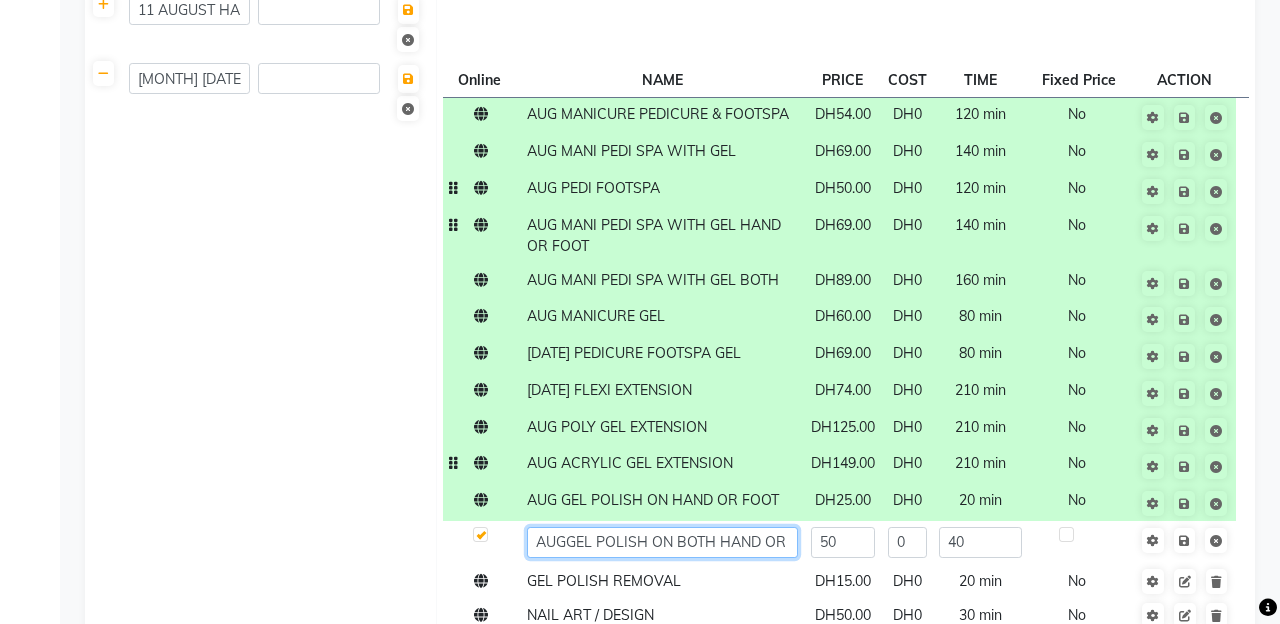 type on "AUG GEL POLISH ON BOTH HAND OR FOOT" 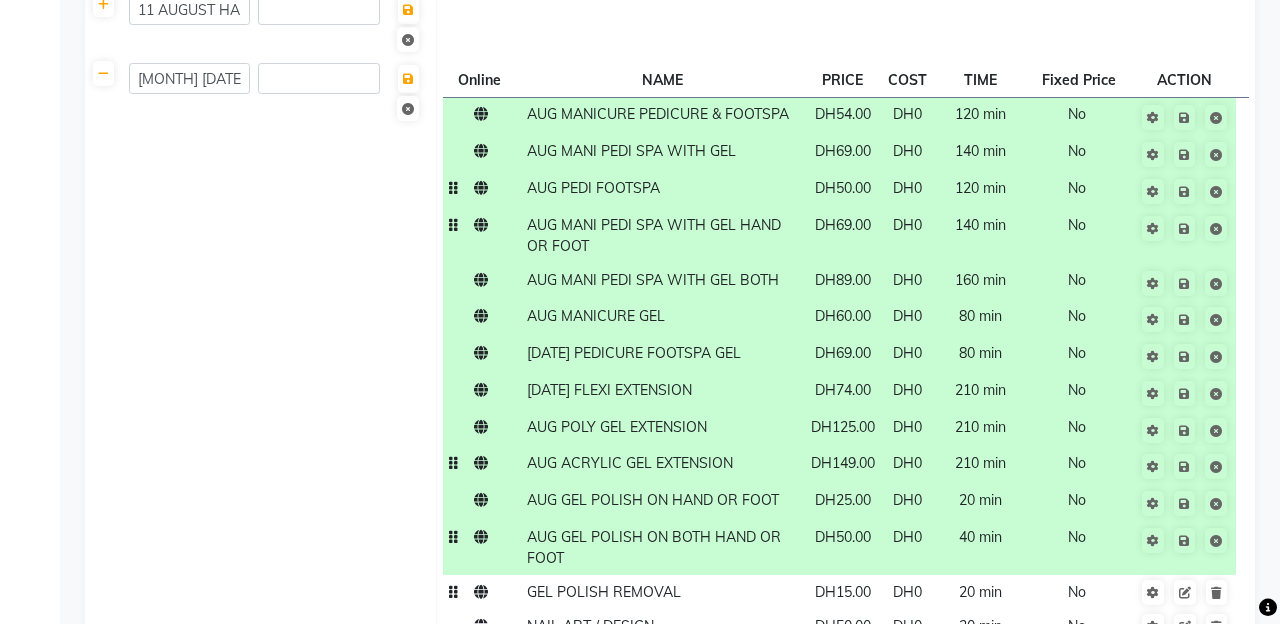 click on "AUG MANICURE PEDICURE & FOOTSPA DH54.00 DH0 120 min  No  AUG MANI PEDI SPA WITH GEL DH69.00 DH0 140 min  No  AUG PEDI FOOTSPA DH50.00 DH0 120 min  No  AUG MANI PEDI SPA WITH GEL HAND OR FOOT DH69.00 DH0 140 min  No  AUG MANI PEDI SPA WITH GEL BOTH DH89.00 DH0 160 min  No  AUG MANICURE GEL DH60.00 DH0 80 min  No  AUG PEDICURE FOOTSPA GEL DH69.00 DH0 80 min  No  AUG FLEXI EXTENSION DH74.00 DH0 210 min  No  AUG POLY GEL EXTENSION DH125.00 DH0 210 min  No  AUG ACRYLIC GEL EXTENSION DH149.00 DH0 210 min  No  AUG GEL POLISH ON HAND OR FOOT DH25.00 DH0 20 min  No  AUG GEL POLISH ON BOTH HAND OR FOOT DH50.00 DH0 40 min  No  GEL POLISH REMOVAL DH15.00 DH0 20 min  No  NAIL ART / DESIGN DH50.00 DH0 30 min  No  HARD GEL REMOVAL  DH75.00 DH0 60 min  No  Click here to add service" 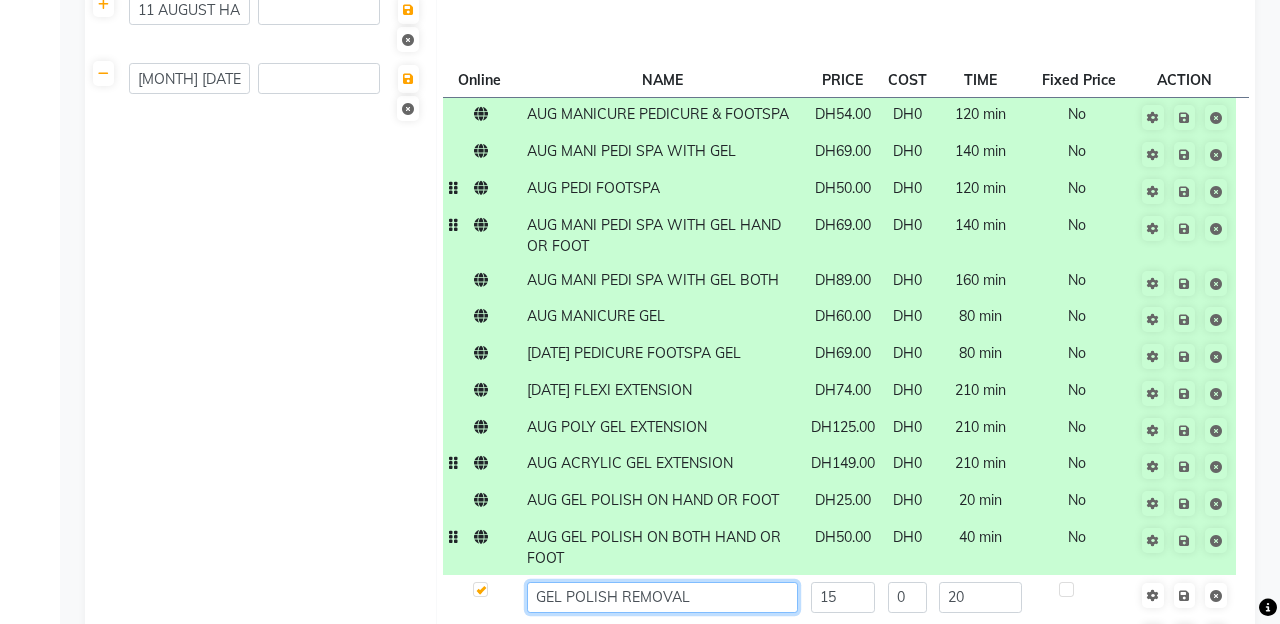 click on "GEL POLISH REMOVAL" 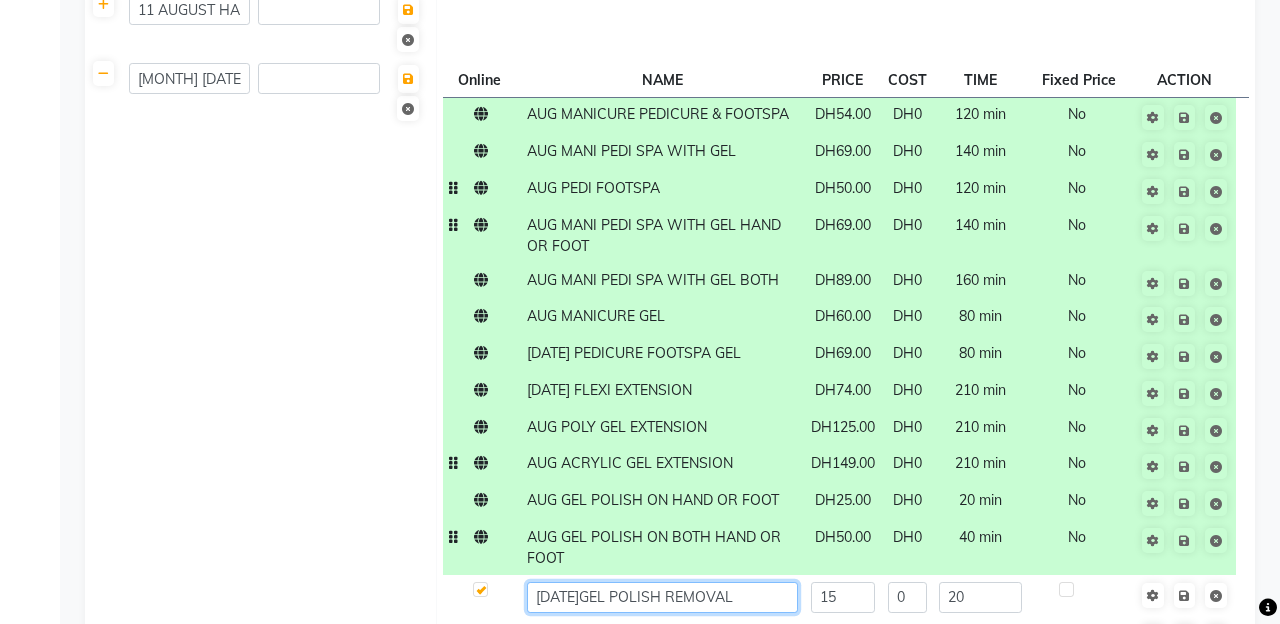 type on "[MONTH] [SERVICE] [SERVICE]" 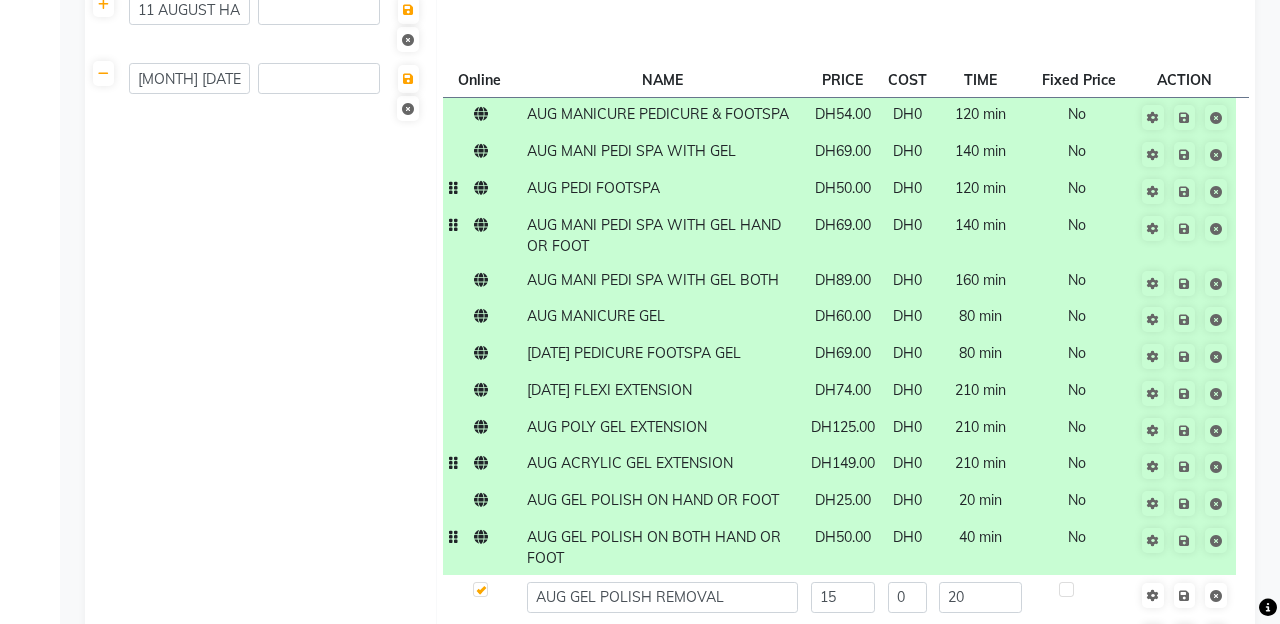 click on "NAIL ART / DESIGN" 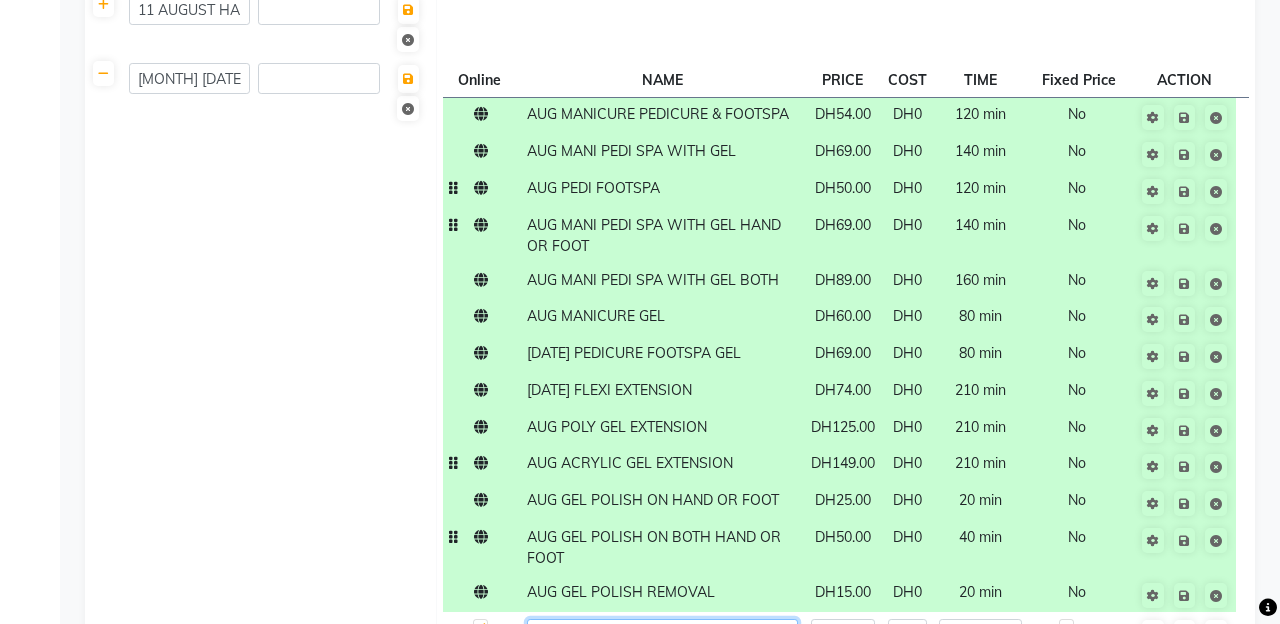 click on "NAIL ART / DESIGN" 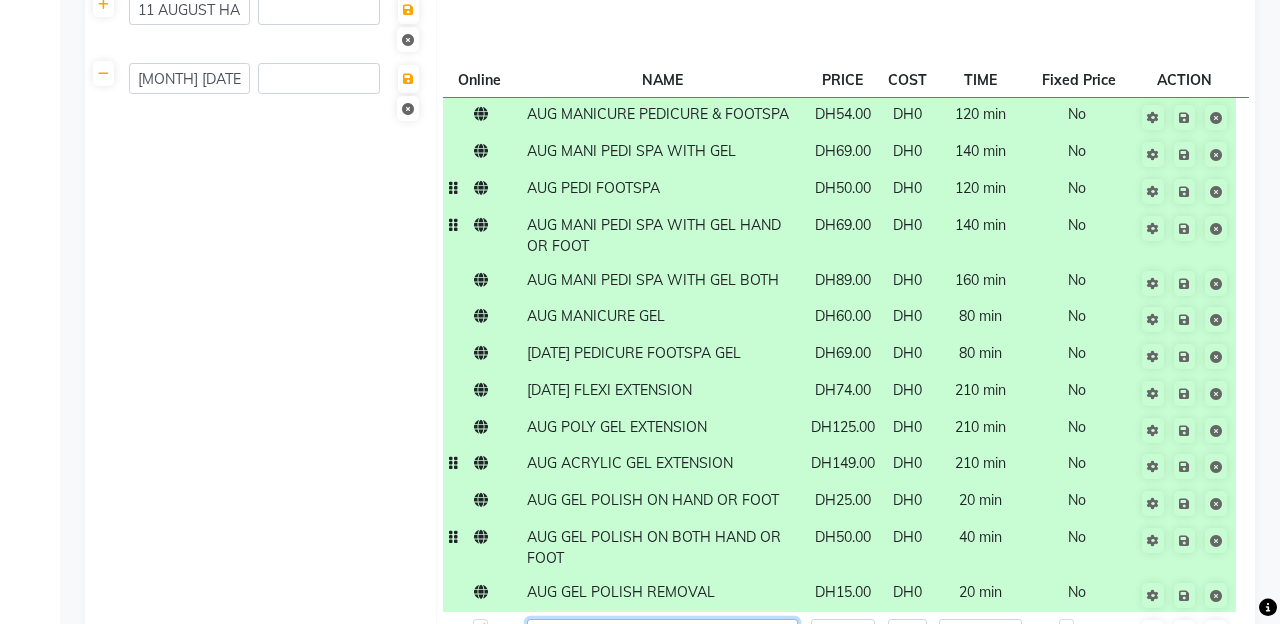 type on "[SERVICE] [SERVICE]" 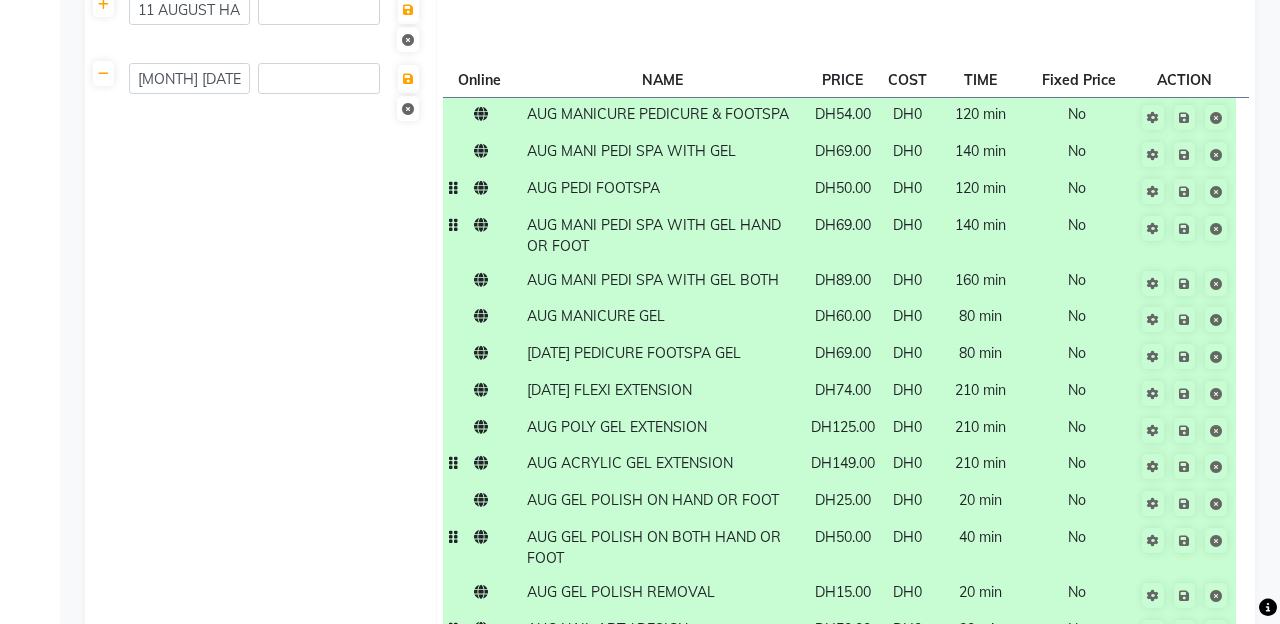 click on "HARD GEL REMOVAL" 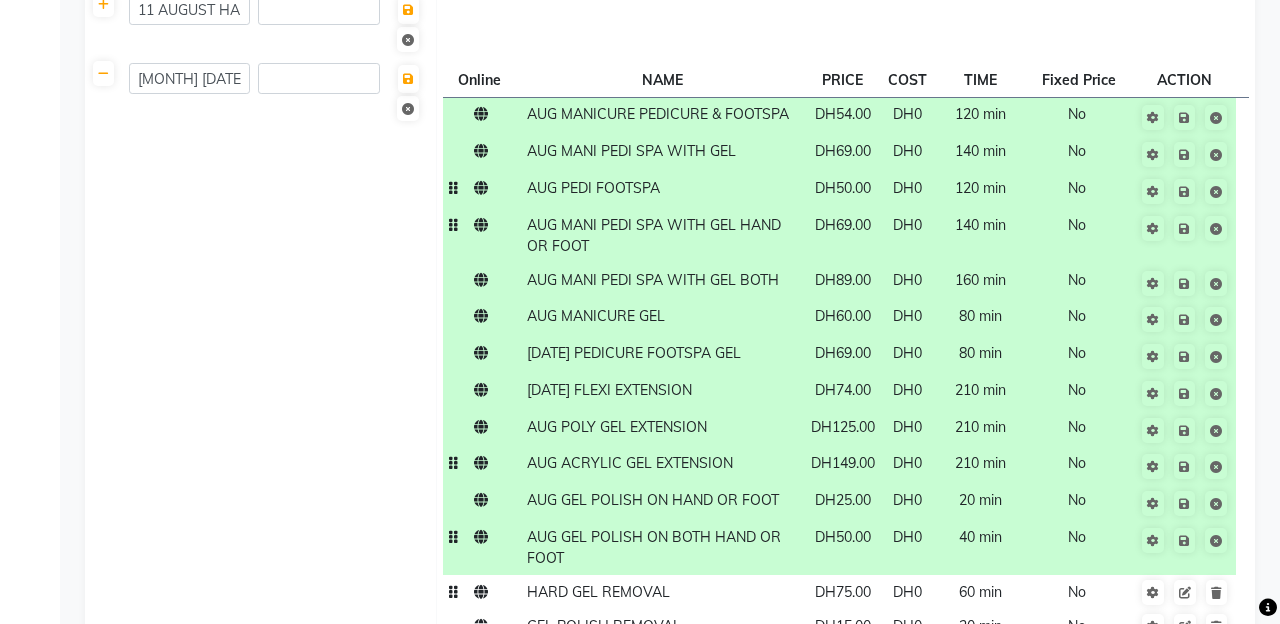 click on "HARD GEL REMOVAL" 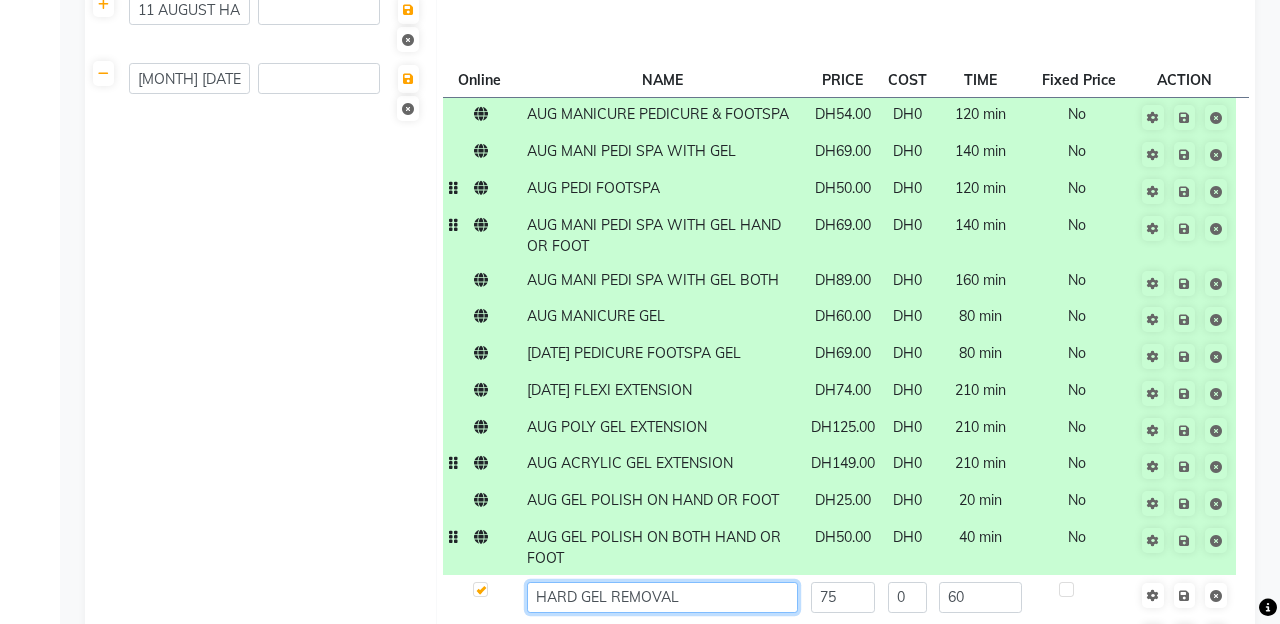 click on "HARD GEL REMOVAL" 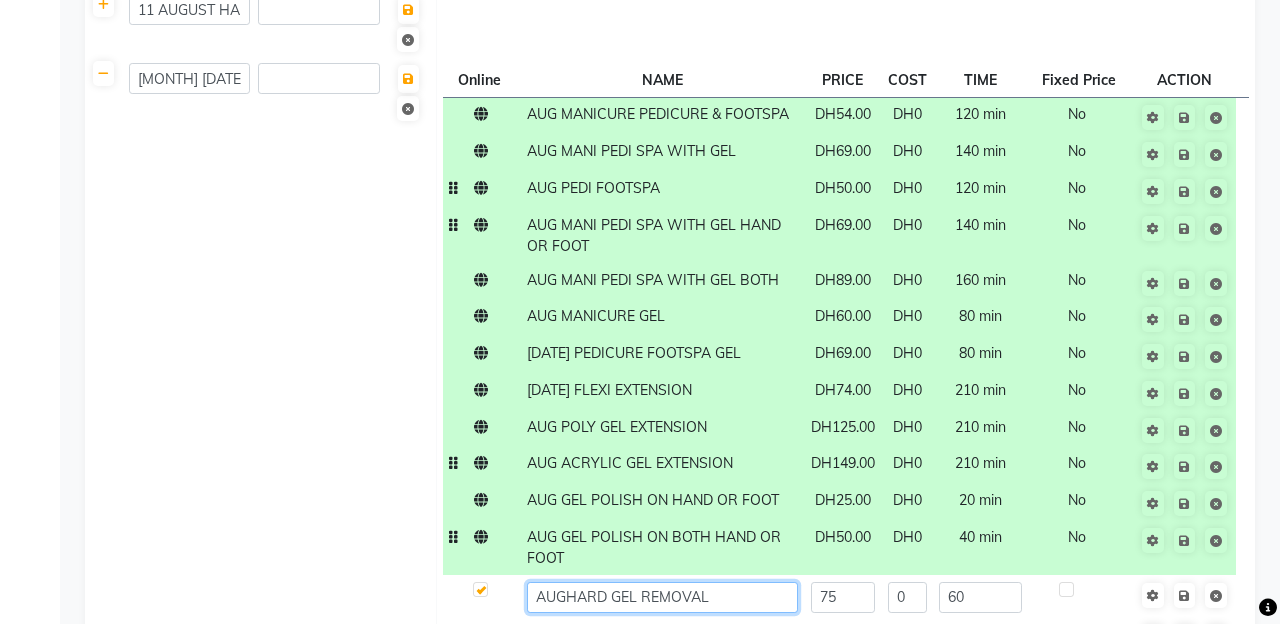 type on "AUG HARD GEL REMOVAL" 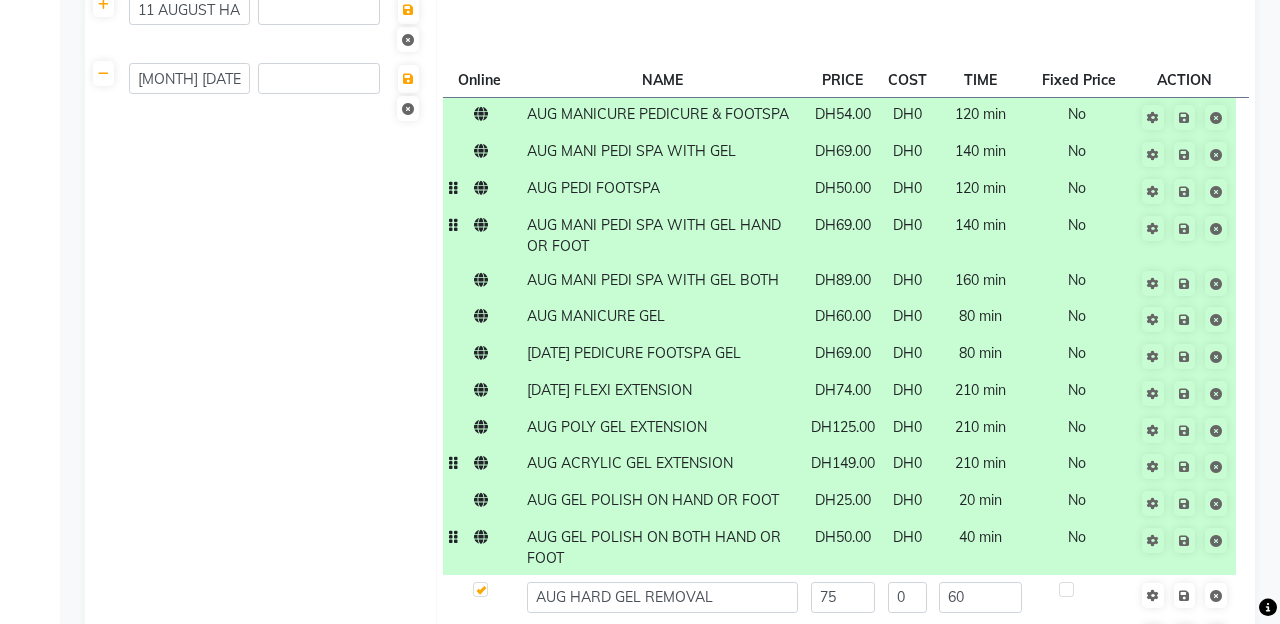click on "GEL POLISH REMOVAL" 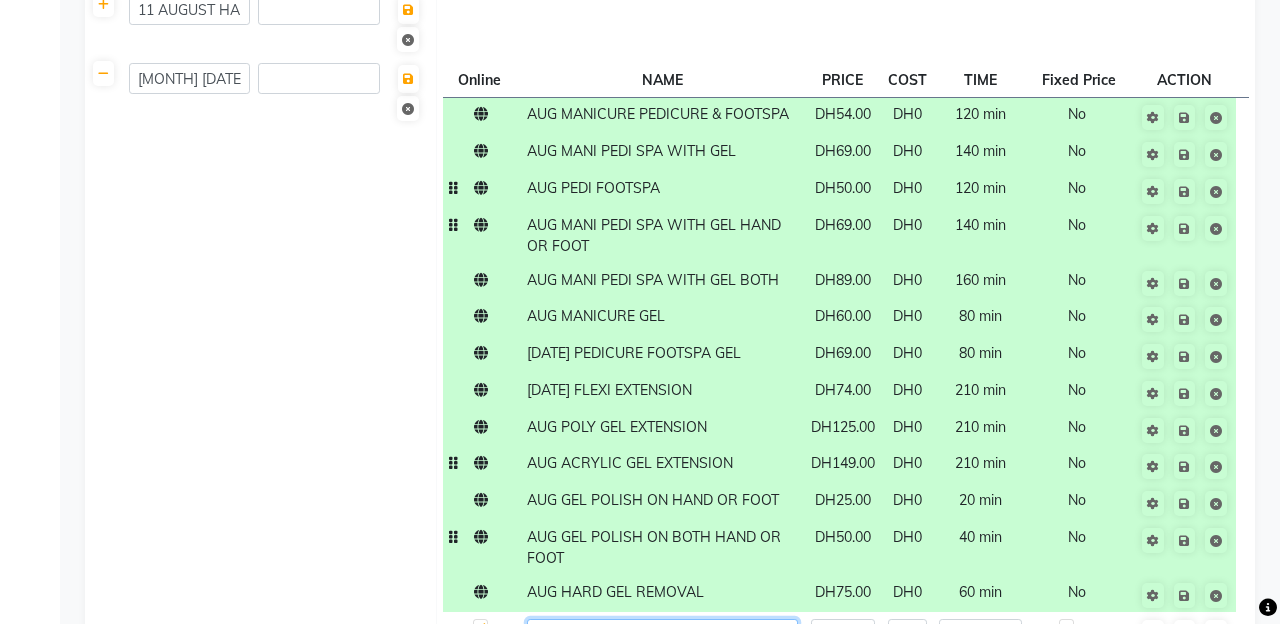 click on "GEL POLISH REMOVAL" 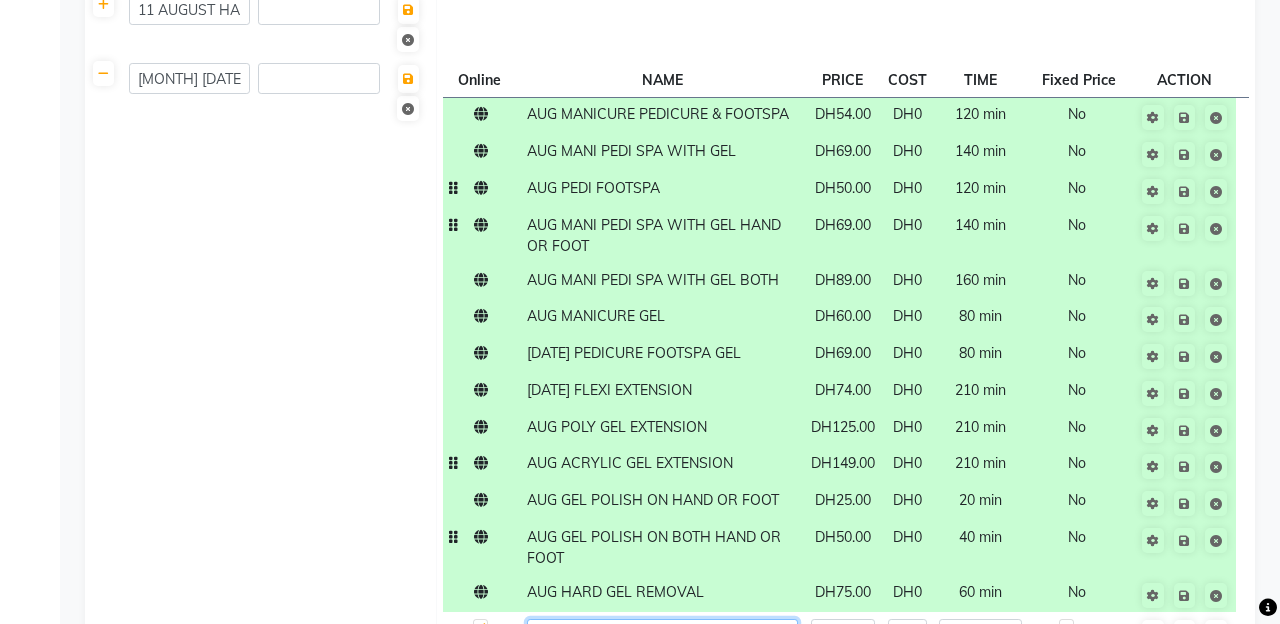 type on "[MONTH] [SERVICE] [SERVICE]" 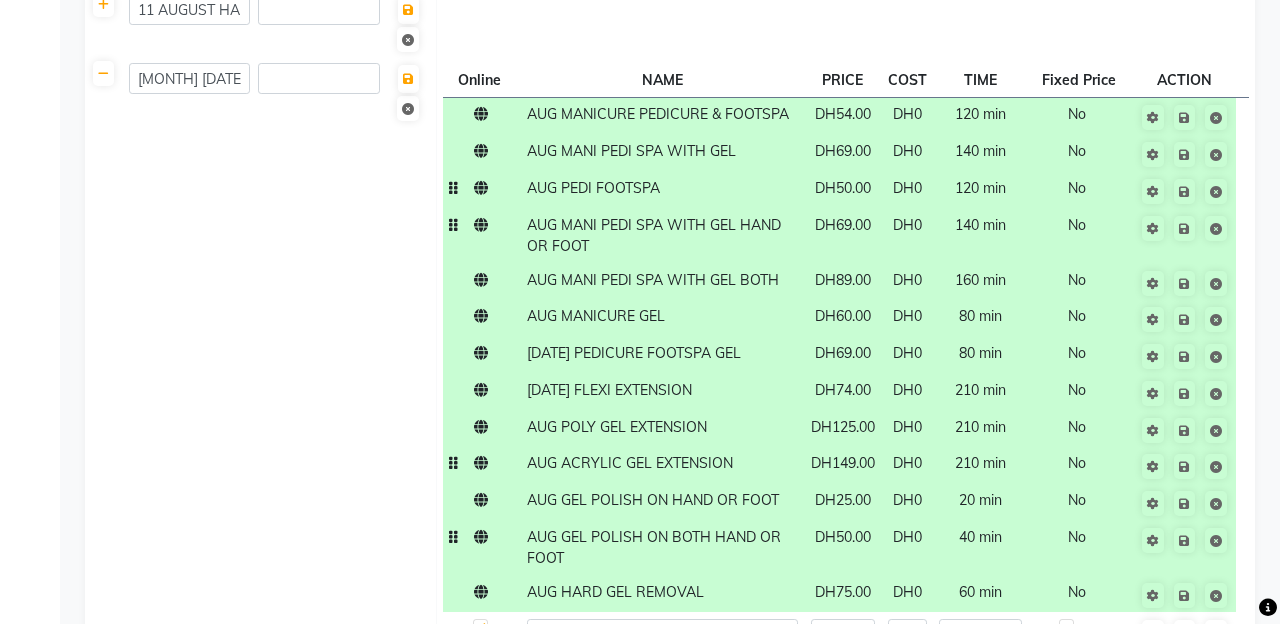 click on "NAIL ART / DESIGN" 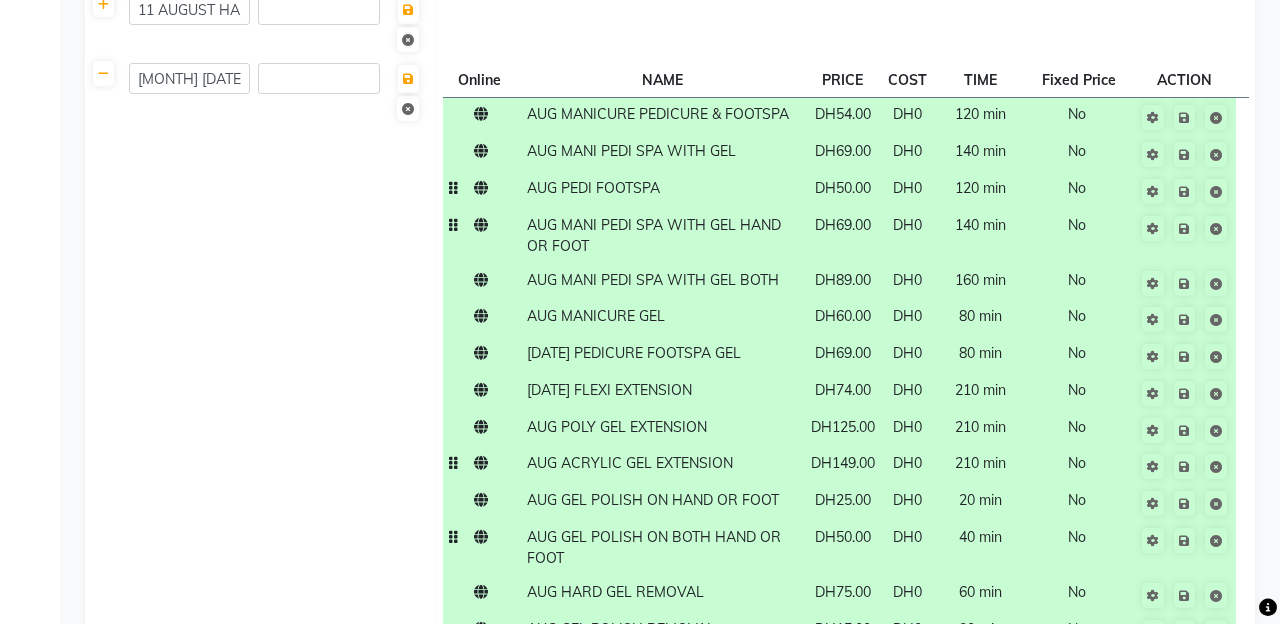 click on "NAIL ART / DESIGN" 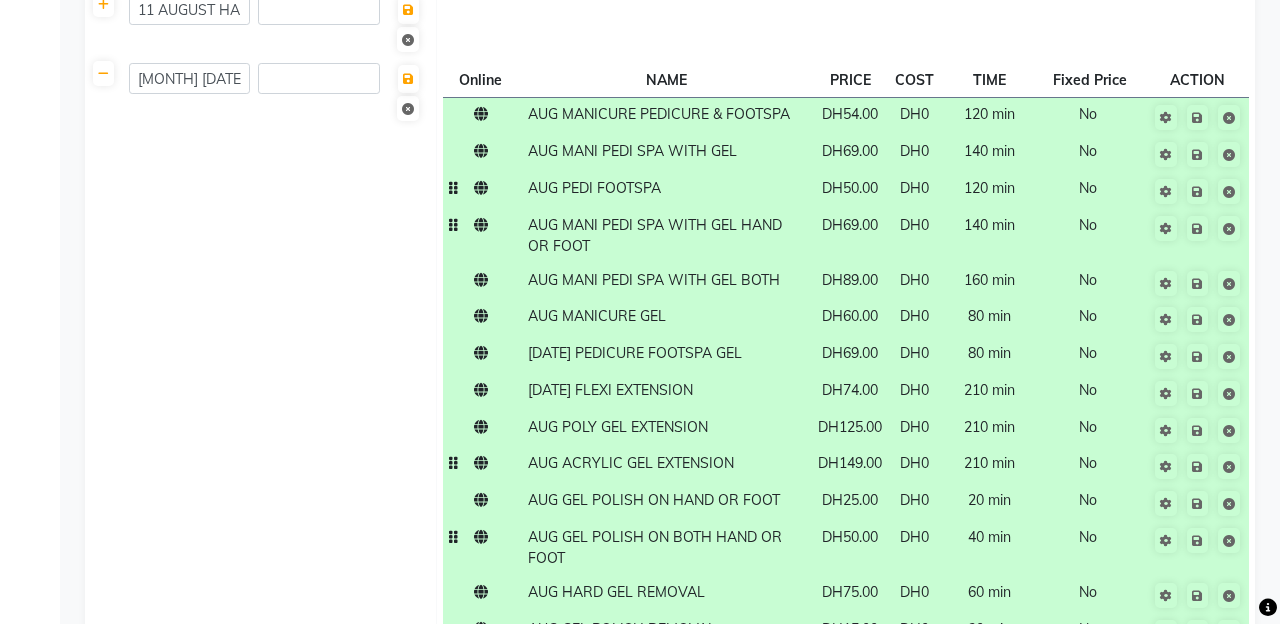click 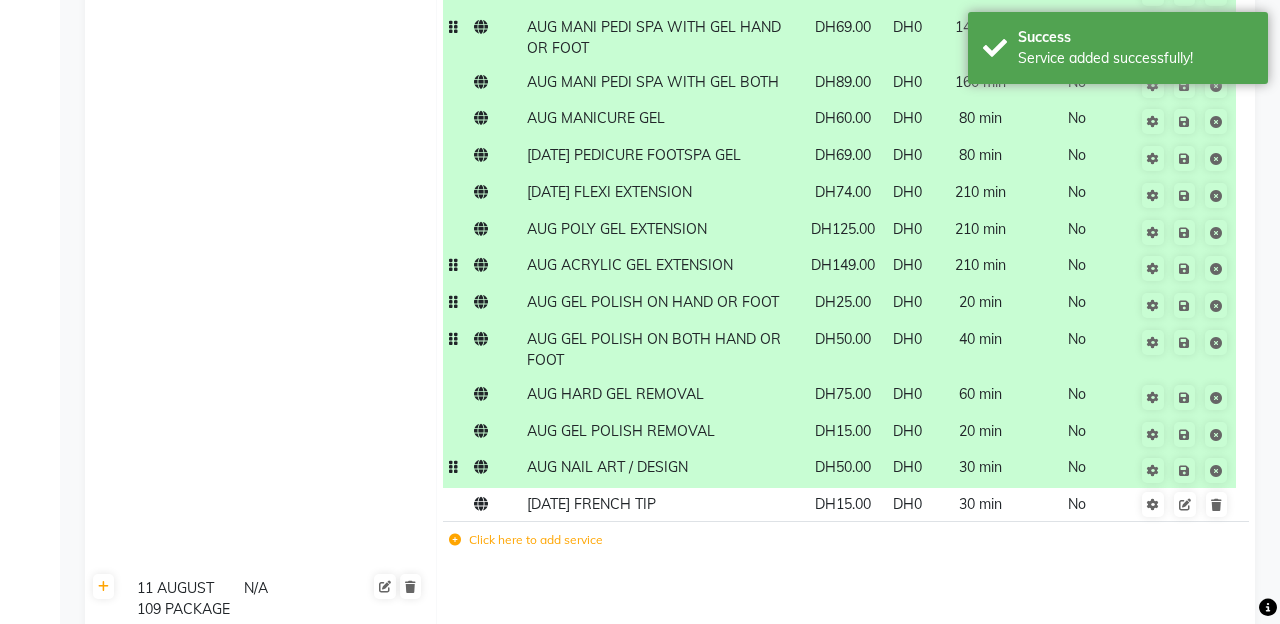 scroll, scrollTop: 5377, scrollLeft: 0, axis: vertical 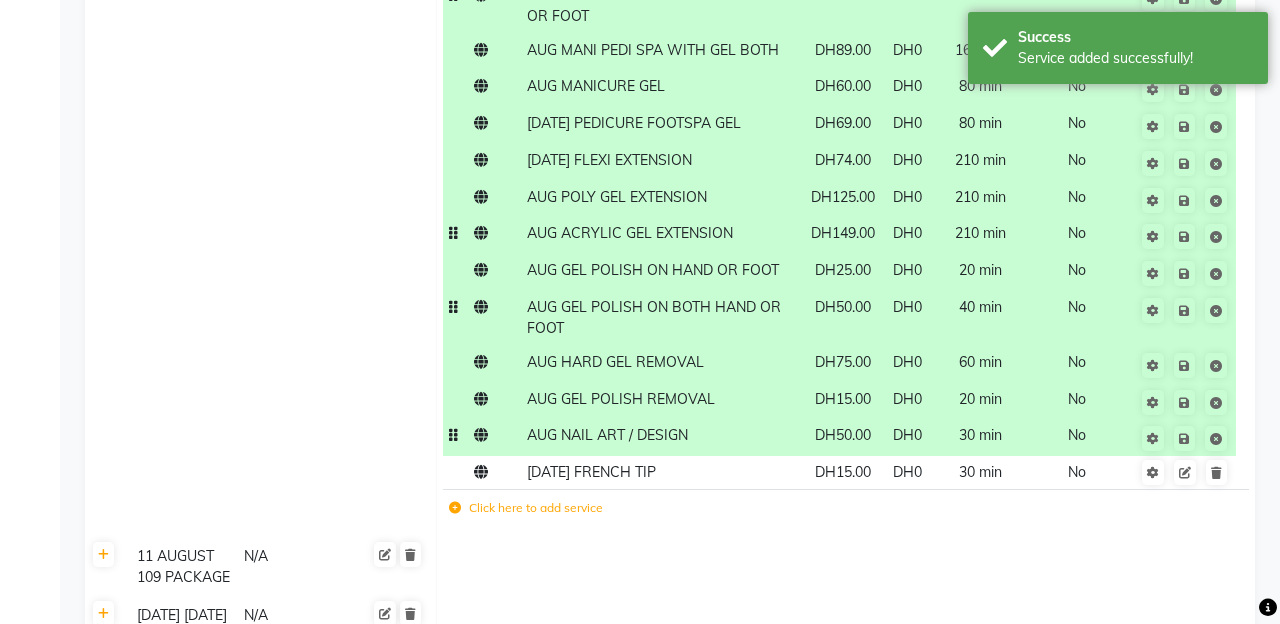 click on "Save Changes" 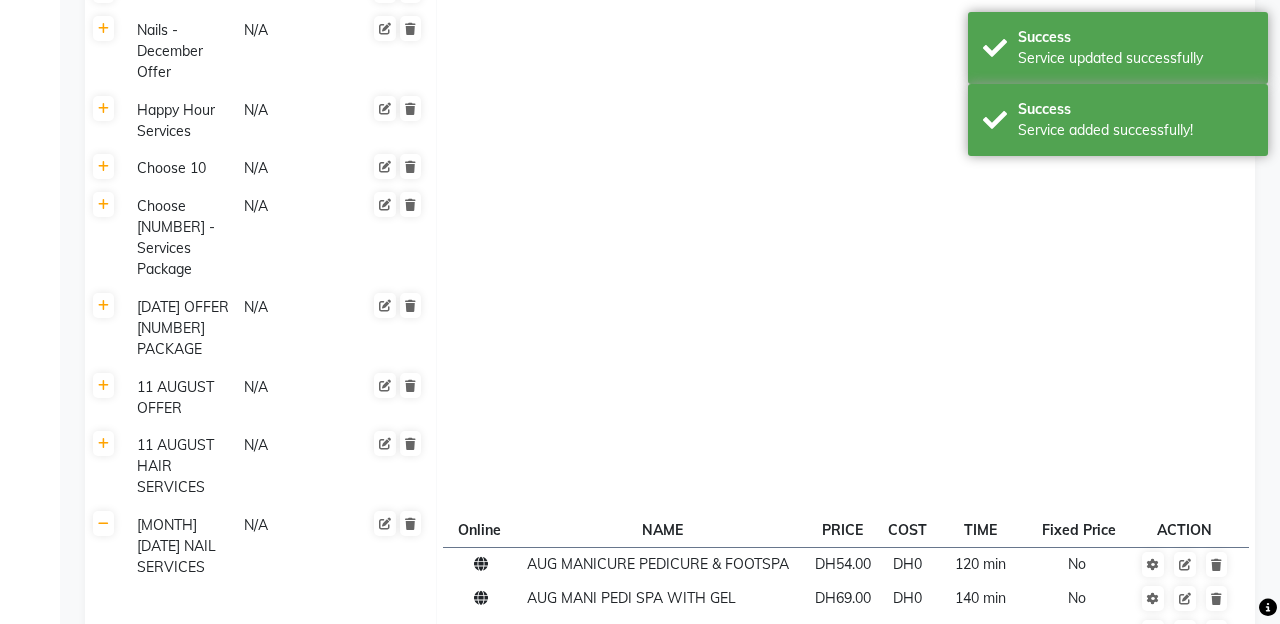 scroll, scrollTop: 4702, scrollLeft: 0, axis: vertical 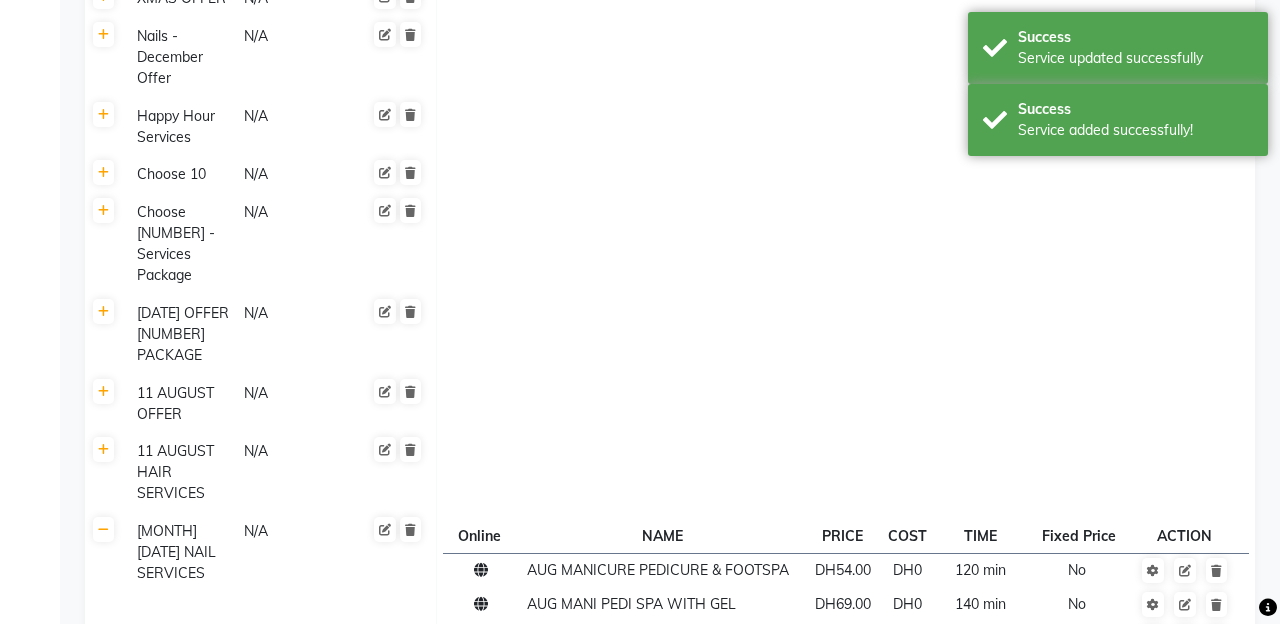 click on "[MONTH] [DAY] [SERVICE]" 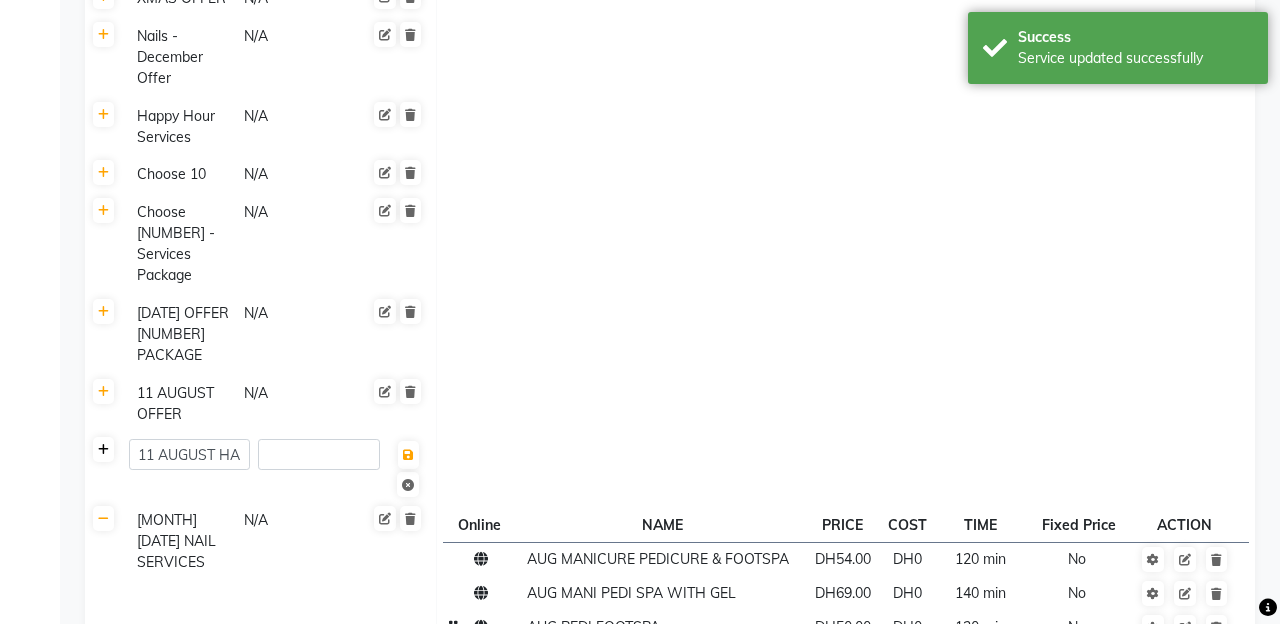click 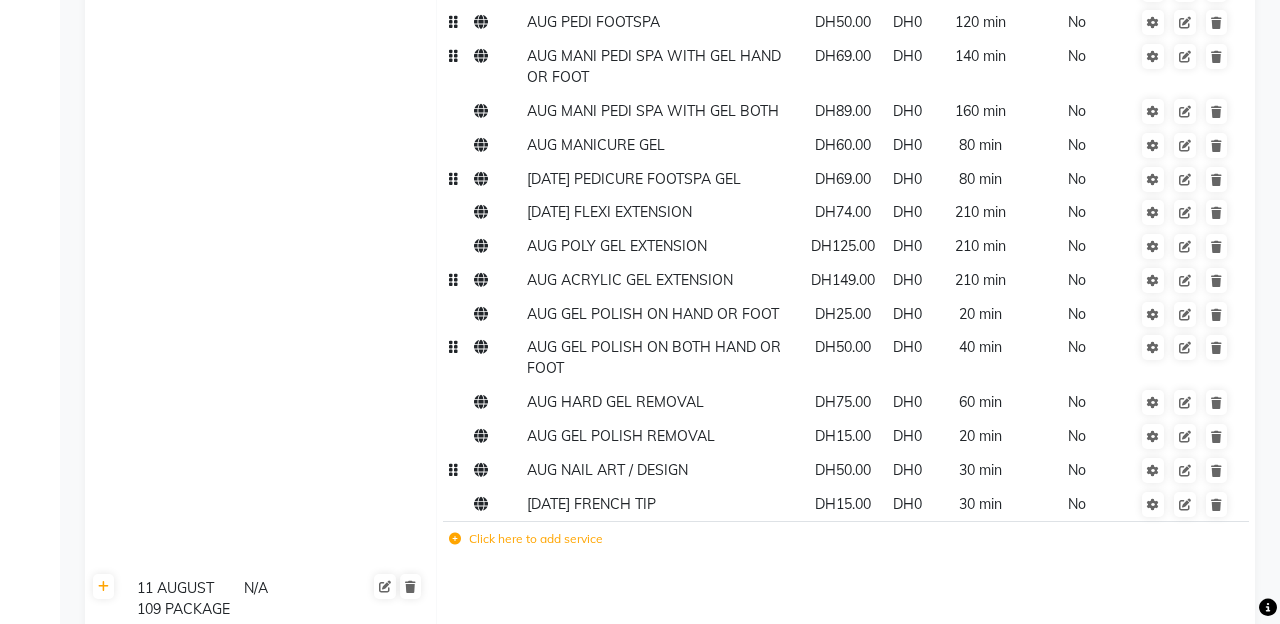 scroll, scrollTop: 5832, scrollLeft: 0, axis: vertical 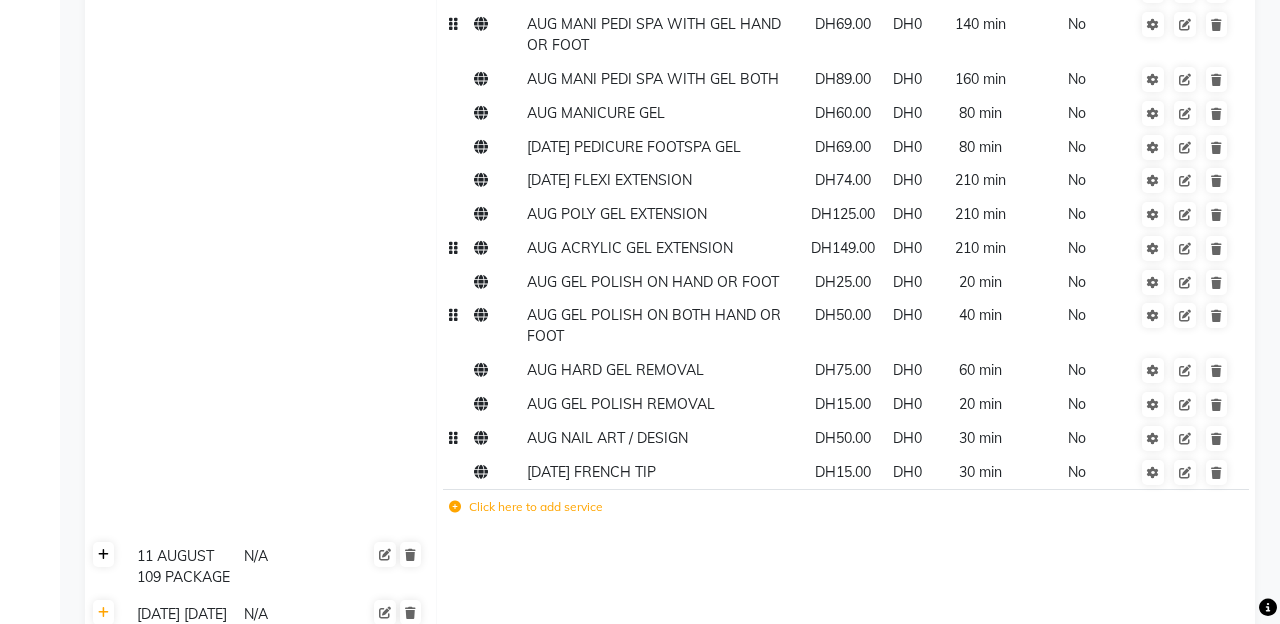 click 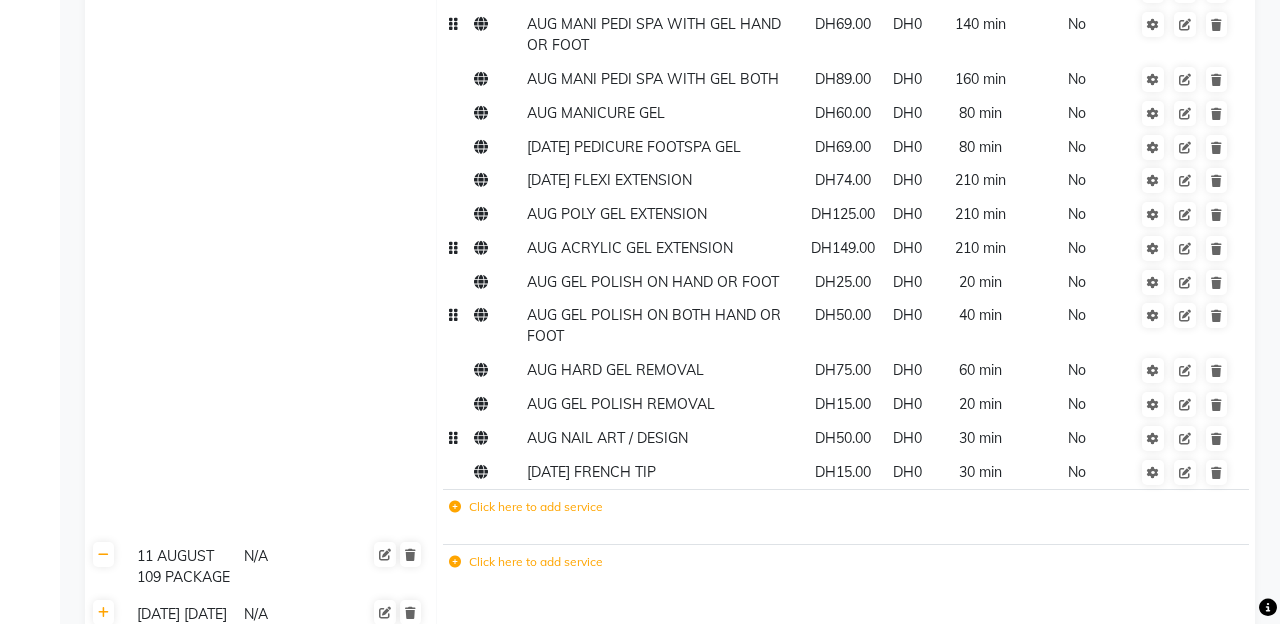click 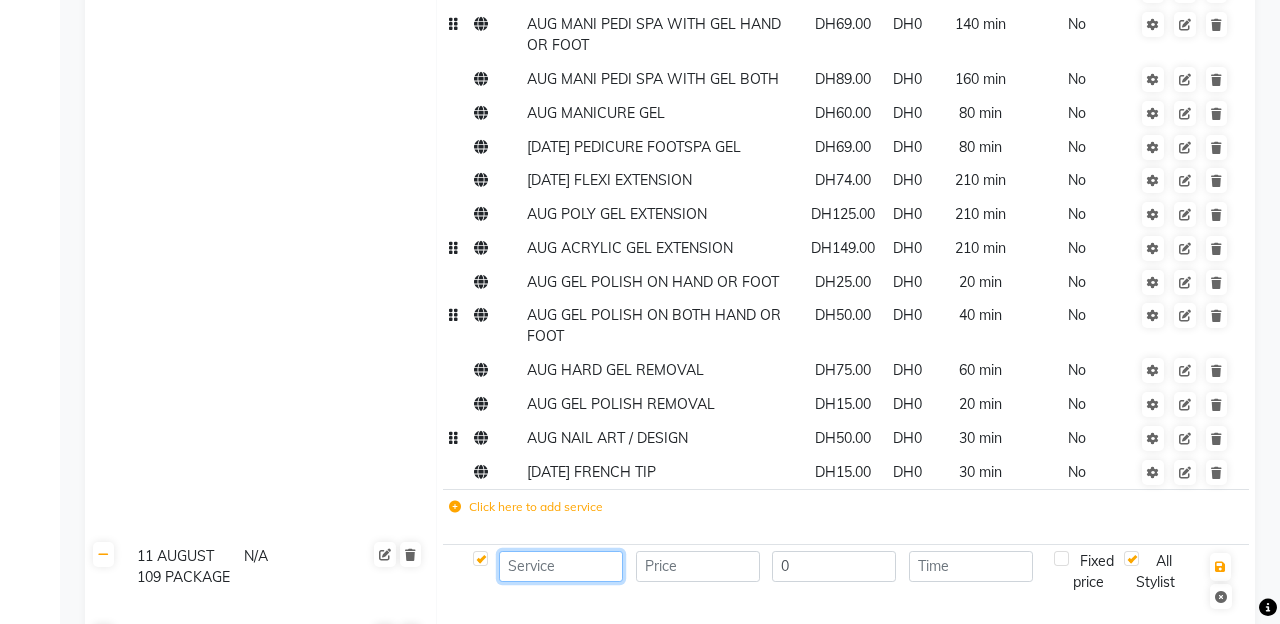 click 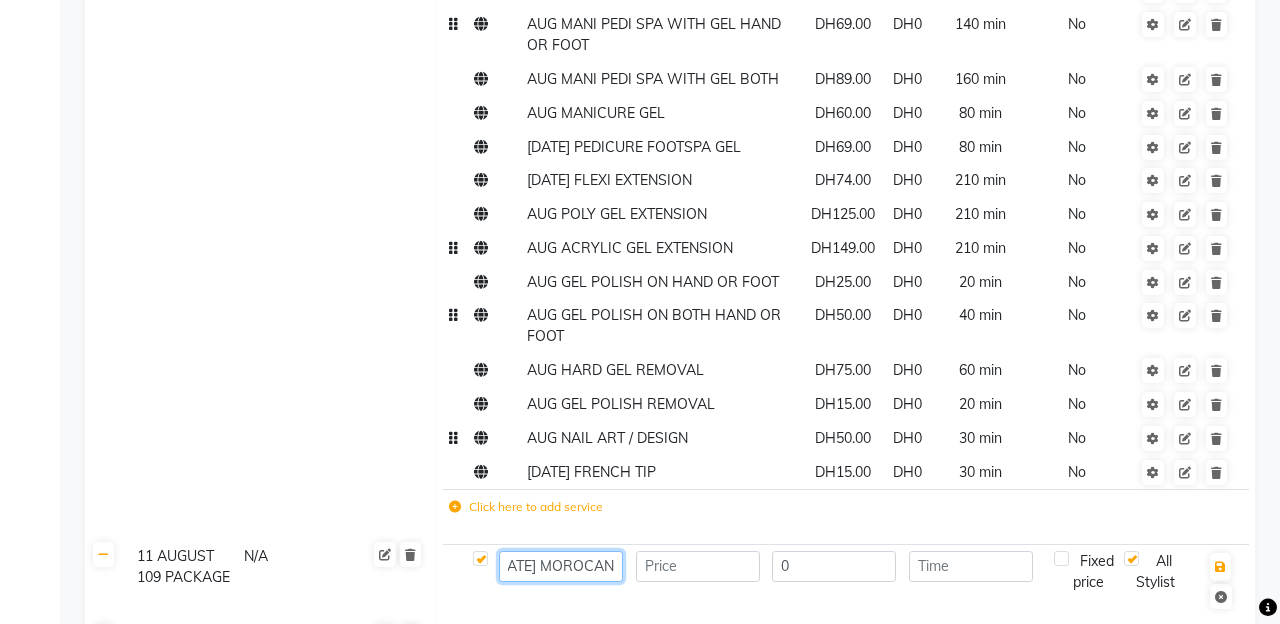 scroll, scrollTop: 0, scrollLeft: 31, axis: horizontal 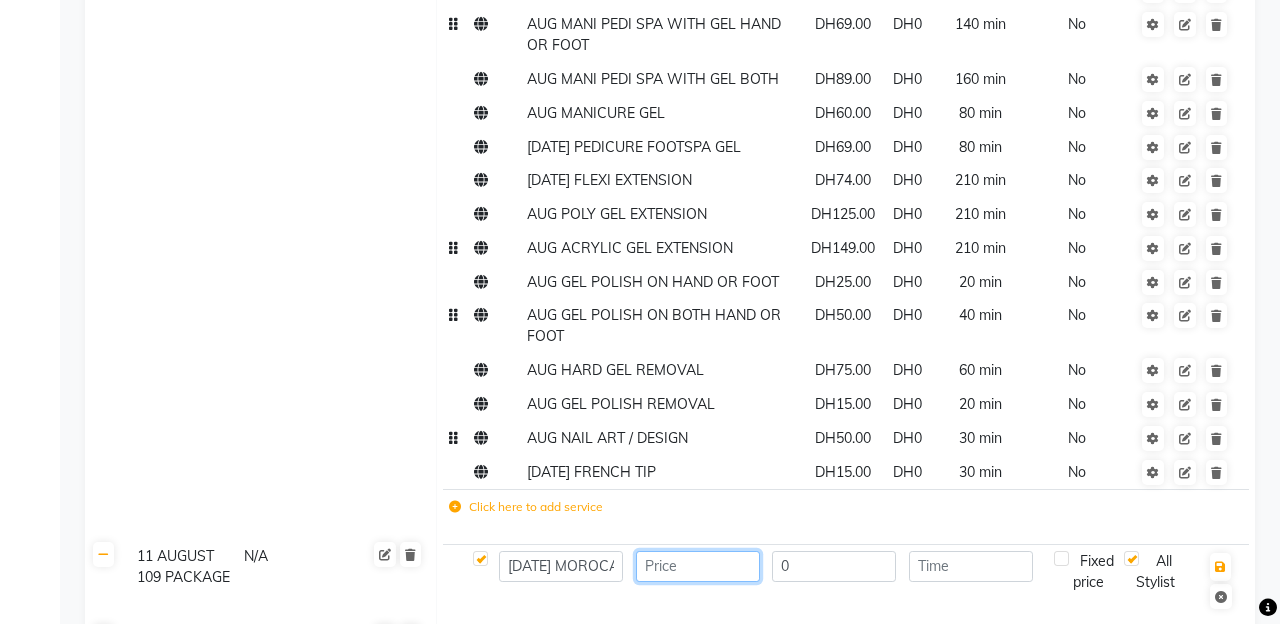 click 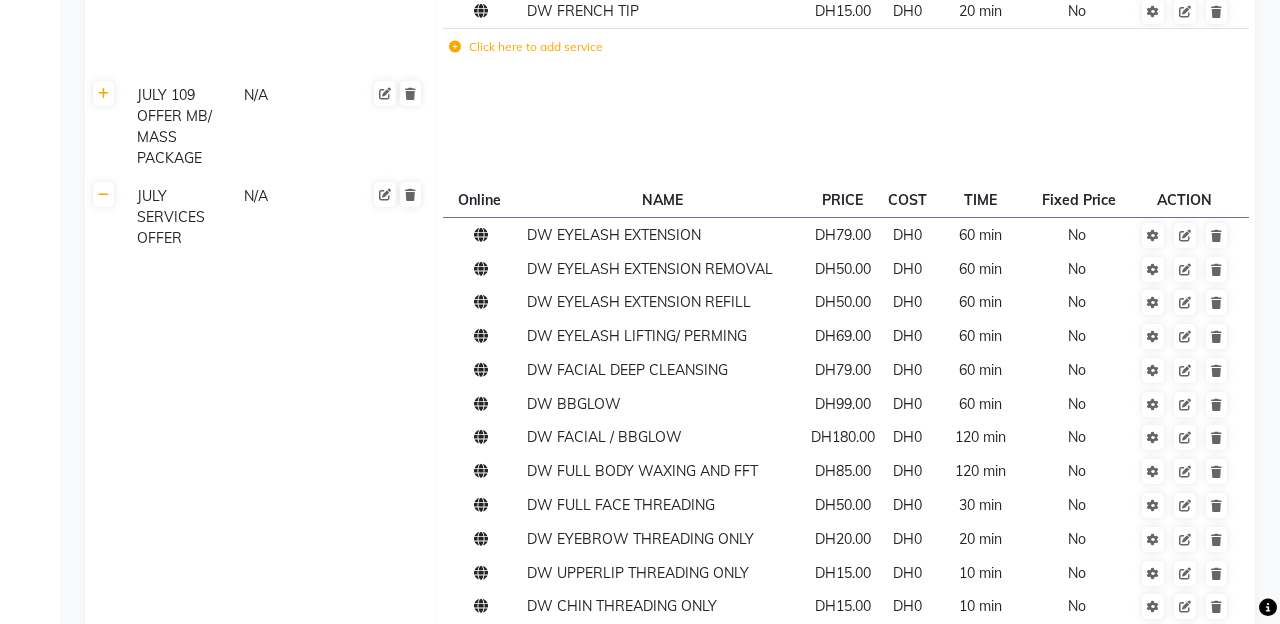 scroll, scrollTop: 1986, scrollLeft: 0, axis: vertical 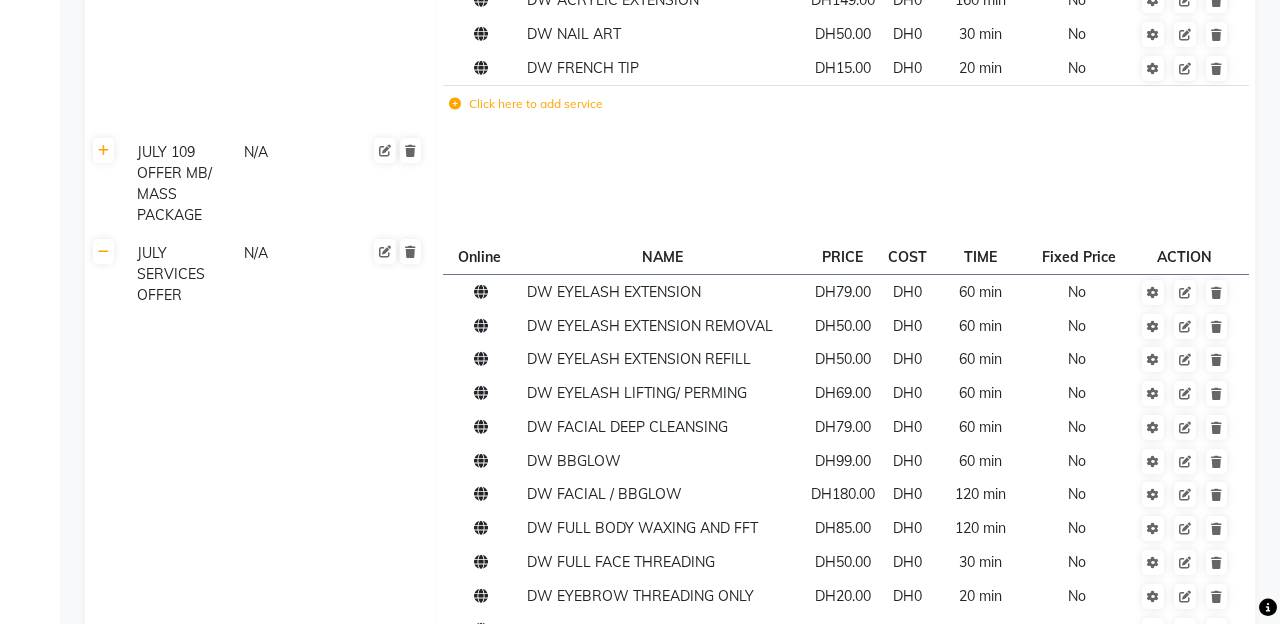 click on "[PACKAGE] [DATE] [PACKAGE]" 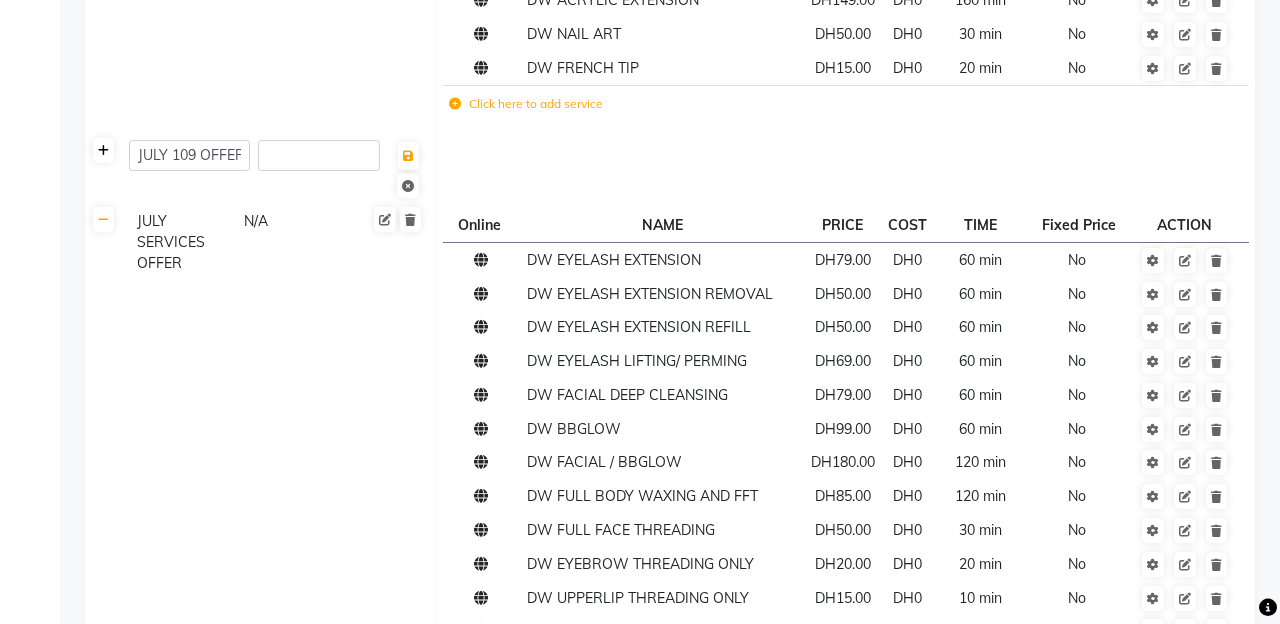 click 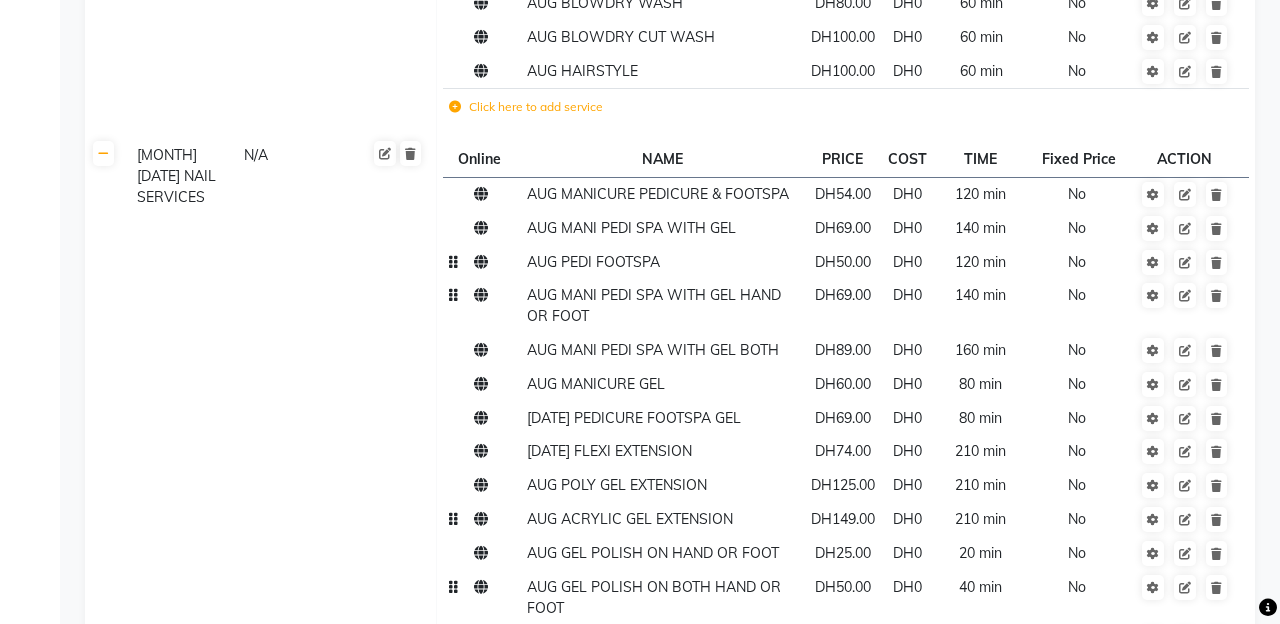 scroll, scrollTop: 5799, scrollLeft: 0, axis: vertical 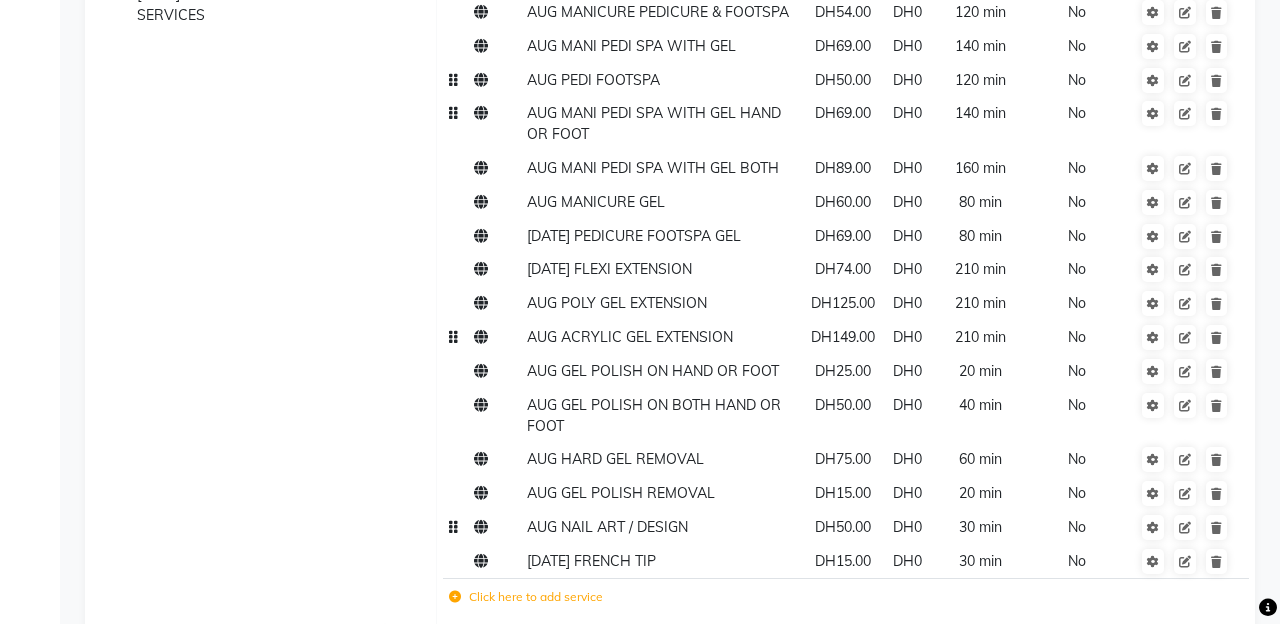 click 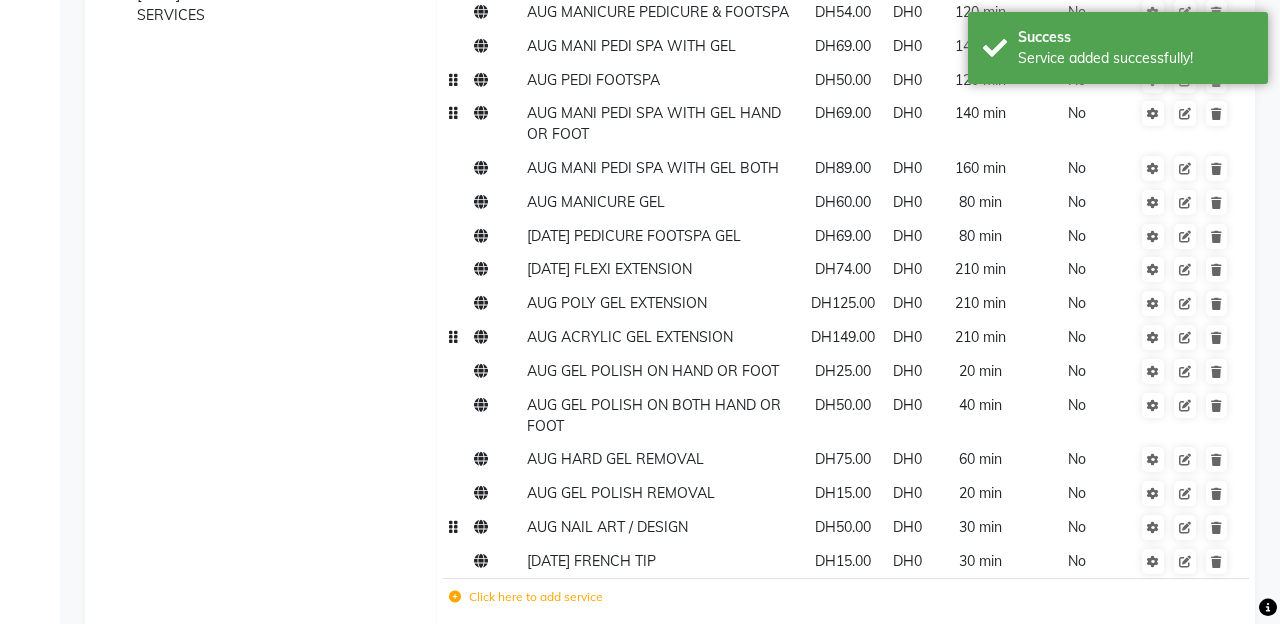 click on "Click here to add service" 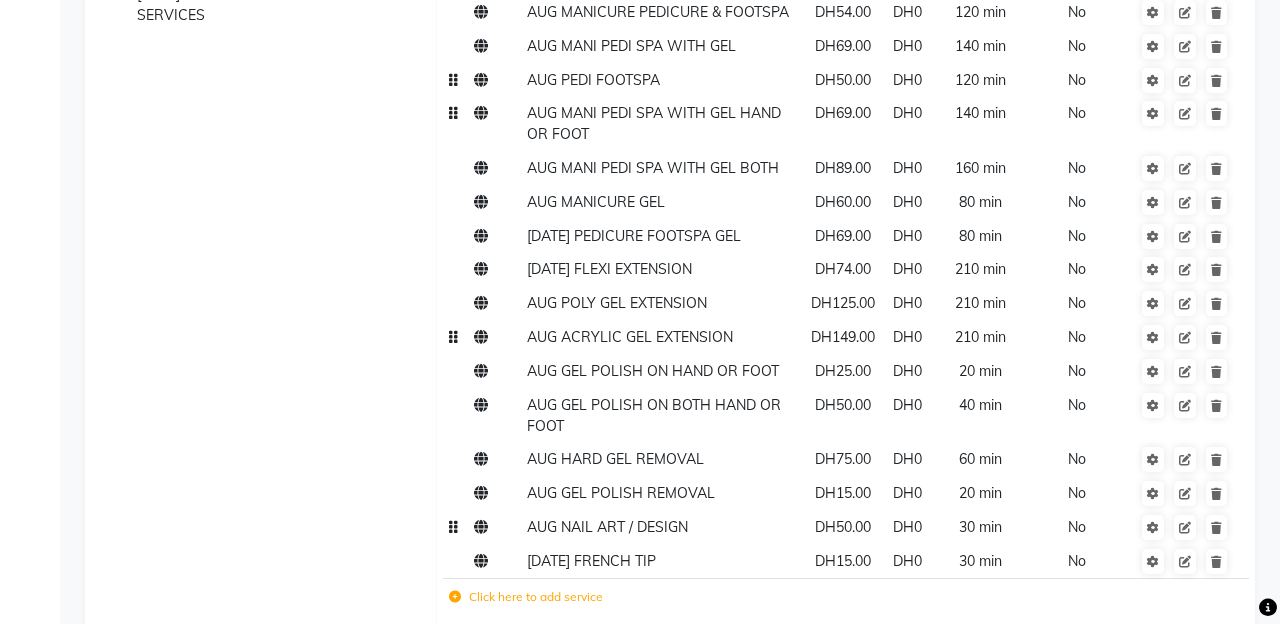 type on "[MONTH] [AMOUNT] [DURATION] [SERVICE]" 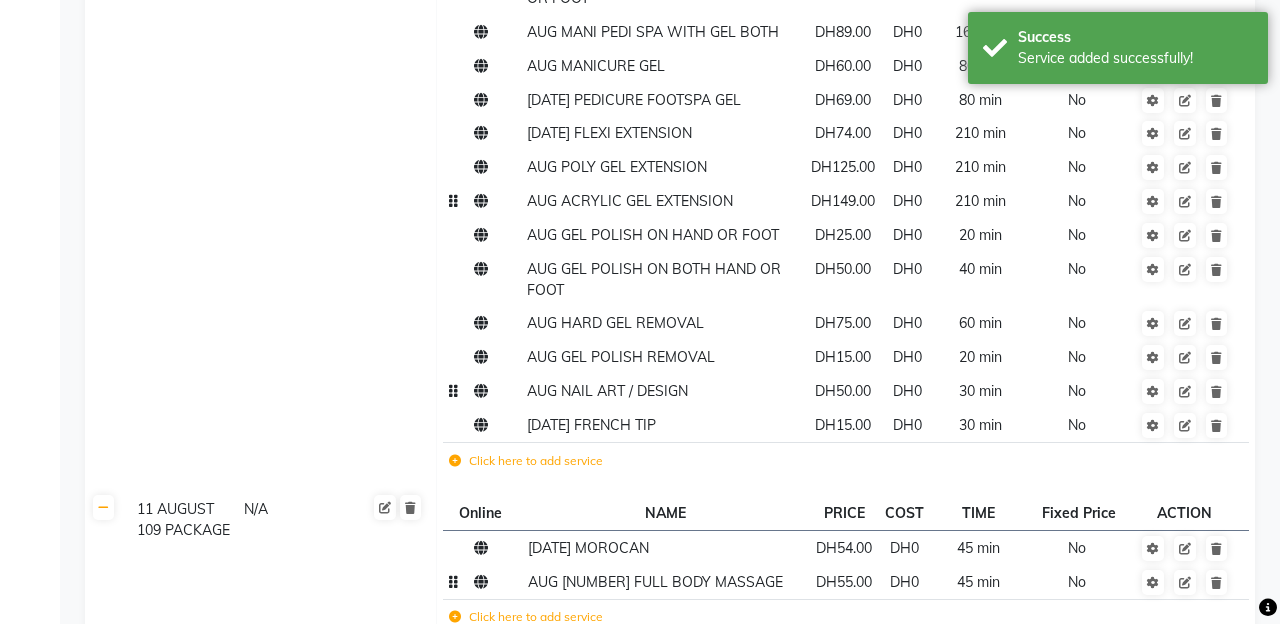scroll, scrollTop: 5986, scrollLeft: 0, axis: vertical 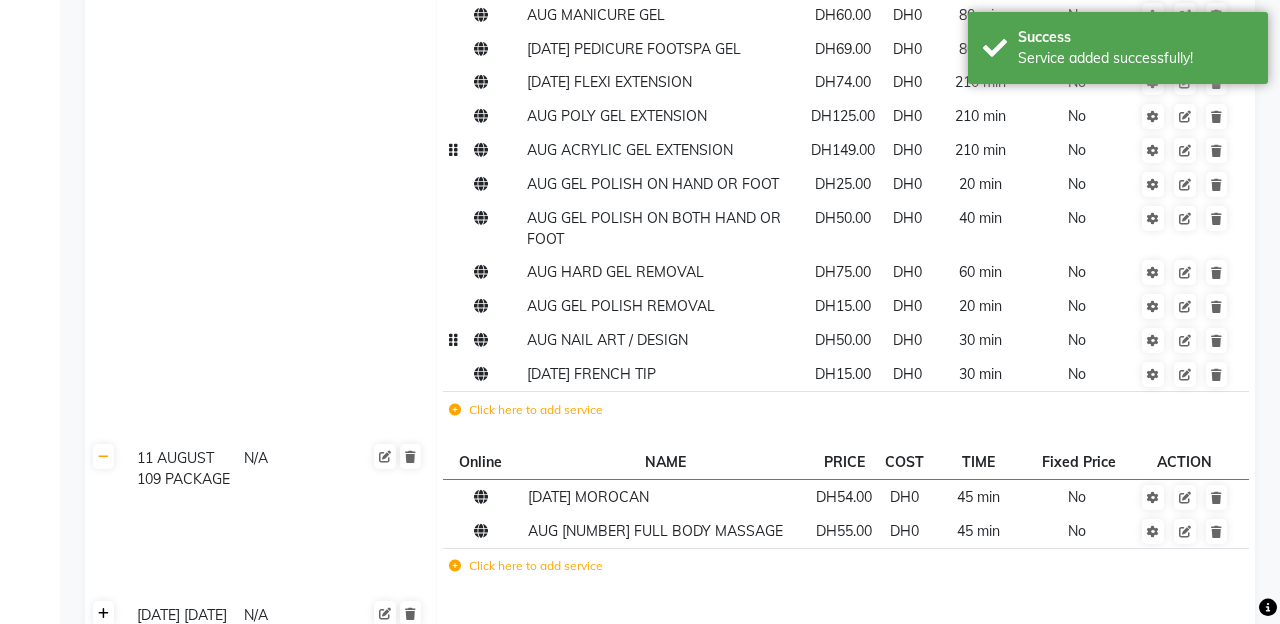click 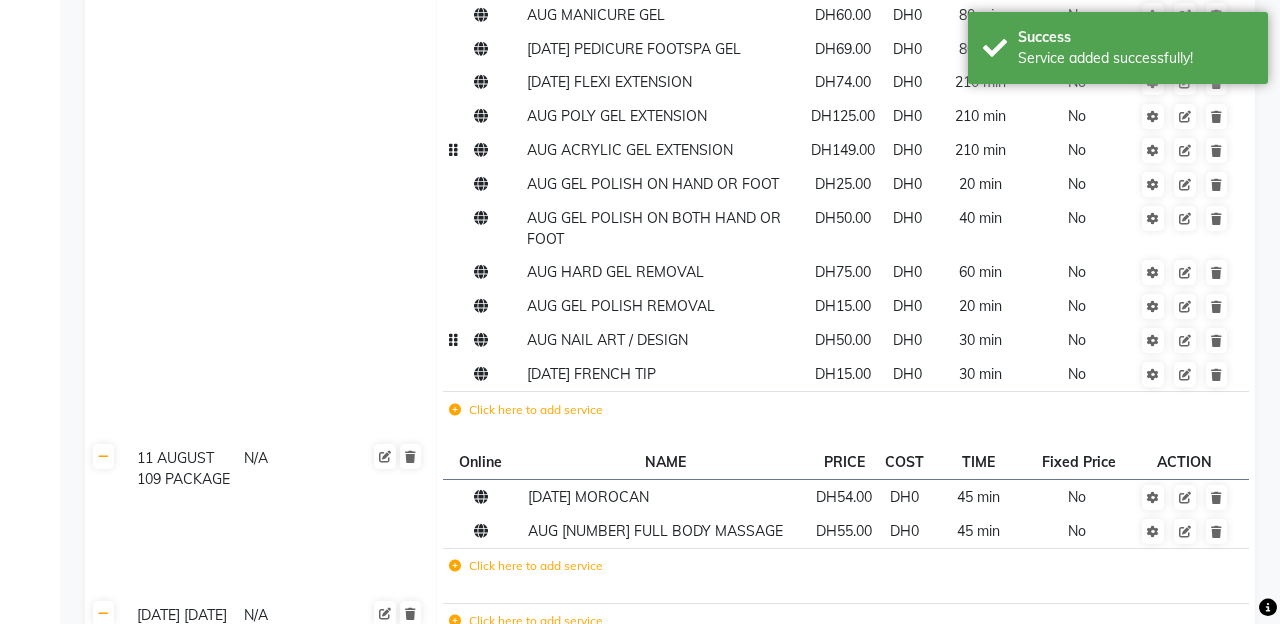 click on "Generate Descriptions Category SAC Code Services JULY OFFER 11 SERVICE PACKAGE  N/A Online  NAME  PRICE COST TIME Fixed Price  ACTION DW MORROCAN BATH DH9.91 DH0 45 min  No  DW HAIRWASH DH9.91 DH0 10 min  No  DW HOTOIL DH9.91 DH0 10 min  No  DW HAIR BLOWDRY DH9.91 DH0 20 min  No  DW HAIR IRON DH9.91 DH0 15 min  No  DW HAIRCUT DH9.91 DH0 20 min  No  DW PEDICURE DH9.91 DH0 20 min  No  DW MANICURE DH9.91 DH0 20 min  No  DW FOOTSPA DH9.91 DH0 10 min  No  DW FOOT PARAFFIN DH9.91 DH0 10 min  No  DW HAND PRAFFIN DH9.91 DH0 10 min  No  DW HAND POLISH DH9.91 DH0 10 min  No  DW FOOT POLISH DH9.91 DH0 10 min  No  DW HALF LEG WAXING DH9.91 DH0 15 min  No  DW FULL LEG WAXING DH9.91 DH0 20 min  No  DW HALF ARM WAXING DH9.91 DH0 15 min  No  DW NORMAL DRY HAIR DH9.91 DH0 5 min  No  DW FULL ARM WAXING DH9.91 DH0 15 min  No  DW UNDERARM WAXING DH9.91 DH0 15 min  No  DW EYEBROW THREADING DH9.91 DH0 10 min  No  DW EYEBROW COLOR DH9.91 DH0 20 min  No  DW UPPERLIP THREADING DH9.91 DH0 10 min  No  DW CHIN THREADING DH9.91 DH0  No" 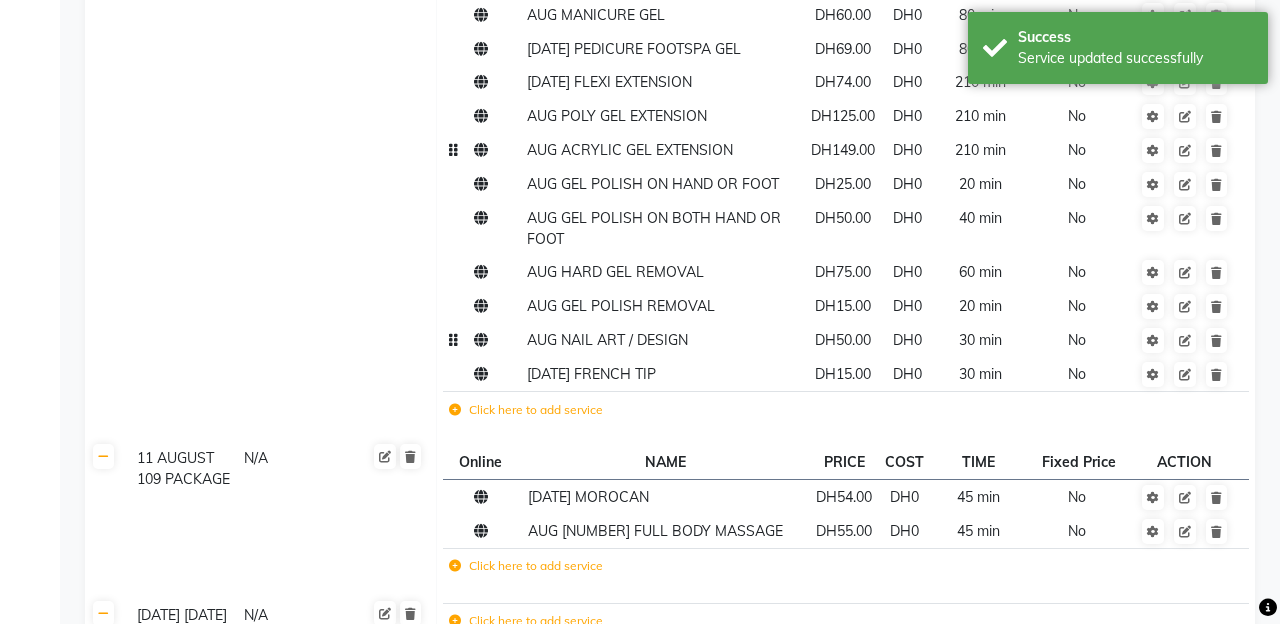 click on "Click here to add service" 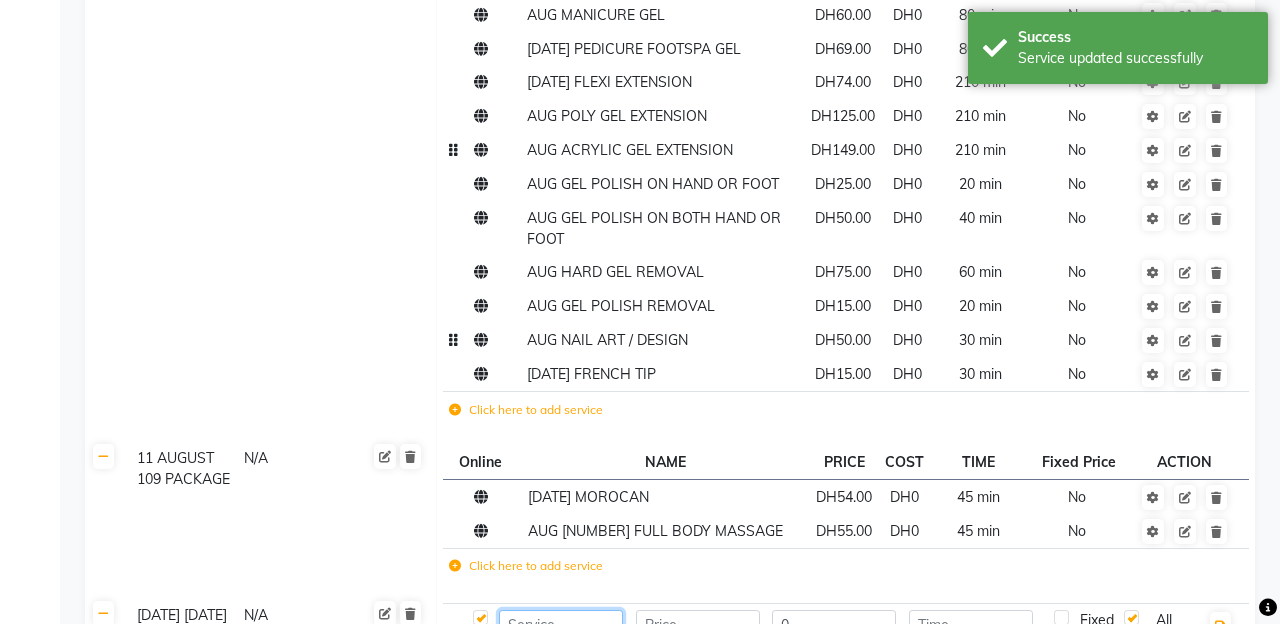 click 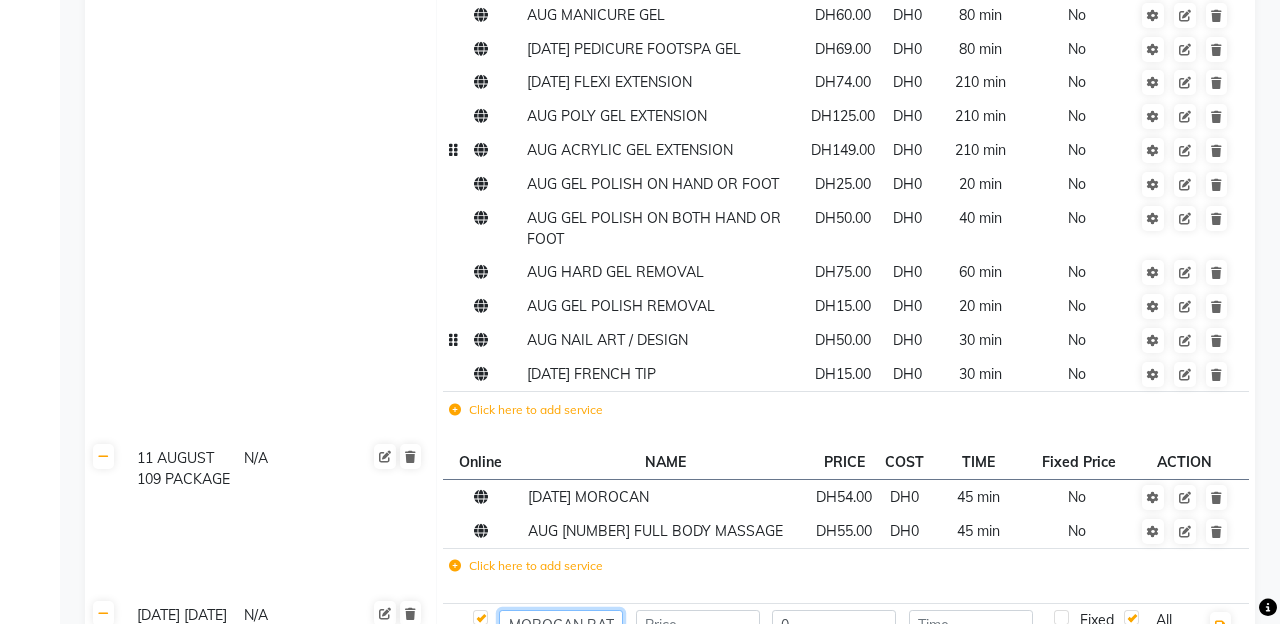 scroll, scrollTop: 0, scrollLeft: 72, axis: horizontal 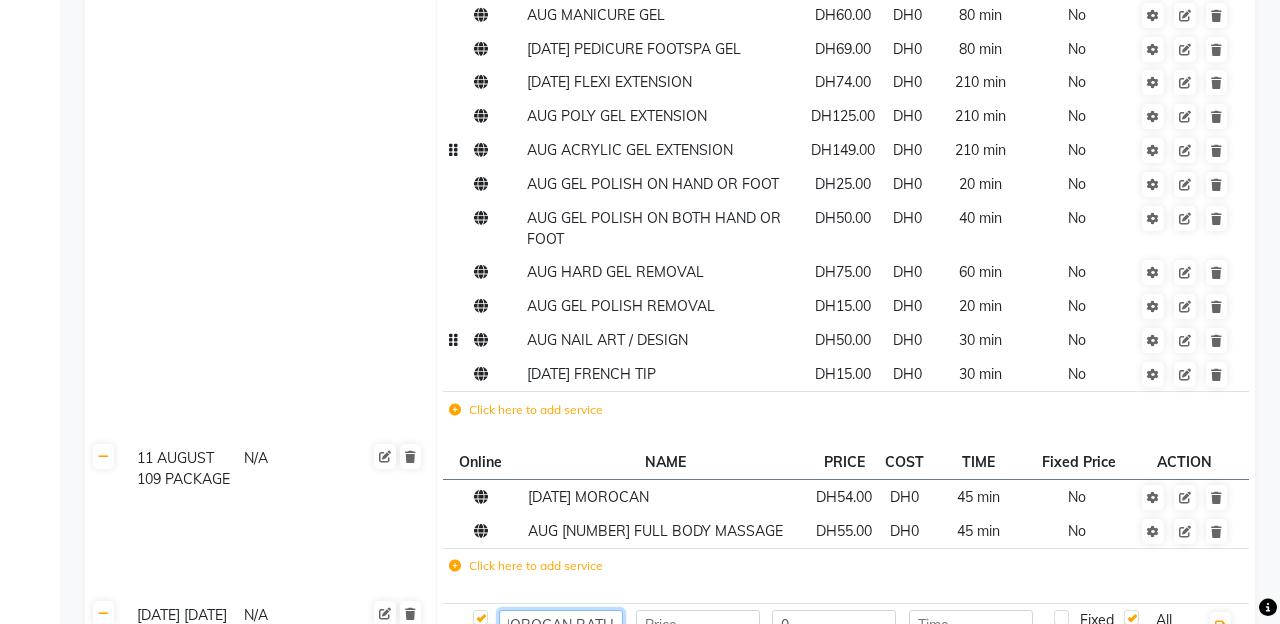 type on "AUG 119 MOROCAN BATH" 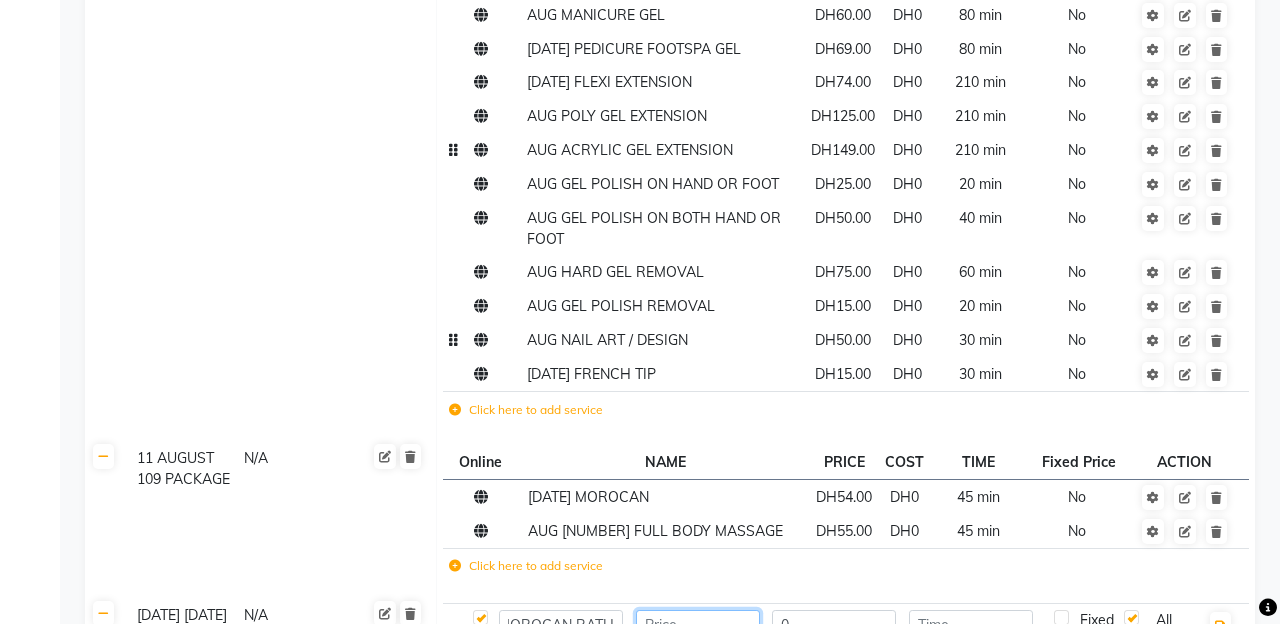 click 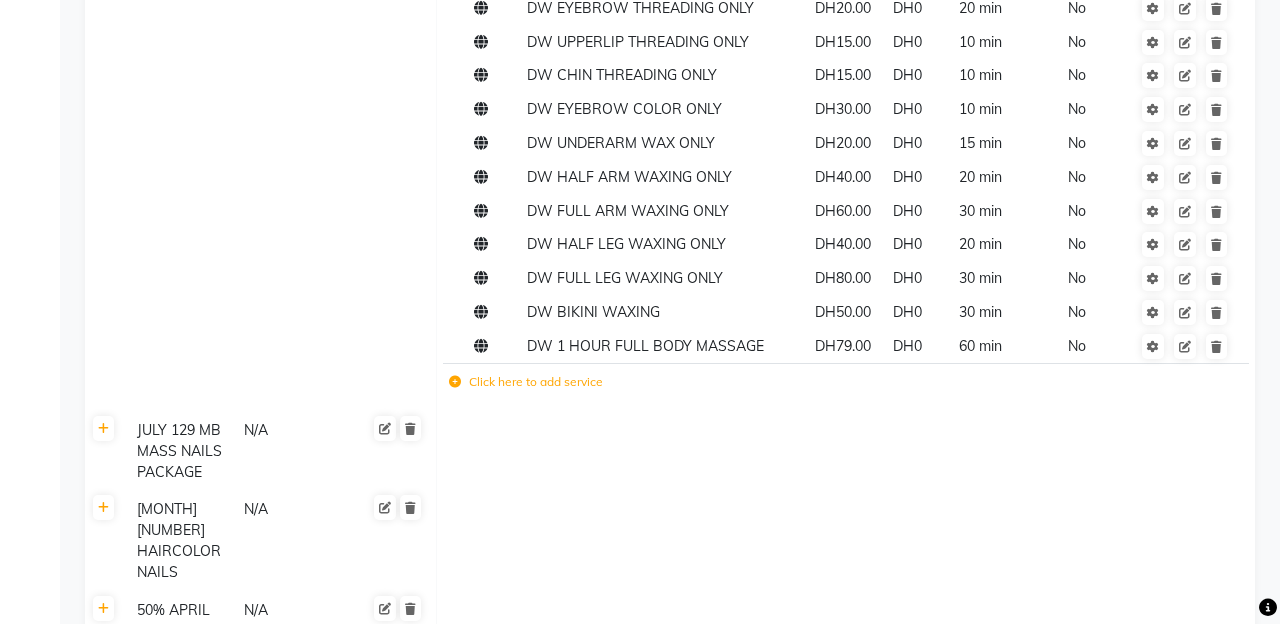 scroll, scrollTop: 2633, scrollLeft: 0, axis: vertical 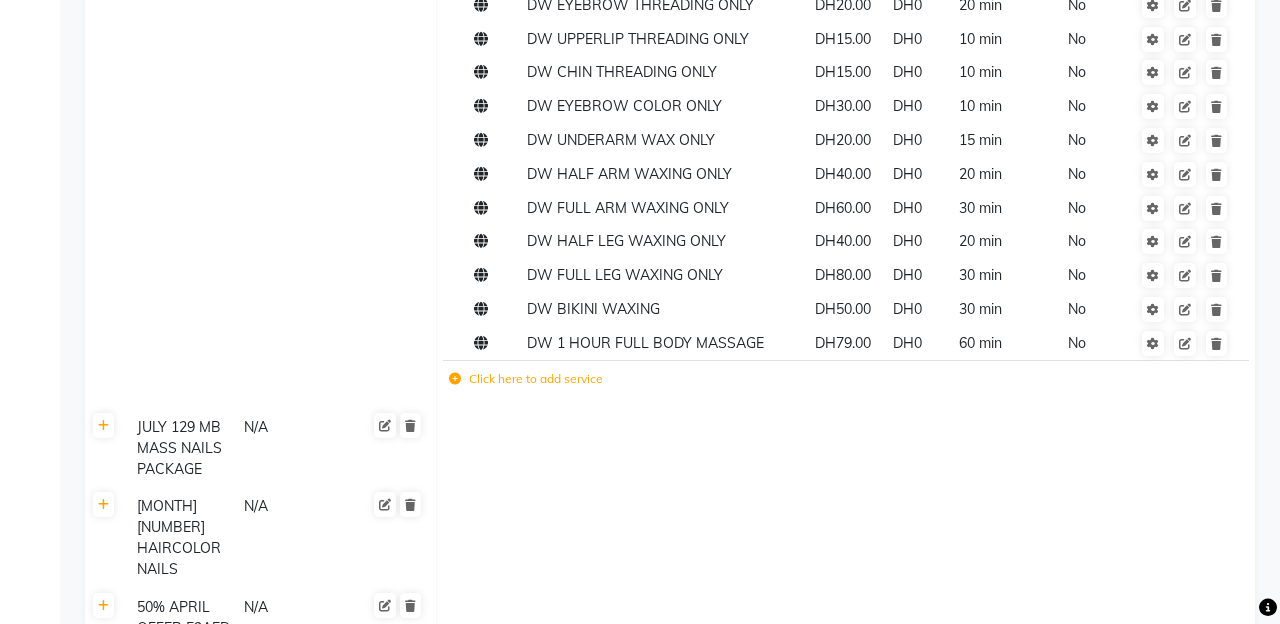 click on "[MONTH] [AMOUNT] [BRAND] [SERVICE] [PACKAGE]" 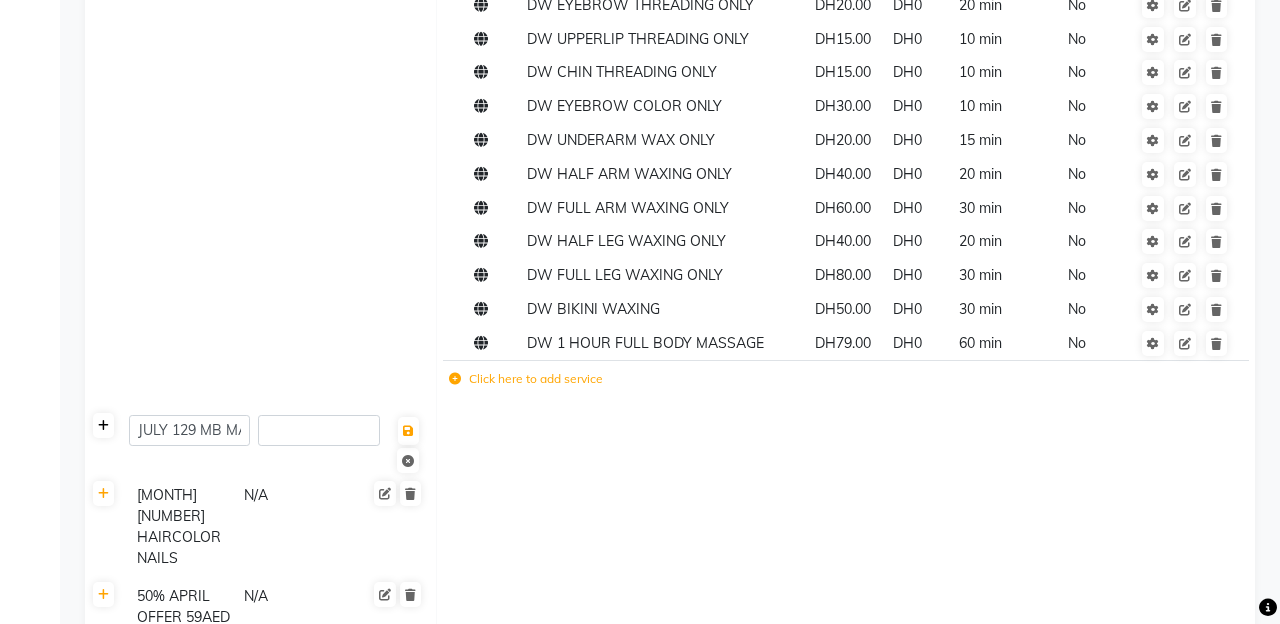 click 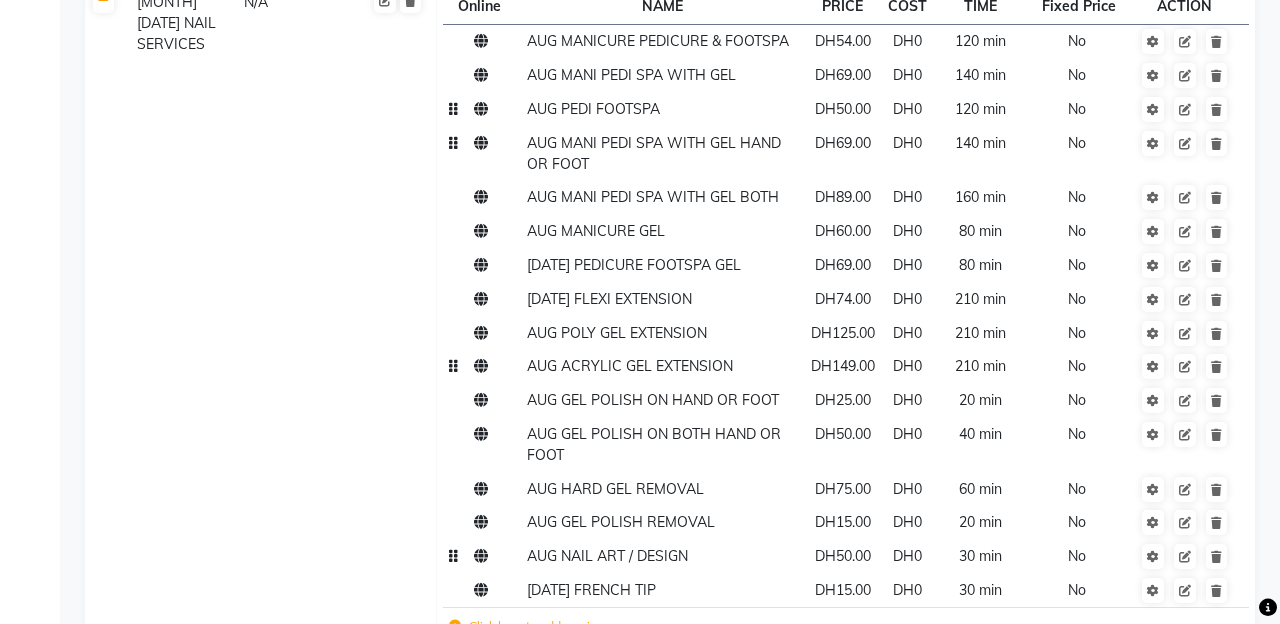 scroll, scrollTop: 6224, scrollLeft: 0, axis: vertical 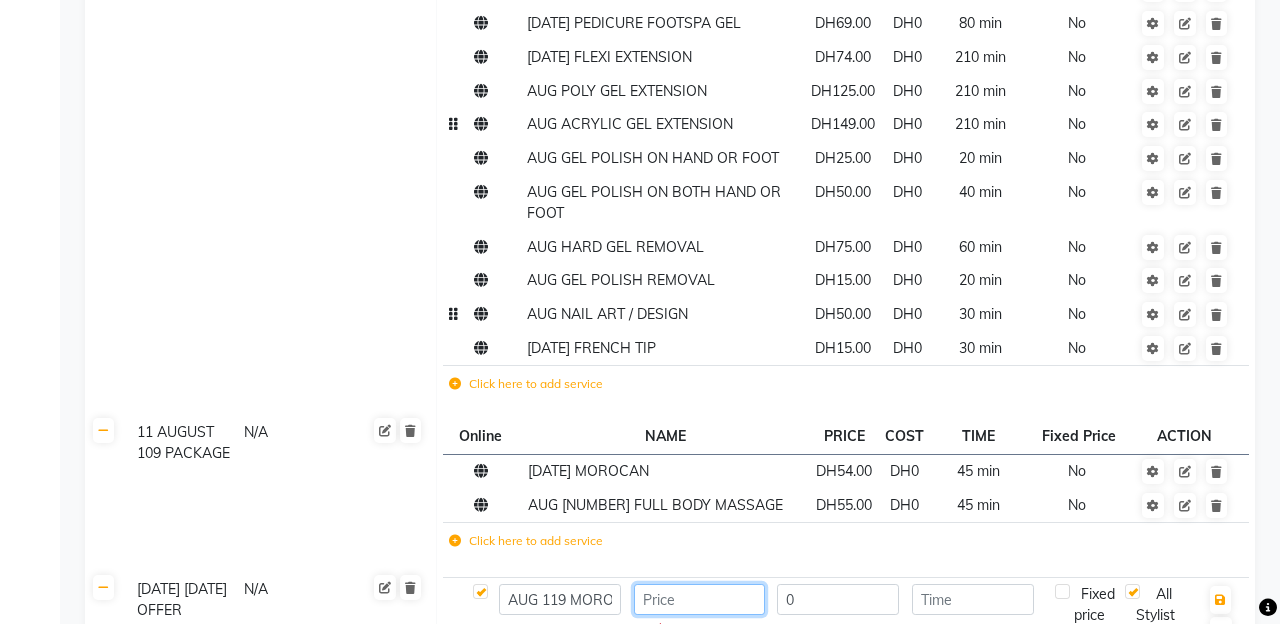click 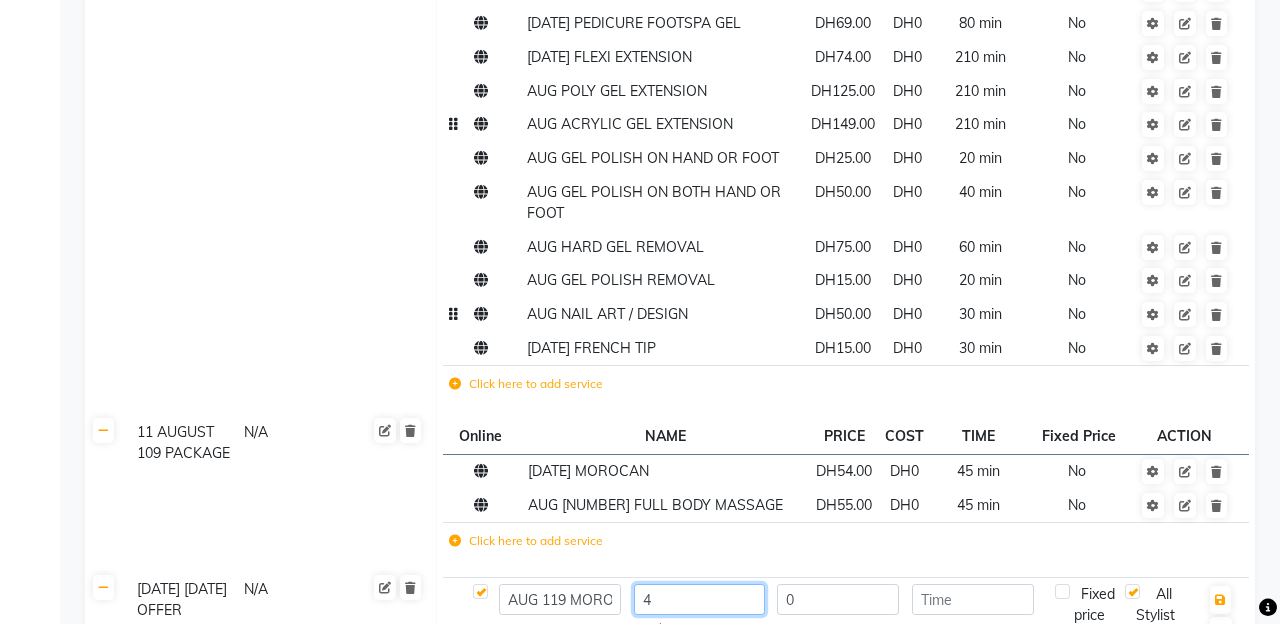 scroll, scrollTop: 6222, scrollLeft: 0, axis: vertical 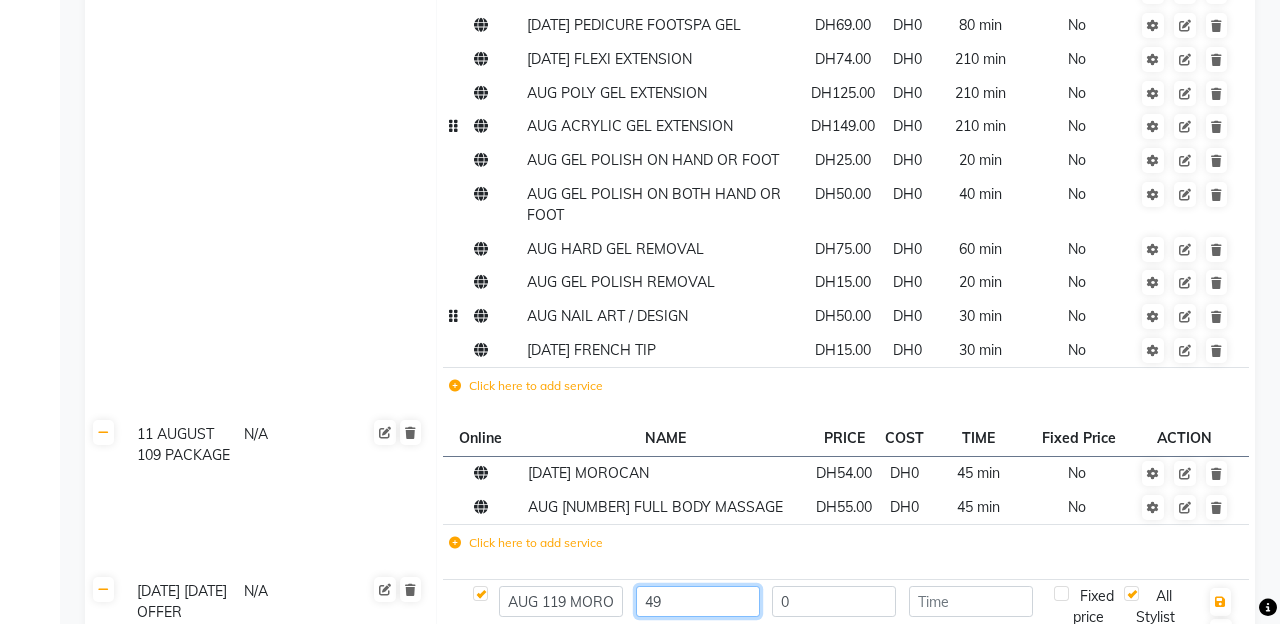 type on "49" 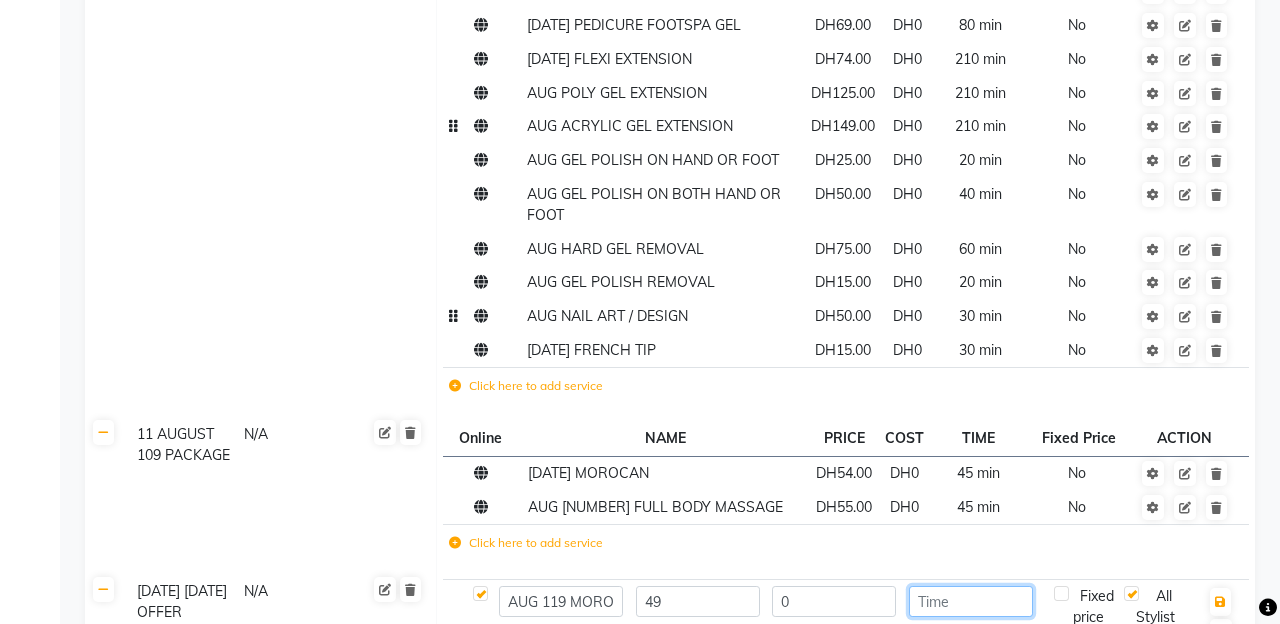 click 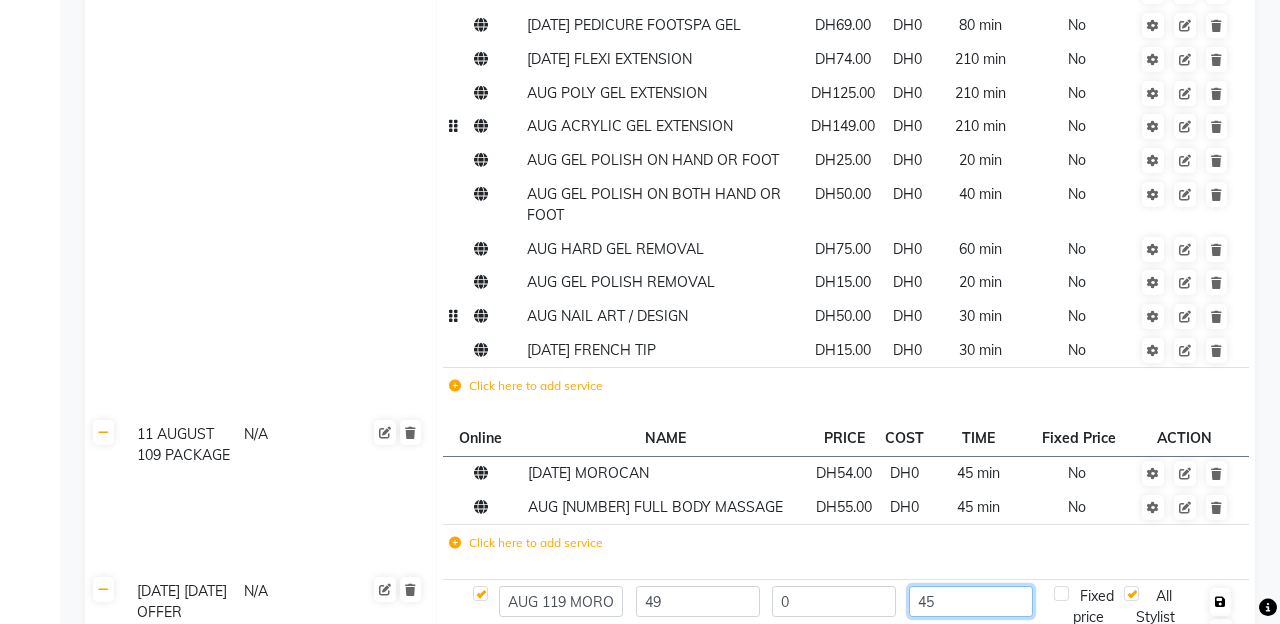 type on "45" 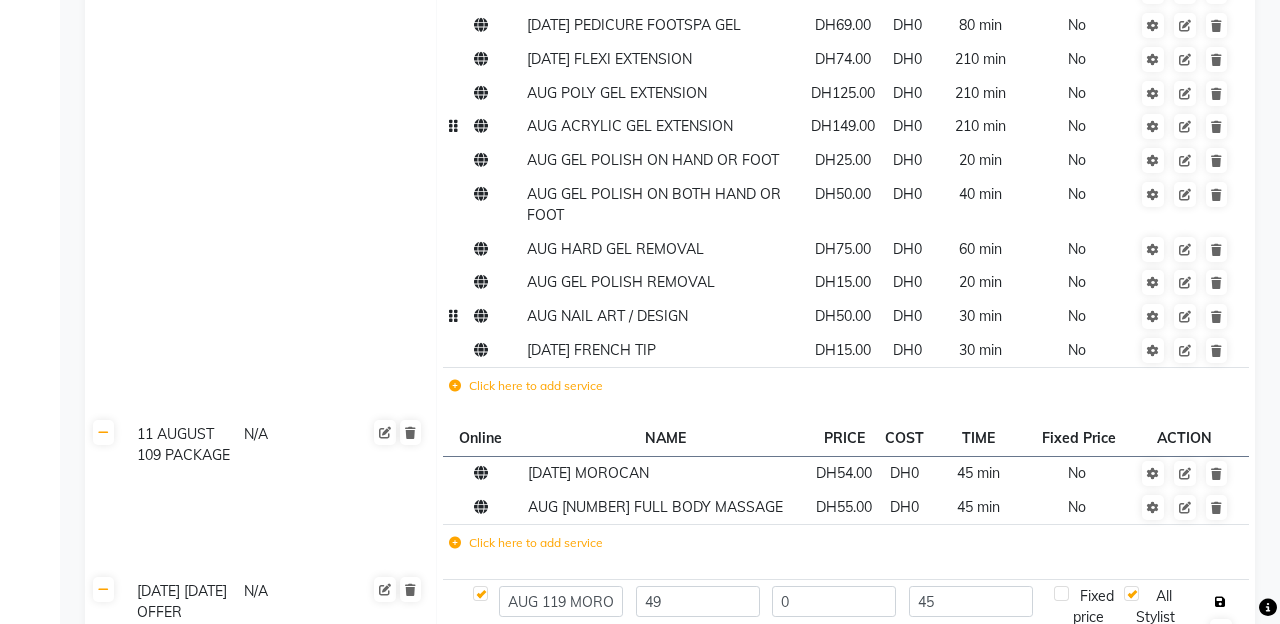 click at bounding box center (1220, 602) 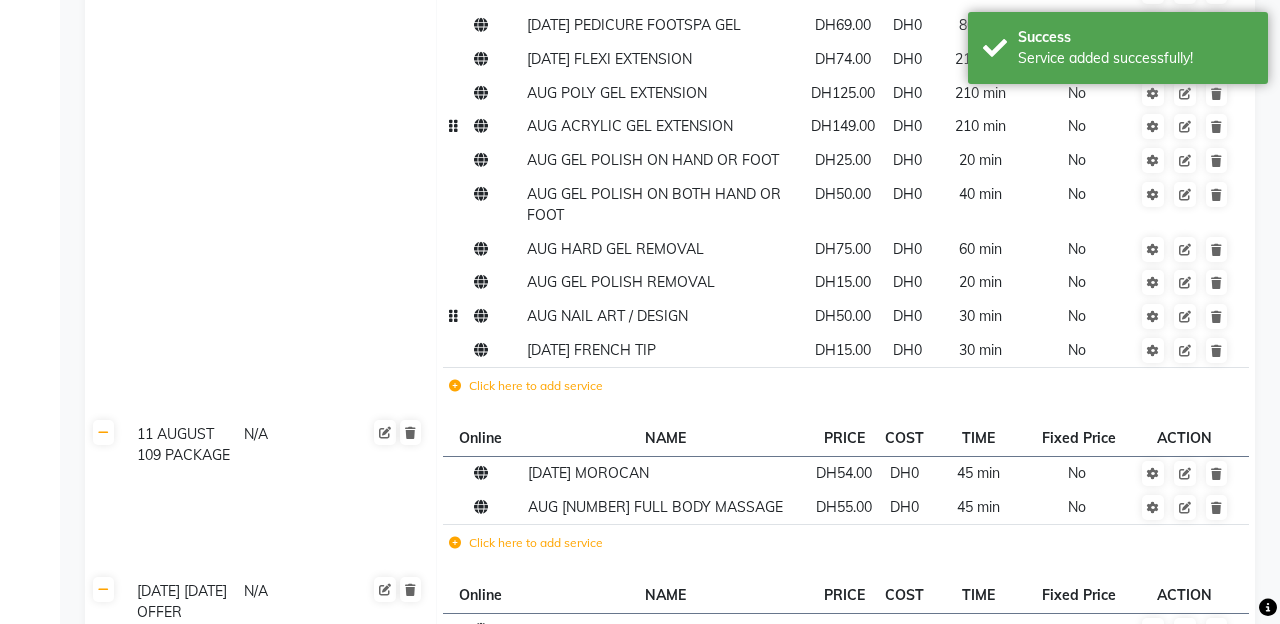 click on "Click here to add service" 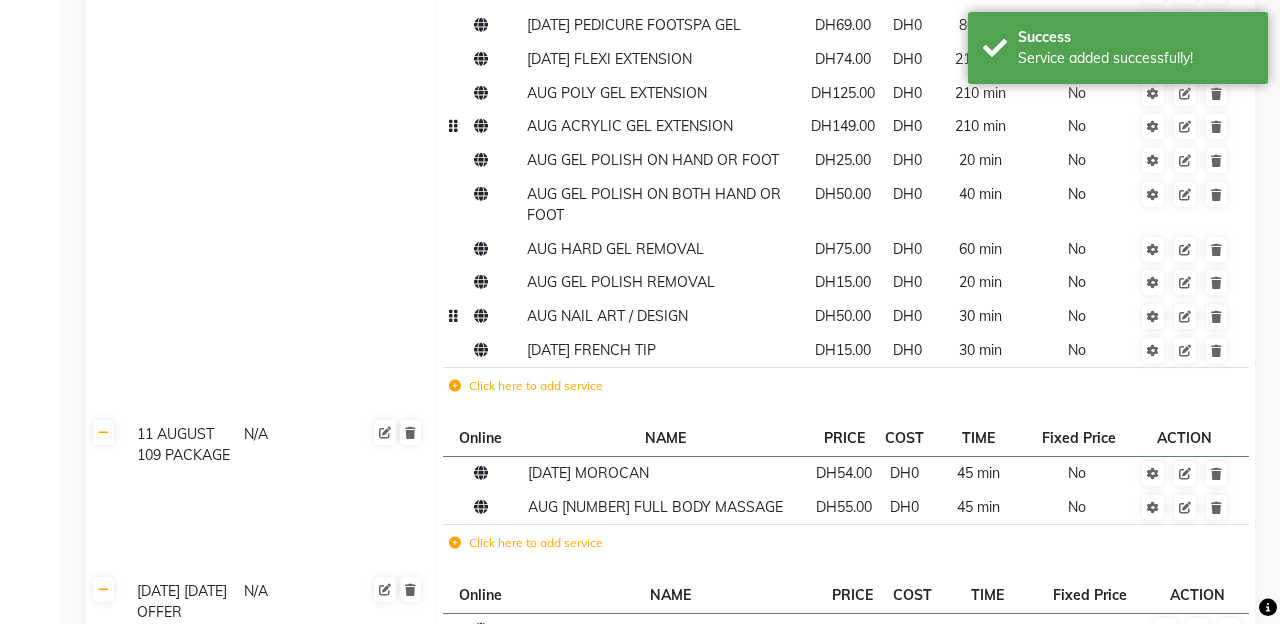 click 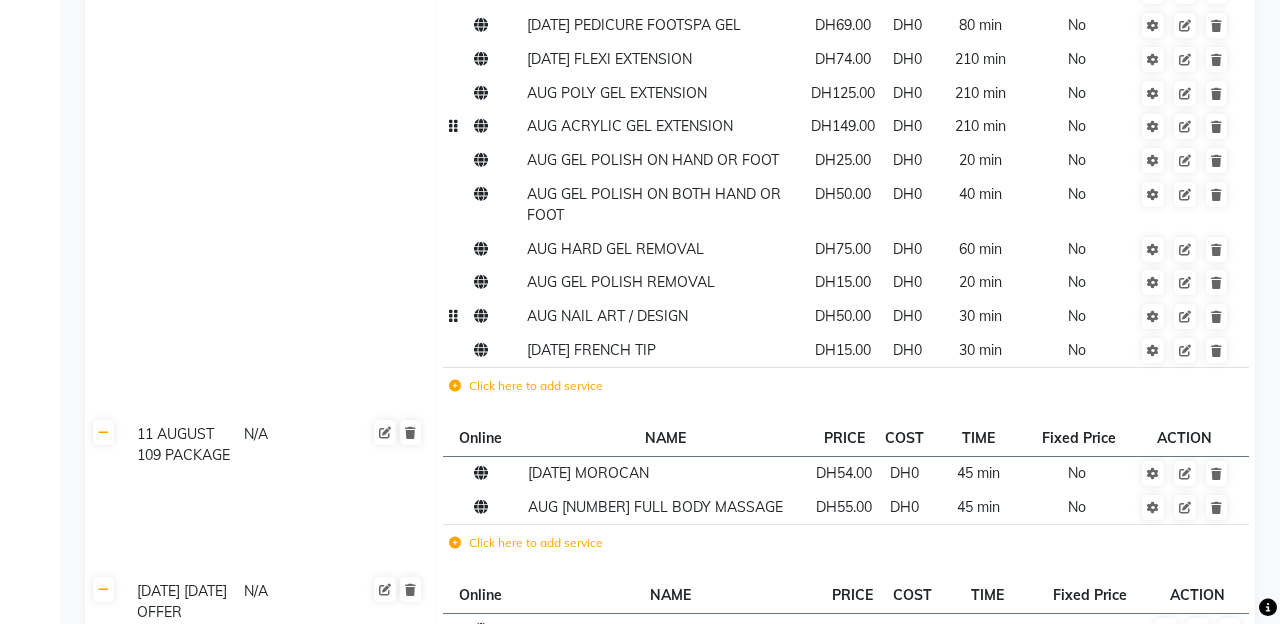 type on "AUG 119 FULL BODY MASSAGE" 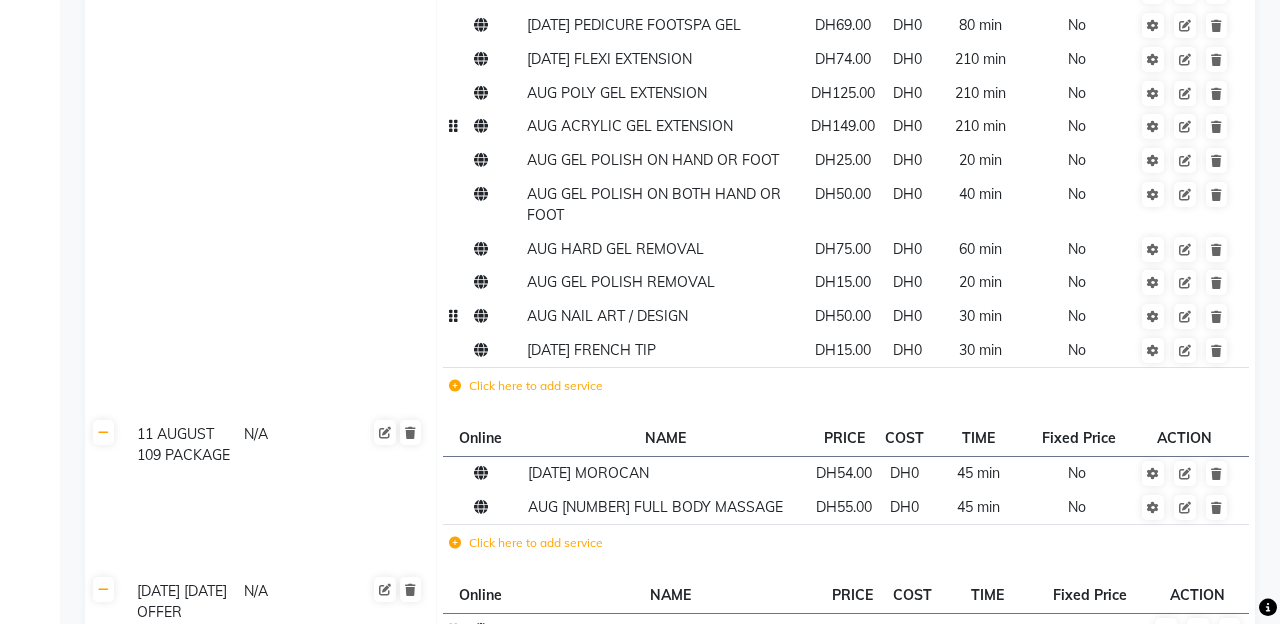 type on "1" 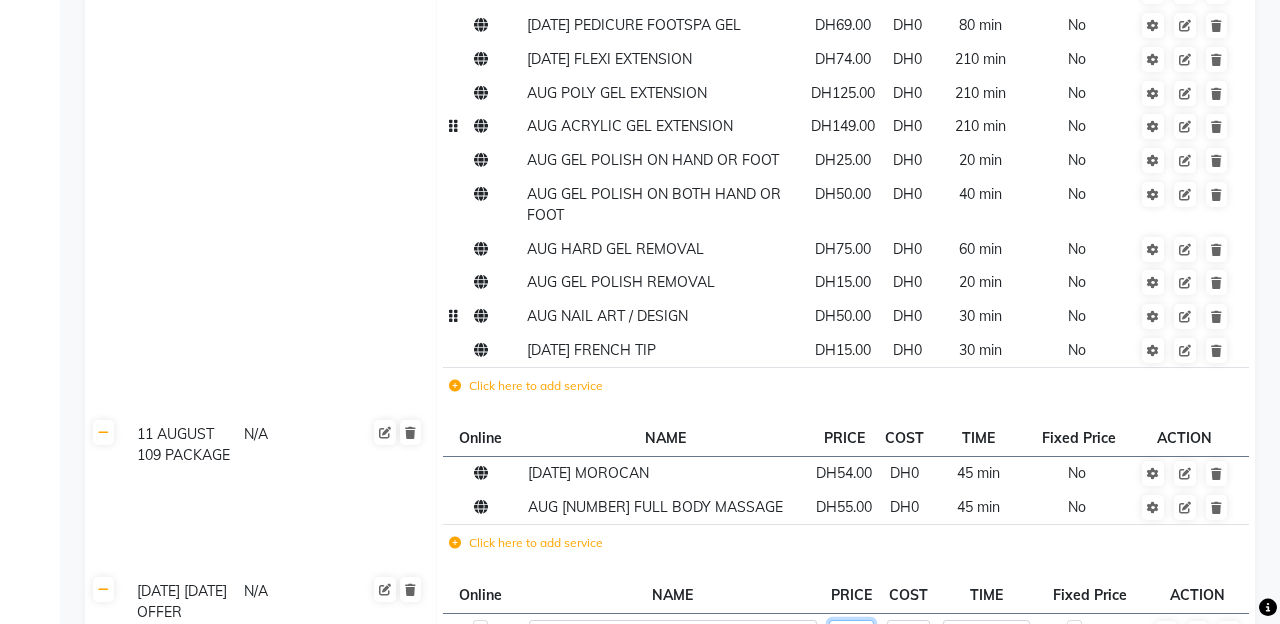 click on "49" 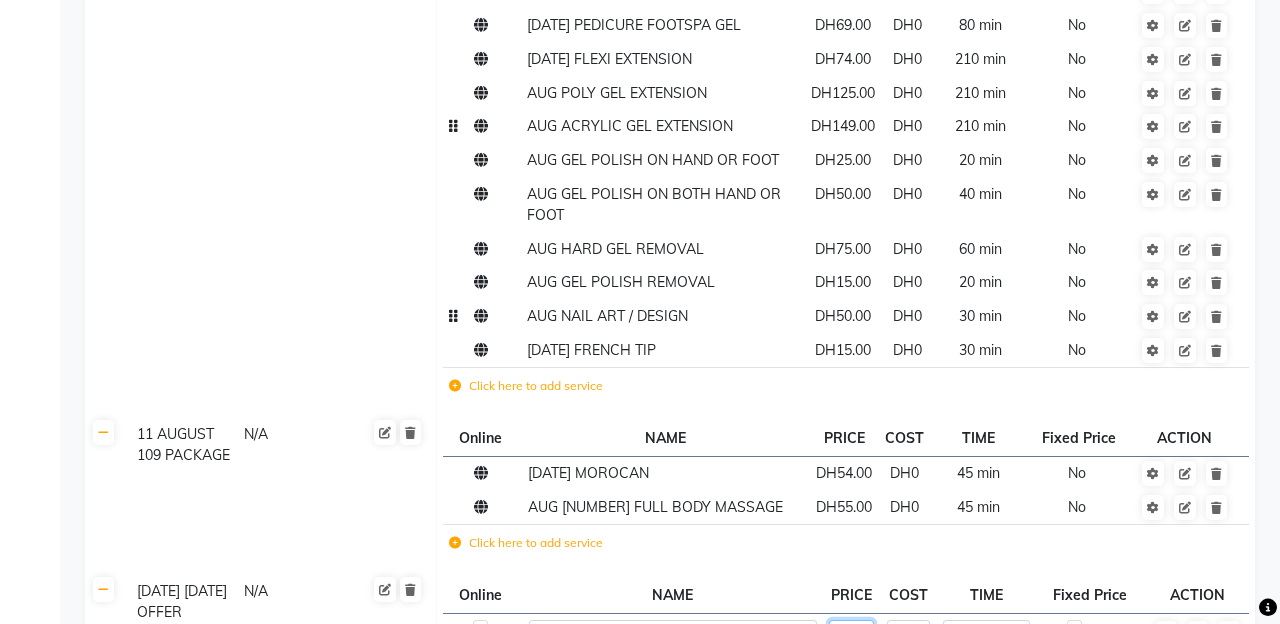 type on "40" 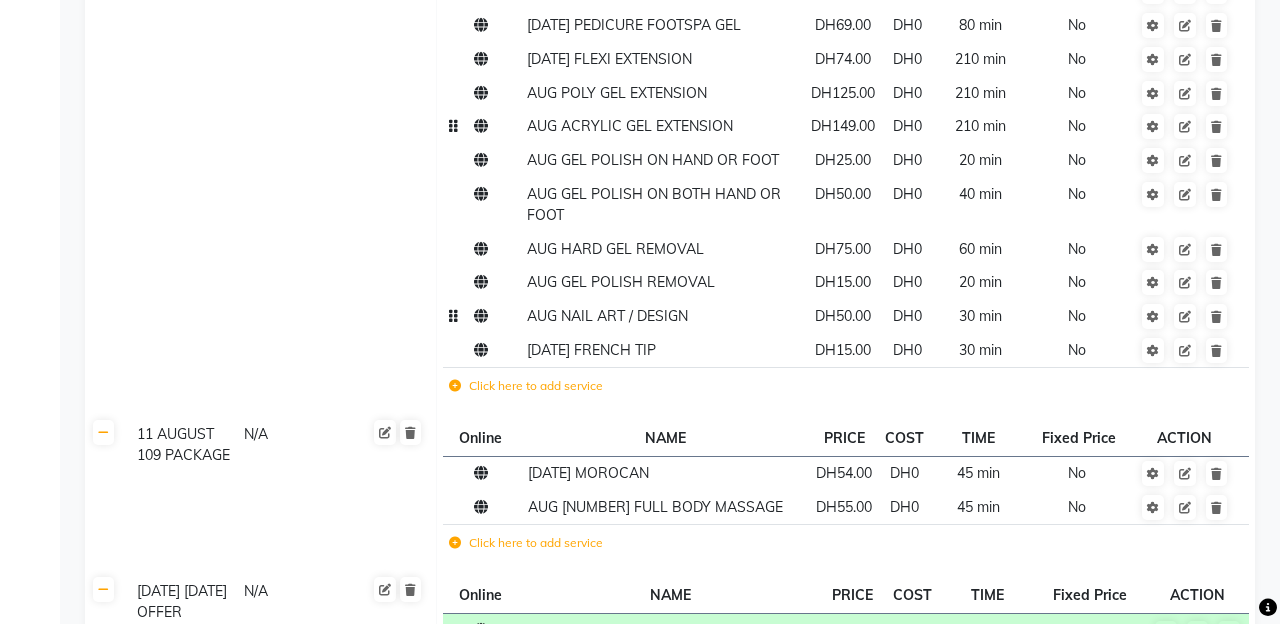 click on "40" 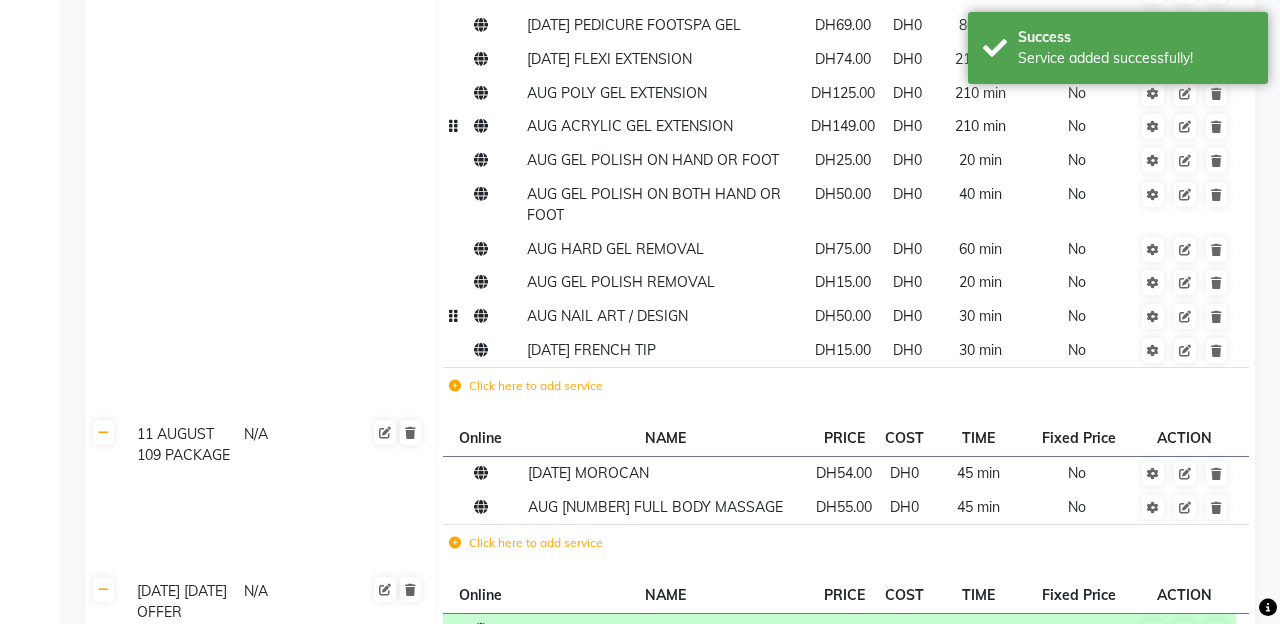 click on "Click here to add service" 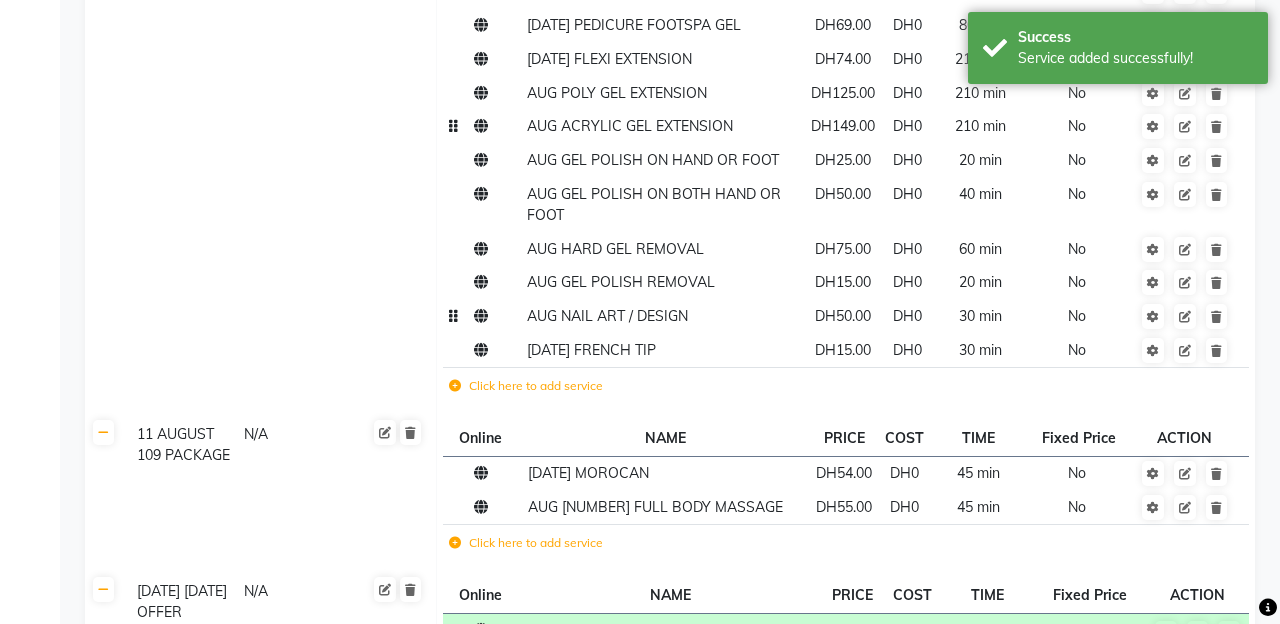 click 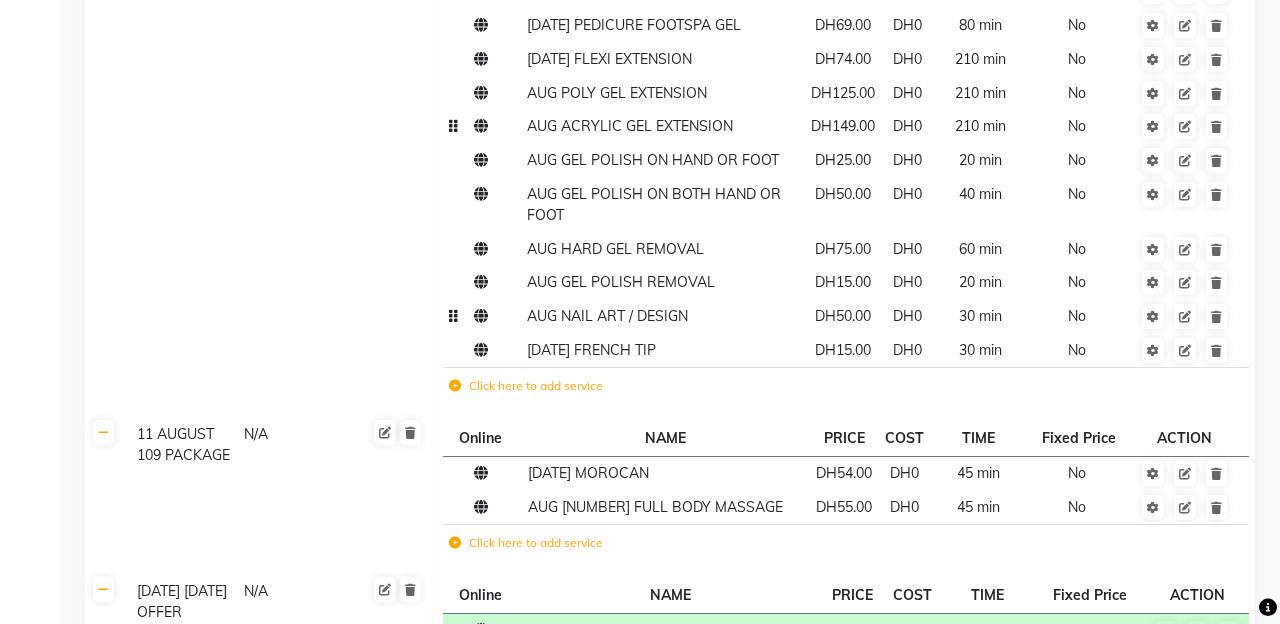 type on "49" 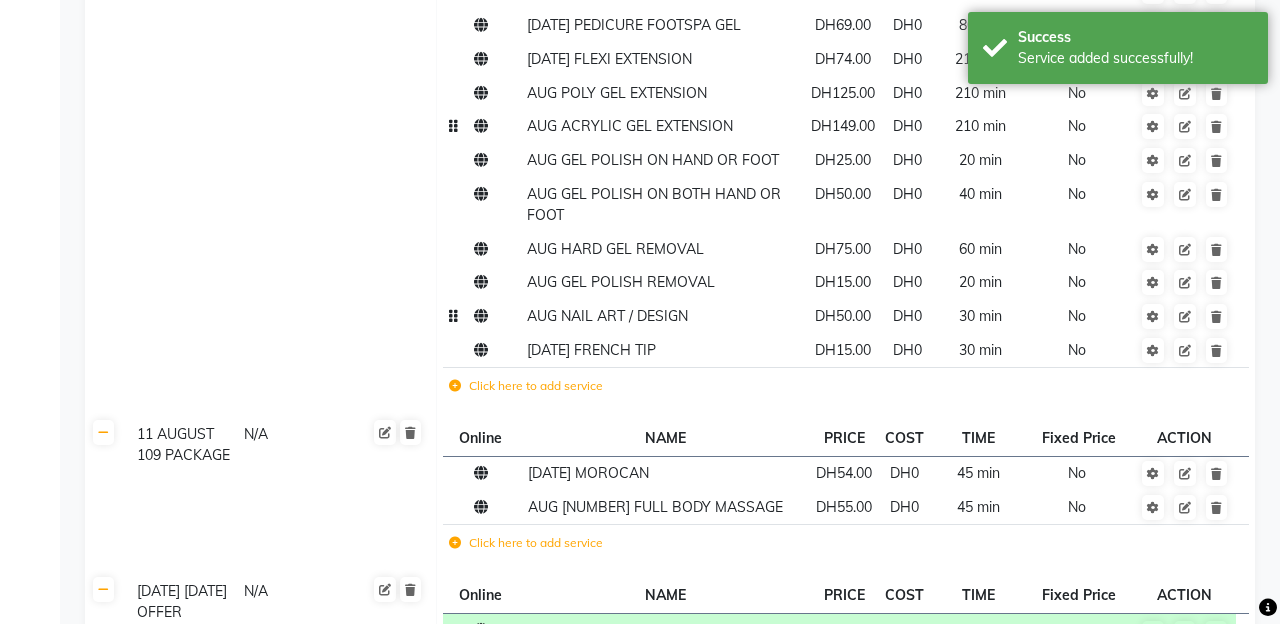 click on "Click here to add service" 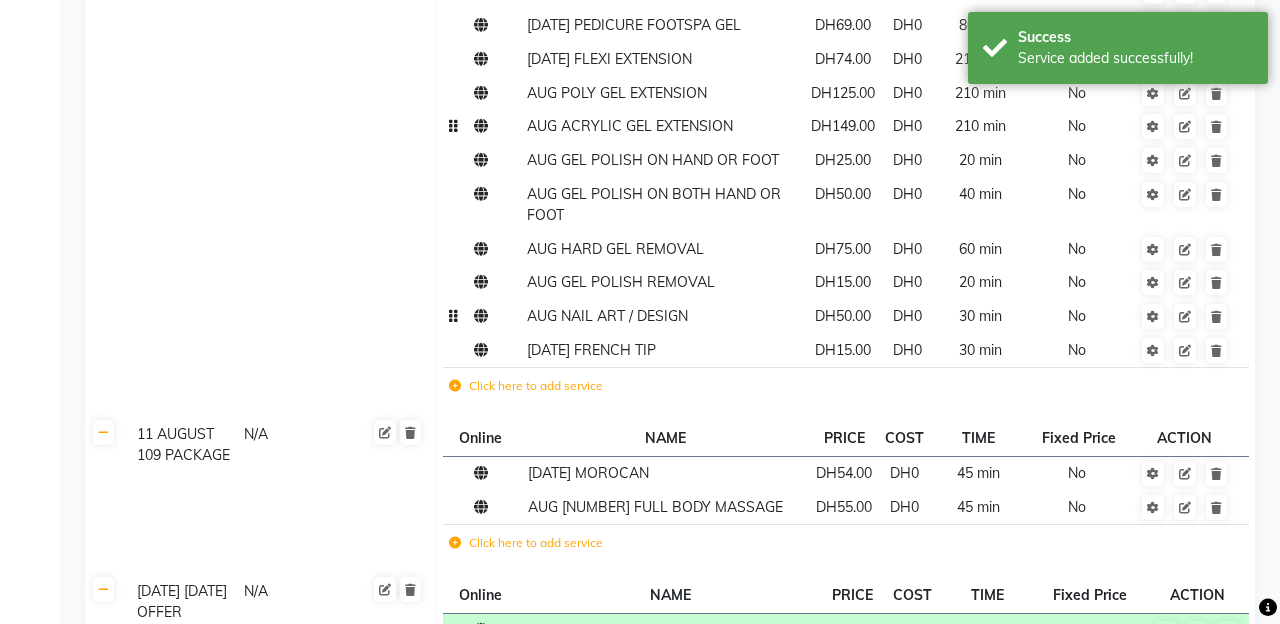 click 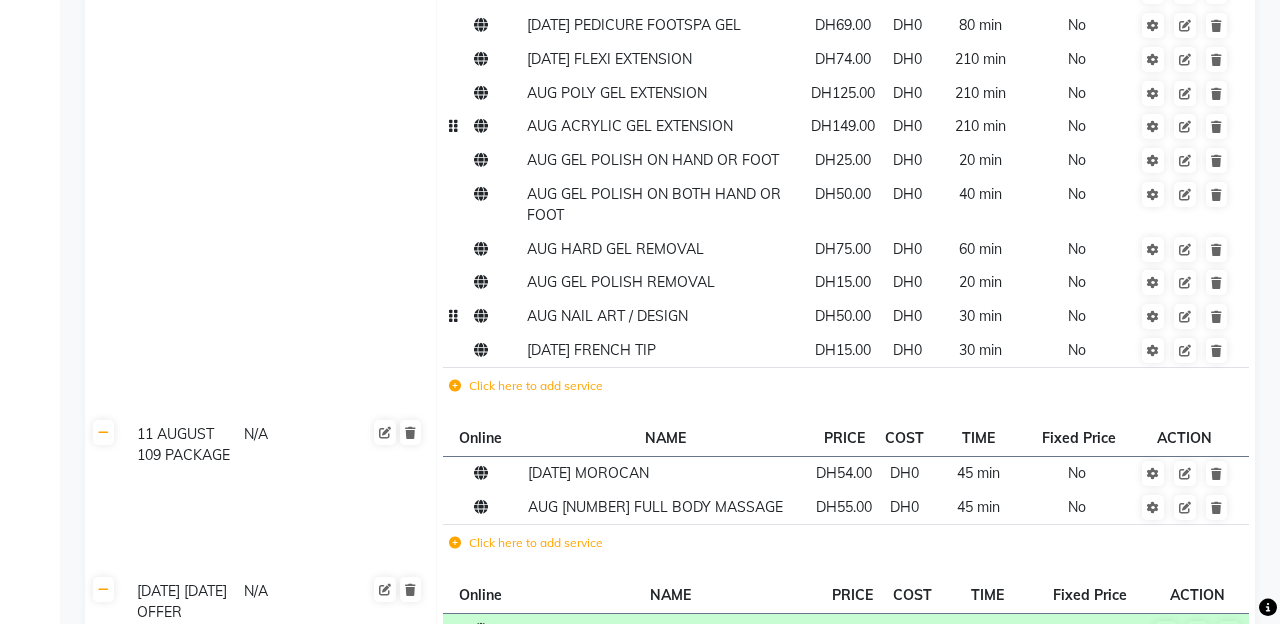 type on "AUG 119 MANICURE" 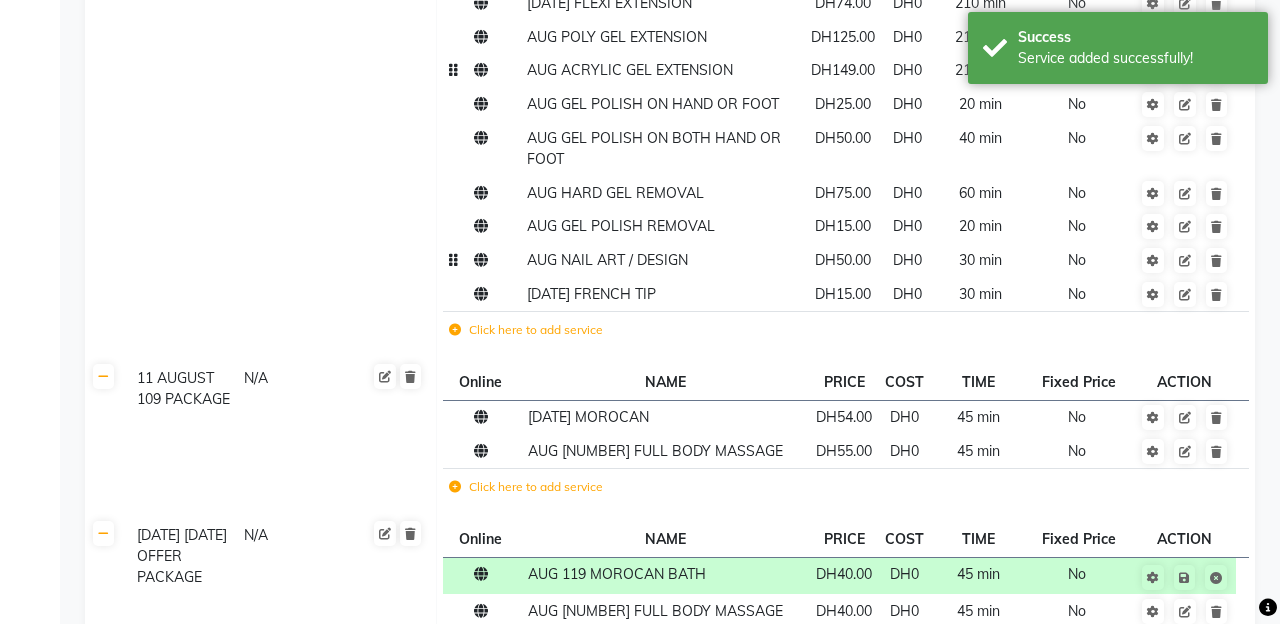 scroll, scrollTop: 6367, scrollLeft: 0, axis: vertical 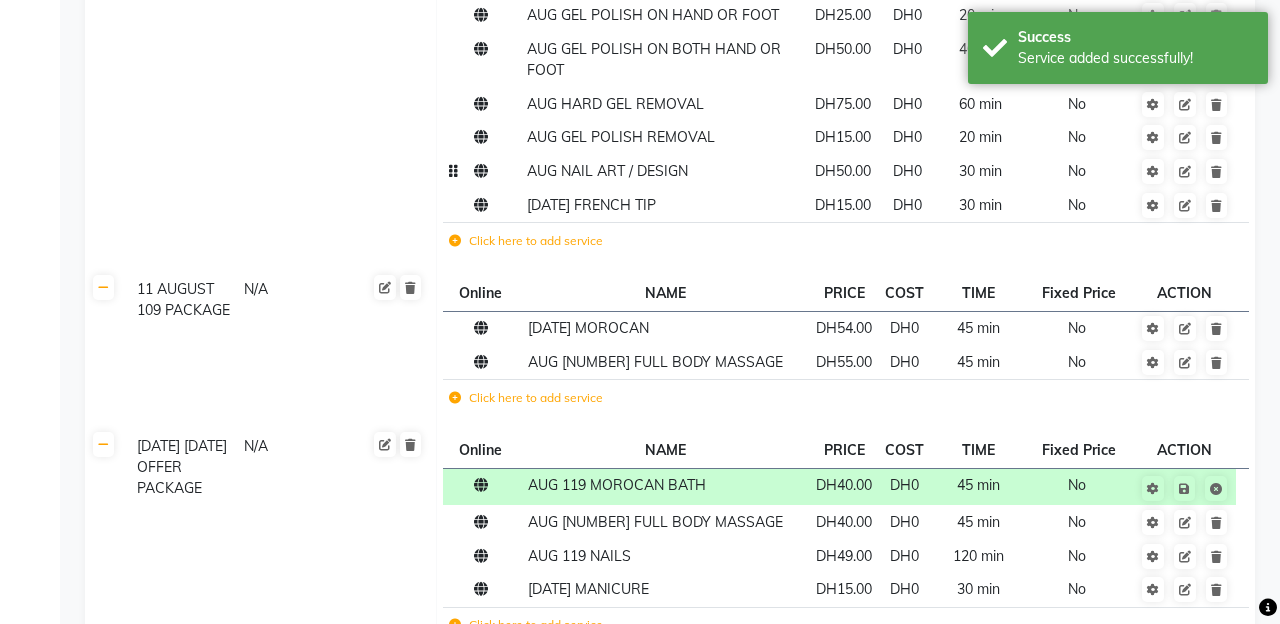 click on "Click here to add service" 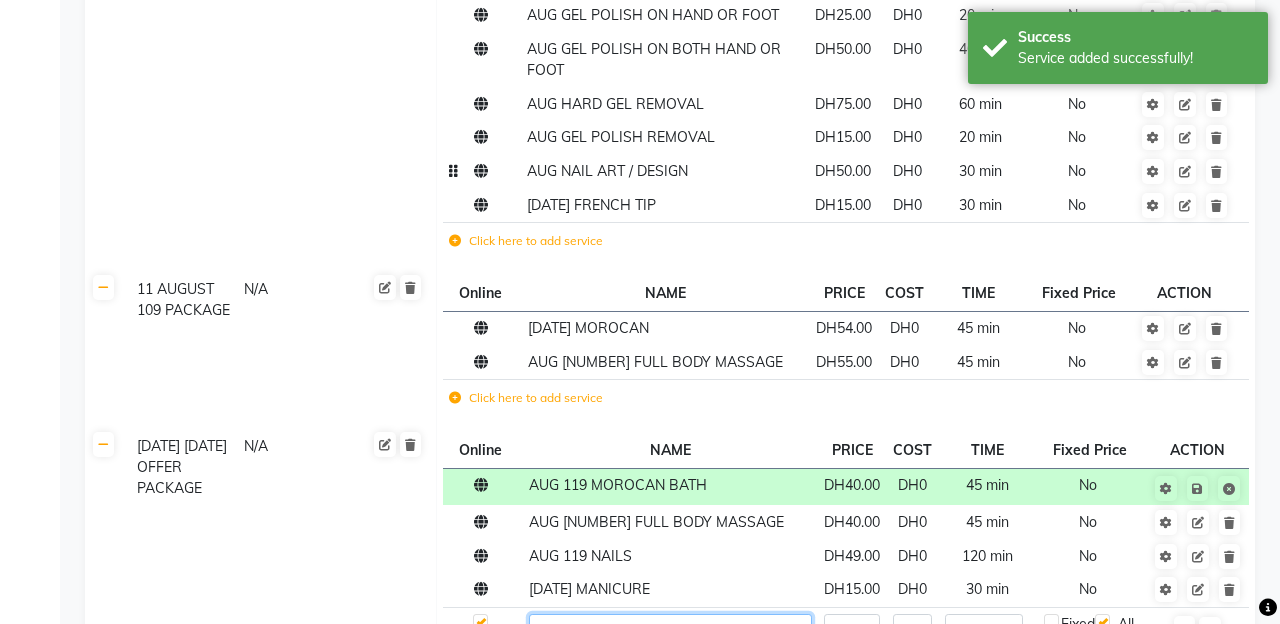 click 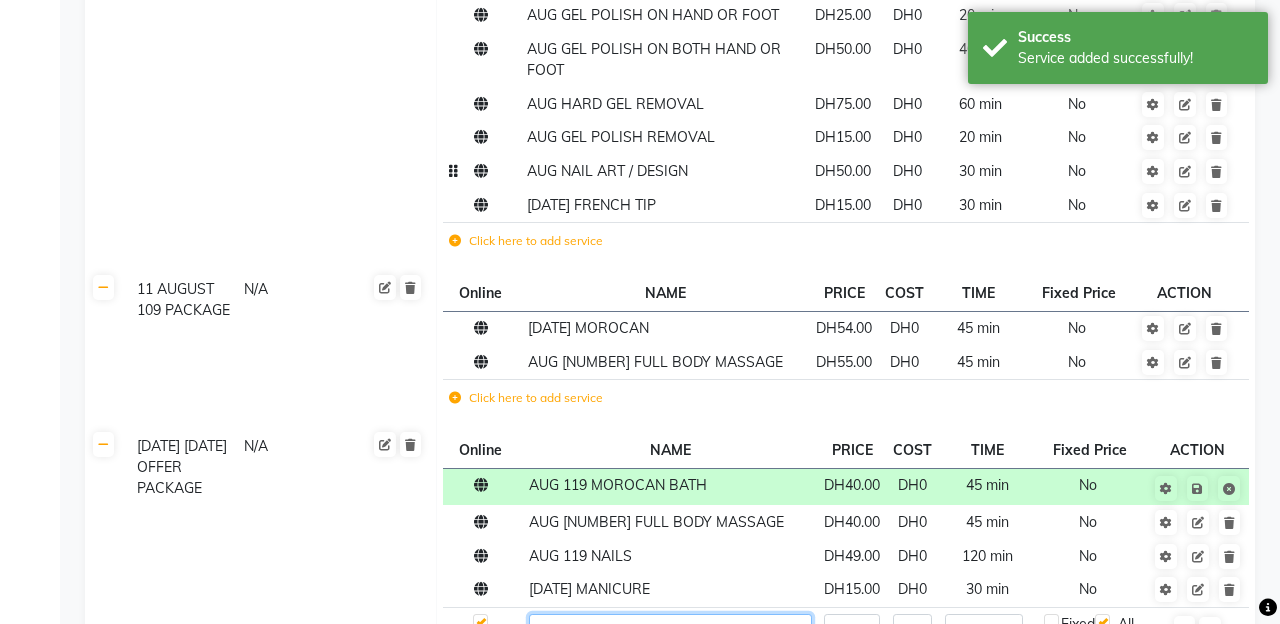 type on "1" 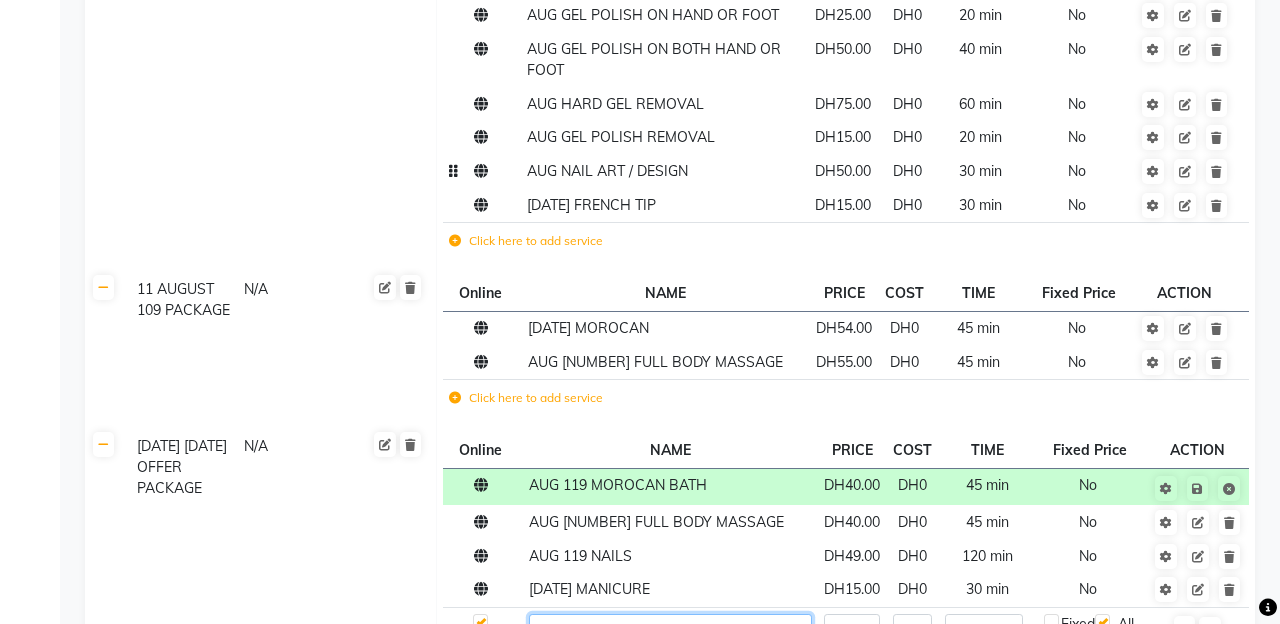 type on "AUG 11O PEDICURE" 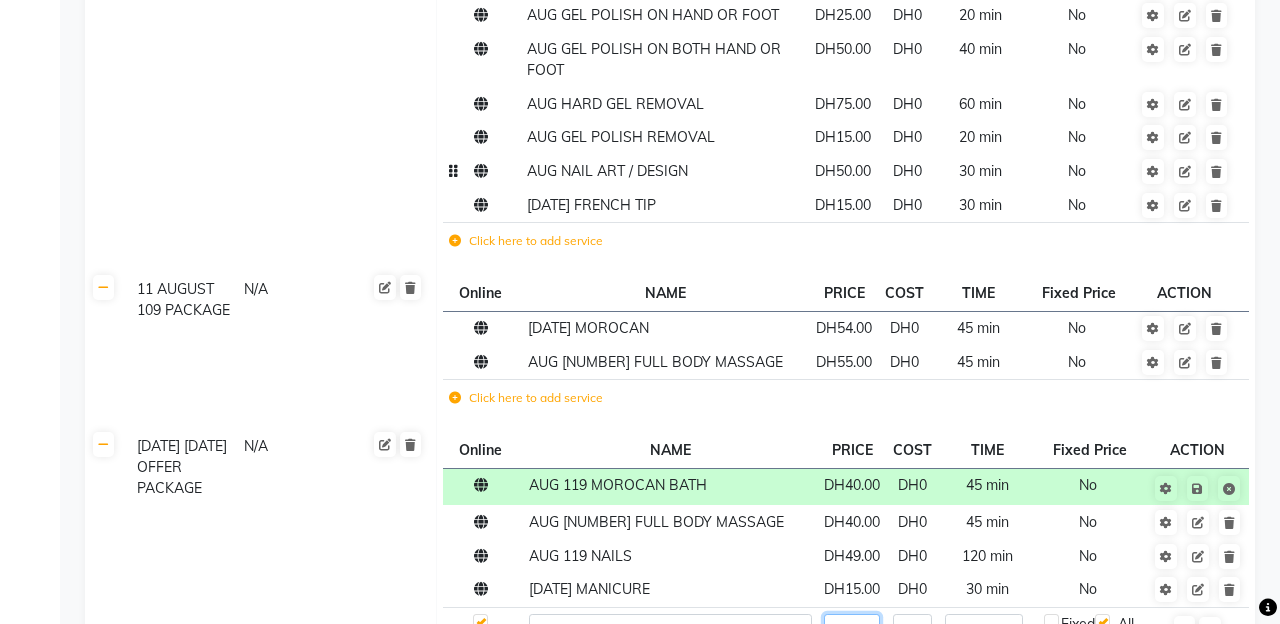 click 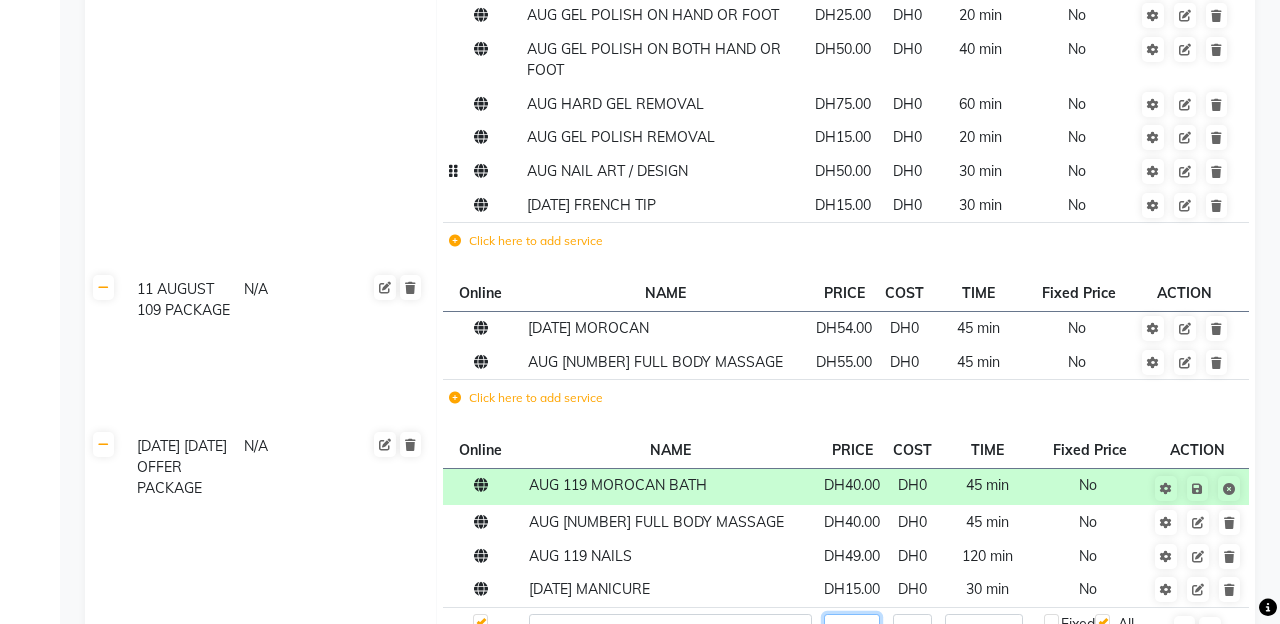 type on "15" 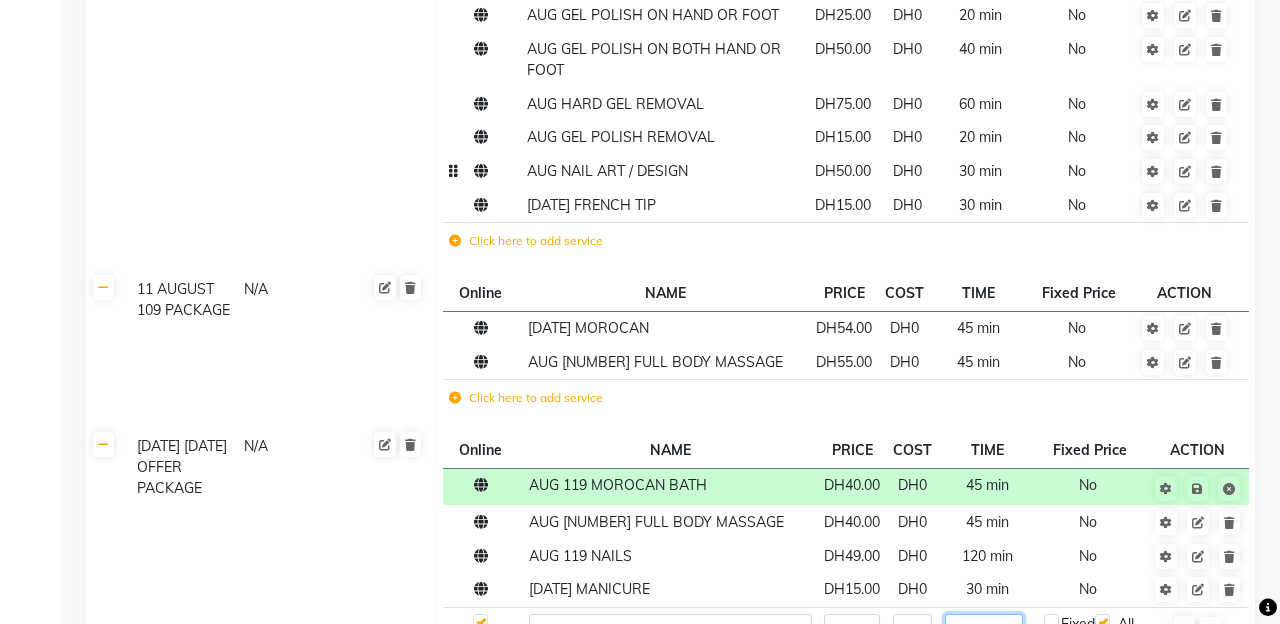 click 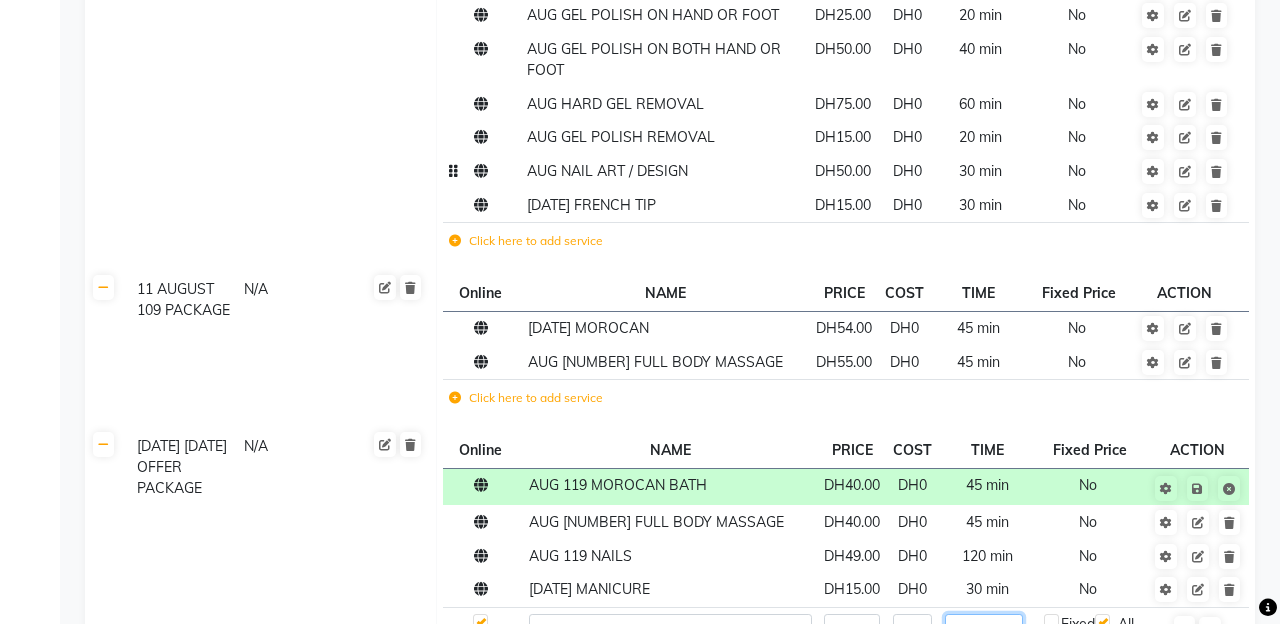 type on "30" 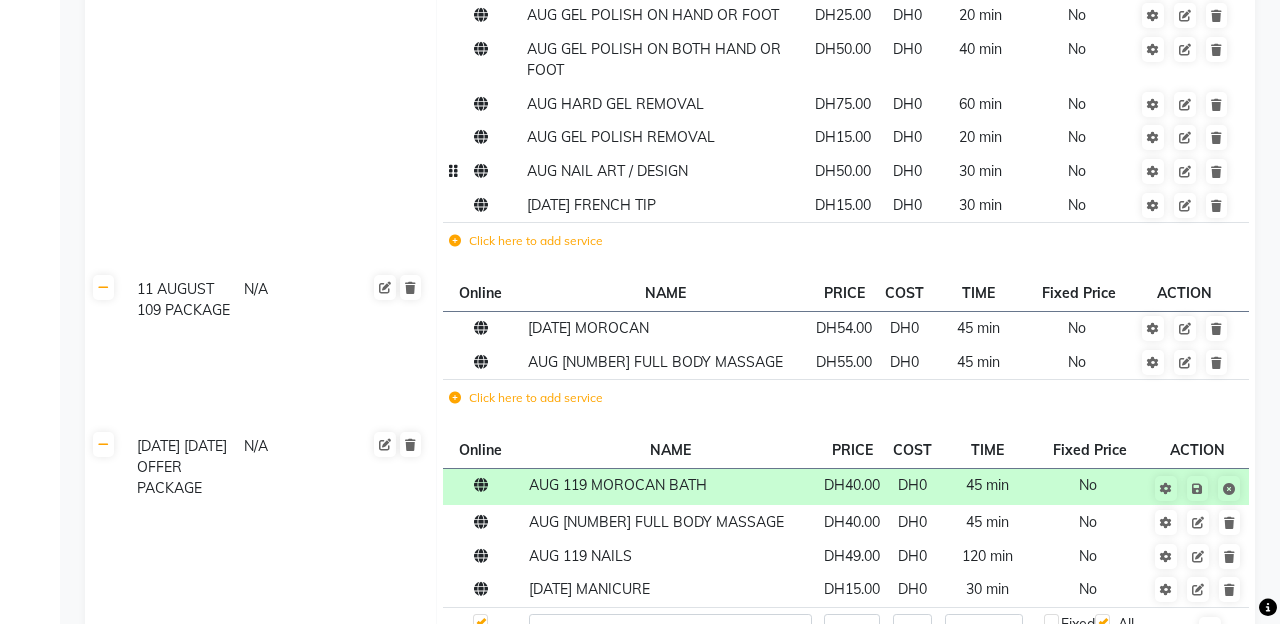 click at bounding box center [1184, 630] 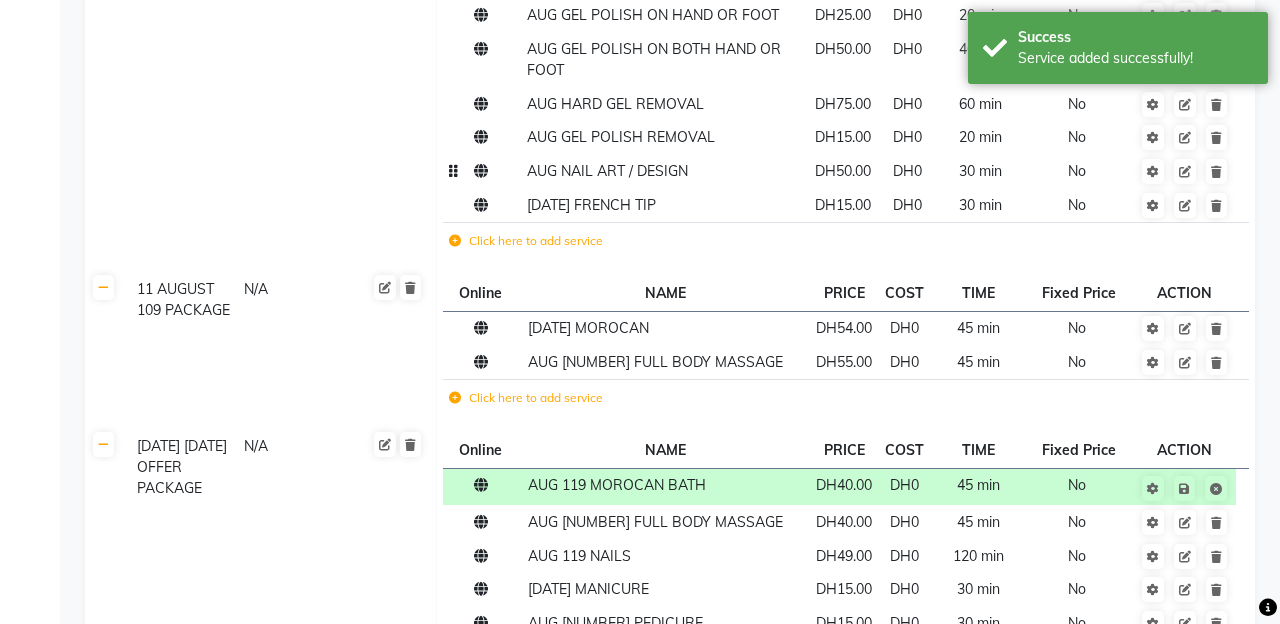 click on "Click here to add service" 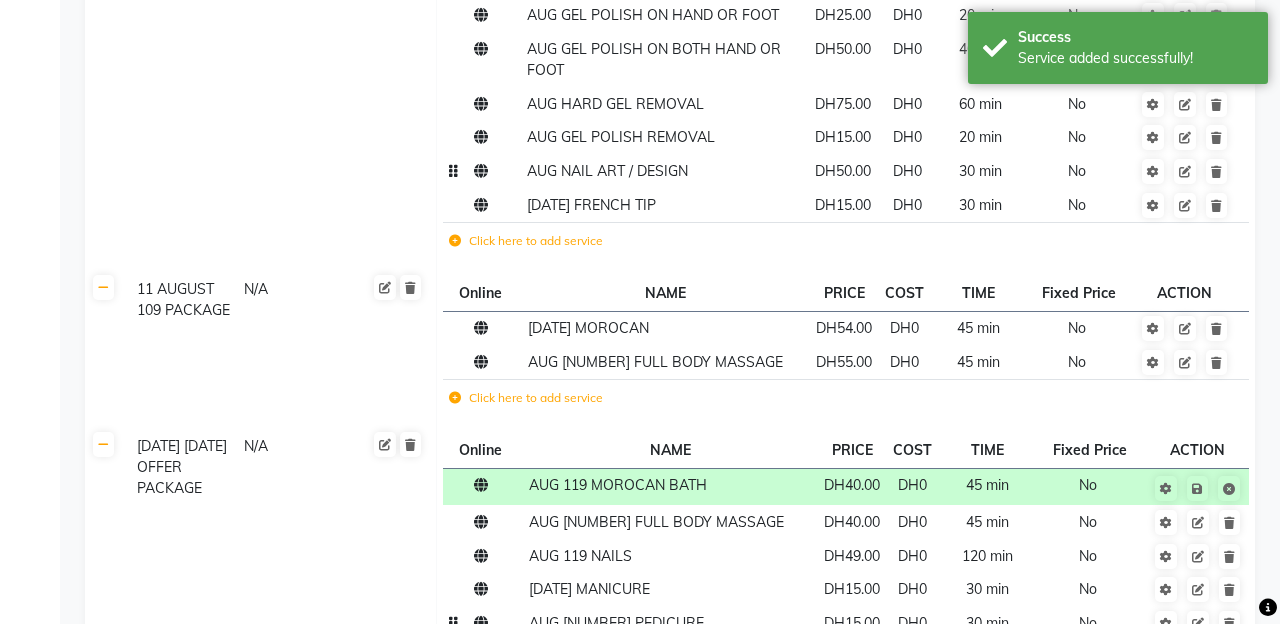click on "AUG 11O PEDICURE" 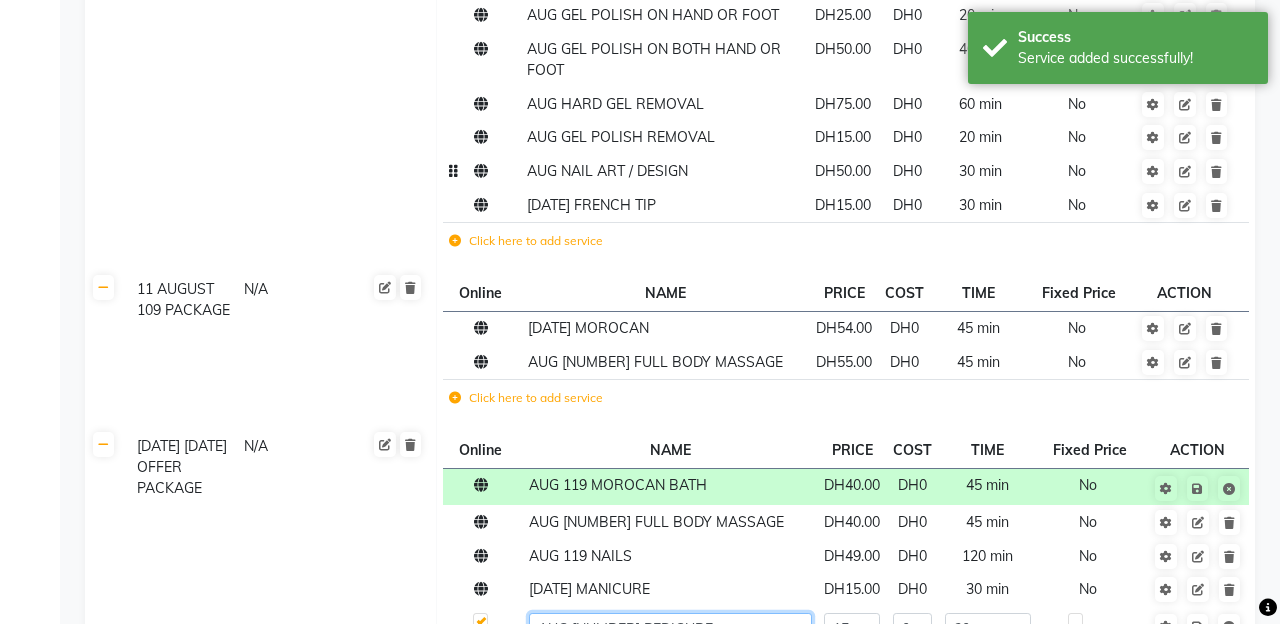 click on "AUG 11O PEDICURE" 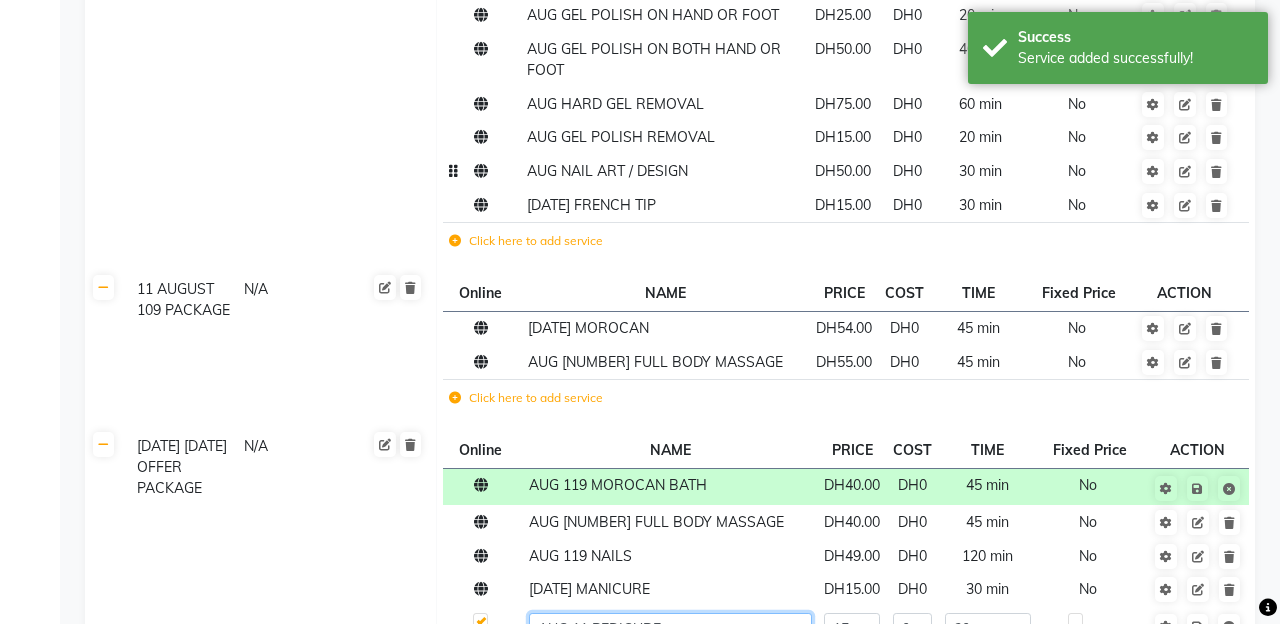 type on "AUG 119 PEDICURE" 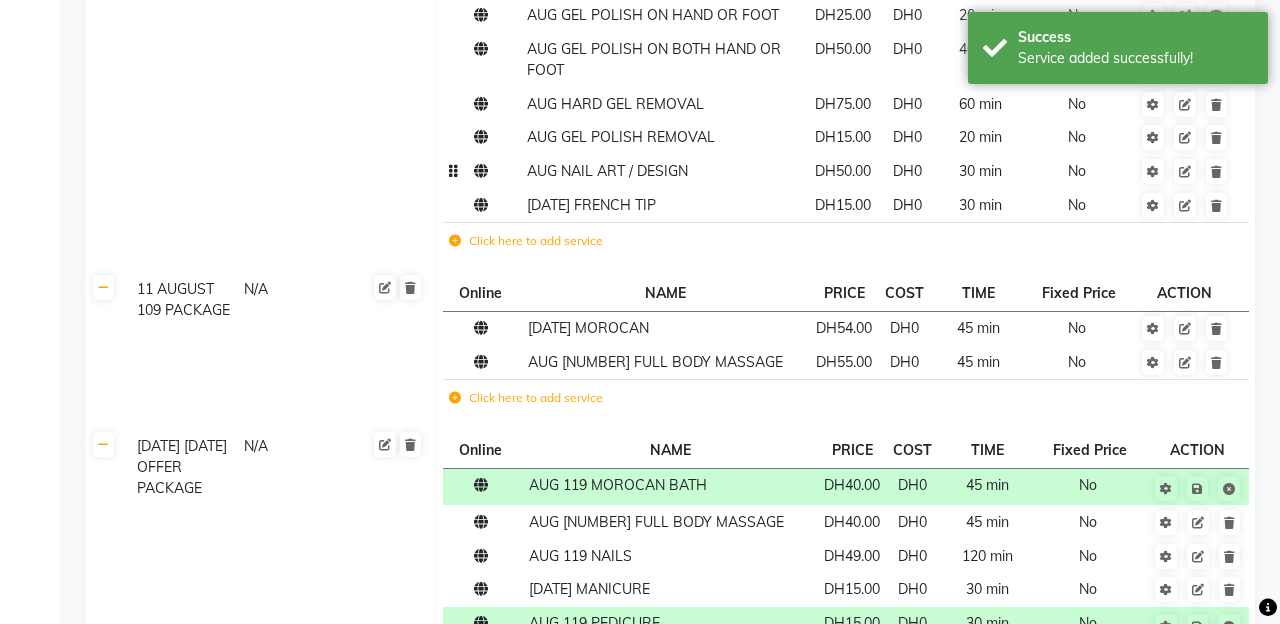 click 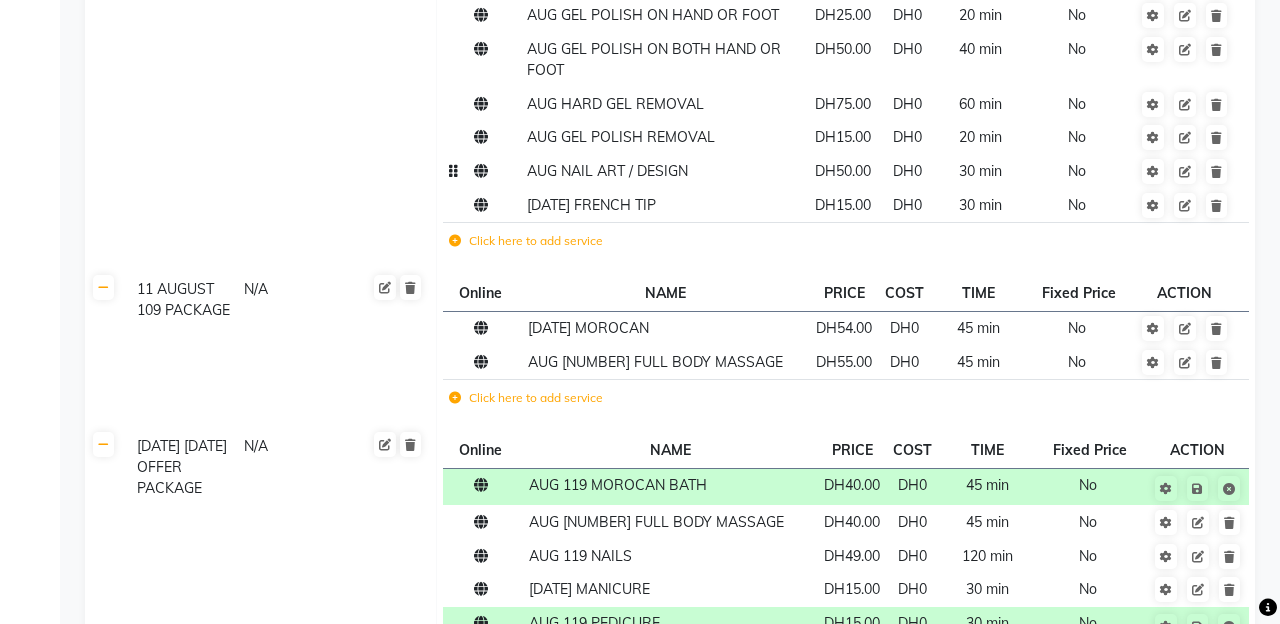 type on "AUG 119 FOOTSPA" 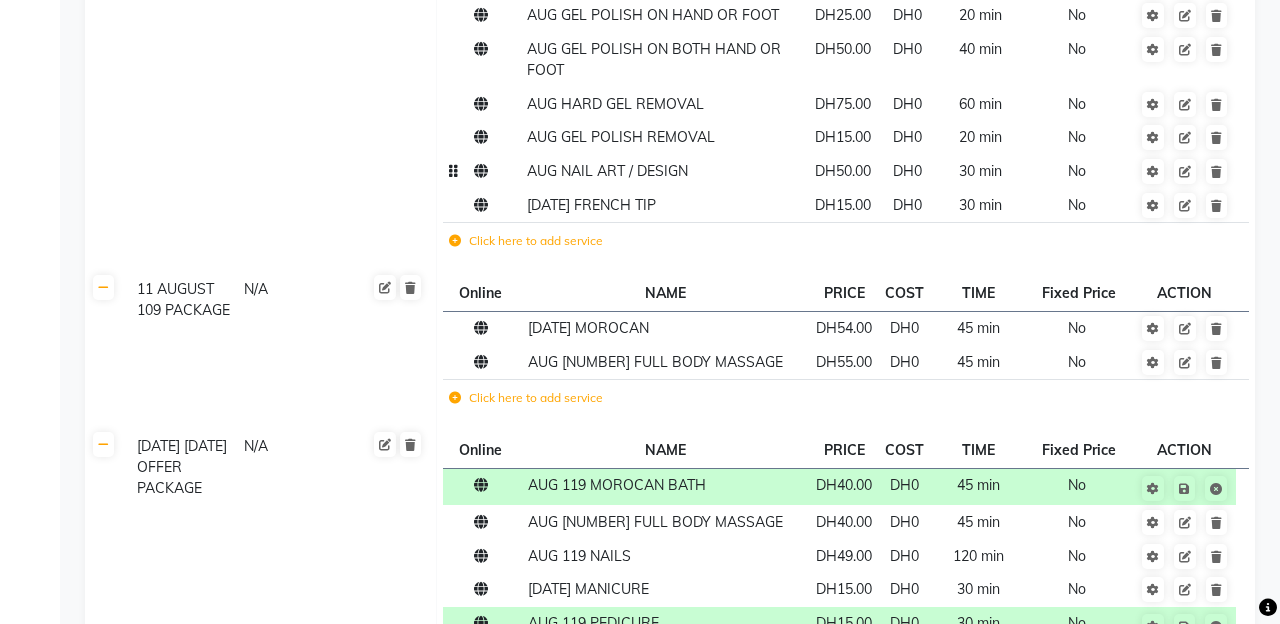 click on "[DATE] [NUMBER] [PACKAGE]" 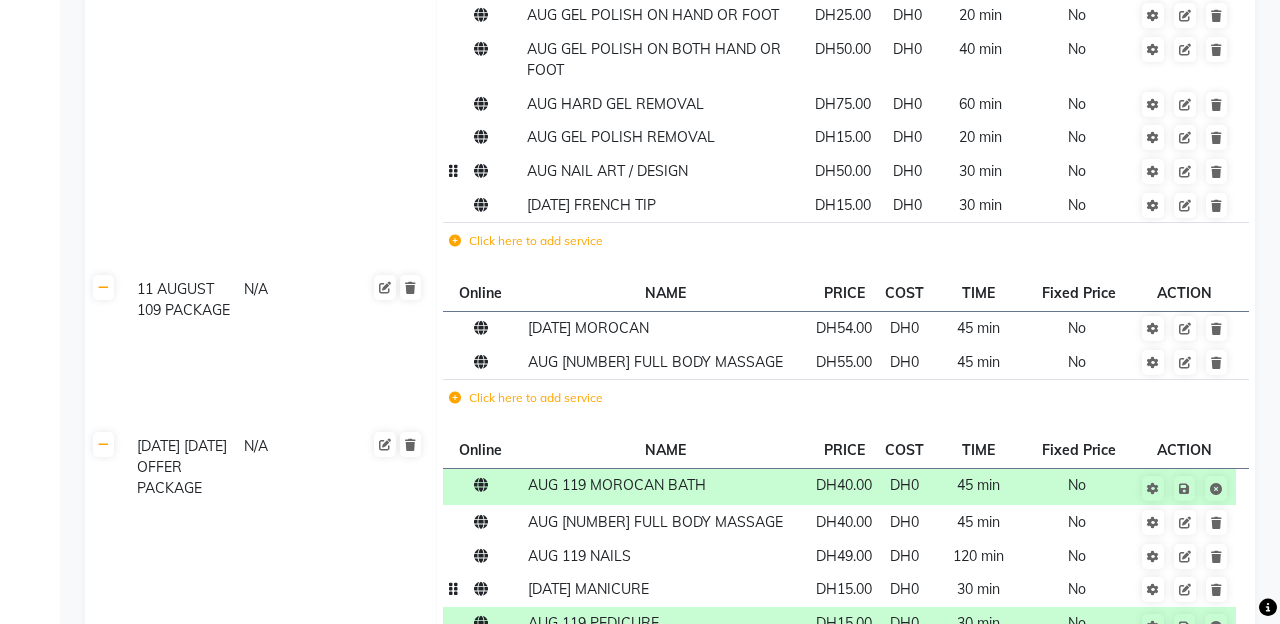 click on "DH15.00" 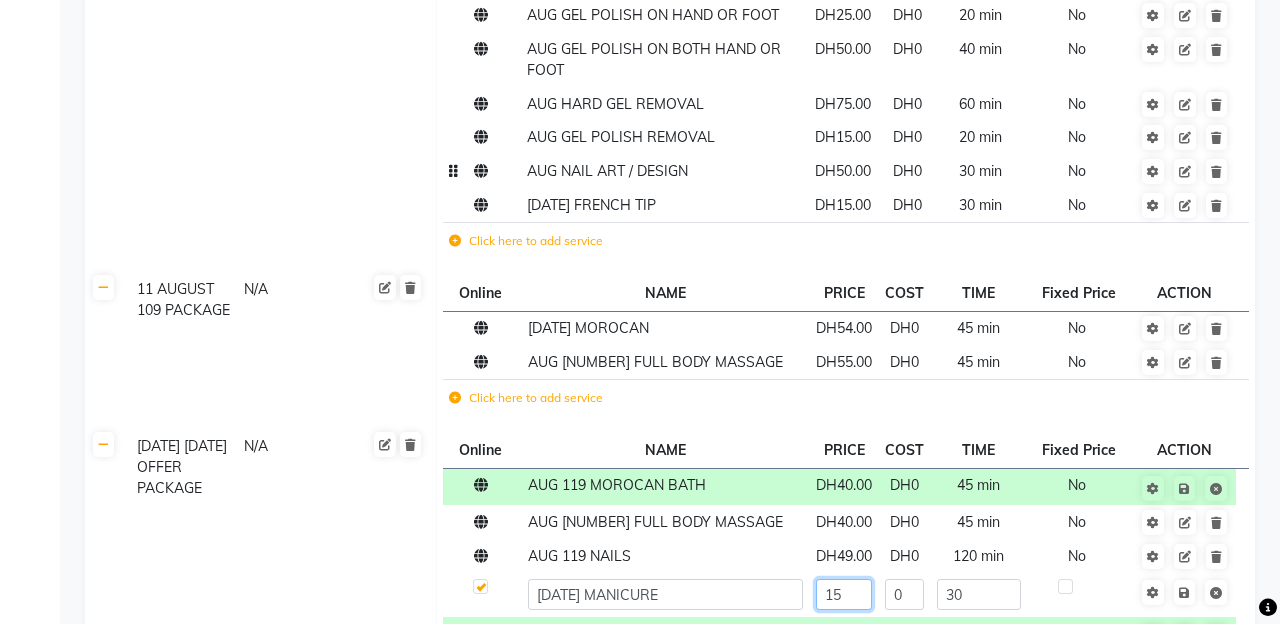 click on "15" 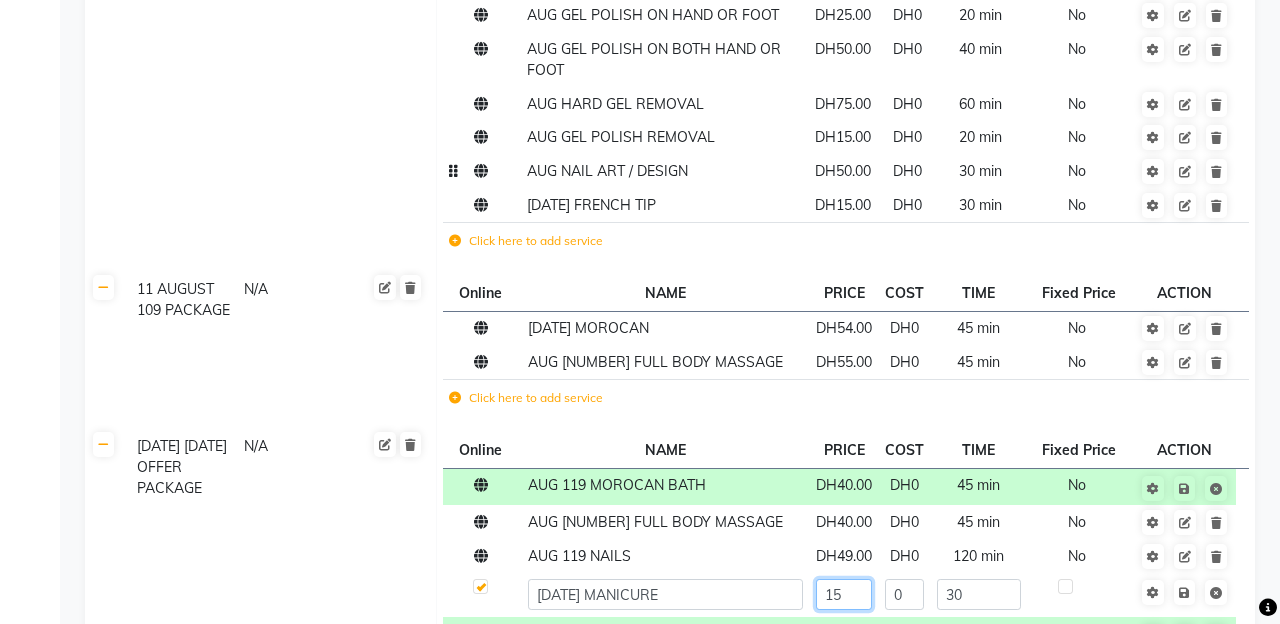 type on "1" 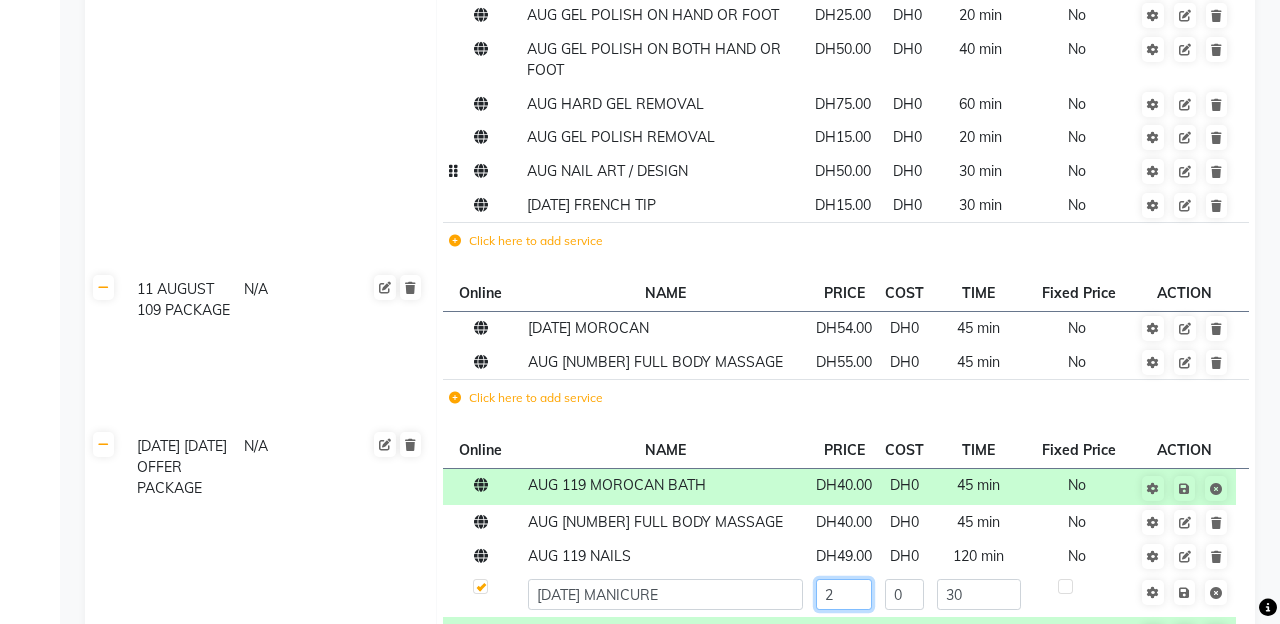 type on "20" 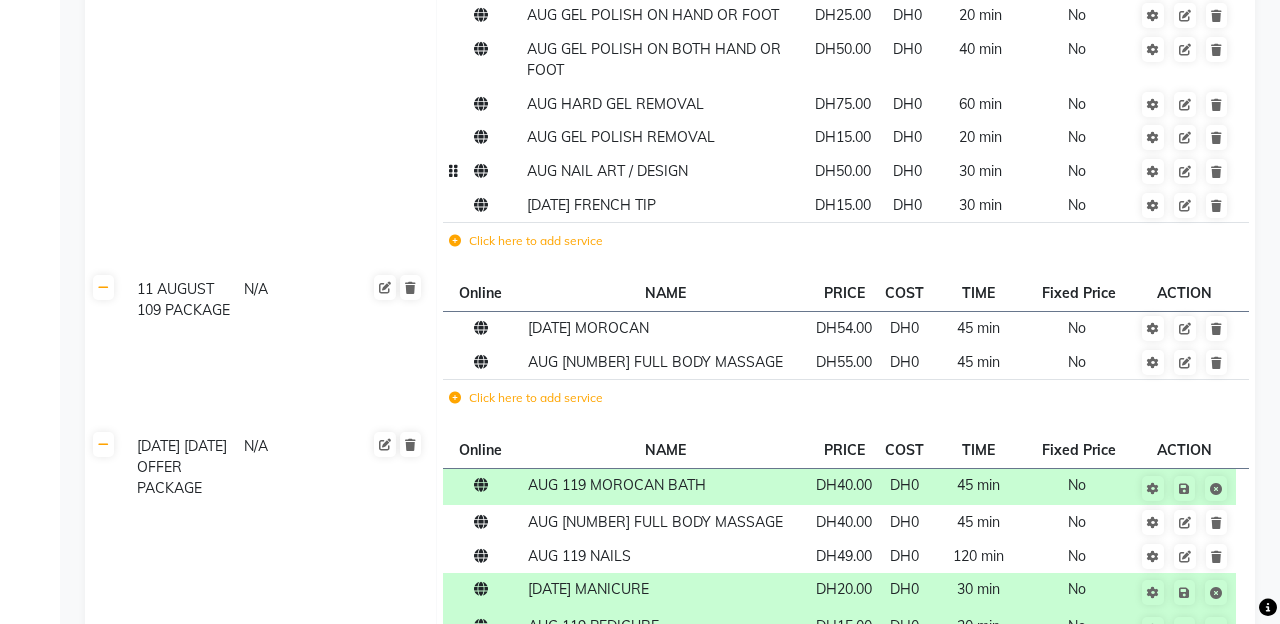 click on "AUG 119 MOROCAN BATH DH40.00 DH0 45 min  No  AUG 119 FULL BODY MASSAGE DH40.00 DH0 45 min  No  AUG 119 NAILS DH49.00 DH0 120 min  No  AUG 119 MANICURE DH20.00 DH0 30 min  No  AUG 119 PEDICURE DH15.00 DH0 30 min  No  AUG 119 FOOTSPA DH14.00 DH0 20 min  No  Click here to add service" 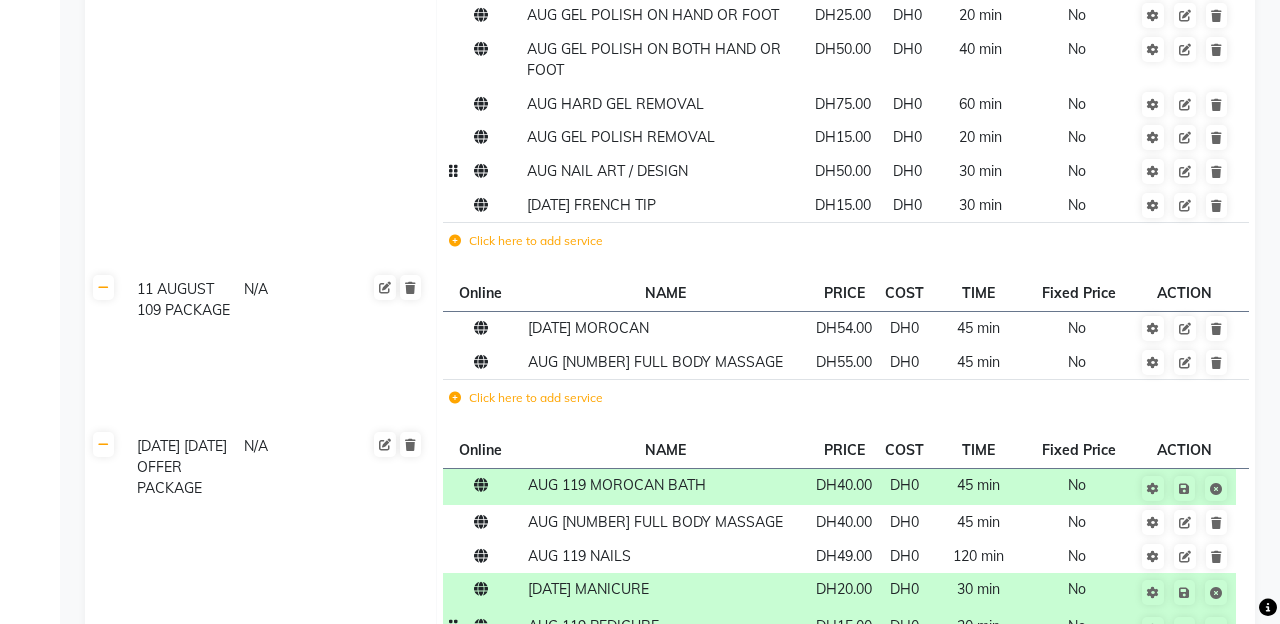 click on "DH15.00" 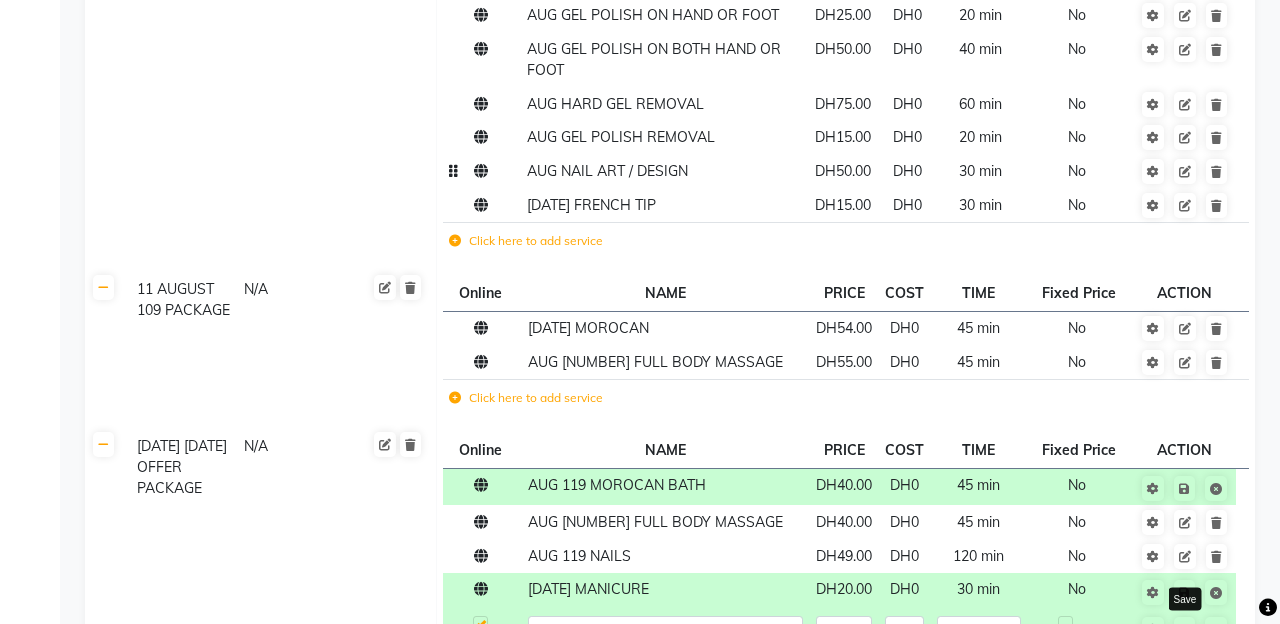 click 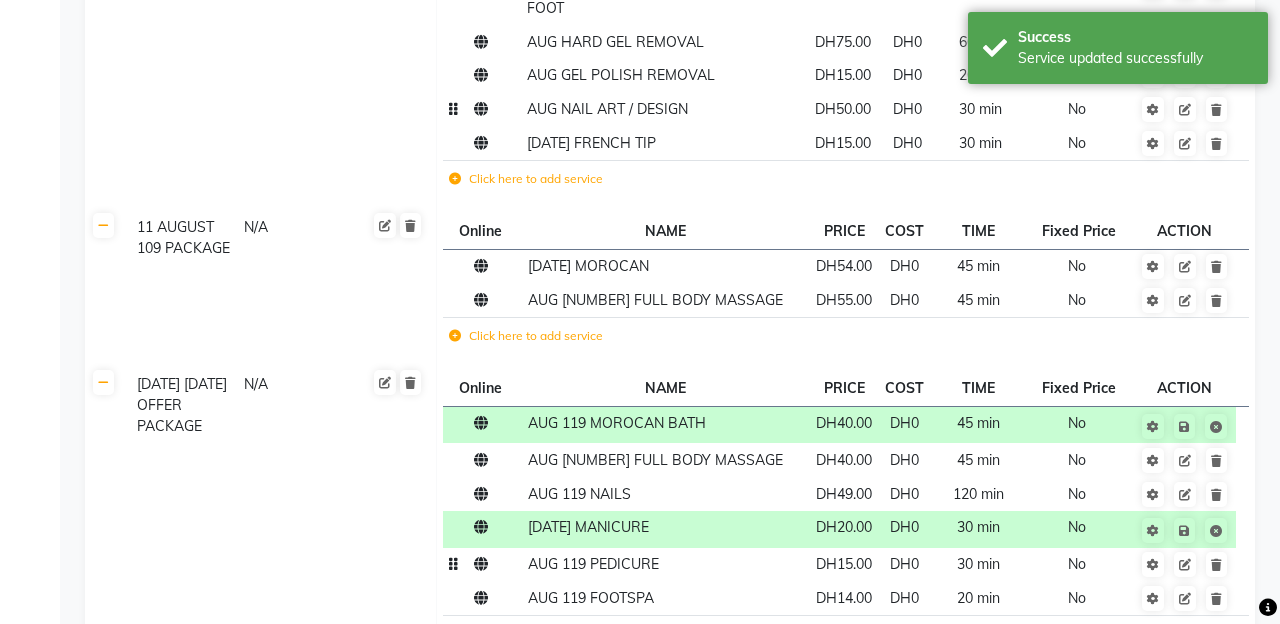 scroll, scrollTop: 6438, scrollLeft: 0, axis: vertical 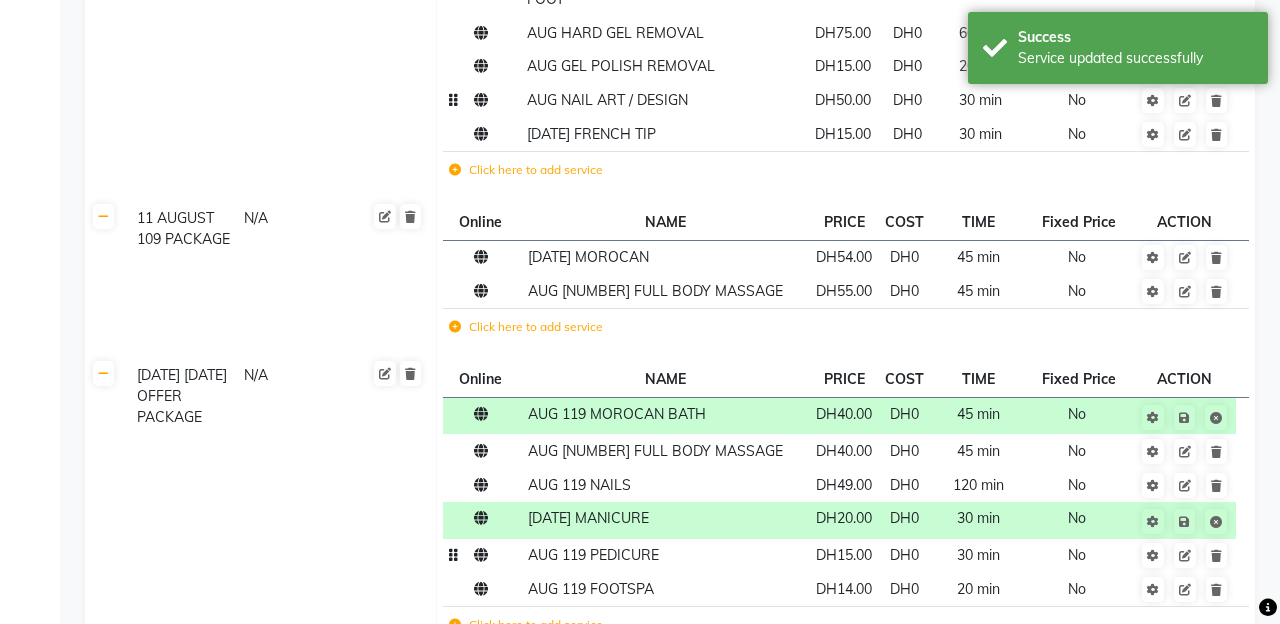 click on "Save Changes" 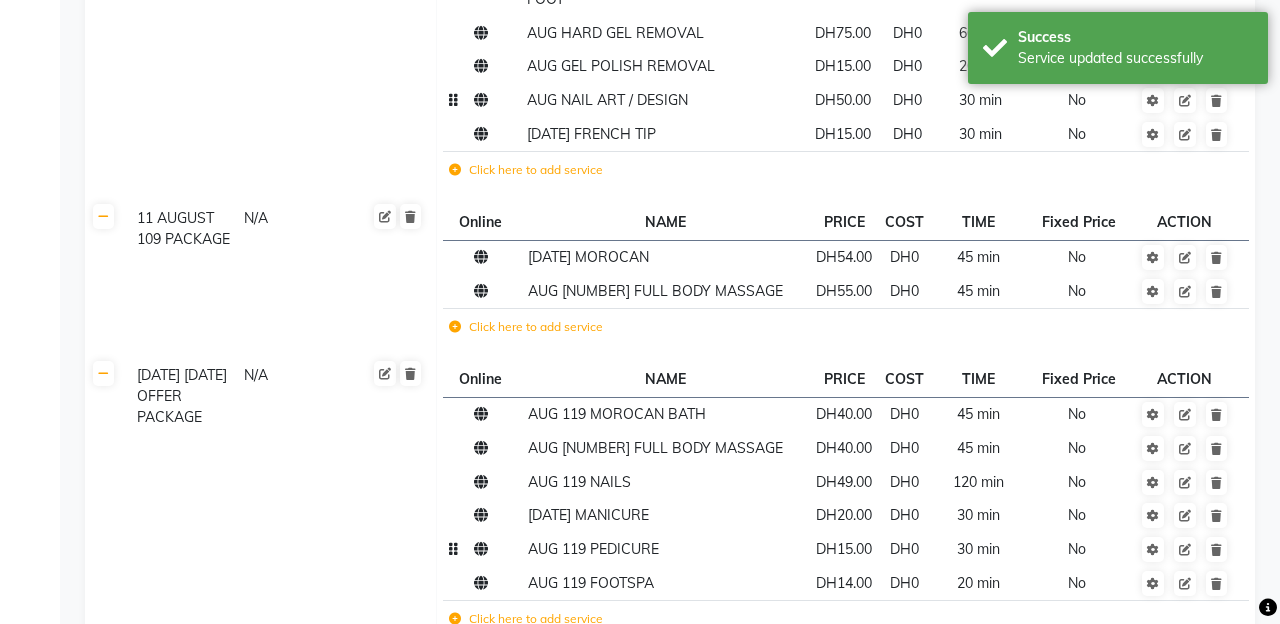 scroll, scrollTop: 6432, scrollLeft: 0, axis: vertical 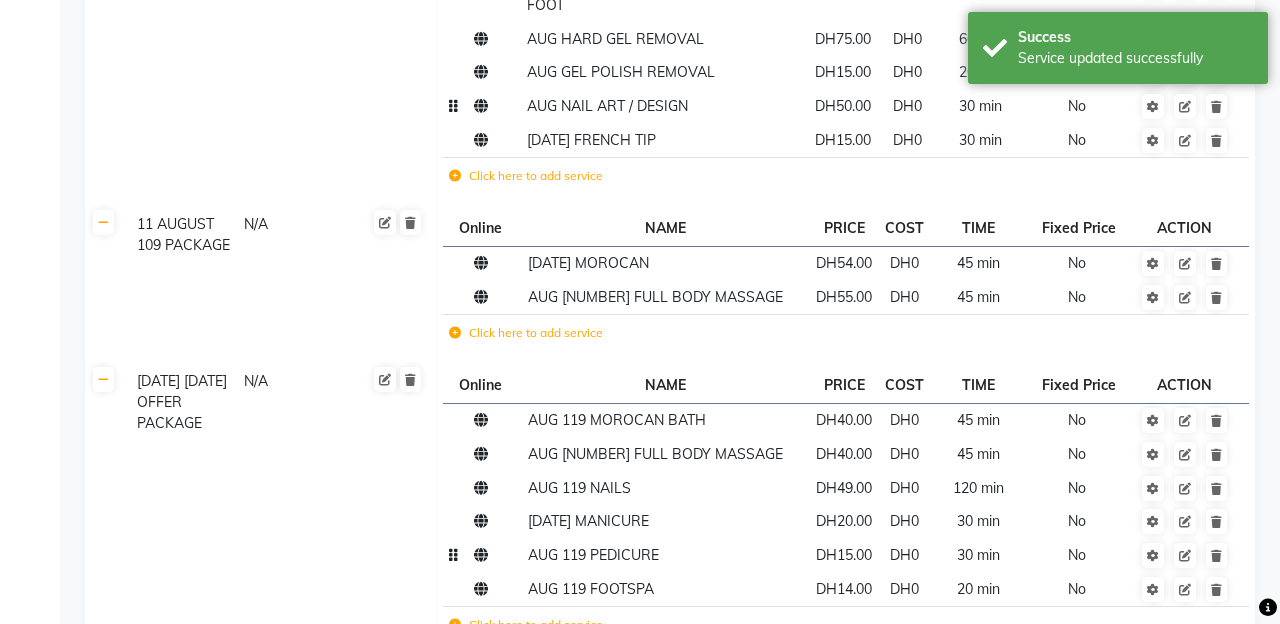 click at bounding box center [479, 686] 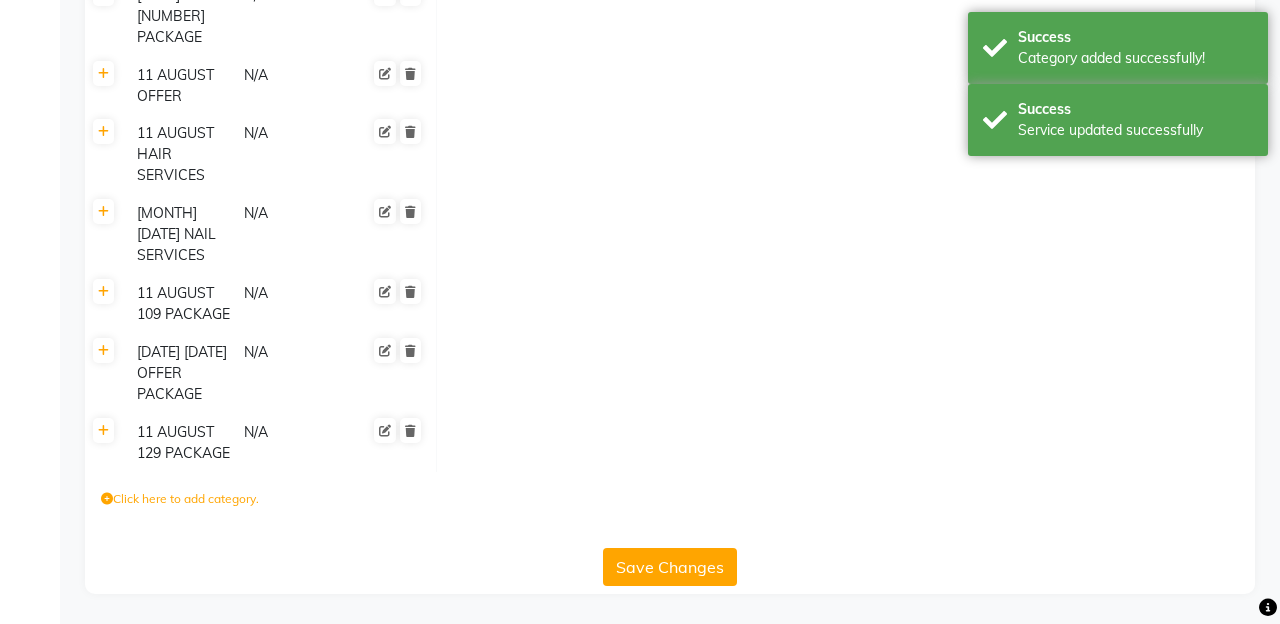scroll, scrollTop: 3521, scrollLeft: 0, axis: vertical 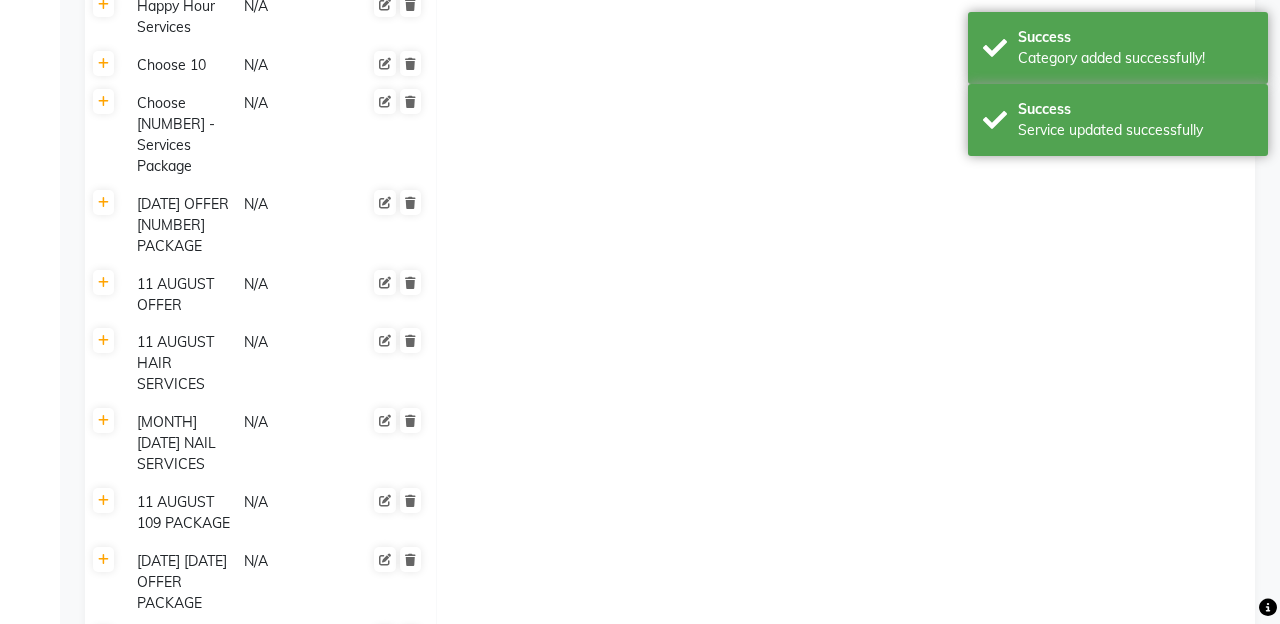 click on "[DATE] [NUMBER] [PACKAGE]" 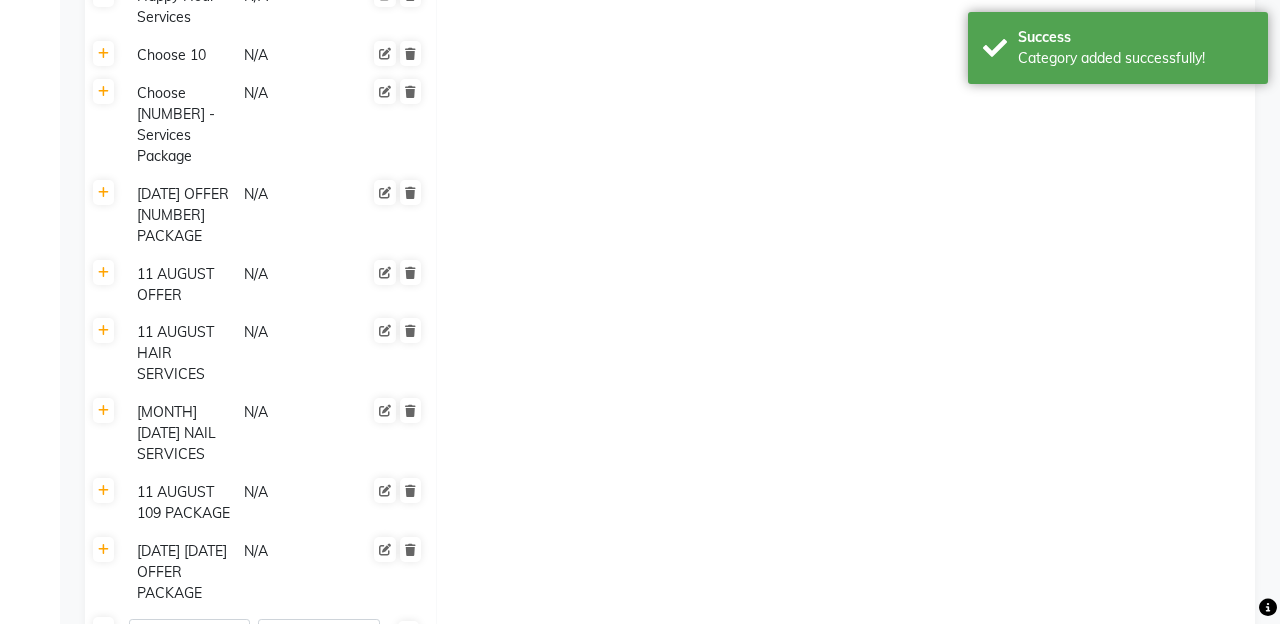 click 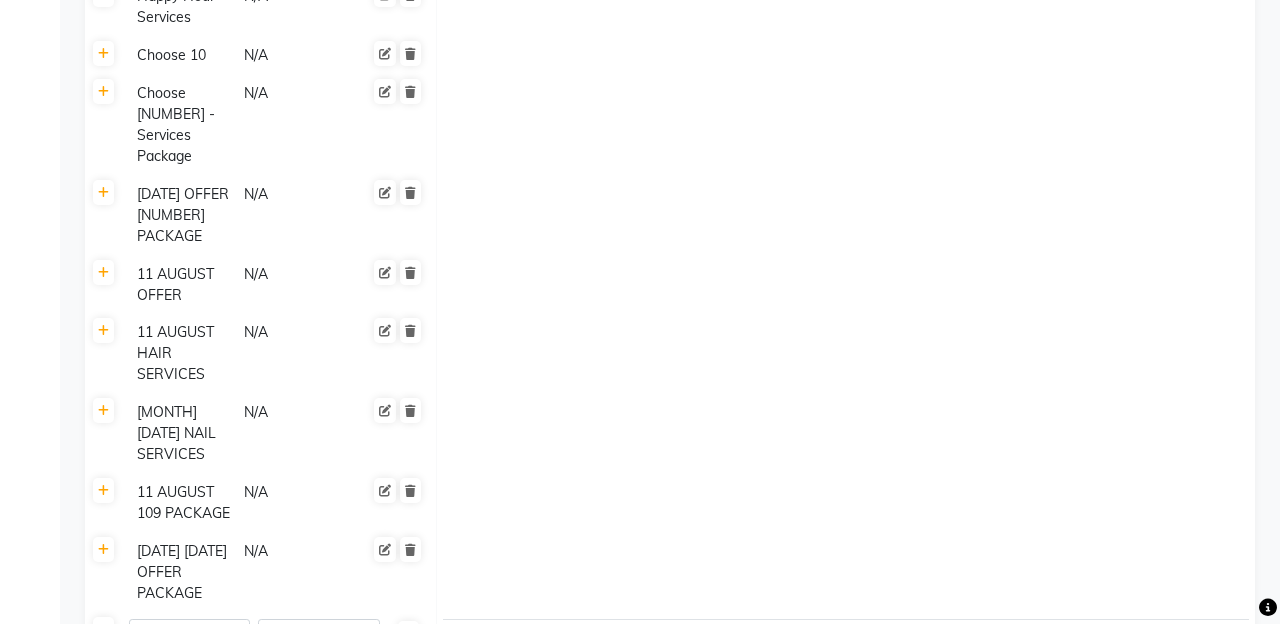 click on "Click here to add service" 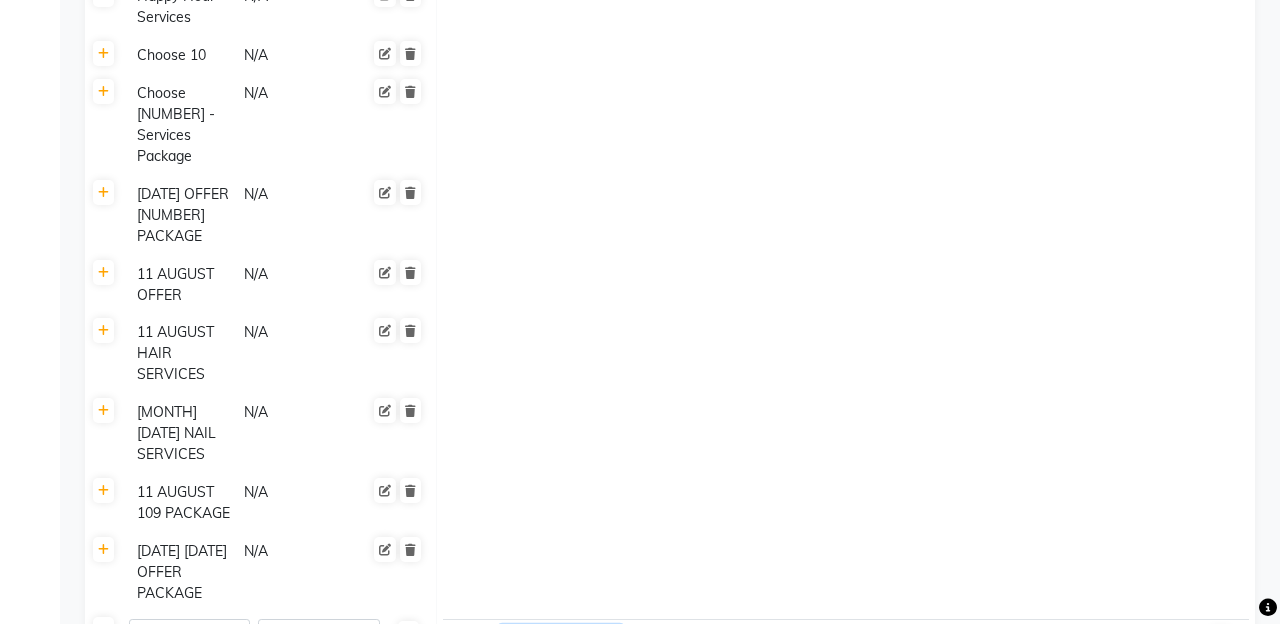 click 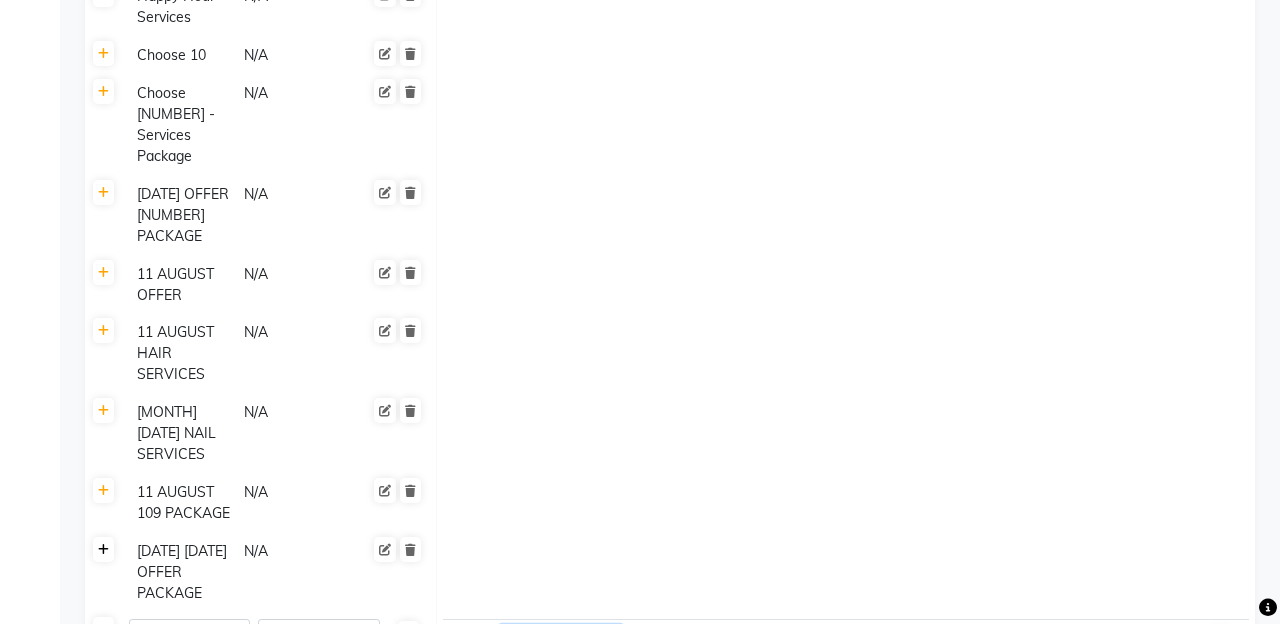 type on "AUG 129 MOROCAN" 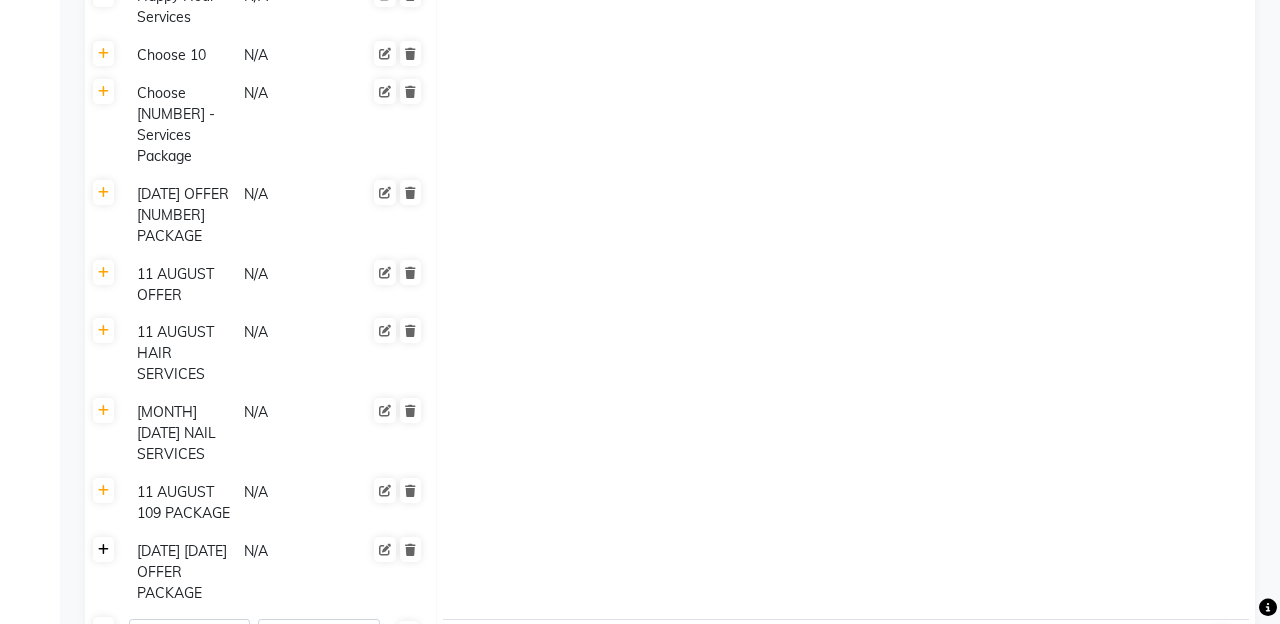 scroll, scrollTop: 0, scrollLeft: 0, axis: both 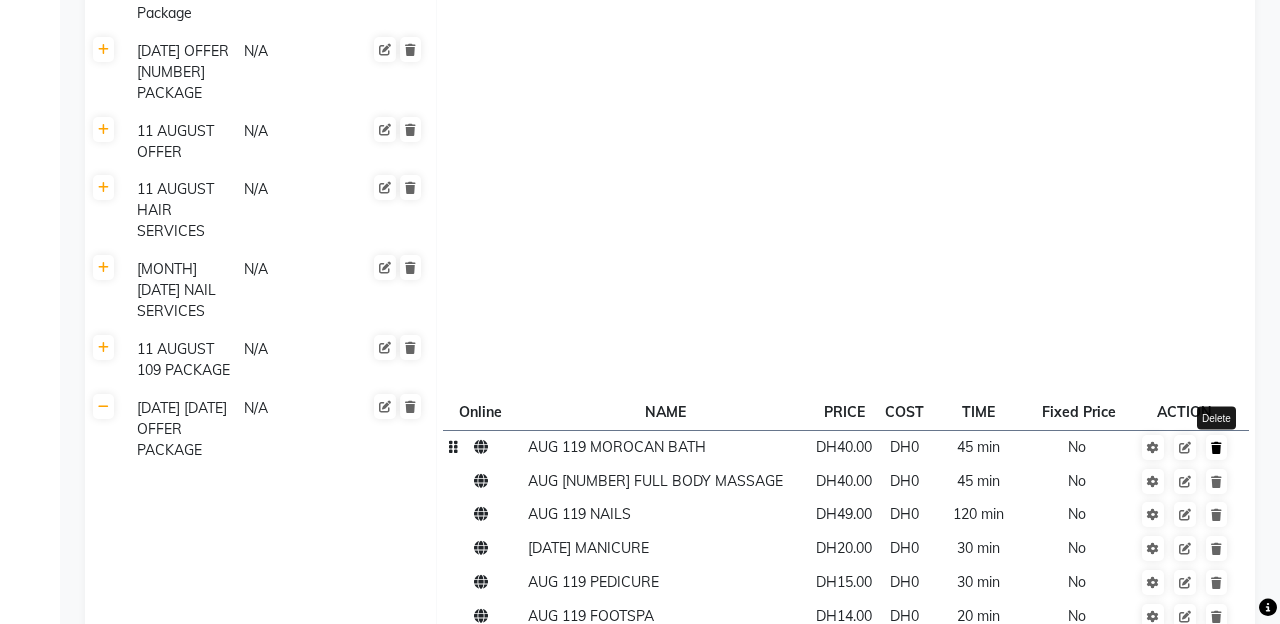 click 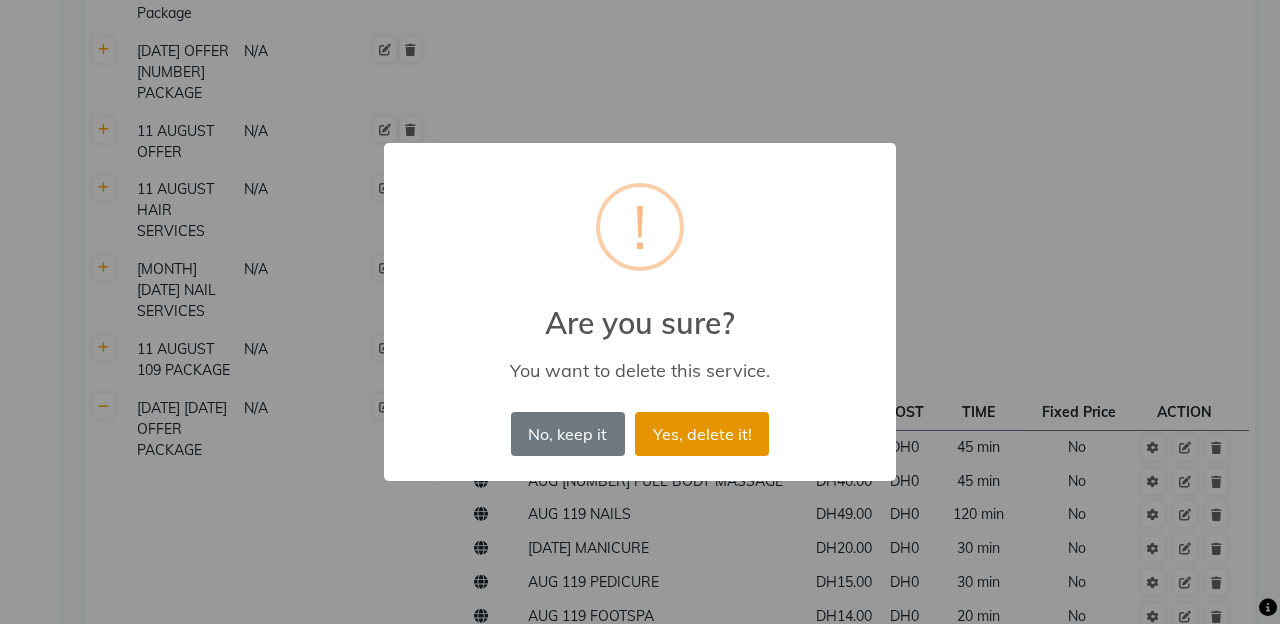 click on "Yes, delete it!" at bounding box center [702, 434] 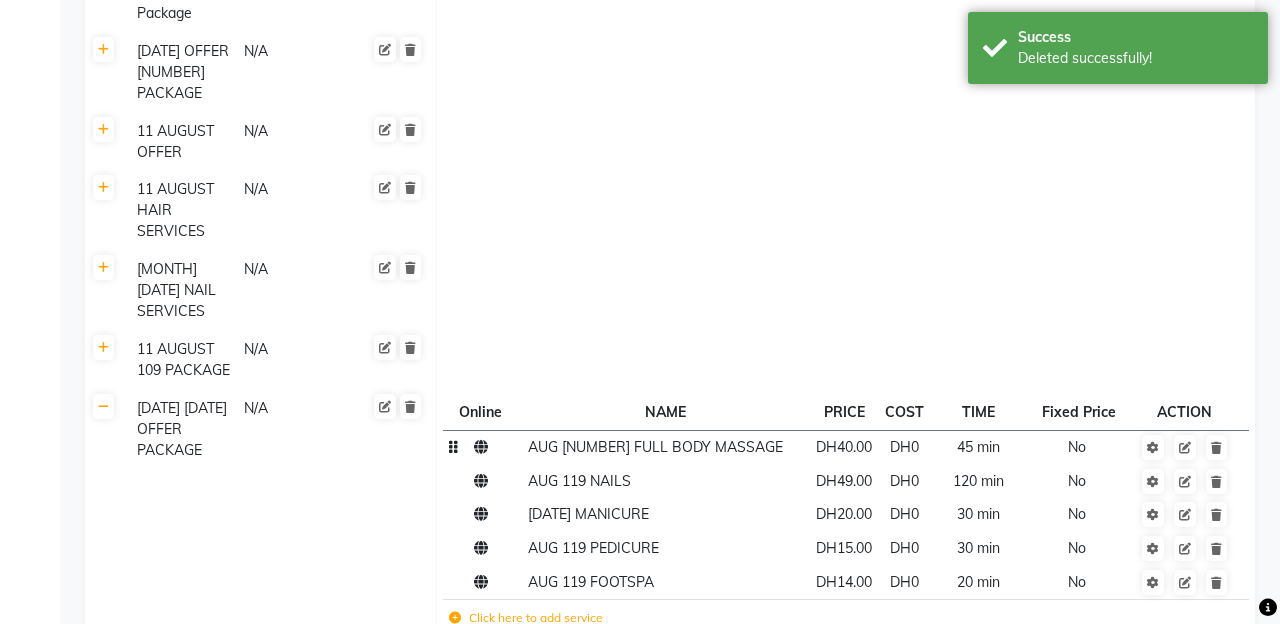 click on "AUG 119 FULL BODY MASSAGE" 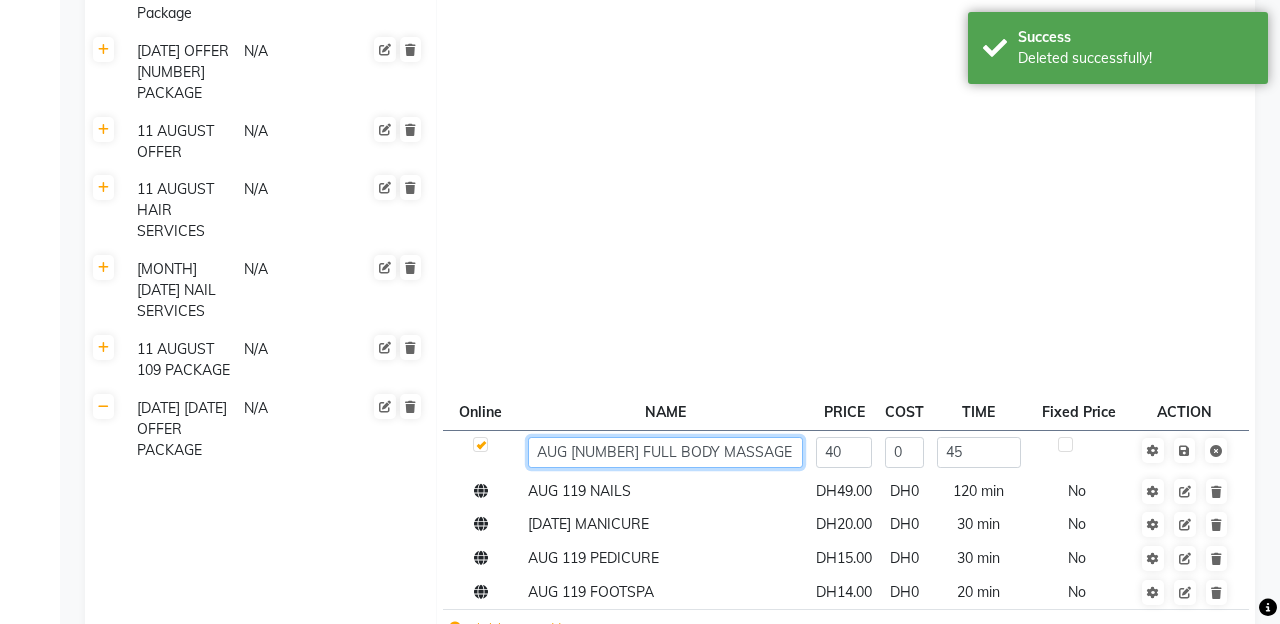 click on "AUG 119 FULL BODY MASSAGE" 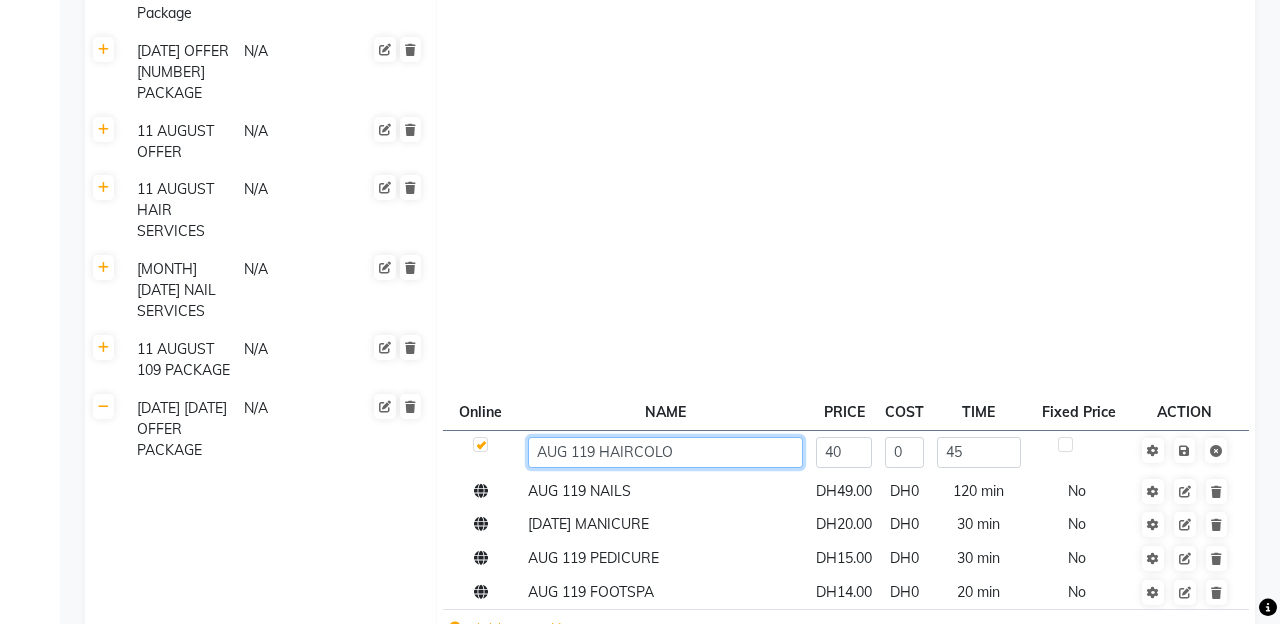 type on "[MONTH] [AMOUNT] [SERVICE]" 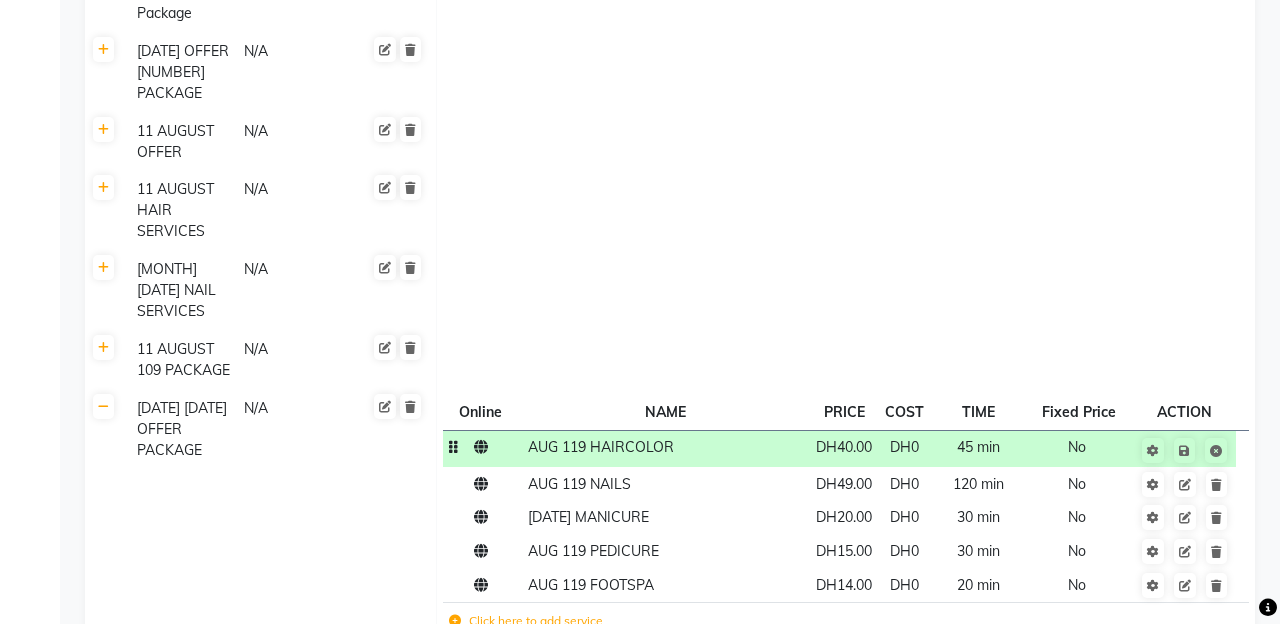 click on "DH40.00" 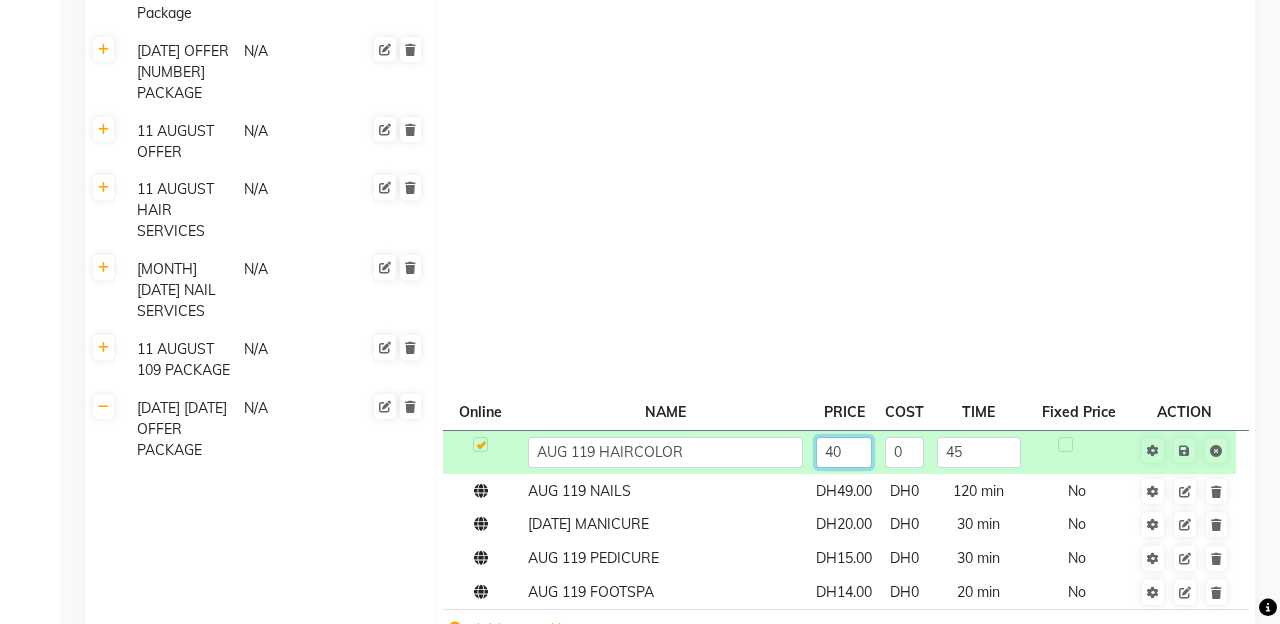 click on "40" 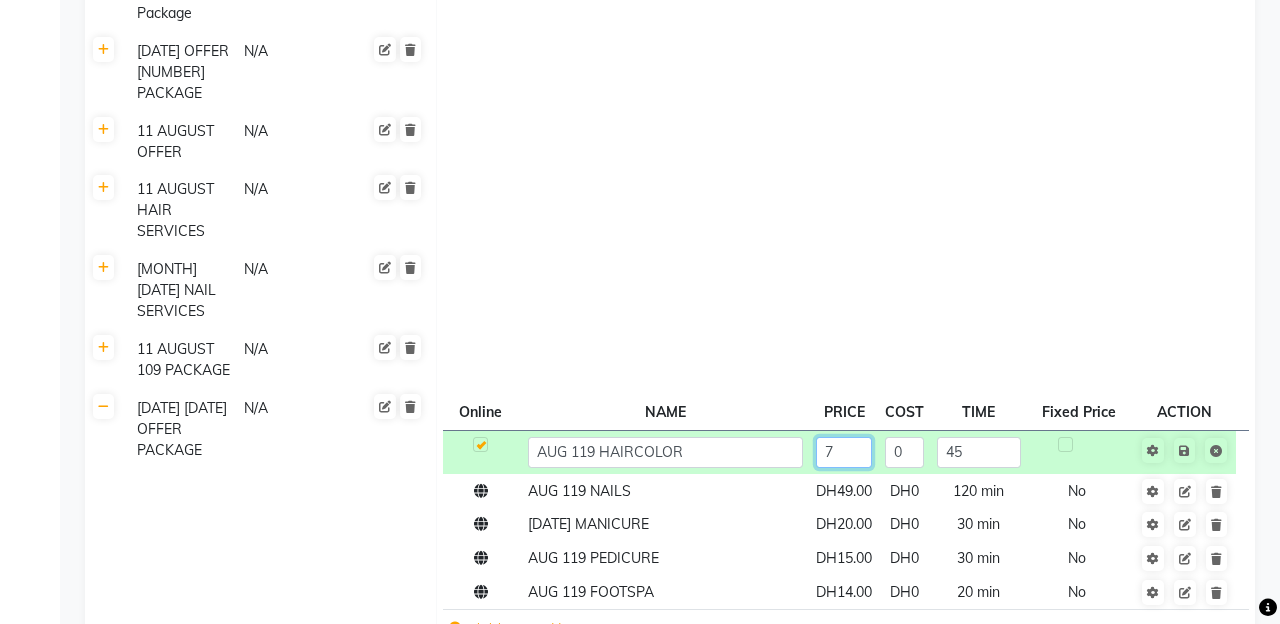 type on "79" 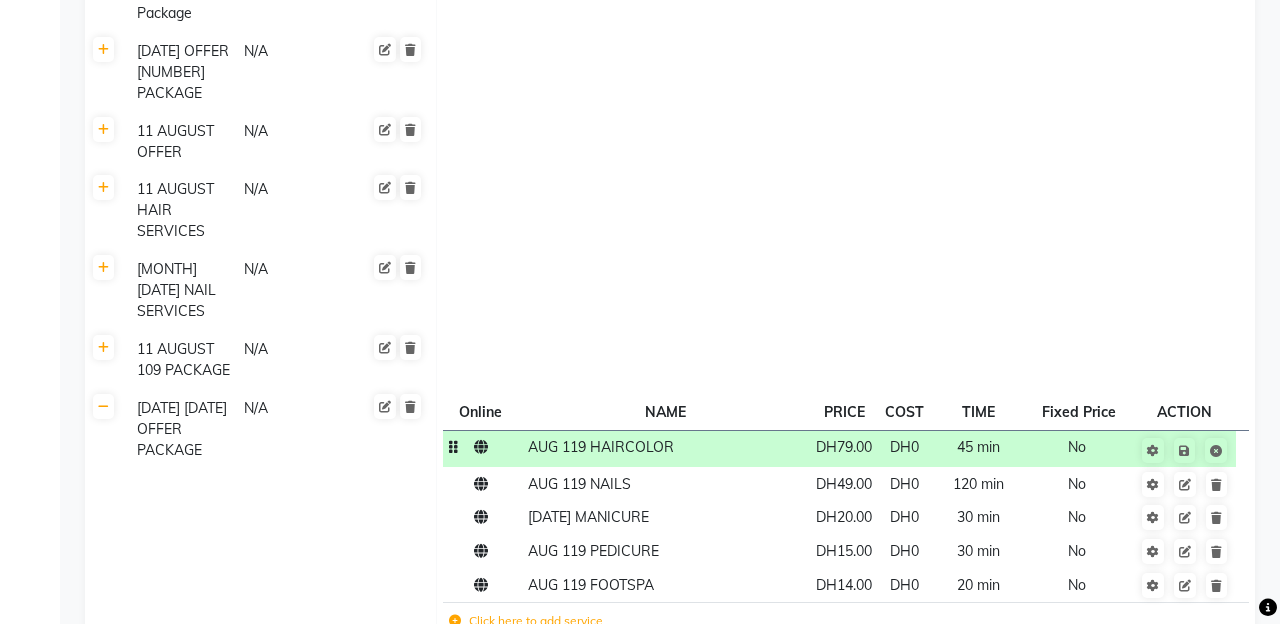 click on "45 min" 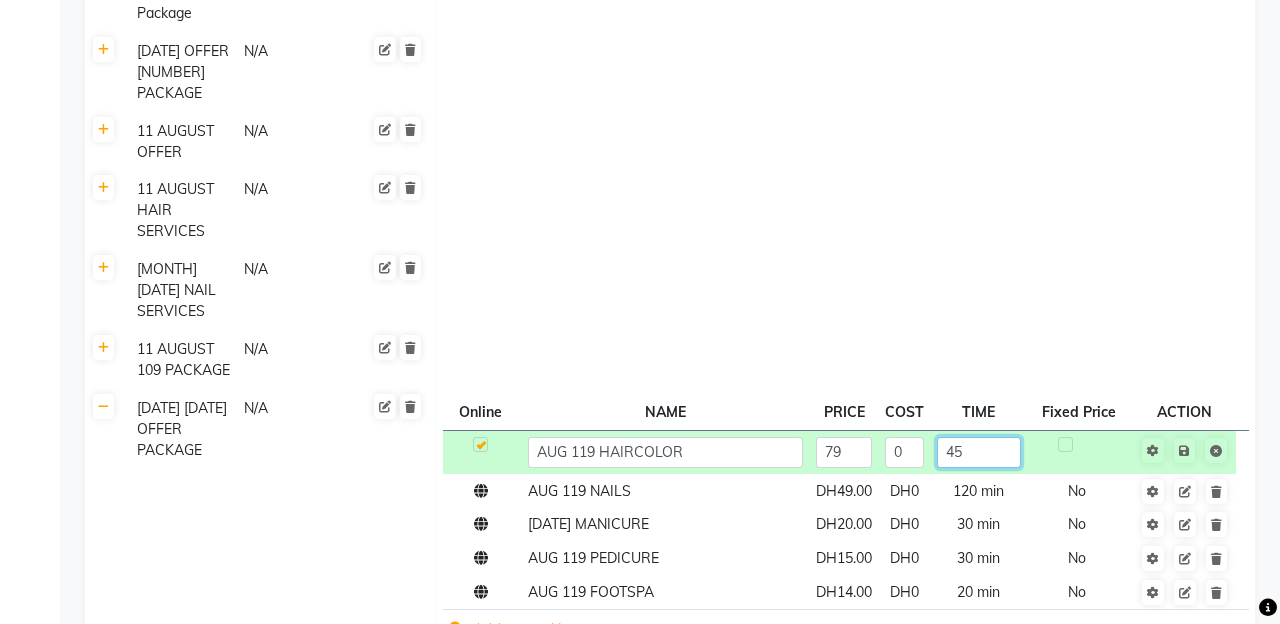 click on "45" 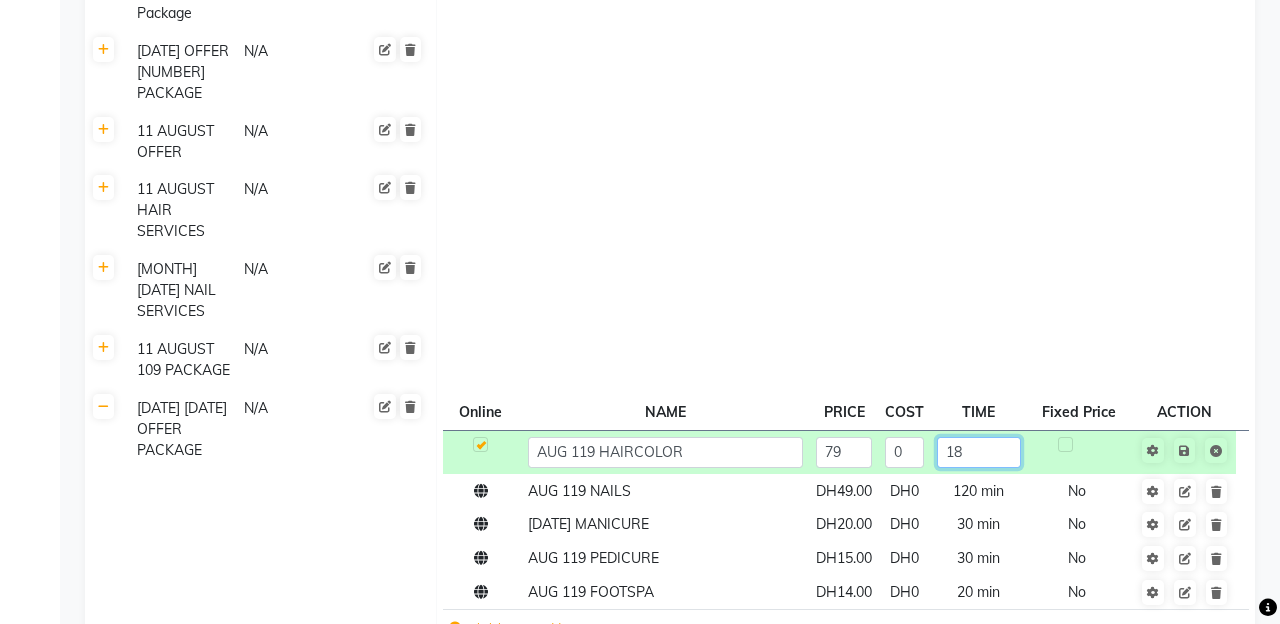 type on "180" 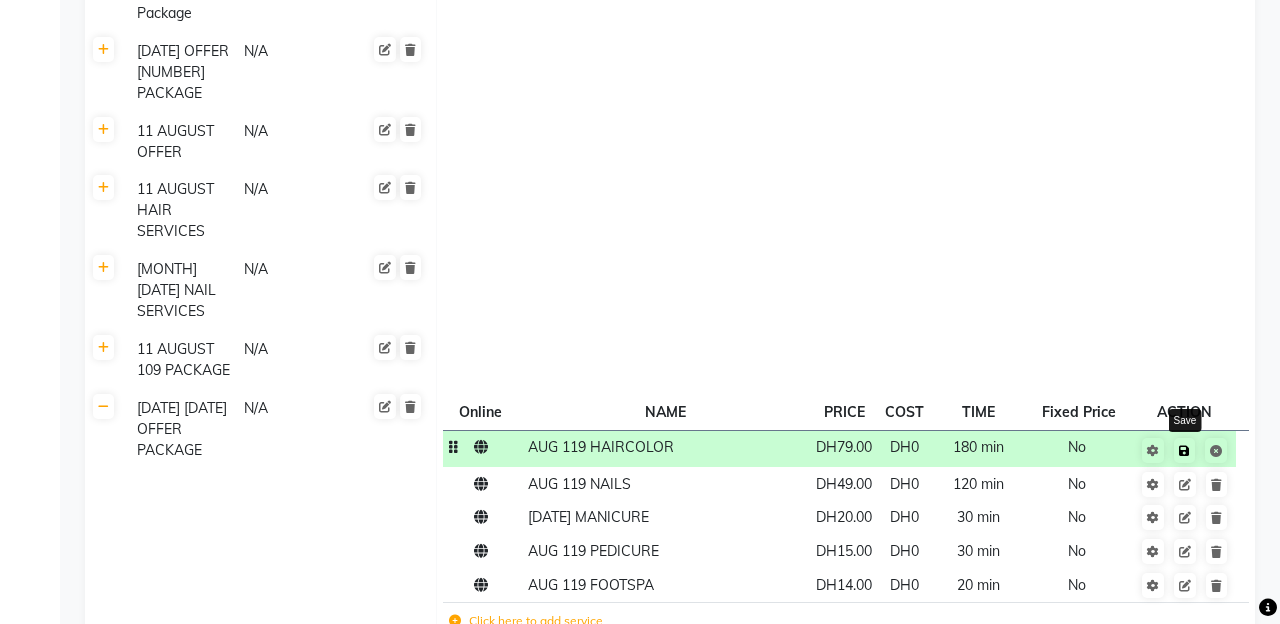 click 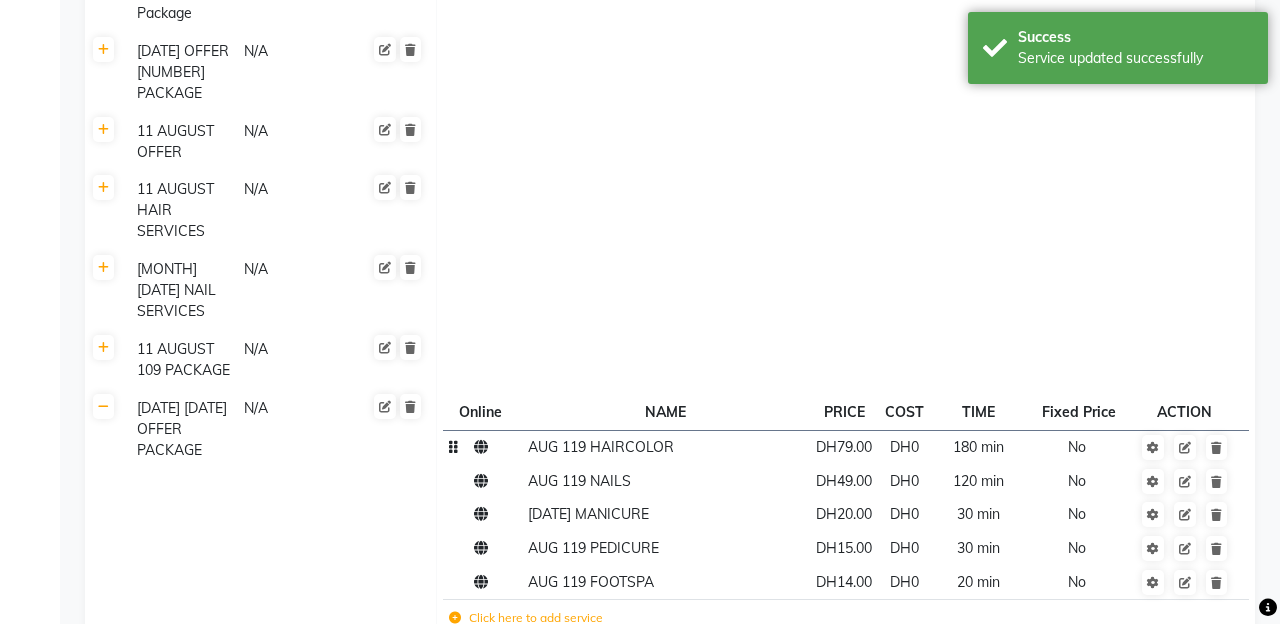 click on "DH79.00" 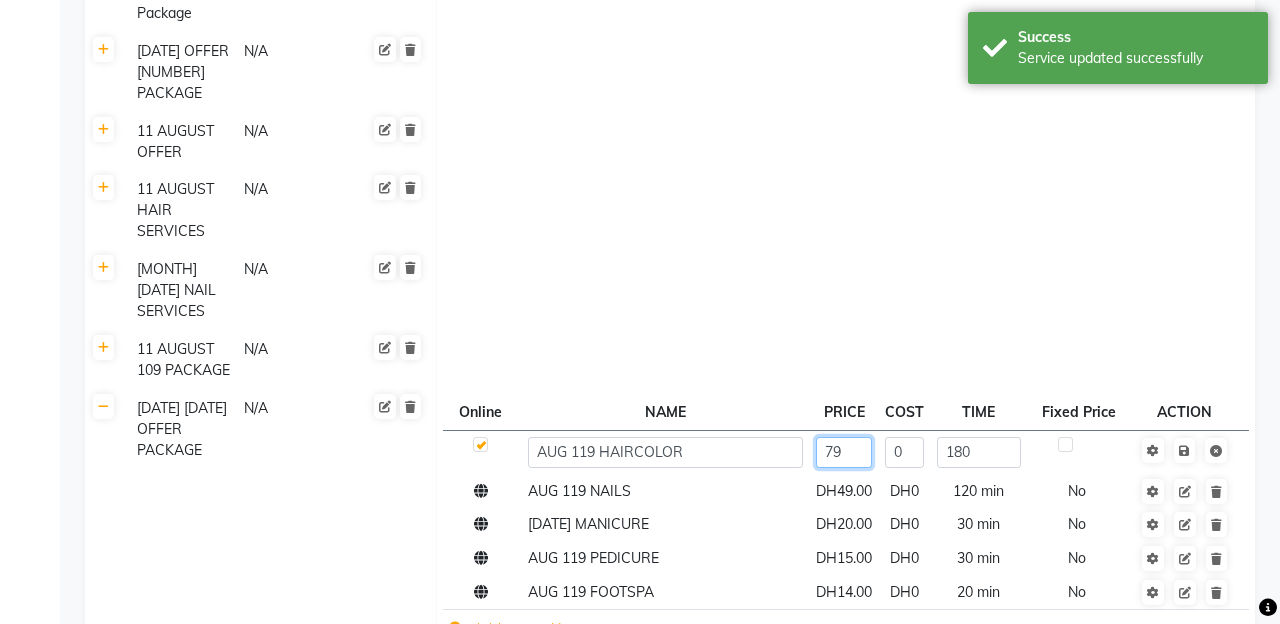 click on "79" 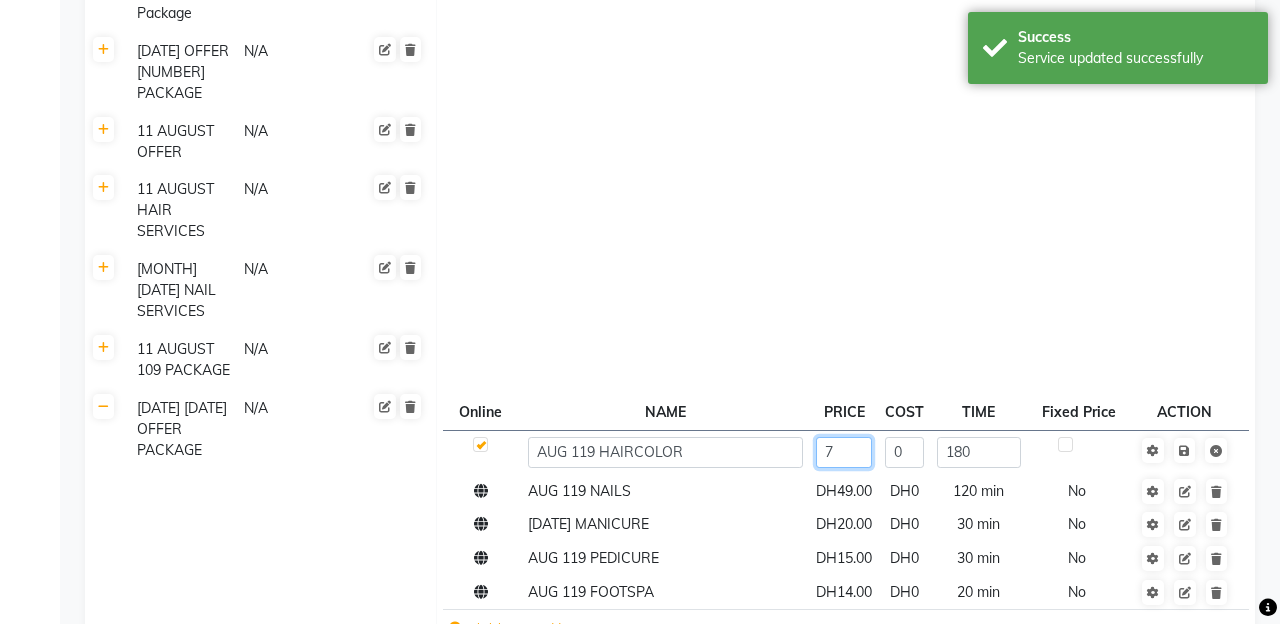 type on "75" 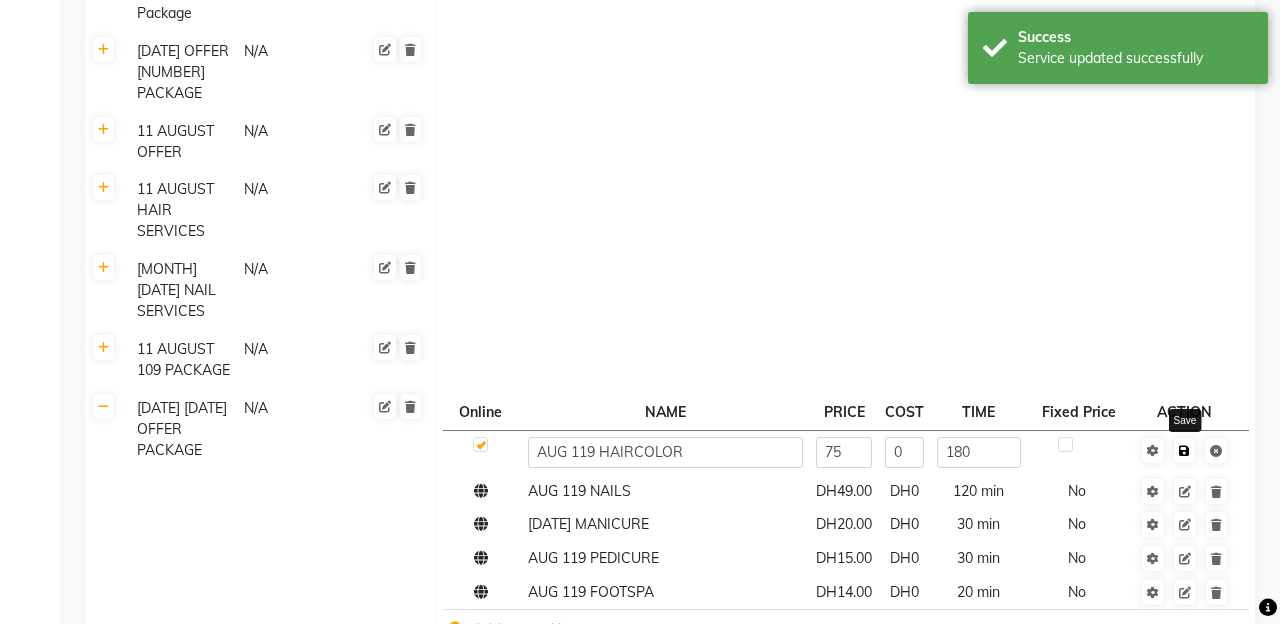 click 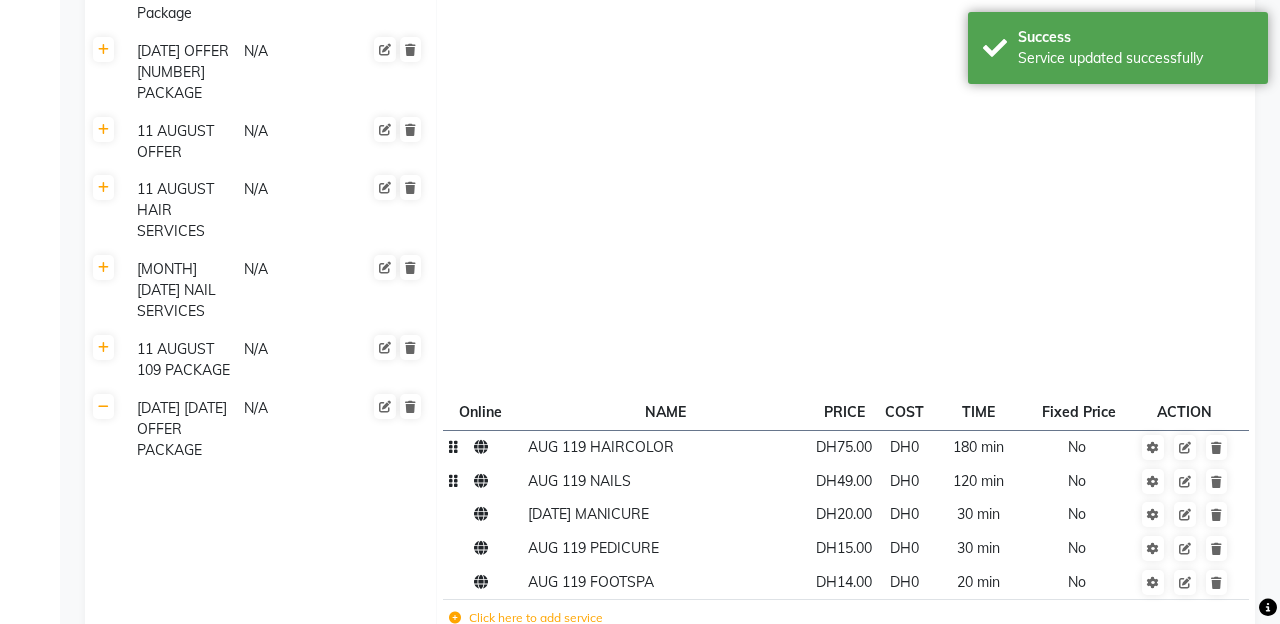 click on "DH49.00" 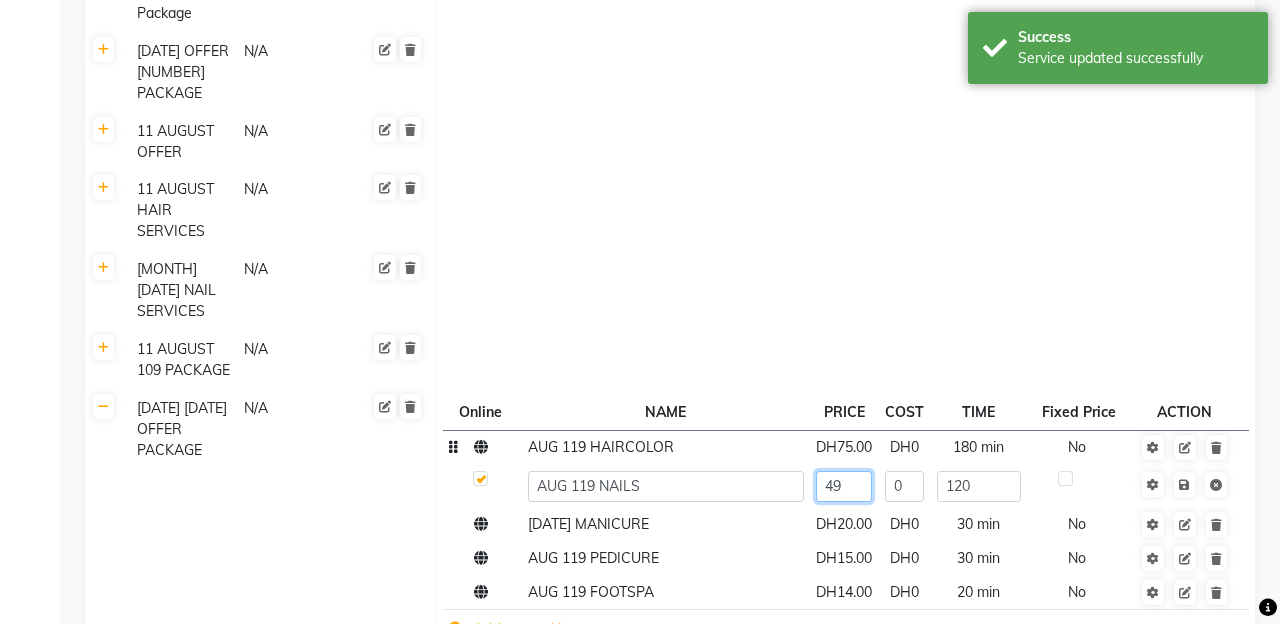 click on "49" 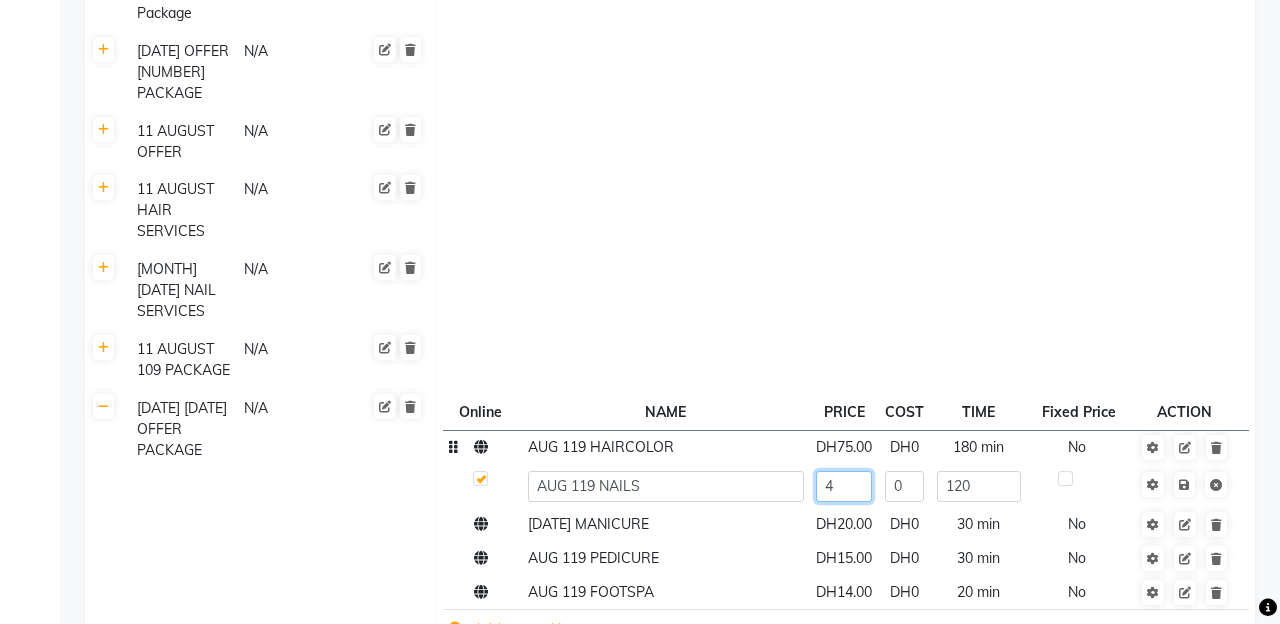 type on "44" 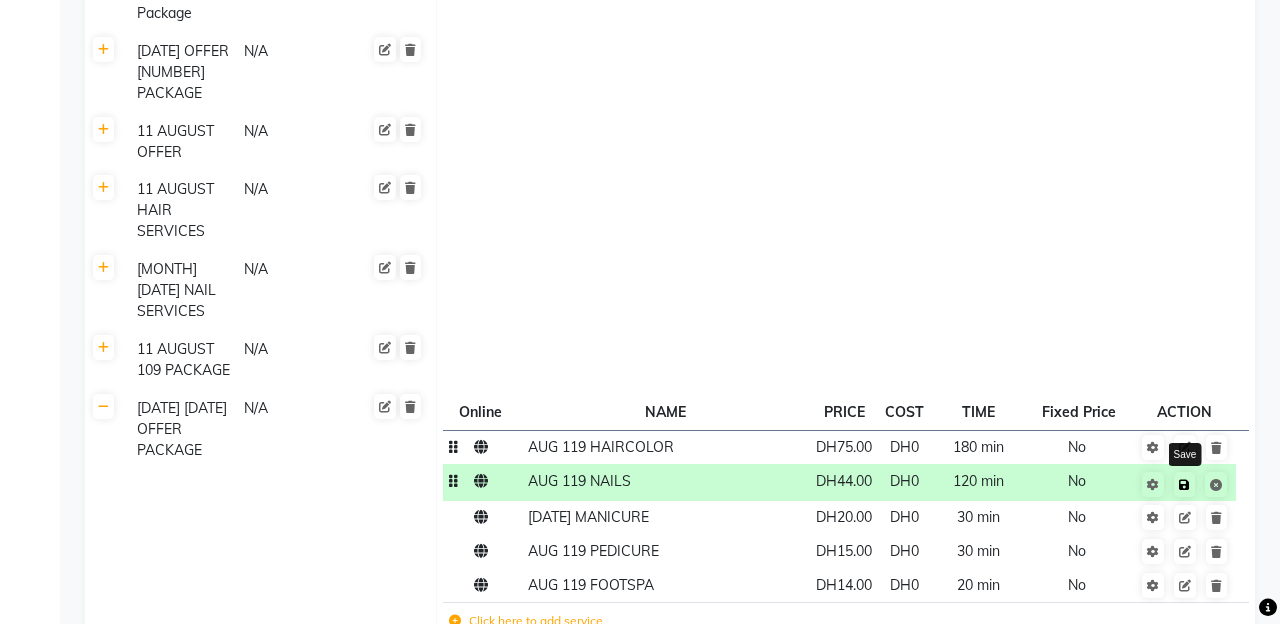 click 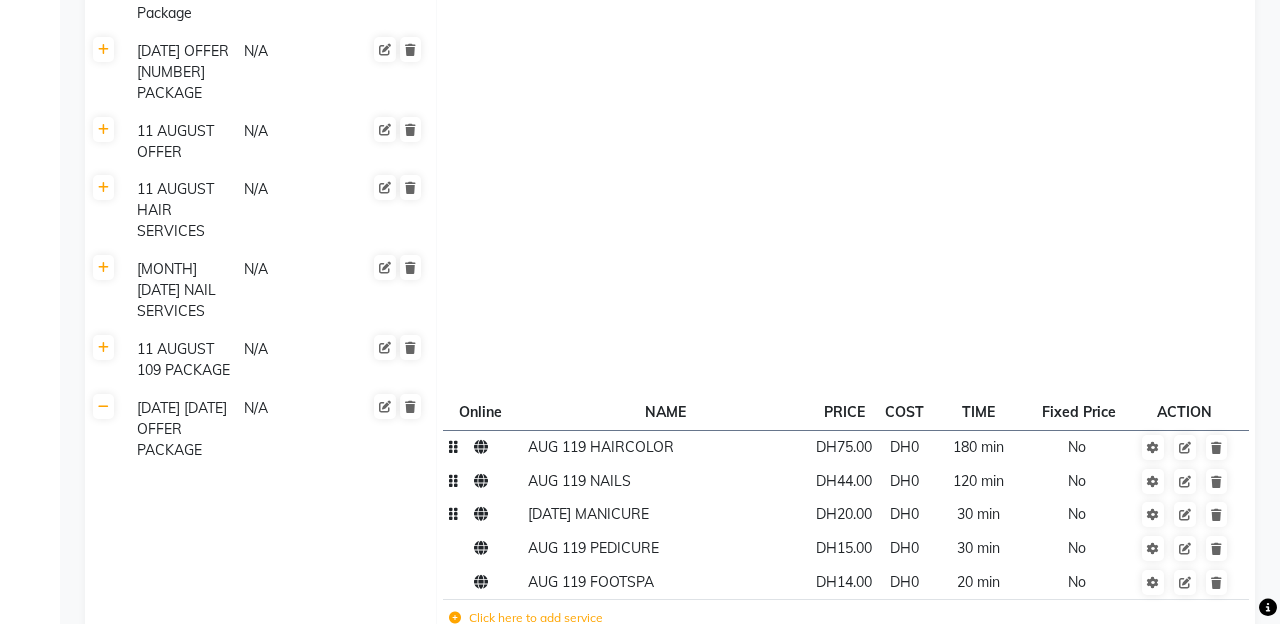 click on "DH20.00" 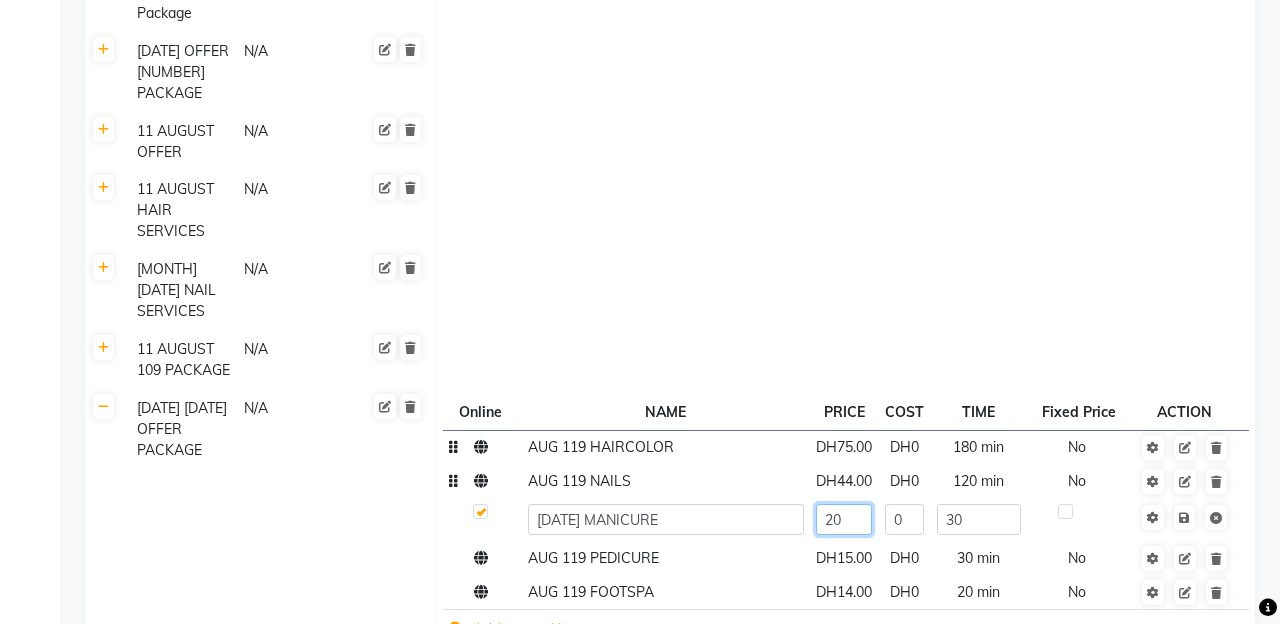 click on "20" 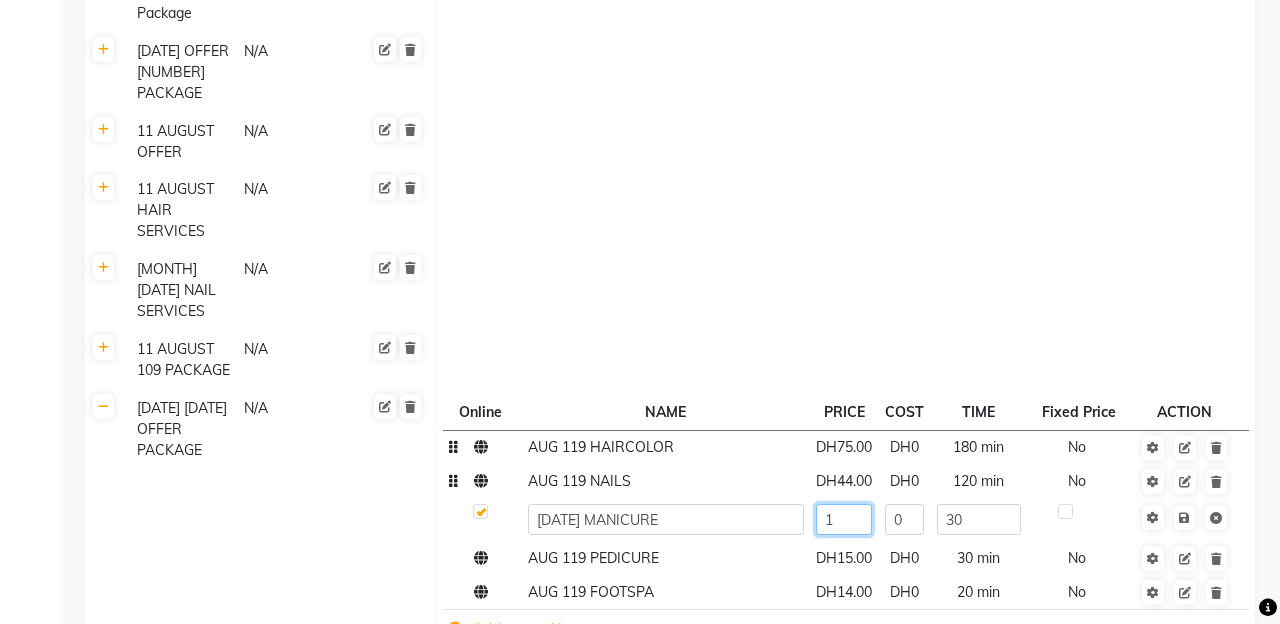 type on "15" 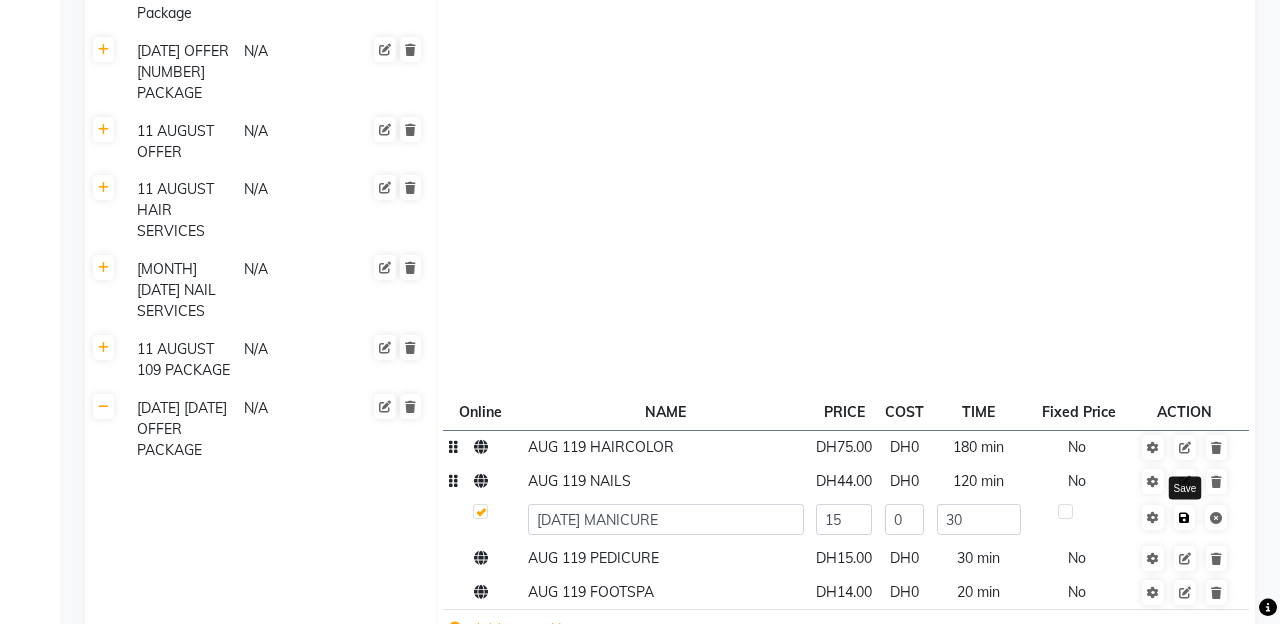 click 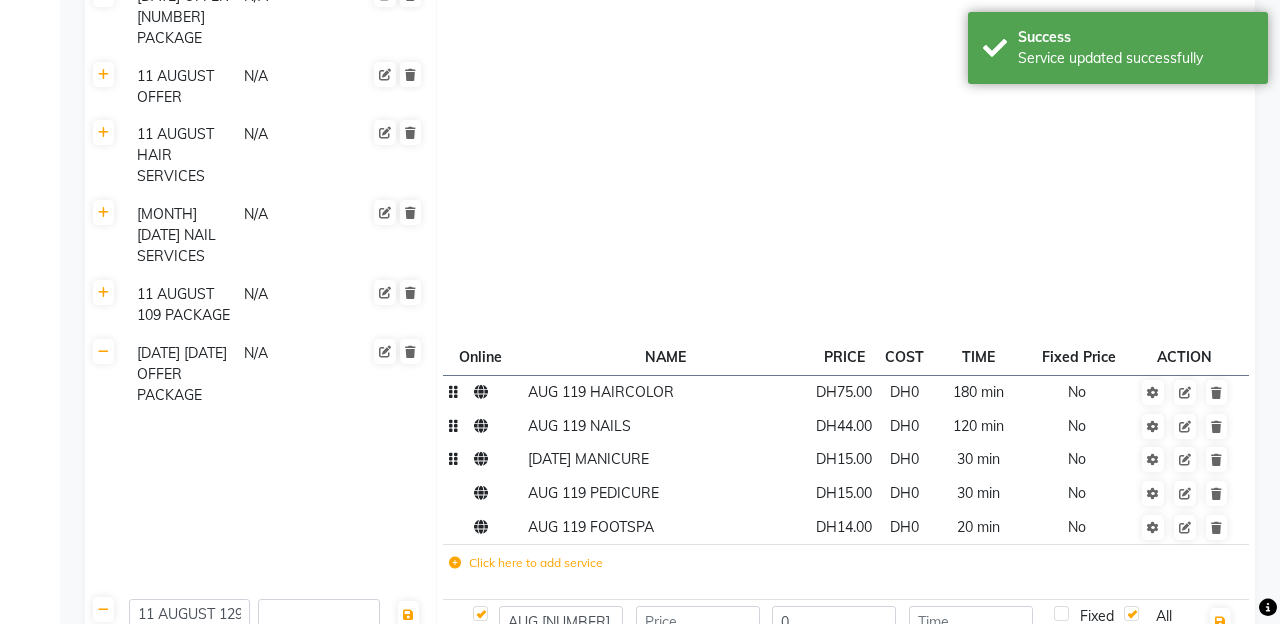 scroll, scrollTop: 3744, scrollLeft: 0, axis: vertical 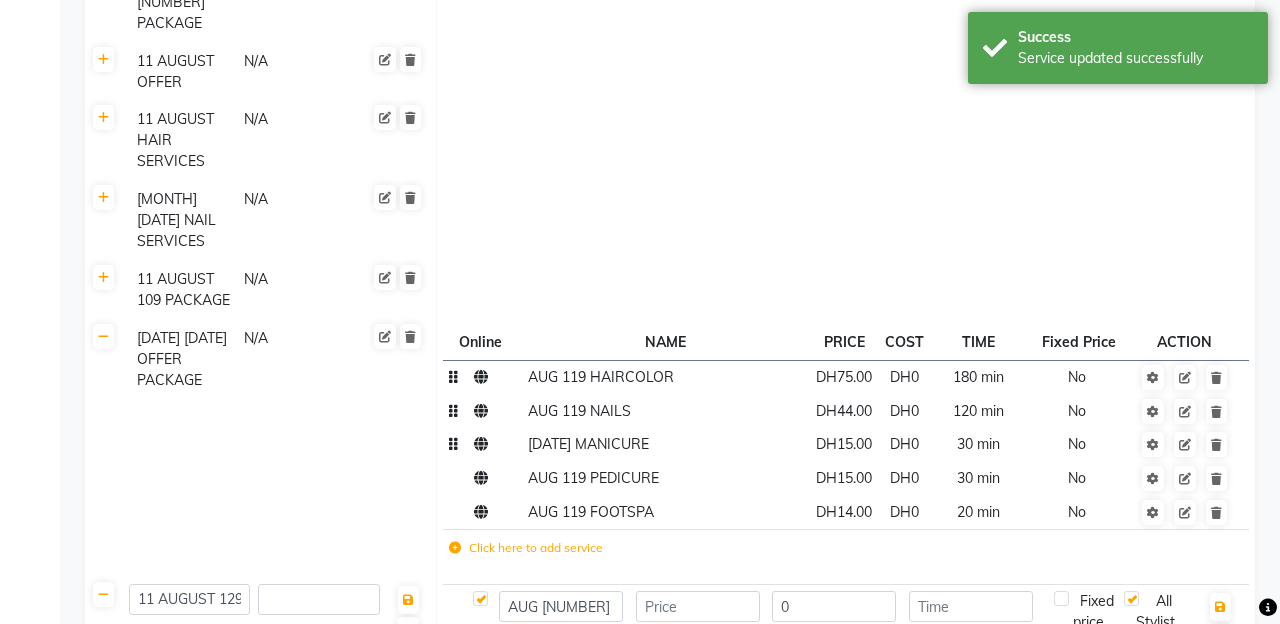 click on "Save Changes" 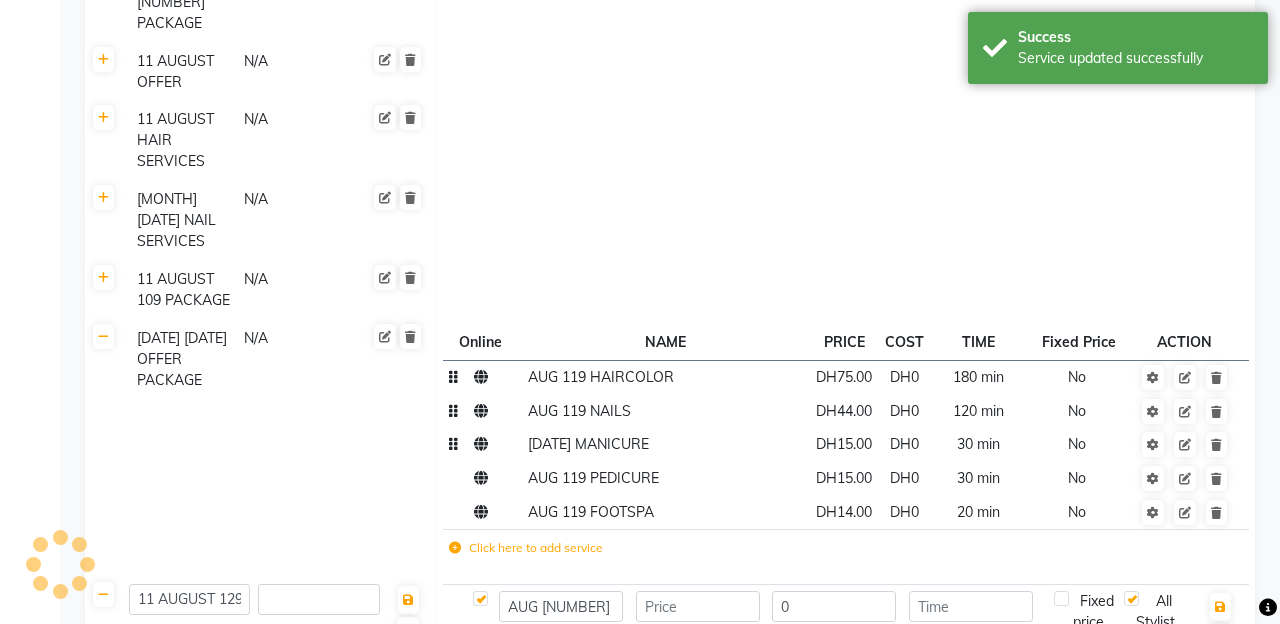 scroll, scrollTop: 3720, scrollLeft: 0, axis: vertical 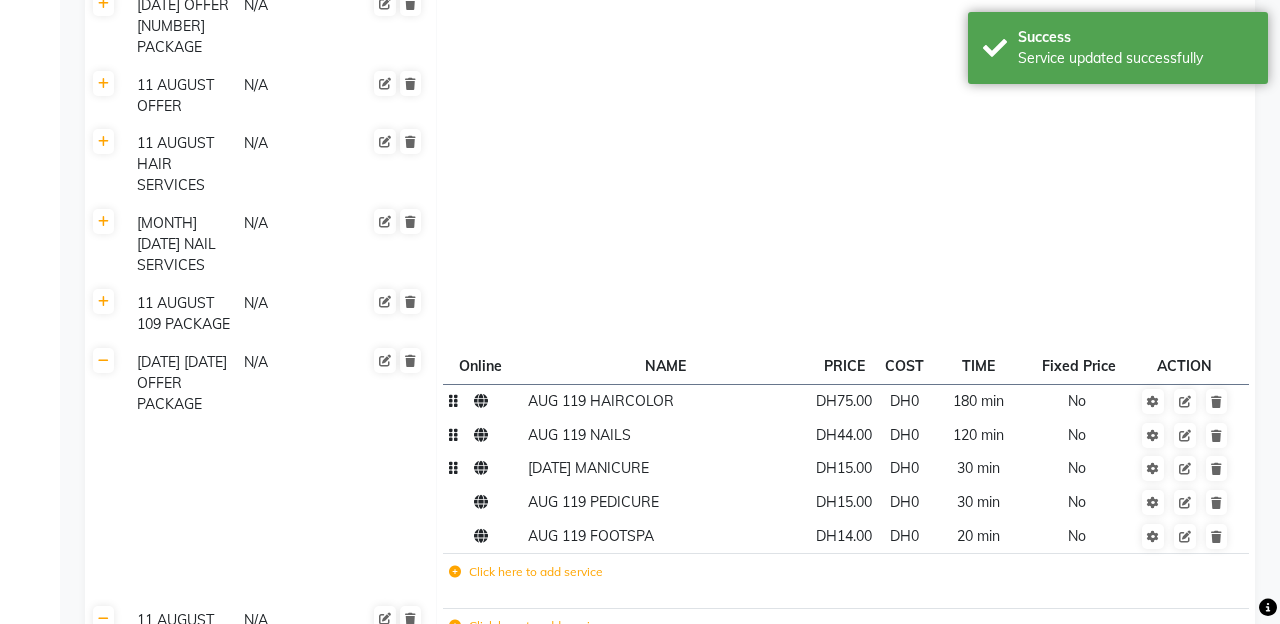 click on "Click here to add service" 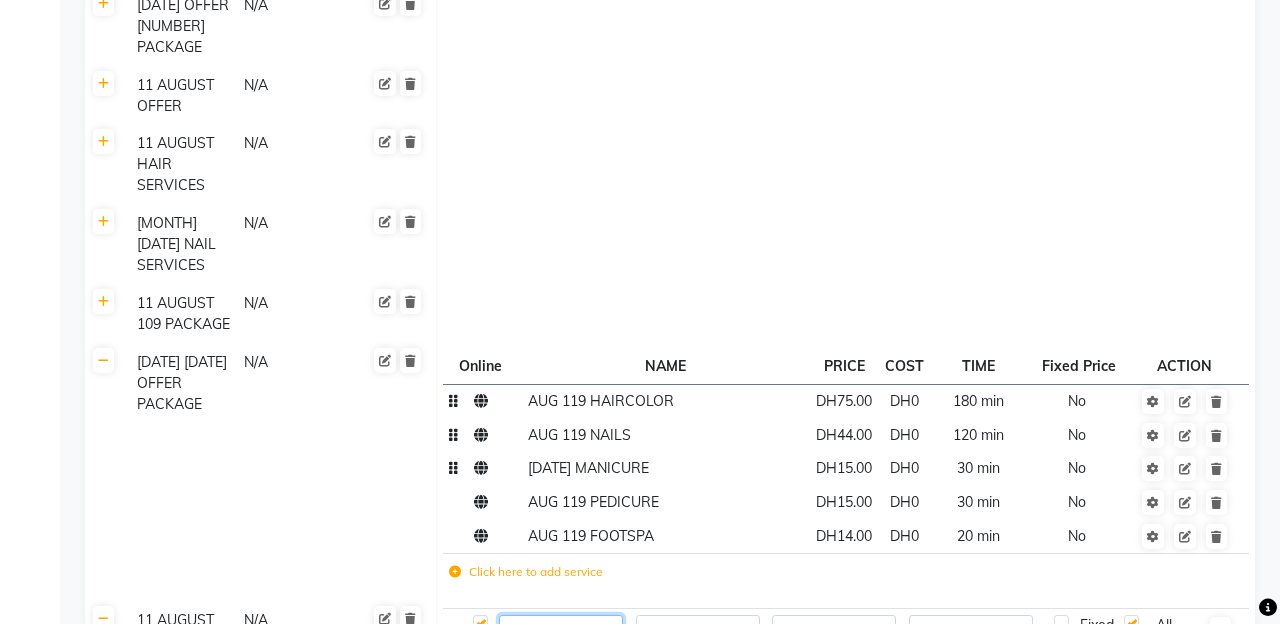 click on "AUG 129 MOROCAN" 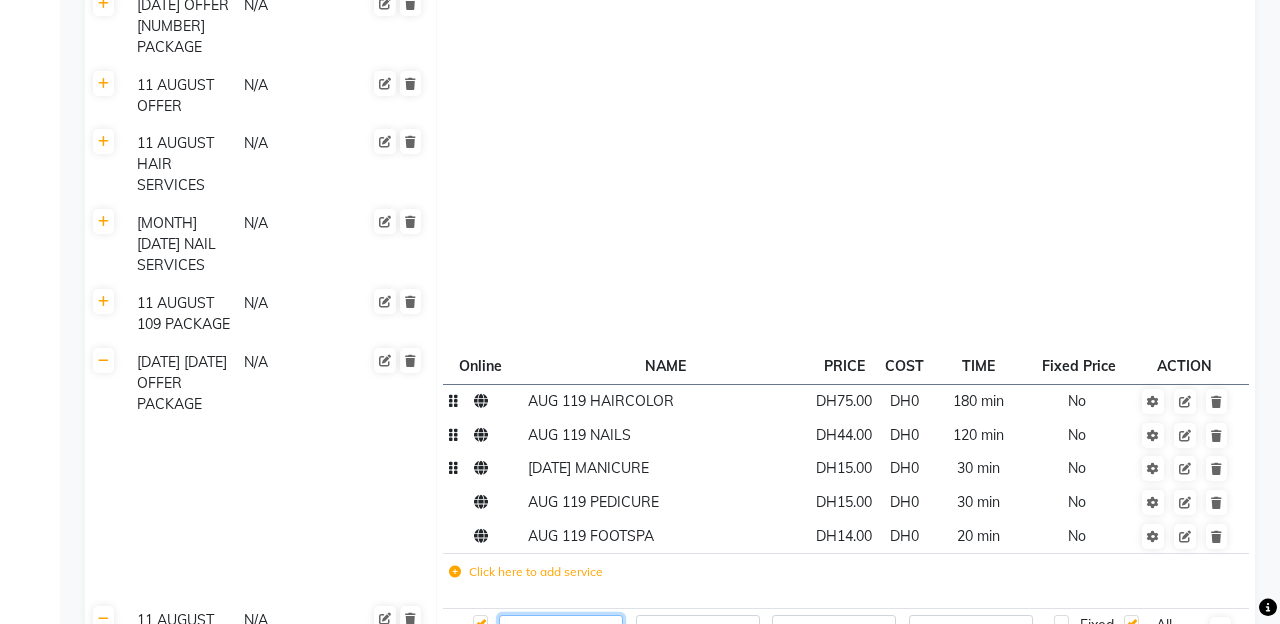 click on "AUG 129 MOROCAN" 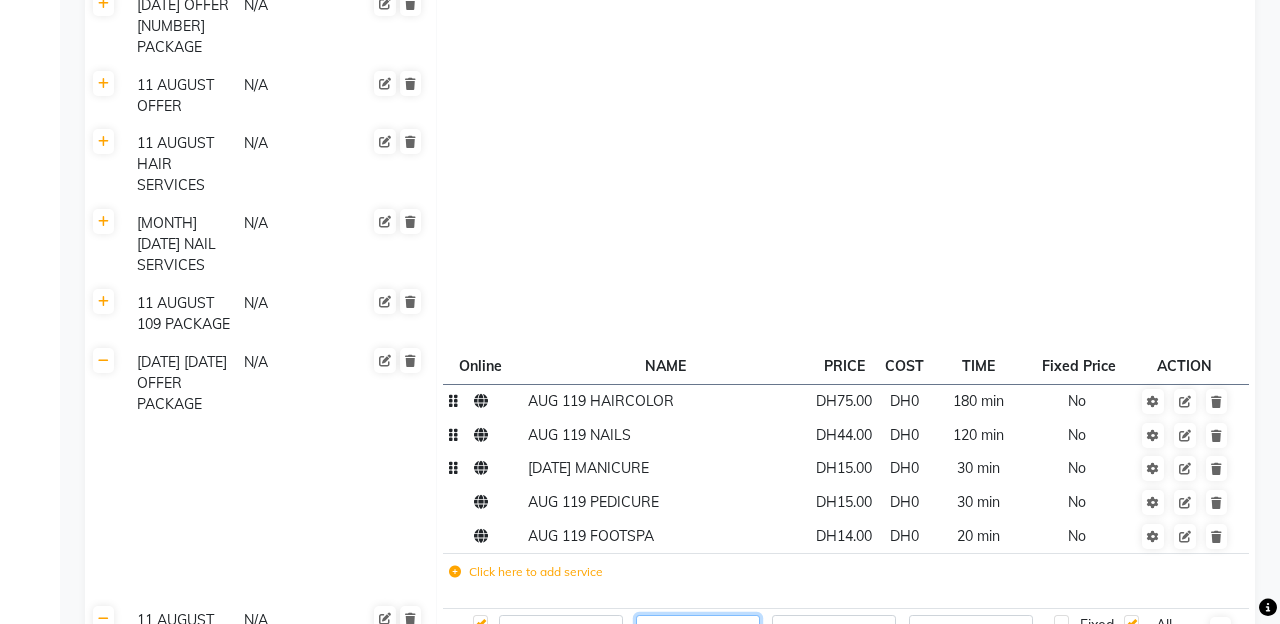 scroll, scrollTop: 0, scrollLeft: 0, axis: both 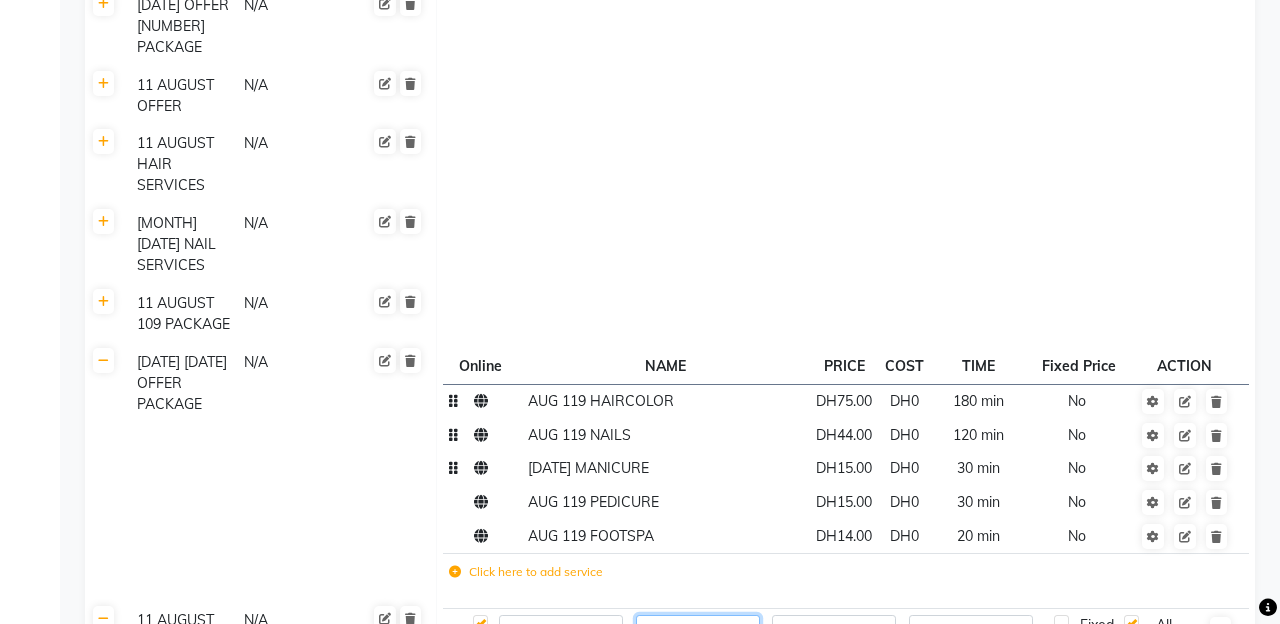 click 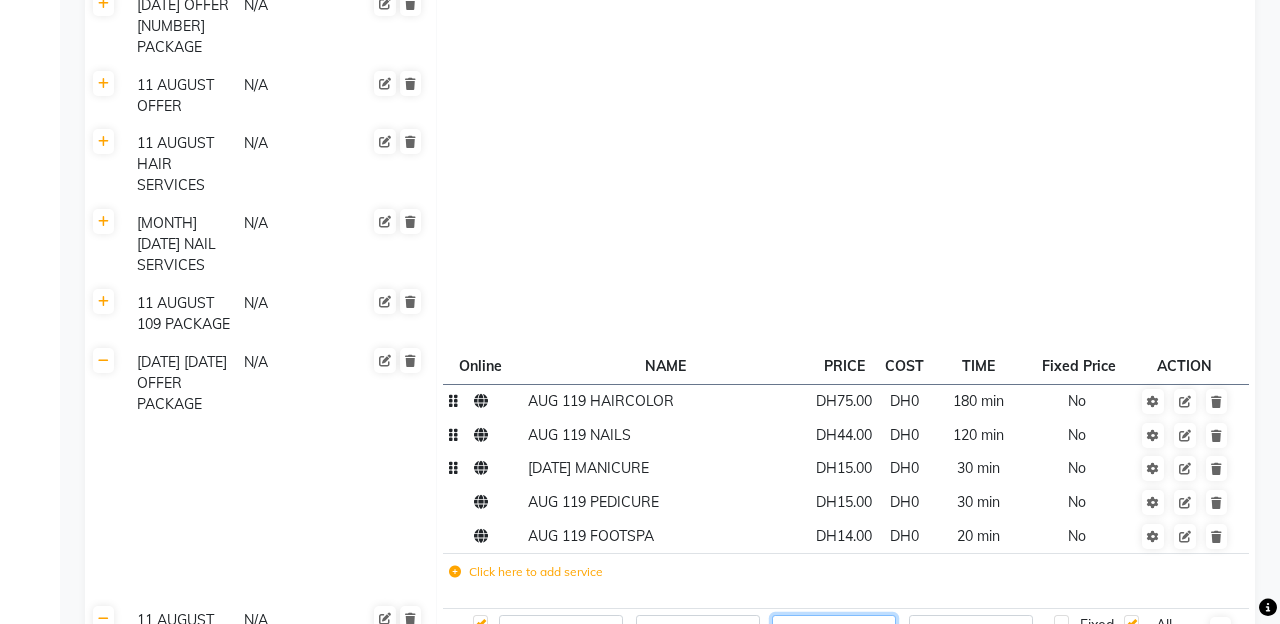 click on "0" 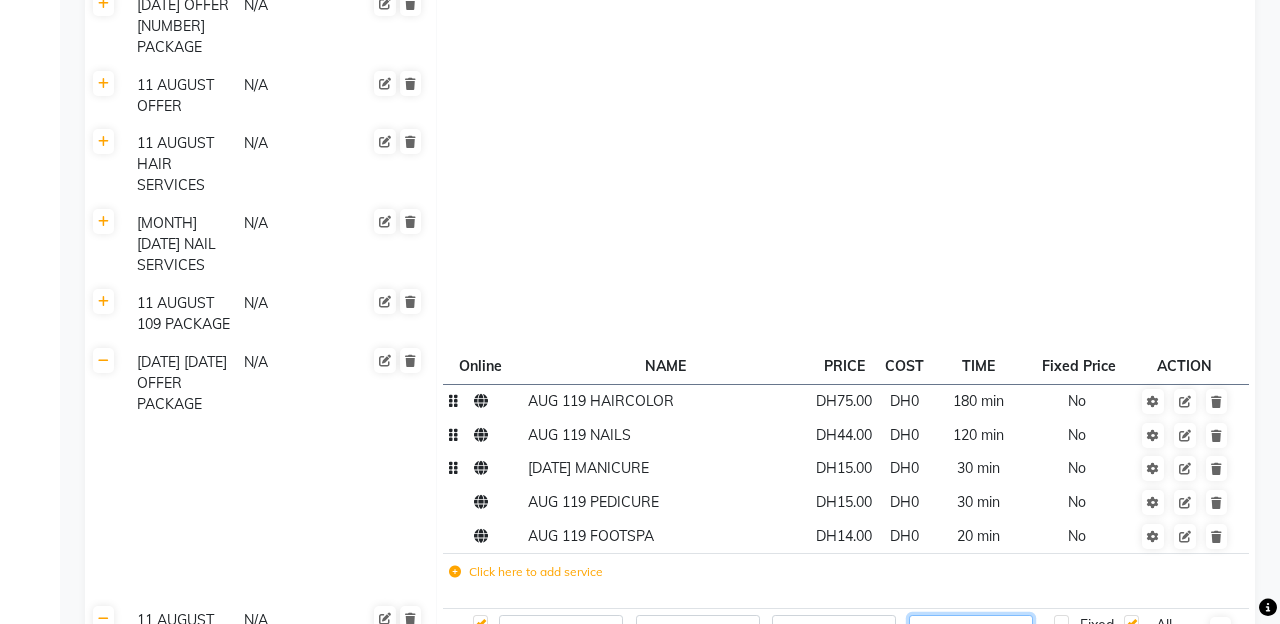 click 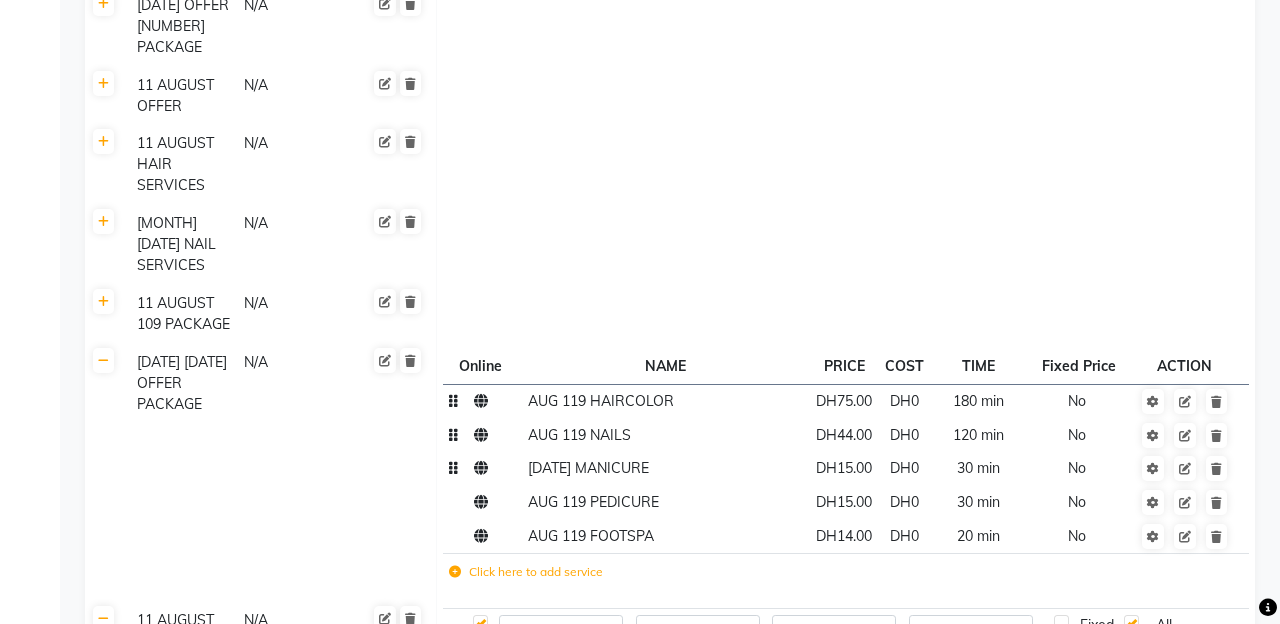 click at bounding box center (1220, 631) 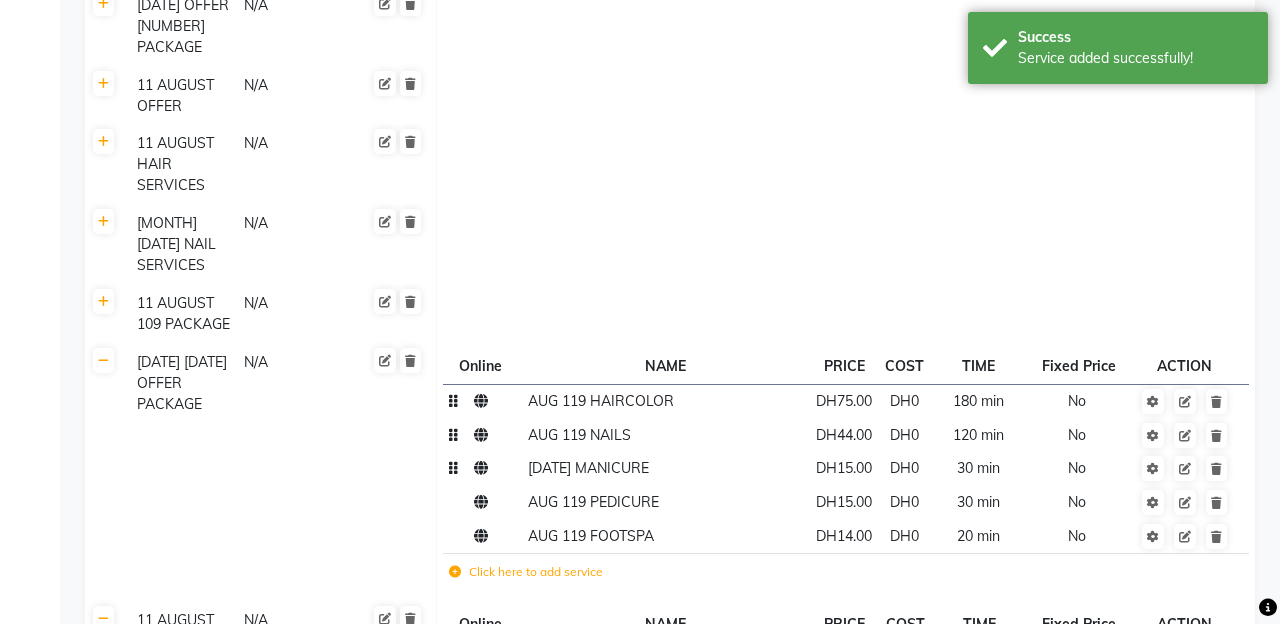 click on "Click here to add service" 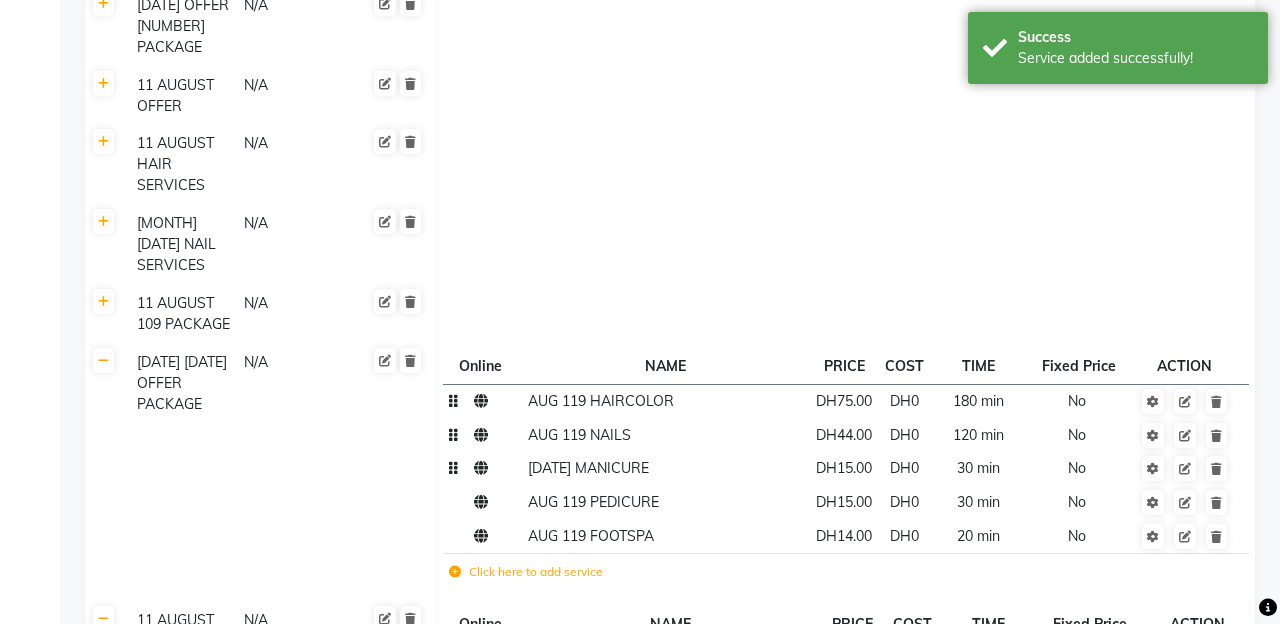 click 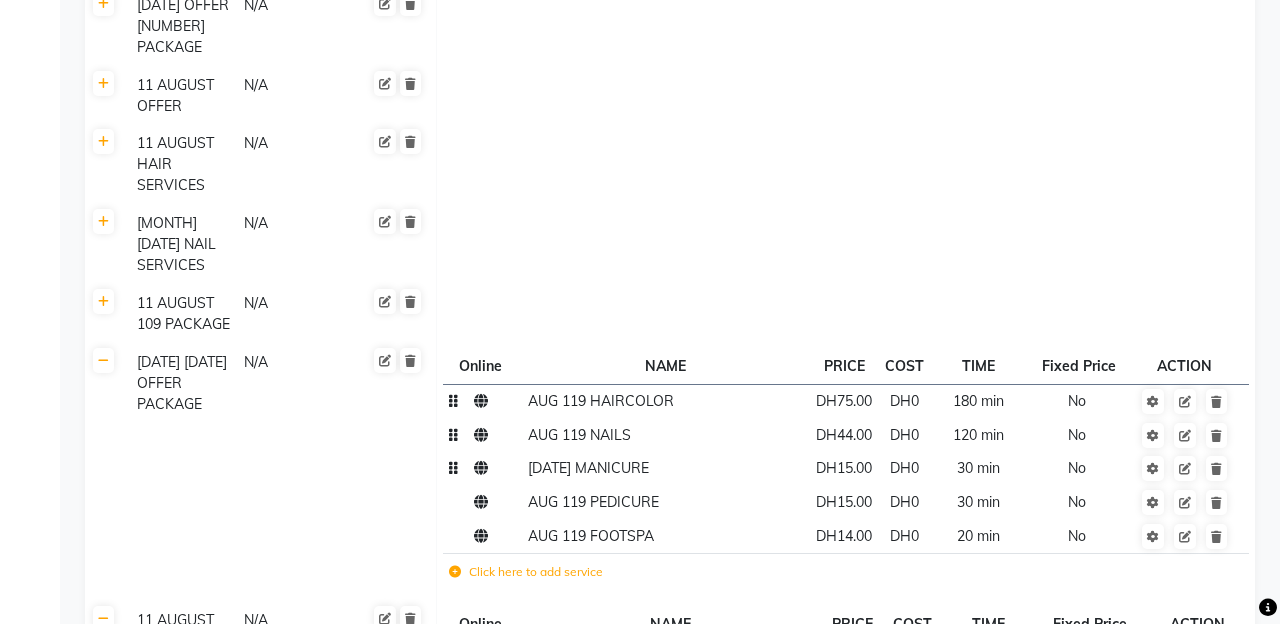 type on "[DATE] [NUMBER] [PACKAGE]" 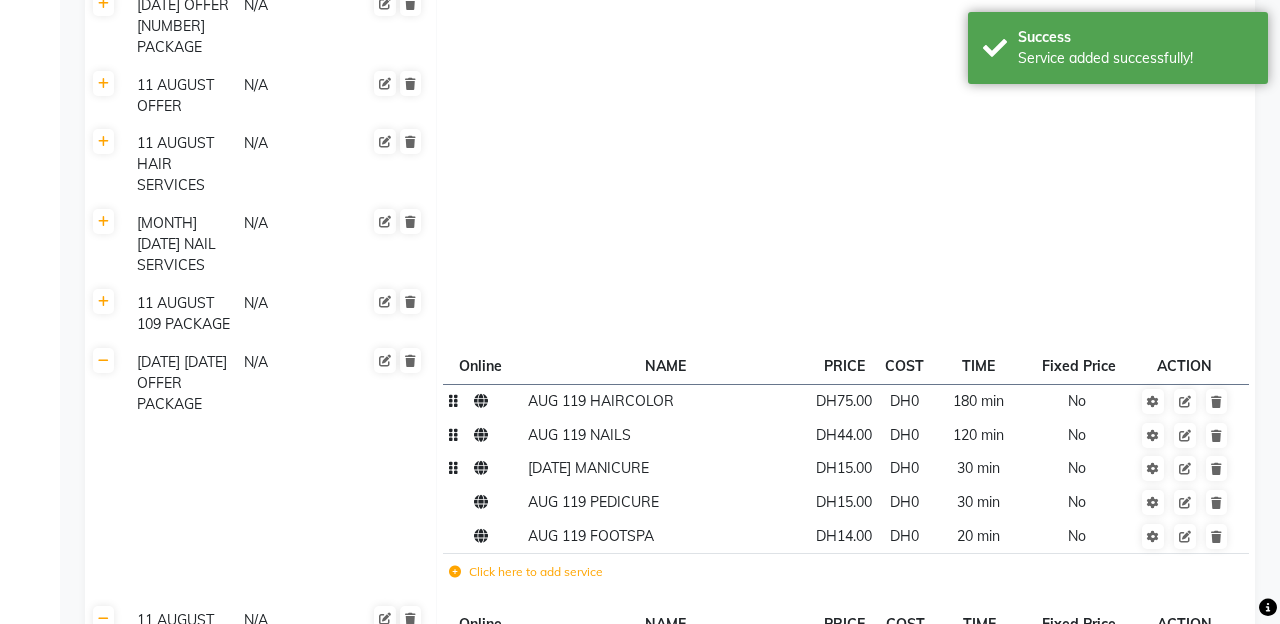 click on "Click here to add service" 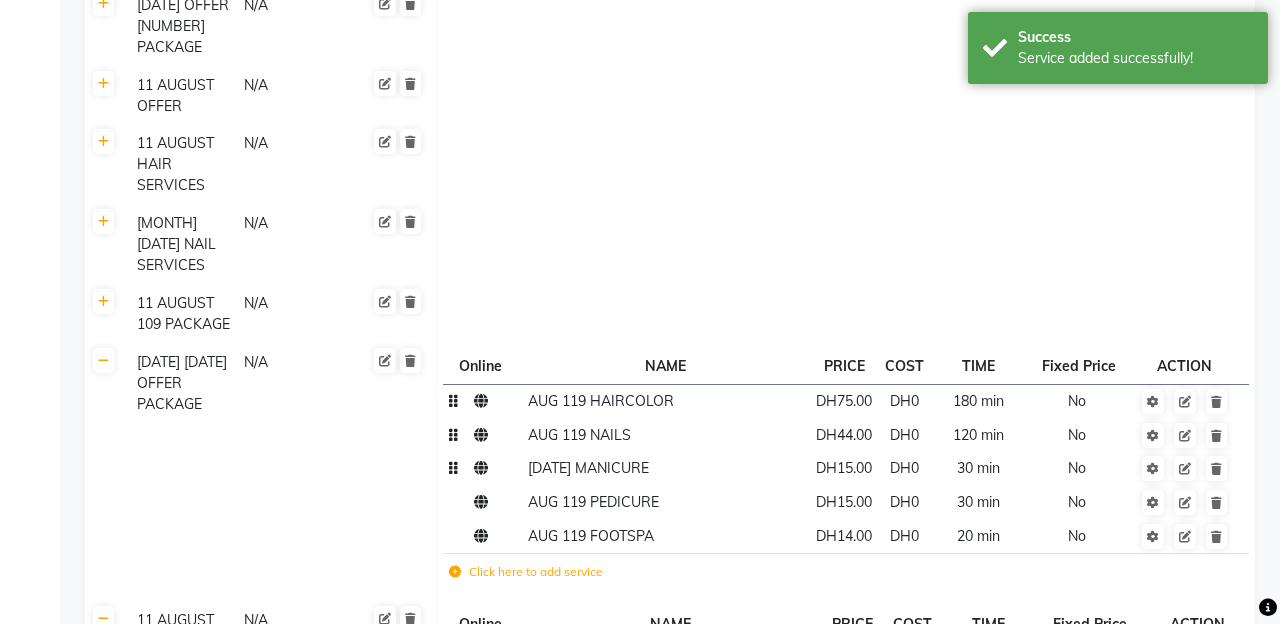 click 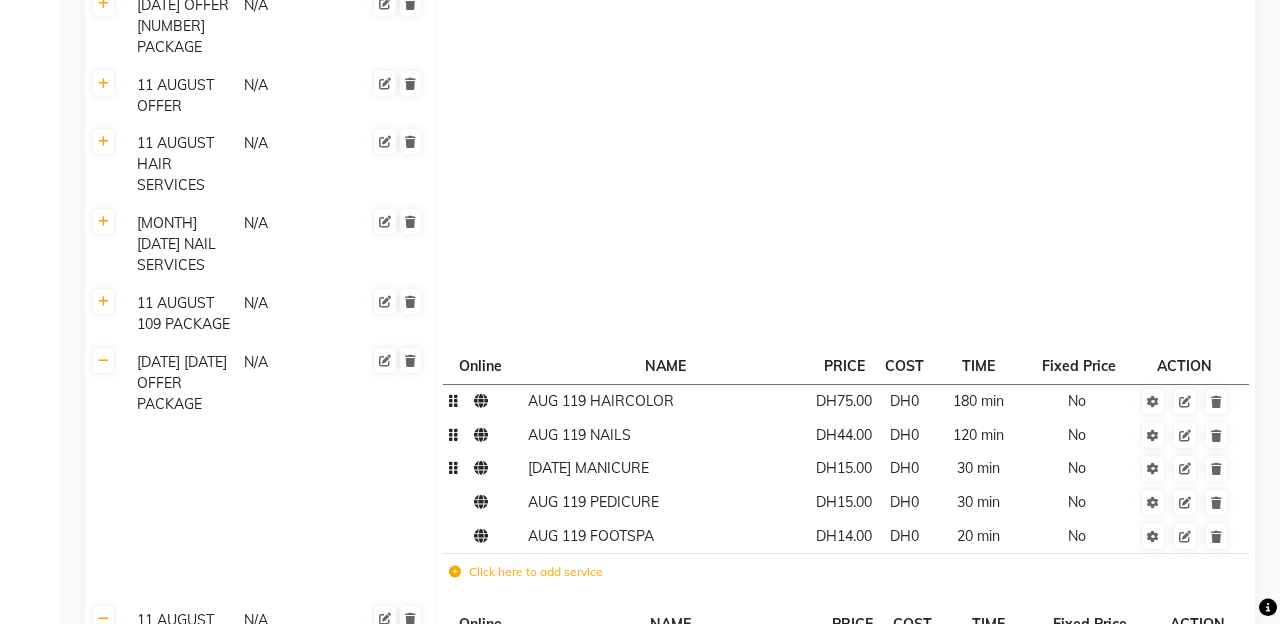 type on "49" 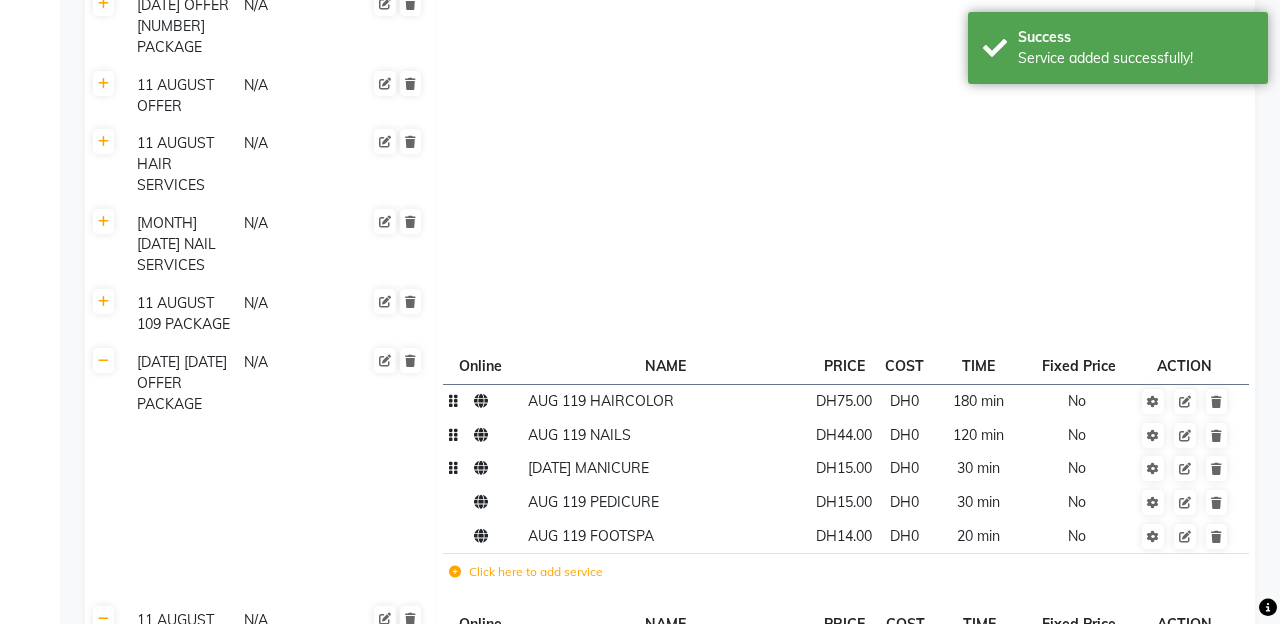 click on "Click here to add service" 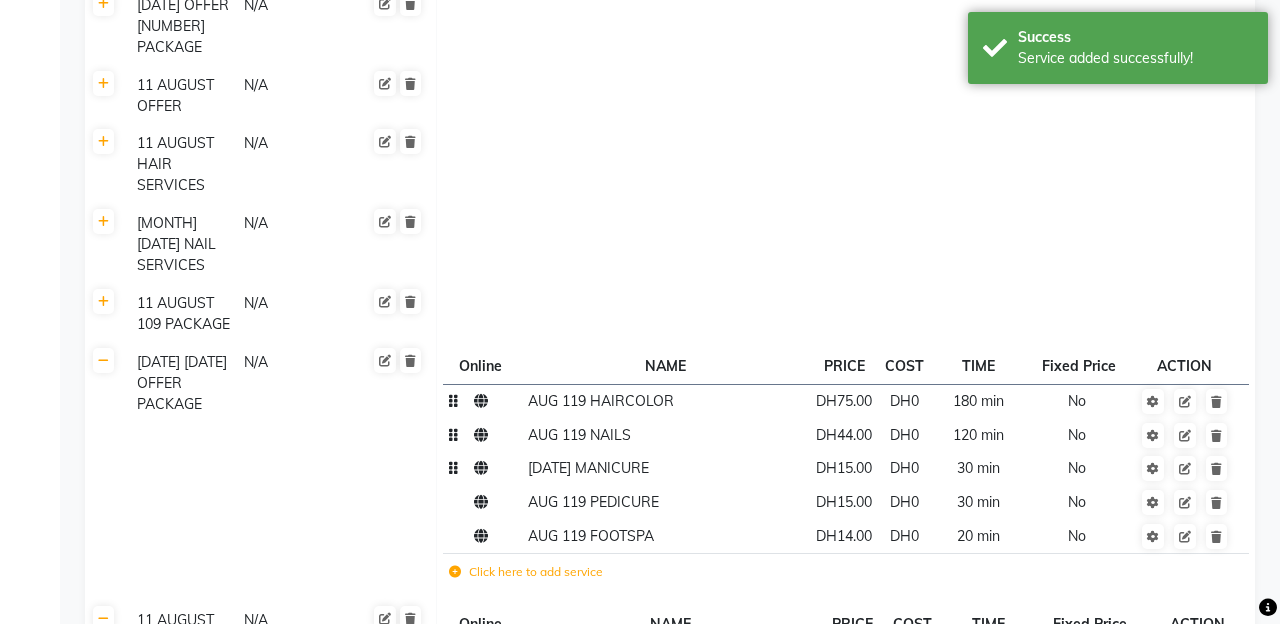 scroll, scrollTop: 3887, scrollLeft: 0, axis: vertical 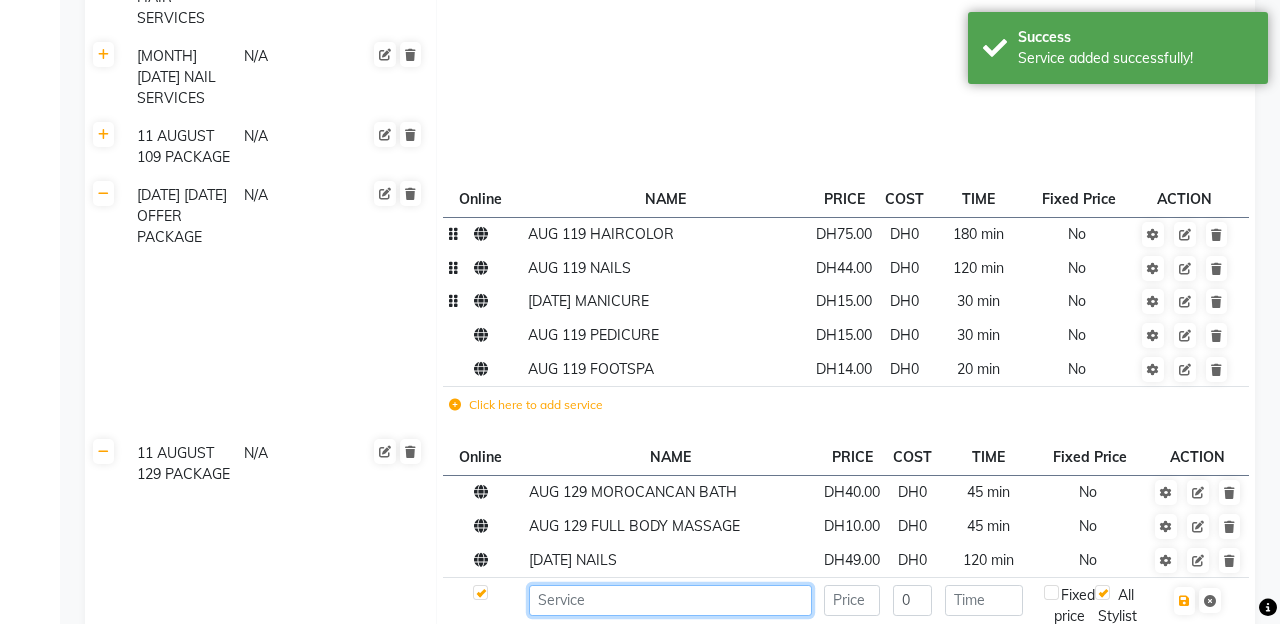click 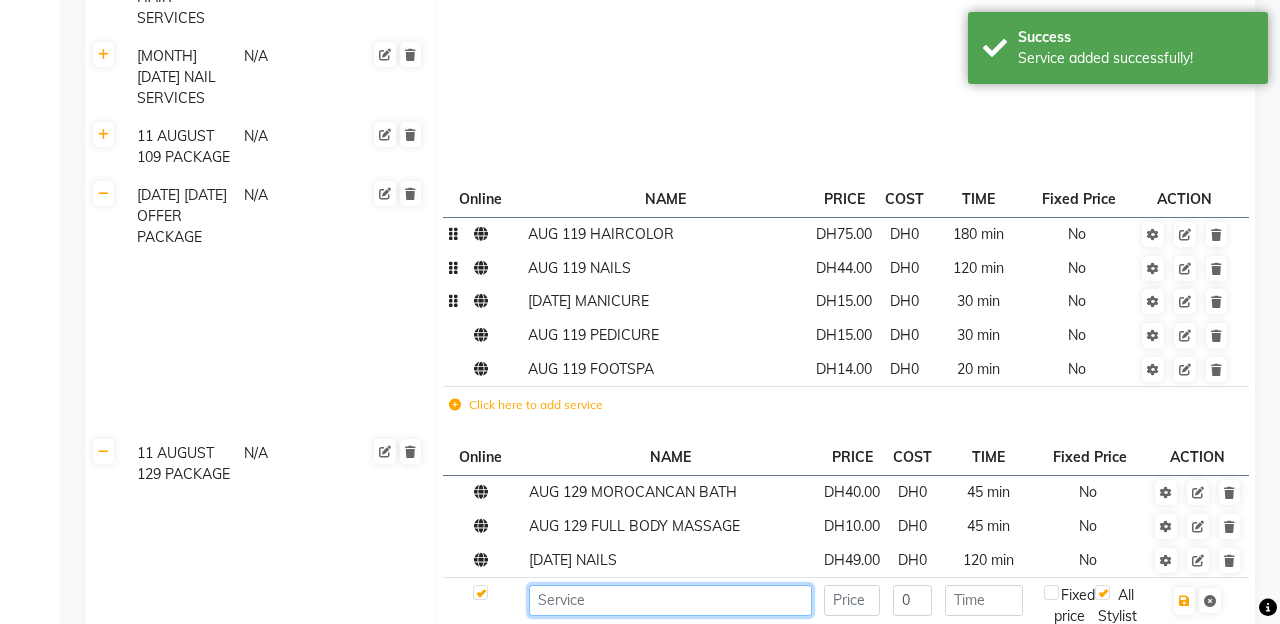 type on "1" 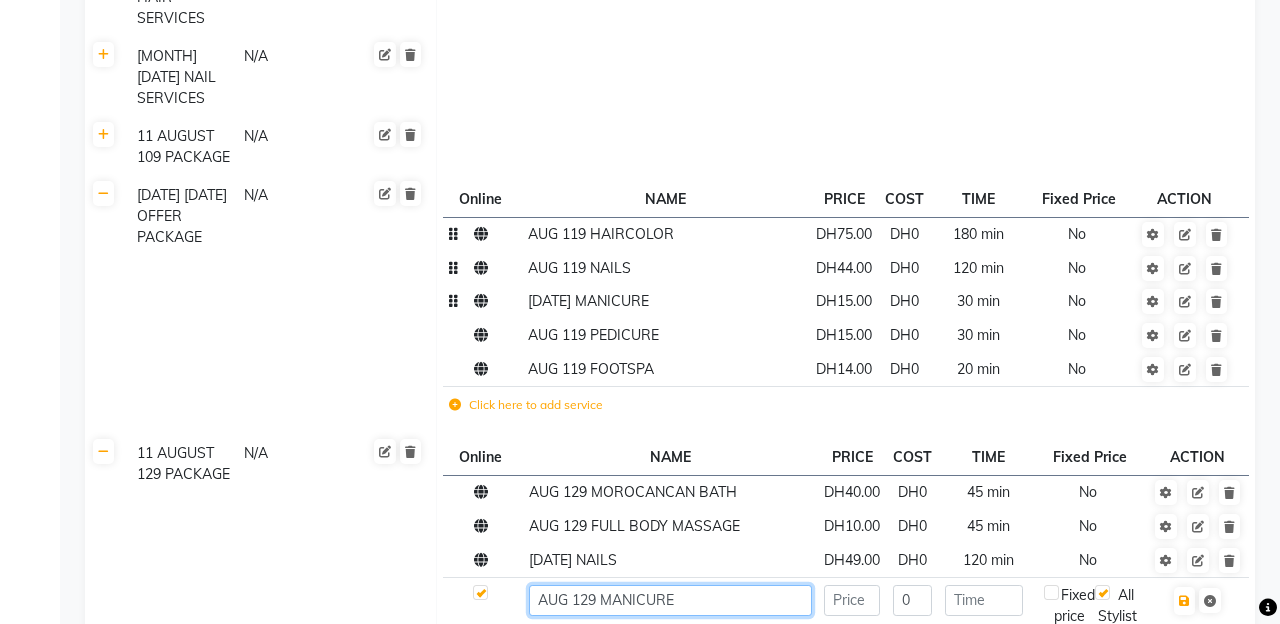 type on "[MONTH] [AMOUNT] [SERVICE]" 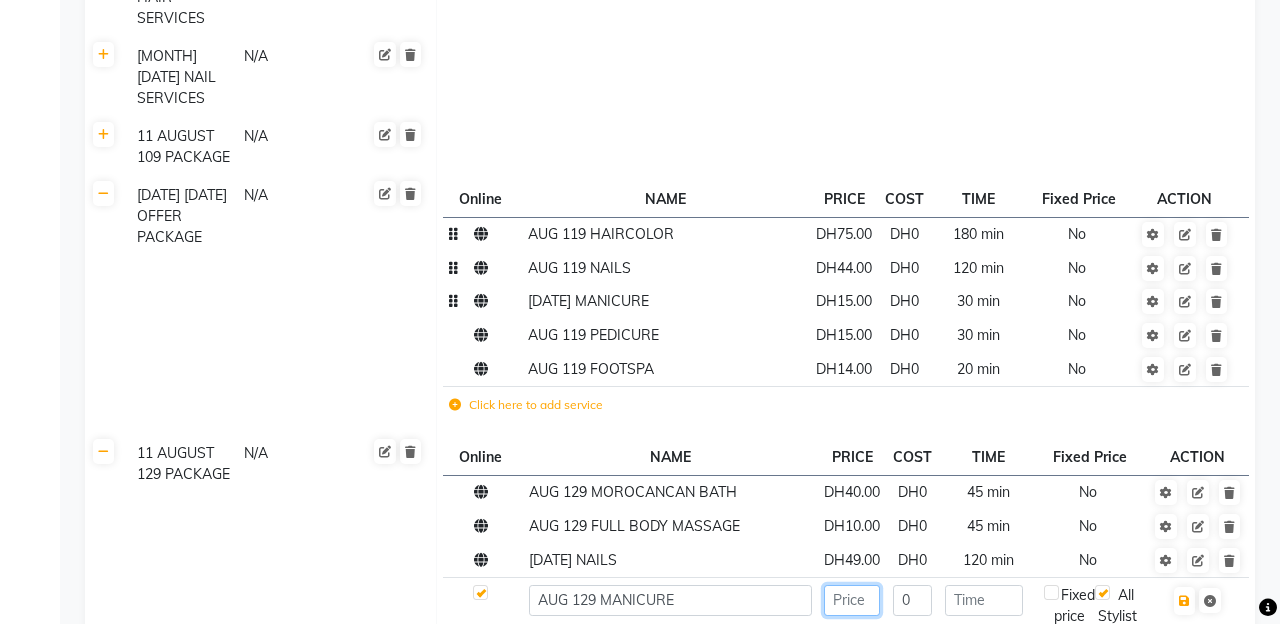 click 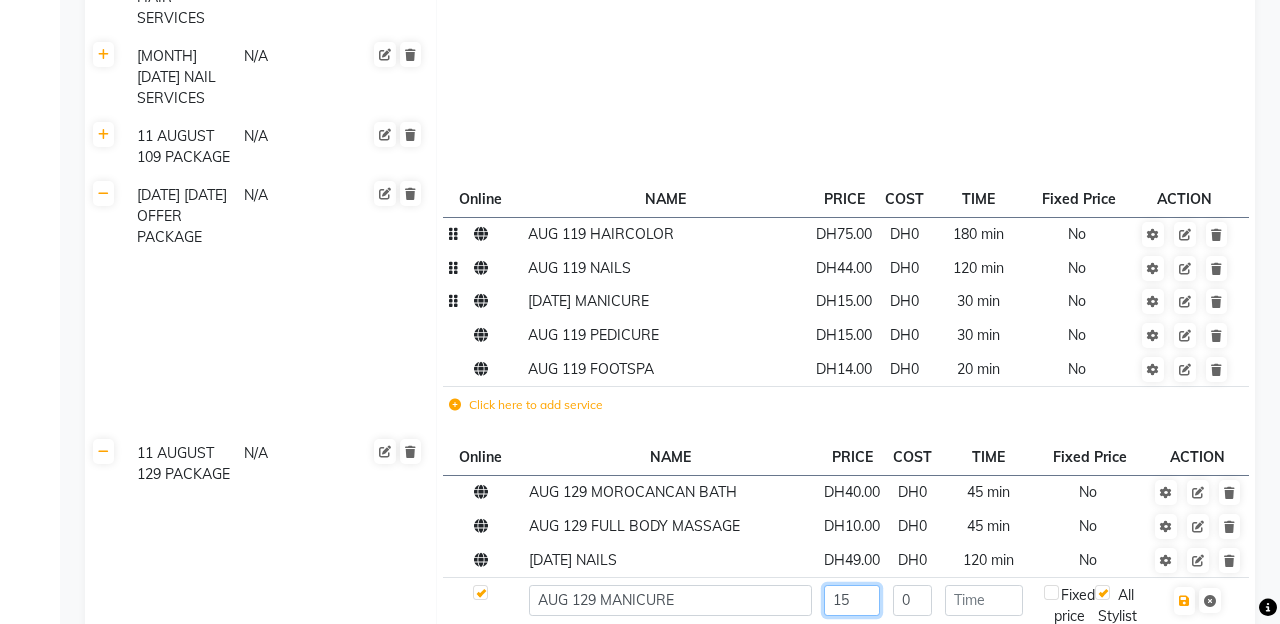 type on "1" 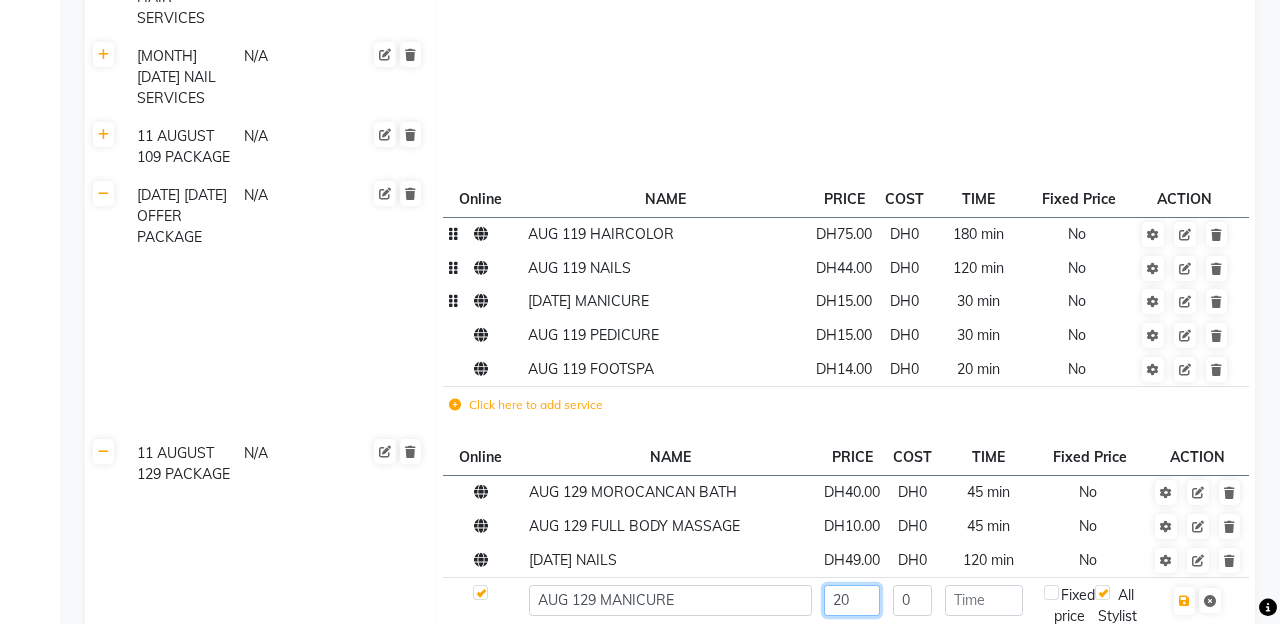 type on "20" 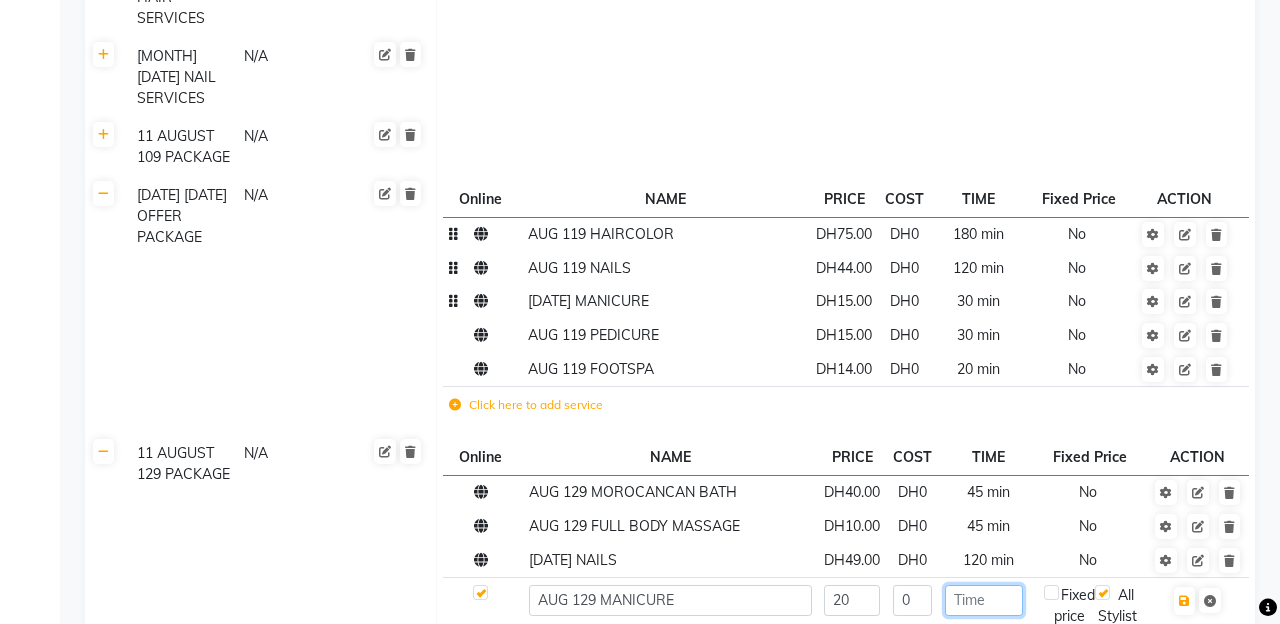 click 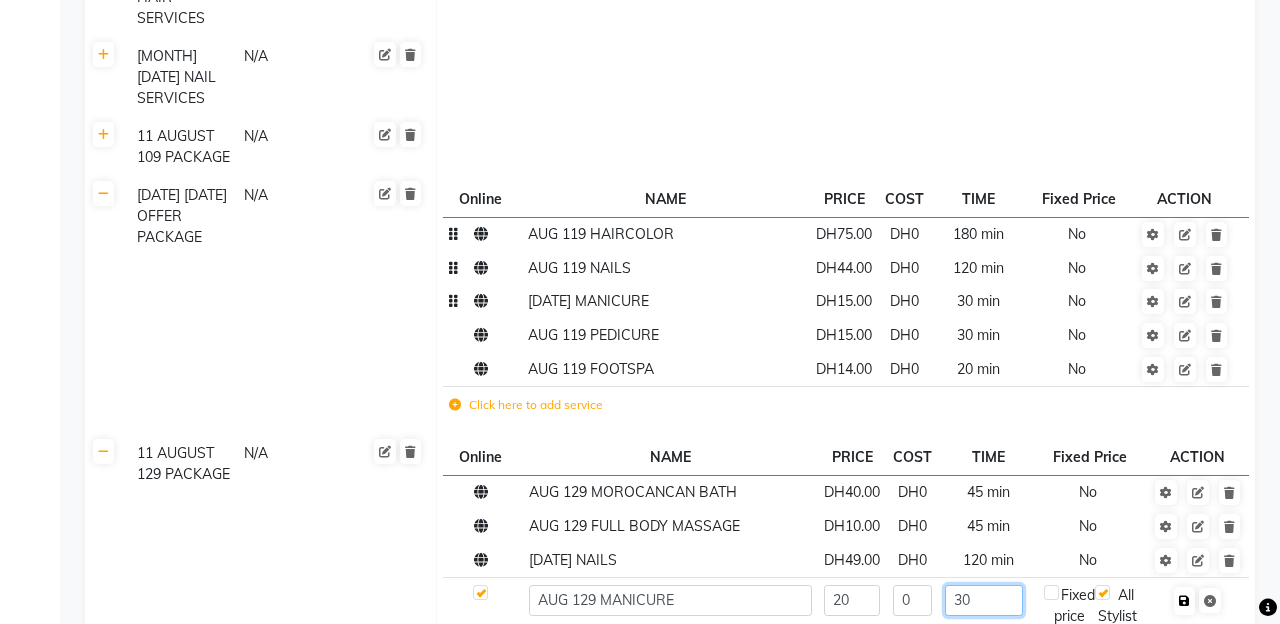type on "30" 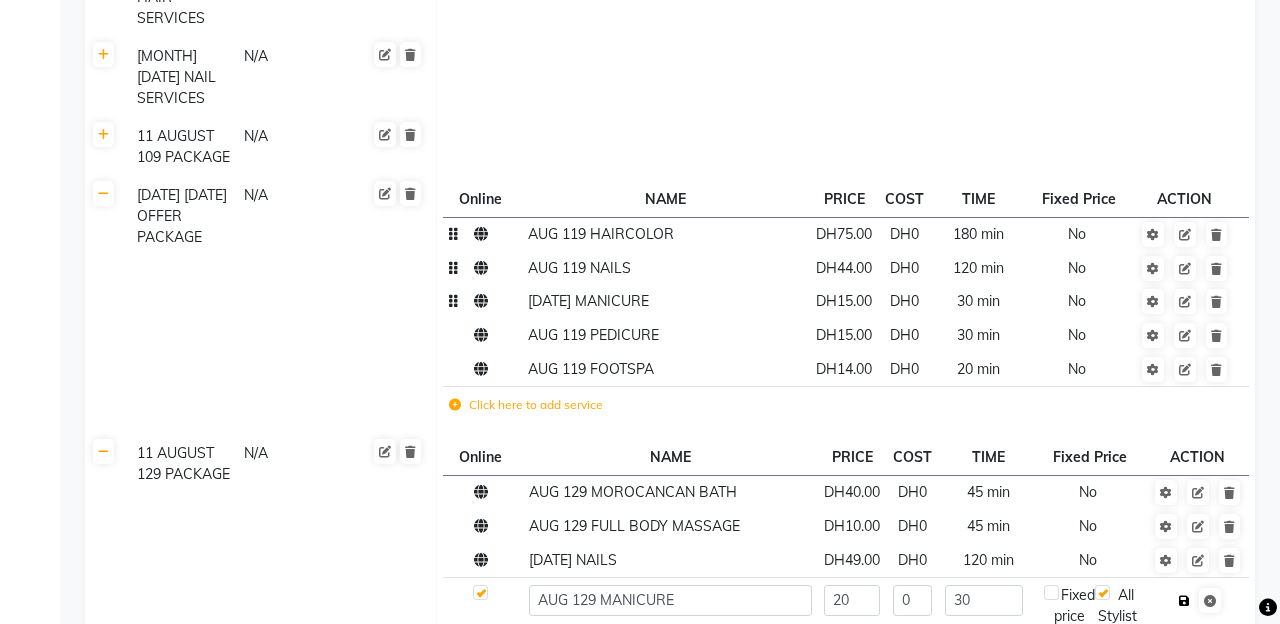 click at bounding box center [1184, 601] 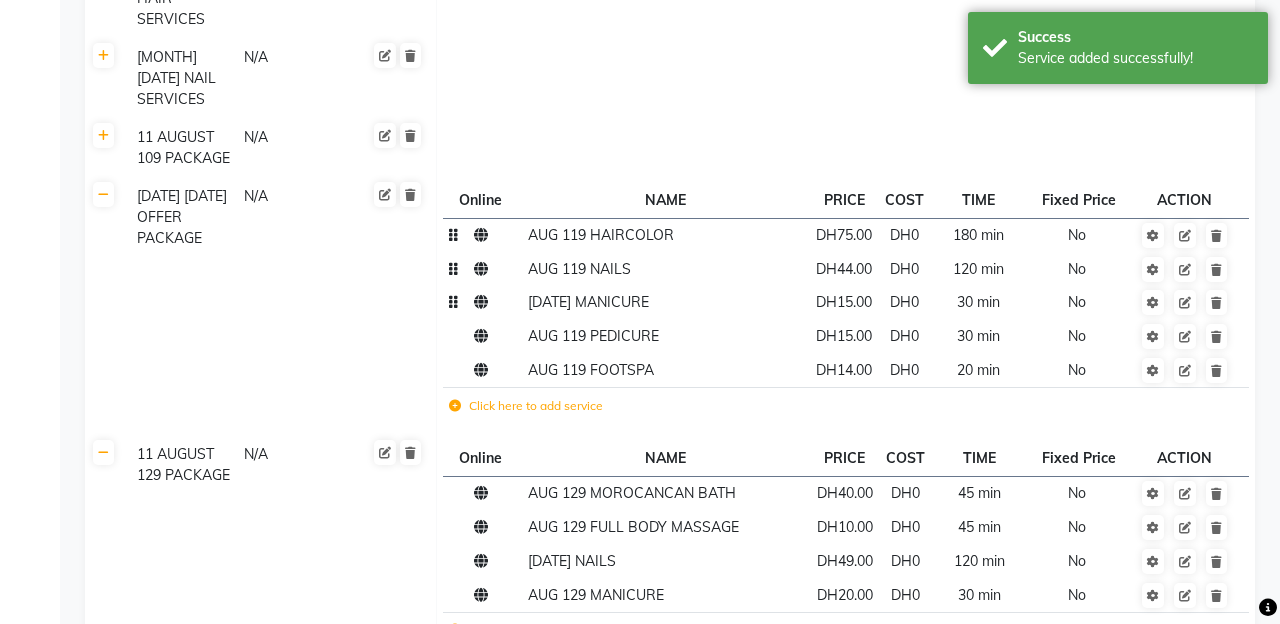 click on "Click here to add service" 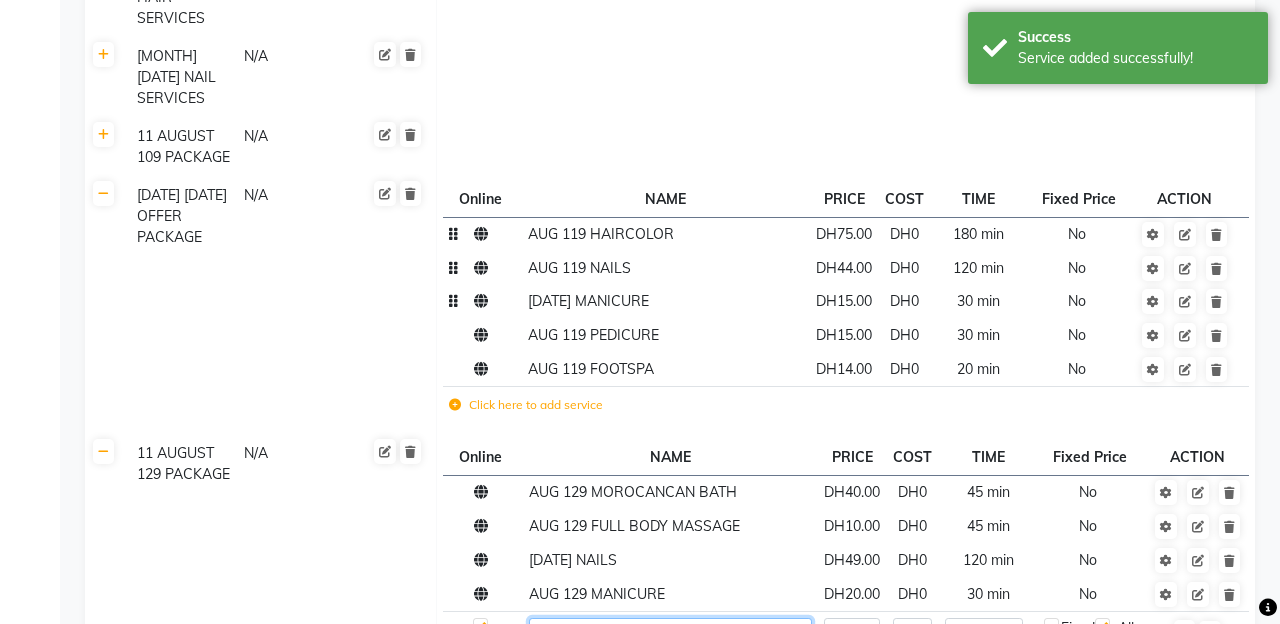 click 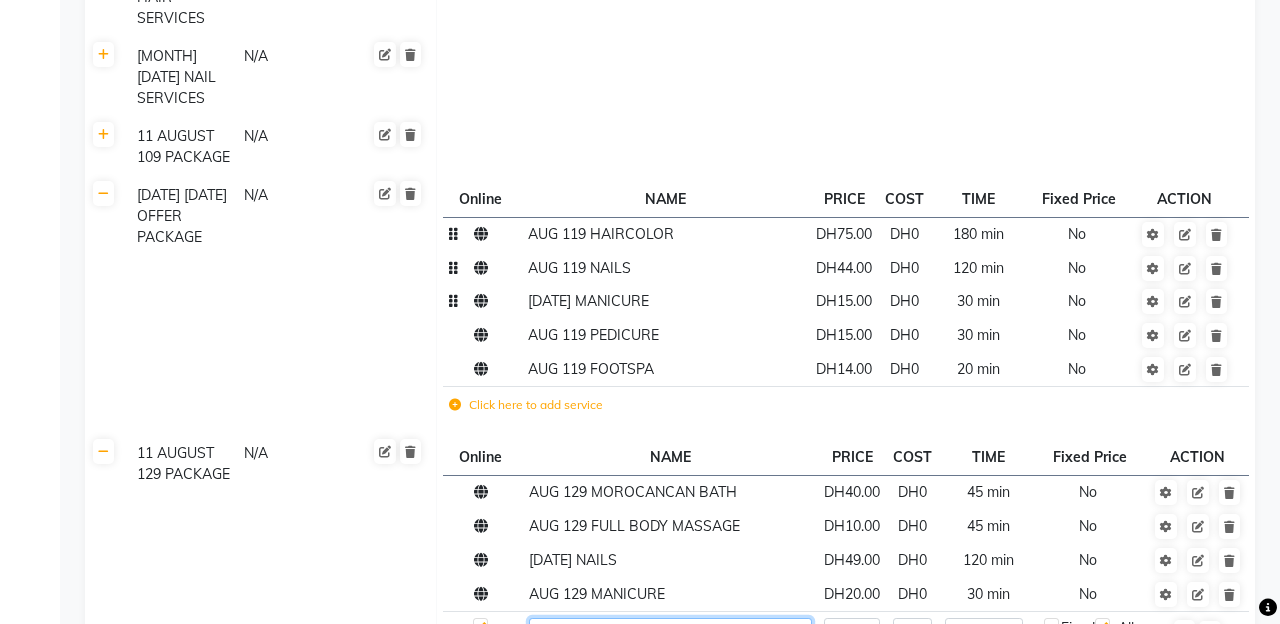 type on "[MONTH] [AMOUNT] [SERVICE]" 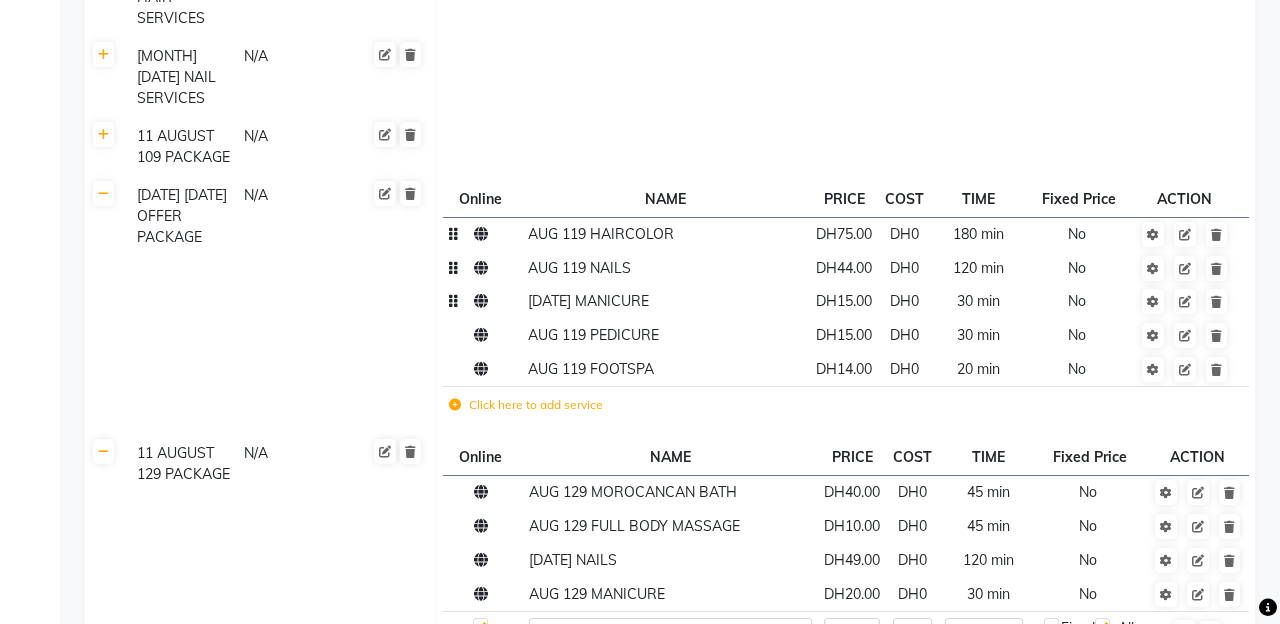 click on "0" 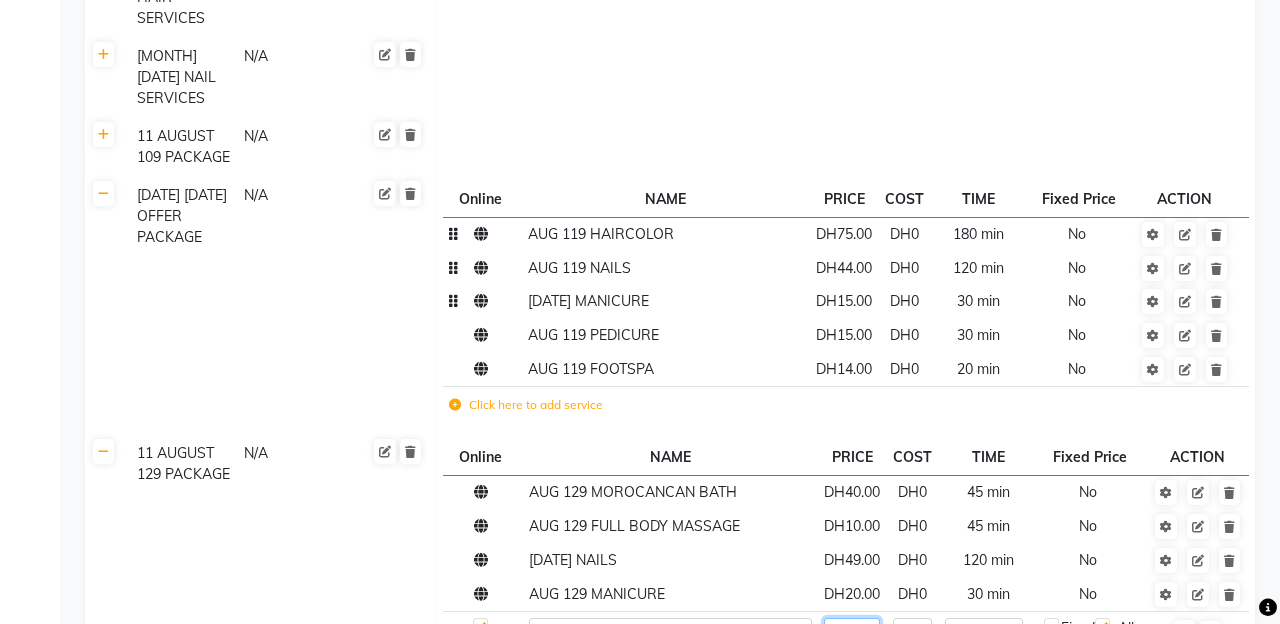 click 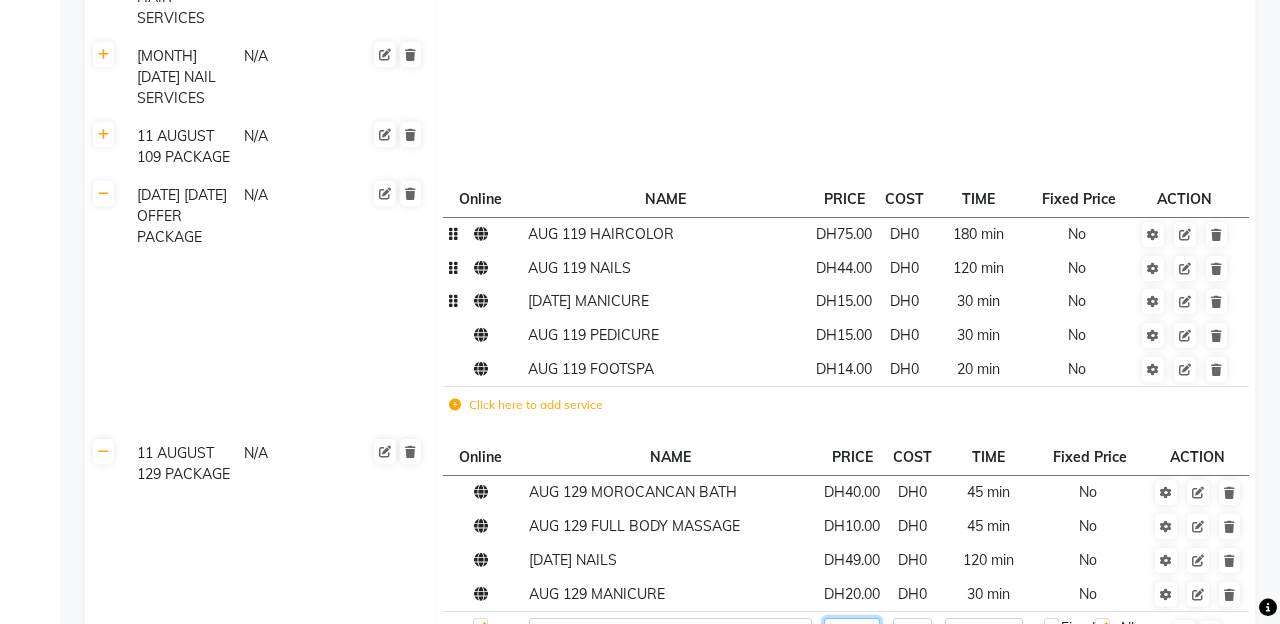 type on "15" 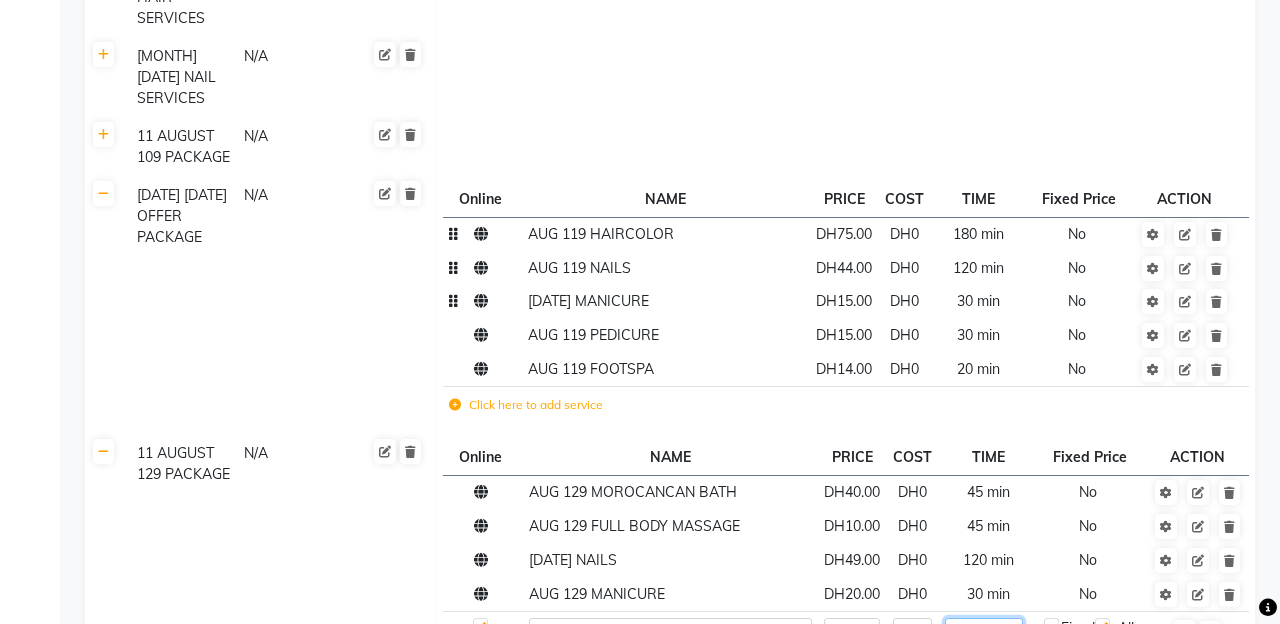 click 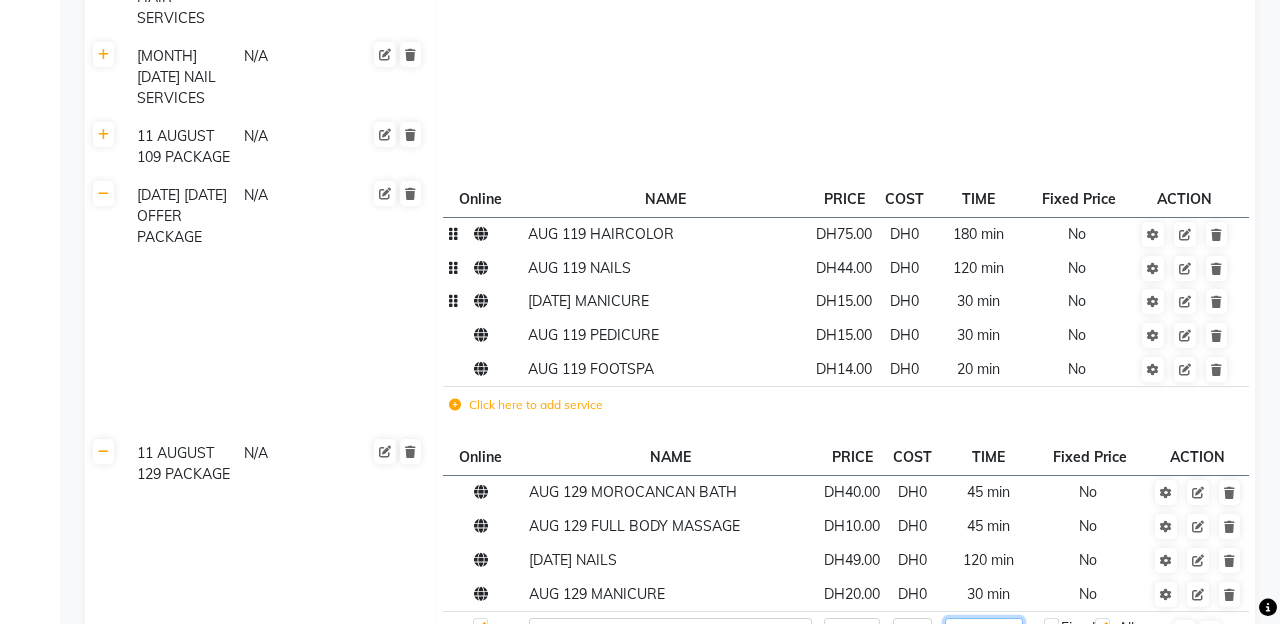 type on "30" 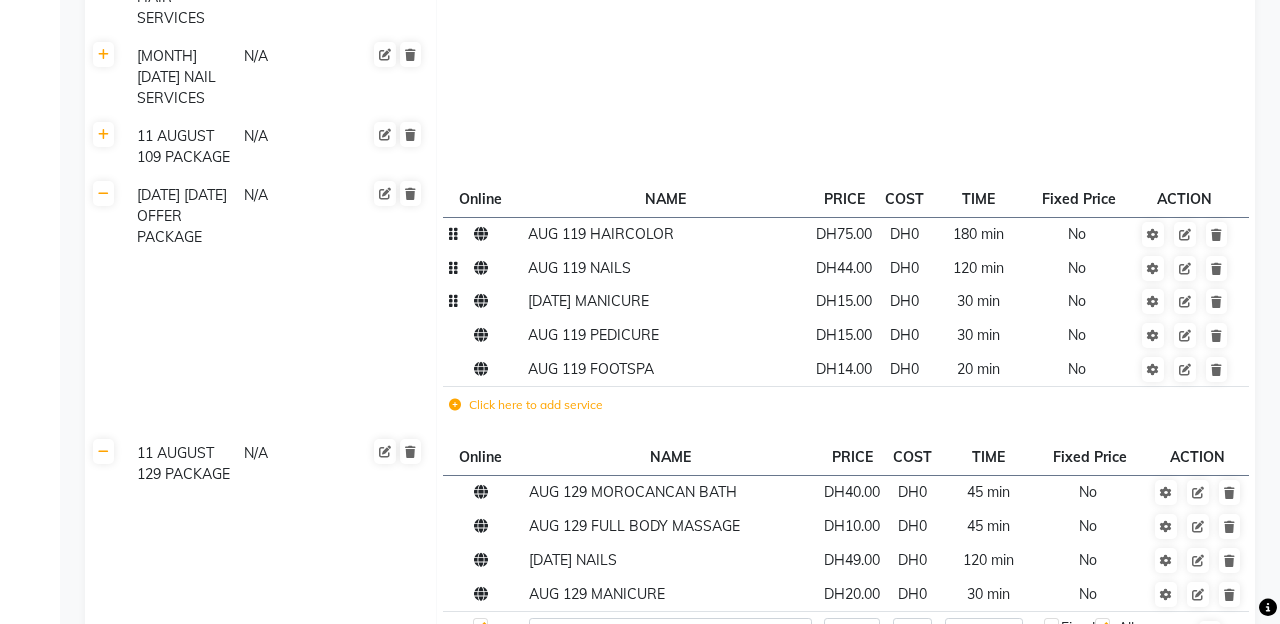 click at bounding box center [1184, 634] 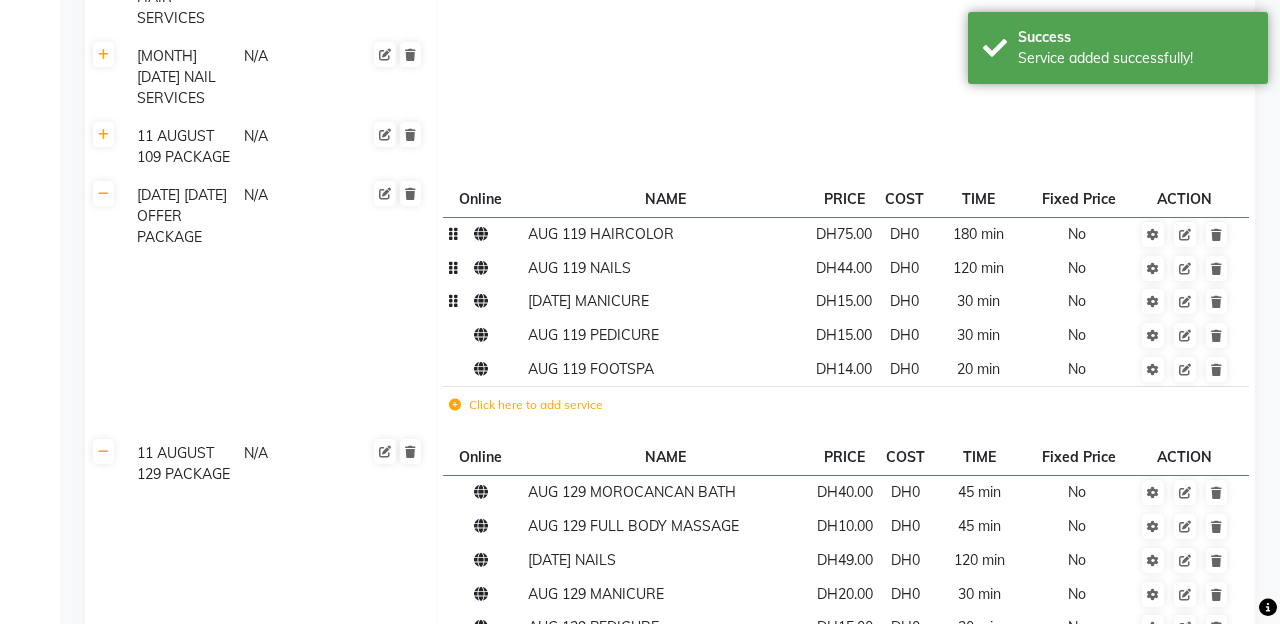 click on "Click here to add service" 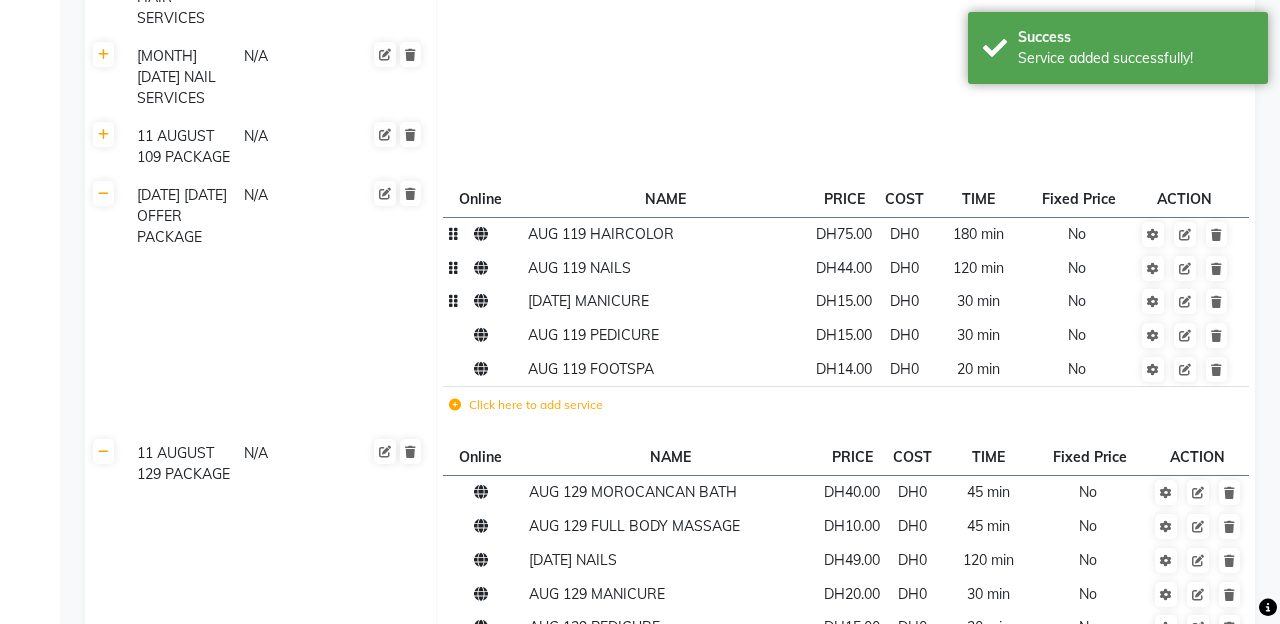 click 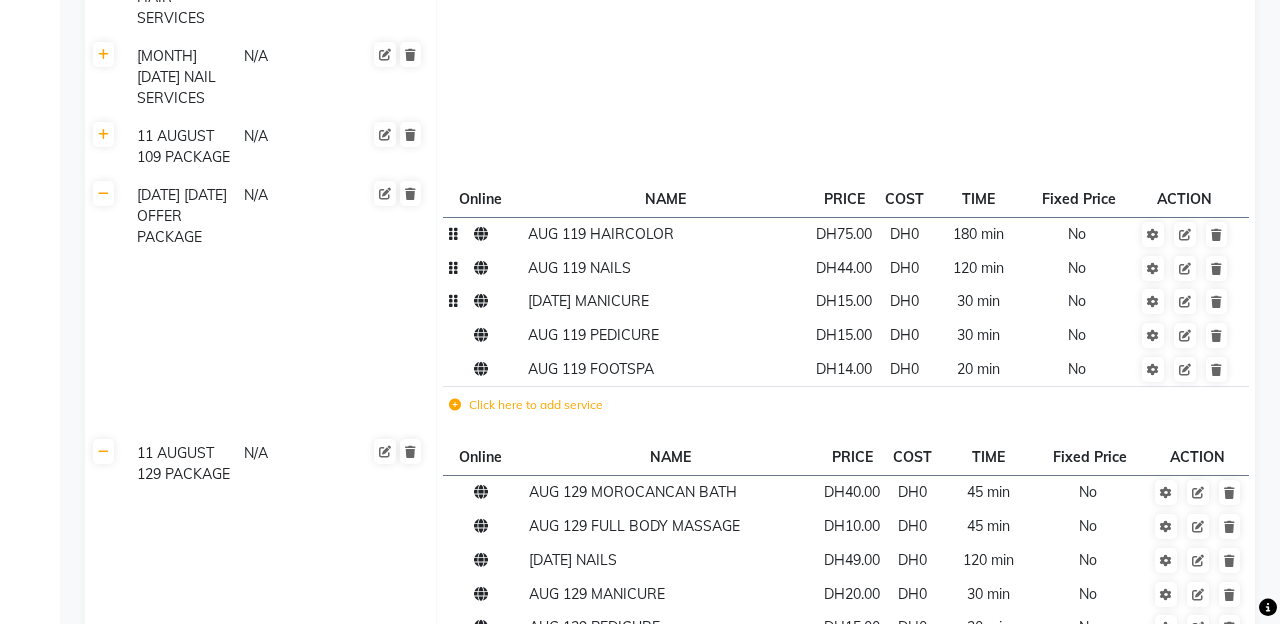 type on "AUG 14 FOOTSPA" 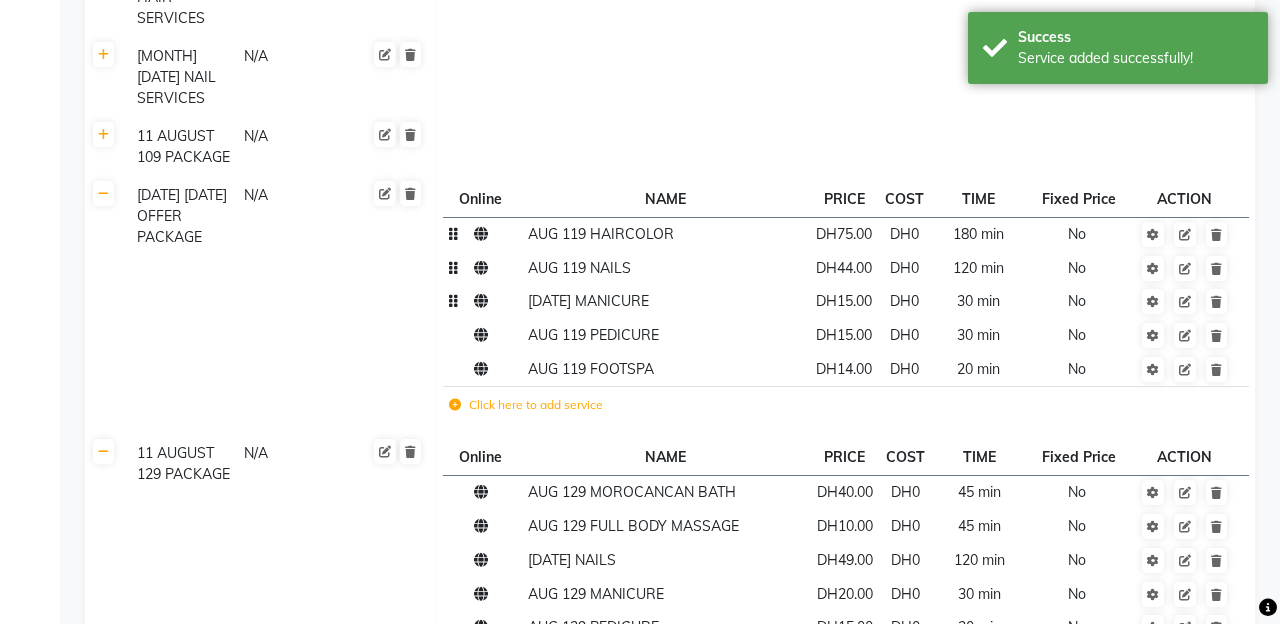click on "Click here to add service" 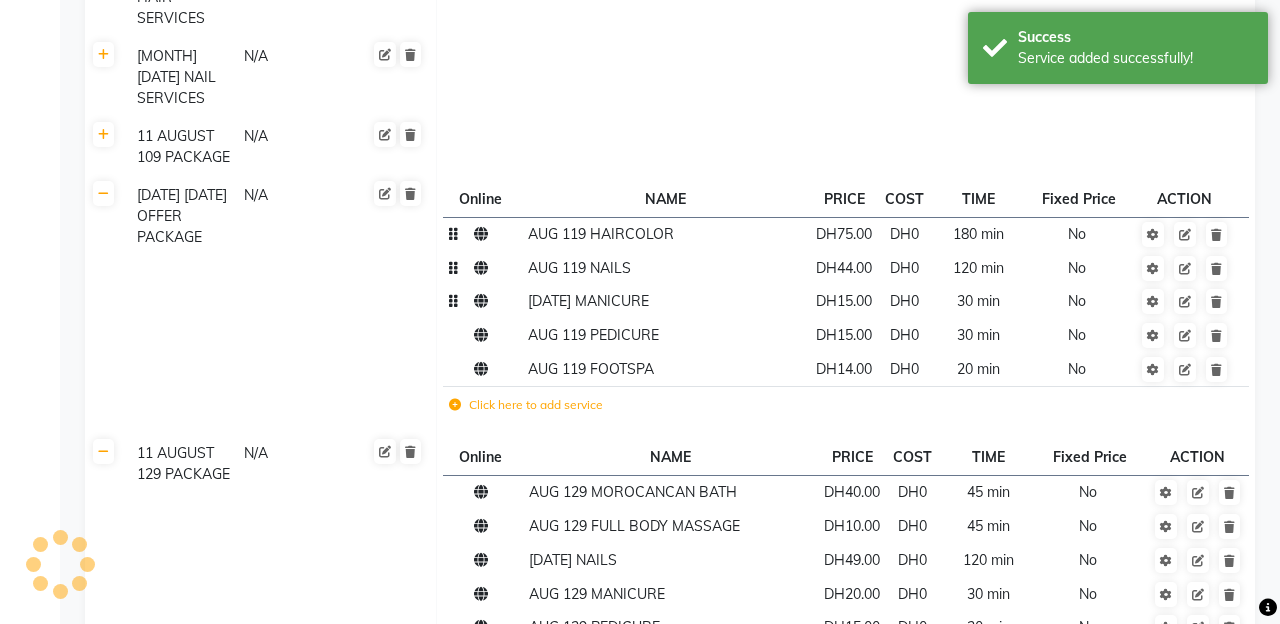 click on "AUG 14 FOOTSPA" 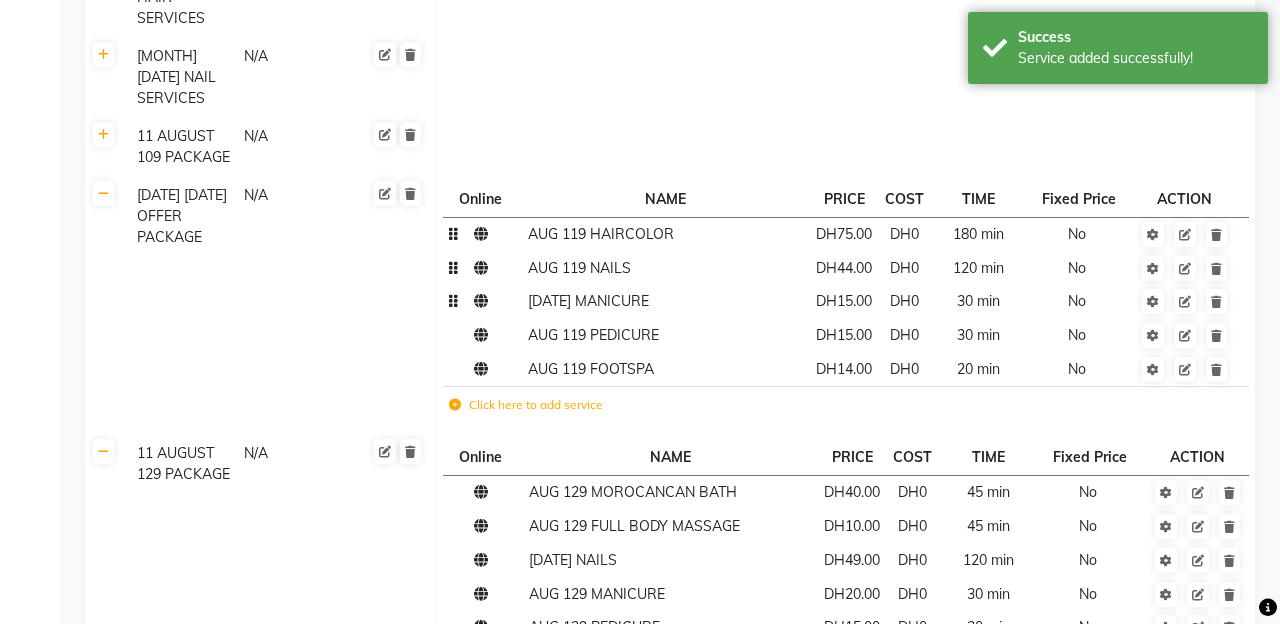 click on "AUG 14 FOOTSPA" 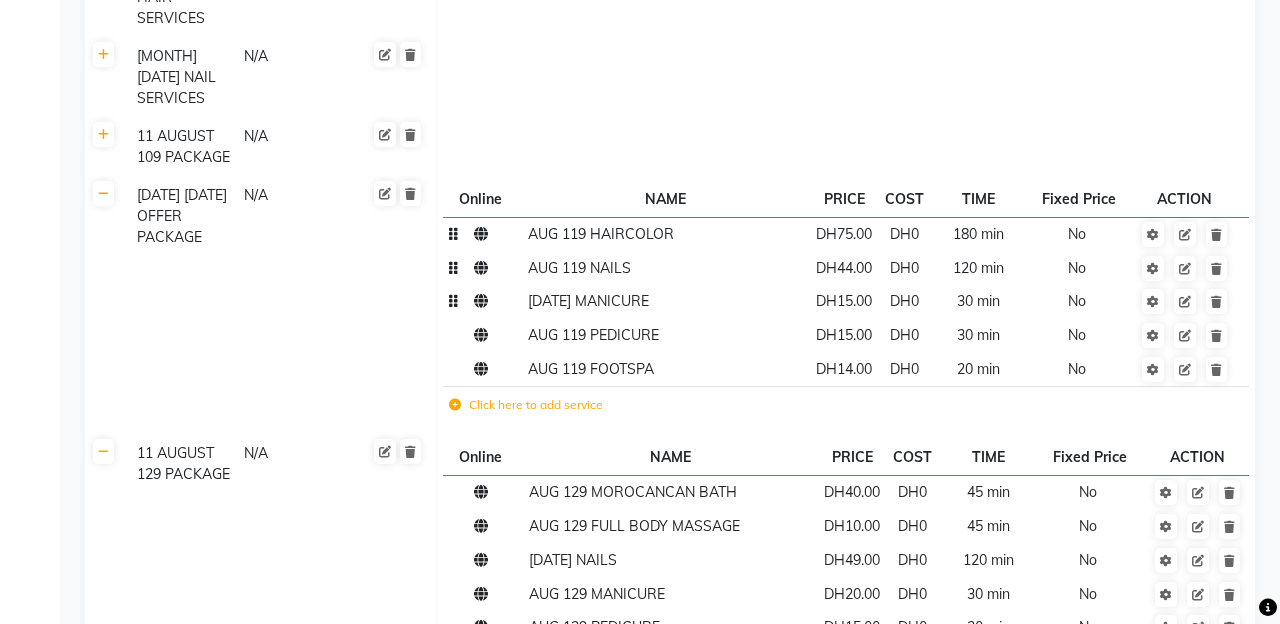 type on "[MONTH] [AMOUNT] [SERVICE]" 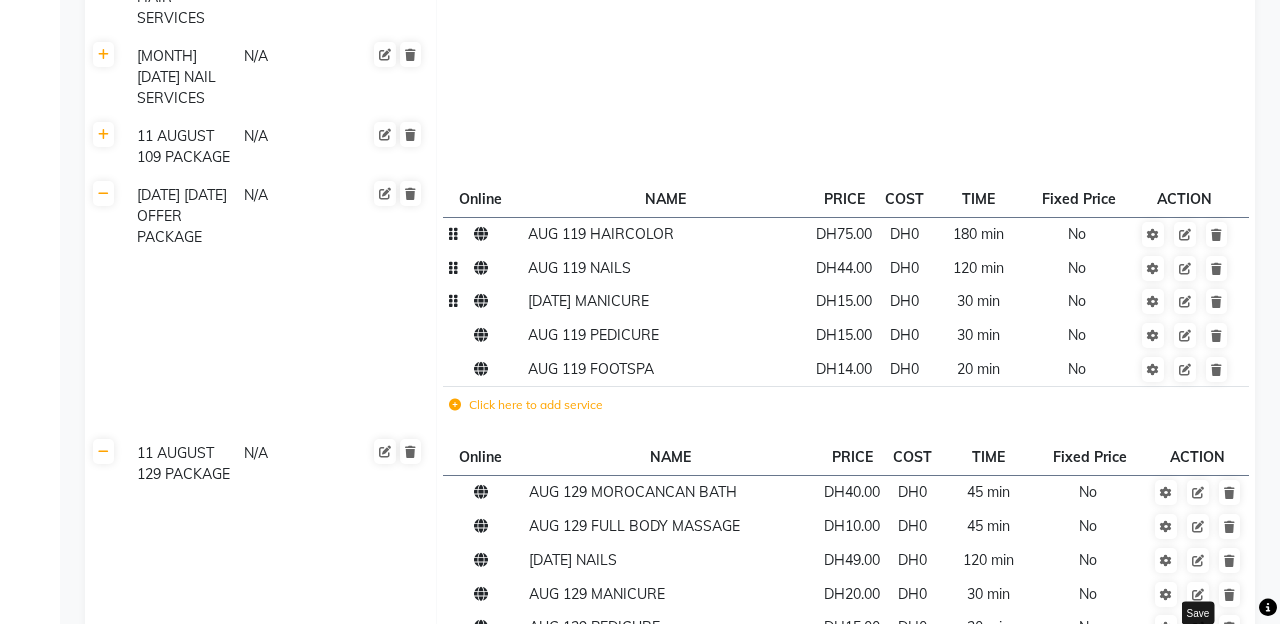 click 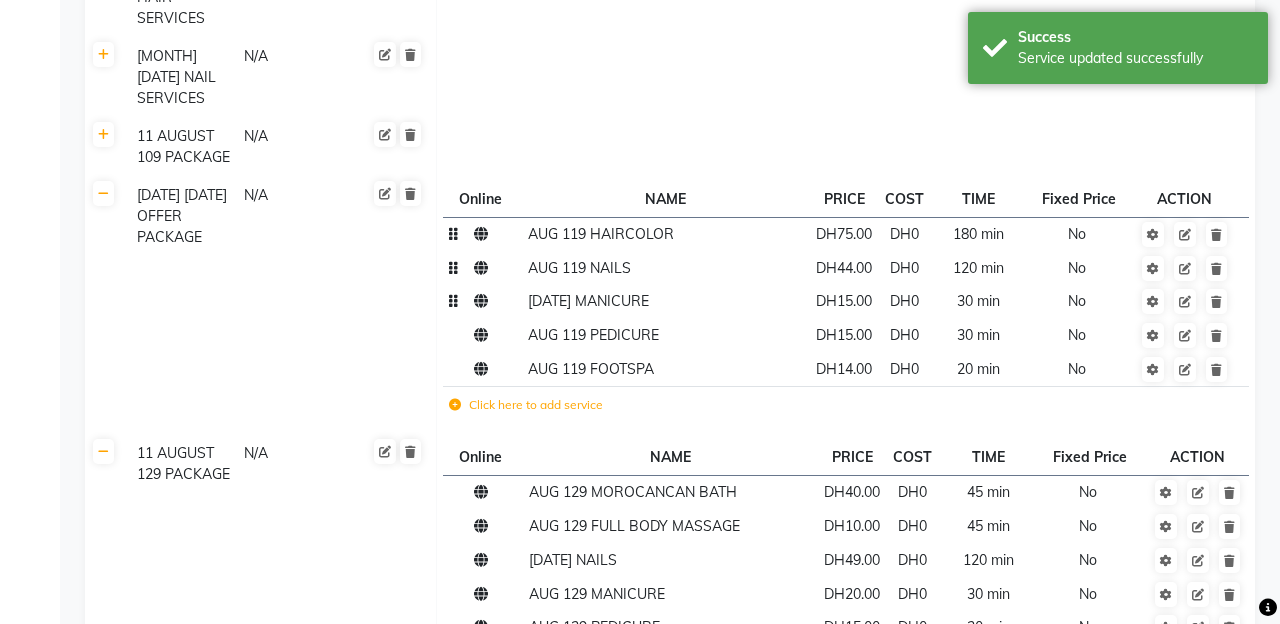 click 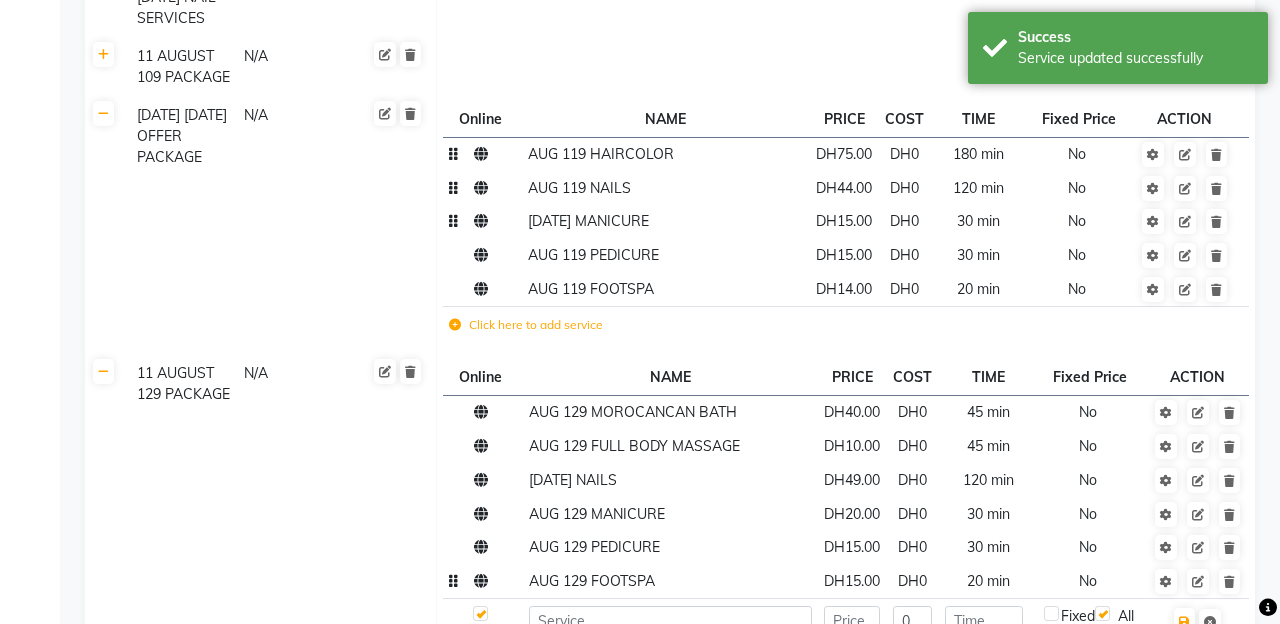 scroll, scrollTop: 3976, scrollLeft: 0, axis: vertical 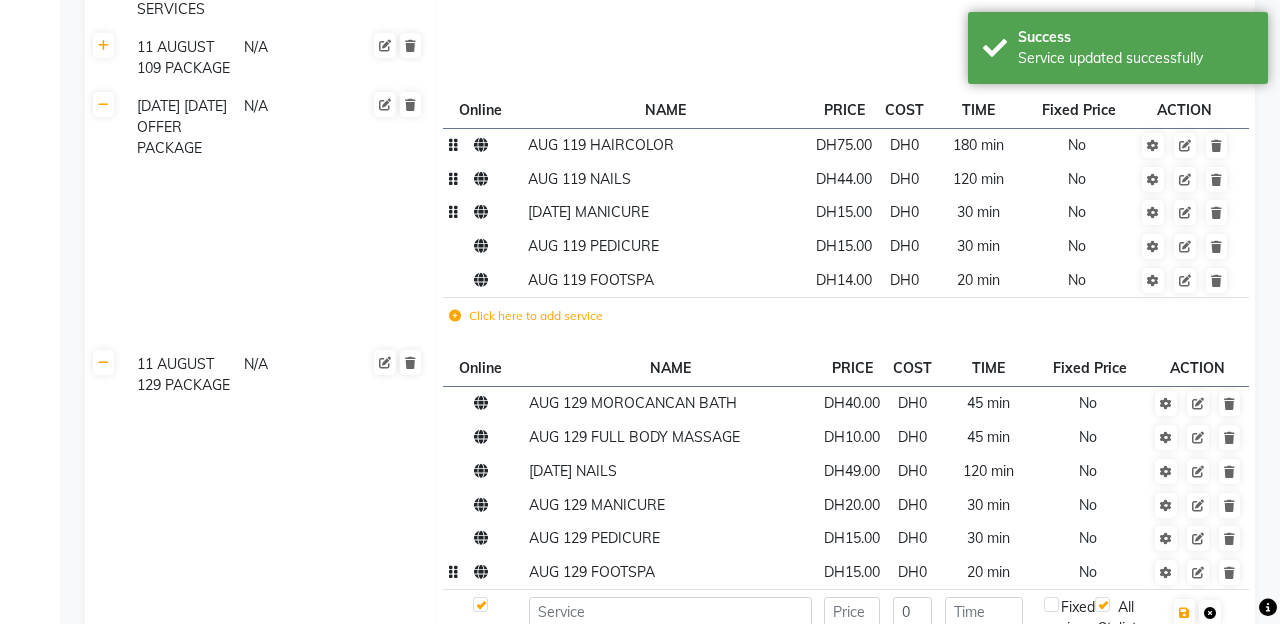 click at bounding box center [1210, 613] 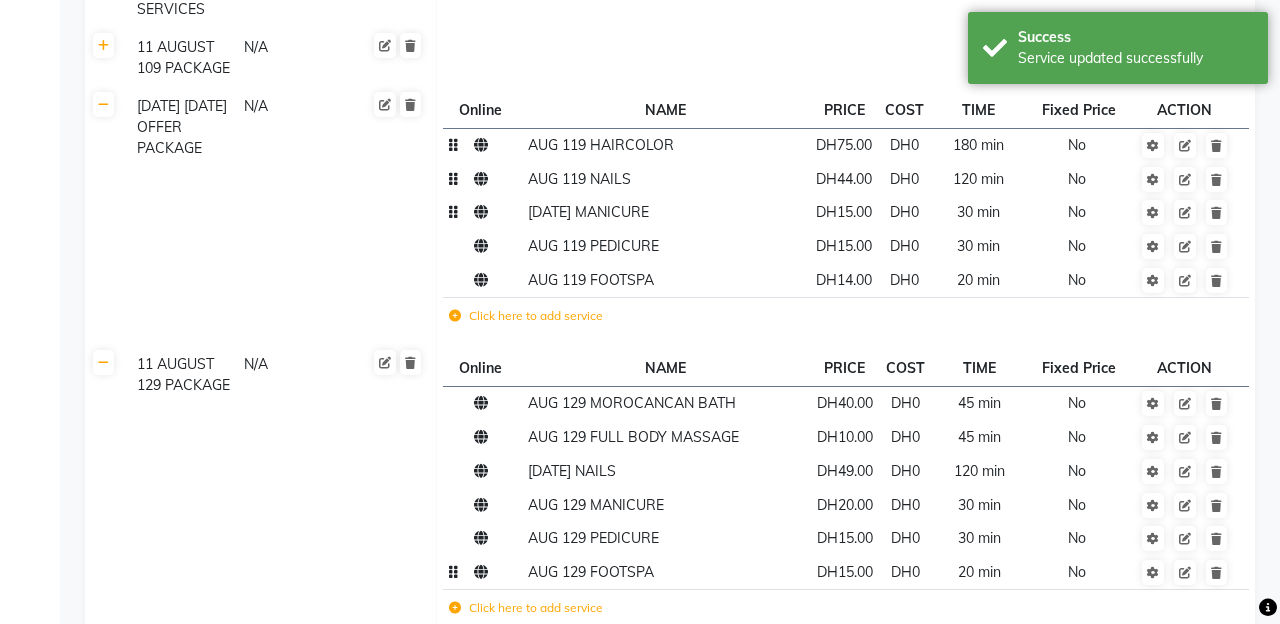 scroll, scrollTop: 3954, scrollLeft: 0, axis: vertical 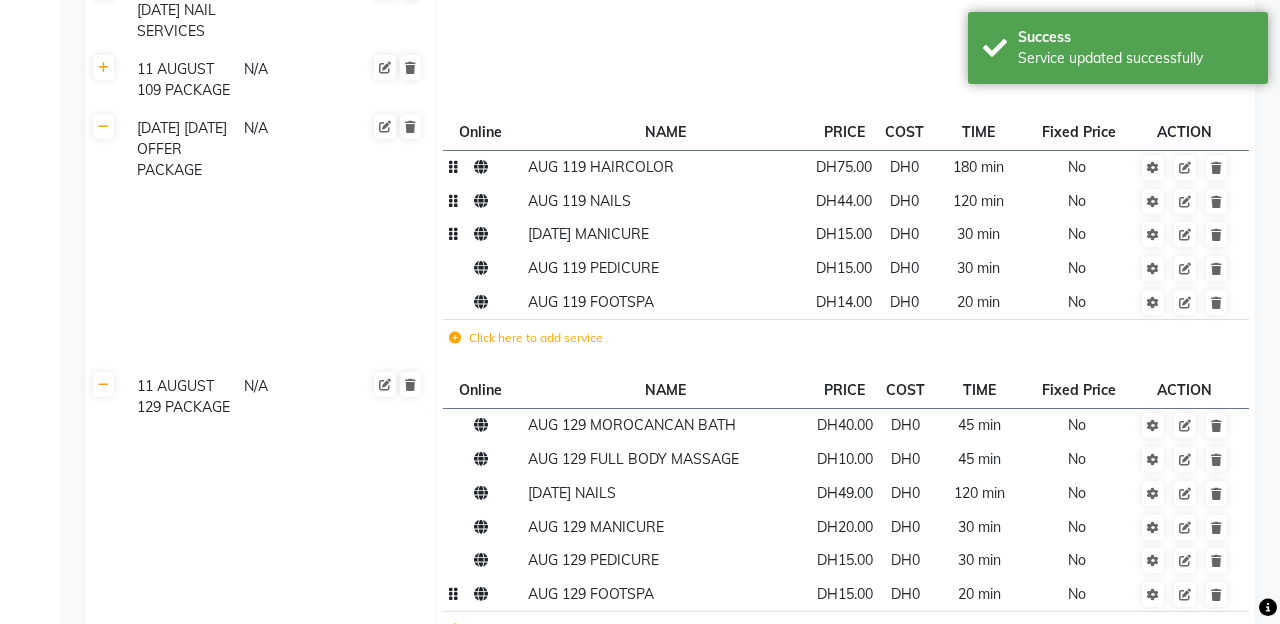 click on "Click here to add category." 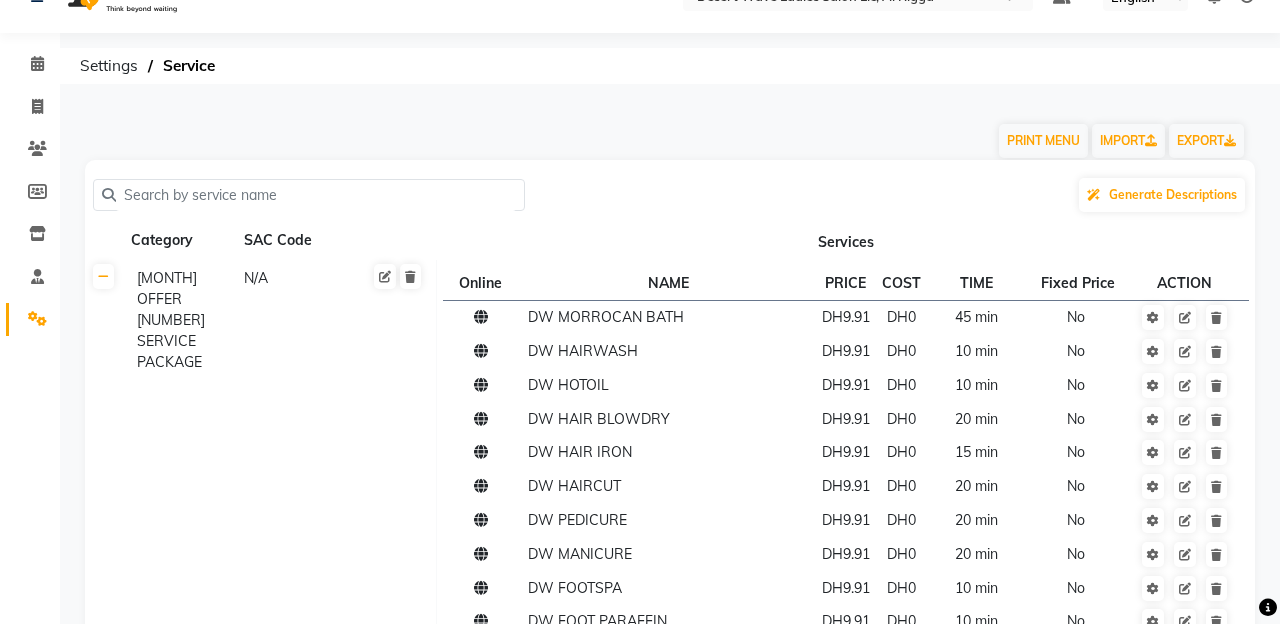 scroll, scrollTop: 0, scrollLeft: 0, axis: both 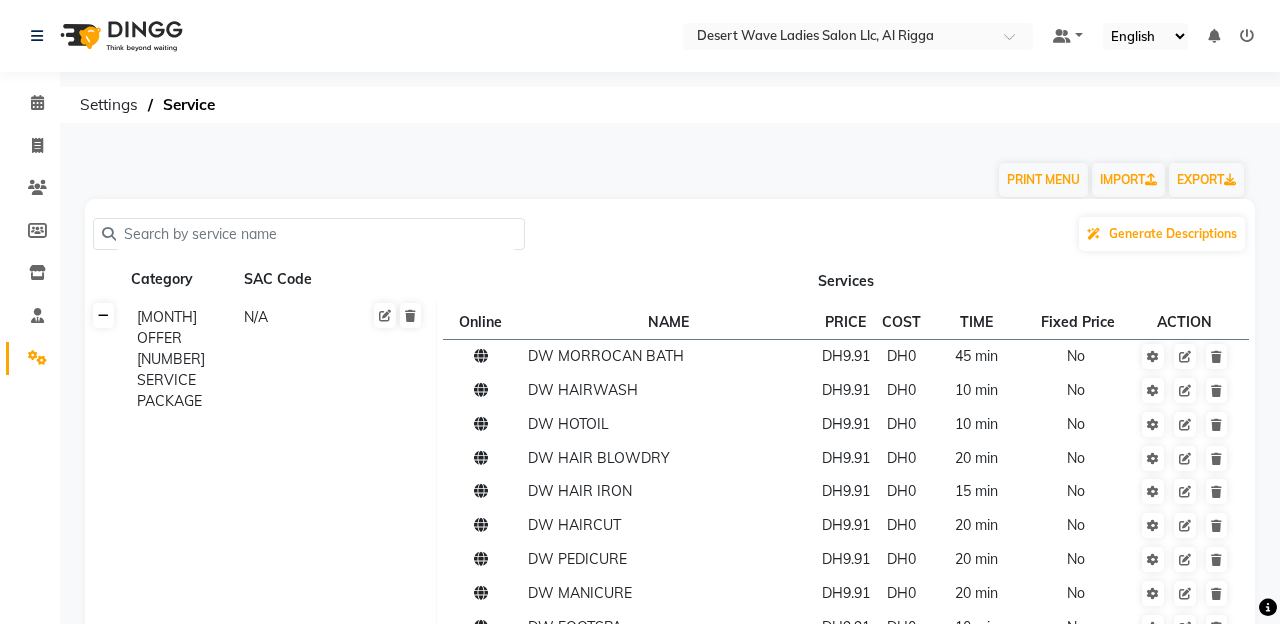 click 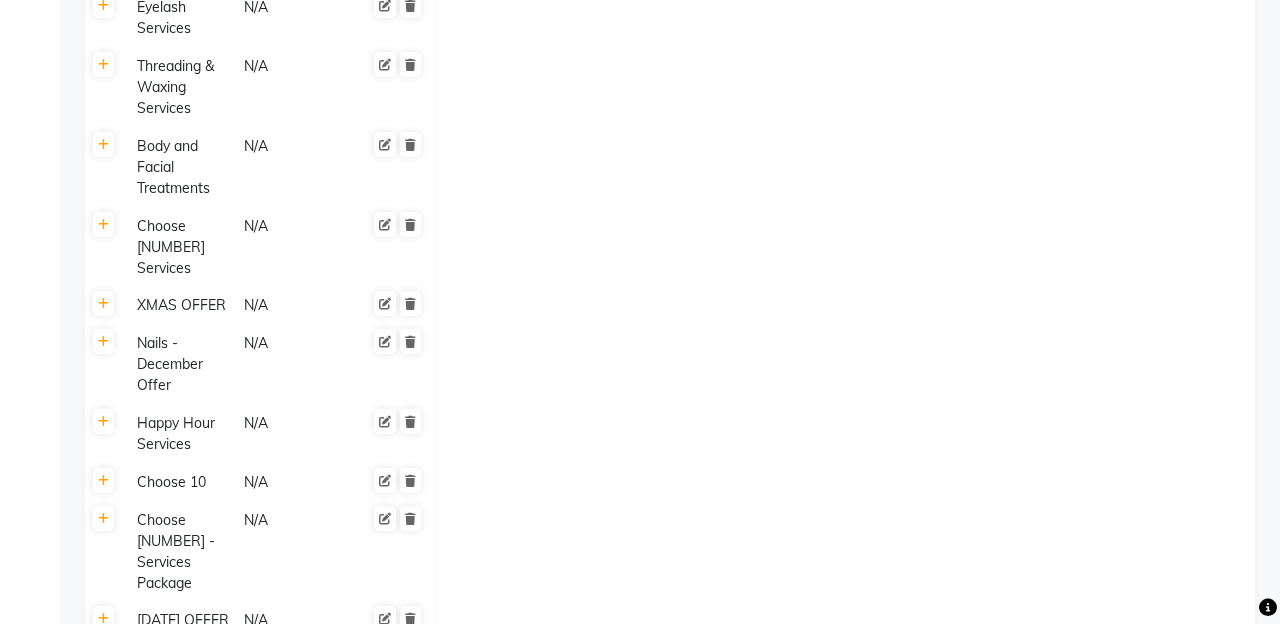 scroll, scrollTop: 2193, scrollLeft: 0, axis: vertical 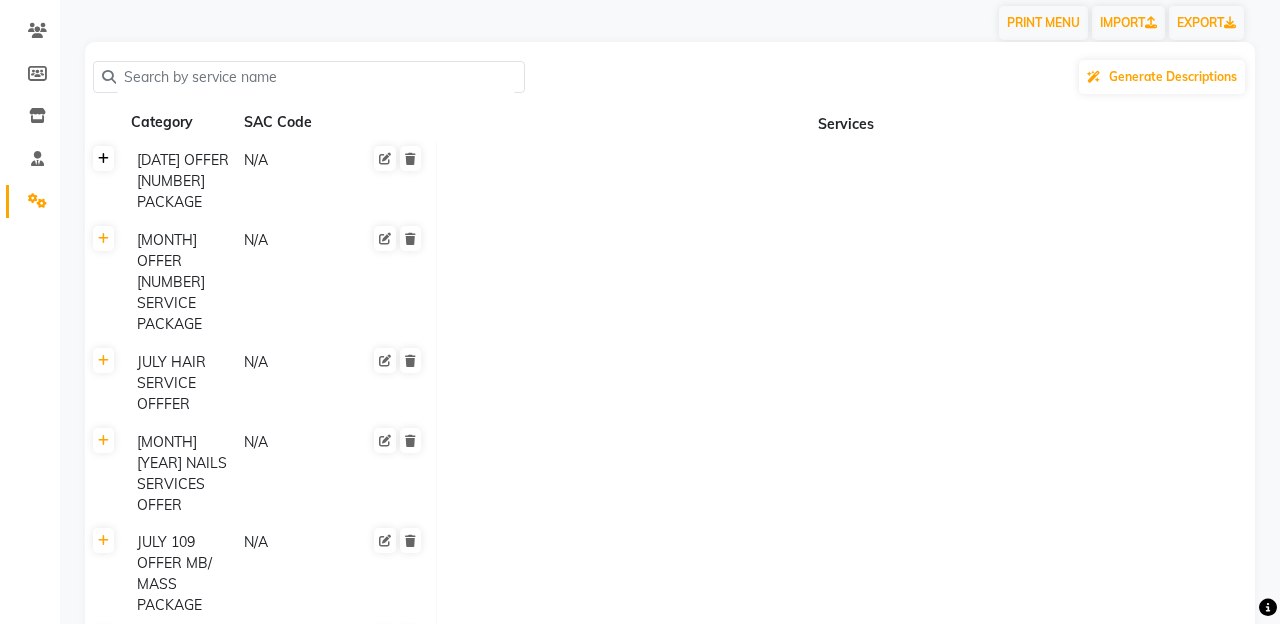 click 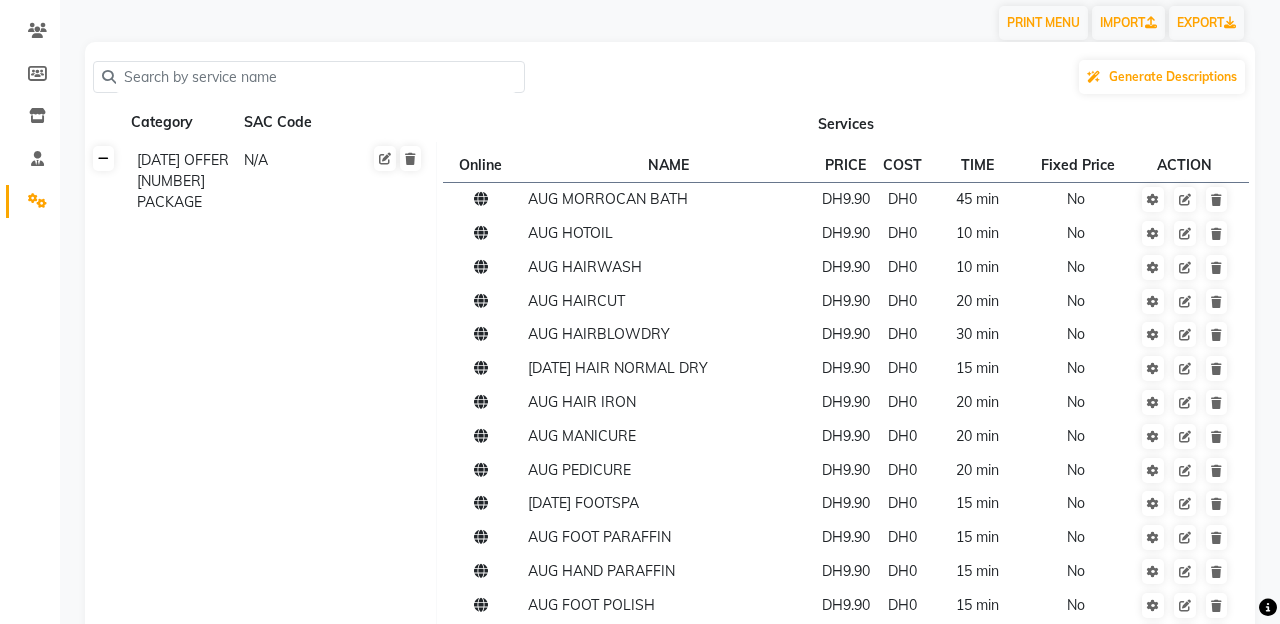 click 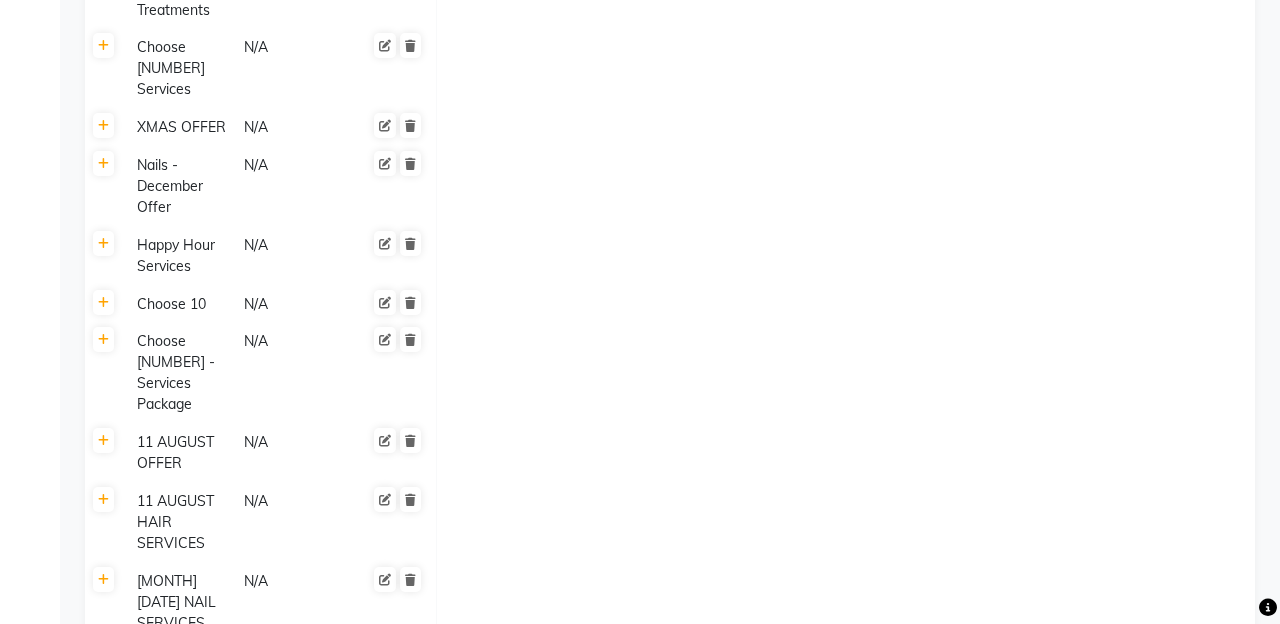 scroll, scrollTop: 2523, scrollLeft: 0, axis: vertical 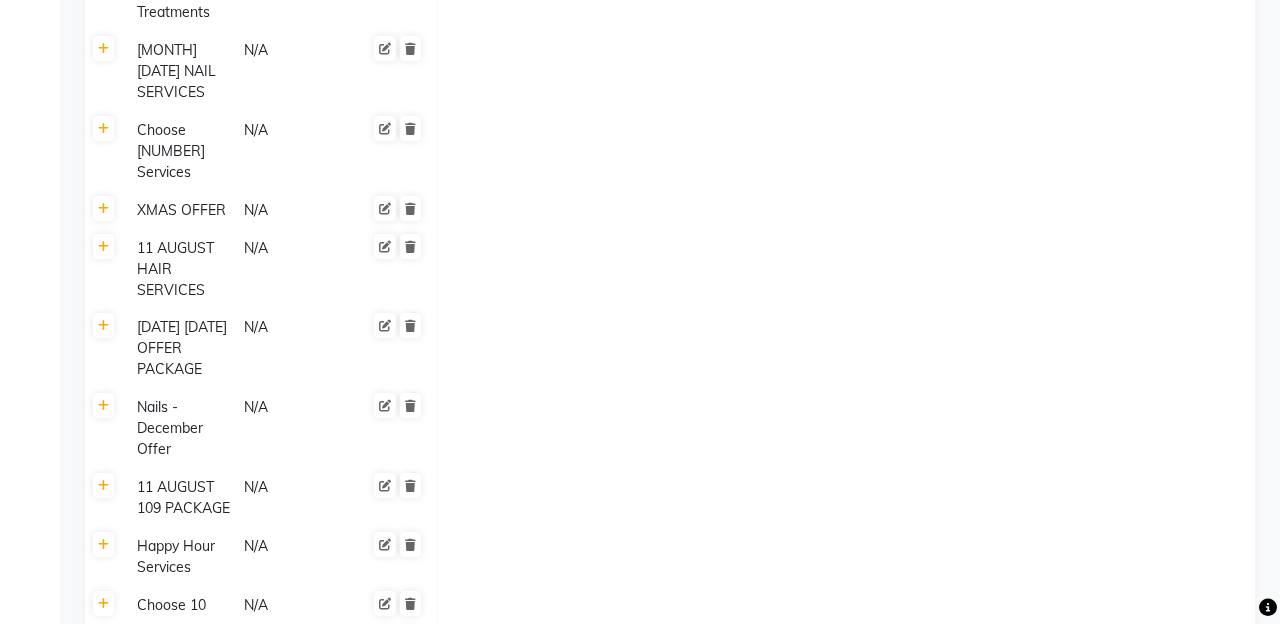 click 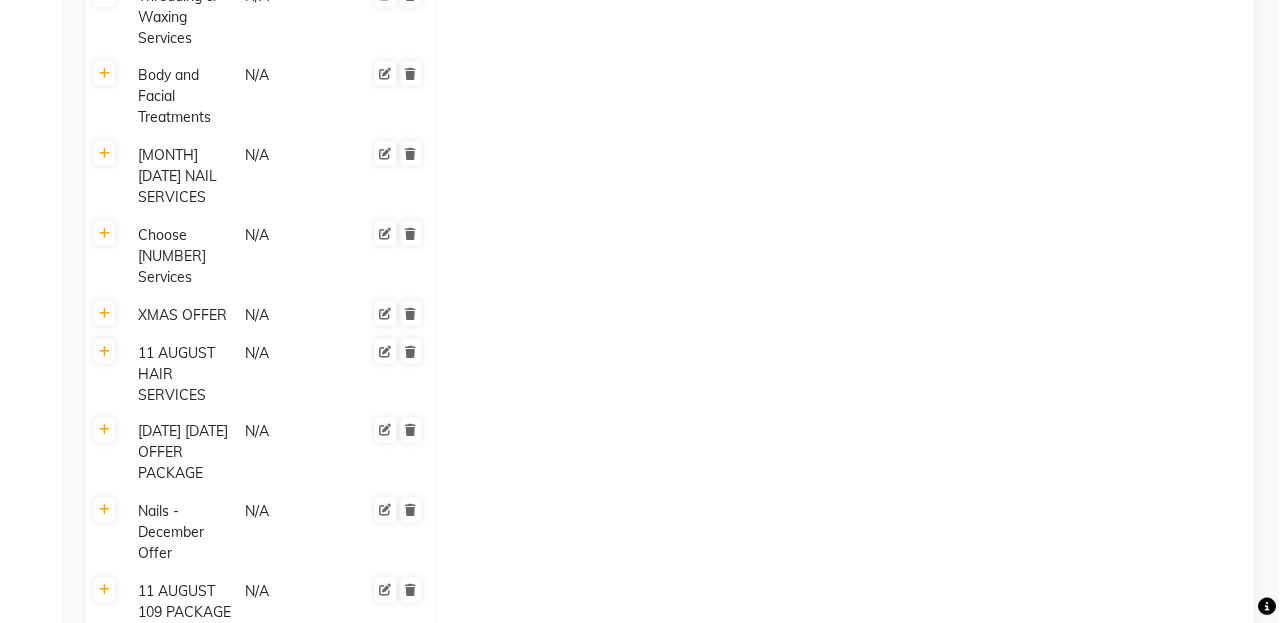 scroll, scrollTop: 2397, scrollLeft: 0, axis: vertical 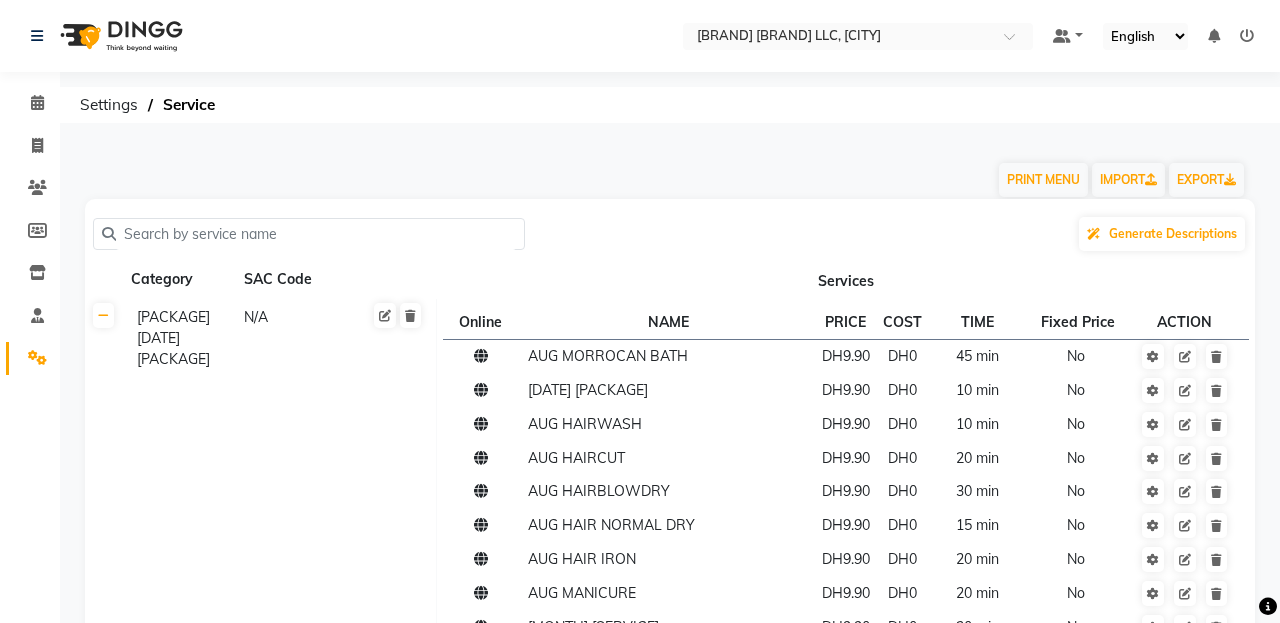 select on "en" 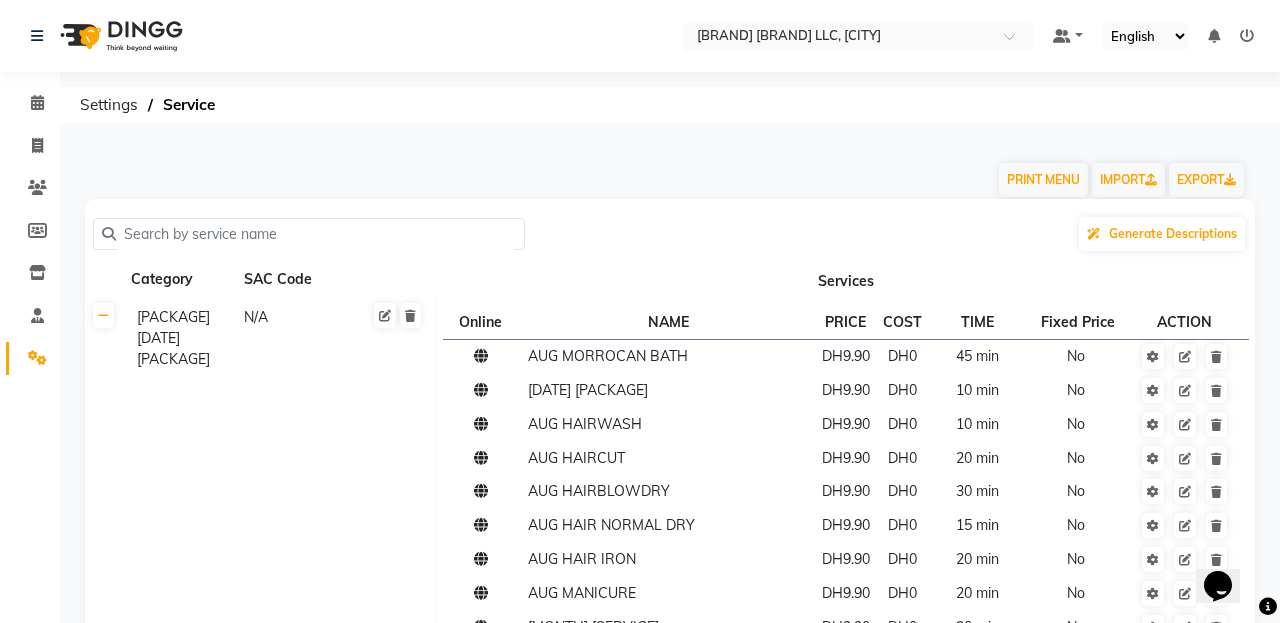 scroll, scrollTop: 0, scrollLeft: 0, axis: both 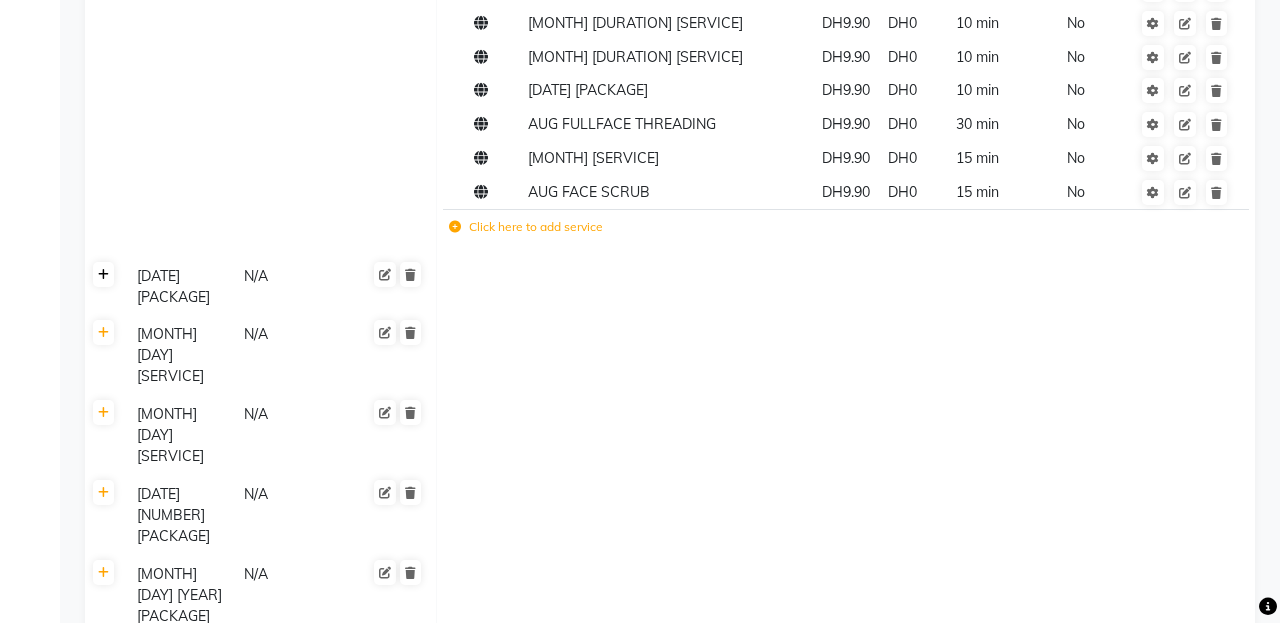 click 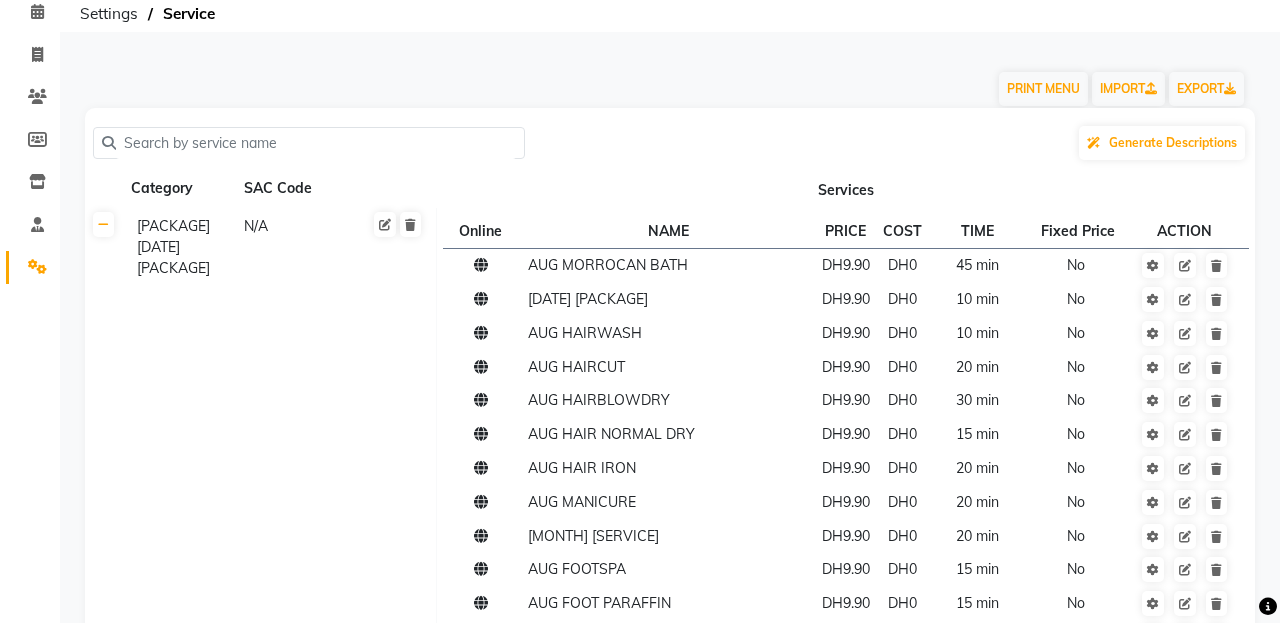 scroll, scrollTop: 0, scrollLeft: 0, axis: both 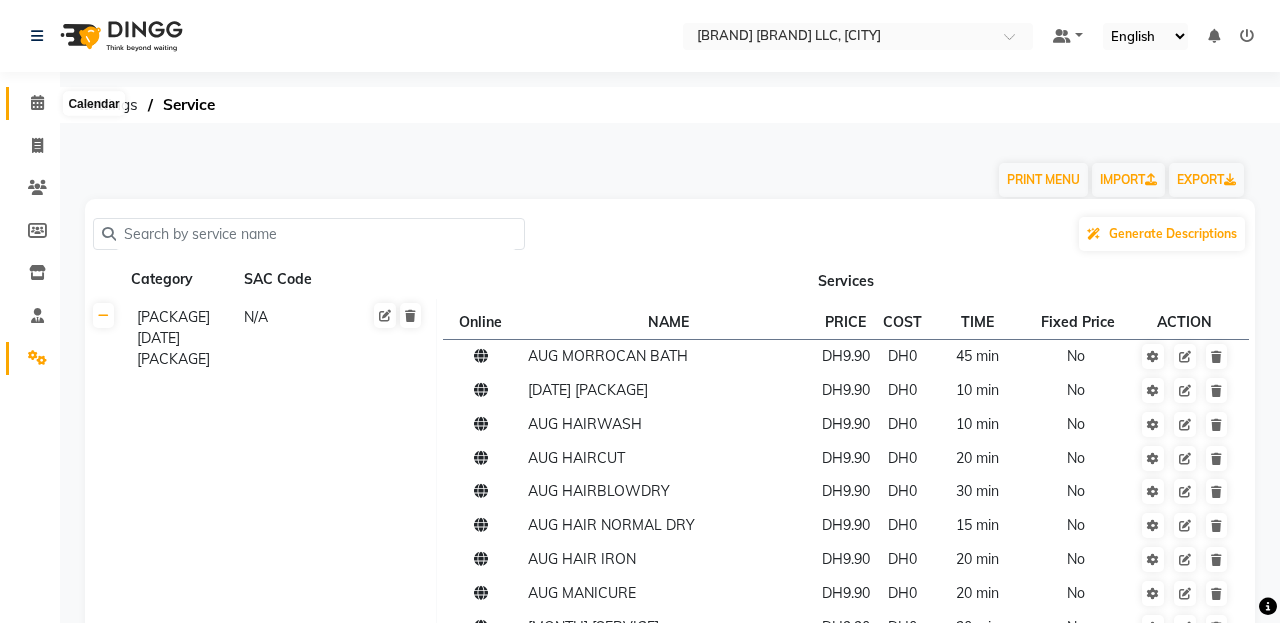 click 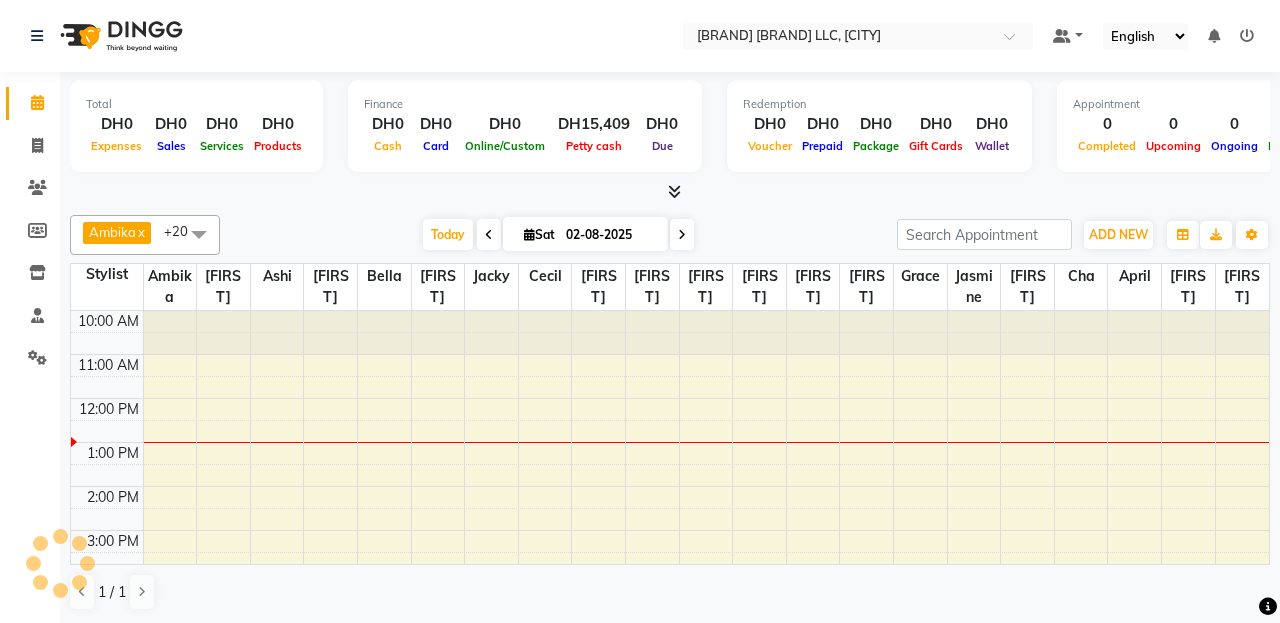 scroll, scrollTop: 0, scrollLeft: 0, axis: both 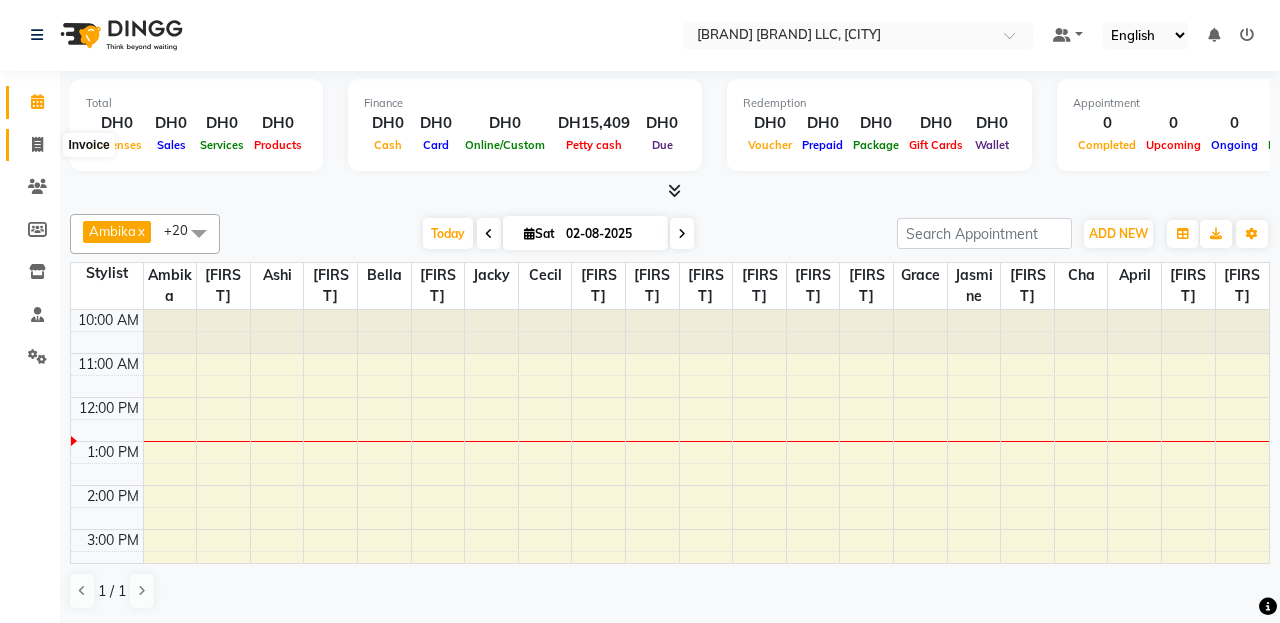 click 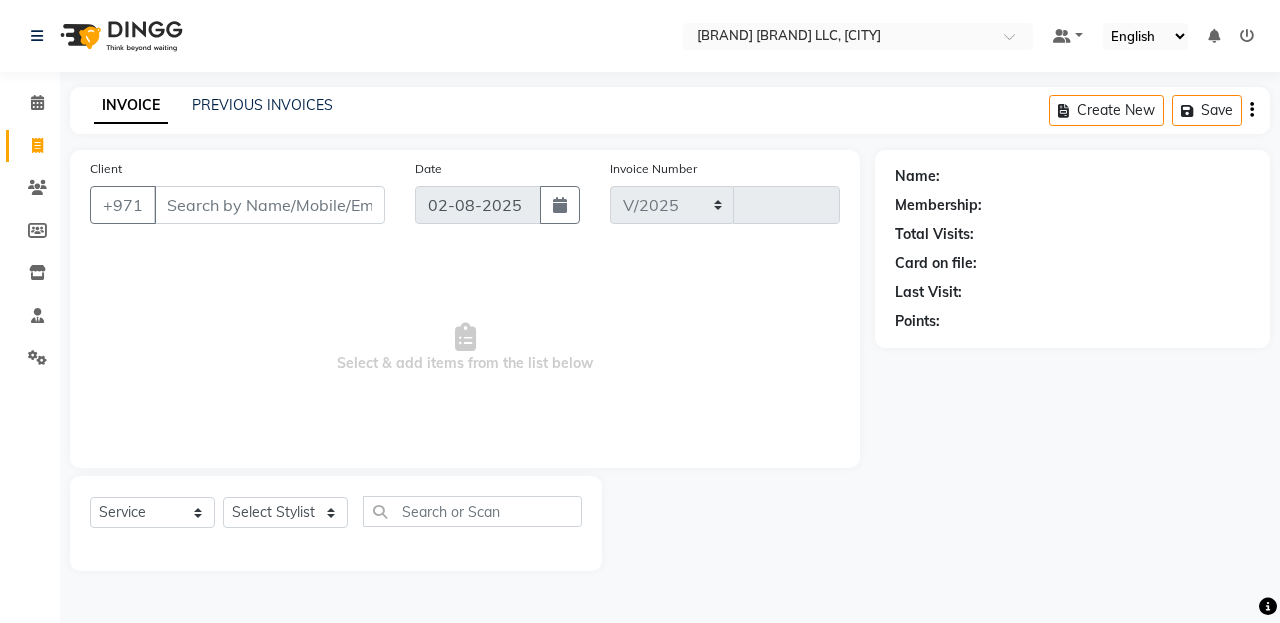 select on "6563" 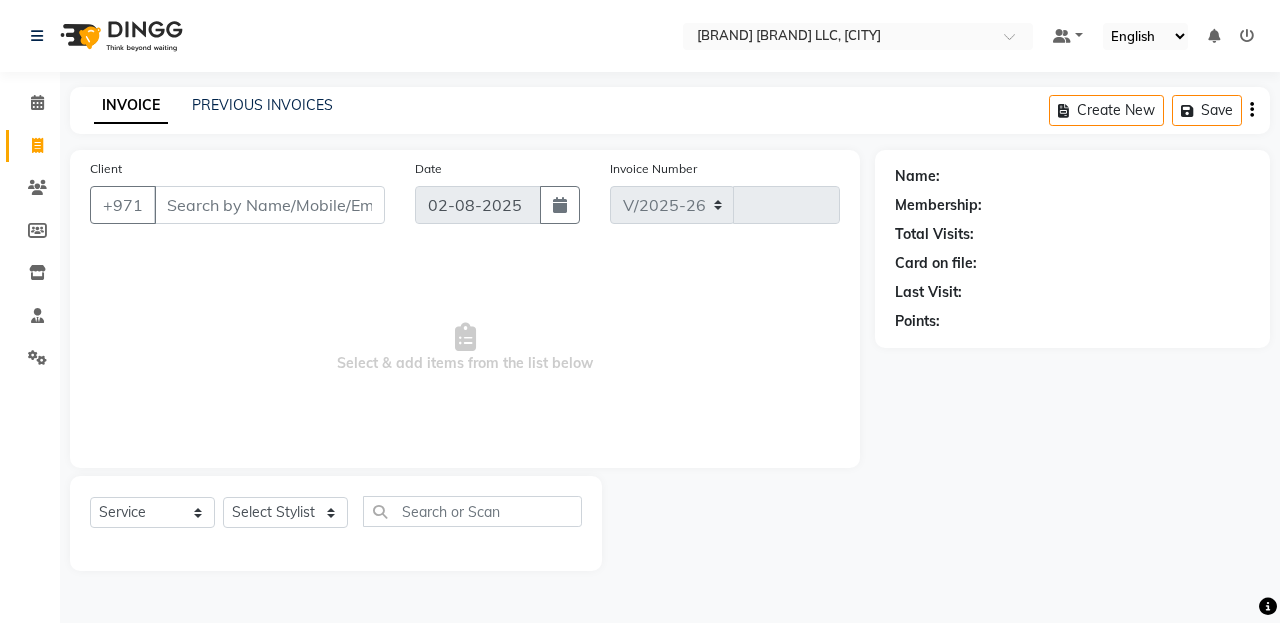 type on "5321" 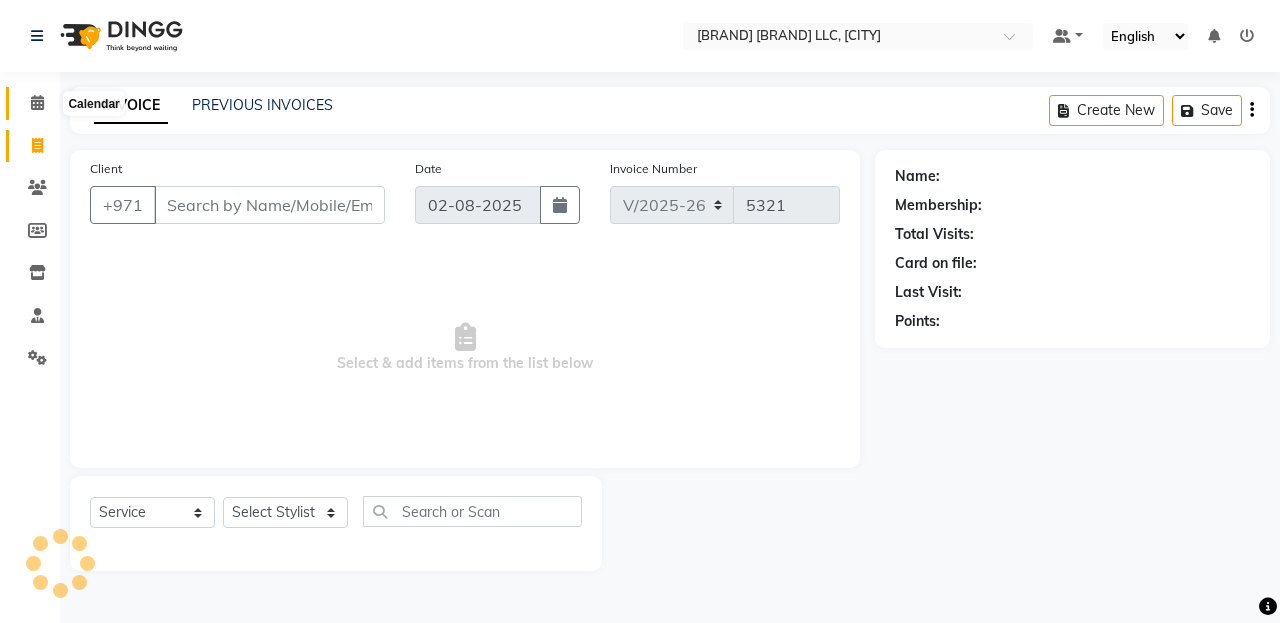 click 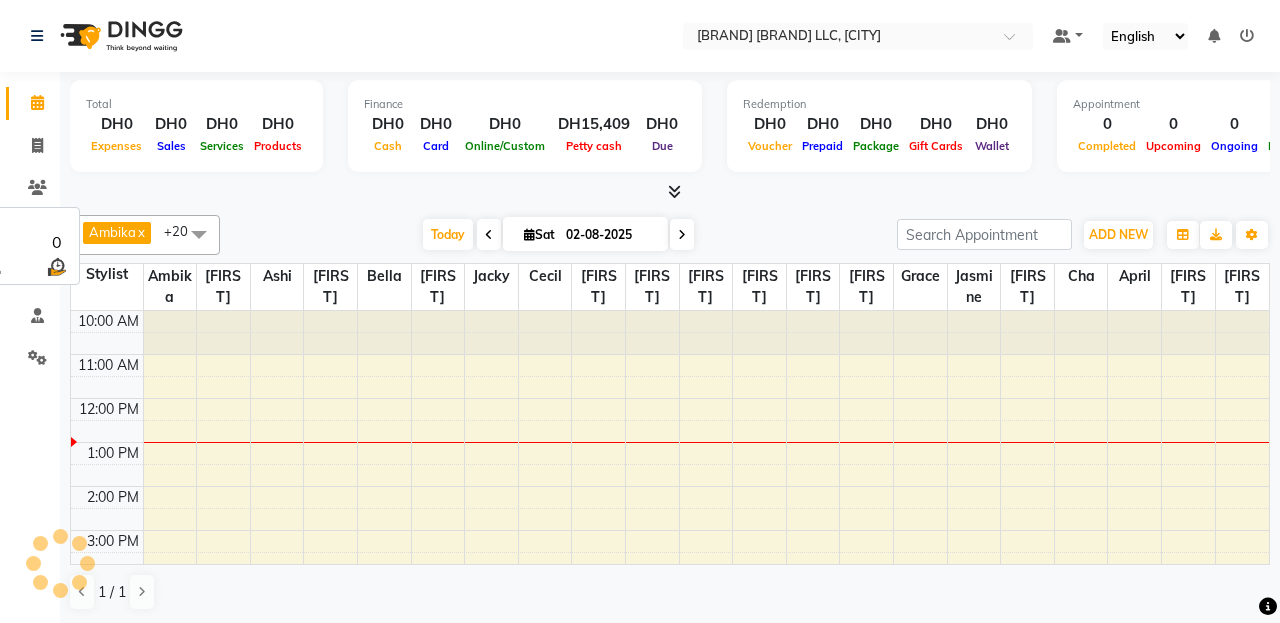 scroll, scrollTop: 0, scrollLeft: 0, axis: both 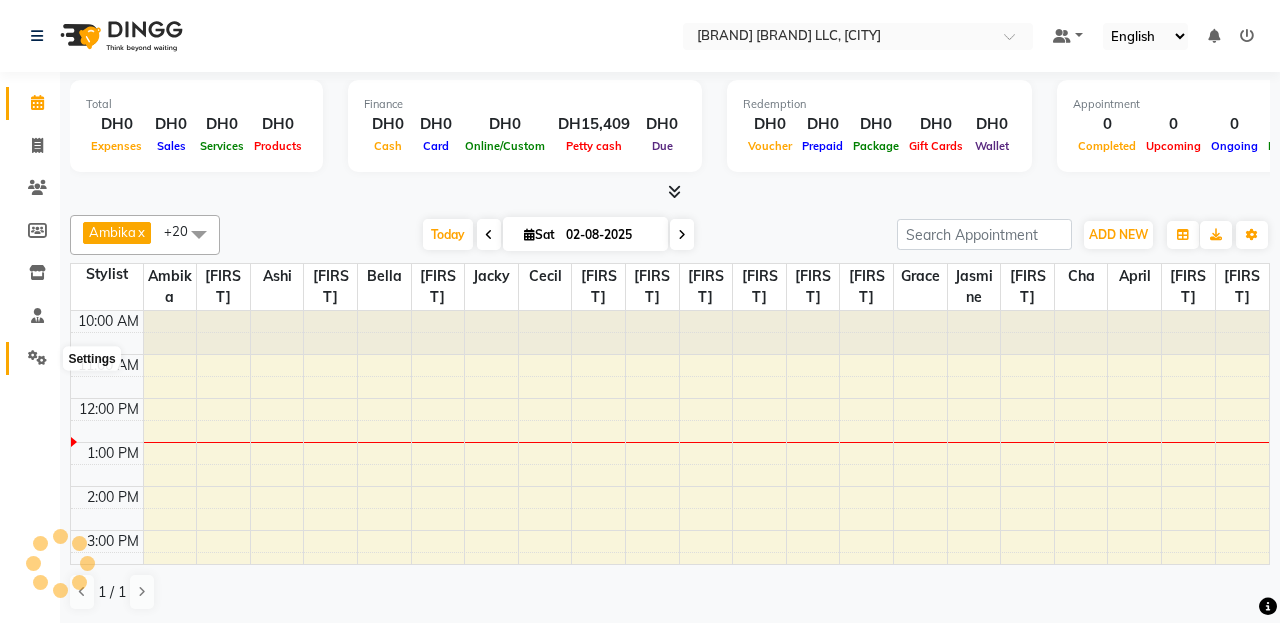 click 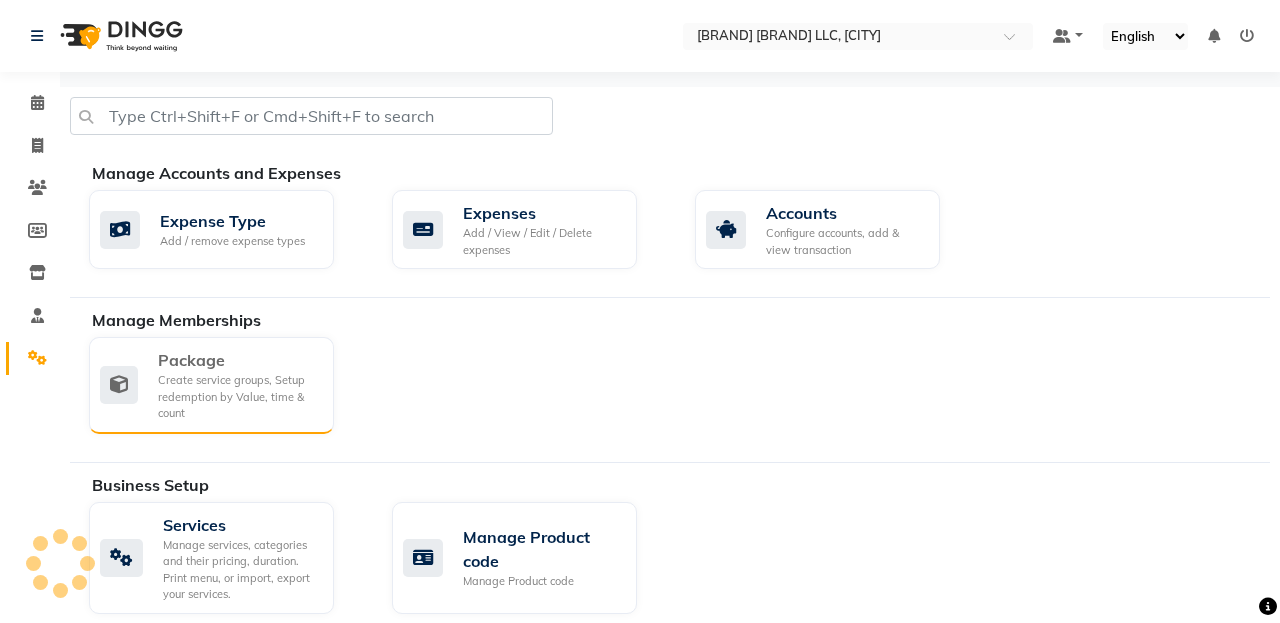 scroll, scrollTop: 27, scrollLeft: 0, axis: vertical 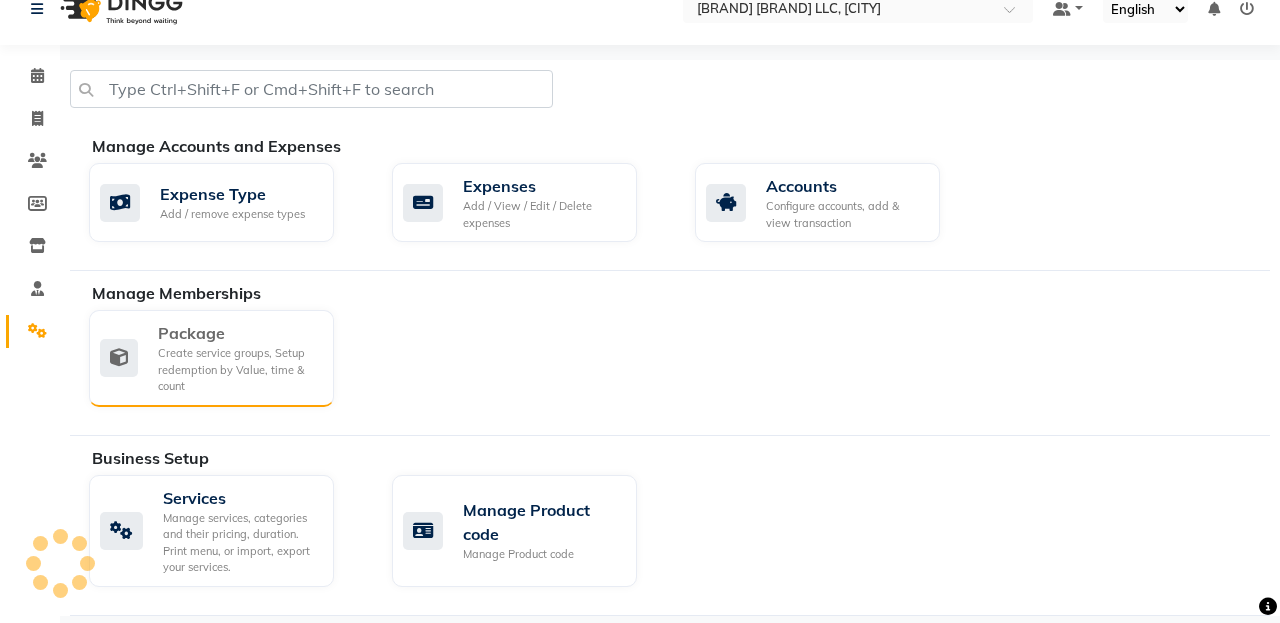 click on "Package Create service groups, Setup redemption by Value, time & count" 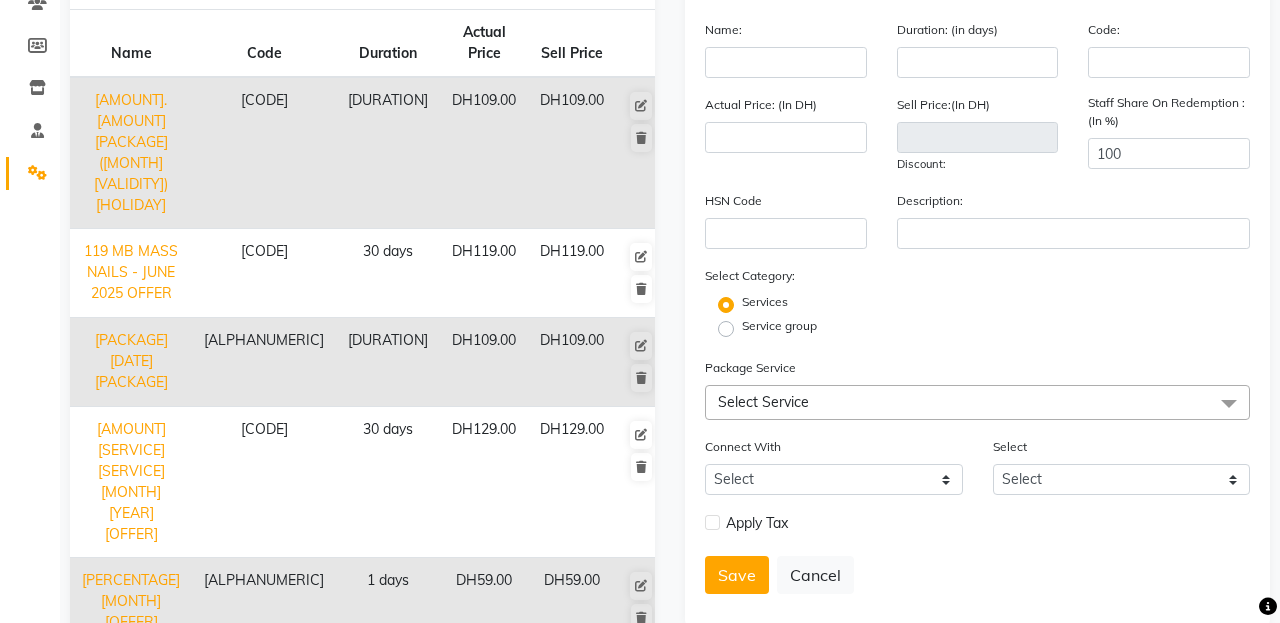 scroll, scrollTop: 0, scrollLeft: 0, axis: both 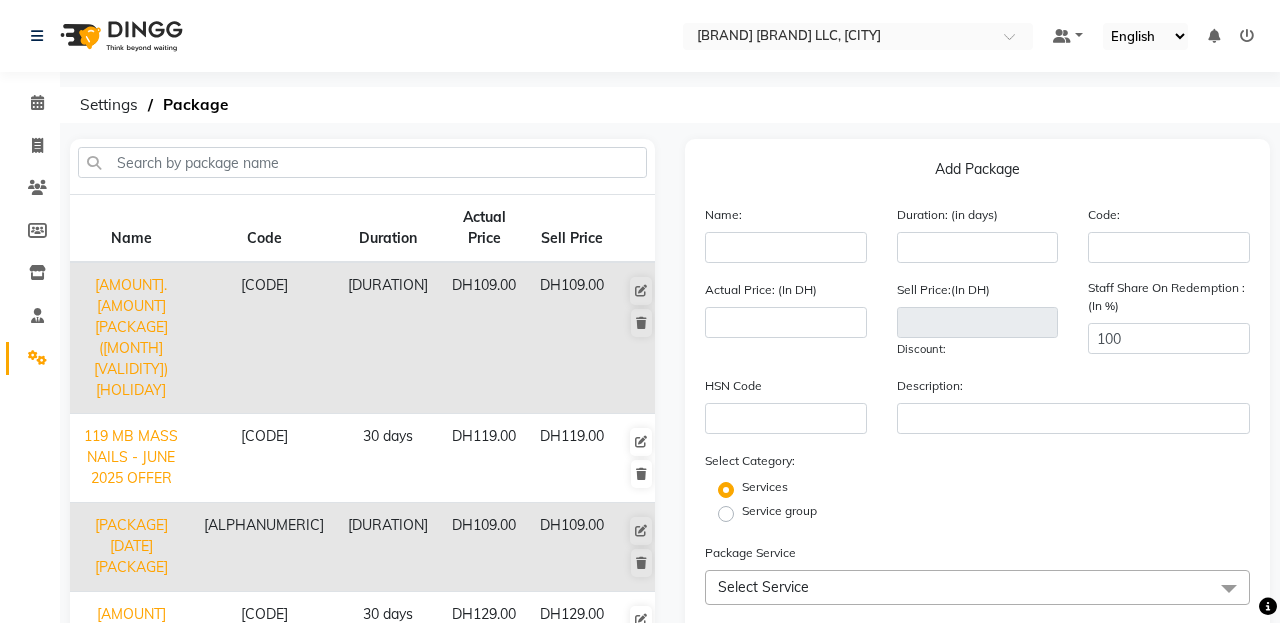 click on "[AMOUNT].[AMOUNT] [PACKAGE] ([MONTH] [VALIDITY]) [HOLIDAY]" 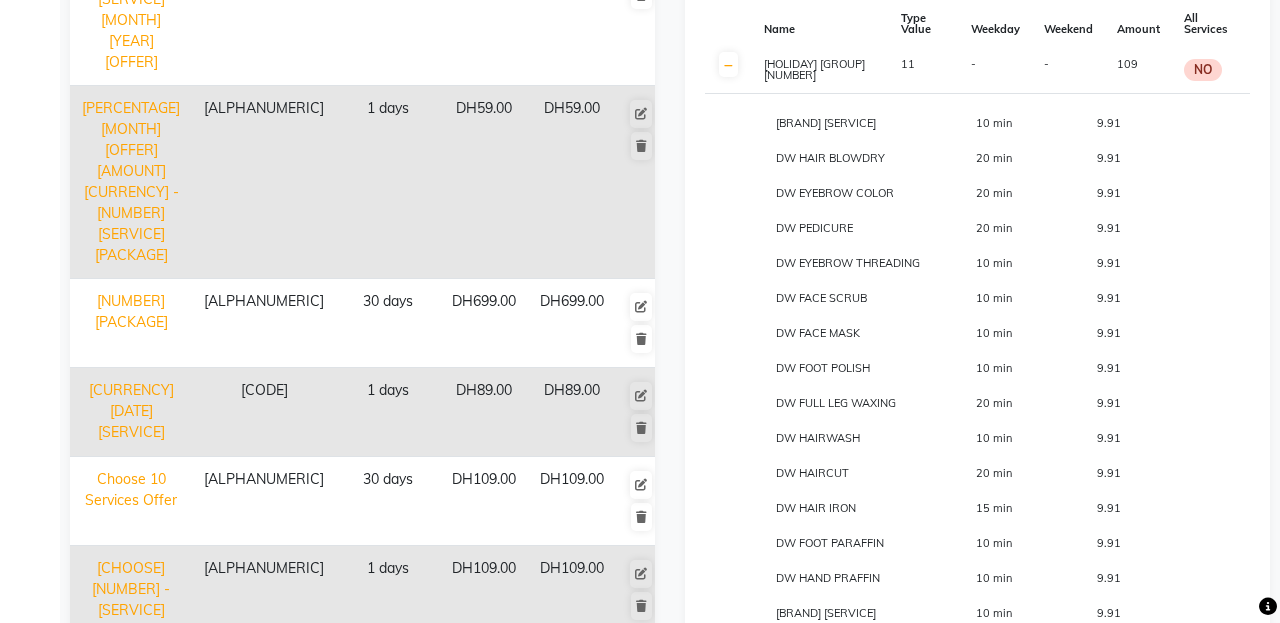 scroll, scrollTop: 0, scrollLeft: 0, axis: both 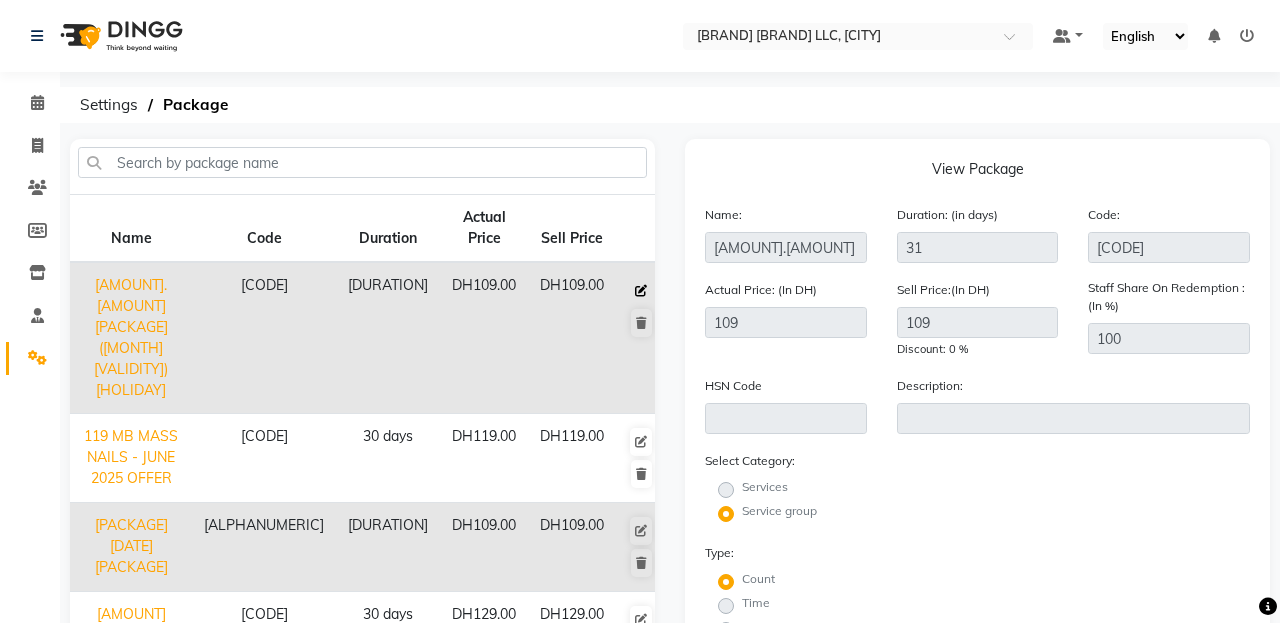 click 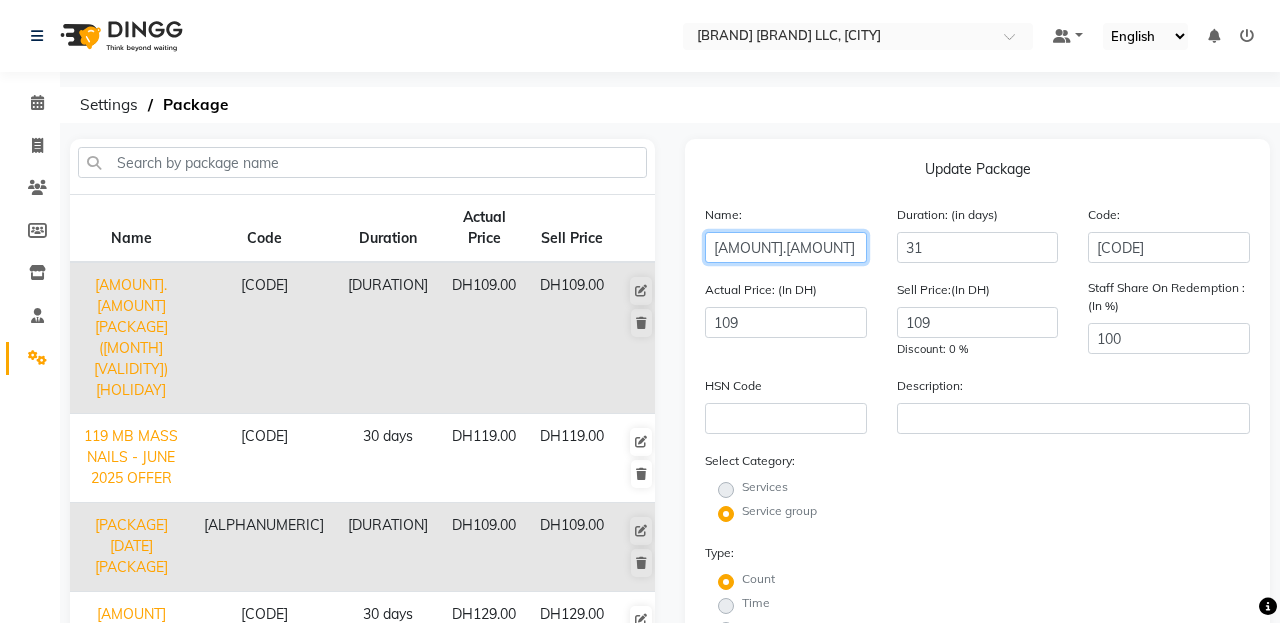 click on "[AMOUNT].[AMOUNT] [PACKAGE] ([MONTH] [VALIDITY]) [HOLIDAY]" 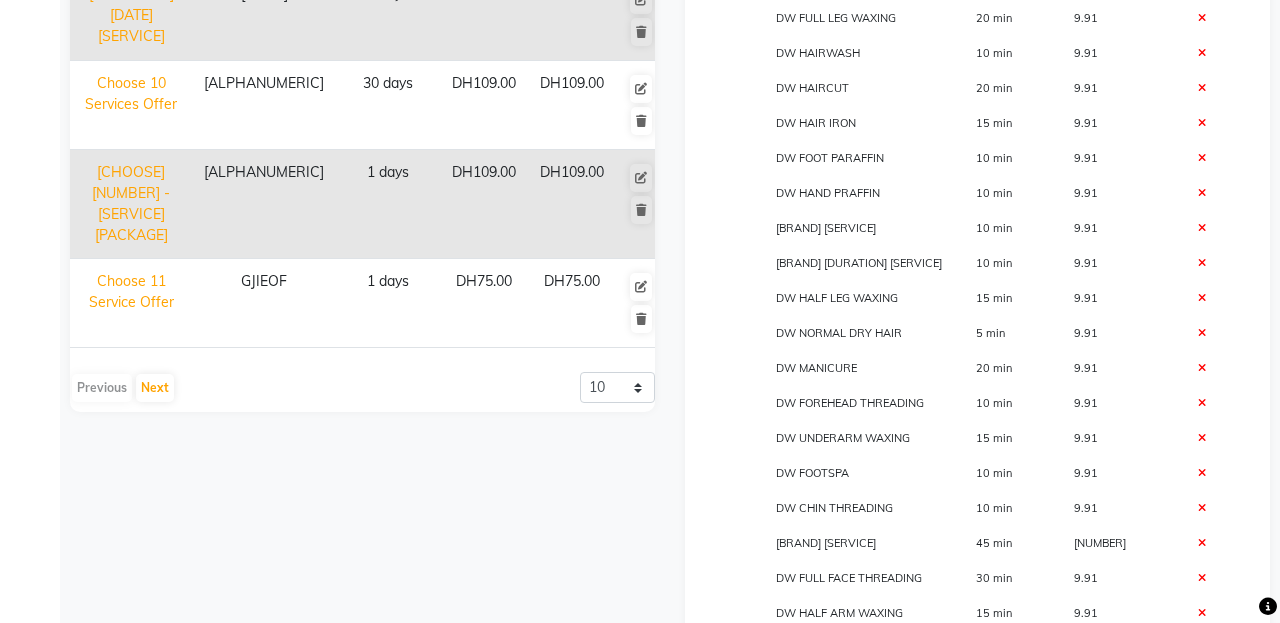 scroll, scrollTop: 1506, scrollLeft: 0, axis: vertical 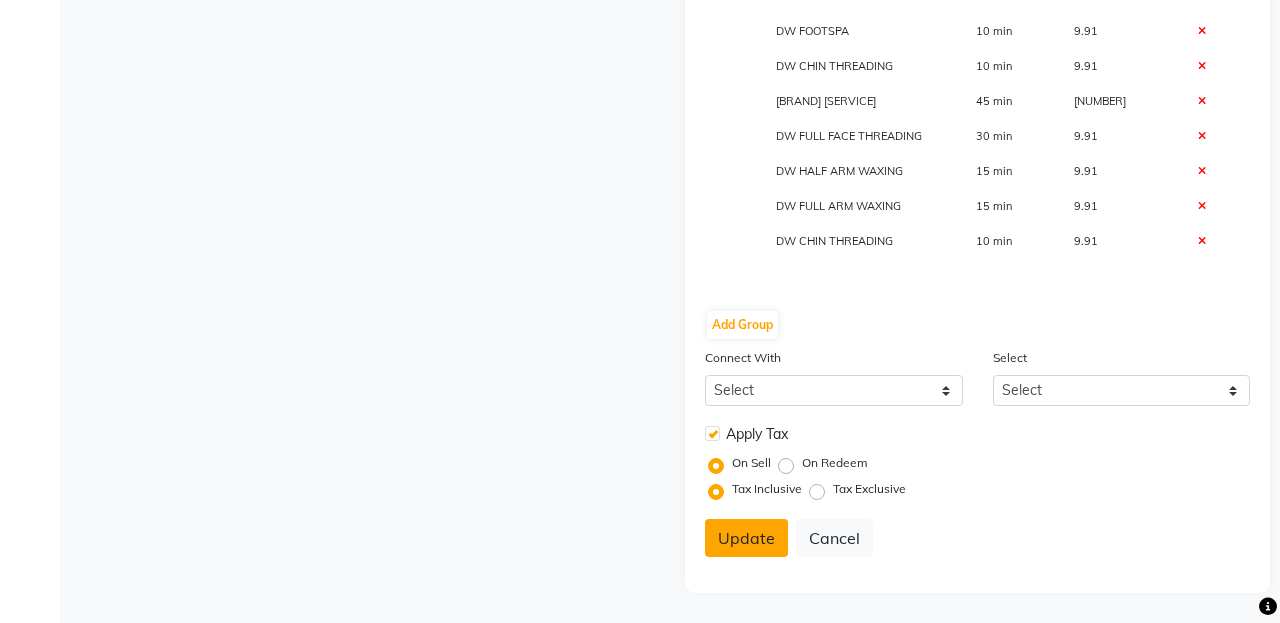 type on "[PACKAGE] (JULY VALID FOR 1MONTH)Happy Hour" 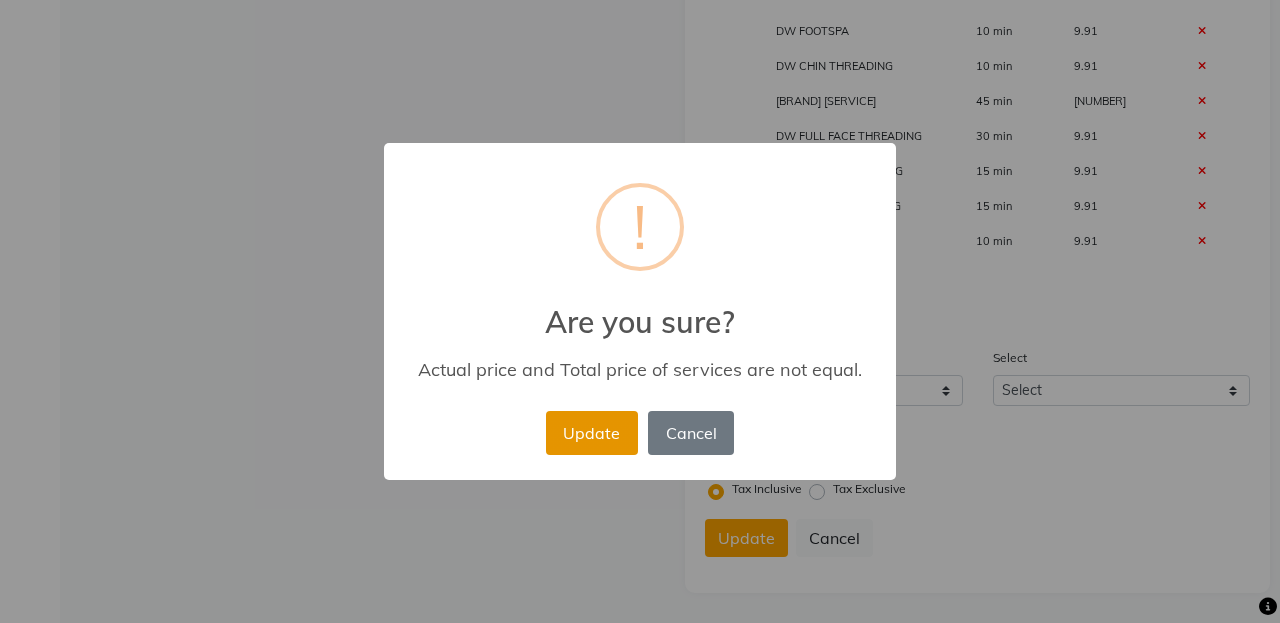 click on "Update" at bounding box center [592, 433] 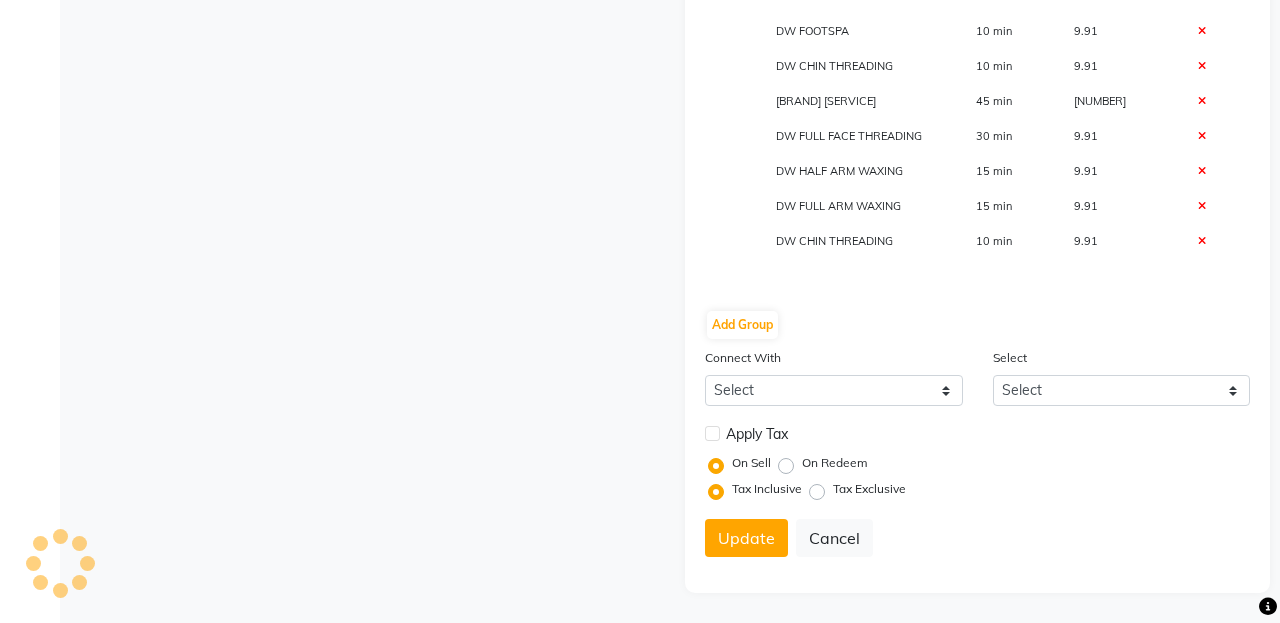 type 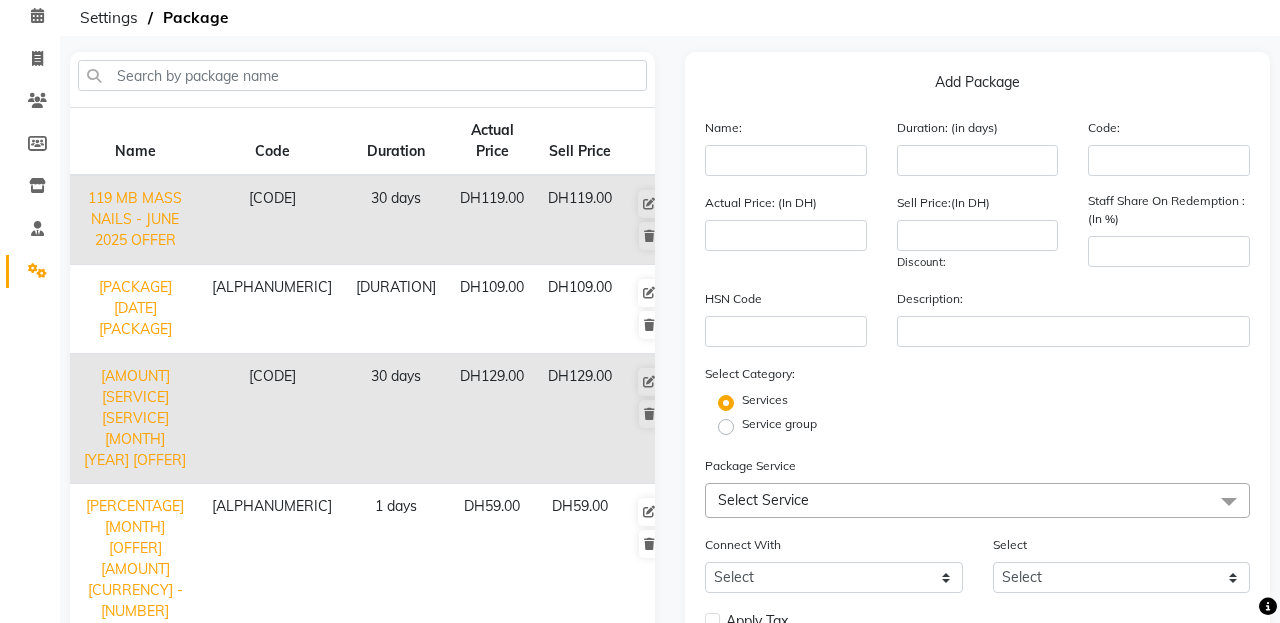 scroll, scrollTop: 86, scrollLeft: 0, axis: vertical 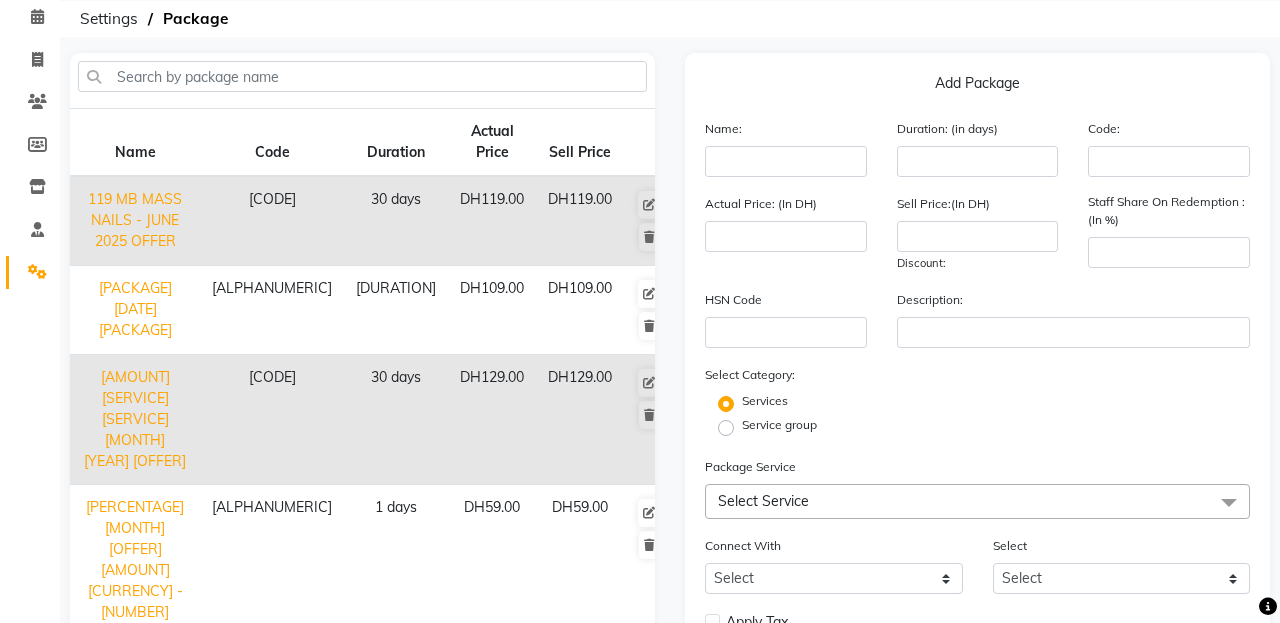 click on "[PACKAGE] [DATE] [PACKAGE]" 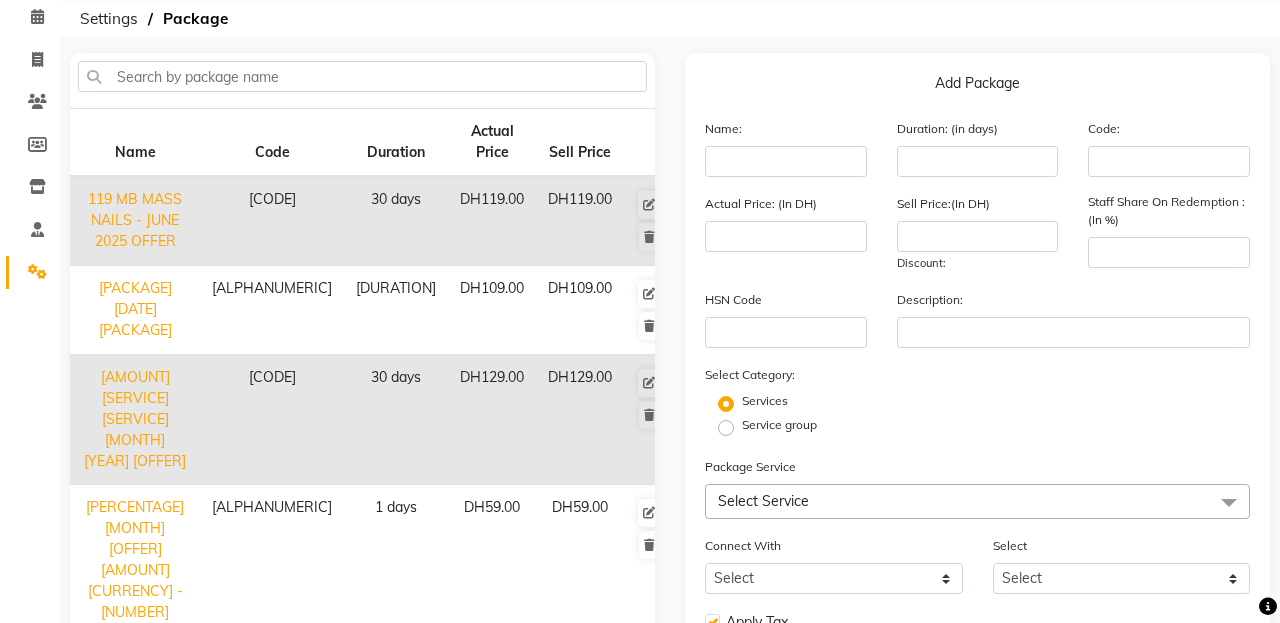 type on "[PACKAGE] [DATE] [PACKAGE]" 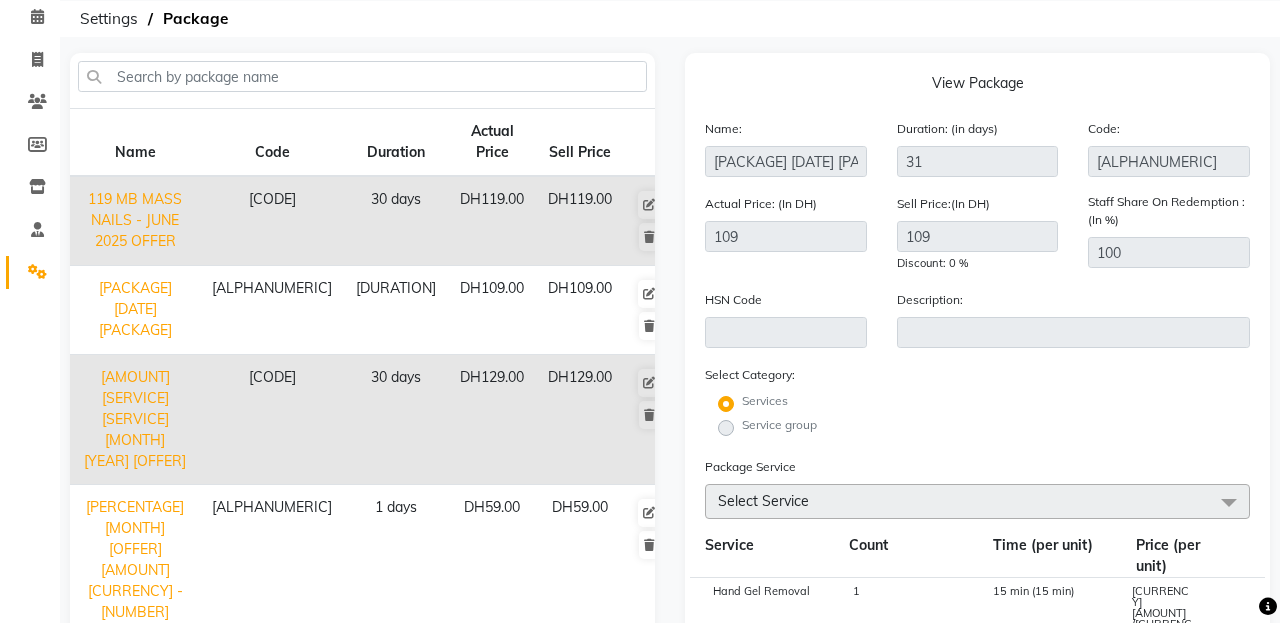 click on "Service group" 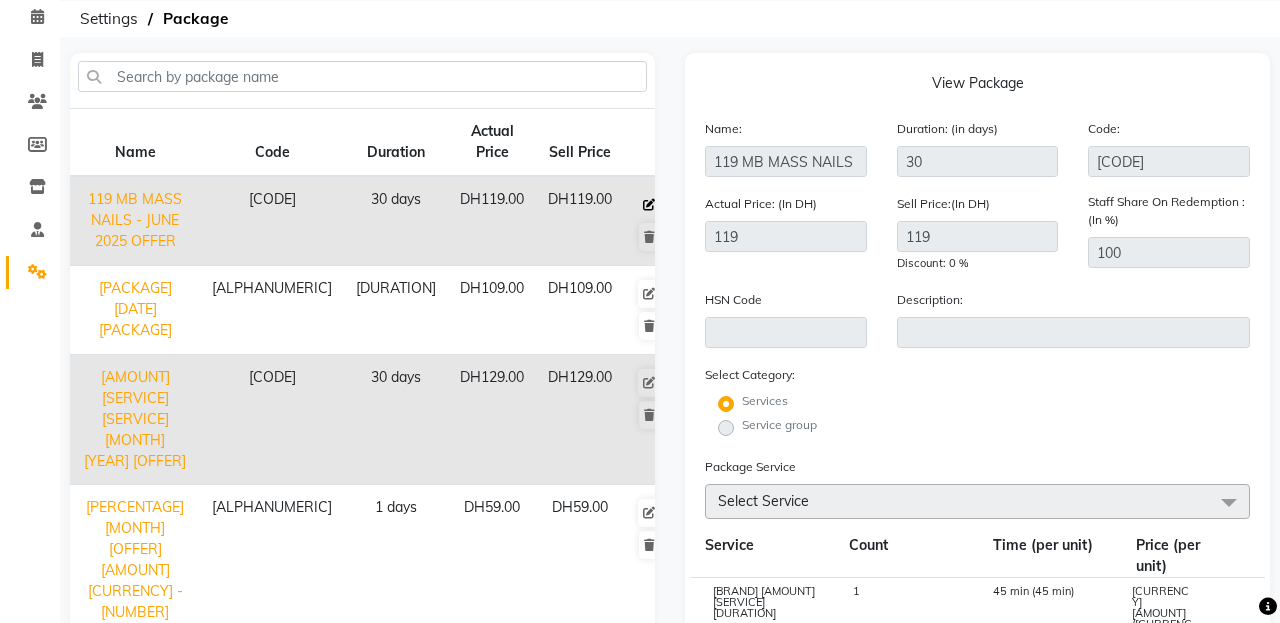 click 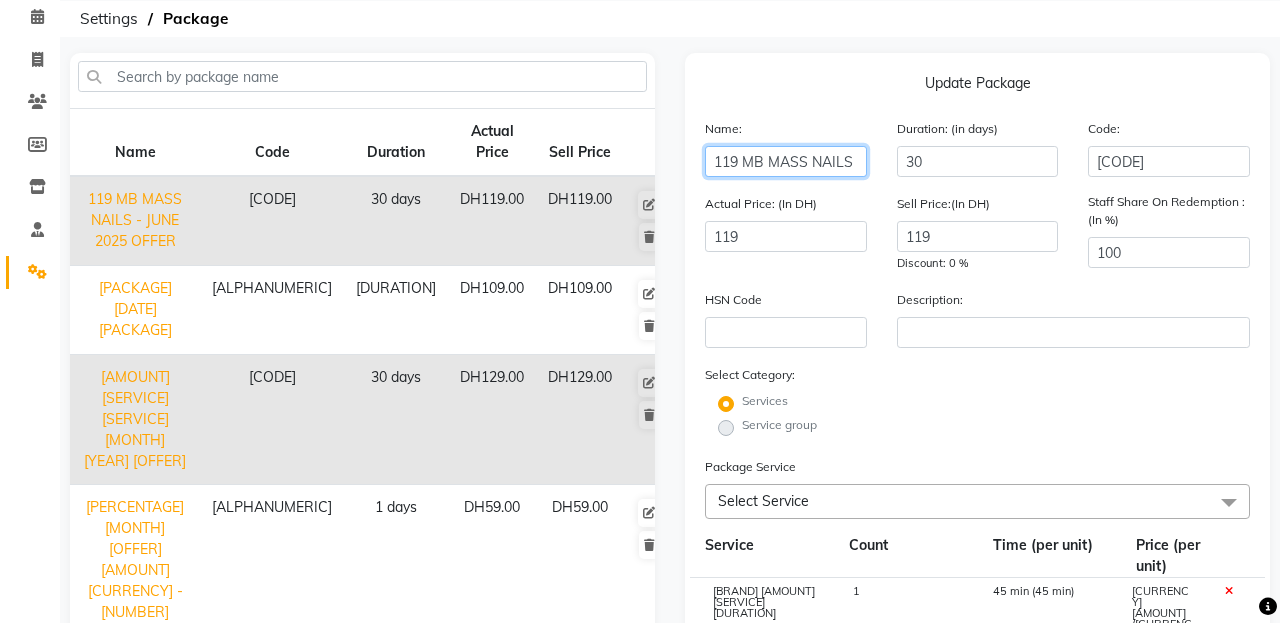 click on "119 MB MASS NAILS - JUNE 2025 OFFER" 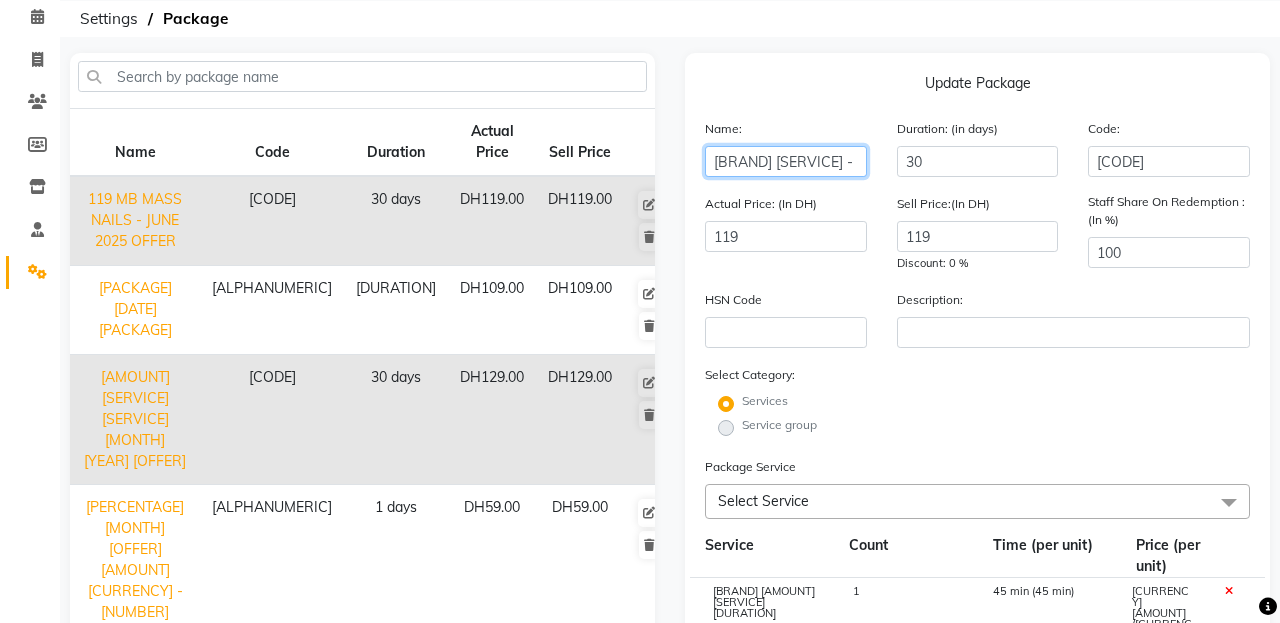 click on "[BRAND] [SERVICE] - [MONTH] [YEAR] [OFFER]" 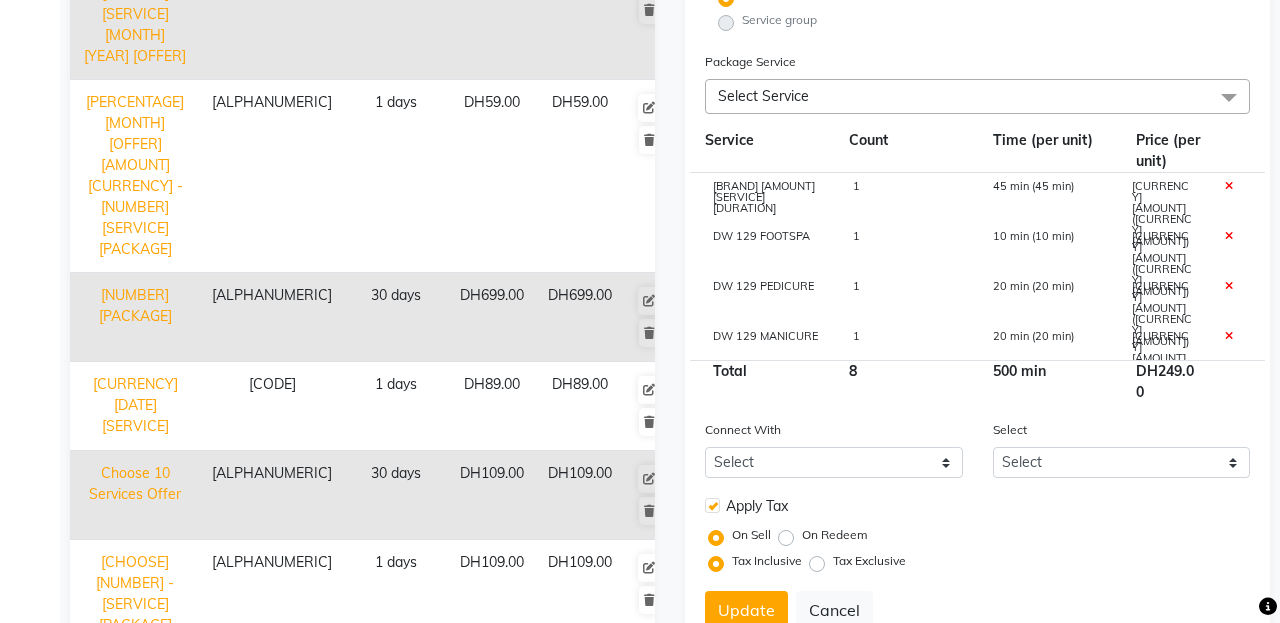 scroll, scrollTop: 539, scrollLeft: 0, axis: vertical 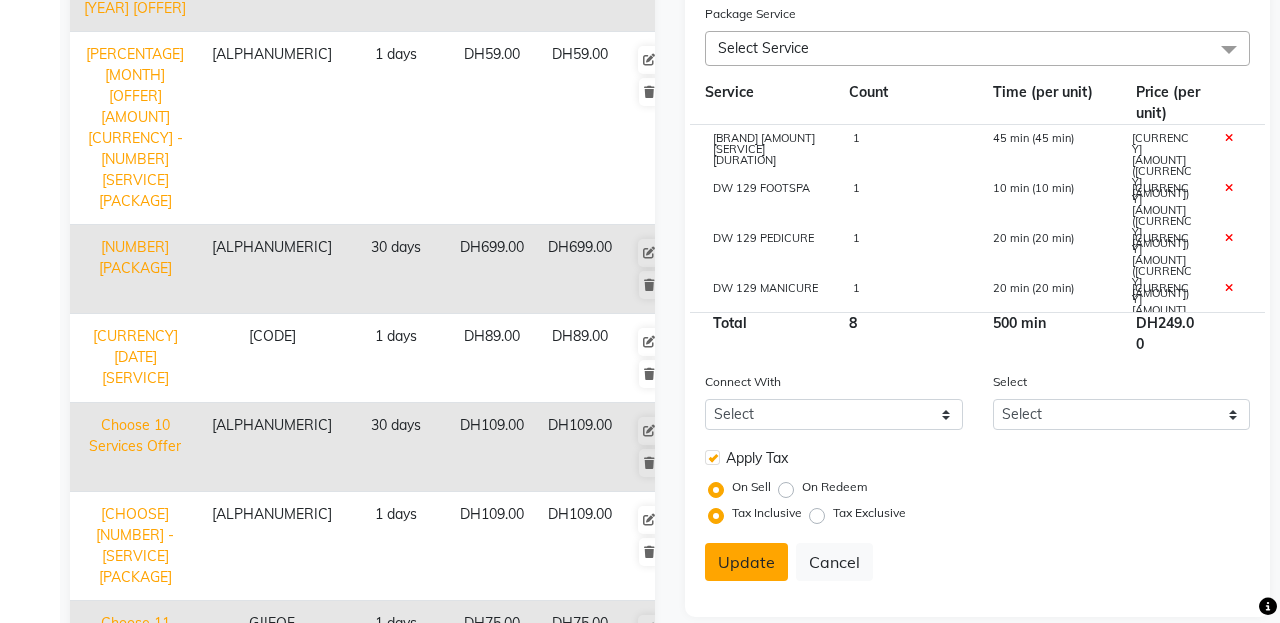 type on "[BRAND] [SERVICE] [NUMBER] - [MONTH] [YEAR] [OFFER]" 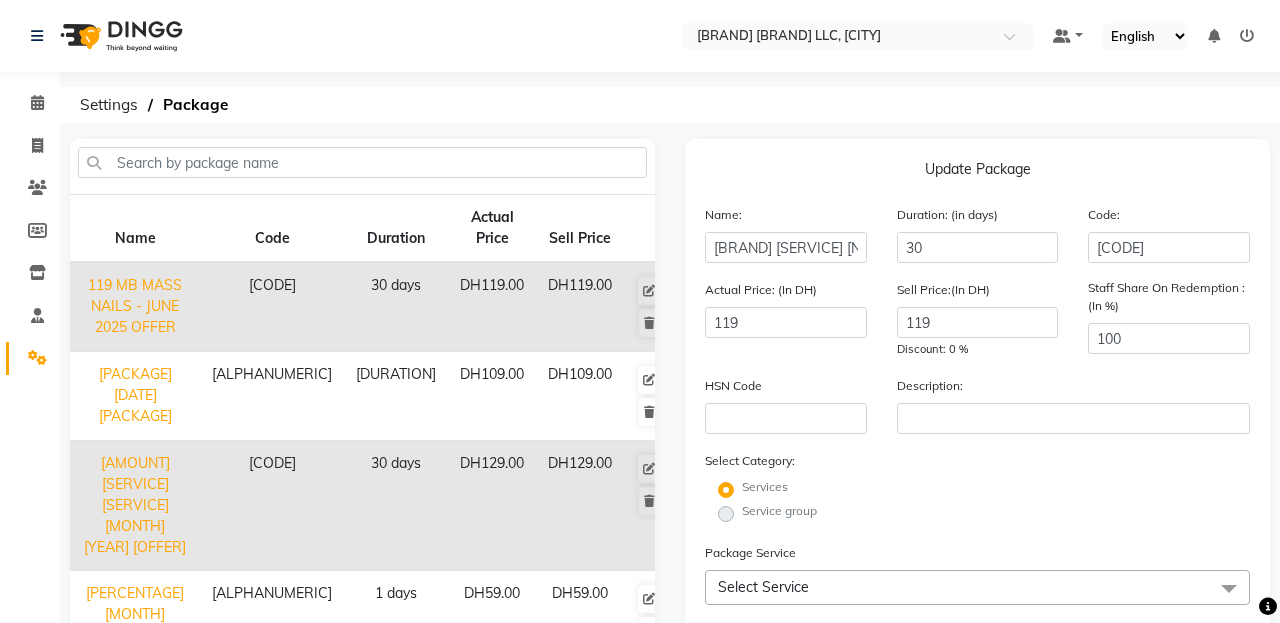 scroll, scrollTop: 624, scrollLeft: 0, axis: vertical 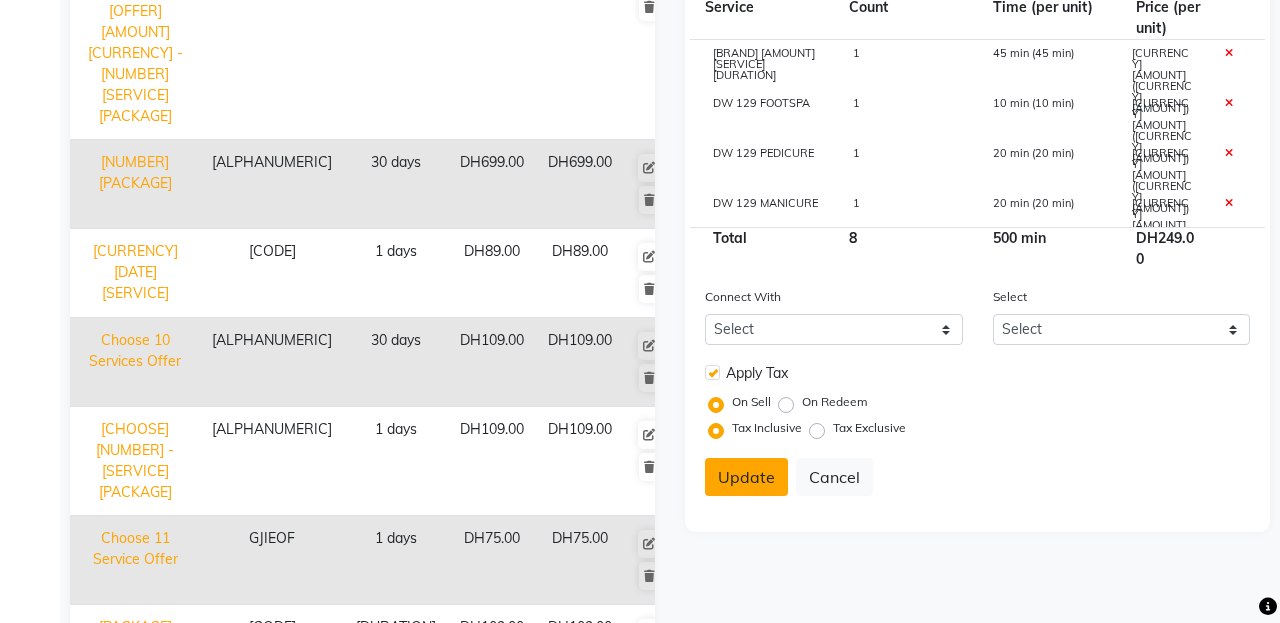 click on "Update" 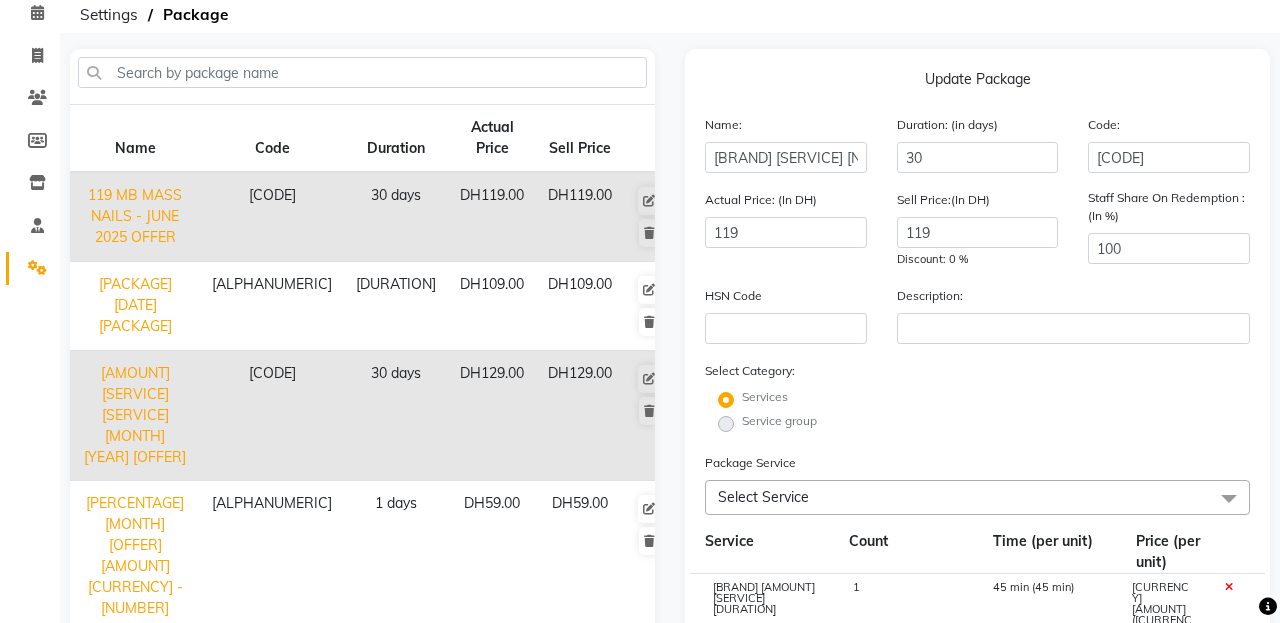 scroll, scrollTop: 0, scrollLeft: 0, axis: both 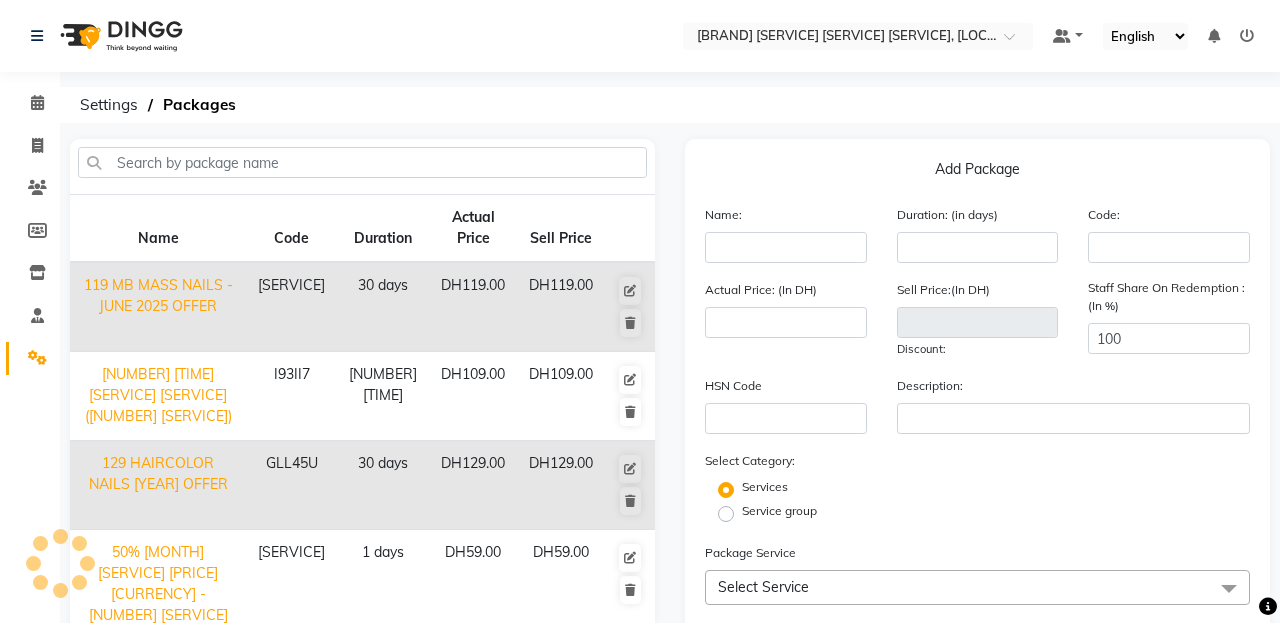 select on "en" 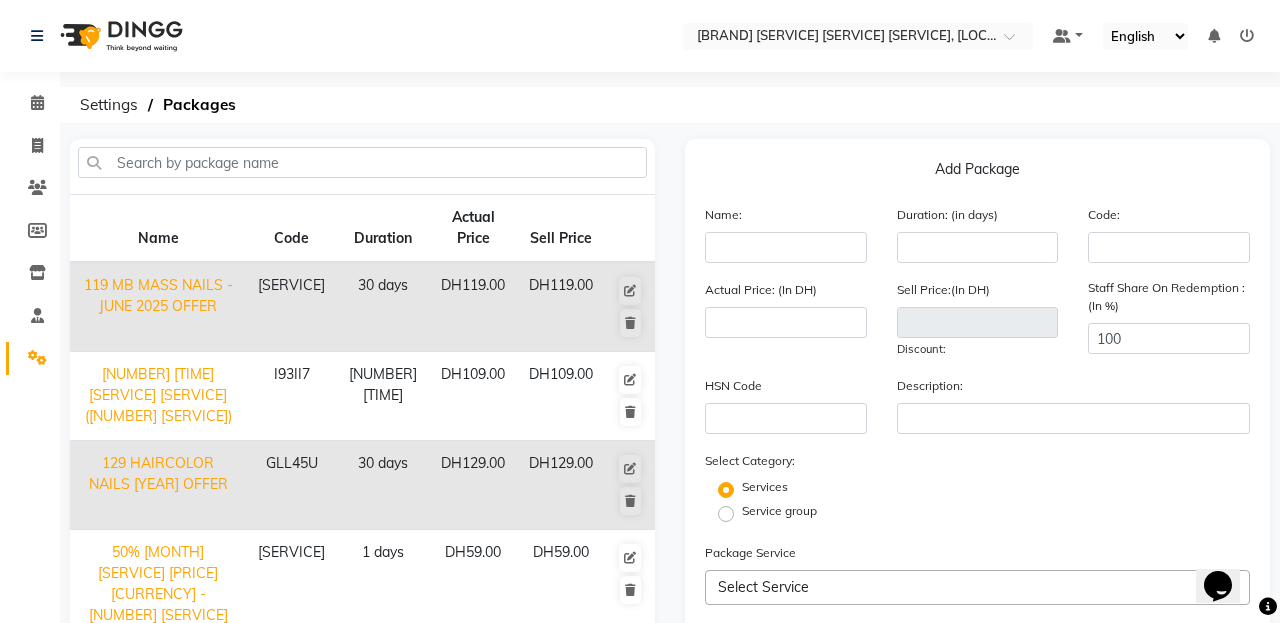 scroll, scrollTop: 0, scrollLeft: 0, axis: both 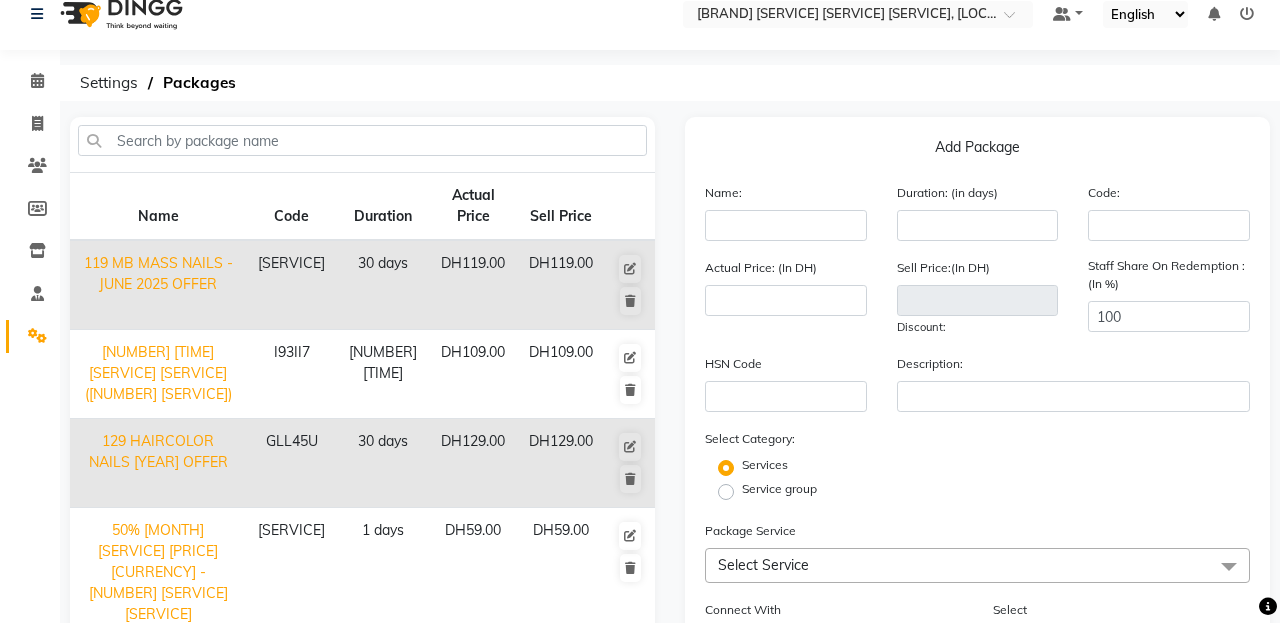 click on "[PACKAGE] [DATE] [PACKAGE]" 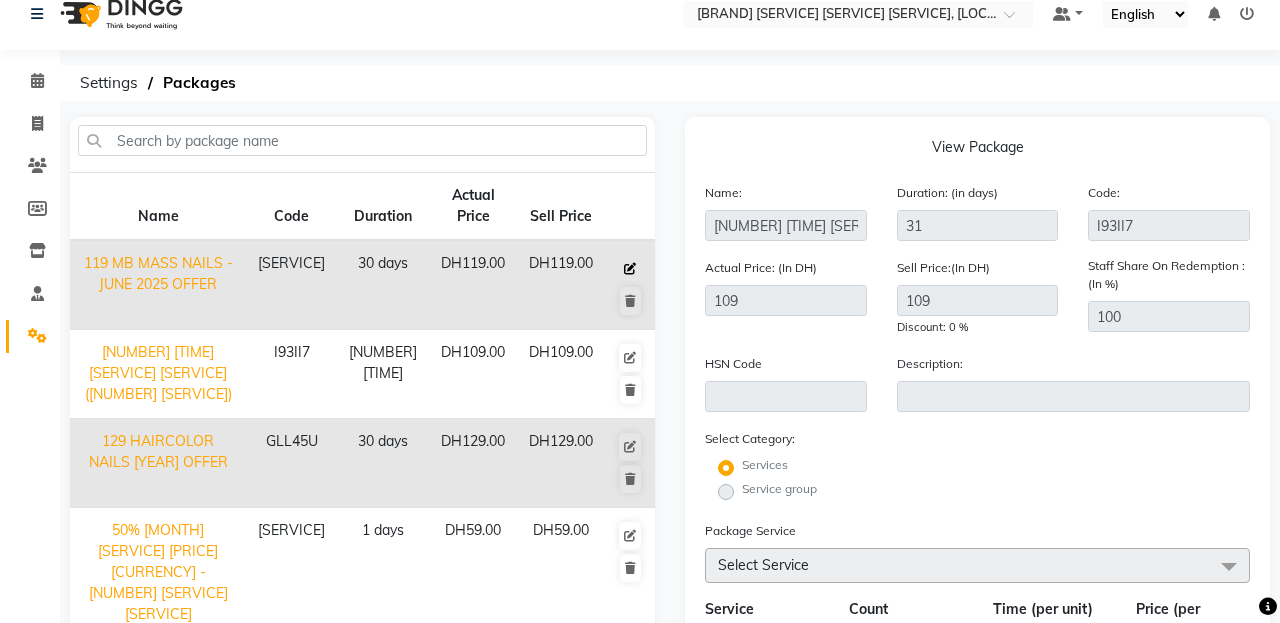 click 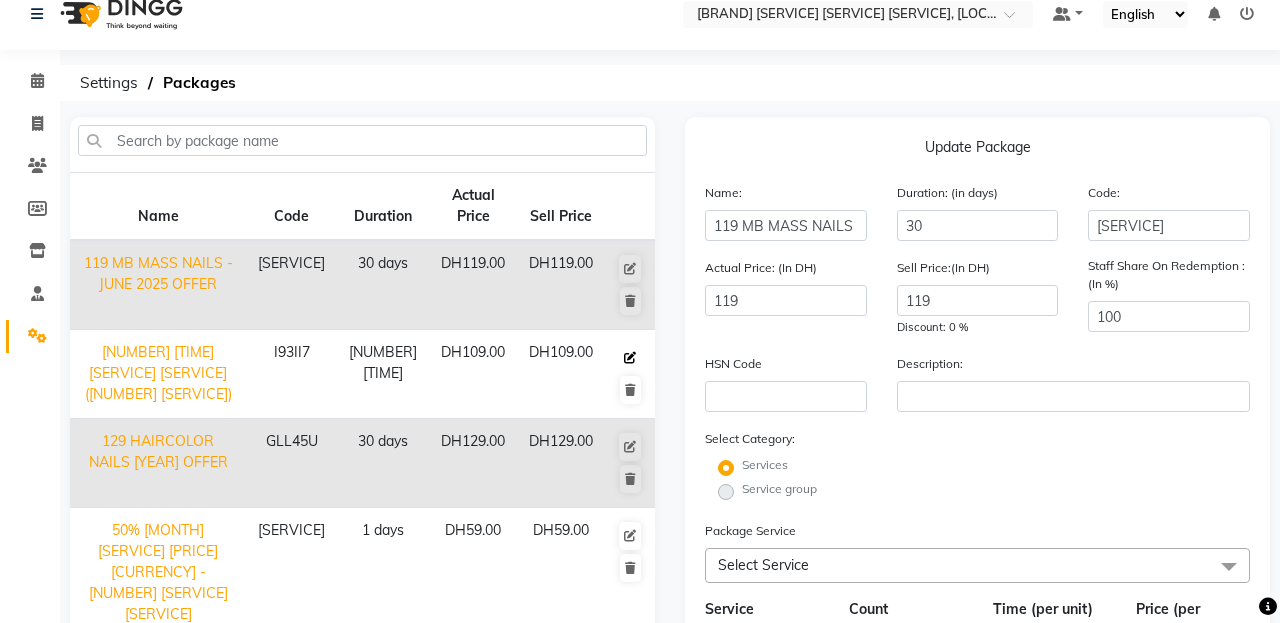 click 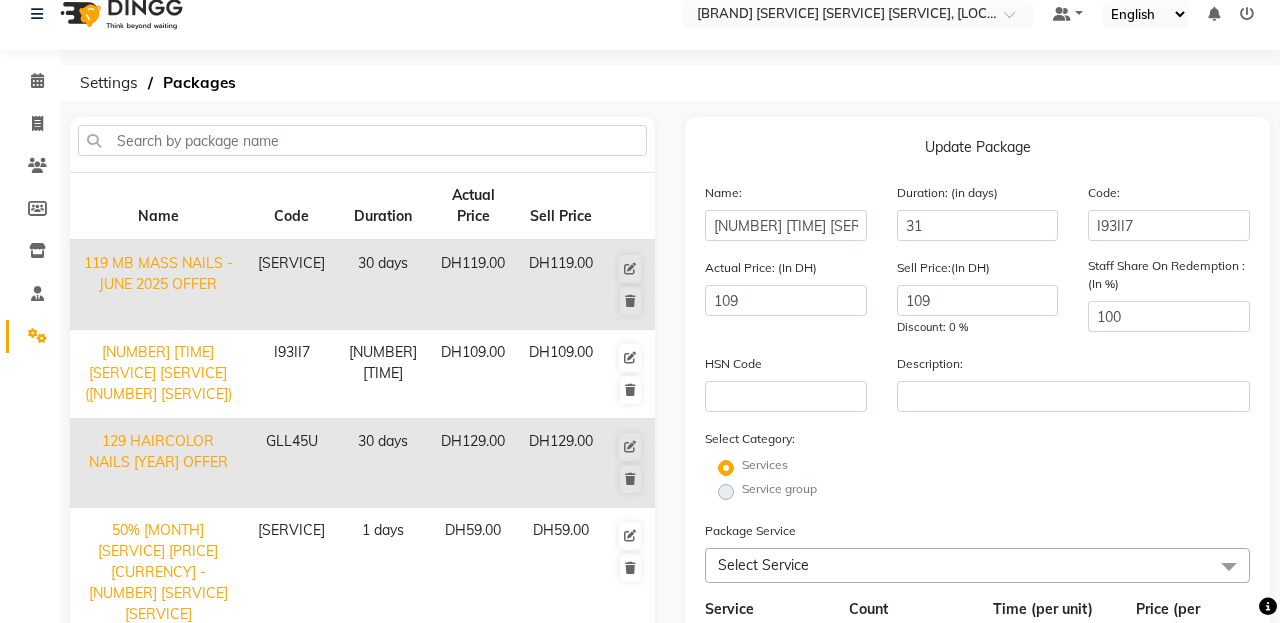 click on "Service group" 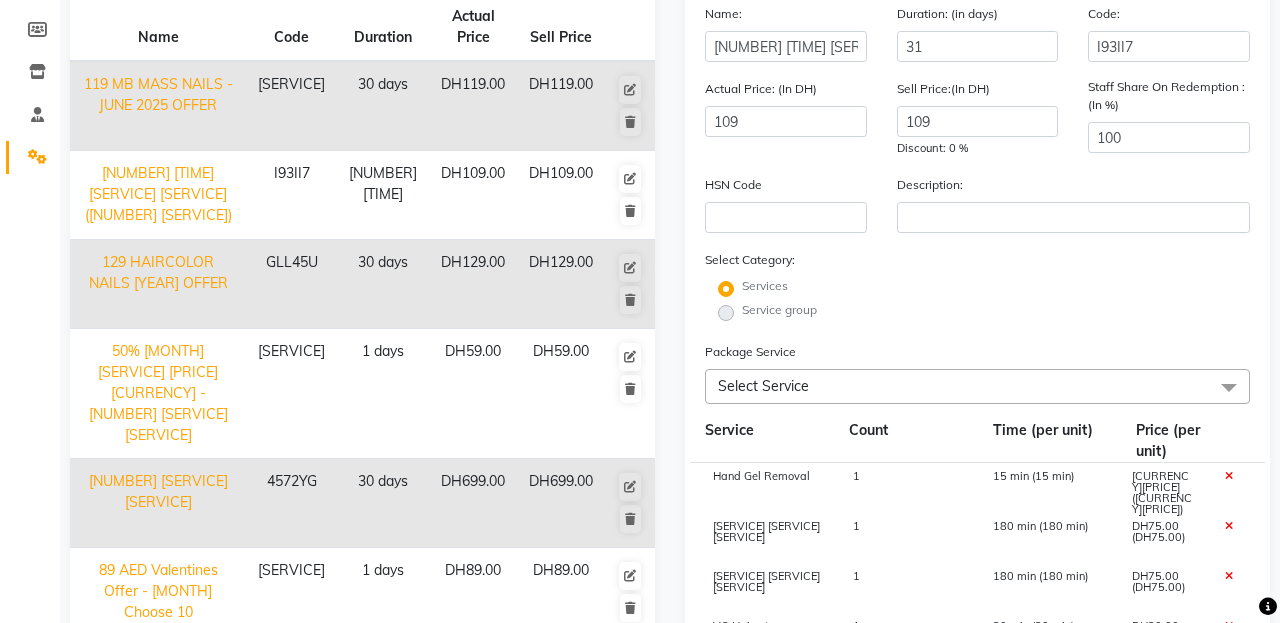 scroll, scrollTop: 184, scrollLeft: 0, axis: vertical 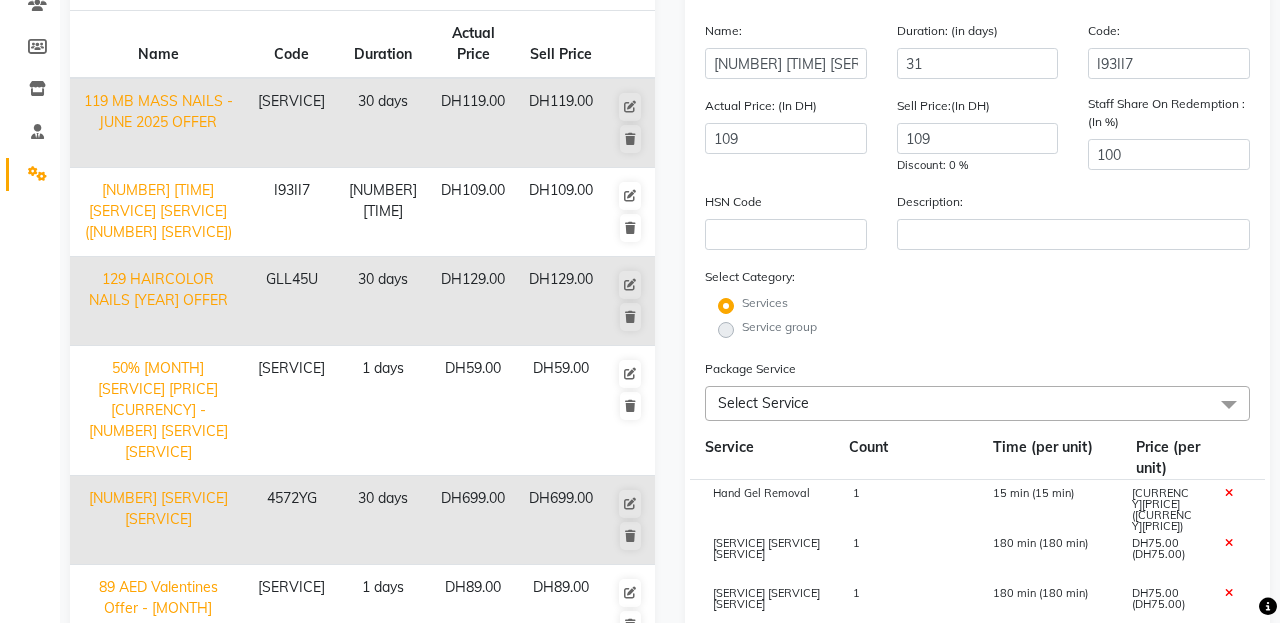 click on "Service group" 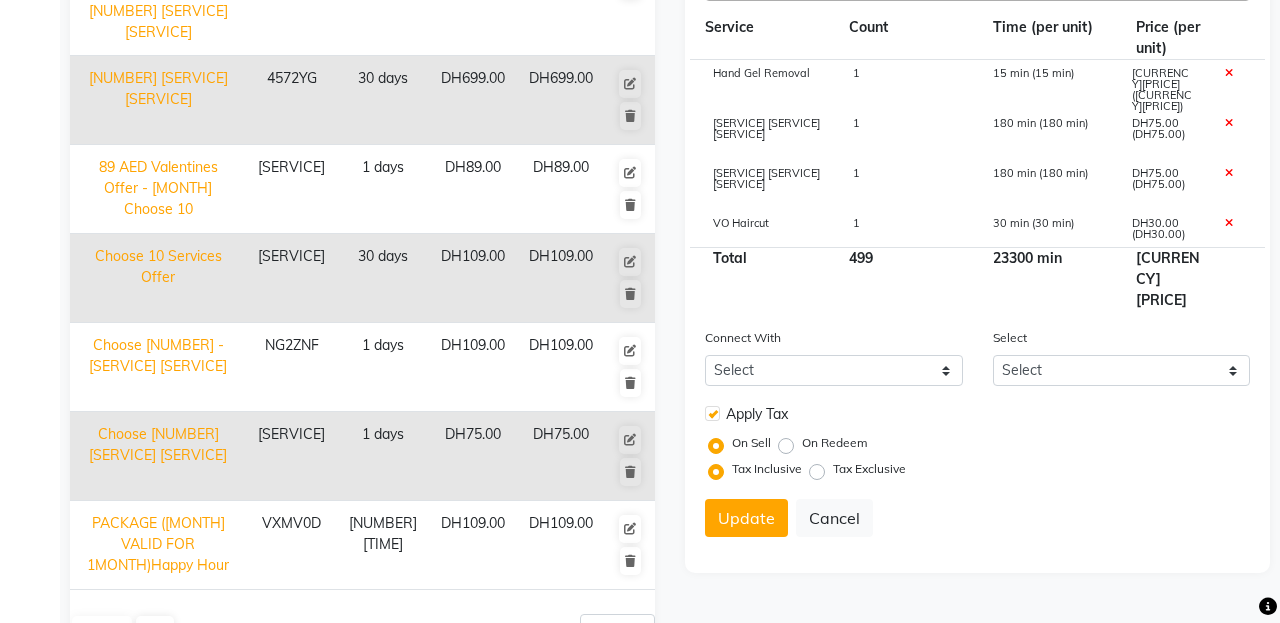 scroll, scrollTop: 624, scrollLeft: 0, axis: vertical 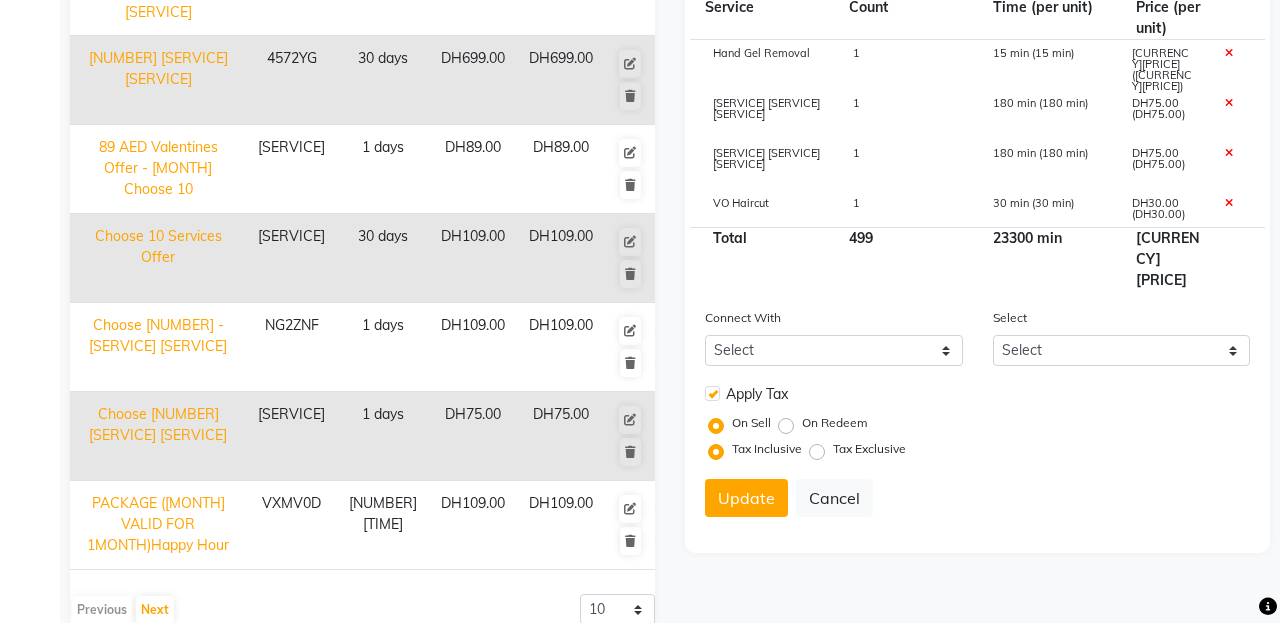 click on "[CODE]" 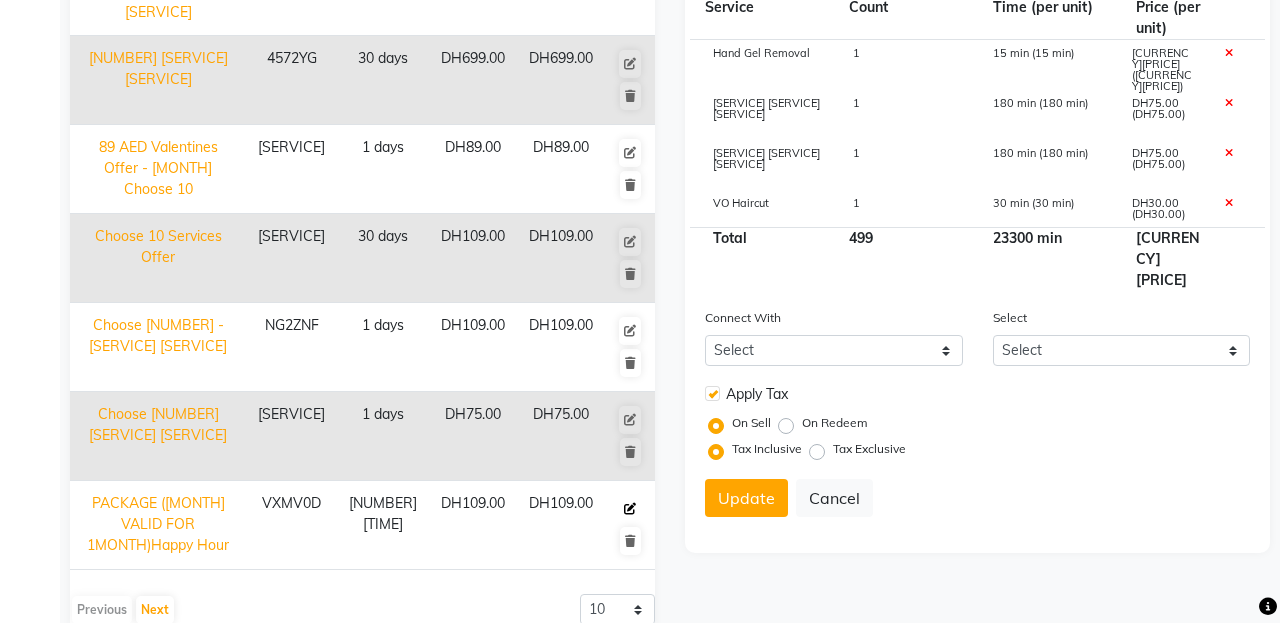 click 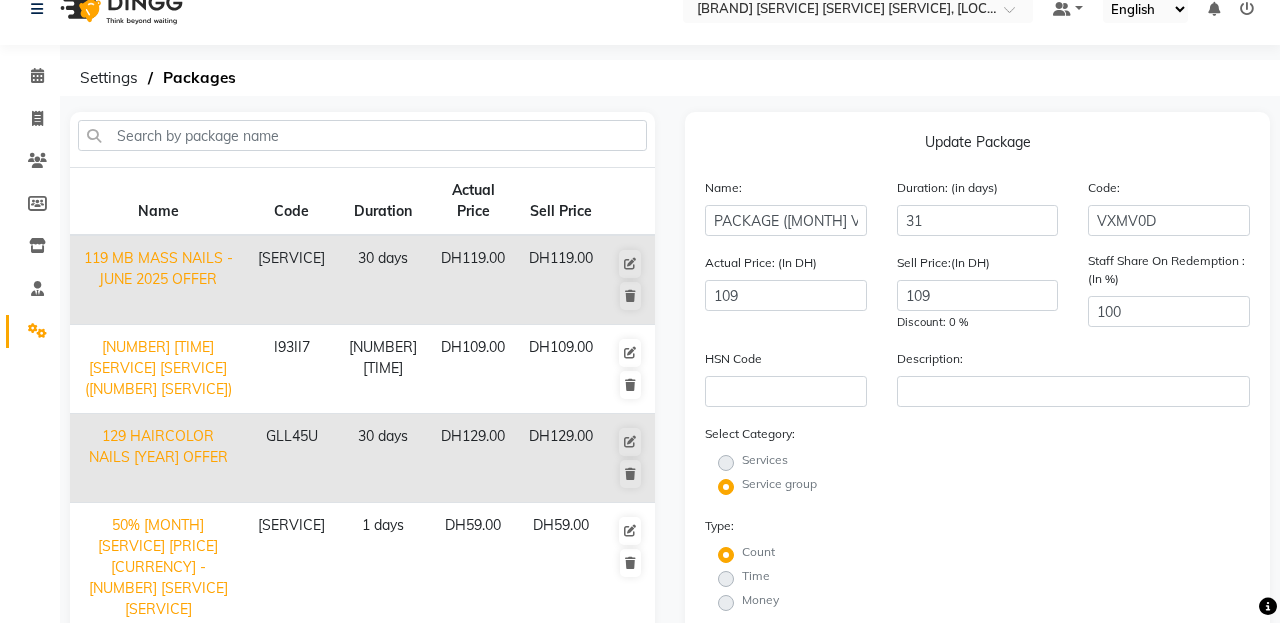 scroll, scrollTop: 0, scrollLeft: 0, axis: both 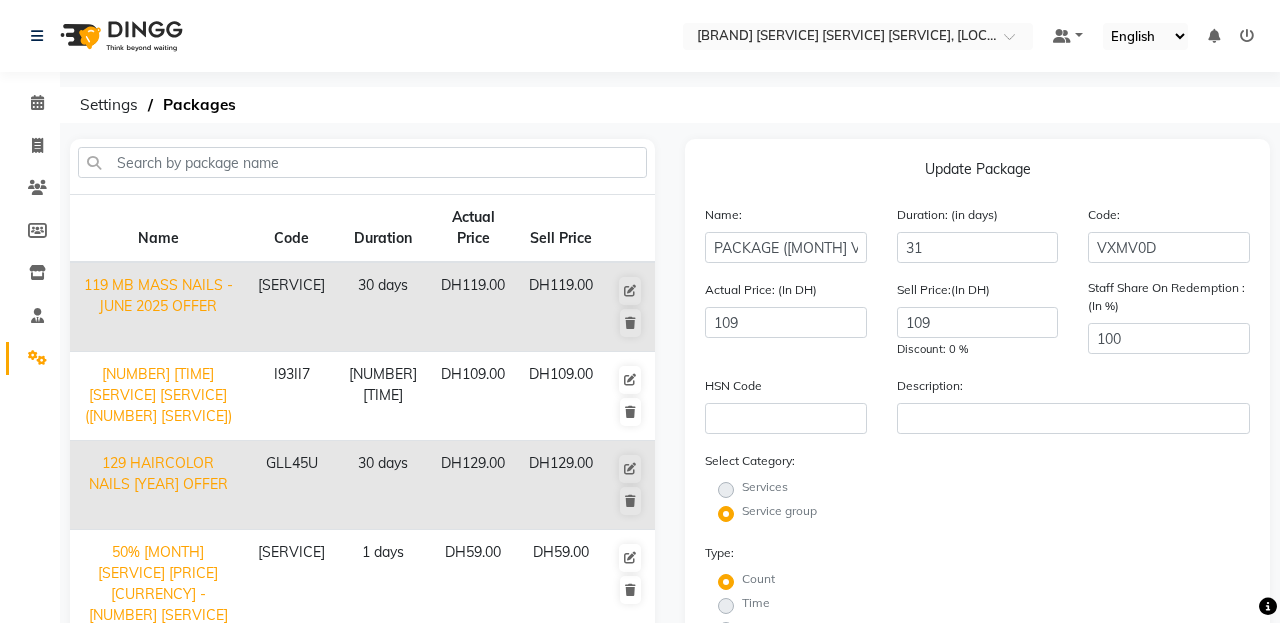 click on "[PACKAGE] [DATE] [PACKAGE]" 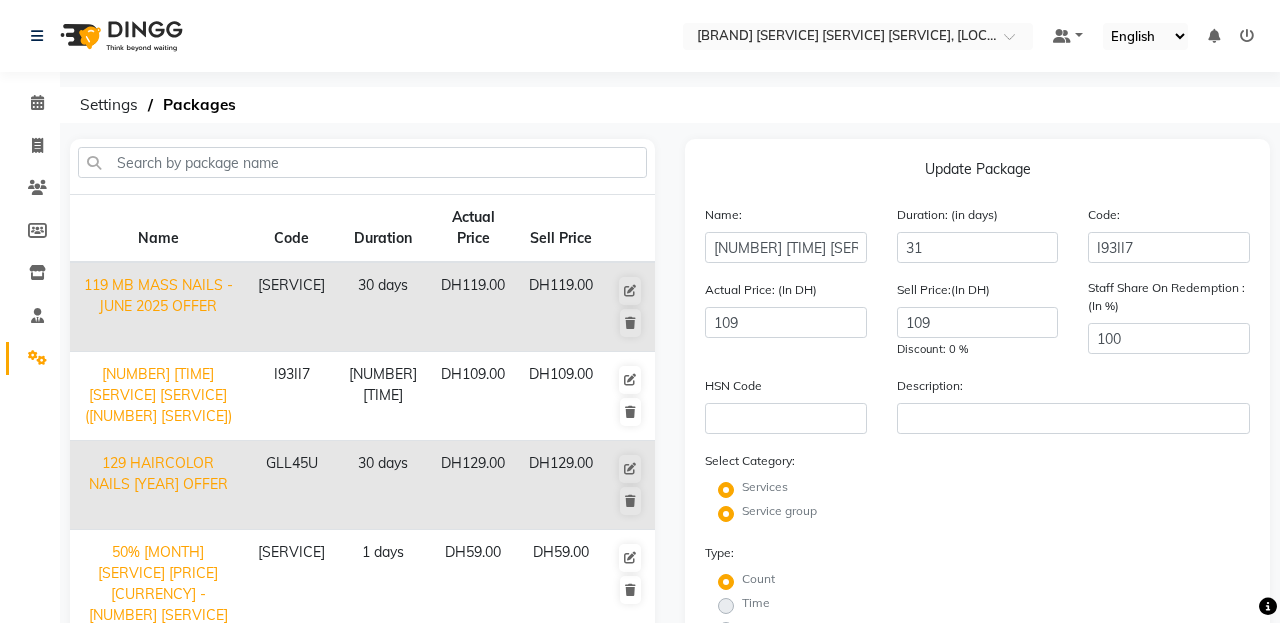 radio on "false" 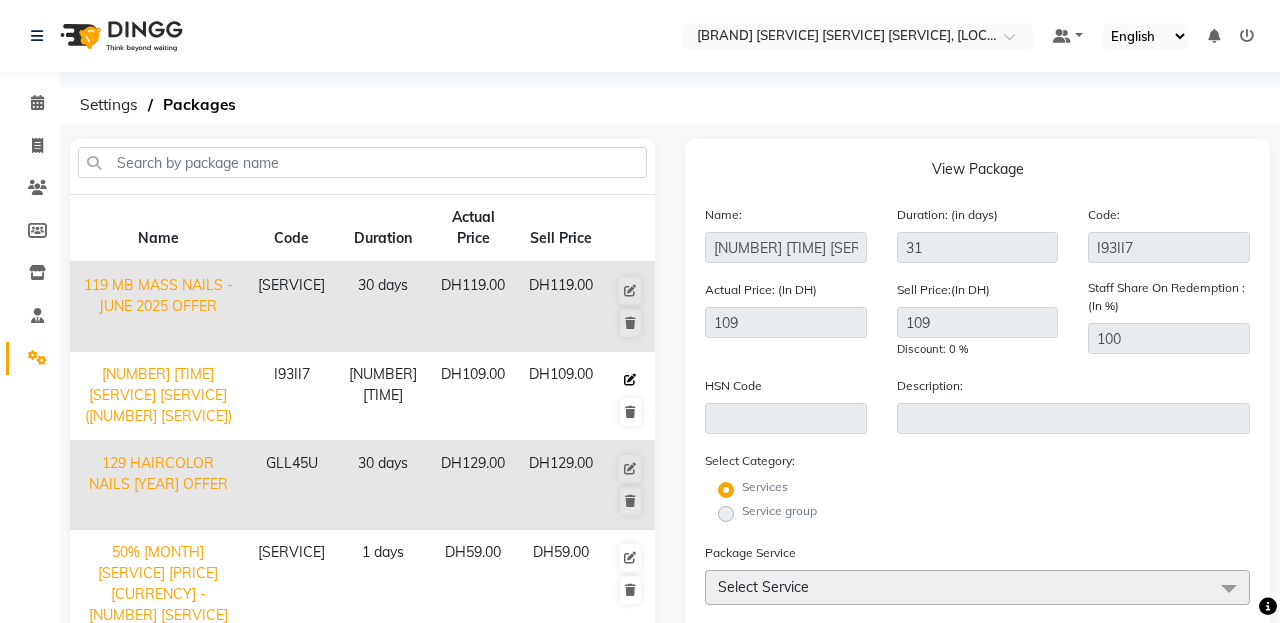 click 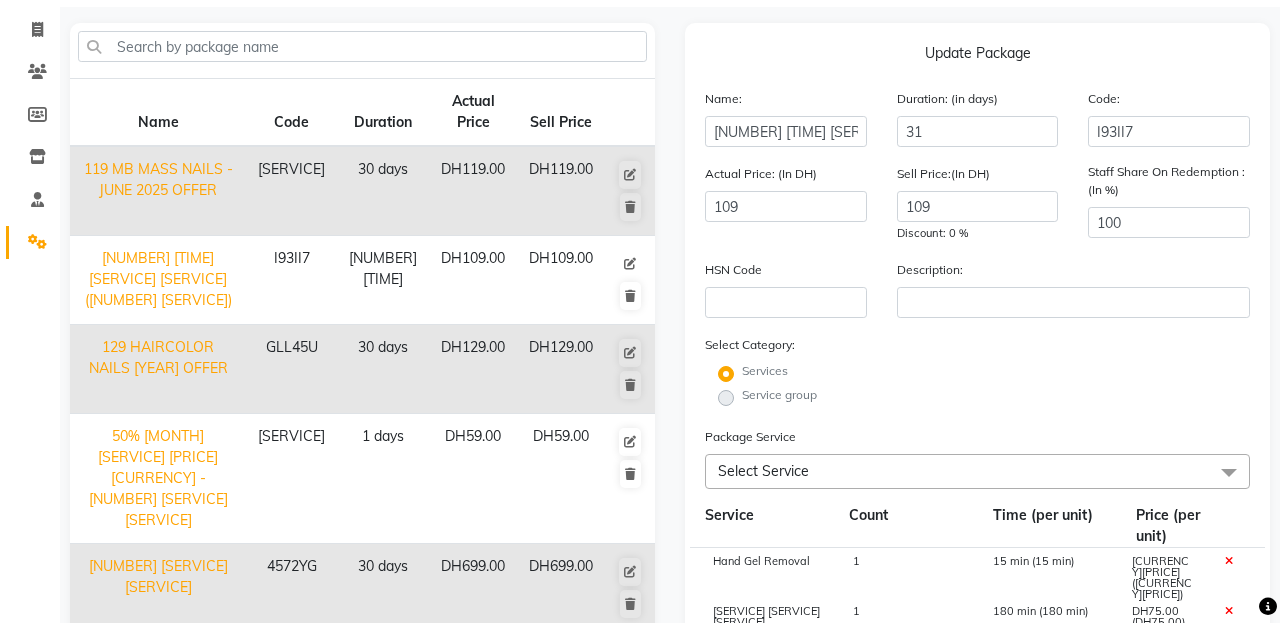 scroll, scrollTop: 117, scrollLeft: 0, axis: vertical 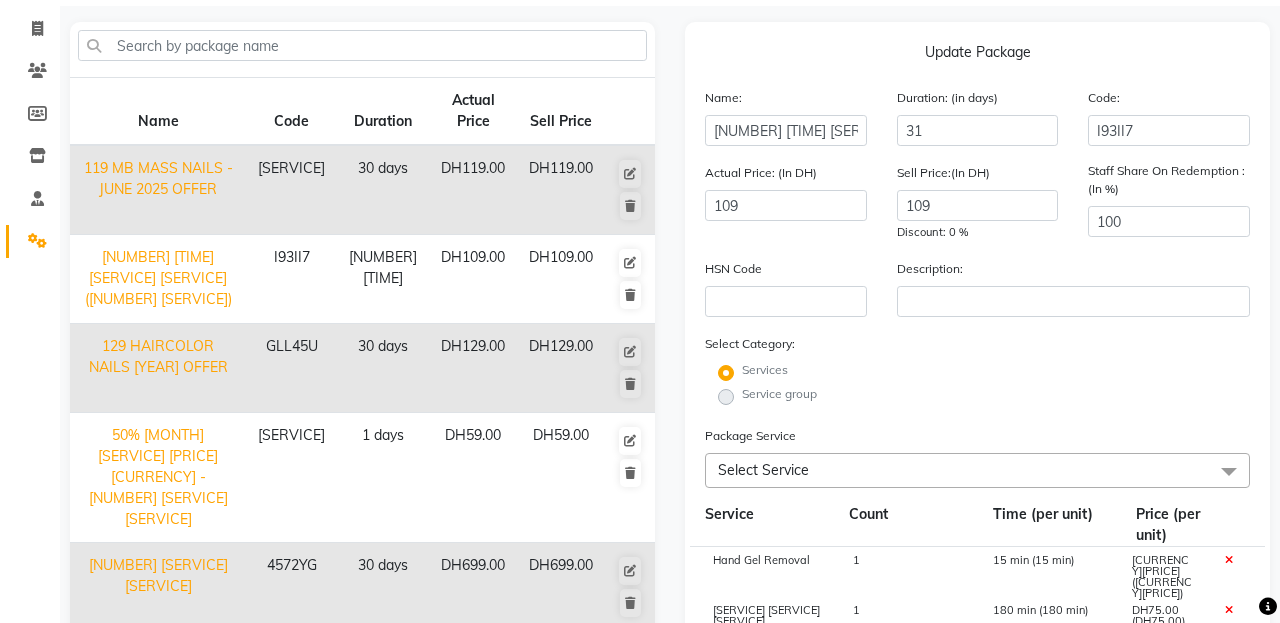 click on "Service group" 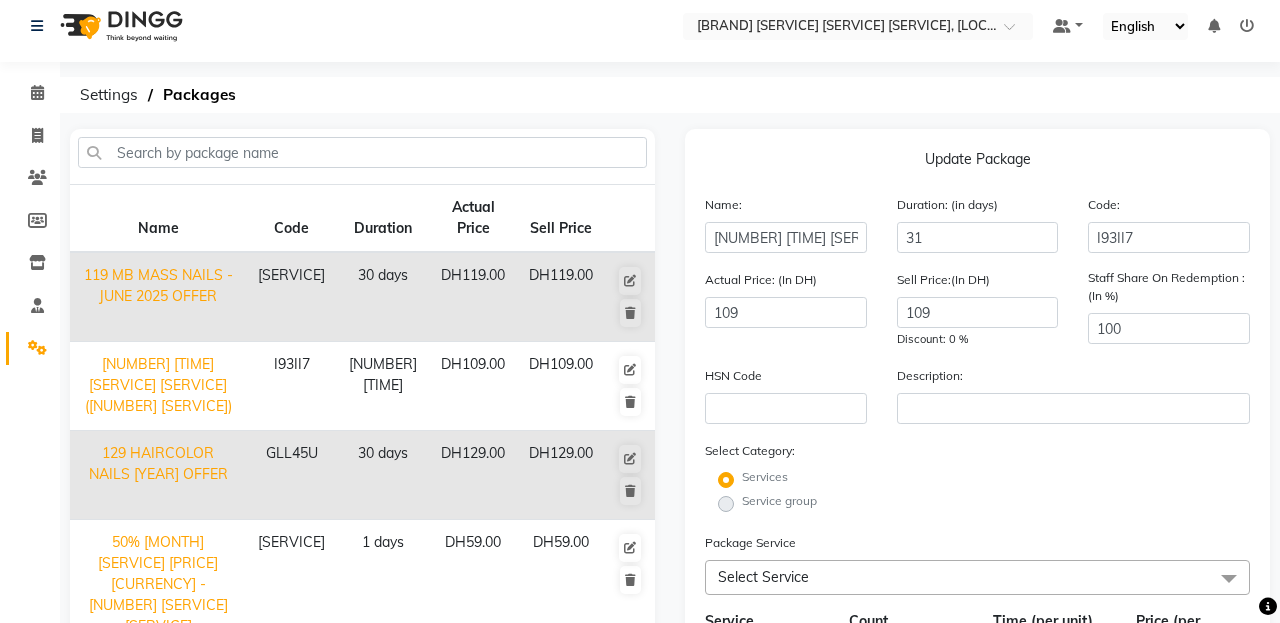 scroll, scrollTop: 0, scrollLeft: 0, axis: both 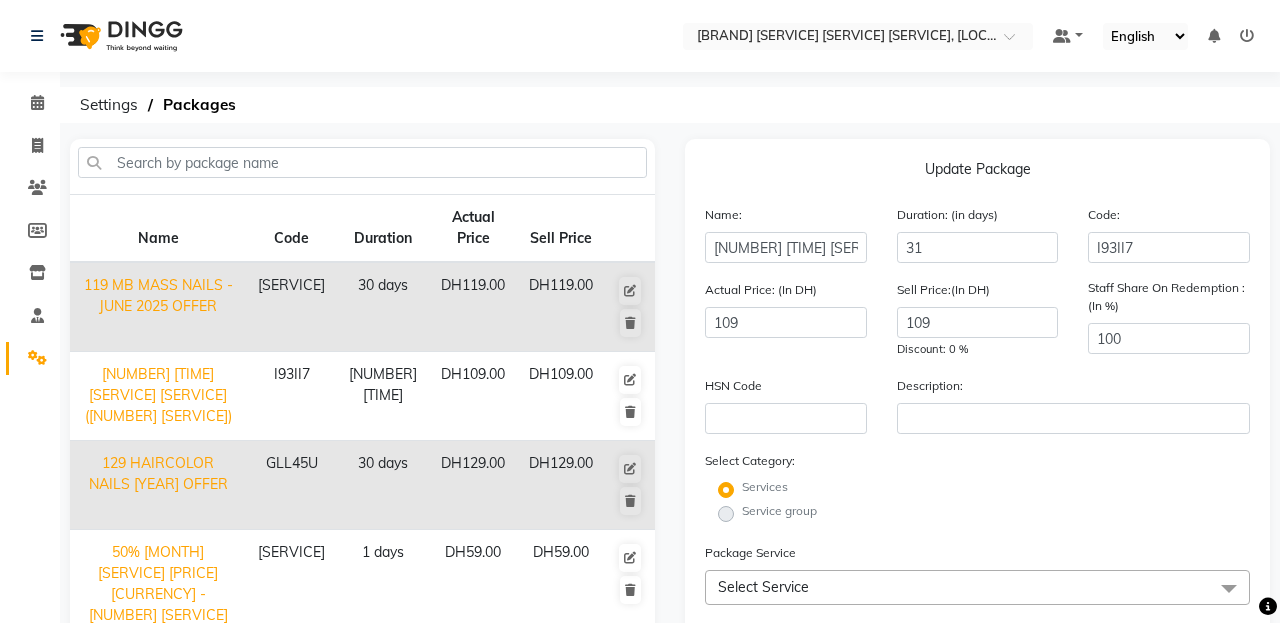 click on "Select Category: Services Service group" 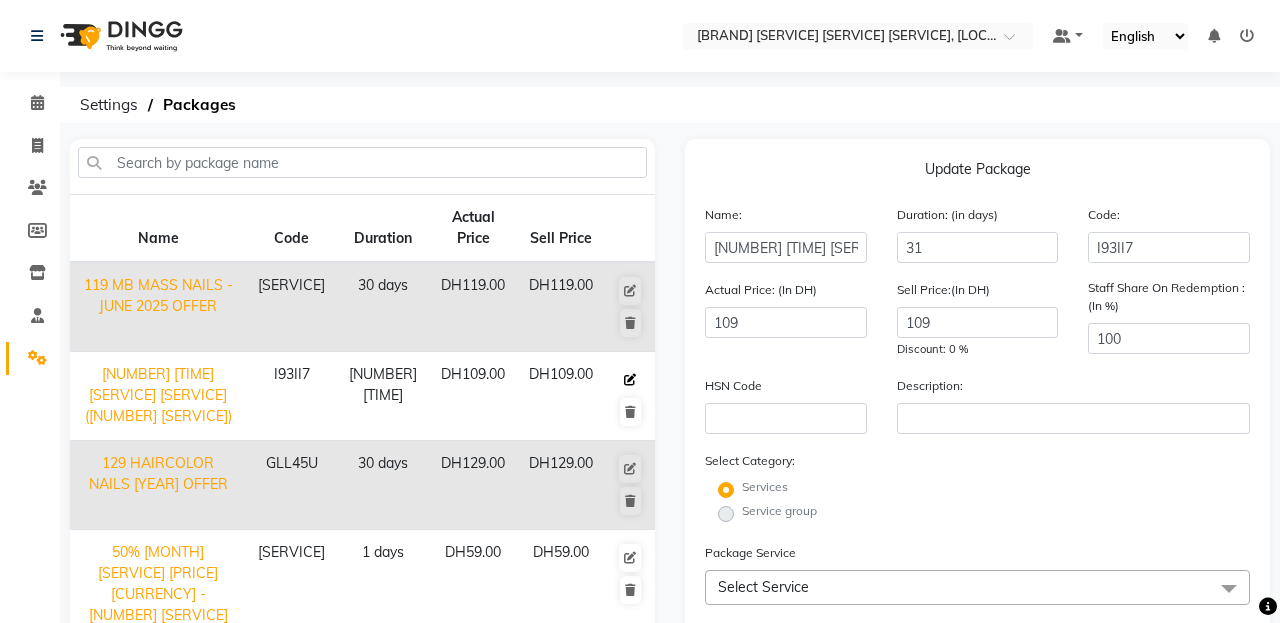 click 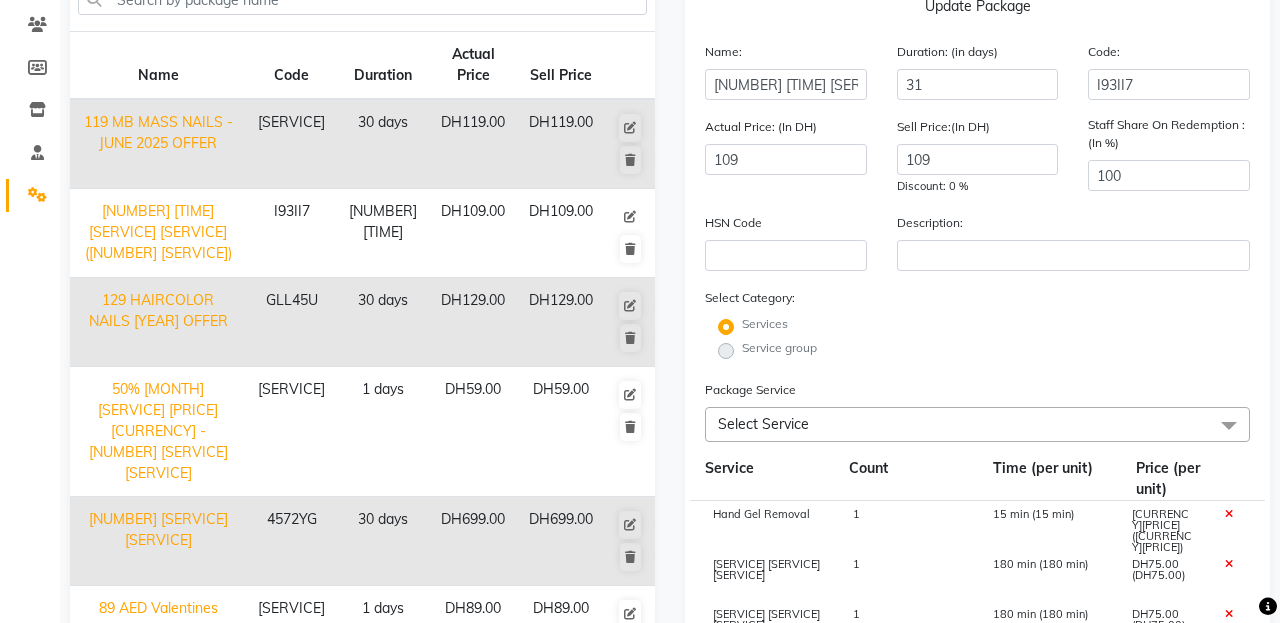 scroll, scrollTop: 157, scrollLeft: 0, axis: vertical 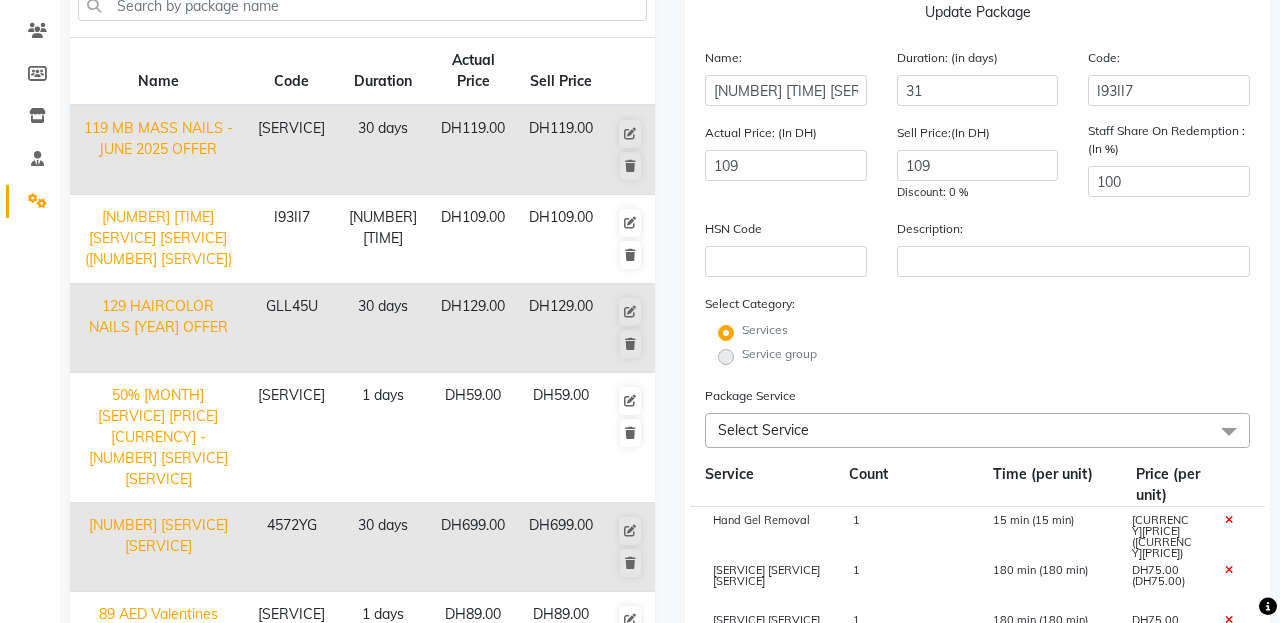 click on "Service group" 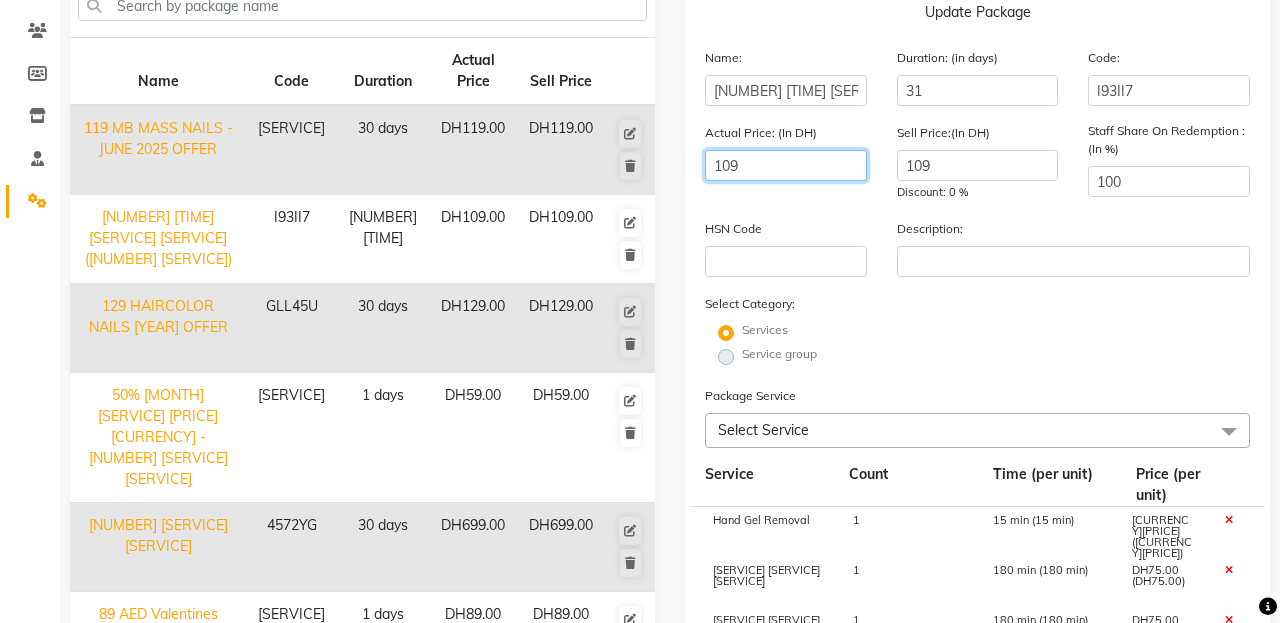 click on "109" 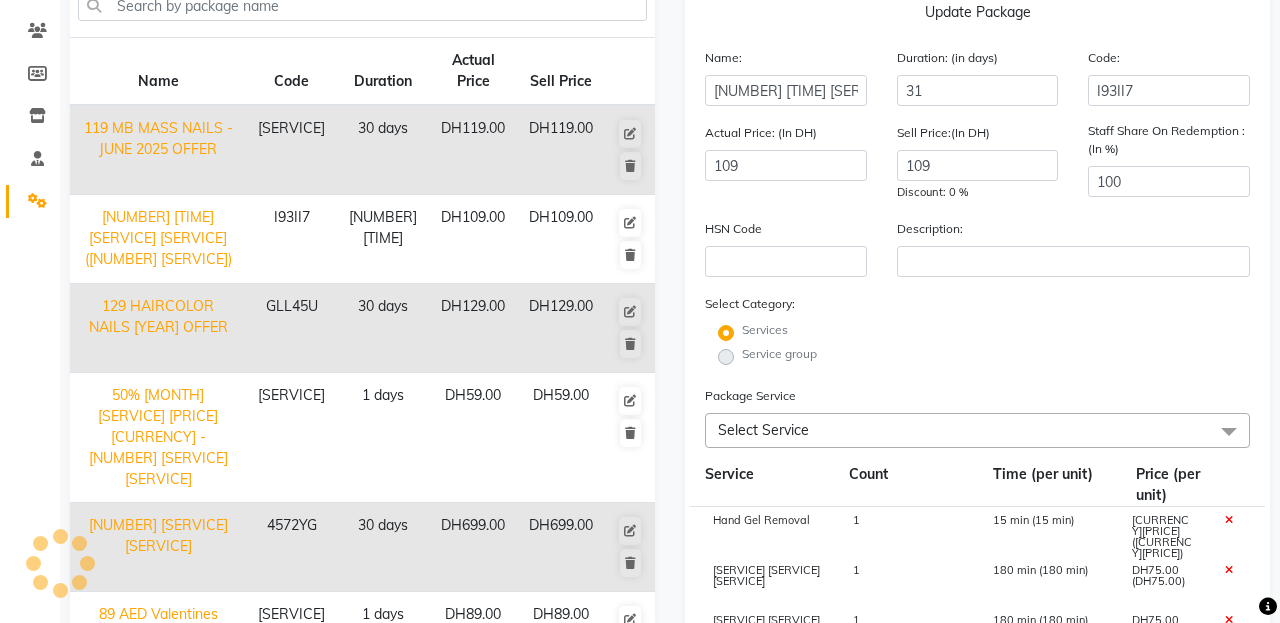 click on "Service group" 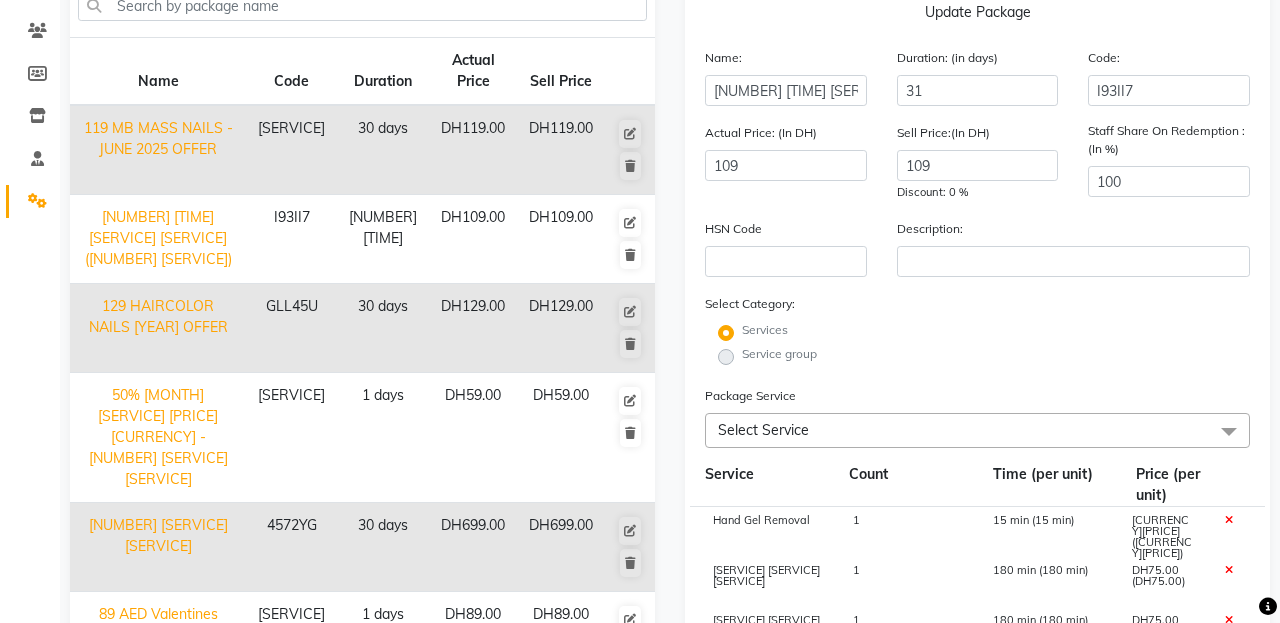 click on "Select Service" 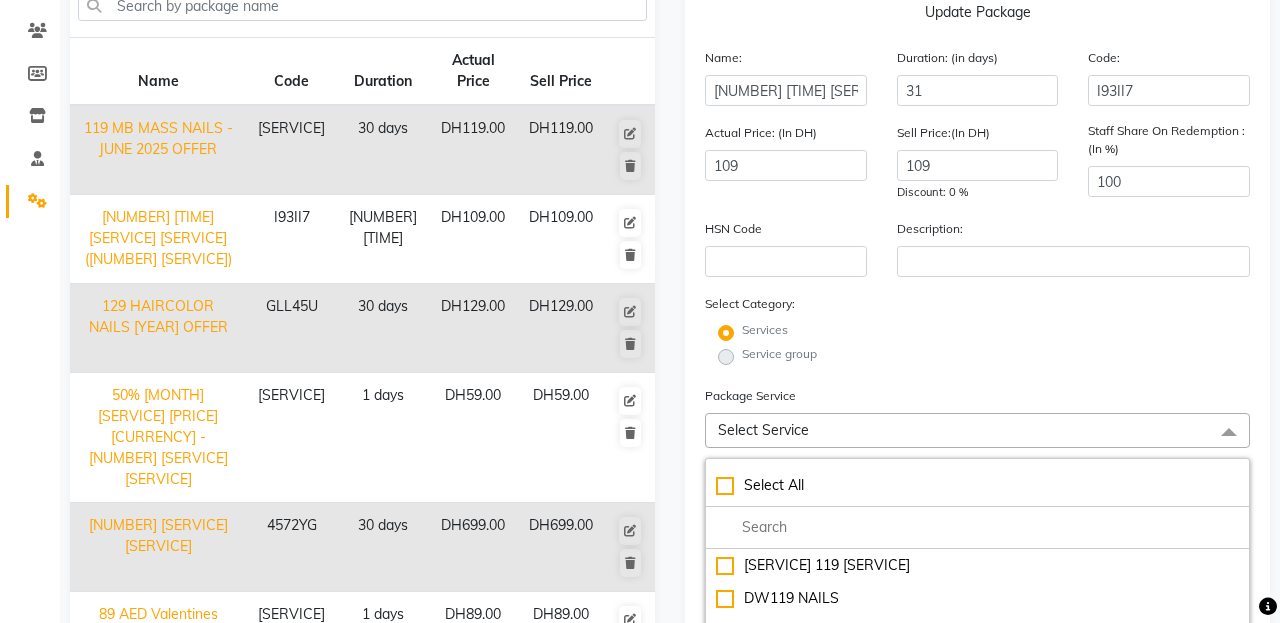 click on "Service group" 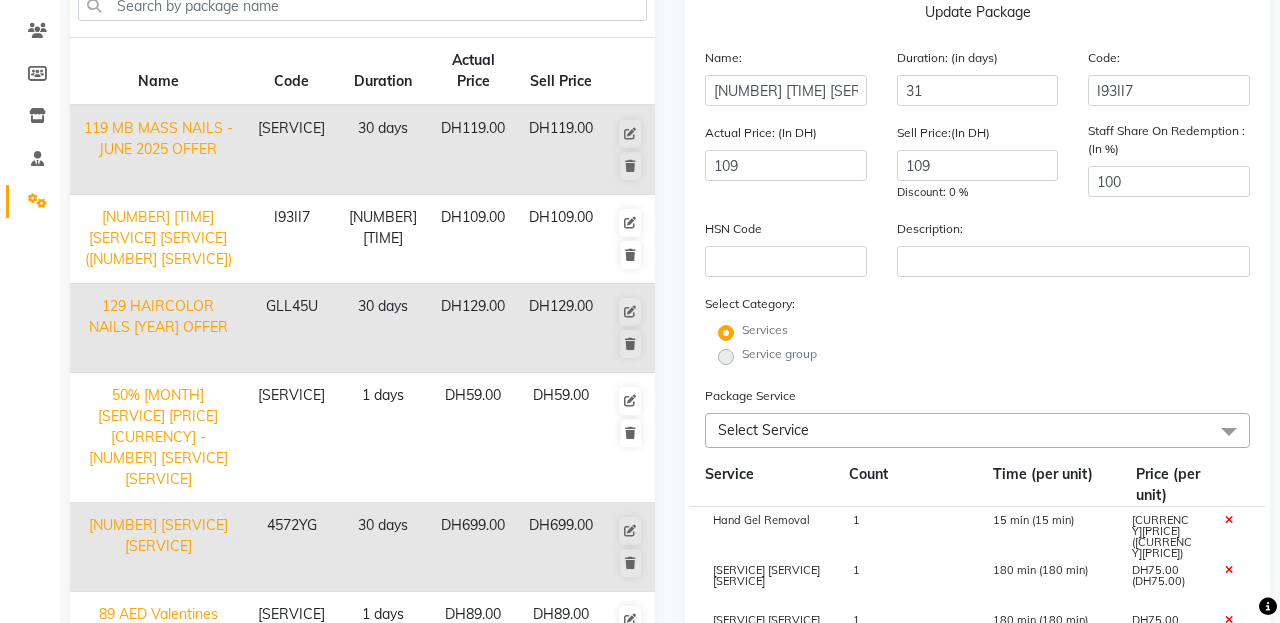 click on "Service group" 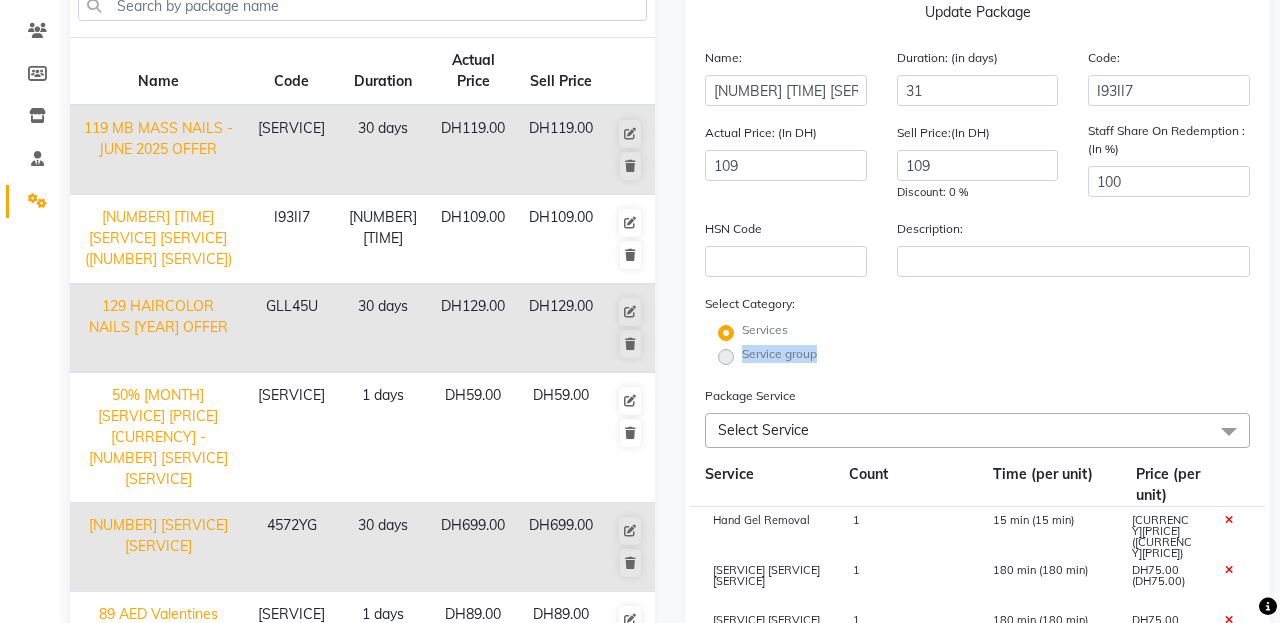 click on "Service group" 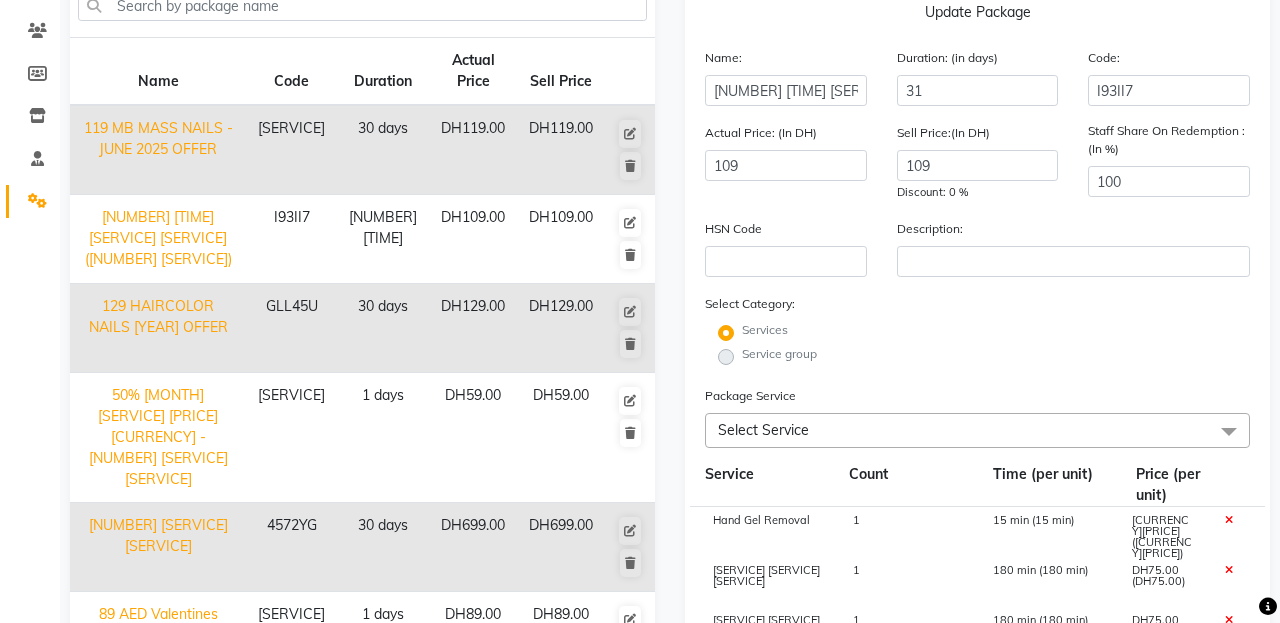click on "Service group" 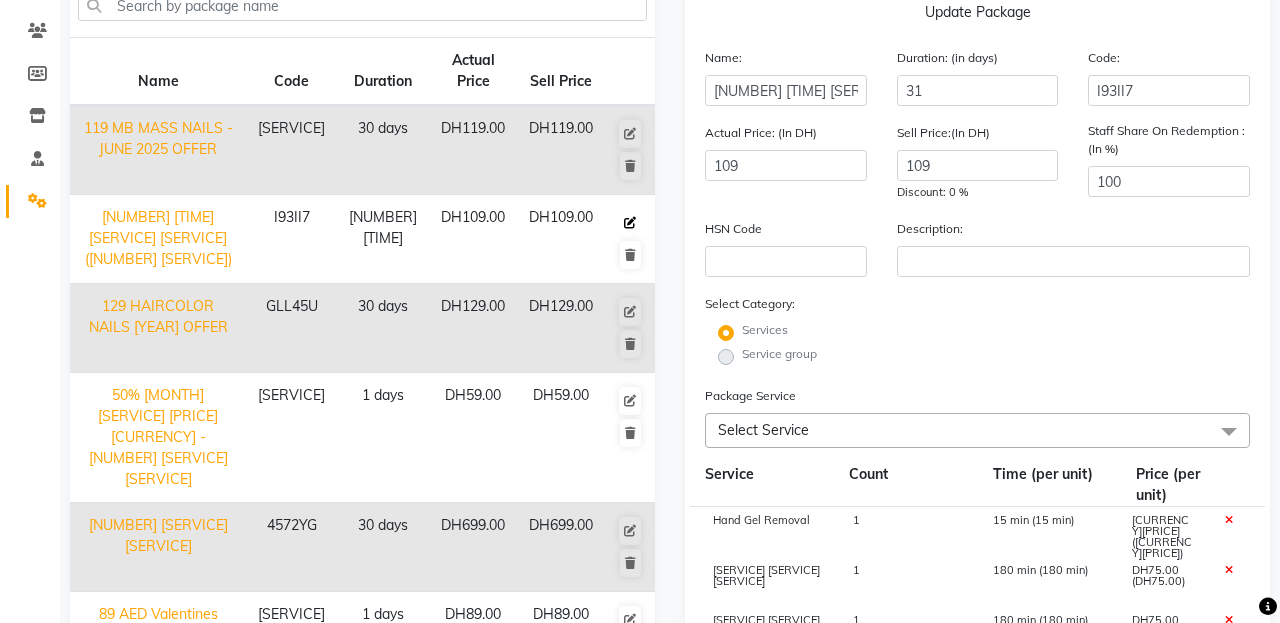 click 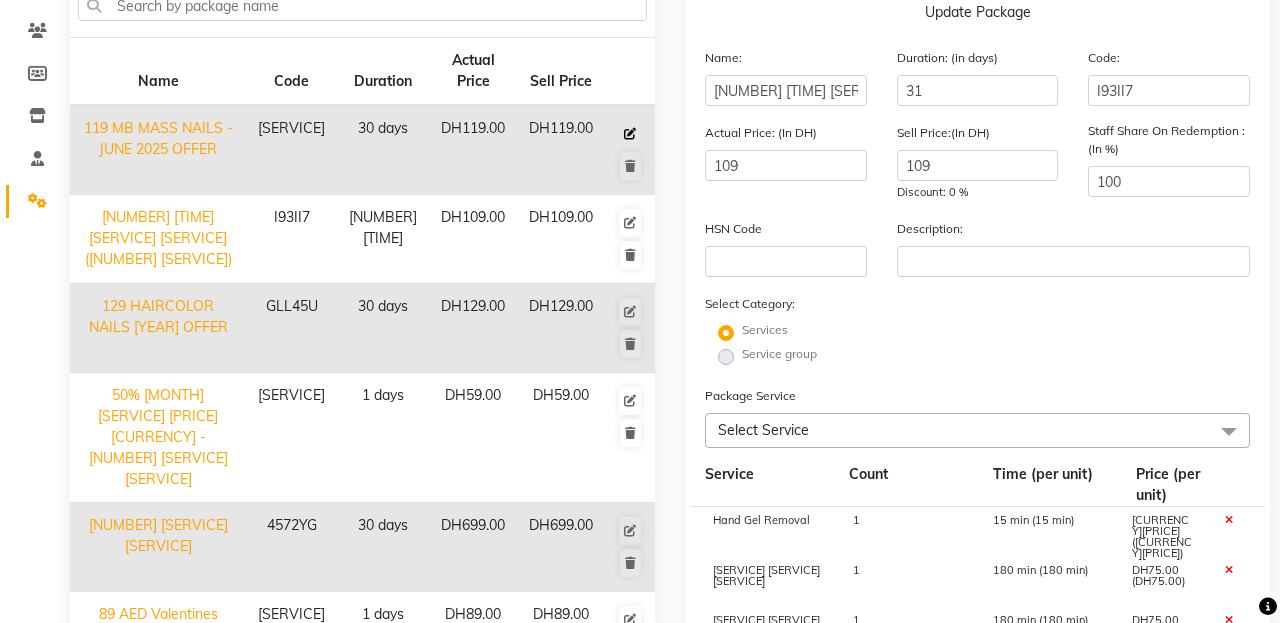 click 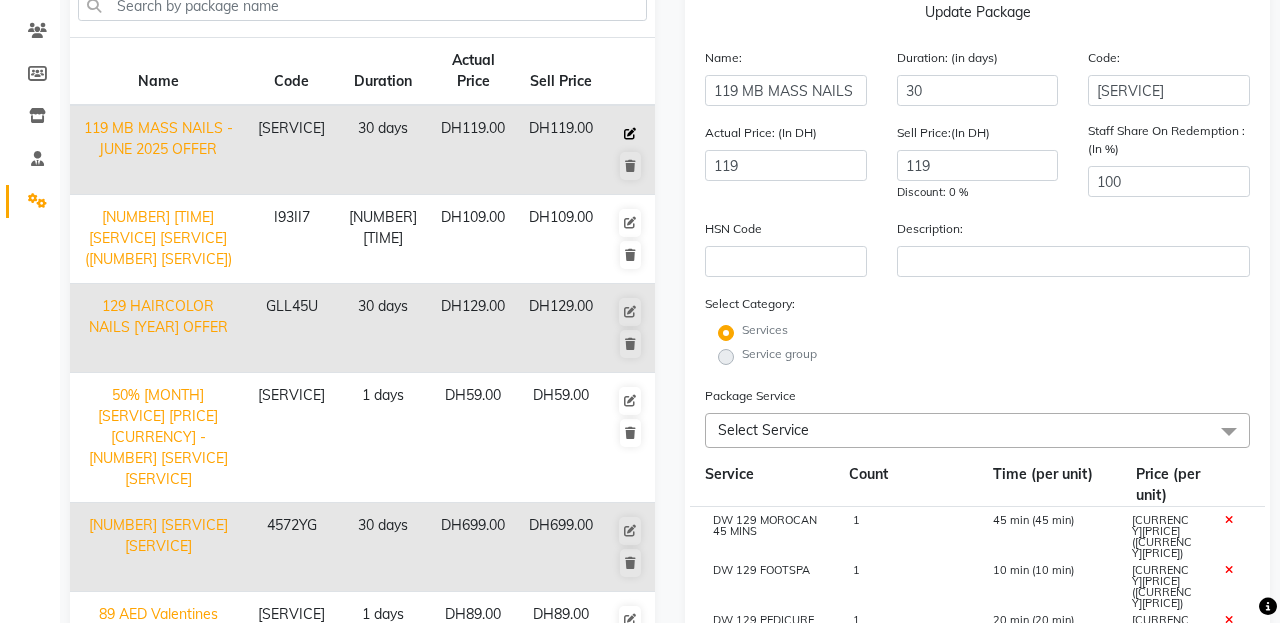 click 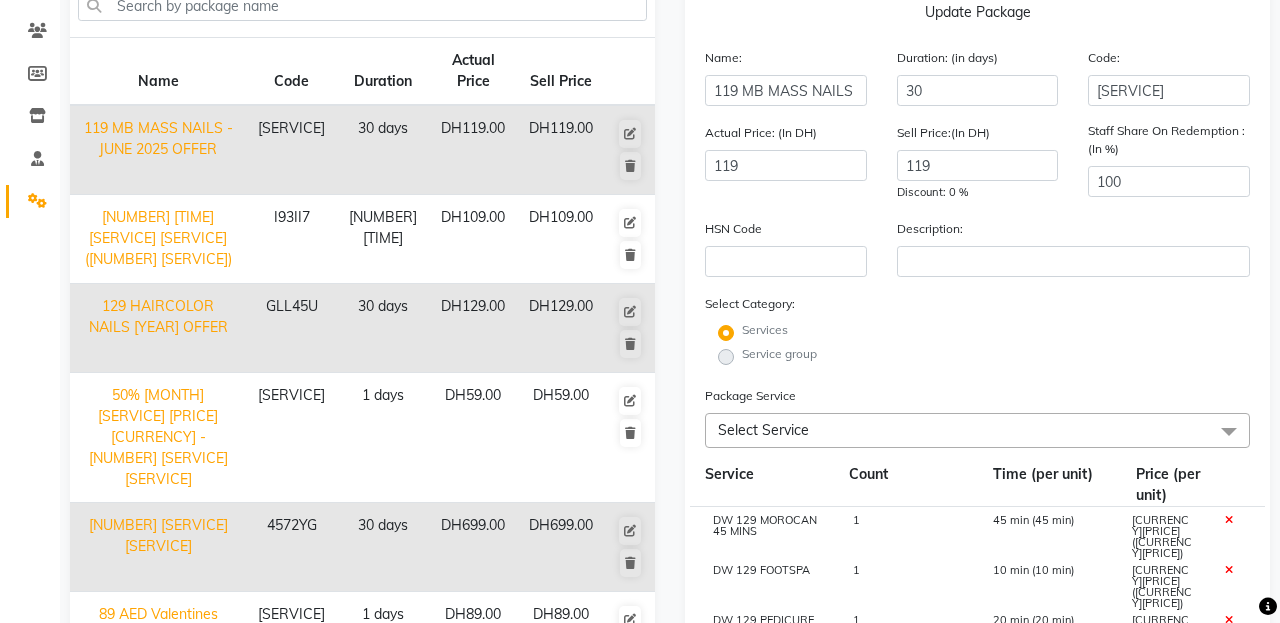 click on "Service group" 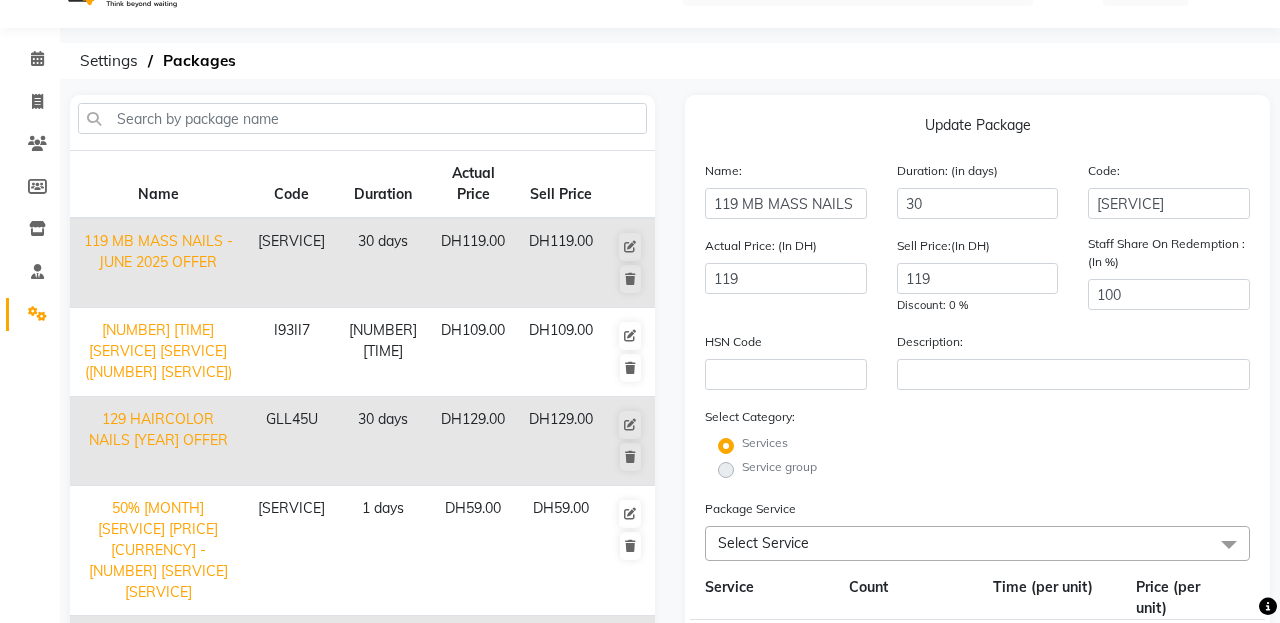 scroll, scrollTop: 0, scrollLeft: 0, axis: both 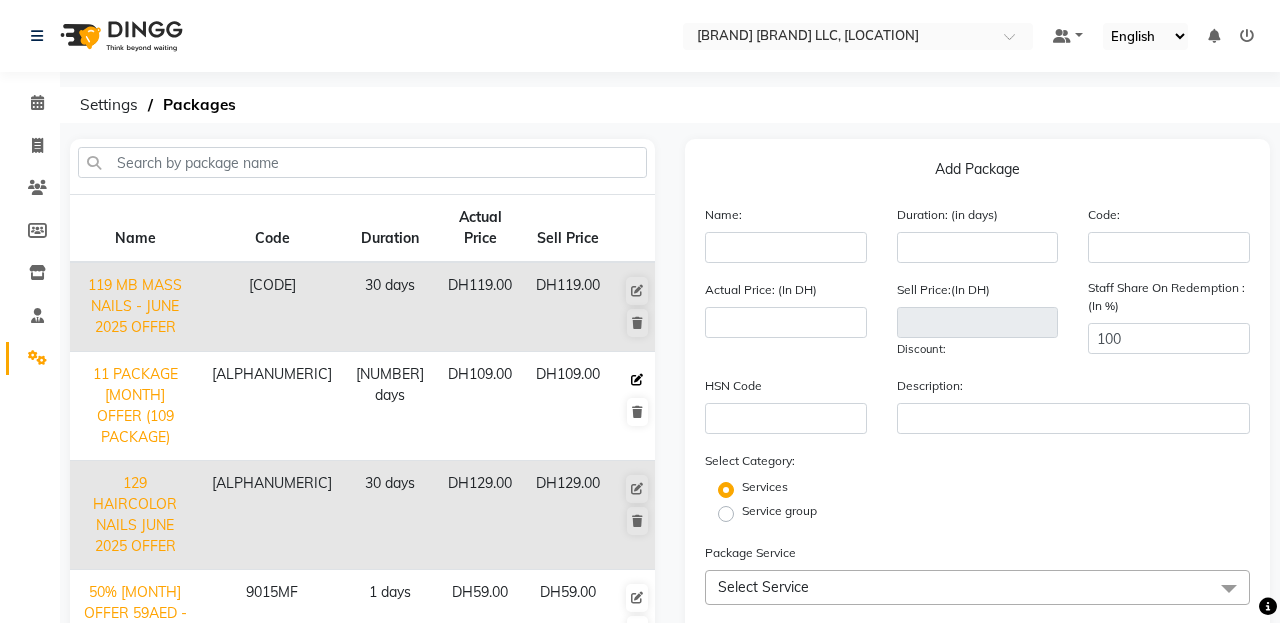 click 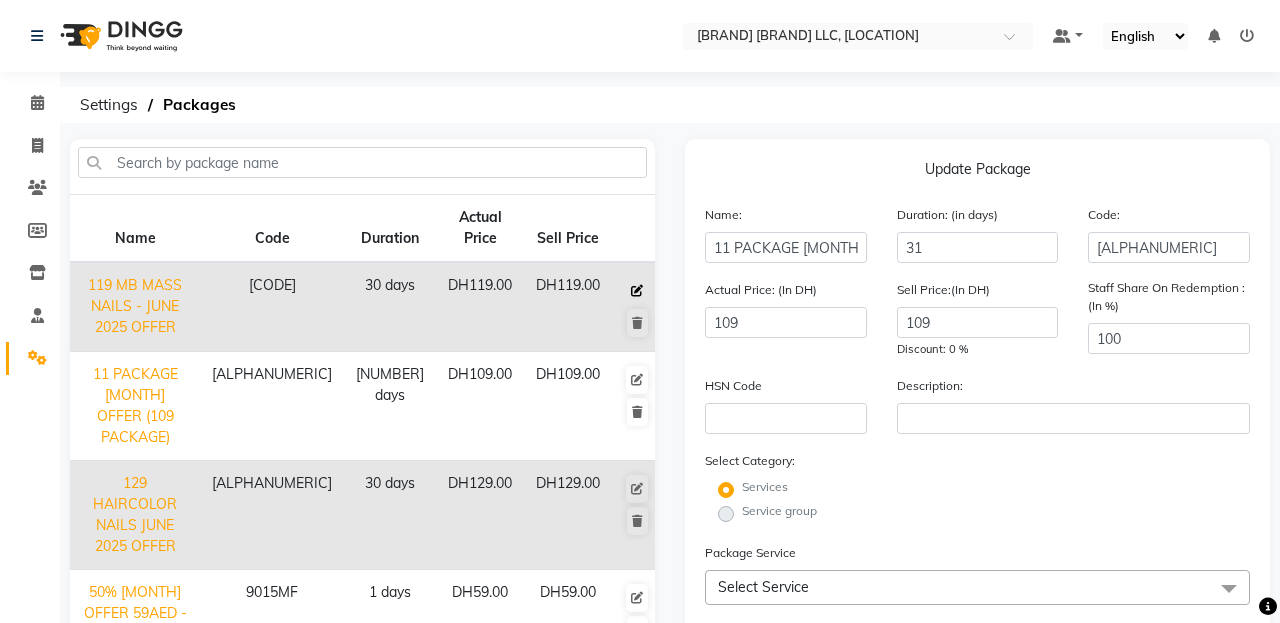 click 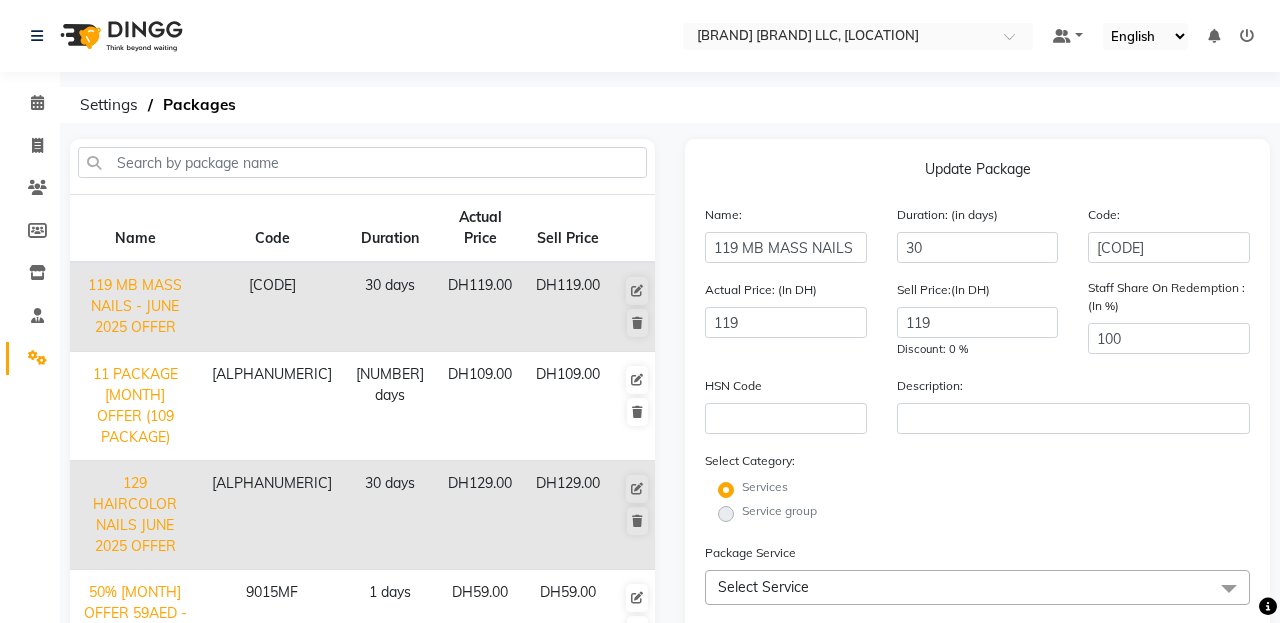 click on "Service group" 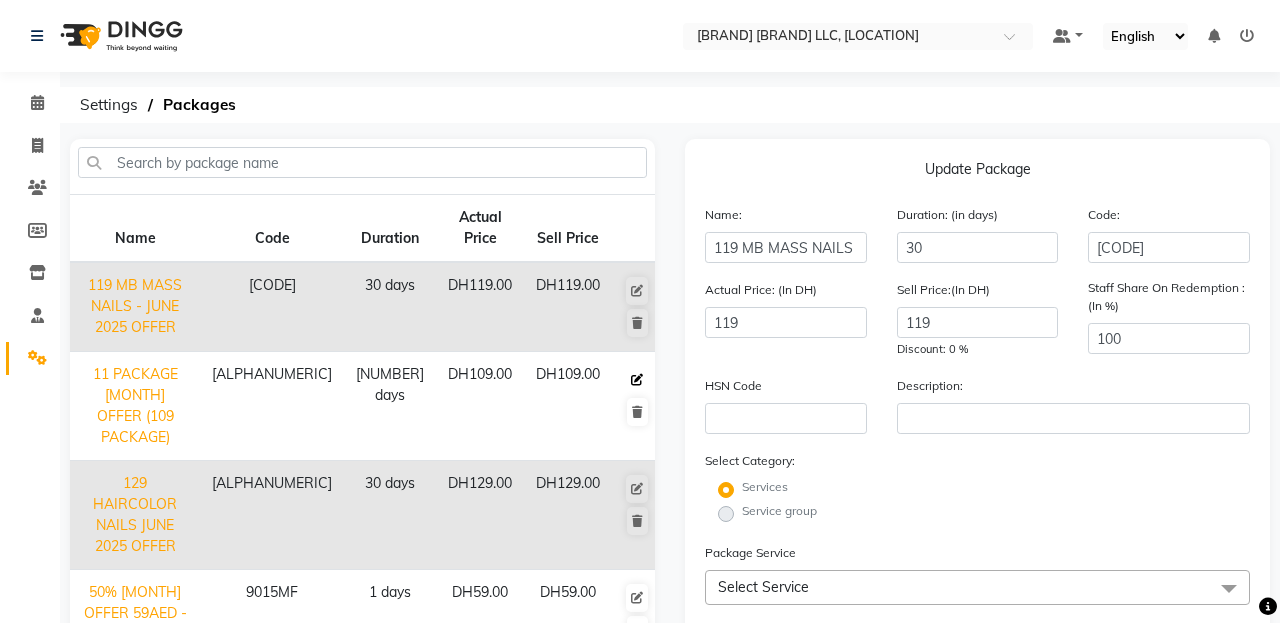 click 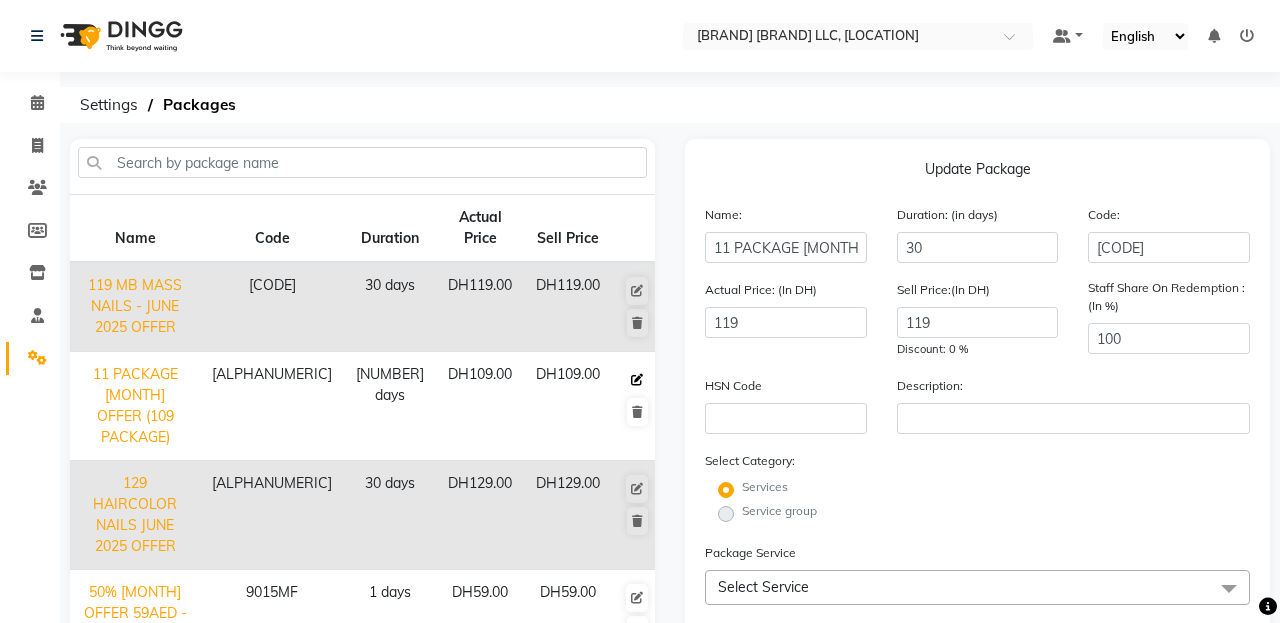 type on "31" 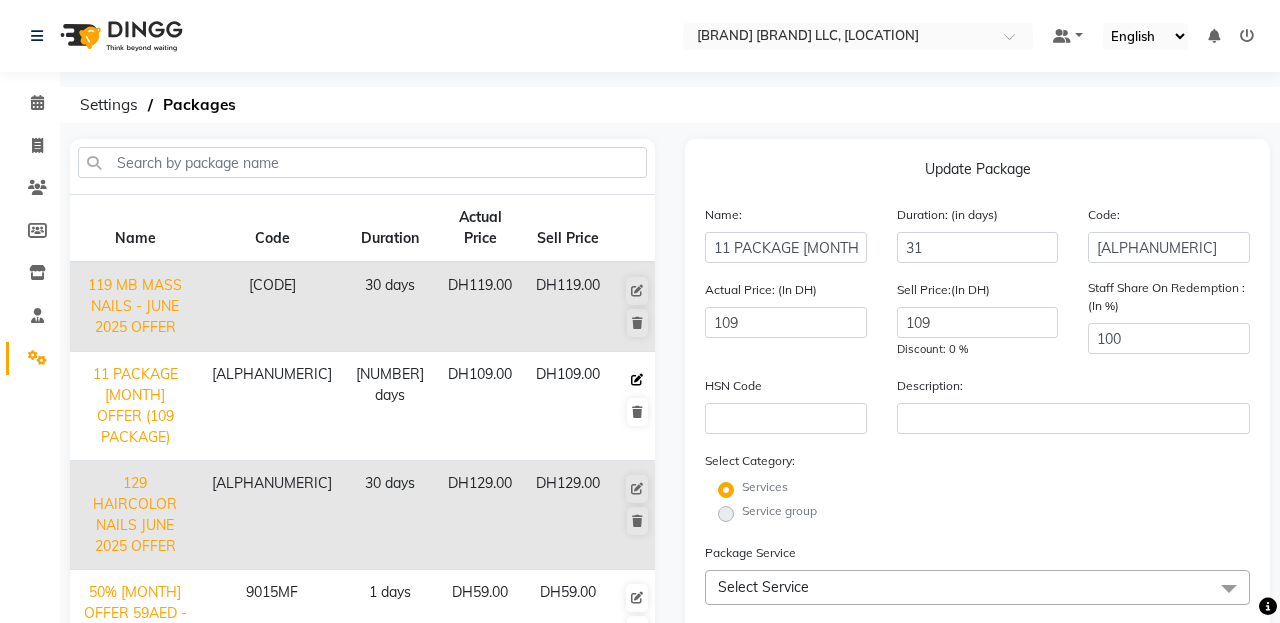 click 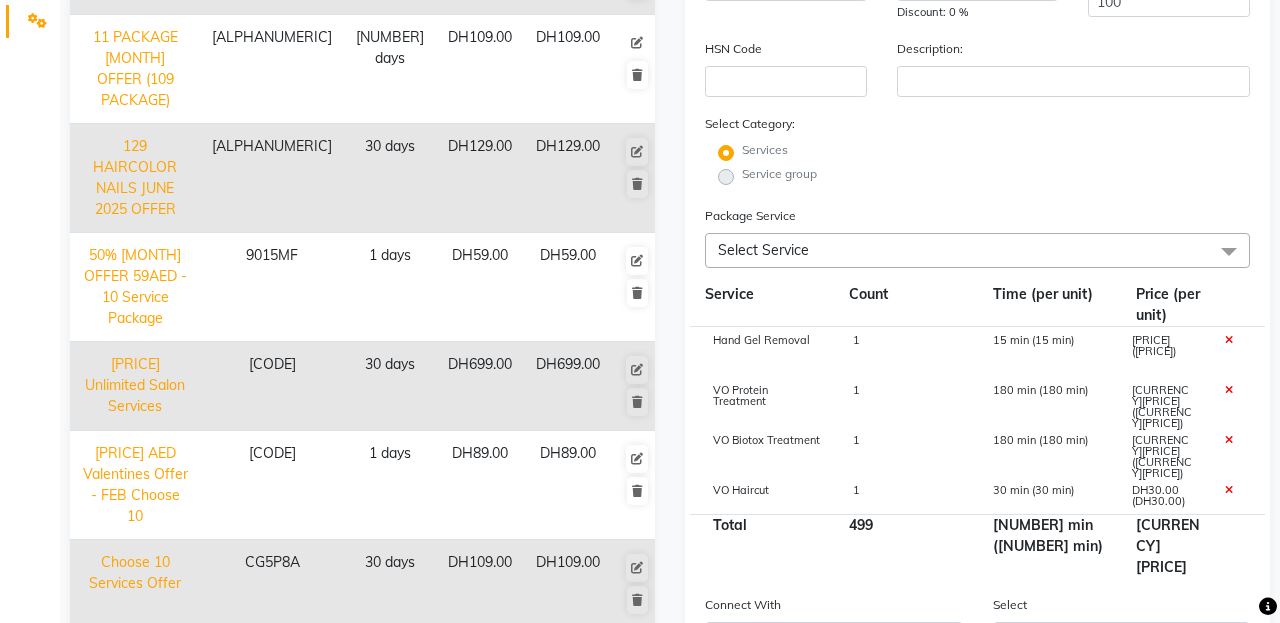 scroll, scrollTop: 349, scrollLeft: 0, axis: vertical 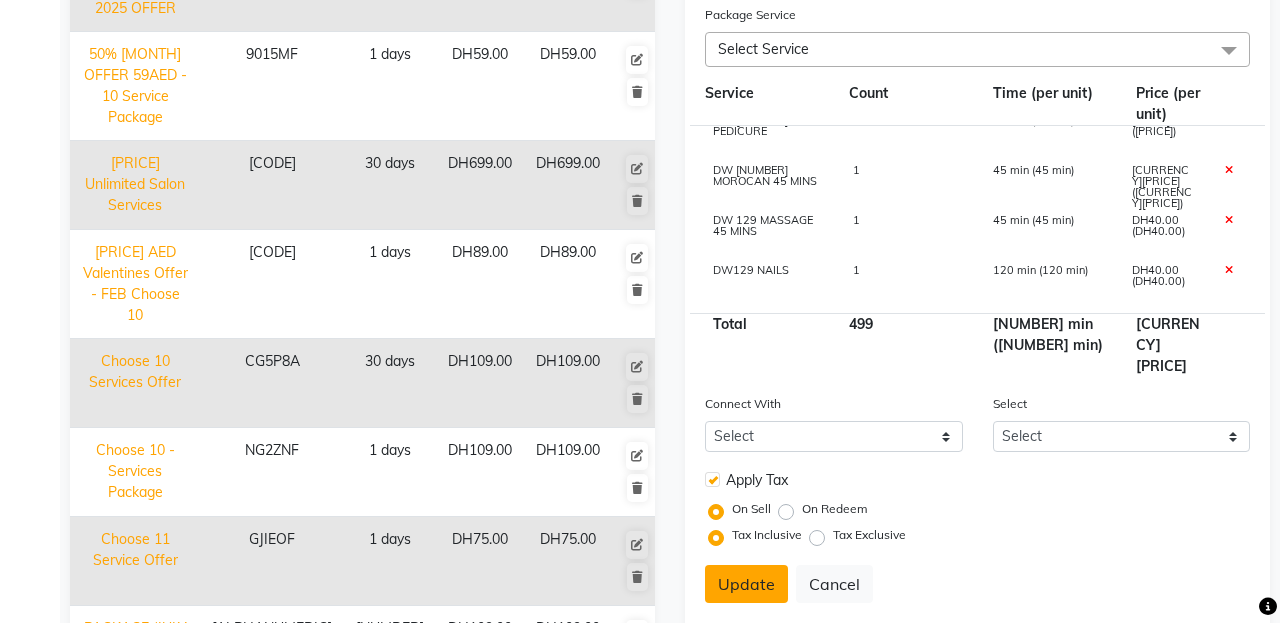 click on "Update" 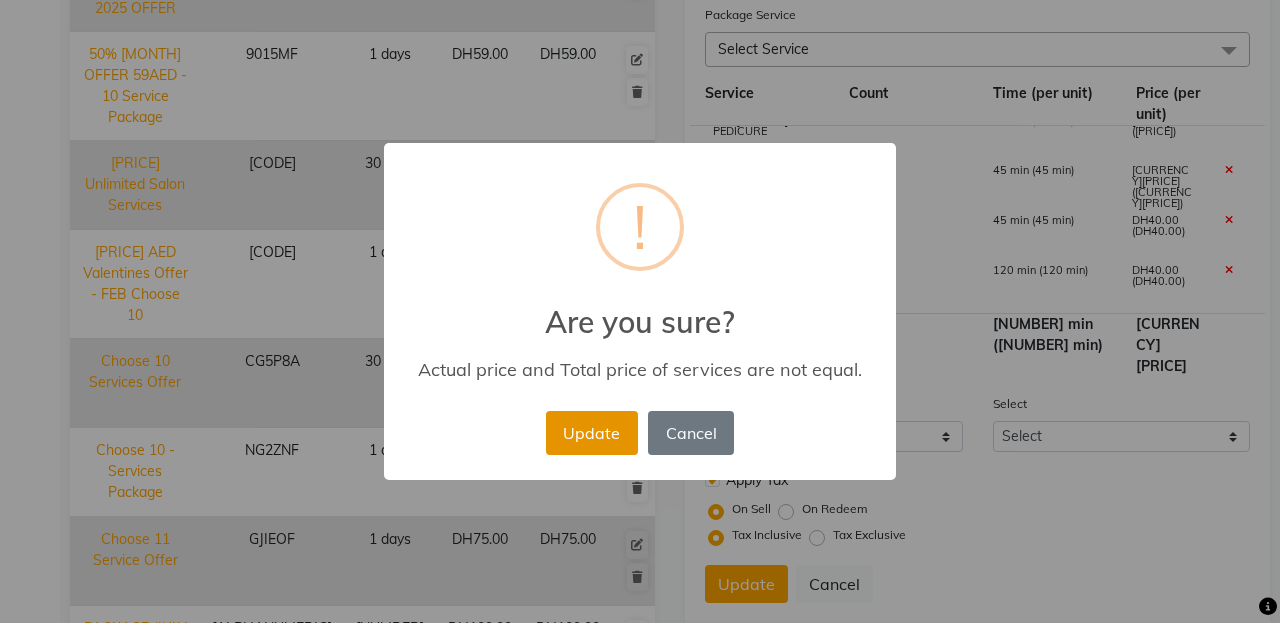click on "Update" at bounding box center (592, 433) 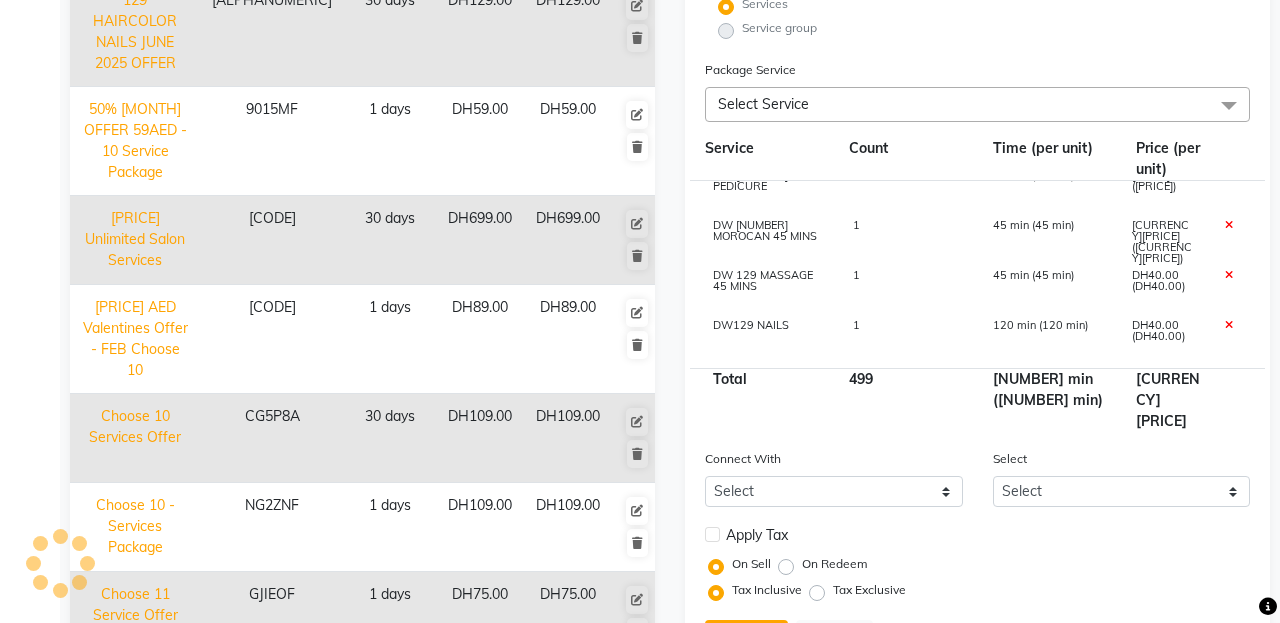 type 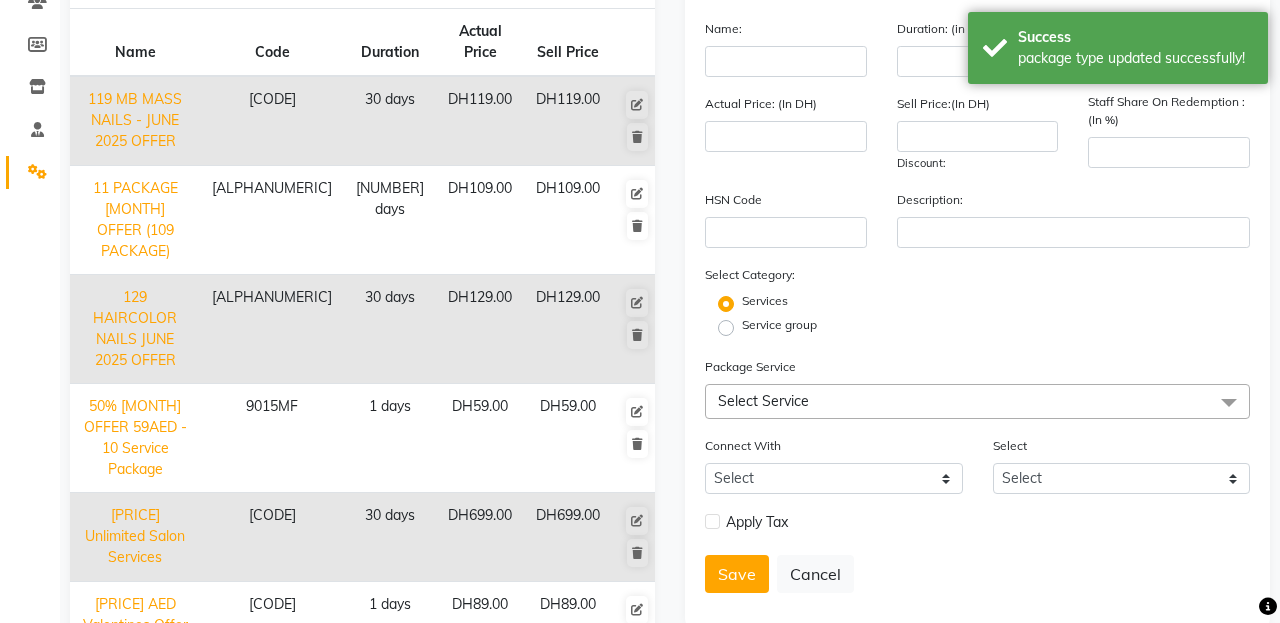 scroll, scrollTop: 151, scrollLeft: 0, axis: vertical 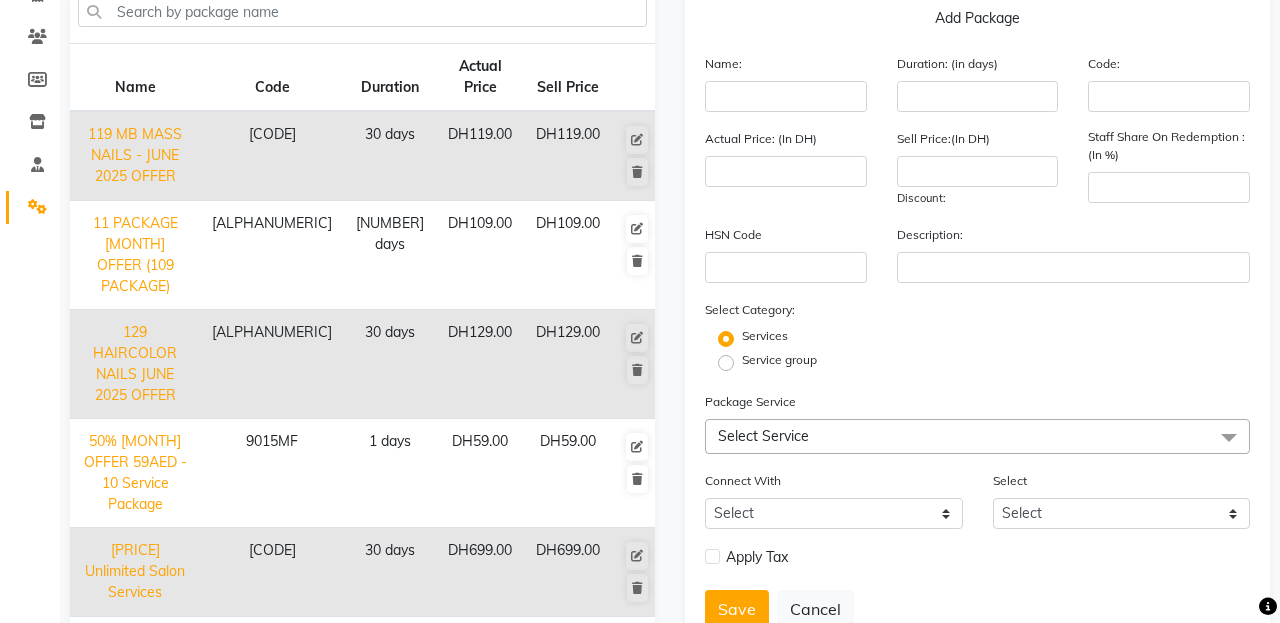 click on "Service group" 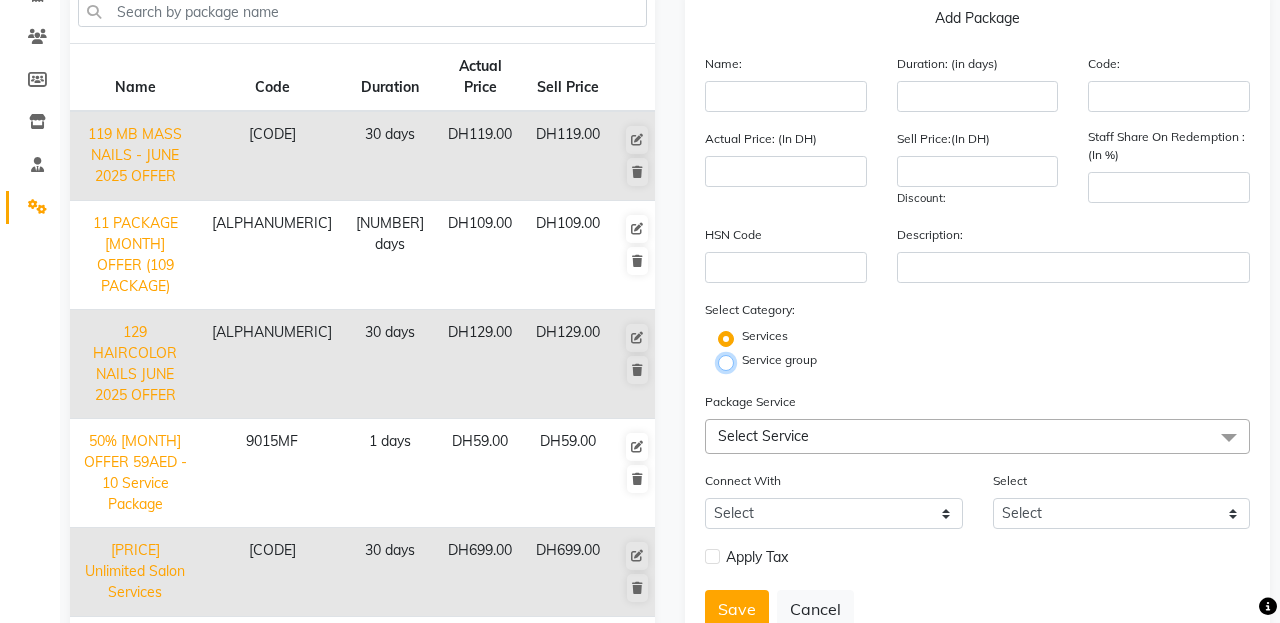 click on "Service group" at bounding box center [732, 361] 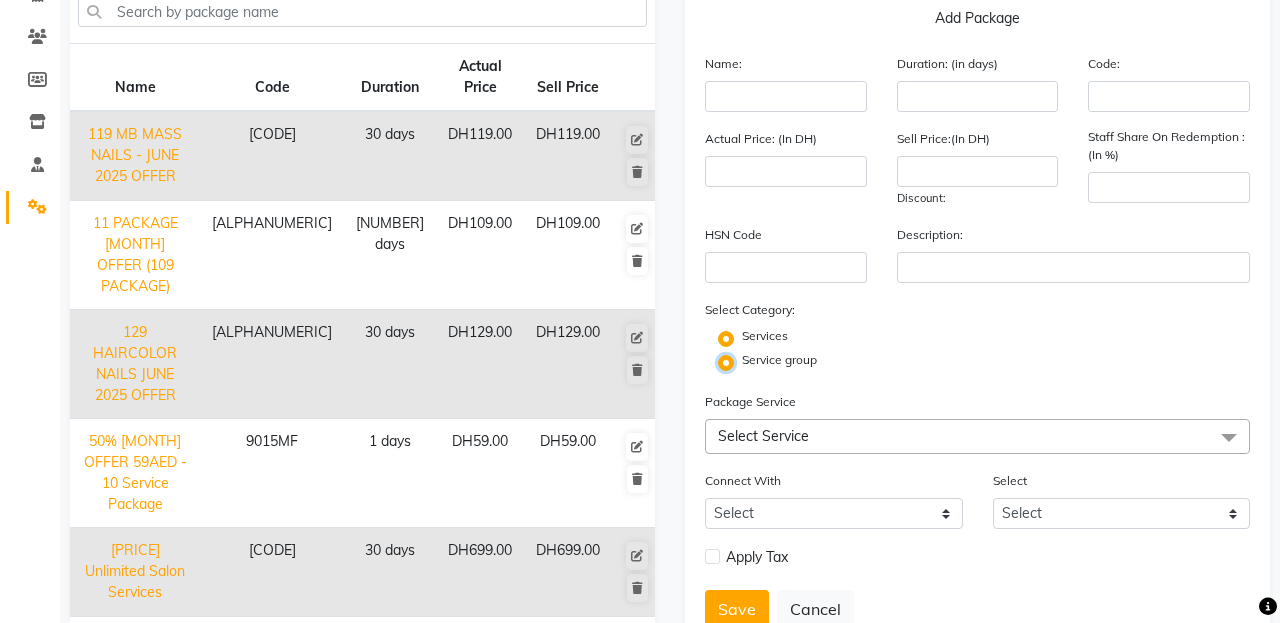 radio on "false" 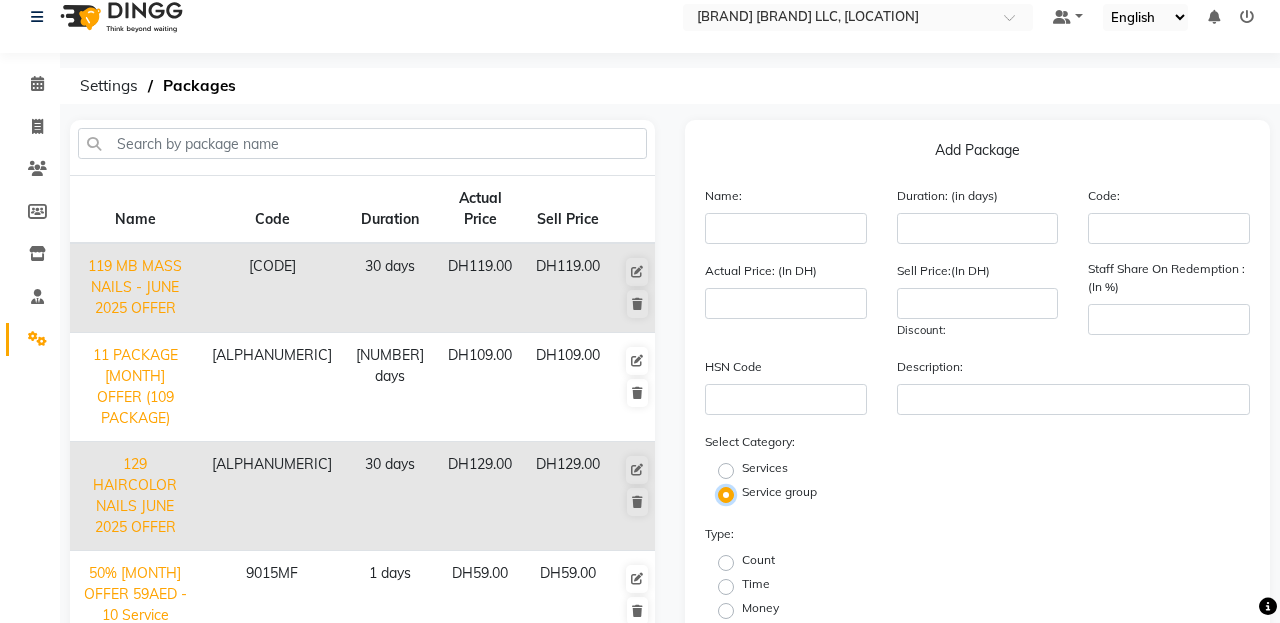 scroll, scrollTop: 0, scrollLeft: 0, axis: both 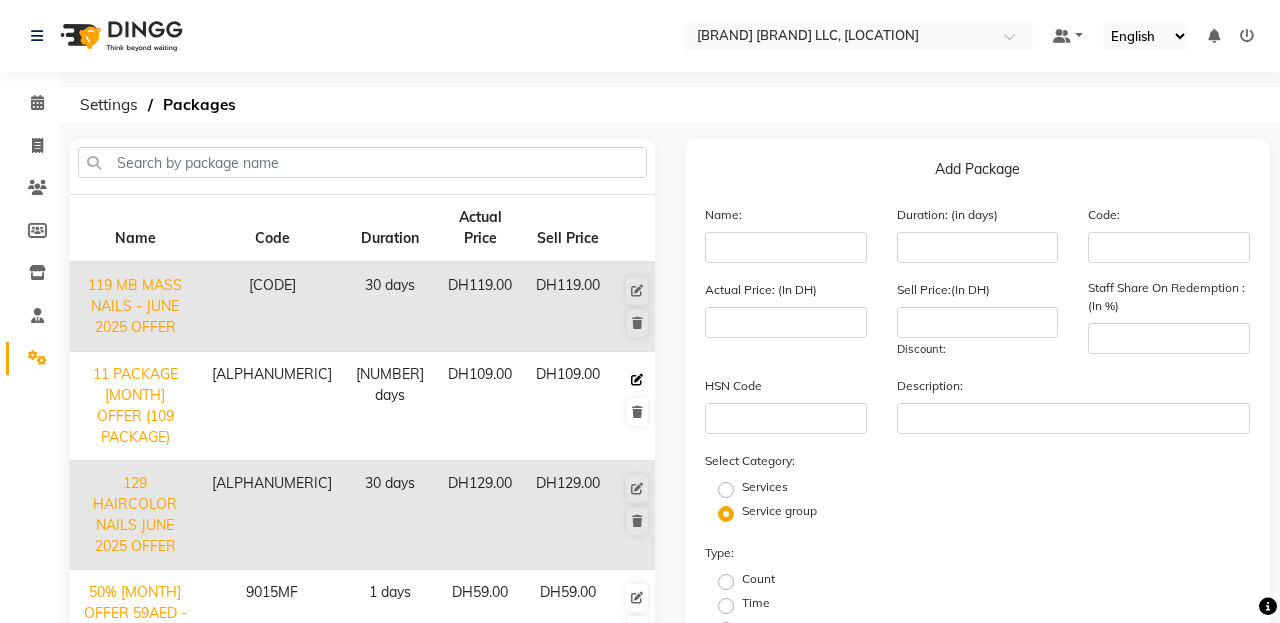 click 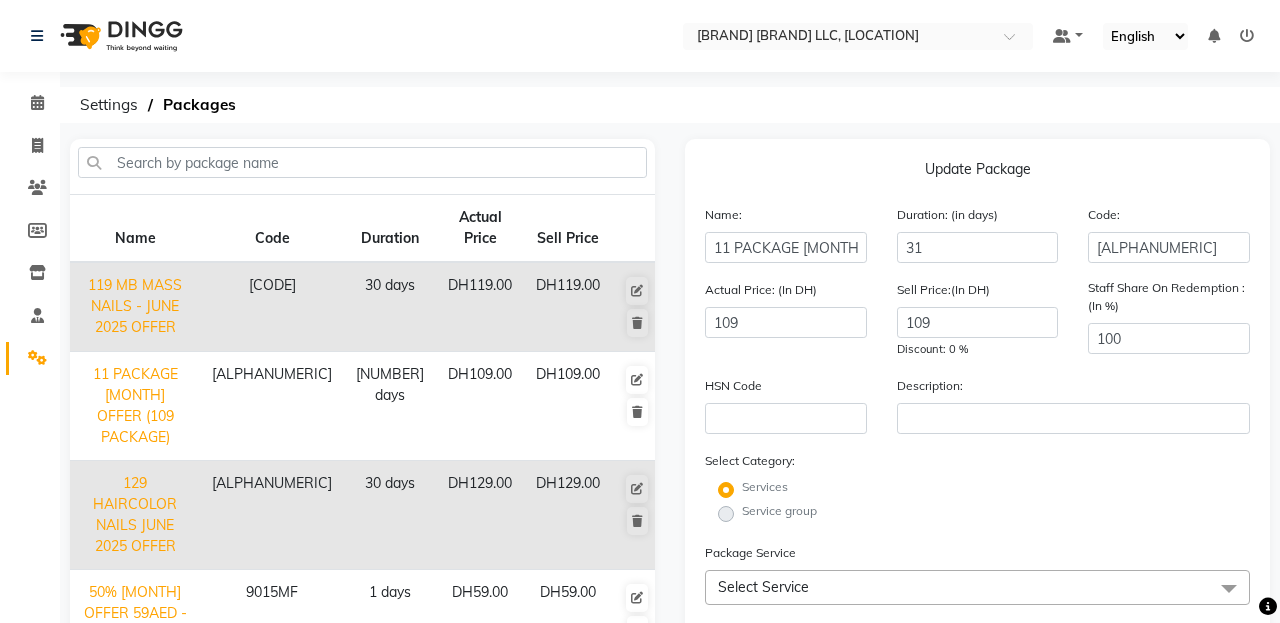 click on "Service group" 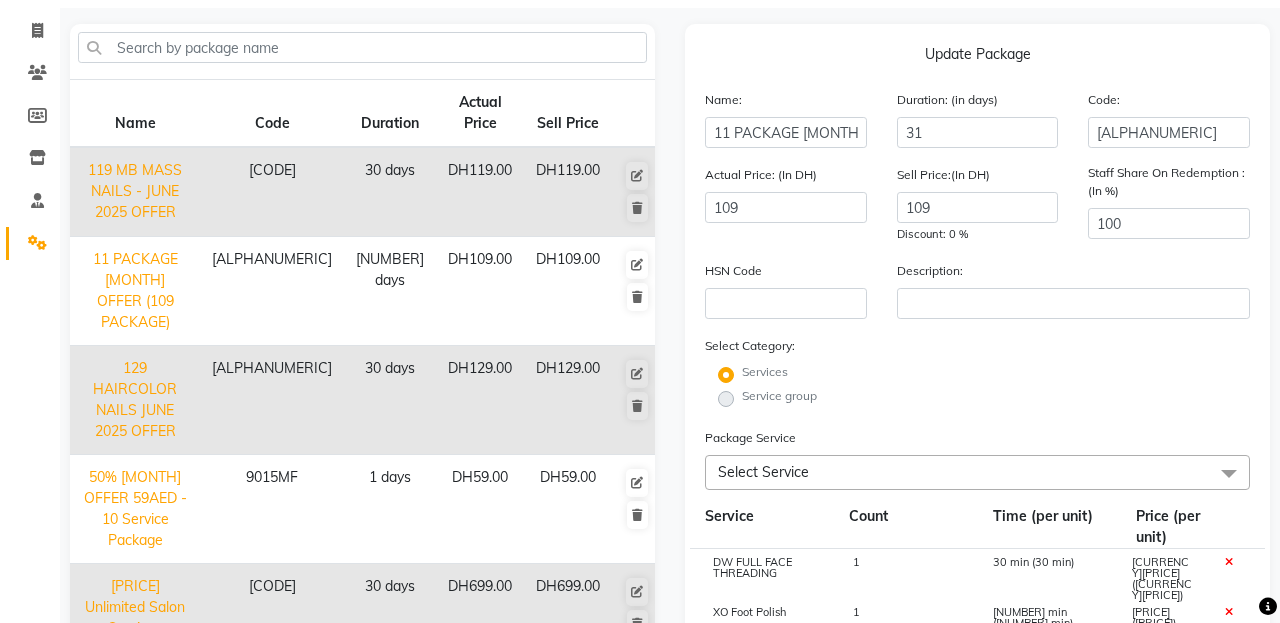 scroll, scrollTop: 130, scrollLeft: 0, axis: vertical 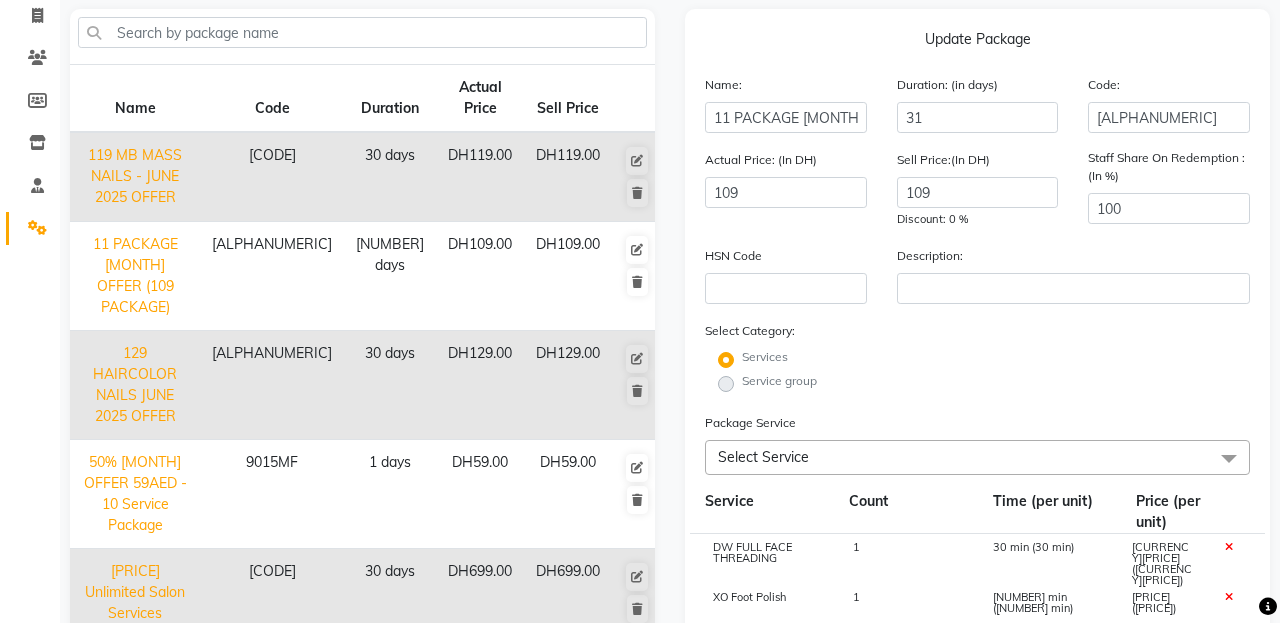 click on "Service group" 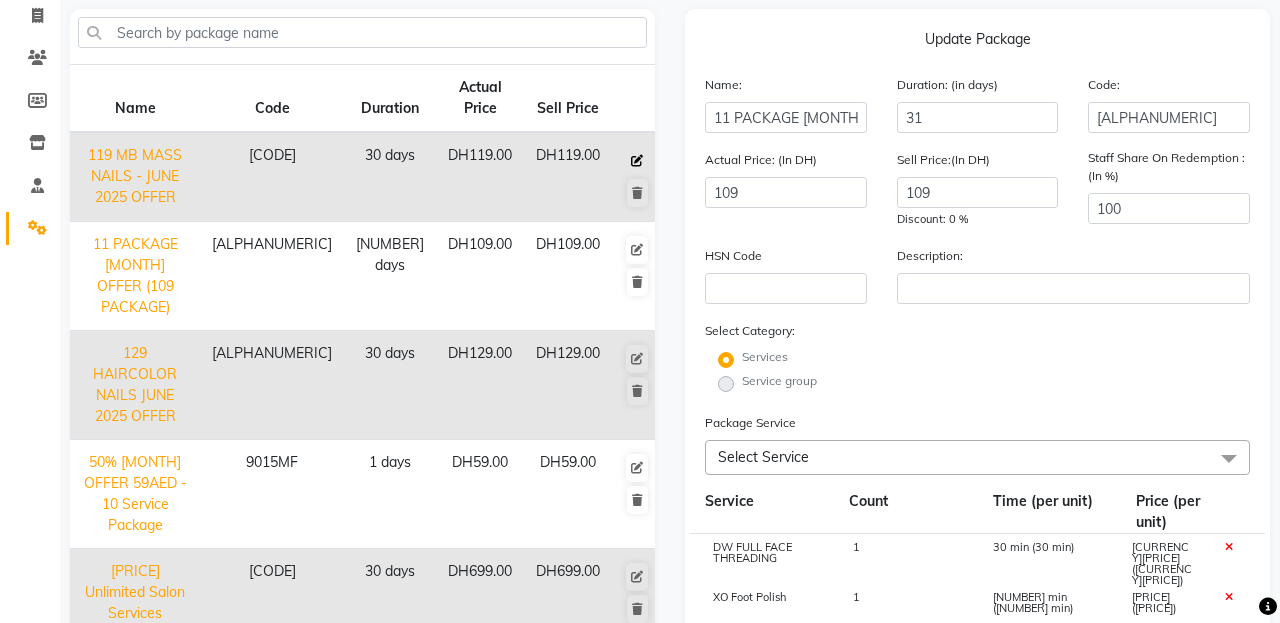 click 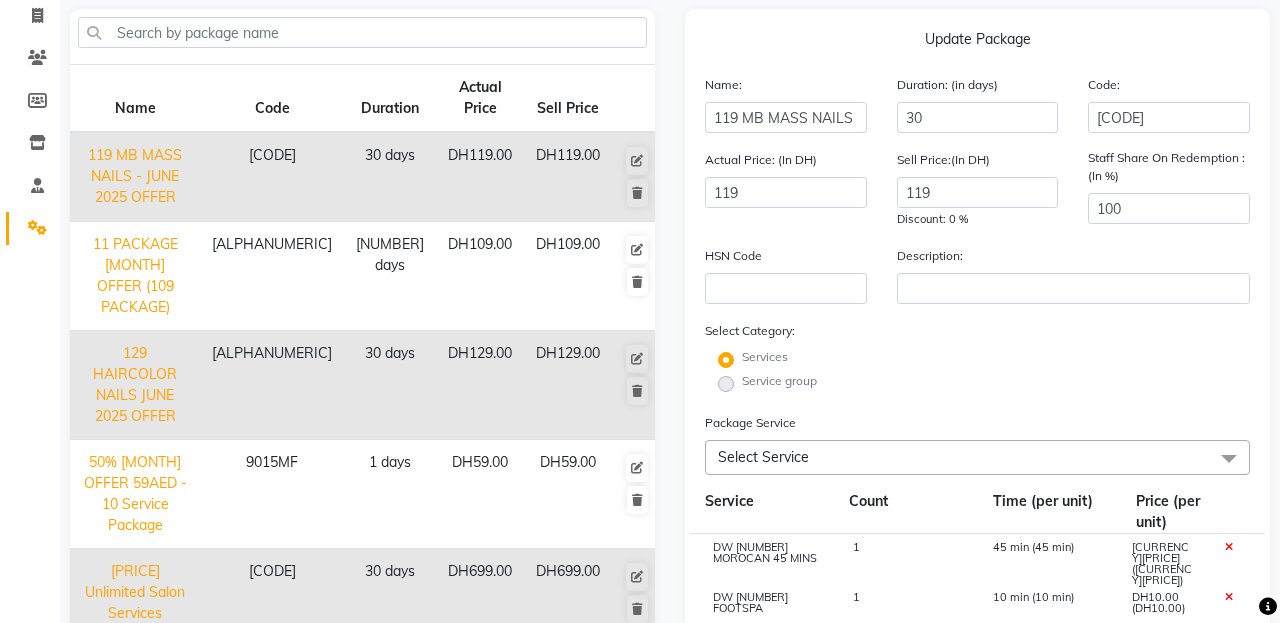 click on "Service group" 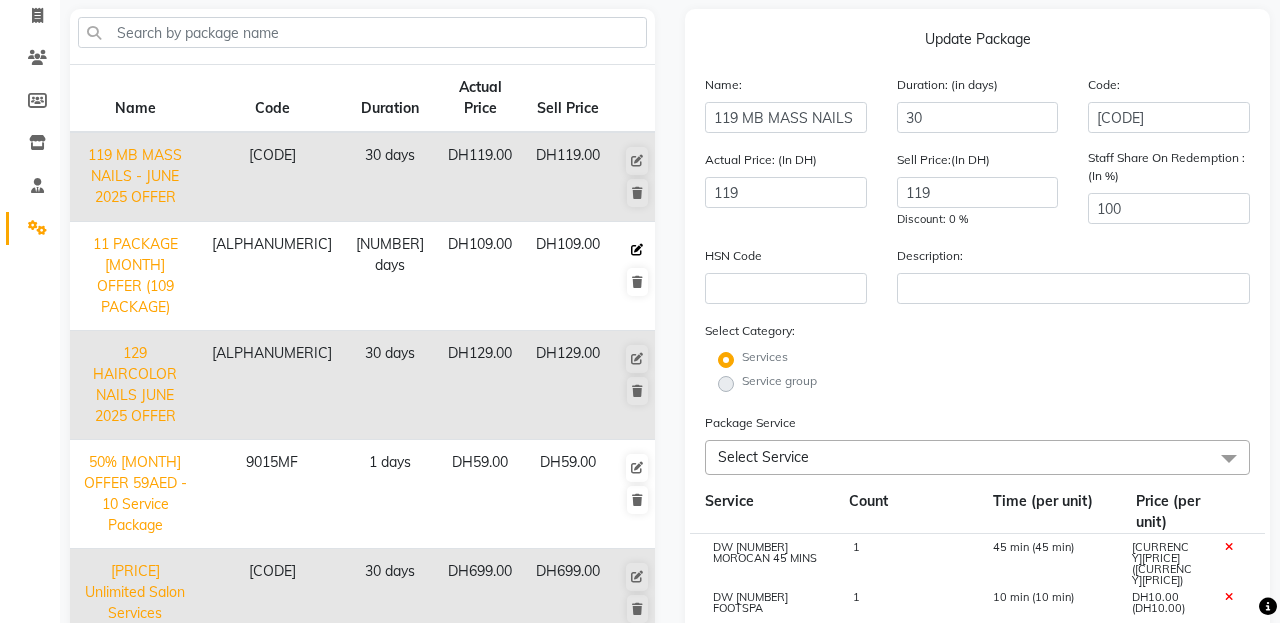 click 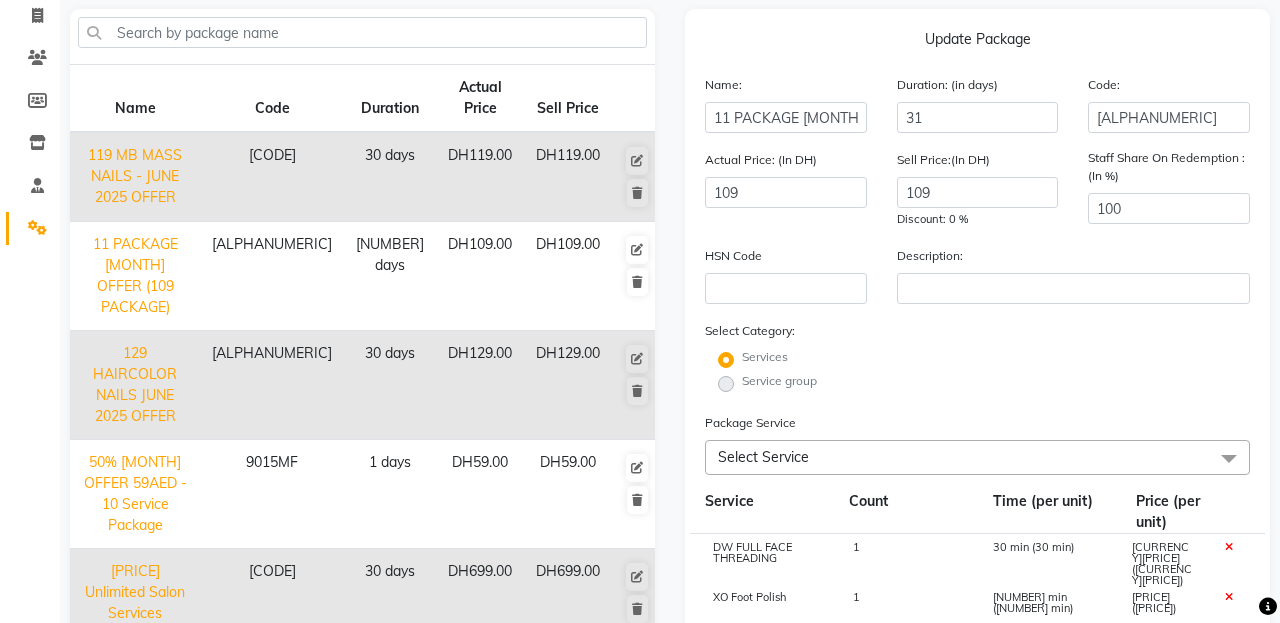 click on "Service group" 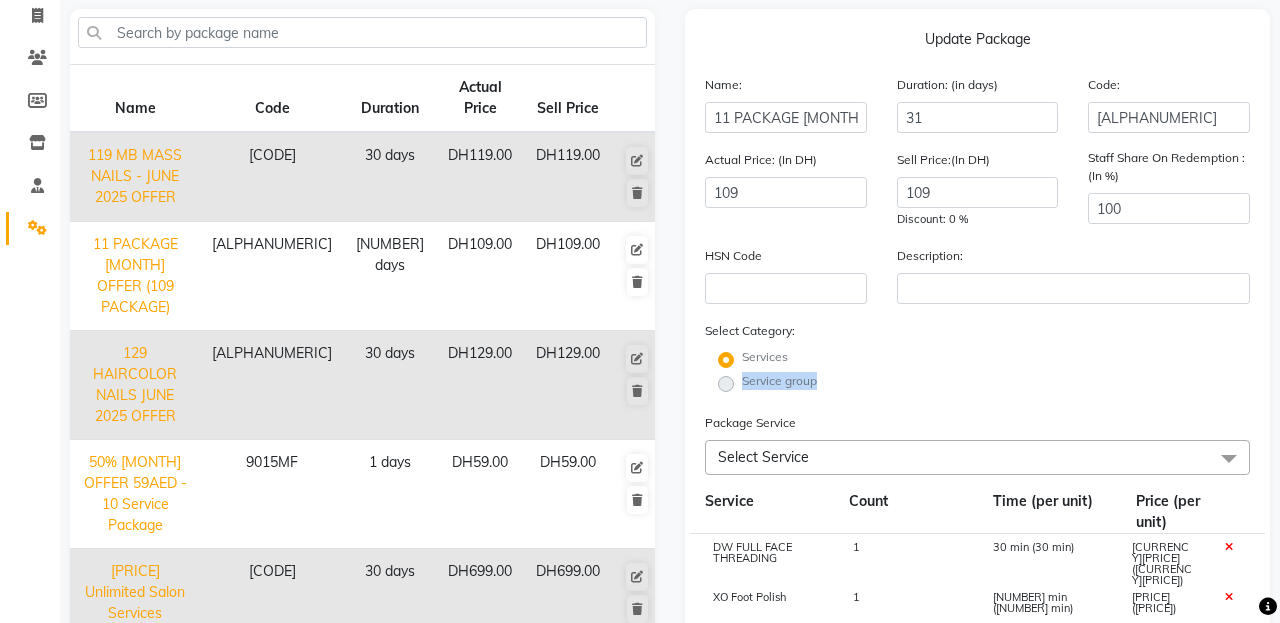 click on "Service group" 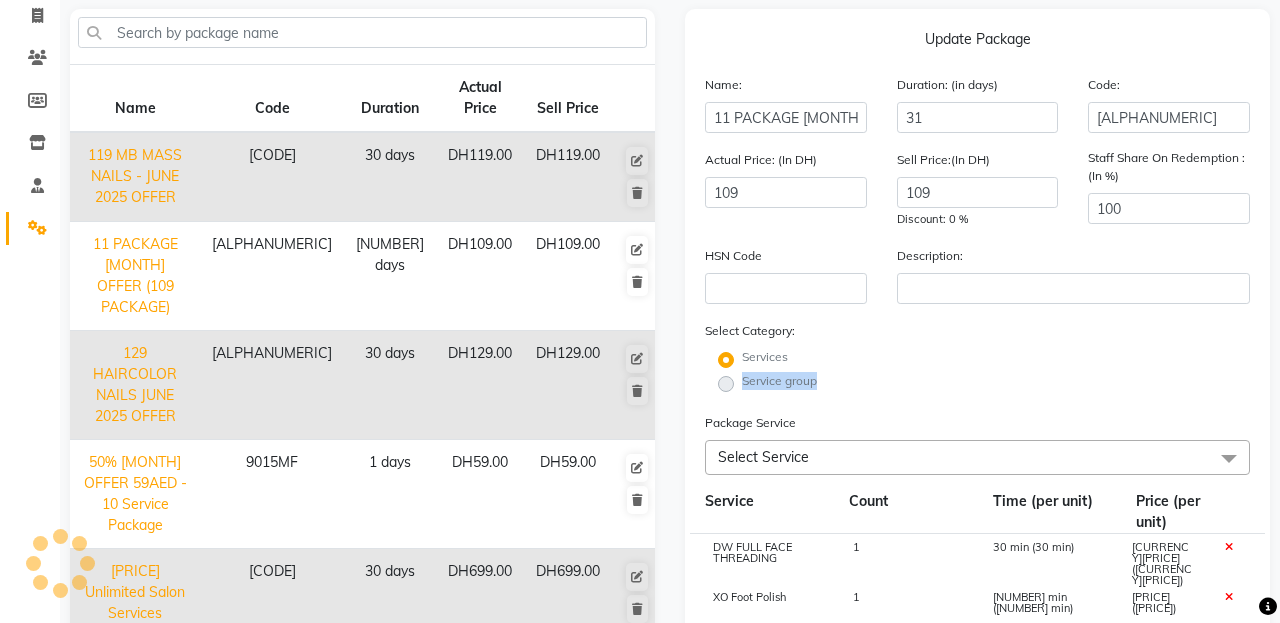 click on "Service group" 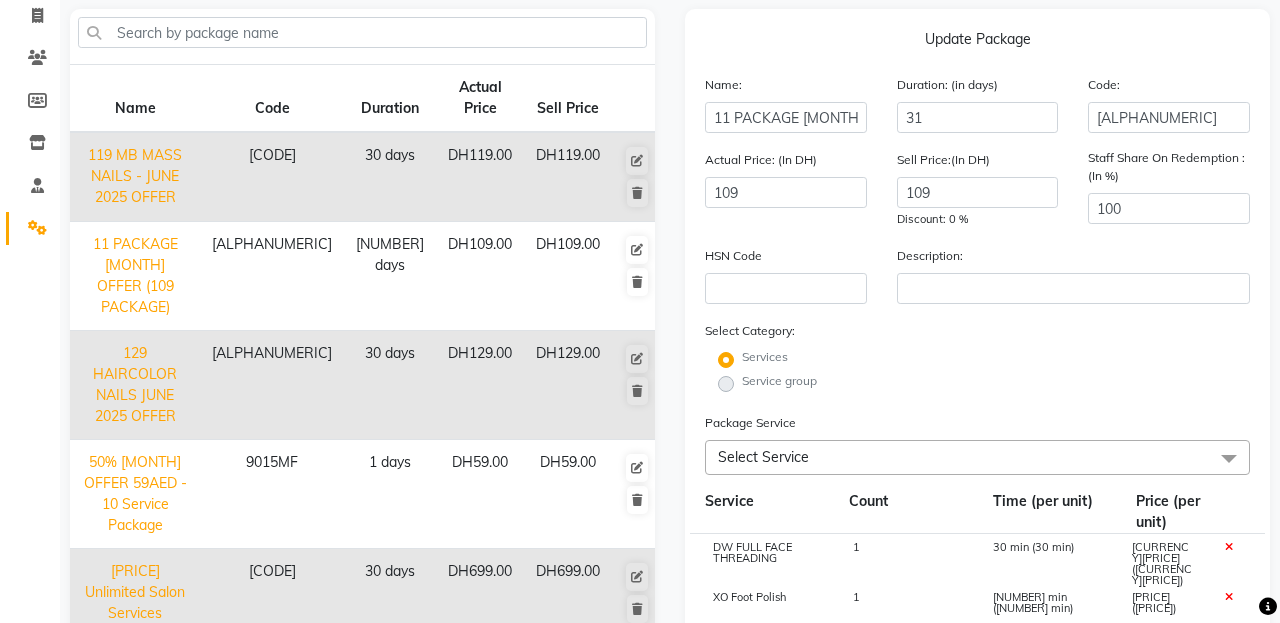 click on "Services" 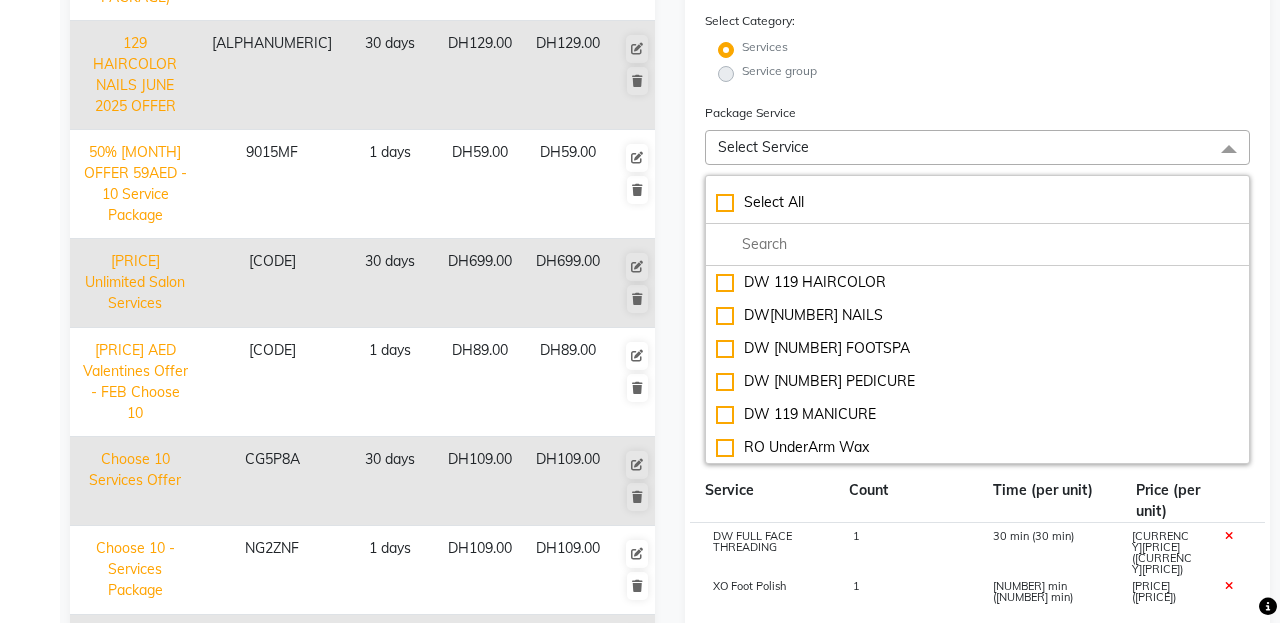 scroll, scrollTop: 450, scrollLeft: 0, axis: vertical 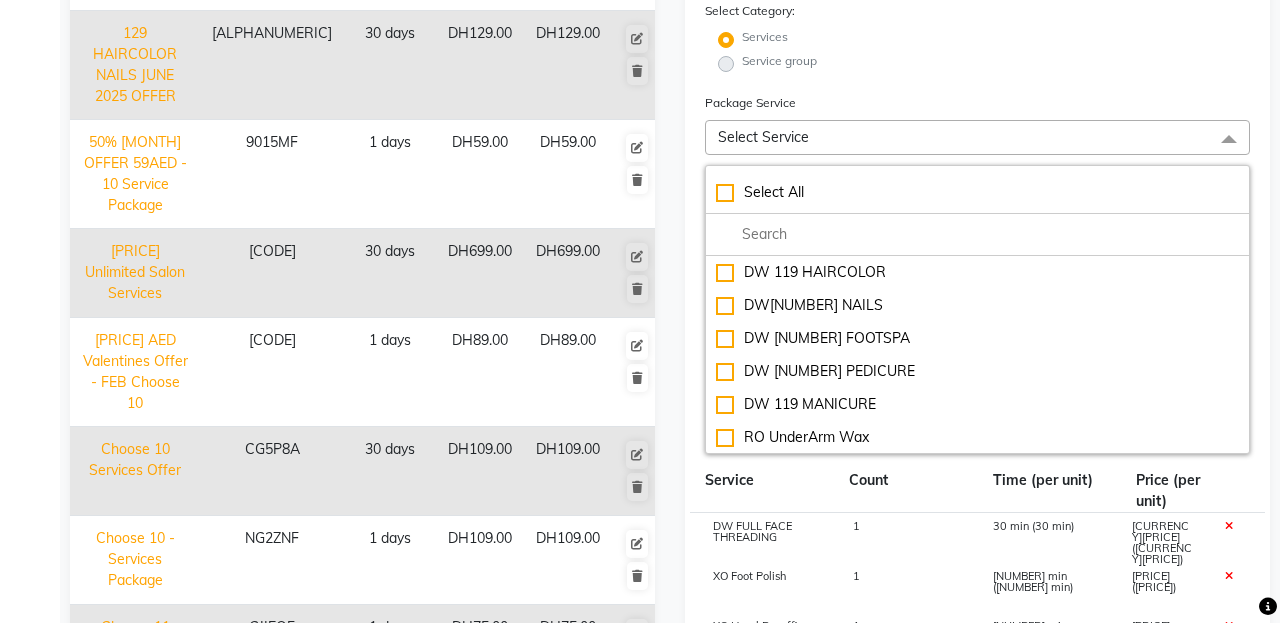 click on "Service group" 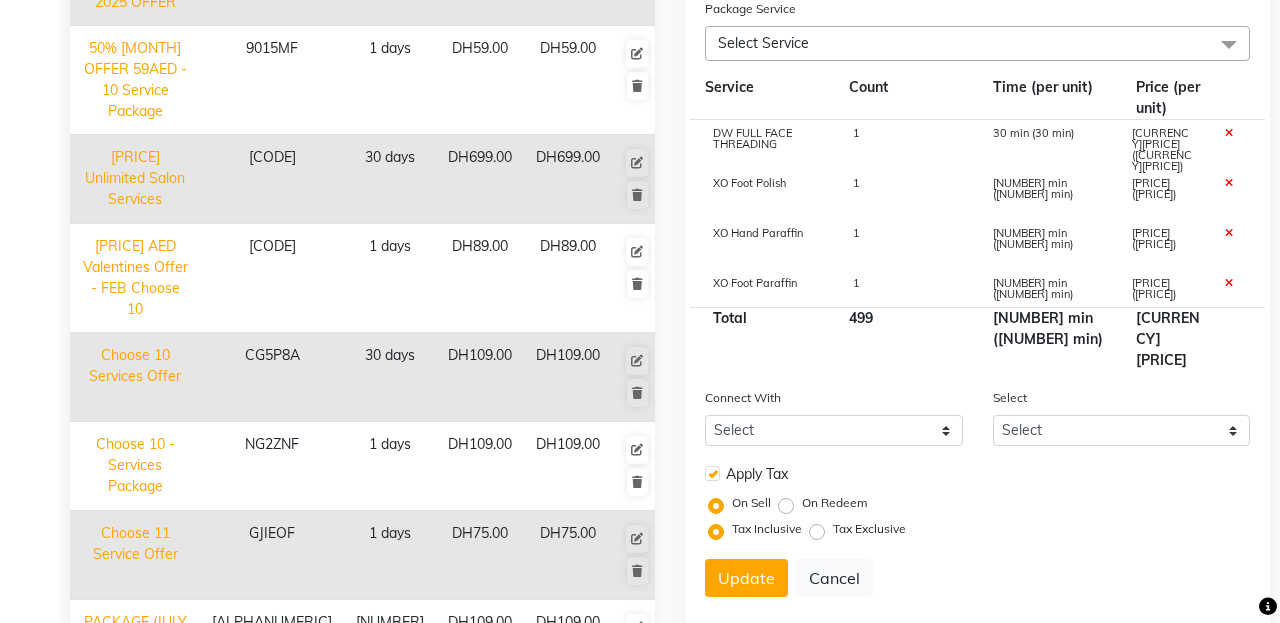 scroll, scrollTop: 545, scrollLeft: 0, axis: vertical 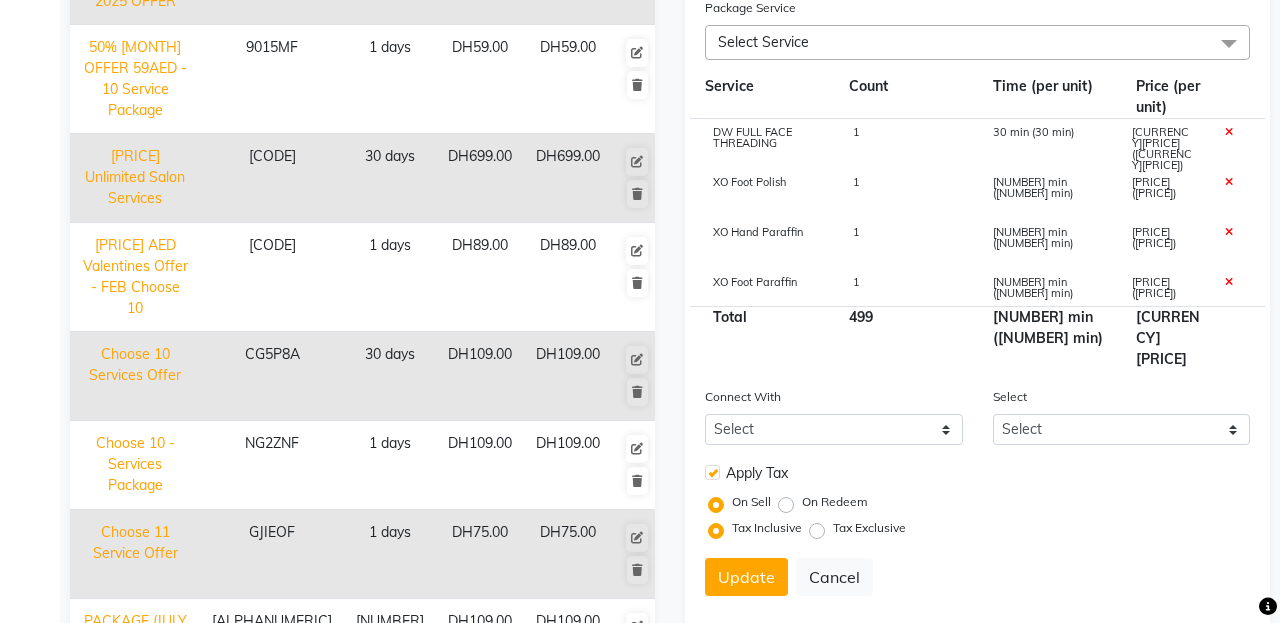 click 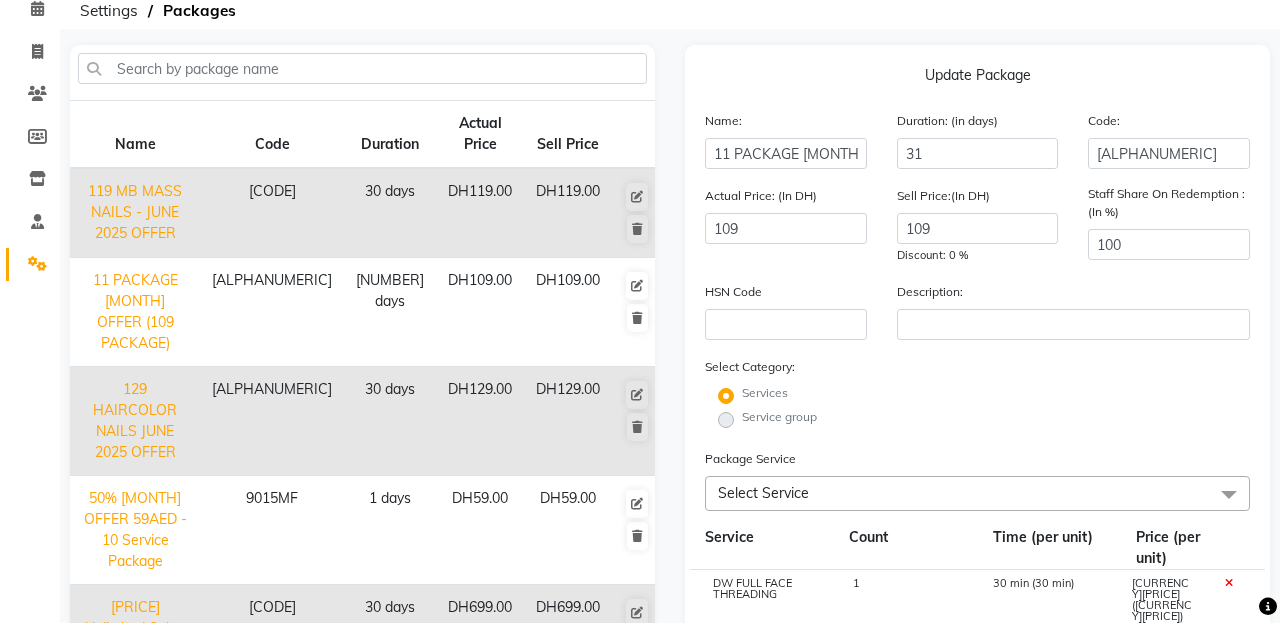 scroll, scrollTop: 0, scrollLeft: 0, axis: both 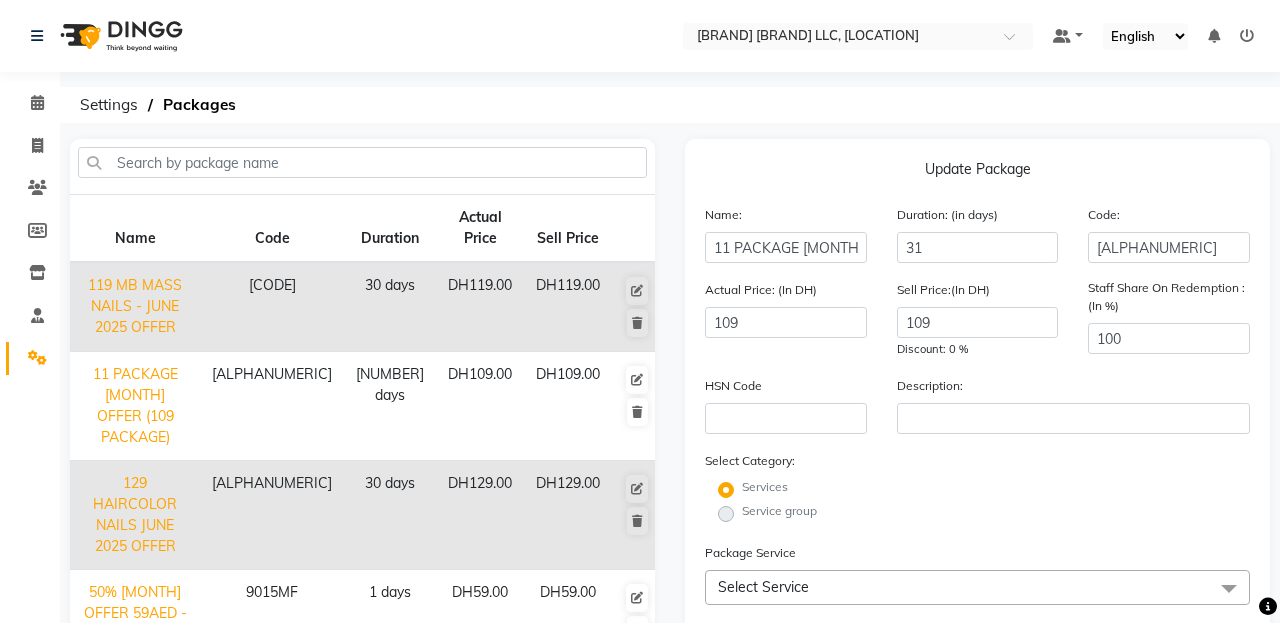 click on "Service group" 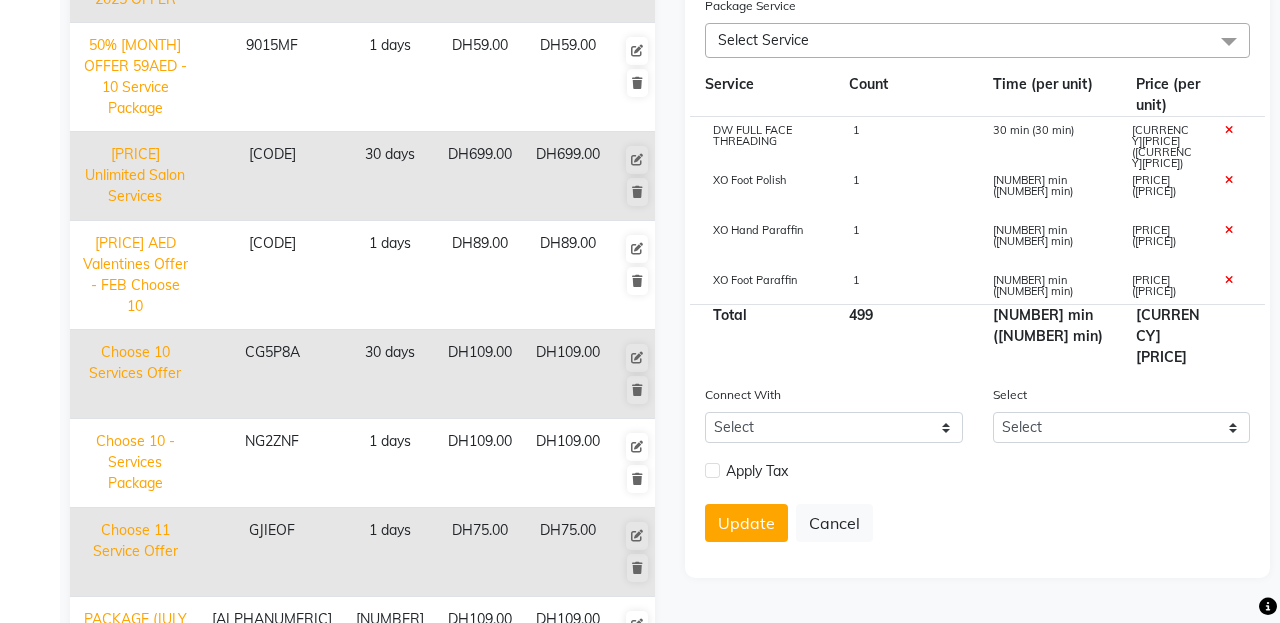 scroll, scrollTop: 569, scrollLeft: 0, axis: vertical 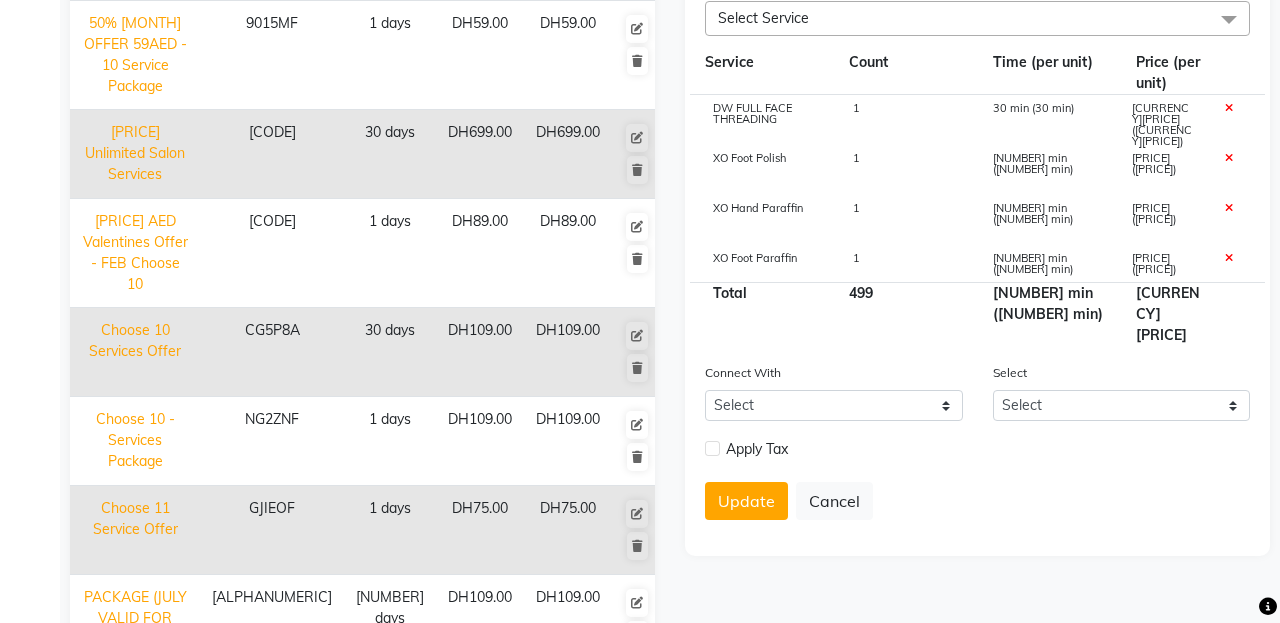 click 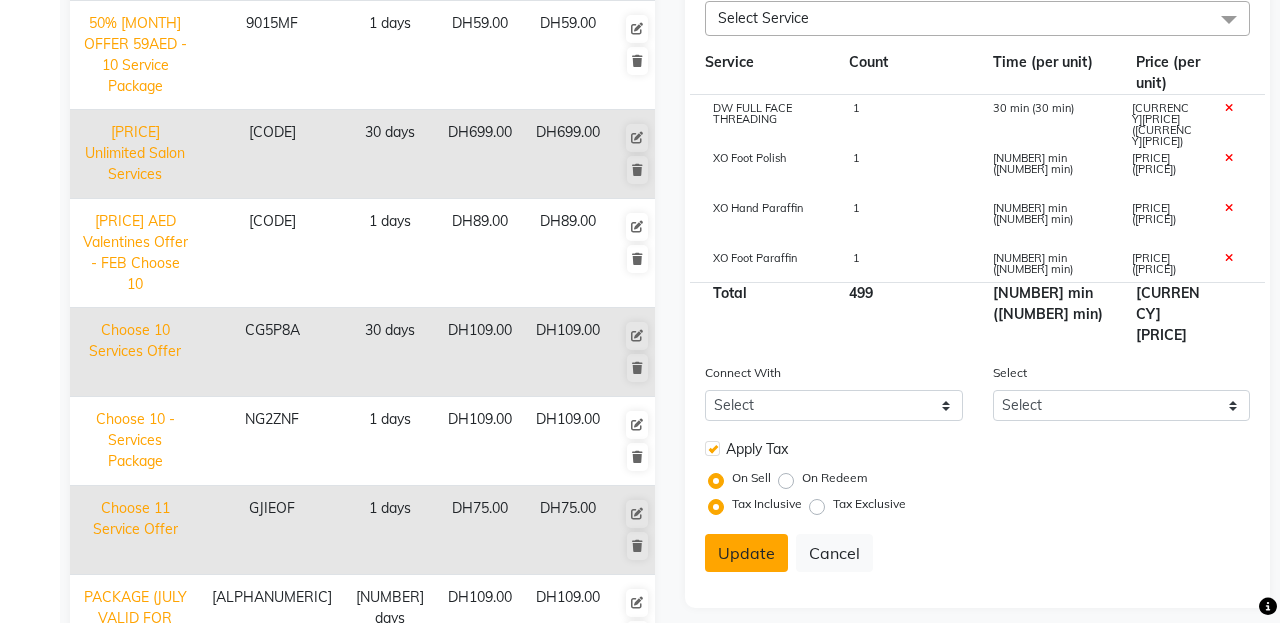 click on "Update" 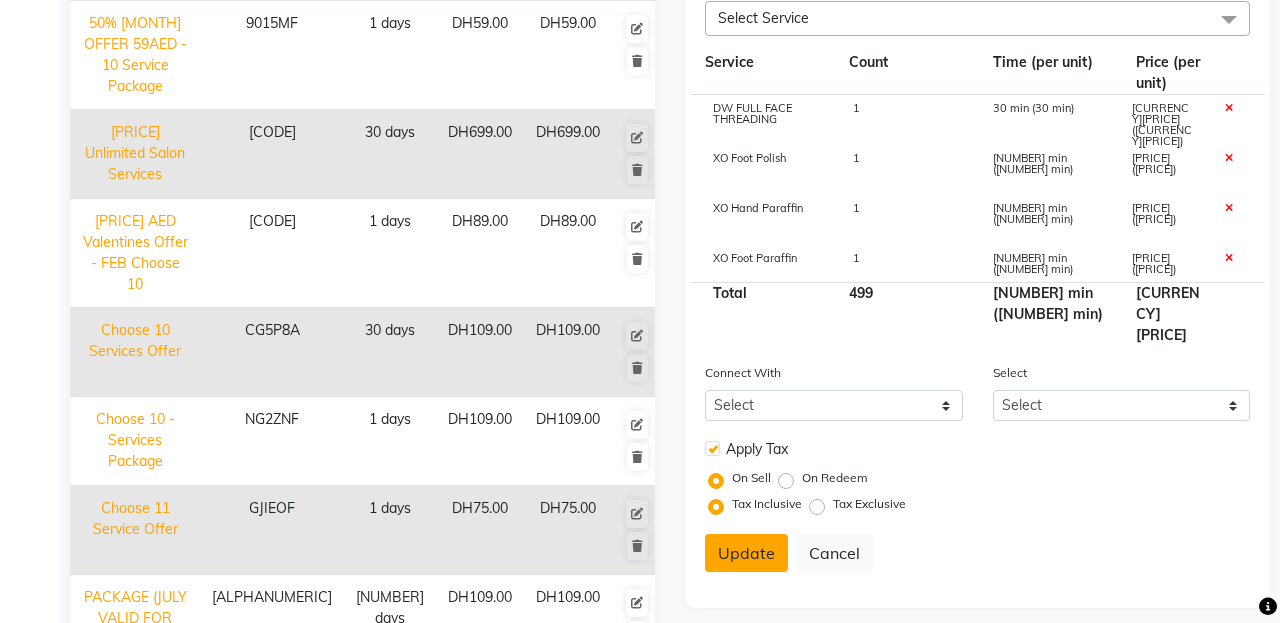 click on "Update" 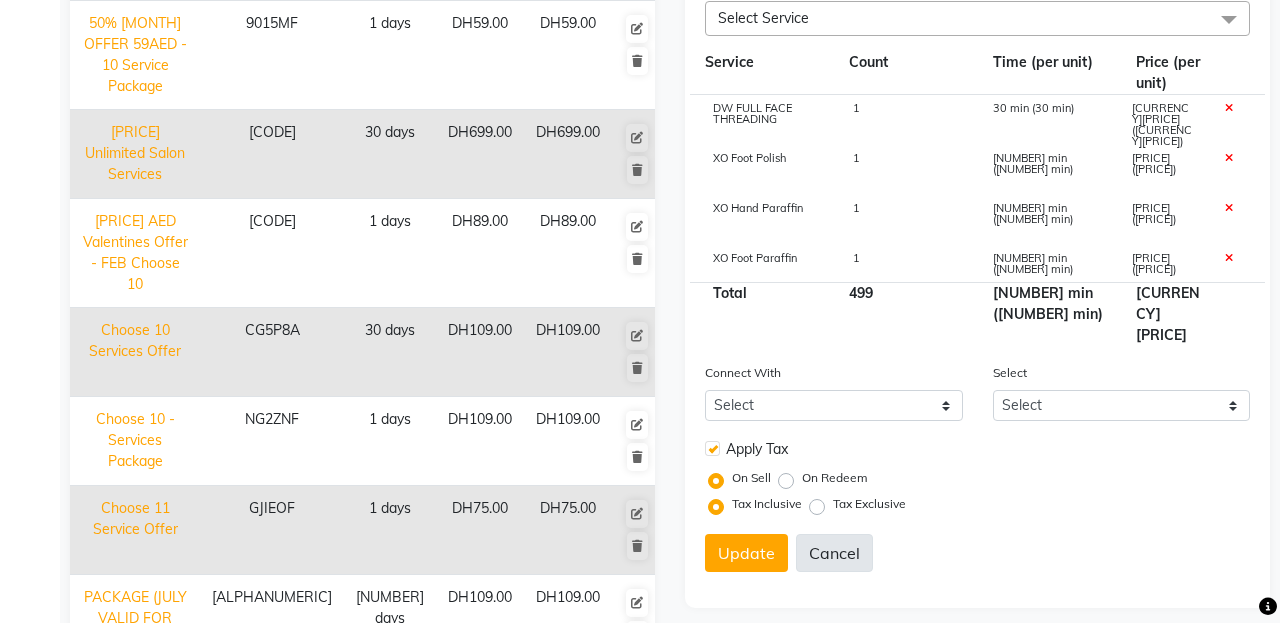click on "Cancel" 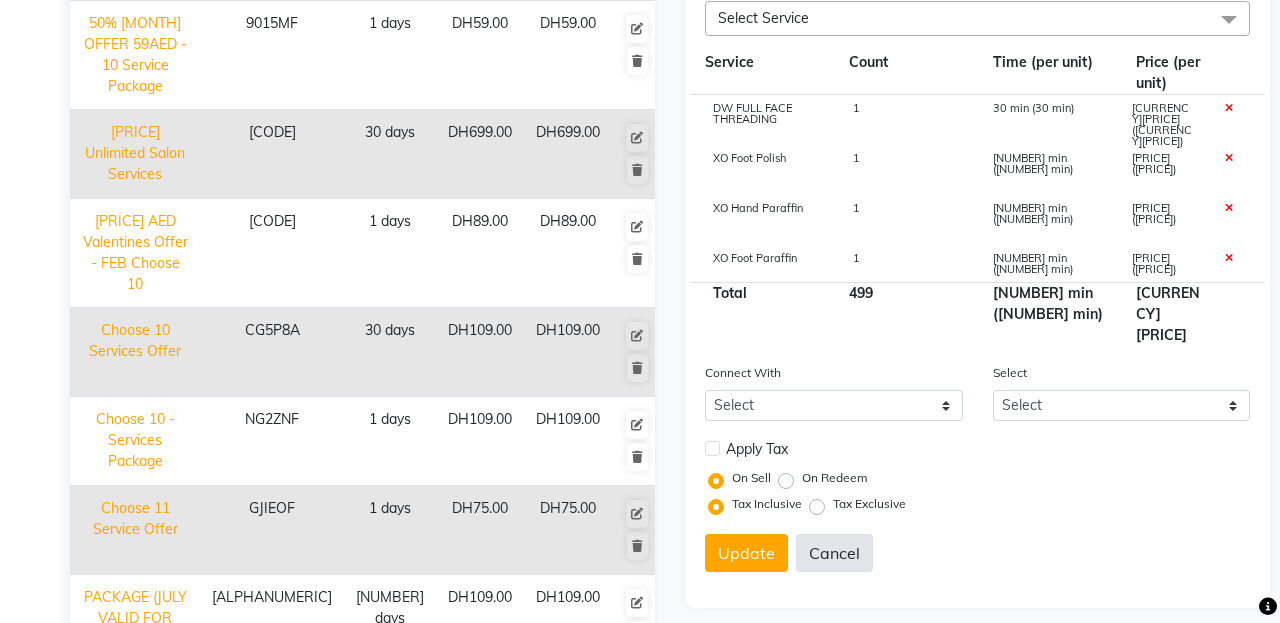 type 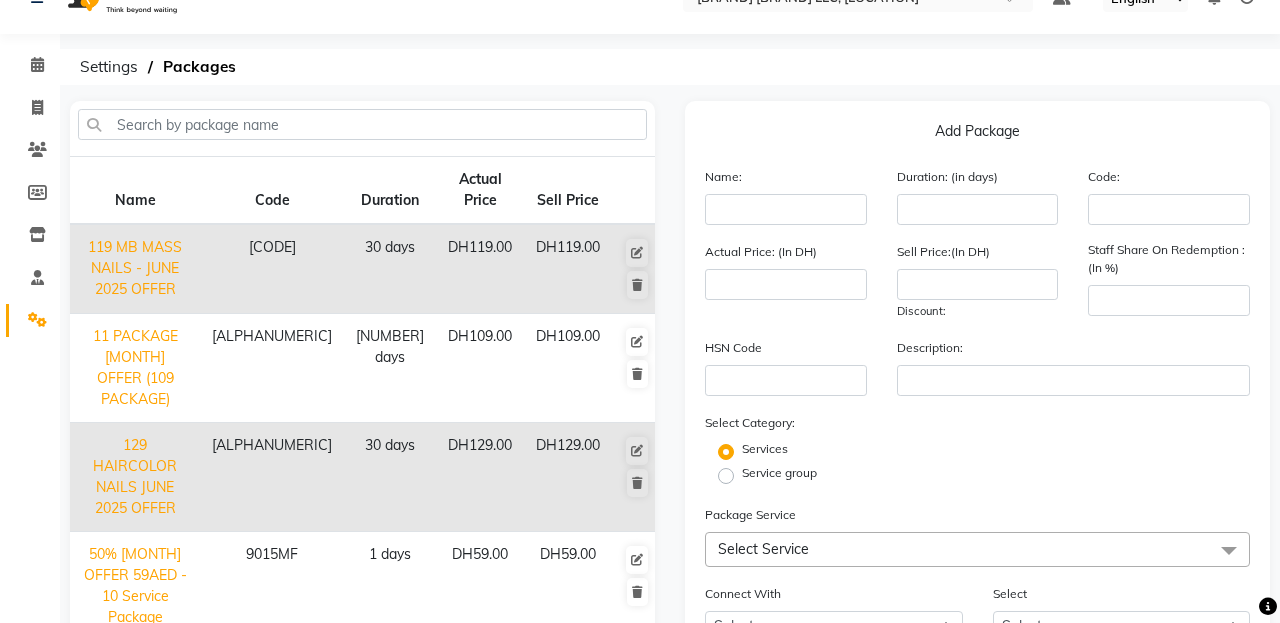 scroll, scrollTop: 0, scrollLeft: 0, axis: both 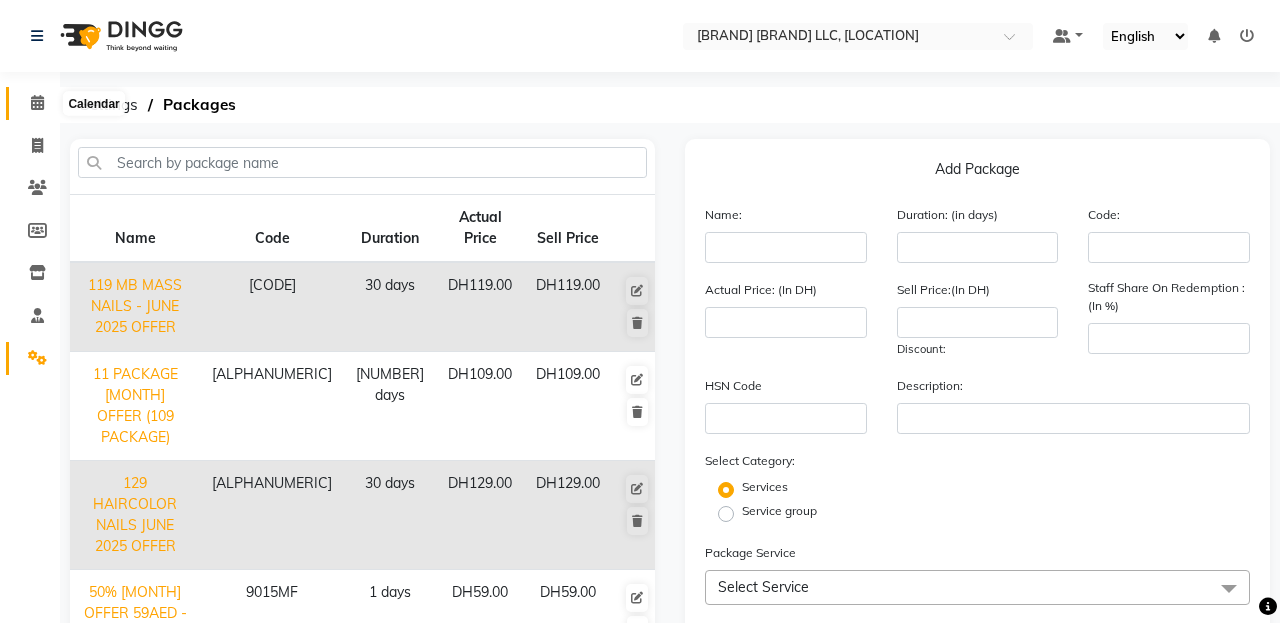 click 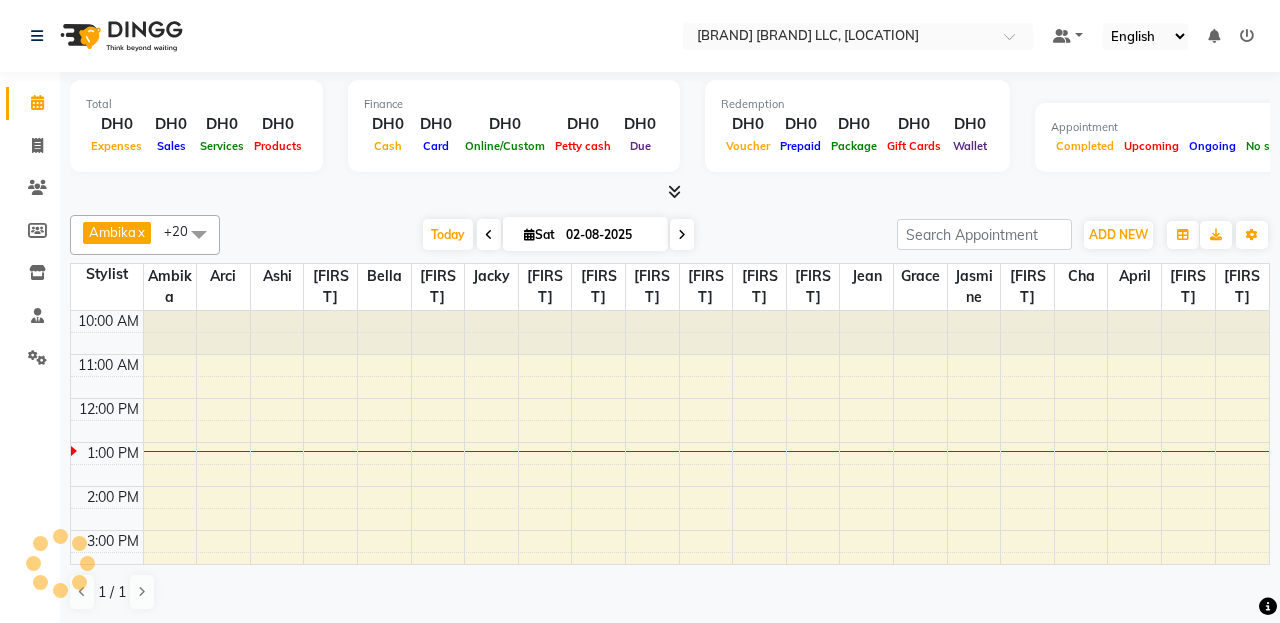 scroll, scrollTop: 0, scrollLeft: 0, axis: both 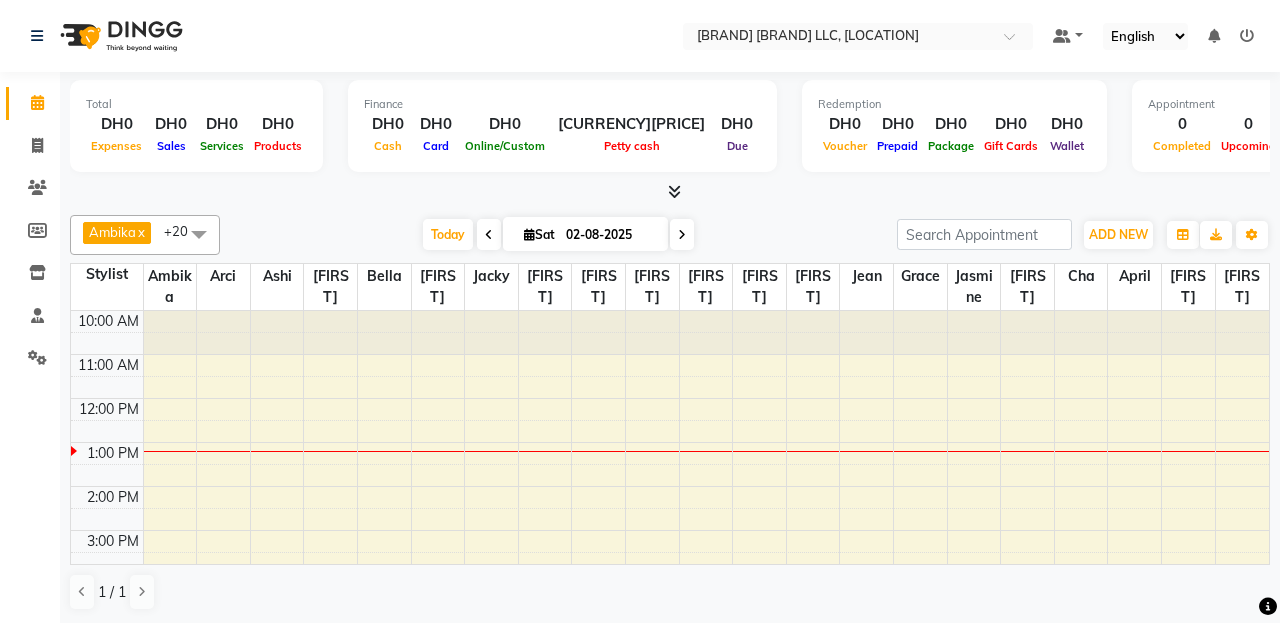 click on "10:00 AM 11:00 AM 12:00 PM 1:00 PM 2:00 PM 3:00 PM 4:00 PM 5:00 PM 6:00 PM 7:00 PM 8:00 PM 9:00 PM 10:00 PM 11:00 PM" at bounding box center [670, 618] 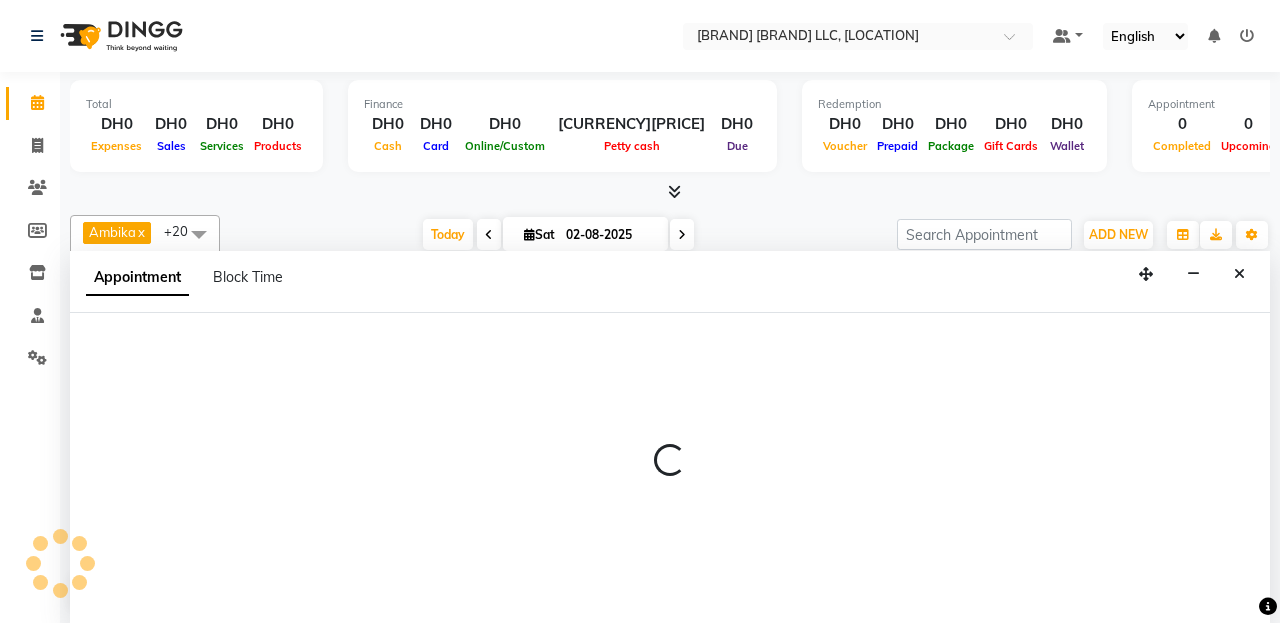 scroll, scrollTop: 1, scrollLeft: 0, axis: vertical 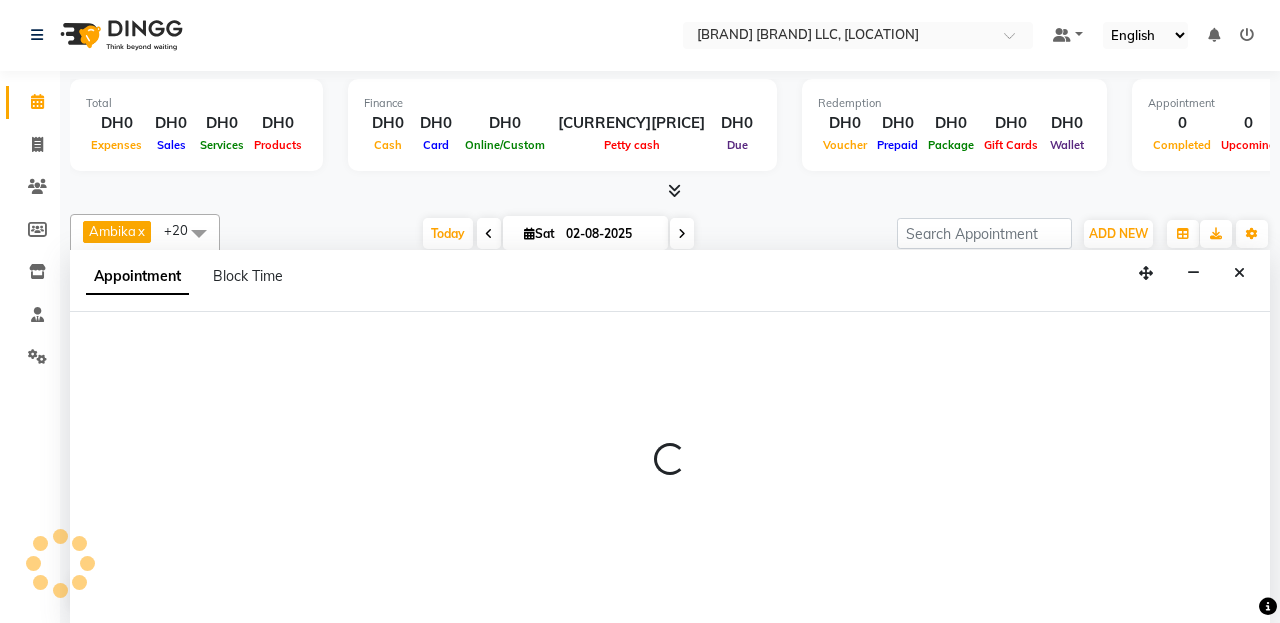 select on "50397" 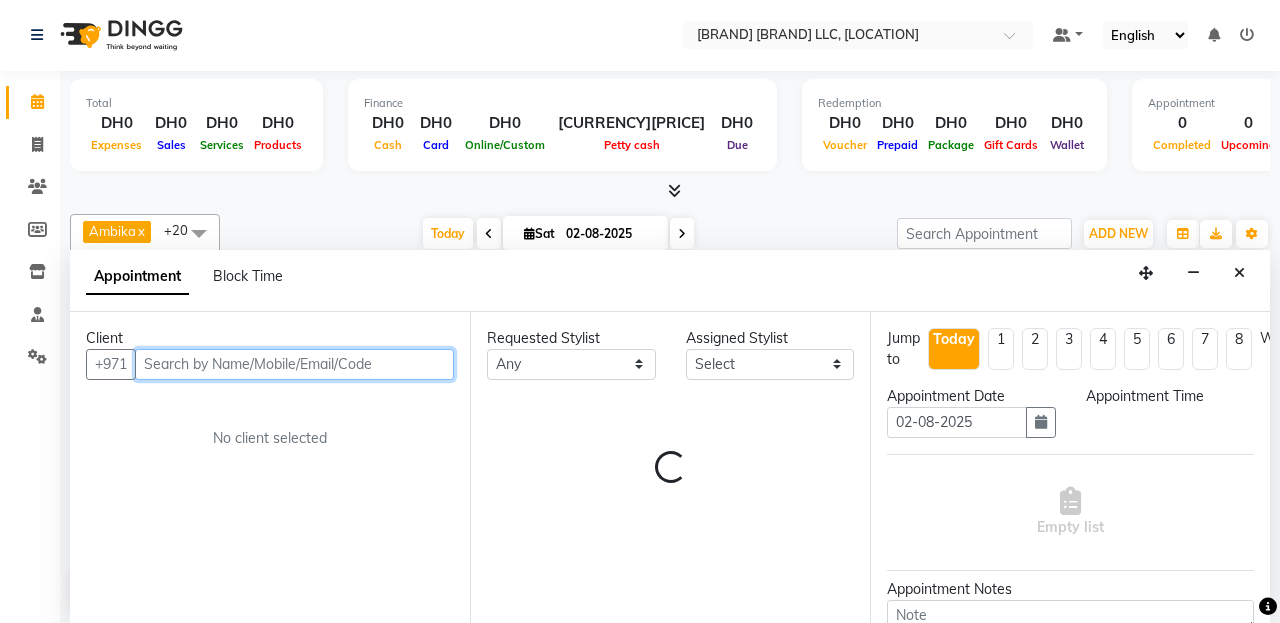 select on "660" 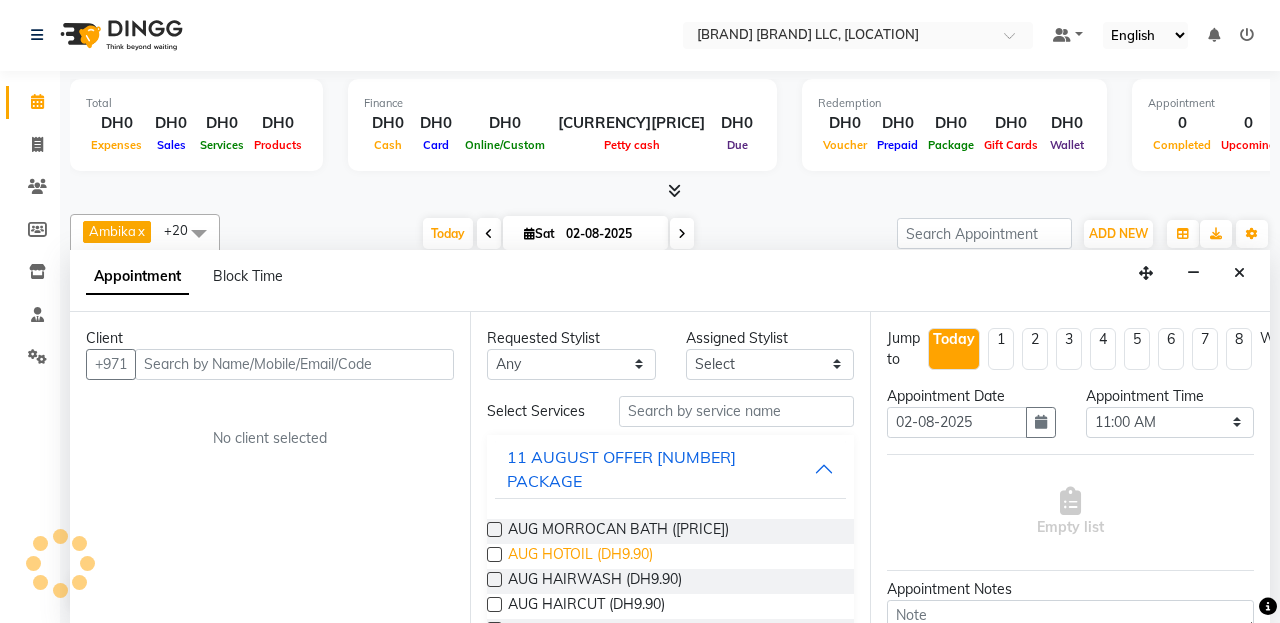 click on "AUG HOTOIL (DH9.90)" at bounding box center [580, 556] 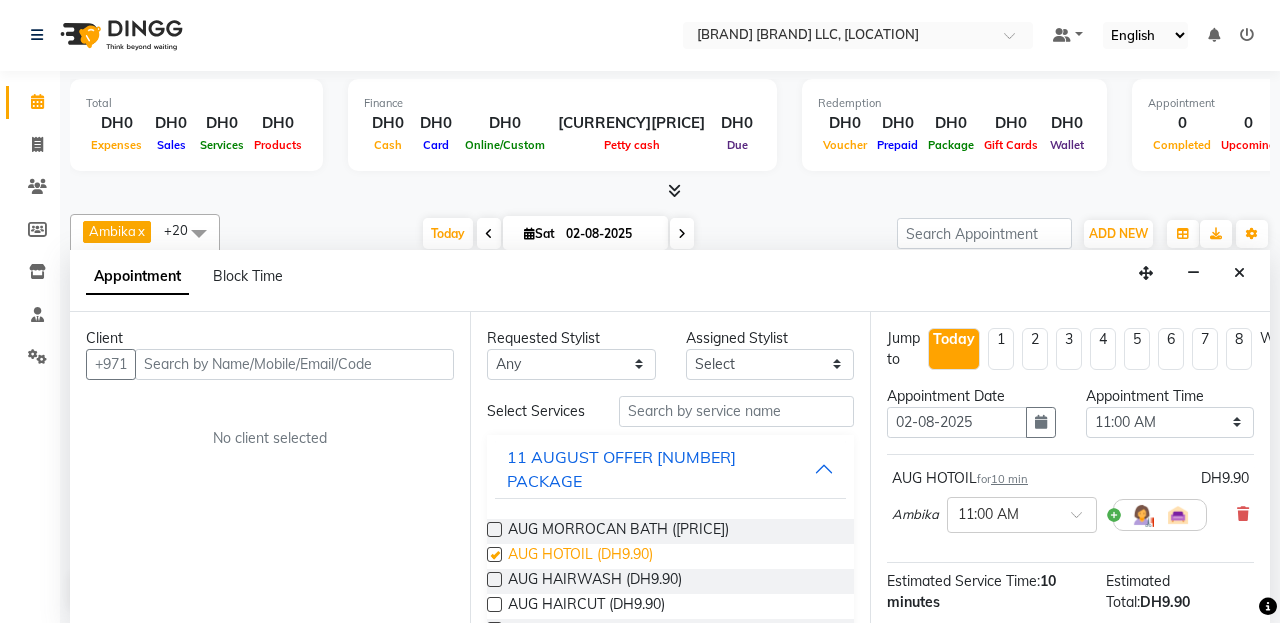 checkbox on "false" 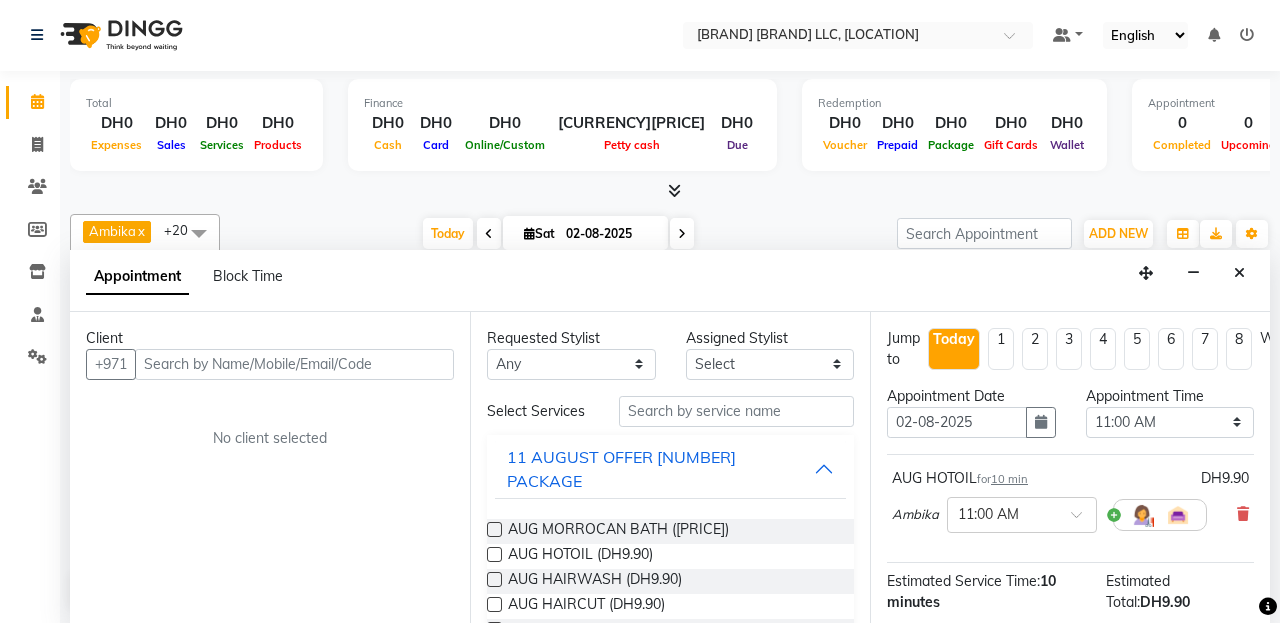 scroll, scrollTop: 237, scrollLeft: 0, axis: vertical 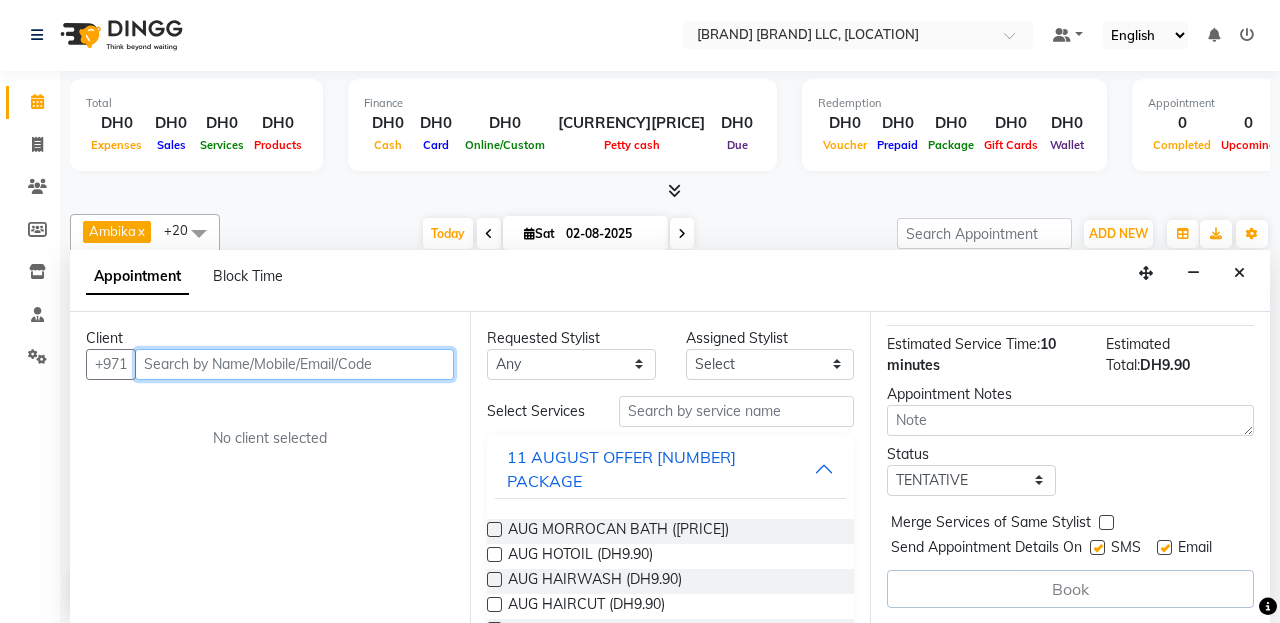 click at bounding box center (294, 364) 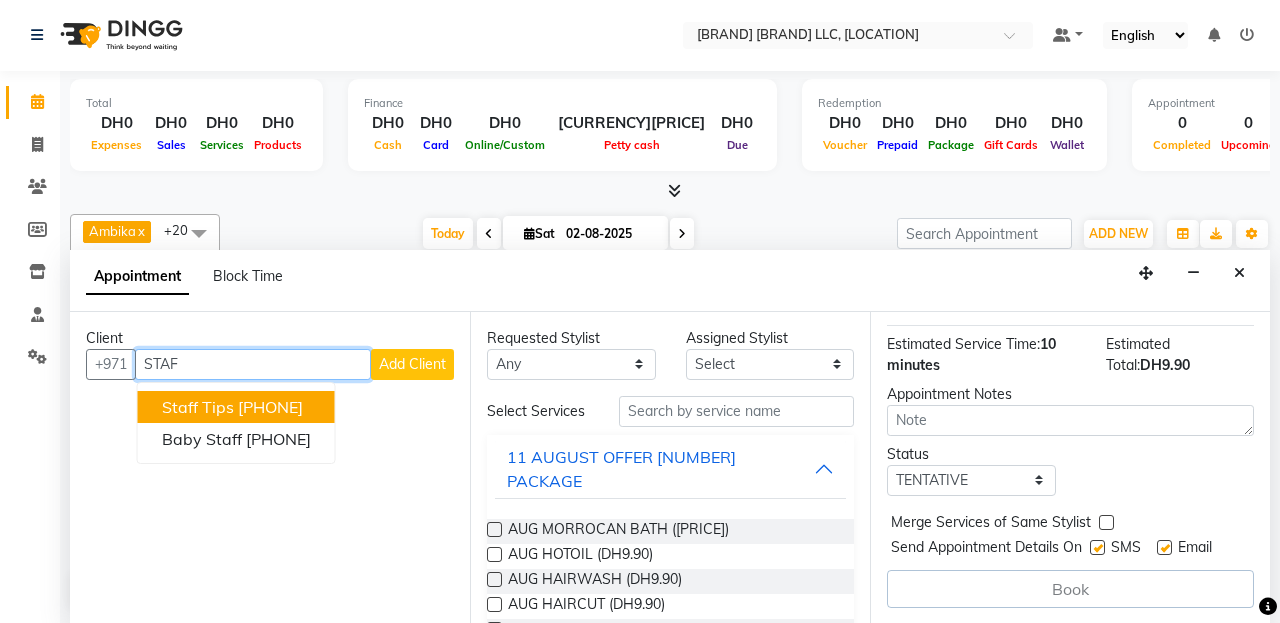 click on "Staff Tips" at bounding box center [198, 407] 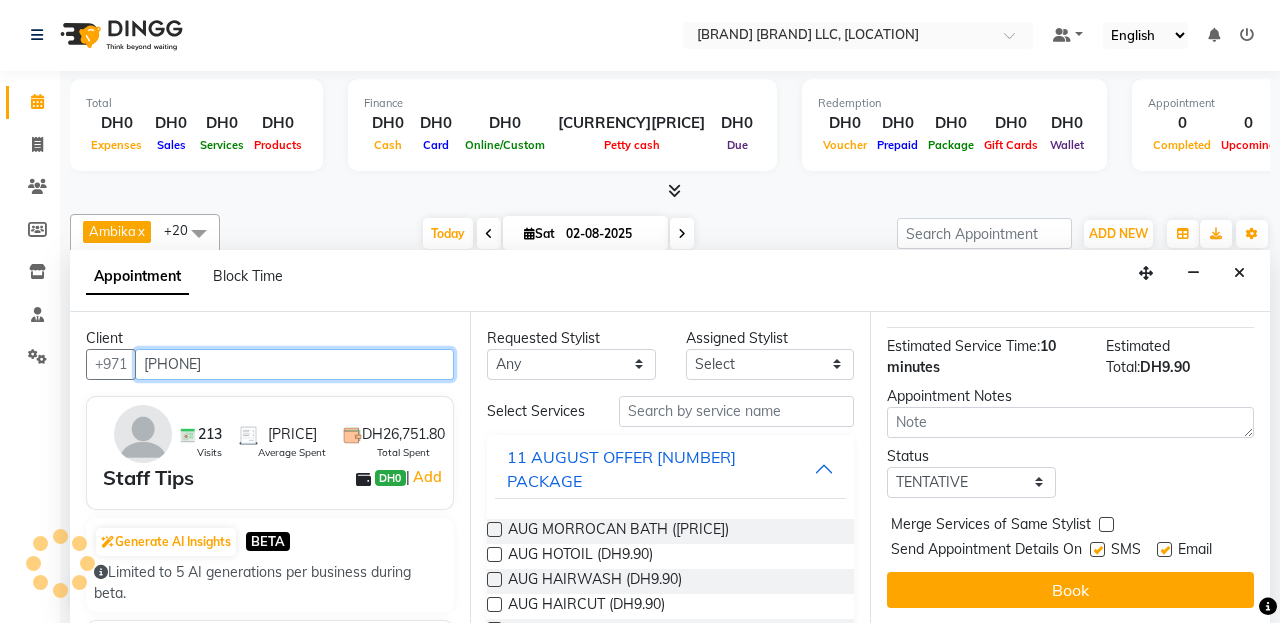scroll, scrollTop: 235, scrollLeft: 0, axis: vertical 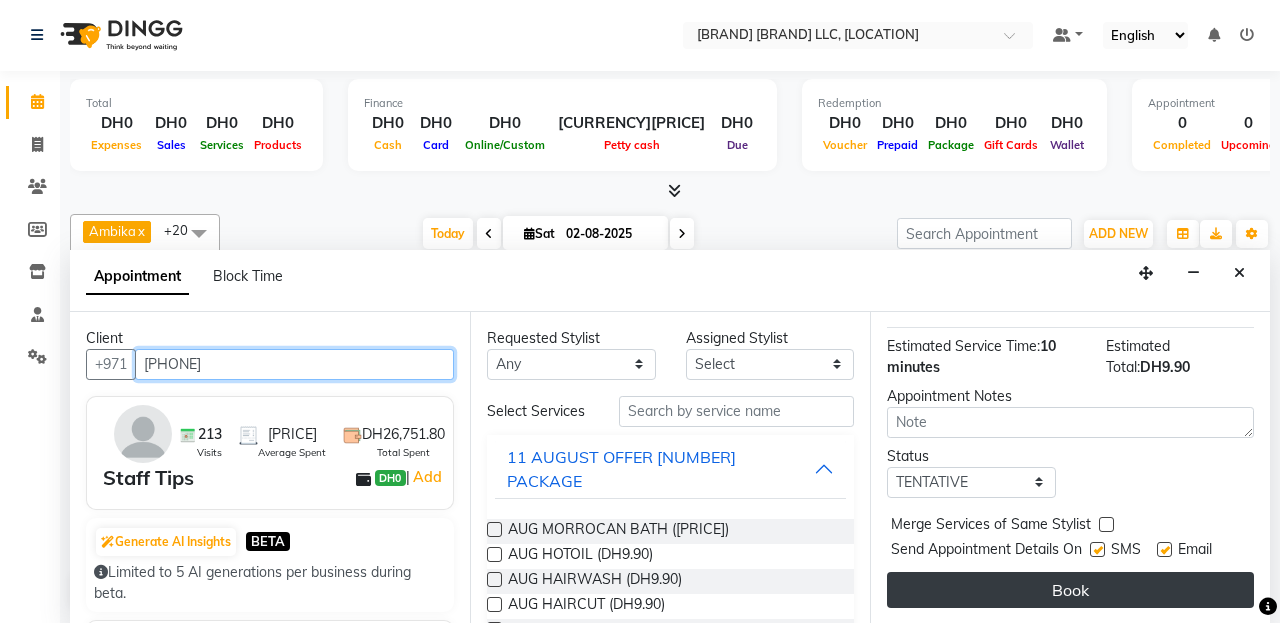 type on "542813106" 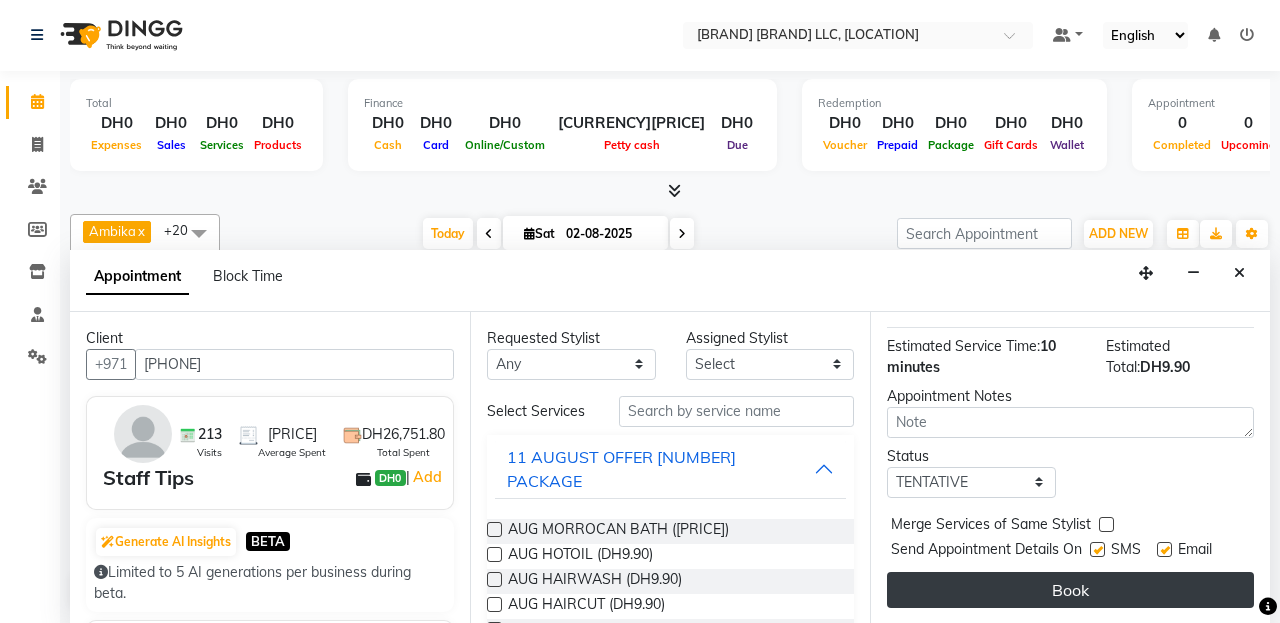 click on "Book" at bounding box center [1070, 590] 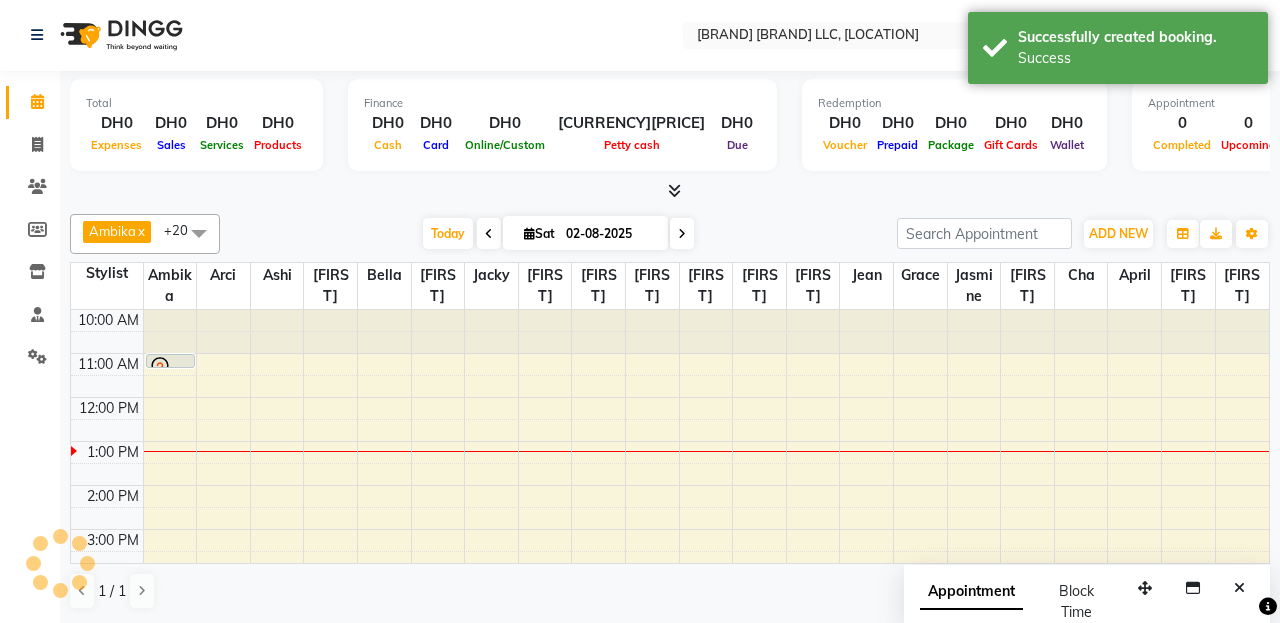 scroll, scrollTop: 0, scrollLeft: 0, axis: both 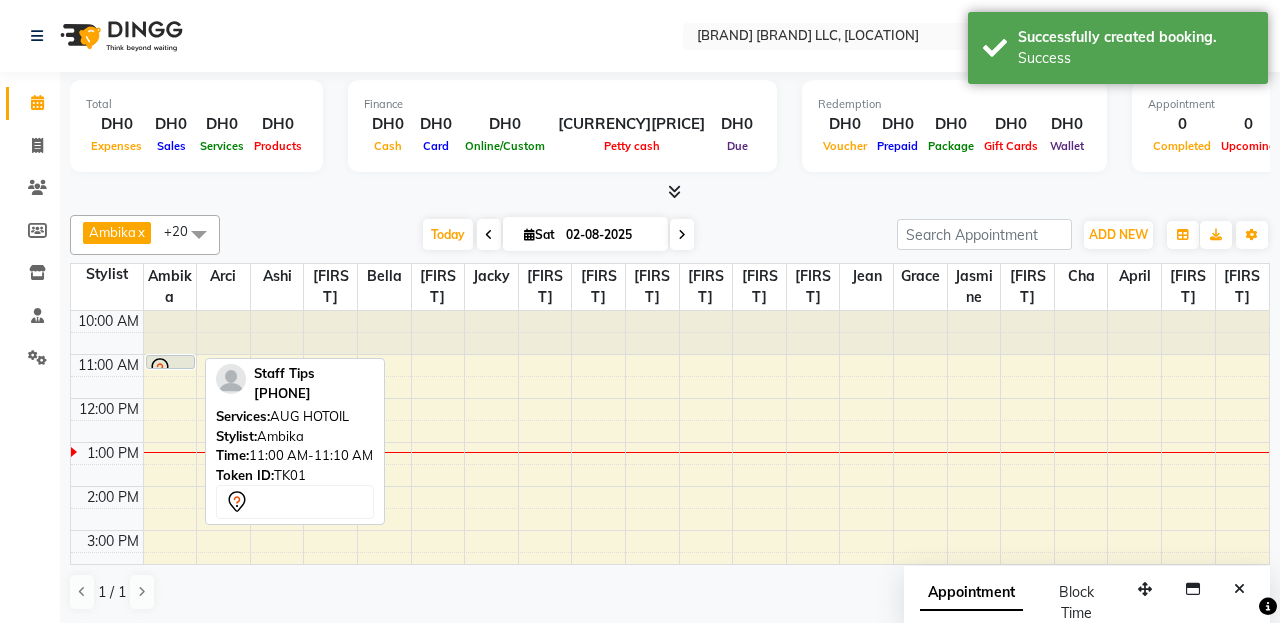 click at bounding box center [170, 369] 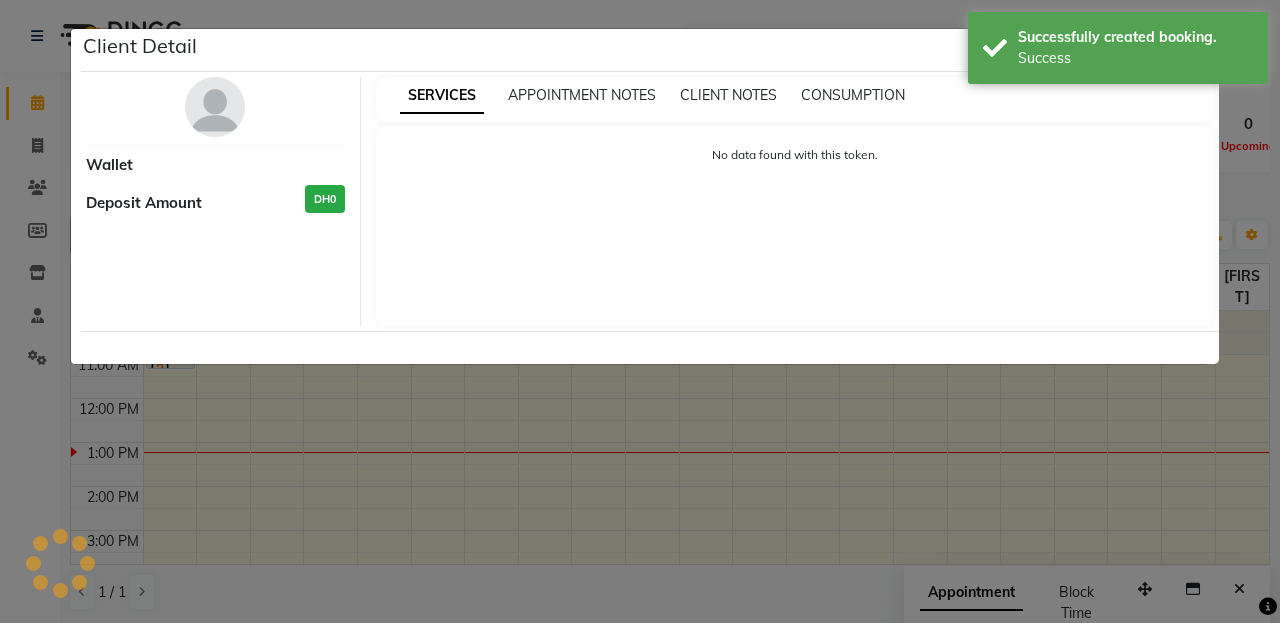 select on "7" 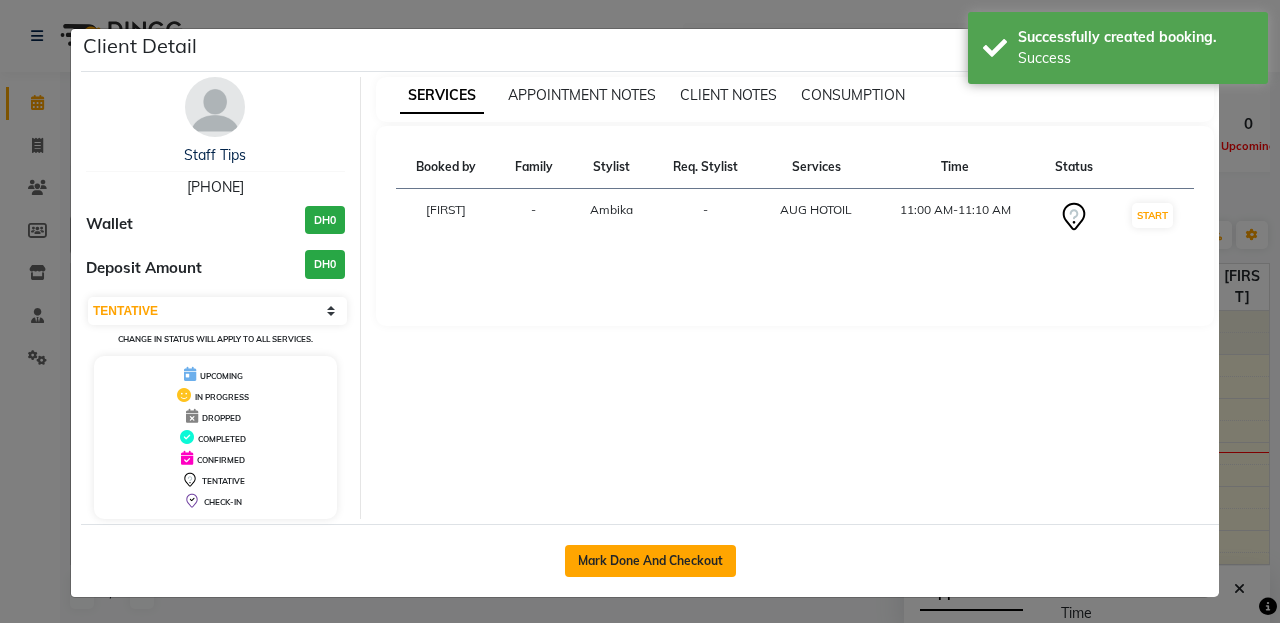 click on "Mark Done And Checkout" 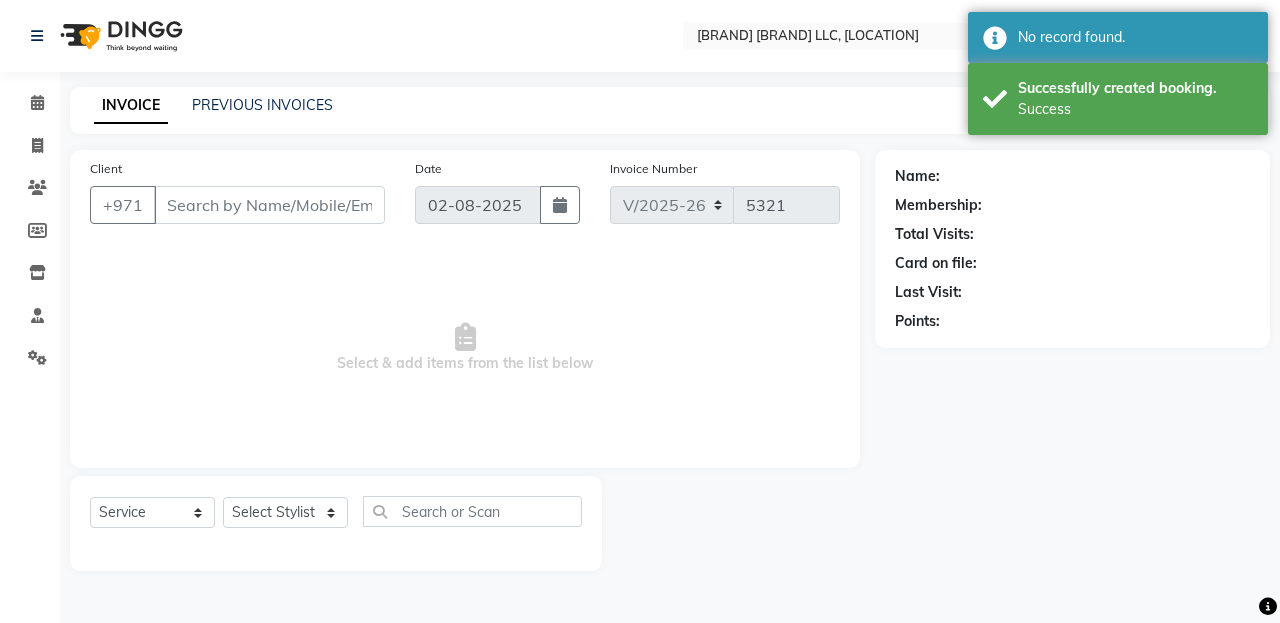 type on "542813106" 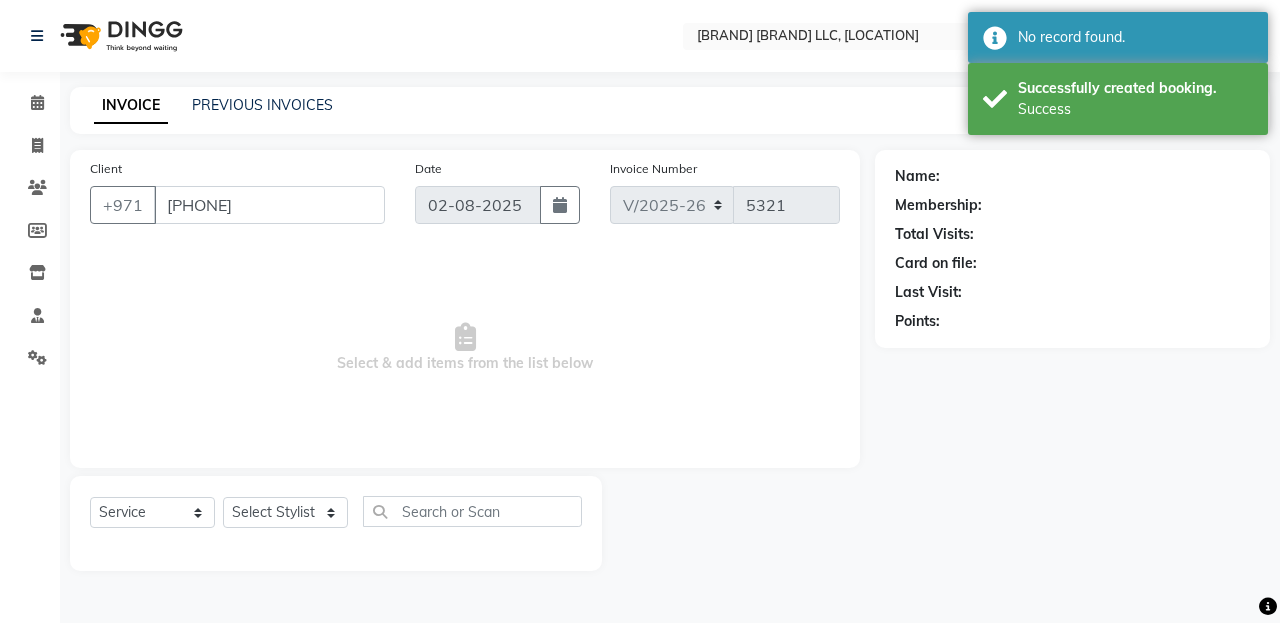 select on "50418" 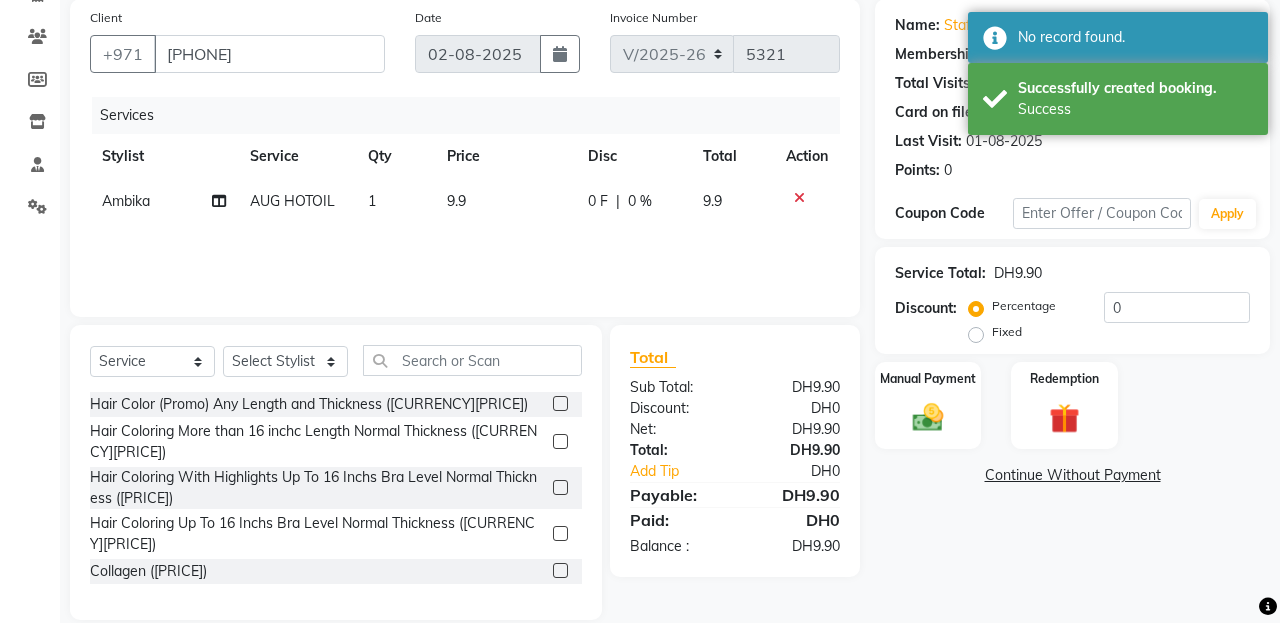 scroll, scrollTop: 153, scrollLeft: 0, axis: vertical 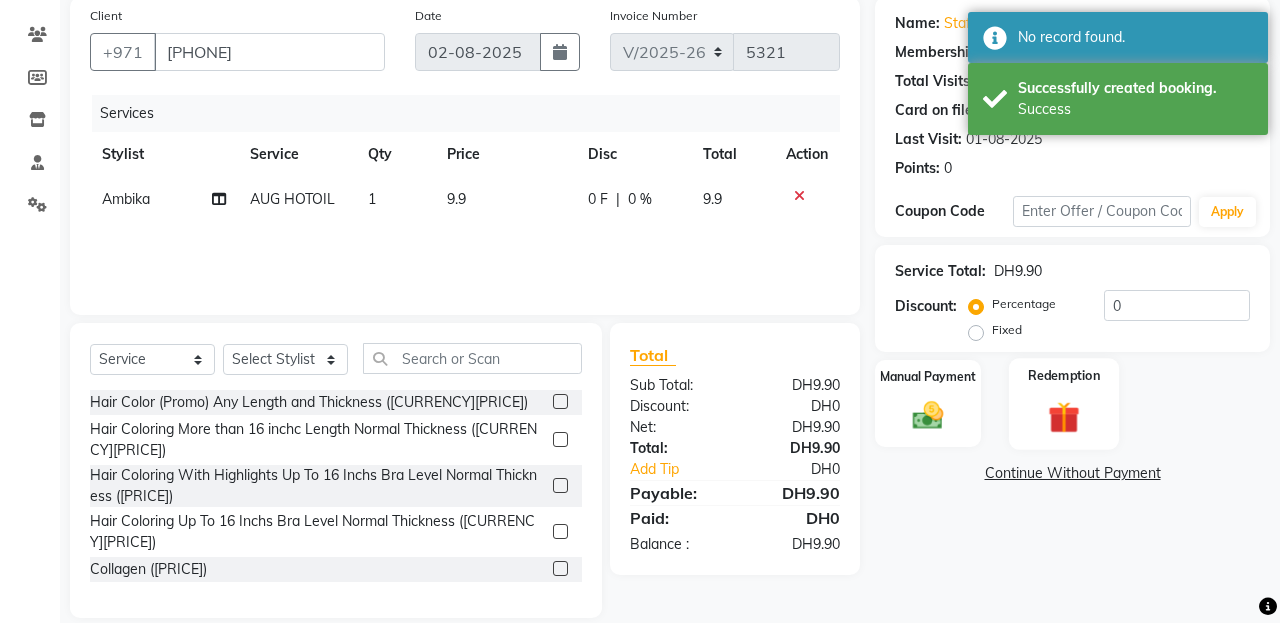 click 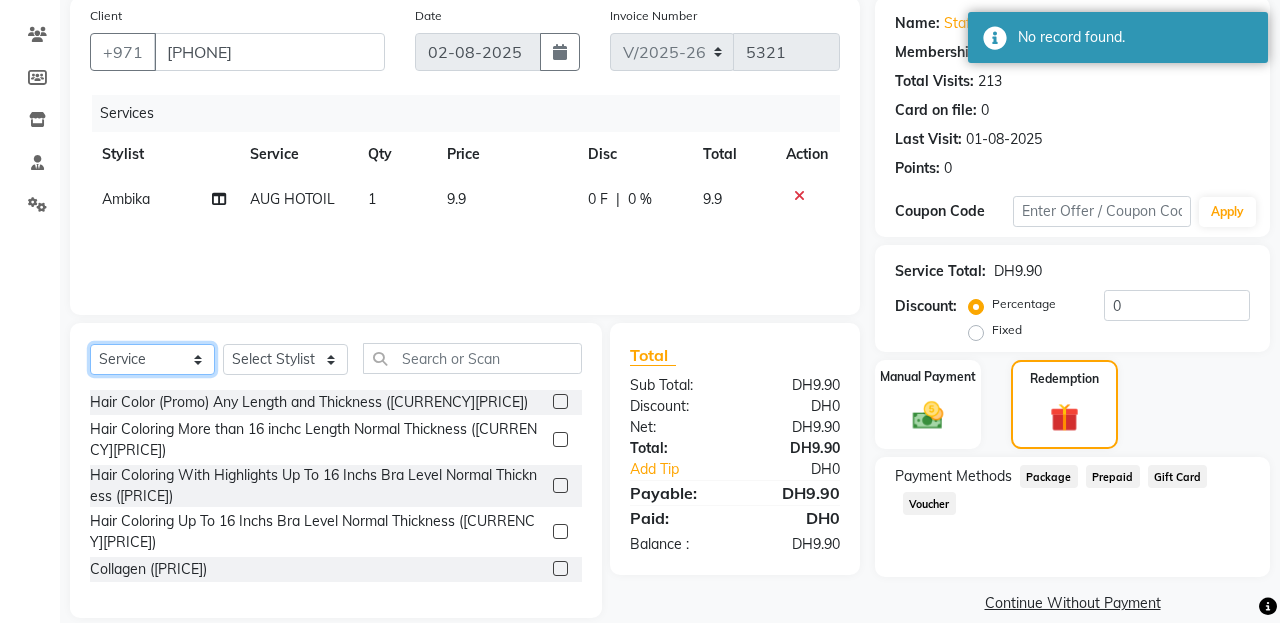 click on "Select  Service  Product  Membership  Package Voucher Prepaid Gift Card" 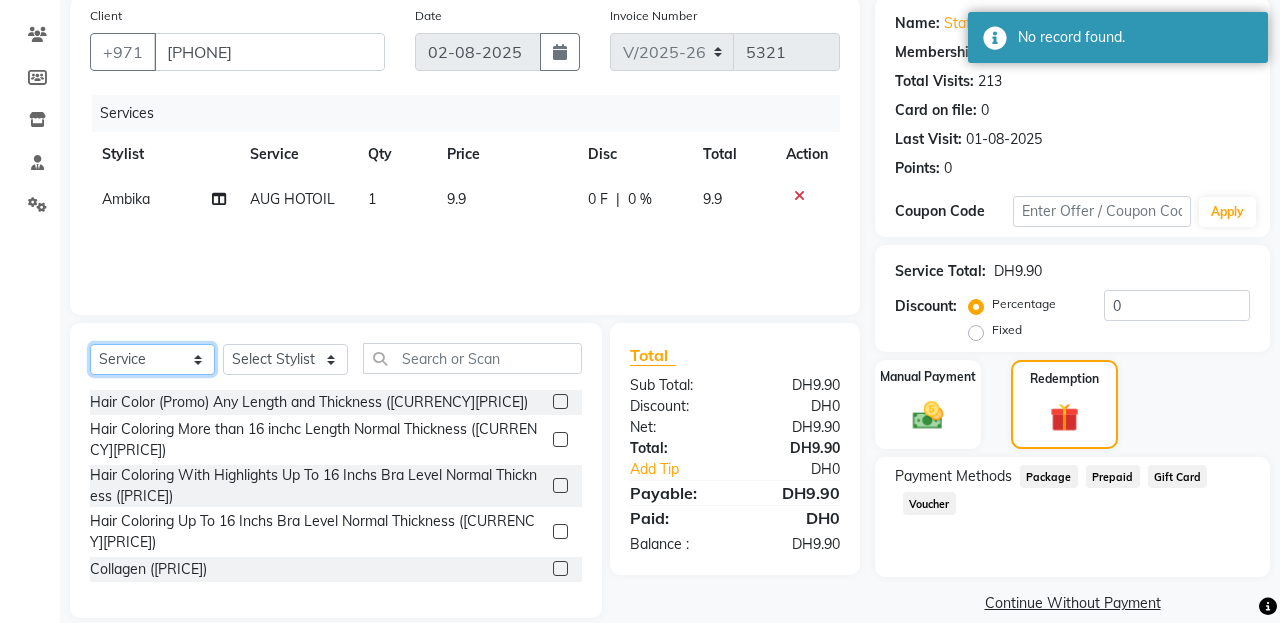 select on "package" 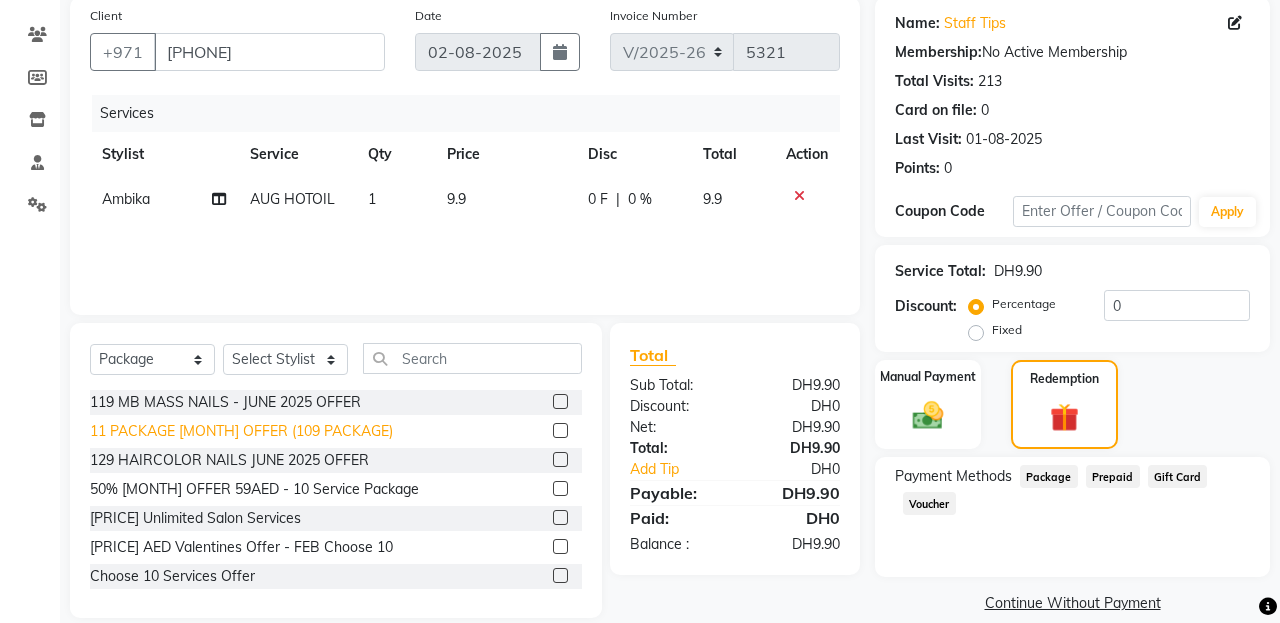 click on "[PACKAGE] [DATE] [PACKAGE]" 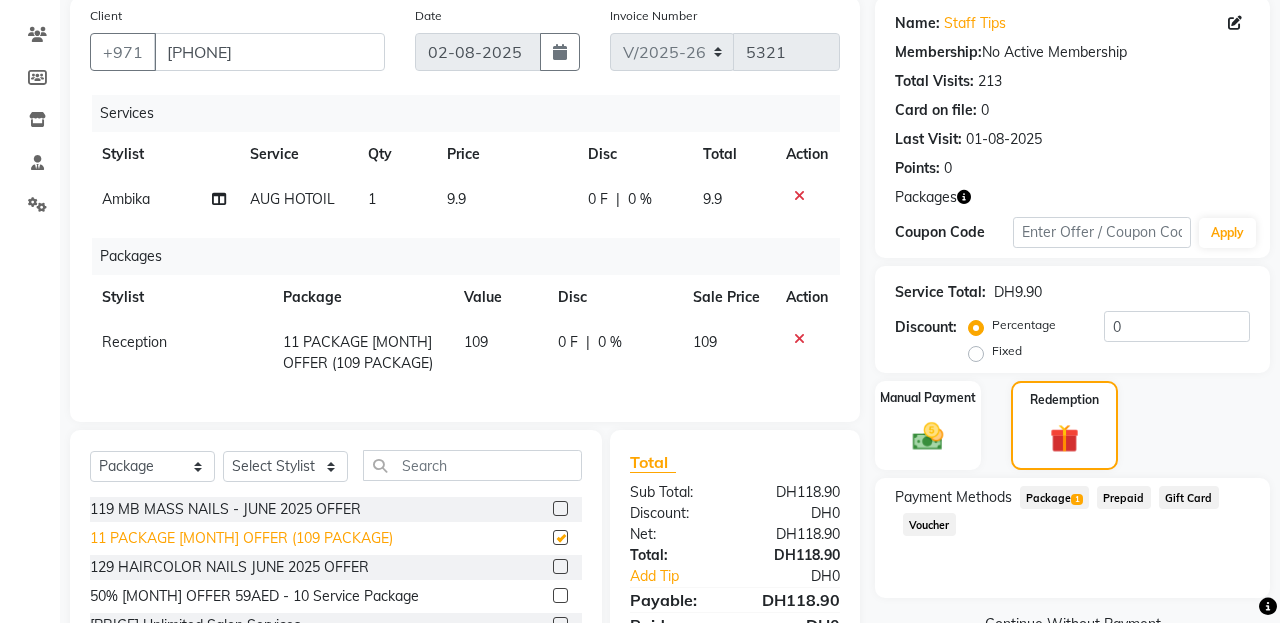 checkbox on "false" 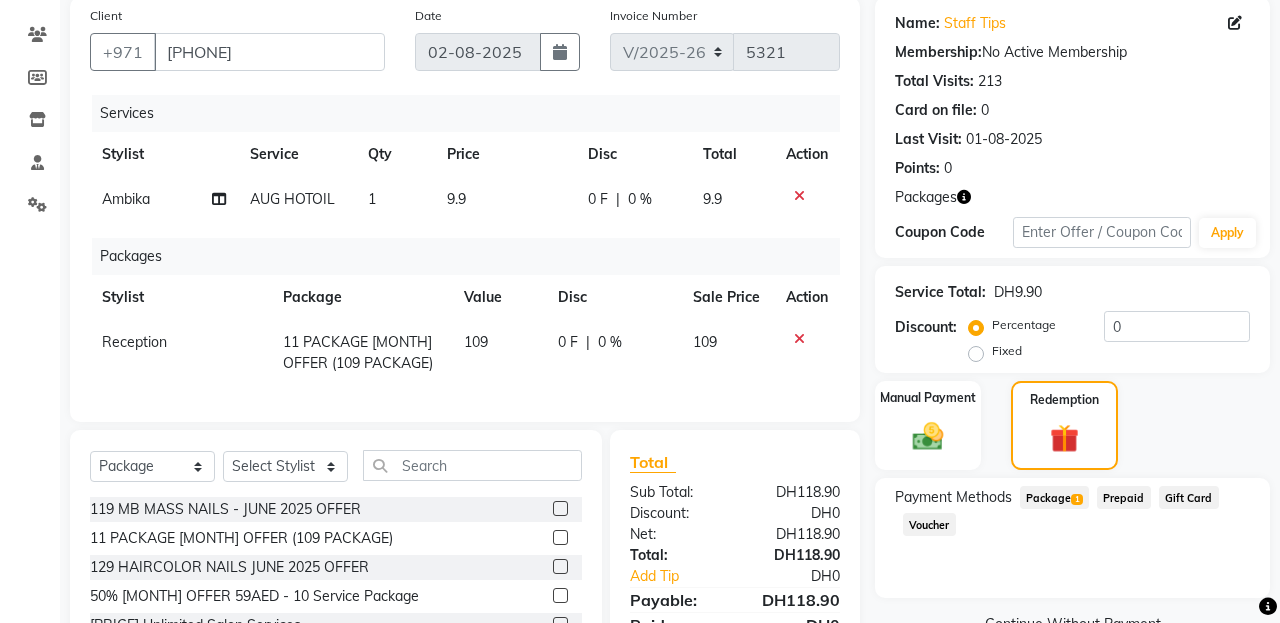 click on "Package  1" 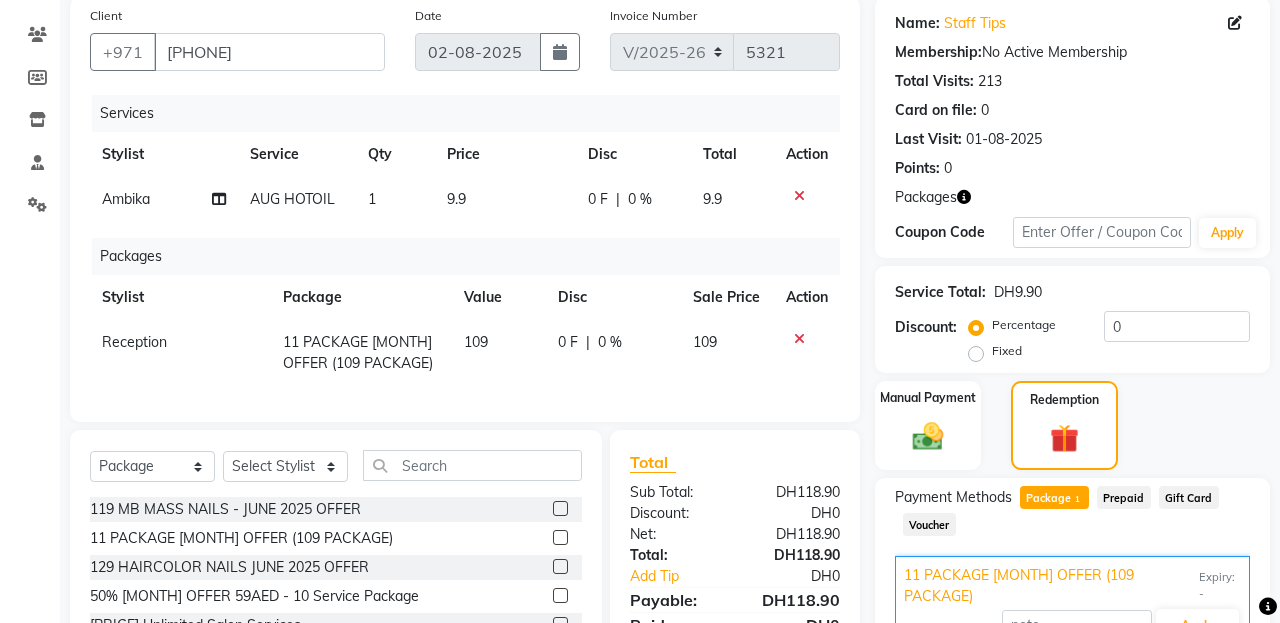 scroll, scrollTop: 1, scrollLeft: 0, axis: vertical 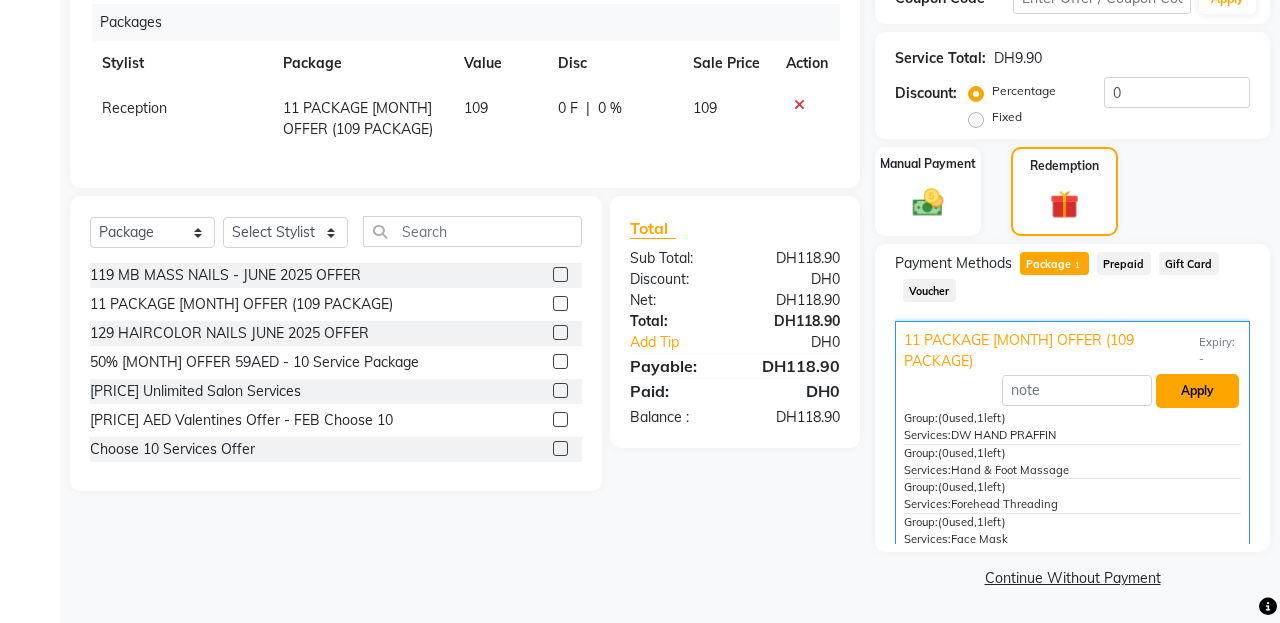 click on "Apply" at bounding box center [1197, 391] 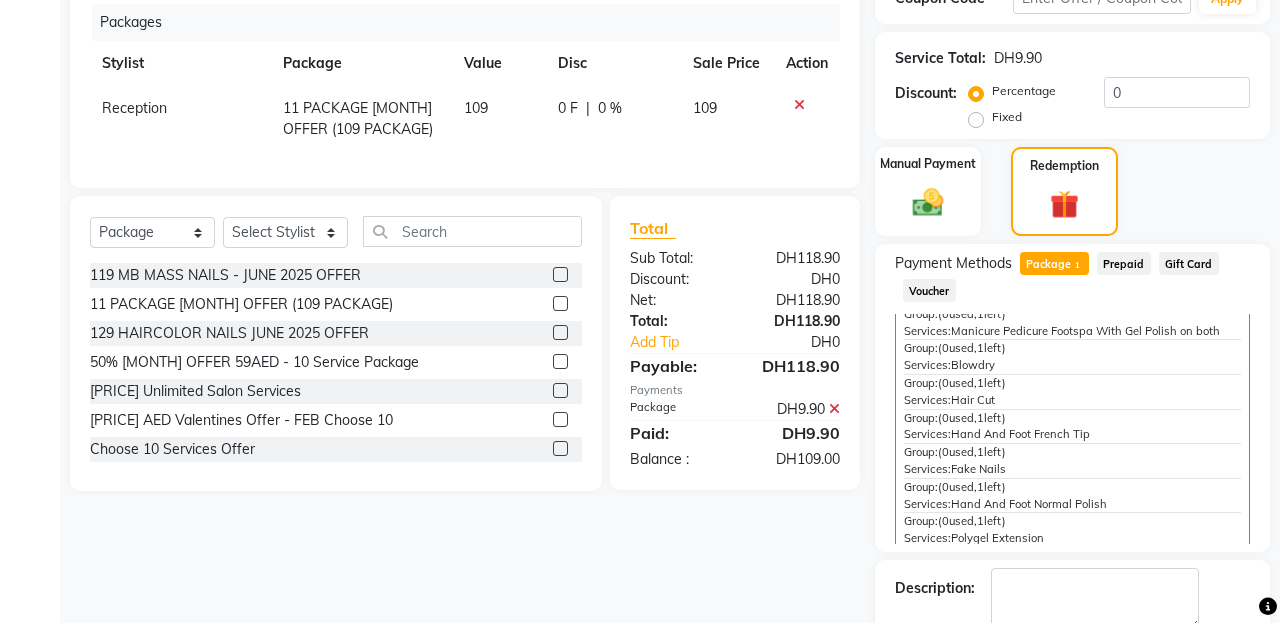 scroll, scrollTop: 300, scrollLeft: 0, axis: vertical 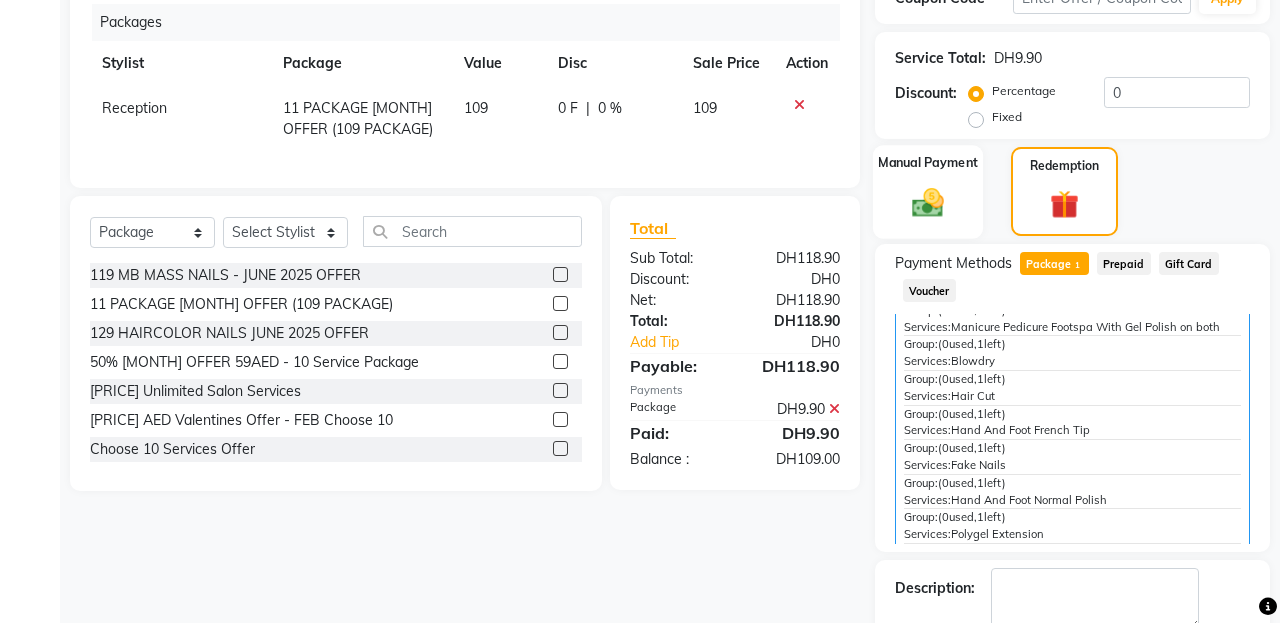 click 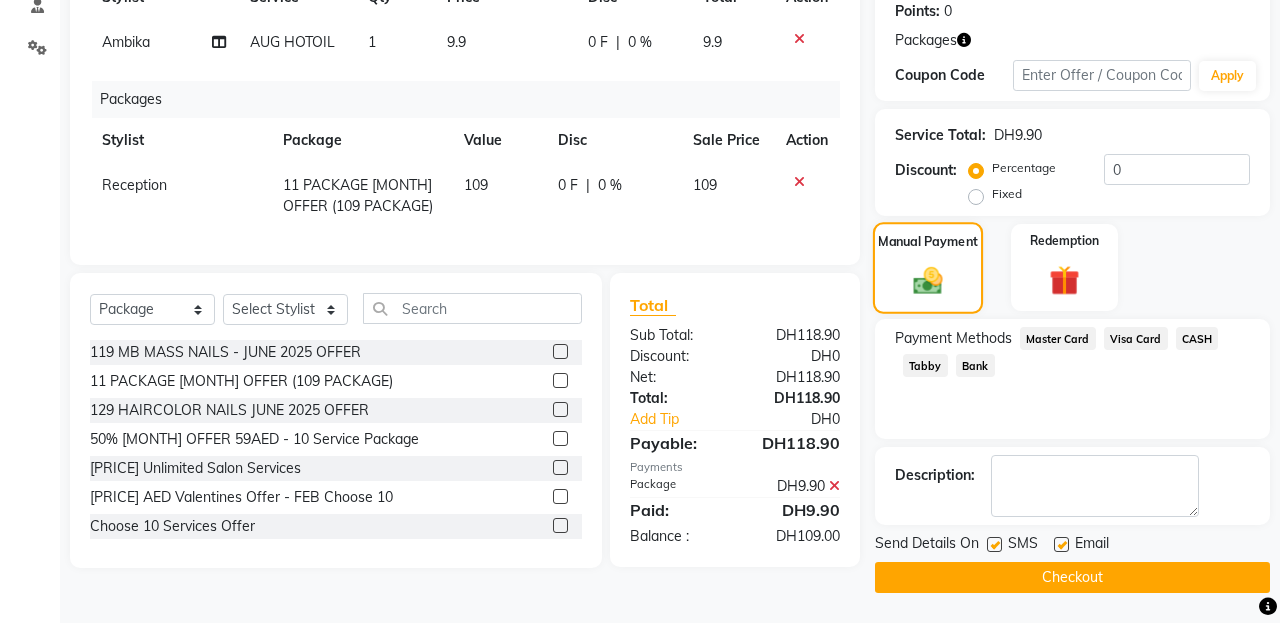 scroll, scrollTop: 310, scrollLeft: 0, axis: vertical 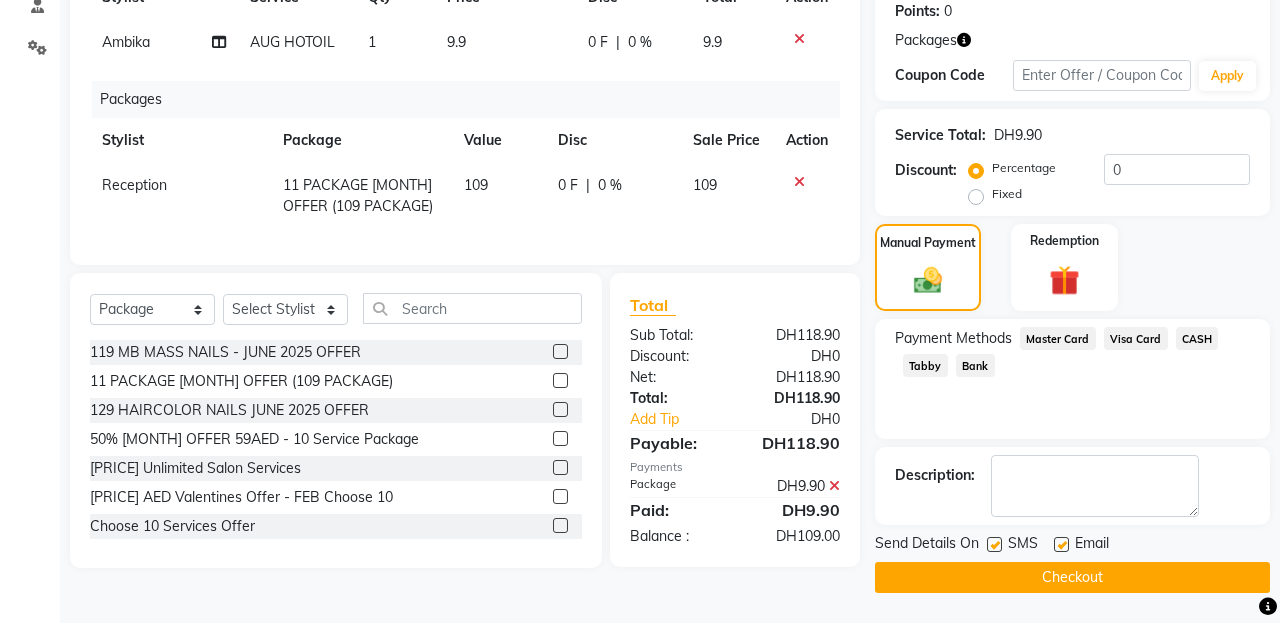 click on "Master Card" 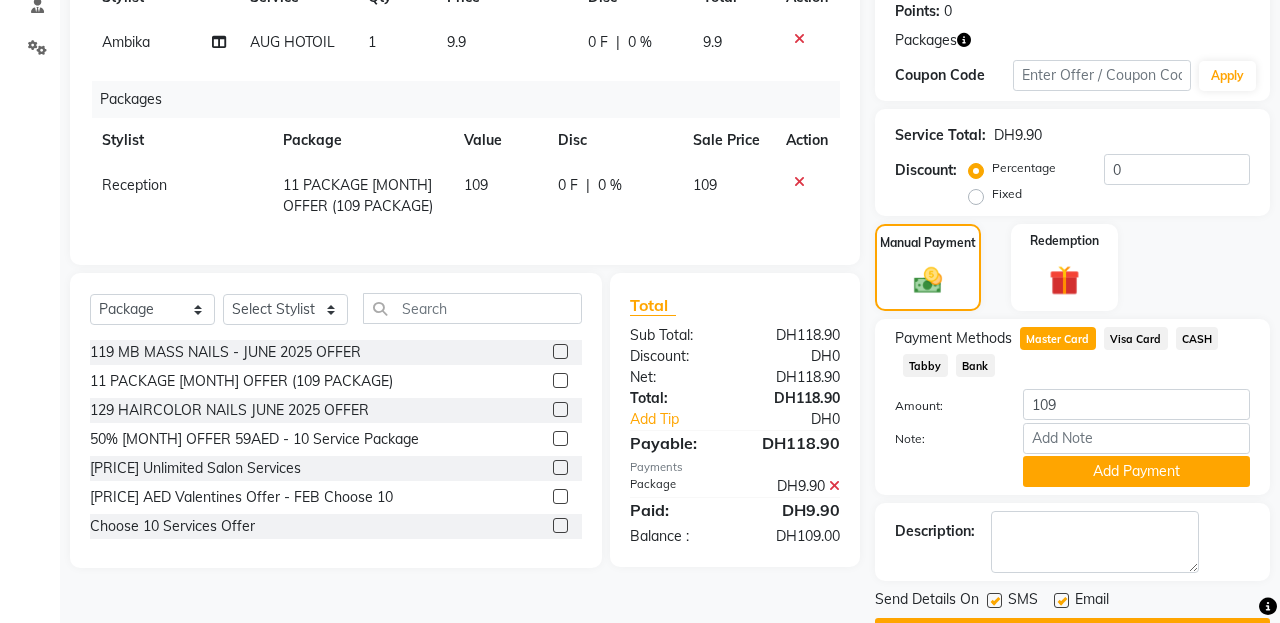 scroll, scrollTop: 366, scrollLeft: 0, axis: vertical 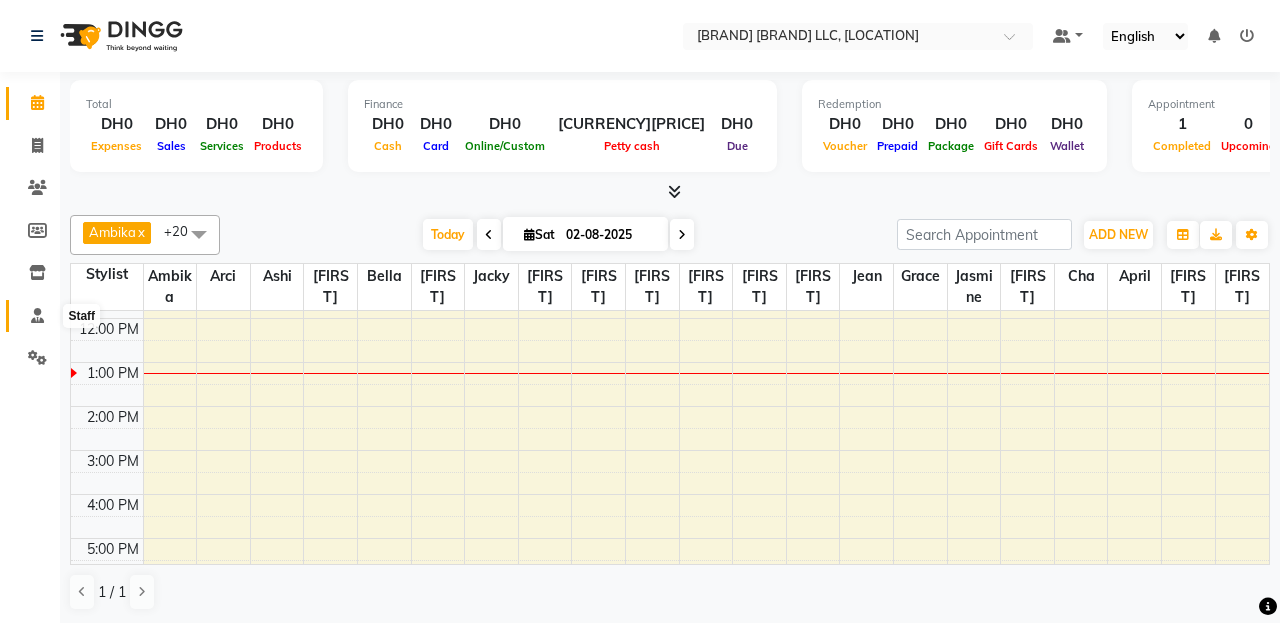 click 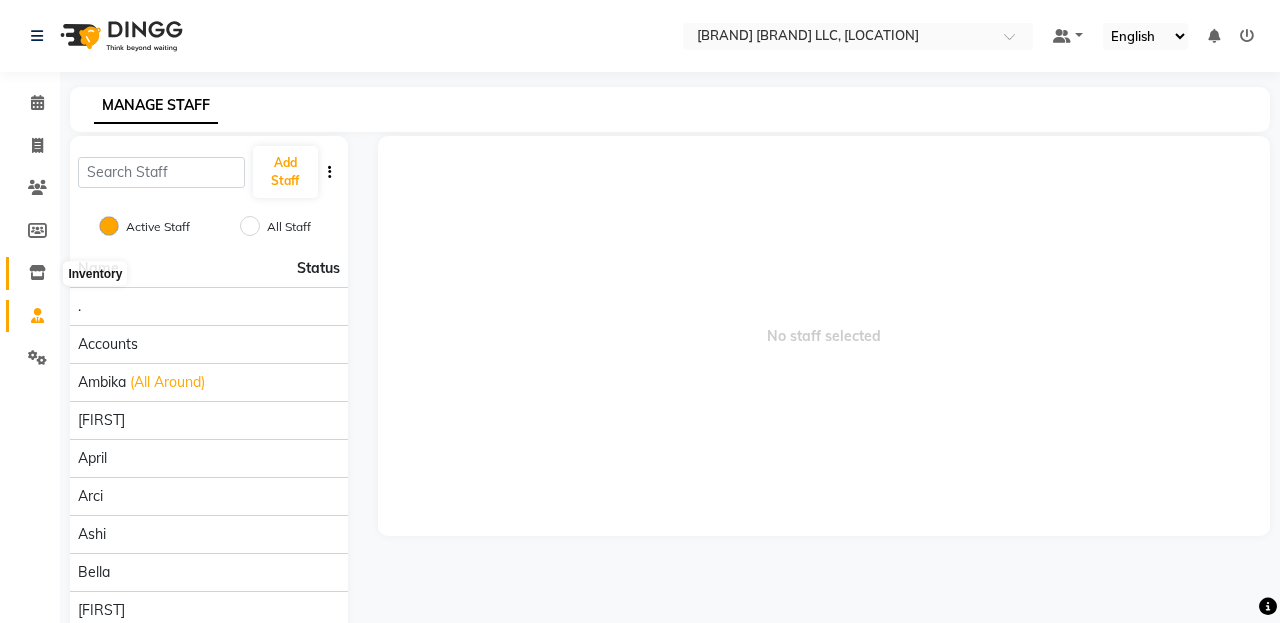 click 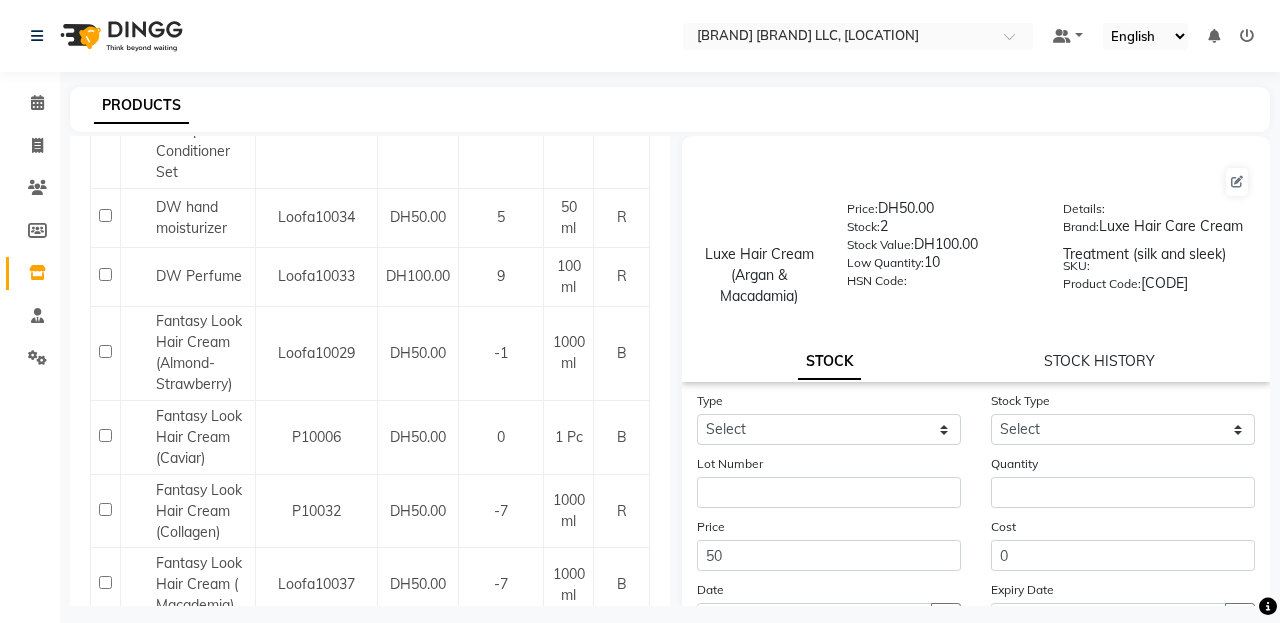 scroll, scrollTop: 70, scrollLeft: 0, axis: vertical 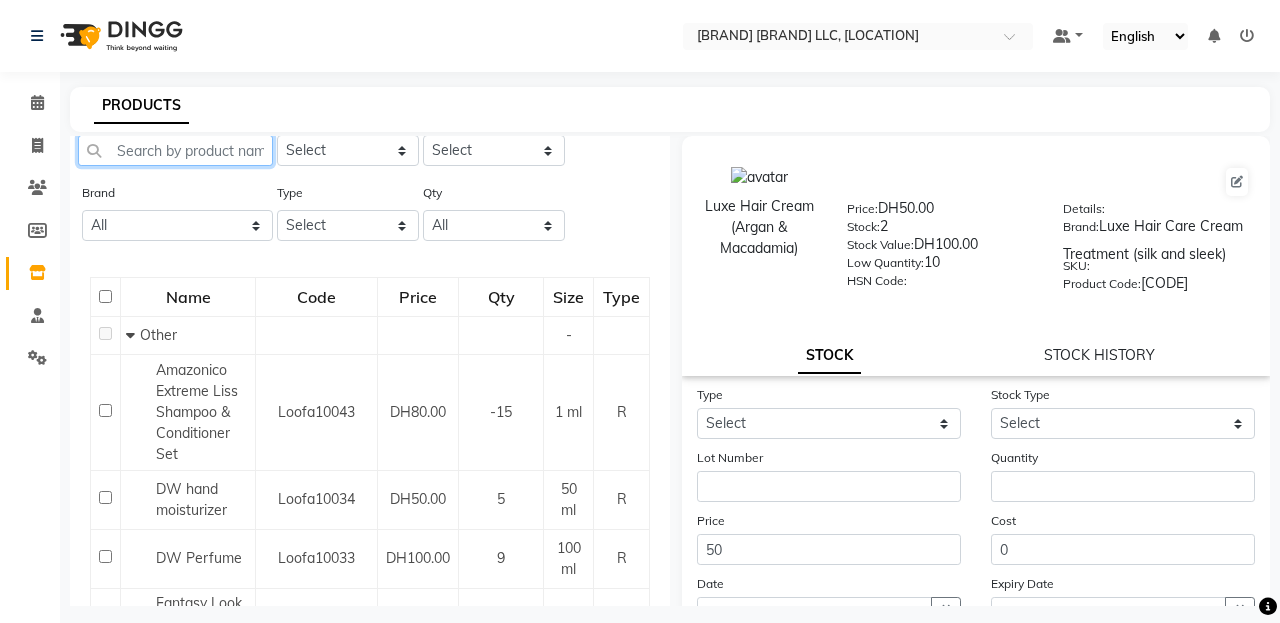 click 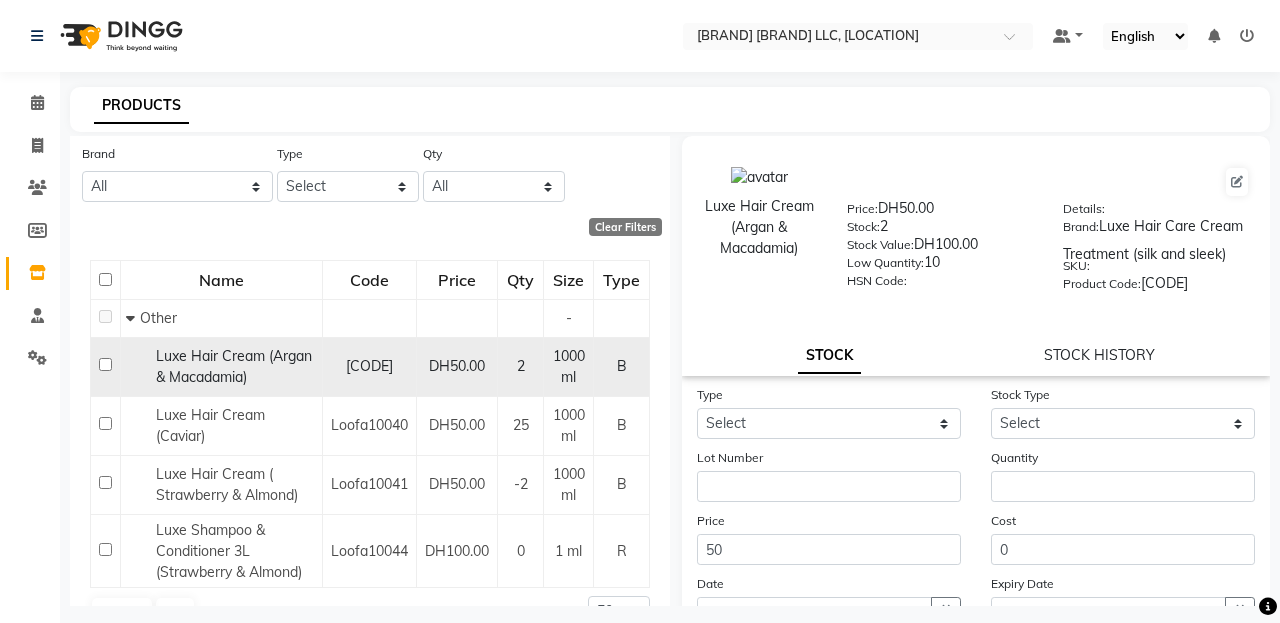 scroll, scrollTop: 151, scrollLeft: 0, axis: vertical 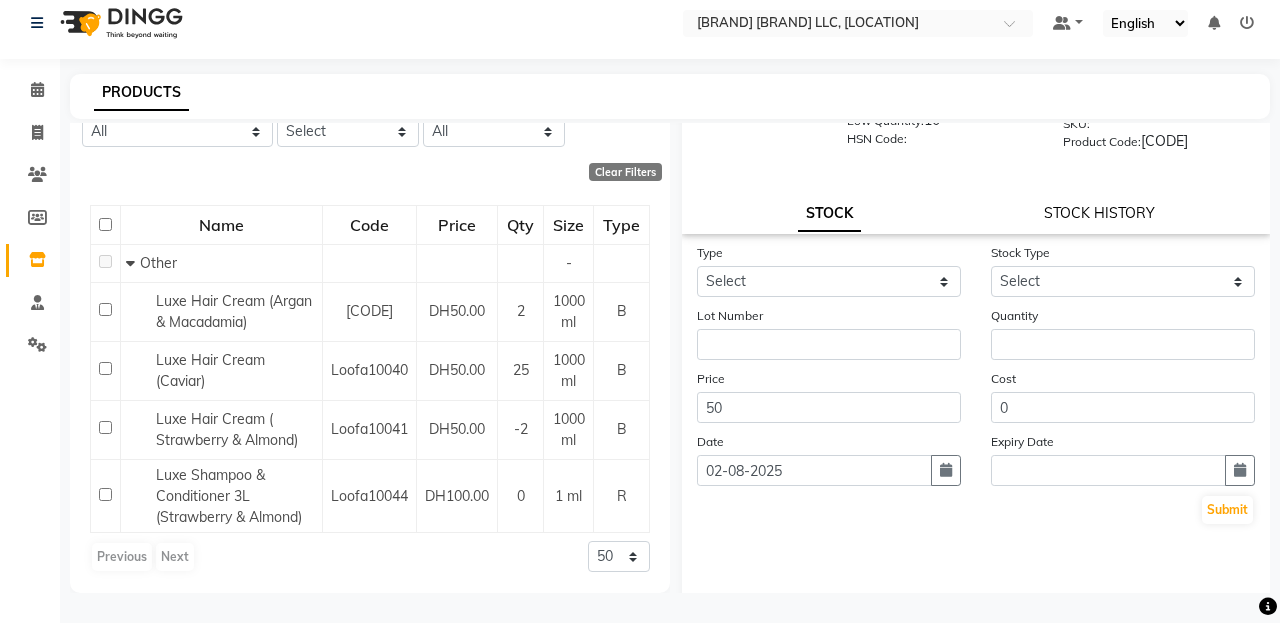 type on "LUX" 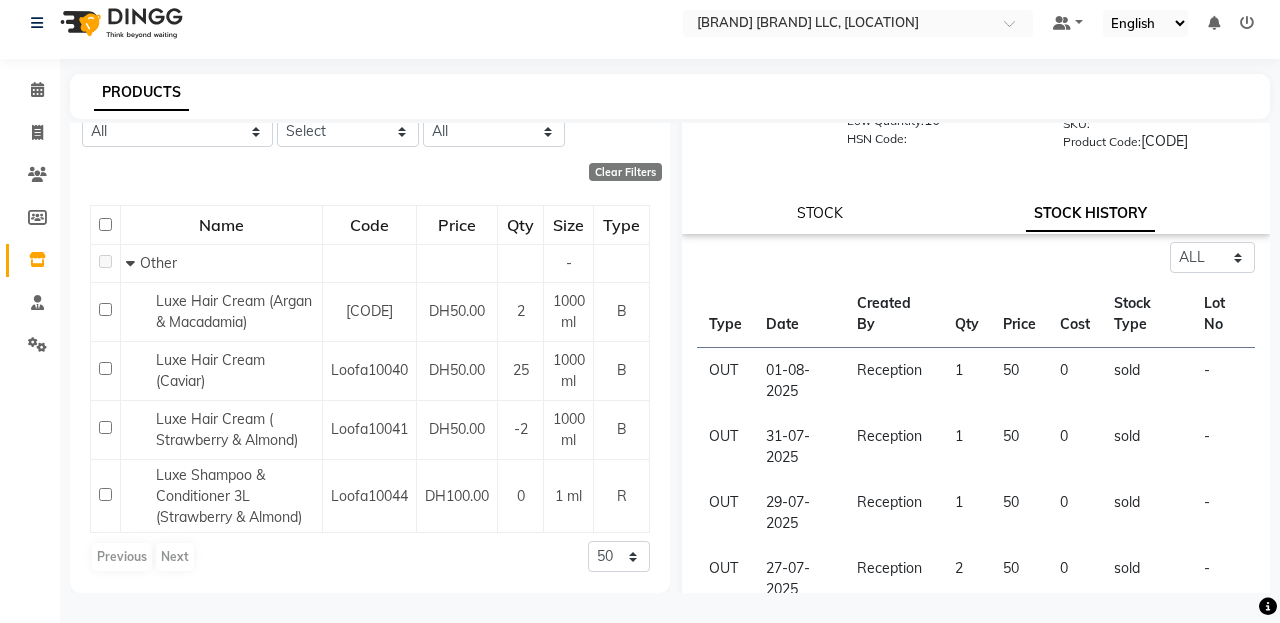 click on "STOCK" 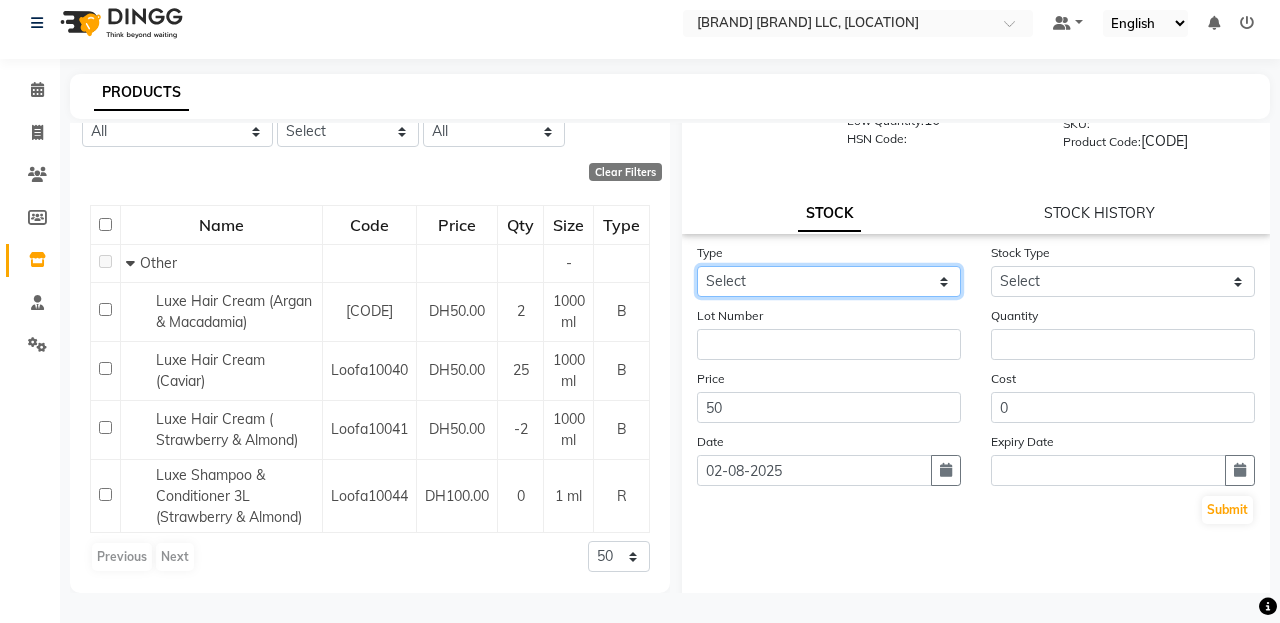 click on "Select In Out" 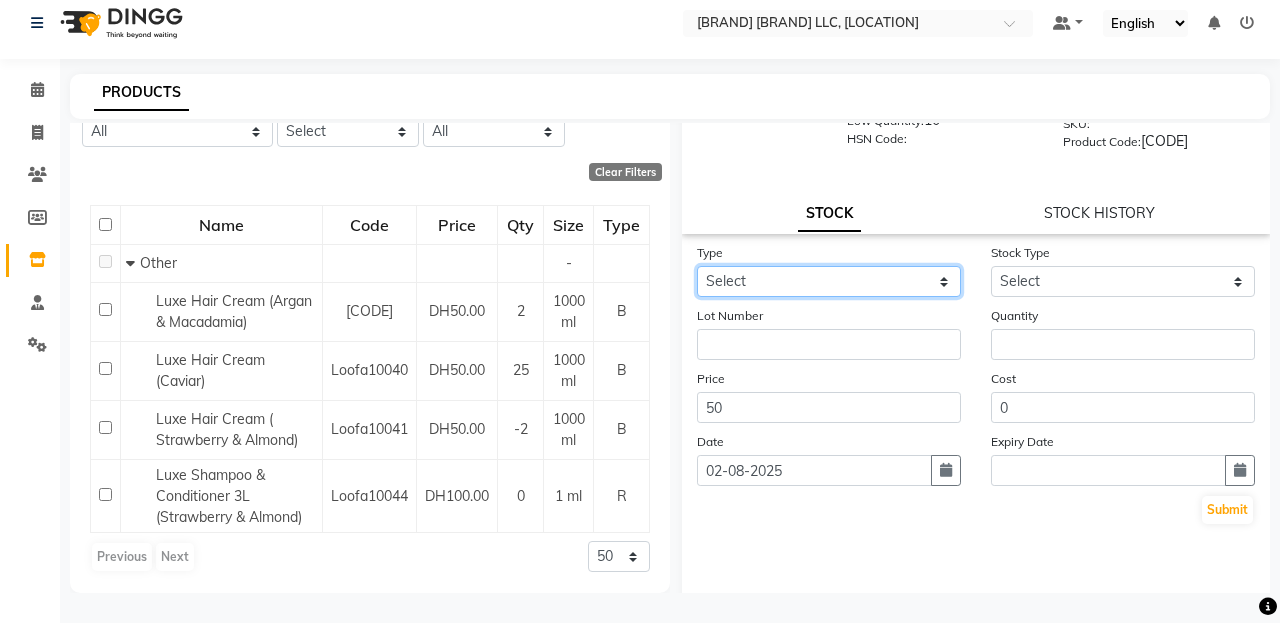 select on "in" 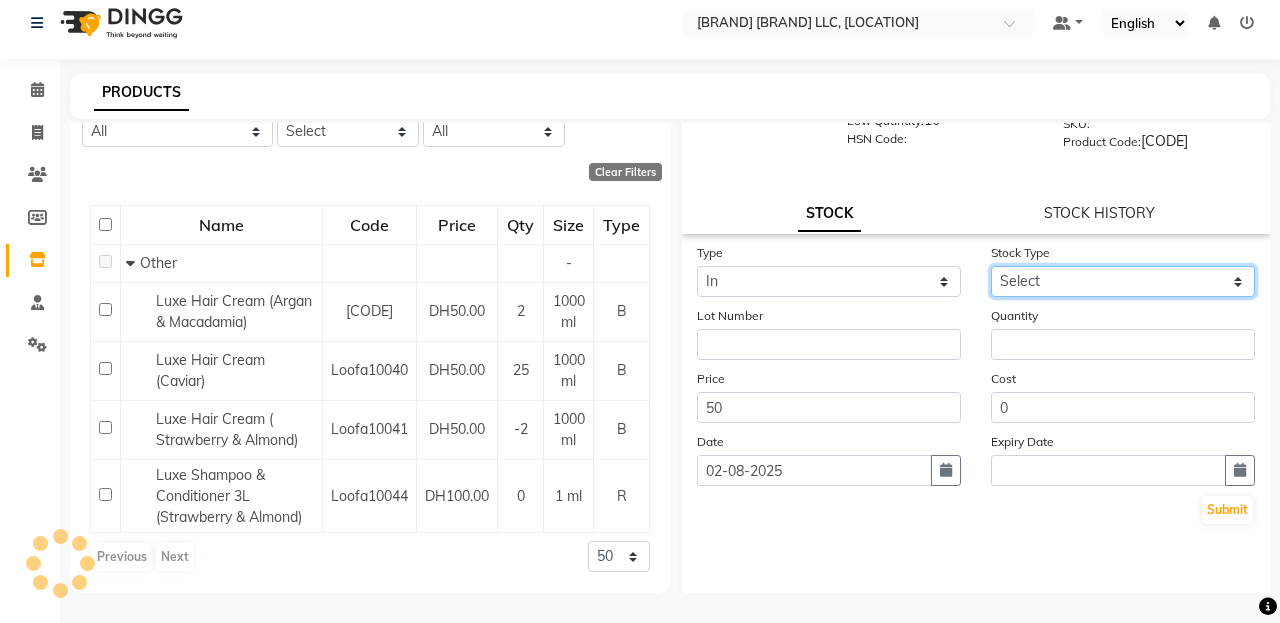 click on "Select New Stock Adjustment Return Other" 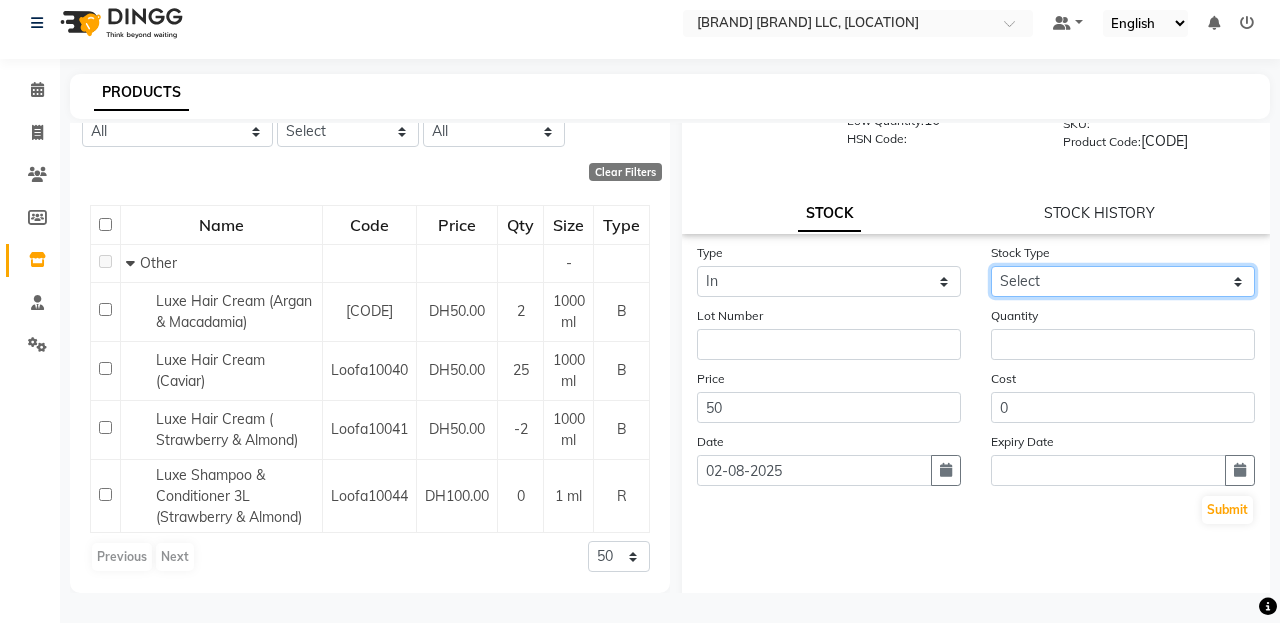 select on "new stock" 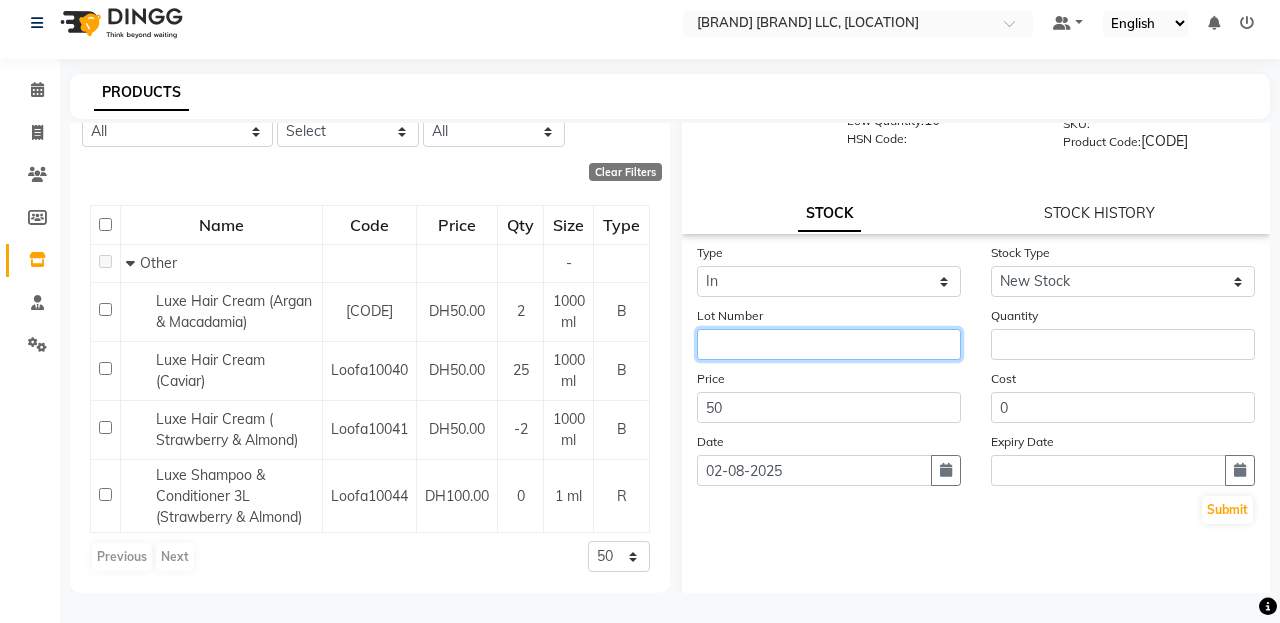 click 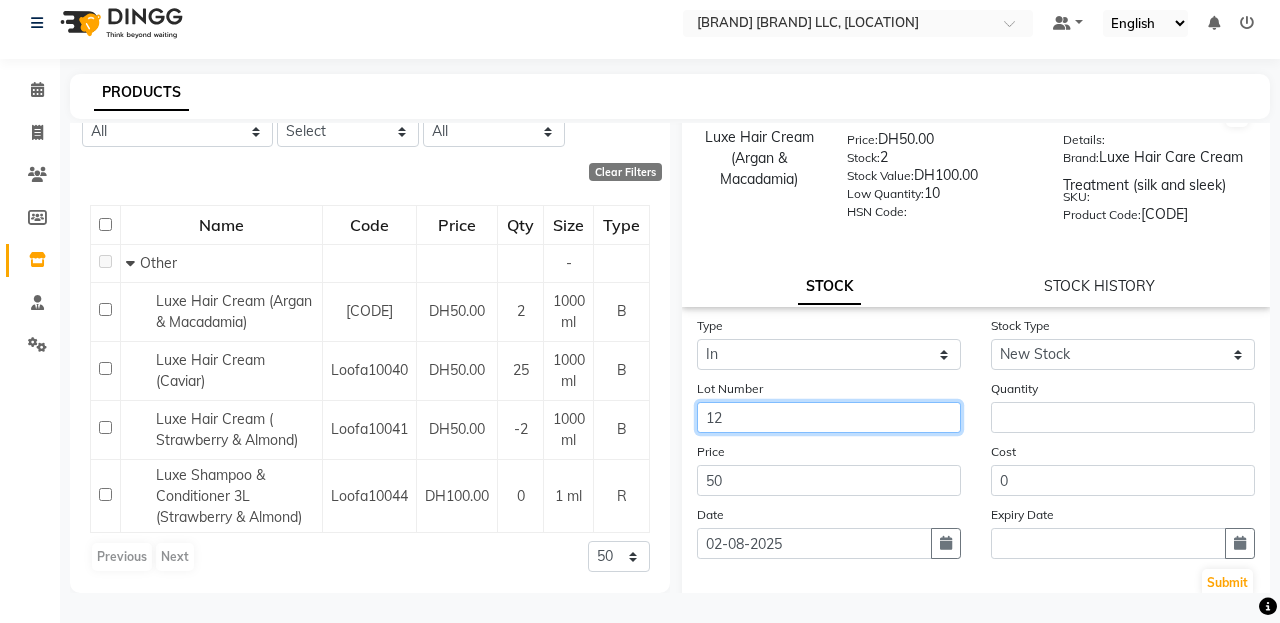scroll, scrollTop: 57, scrollLeft: 0, axis: vertical 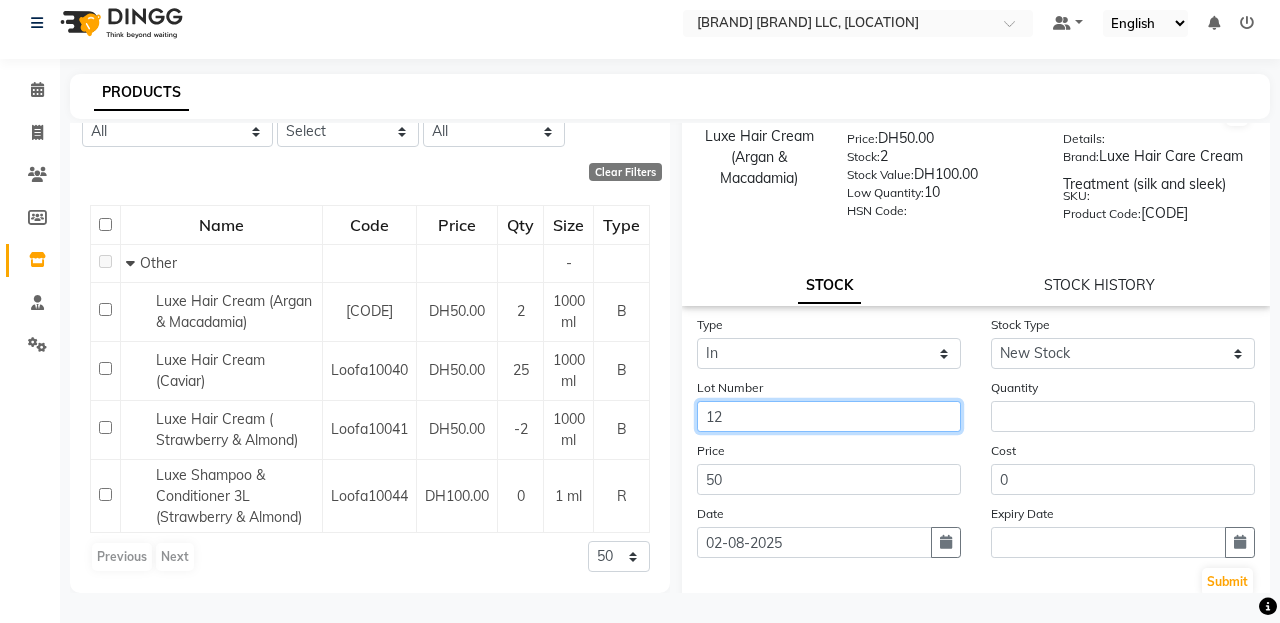 type on "12" 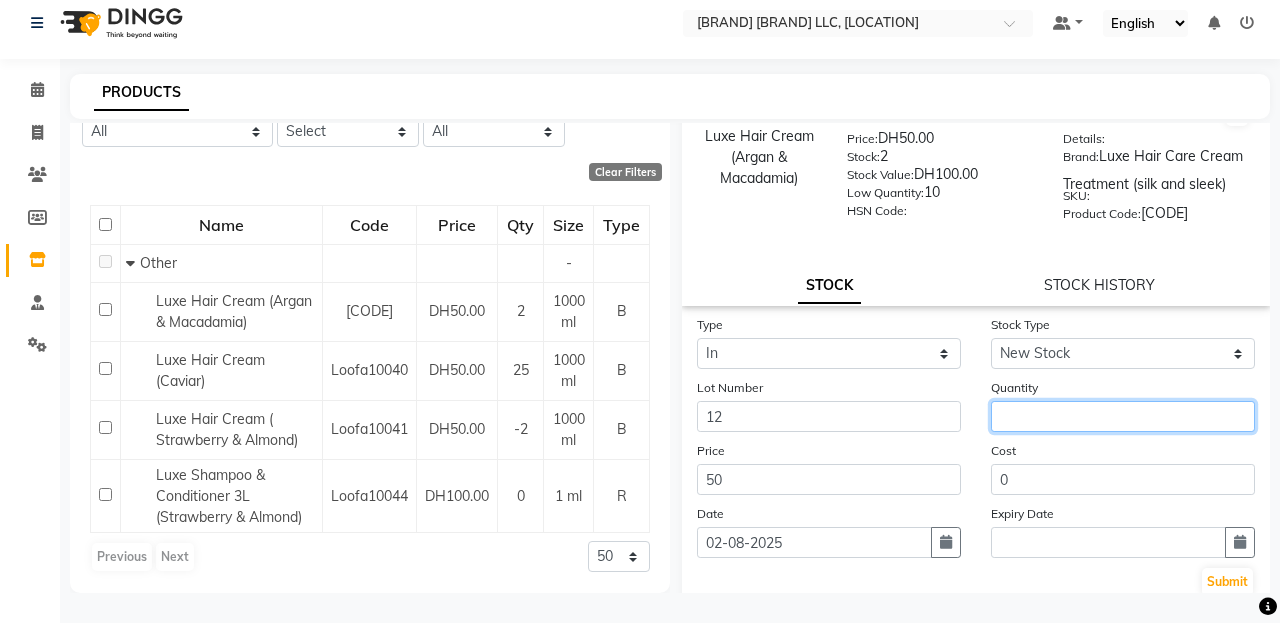 click 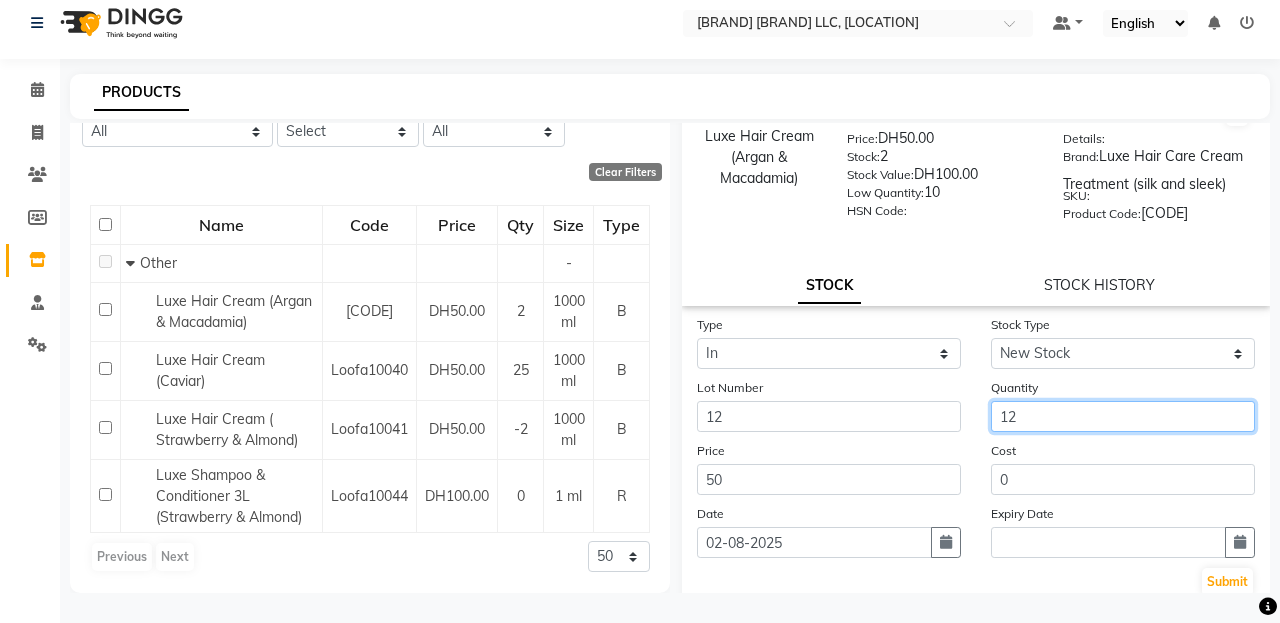 type on "12" 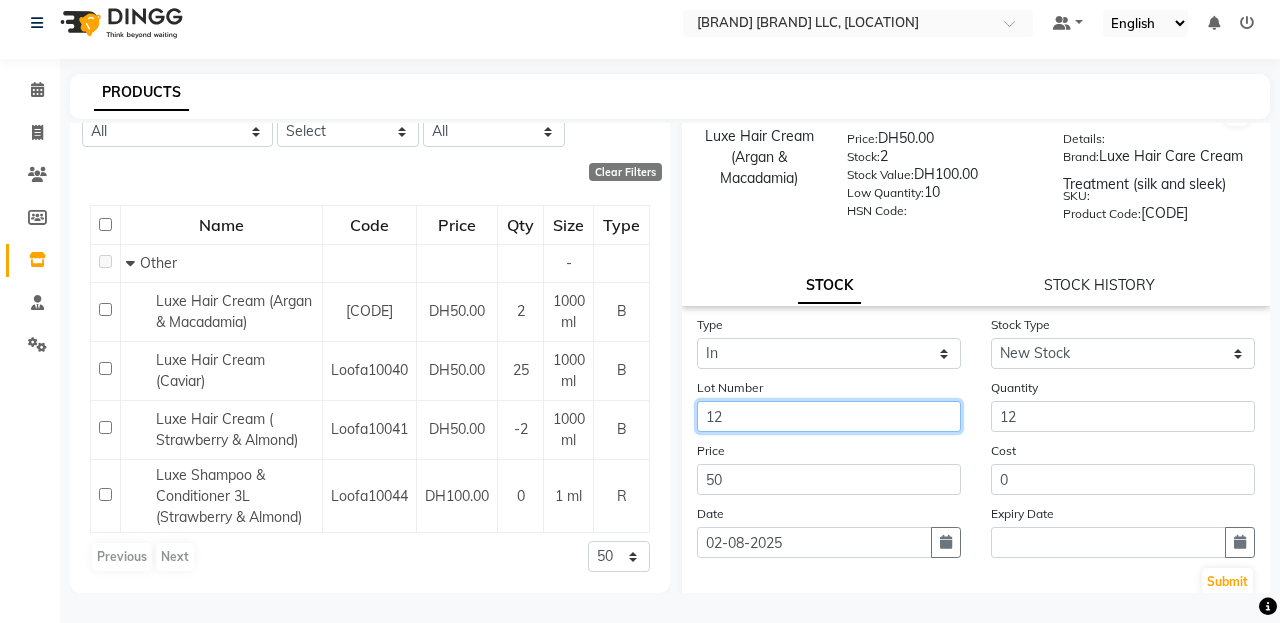 click on "12" 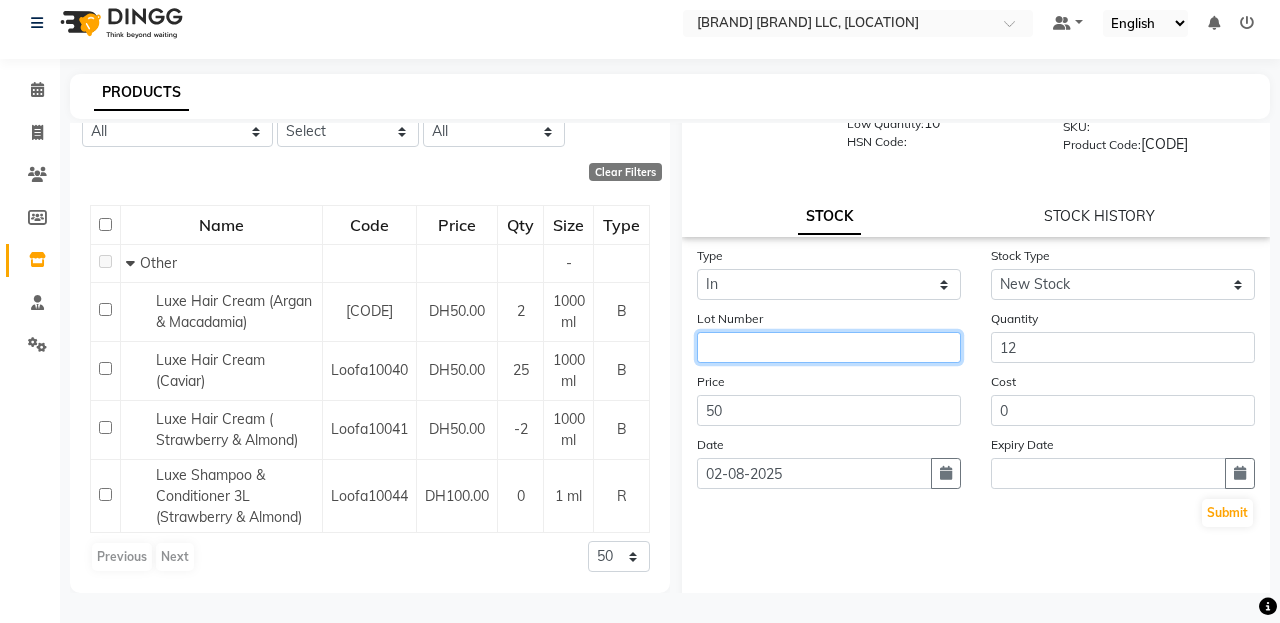 scroll, scrollTop: 130, scrollLeft: 0, axis: vertical 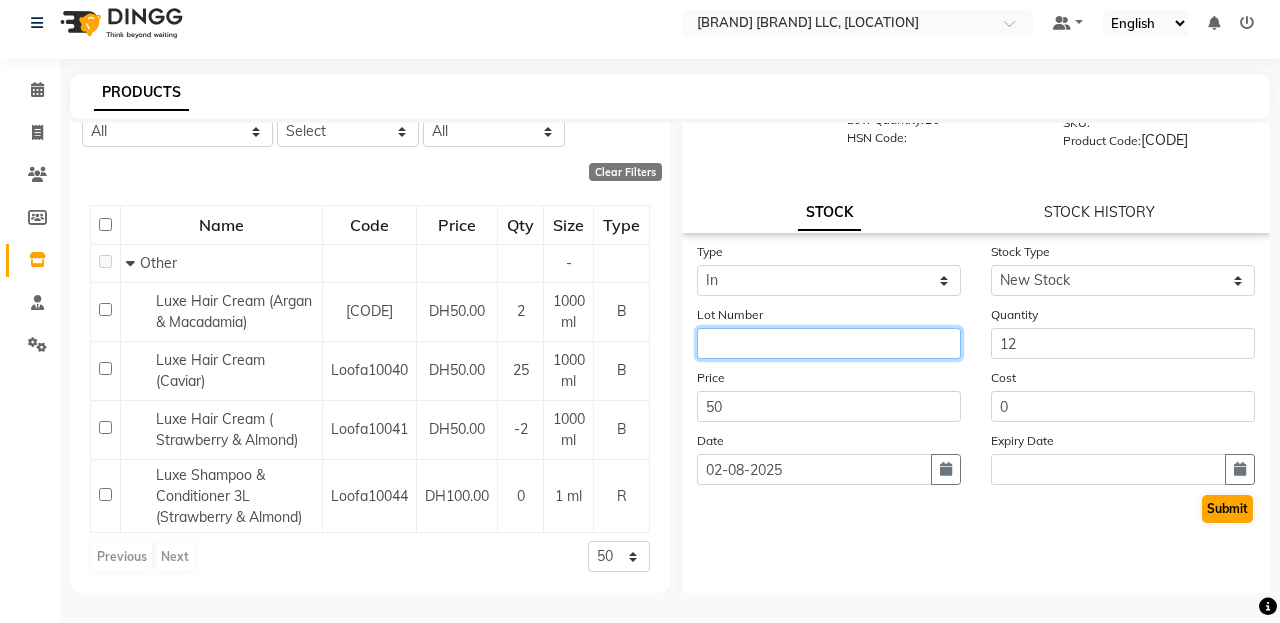 type 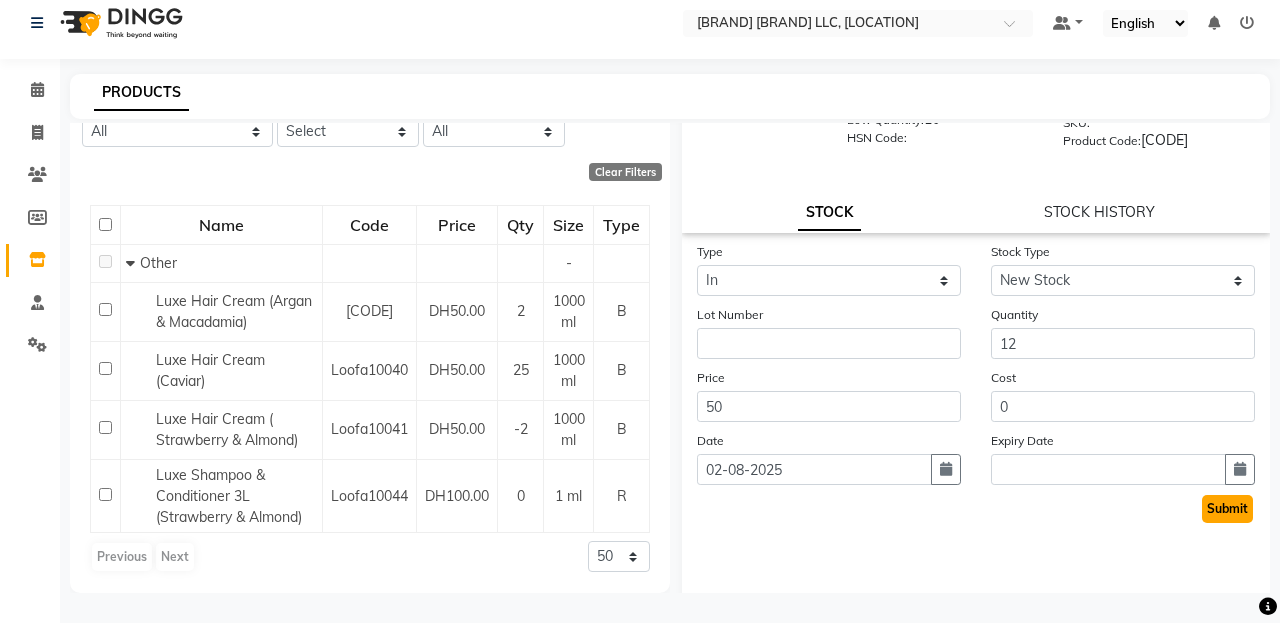 click on "Submit" 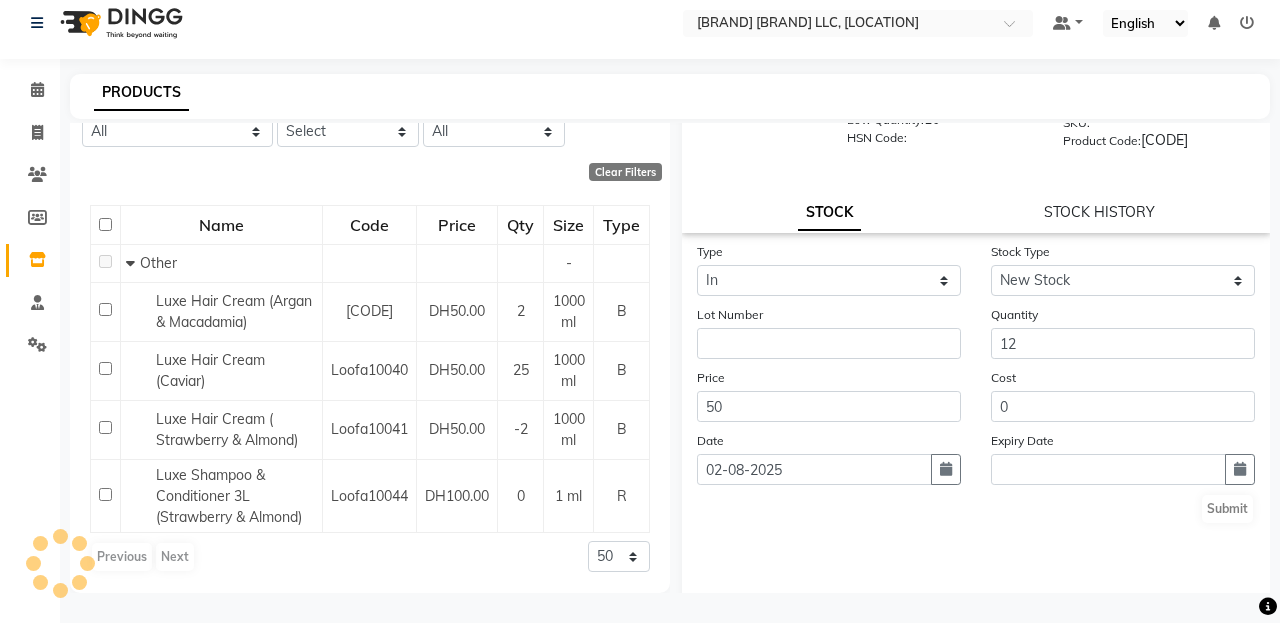 scroll, scrollTop: 0, scrollLeft: 0, axis: both 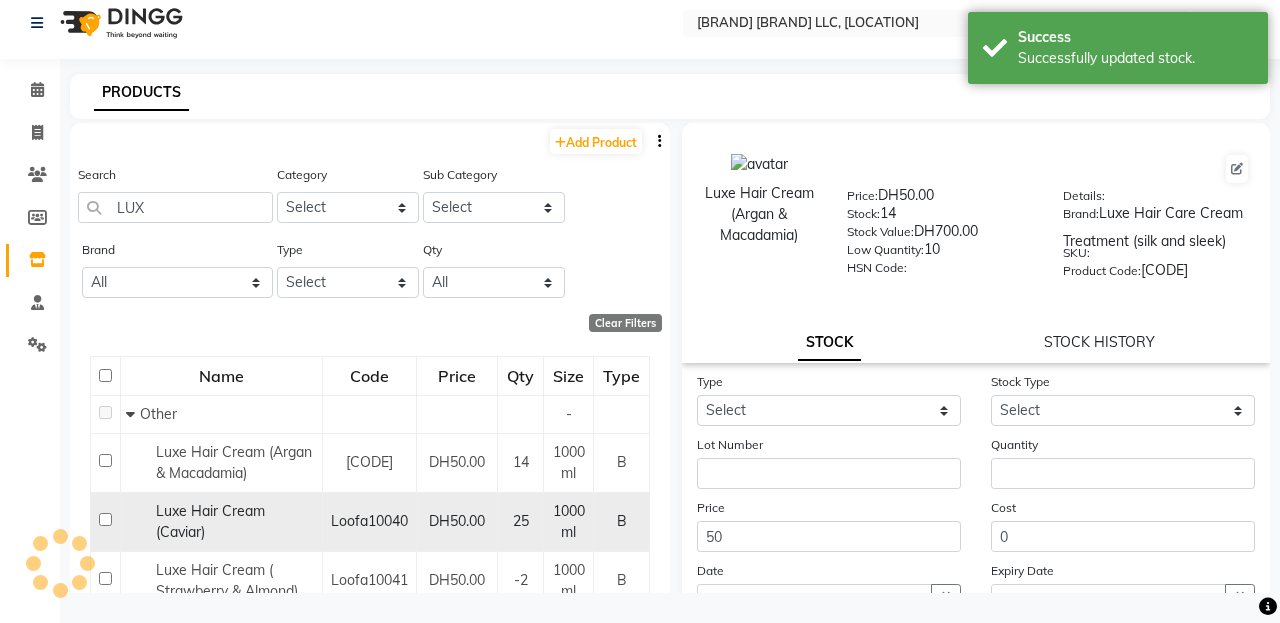 click on "DH50.00" 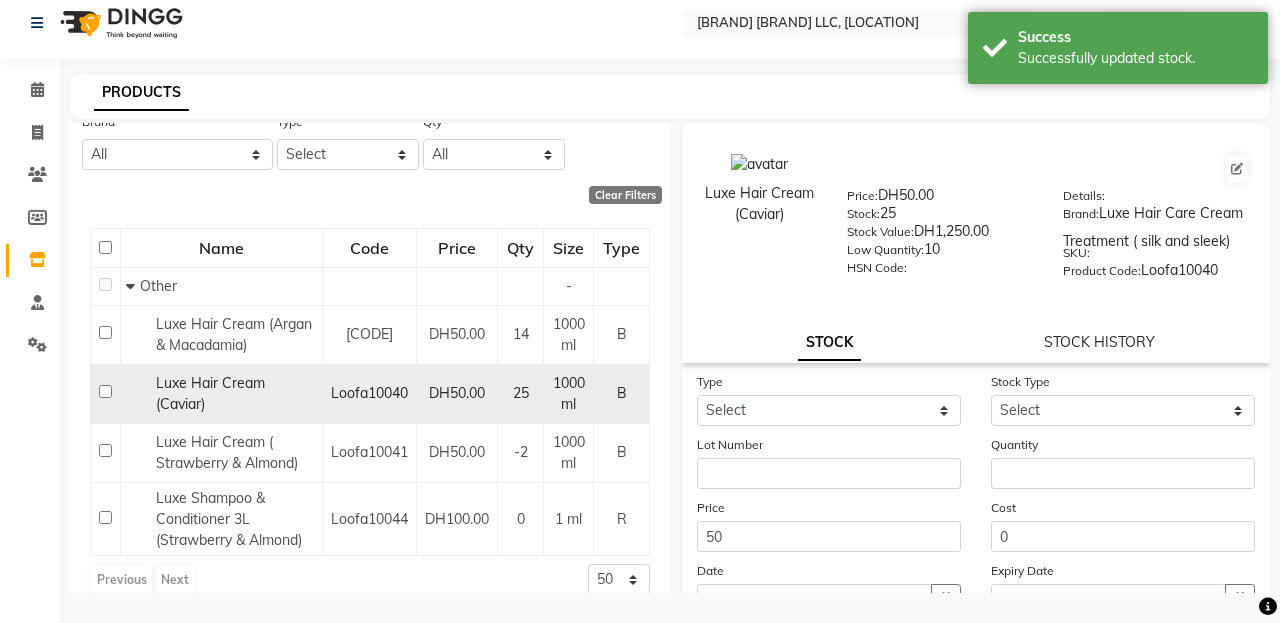 scroll, scrollTop: 135, scrollLeft: 0, axis: vertical 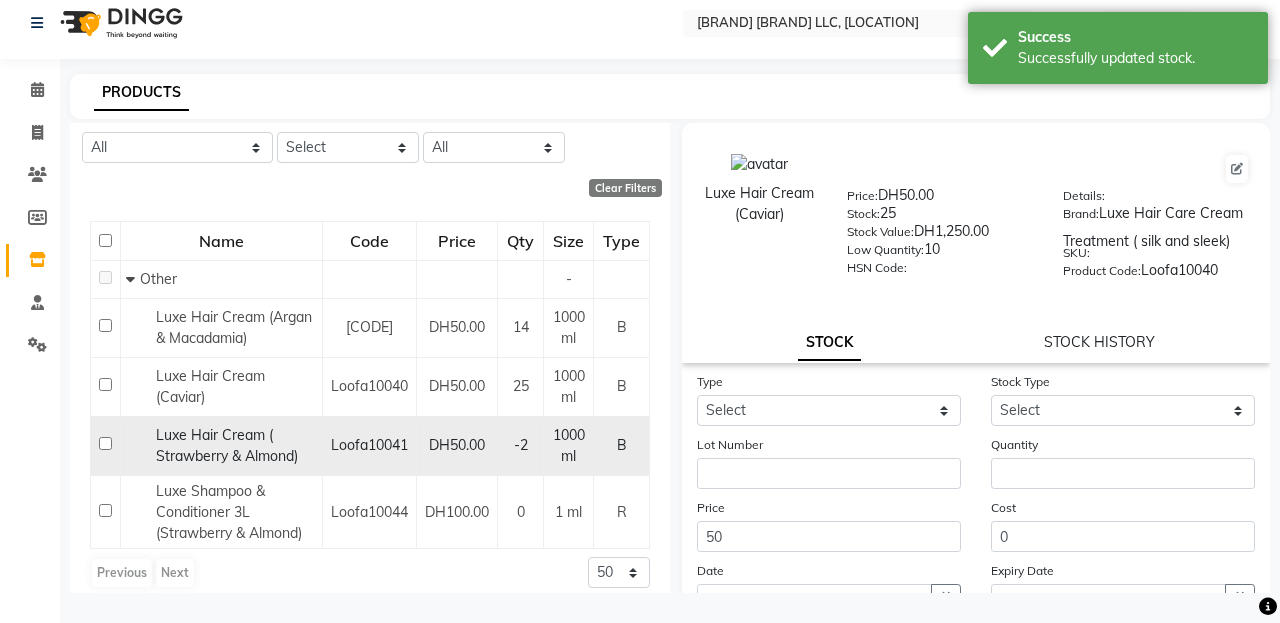 click on "DH50.00" 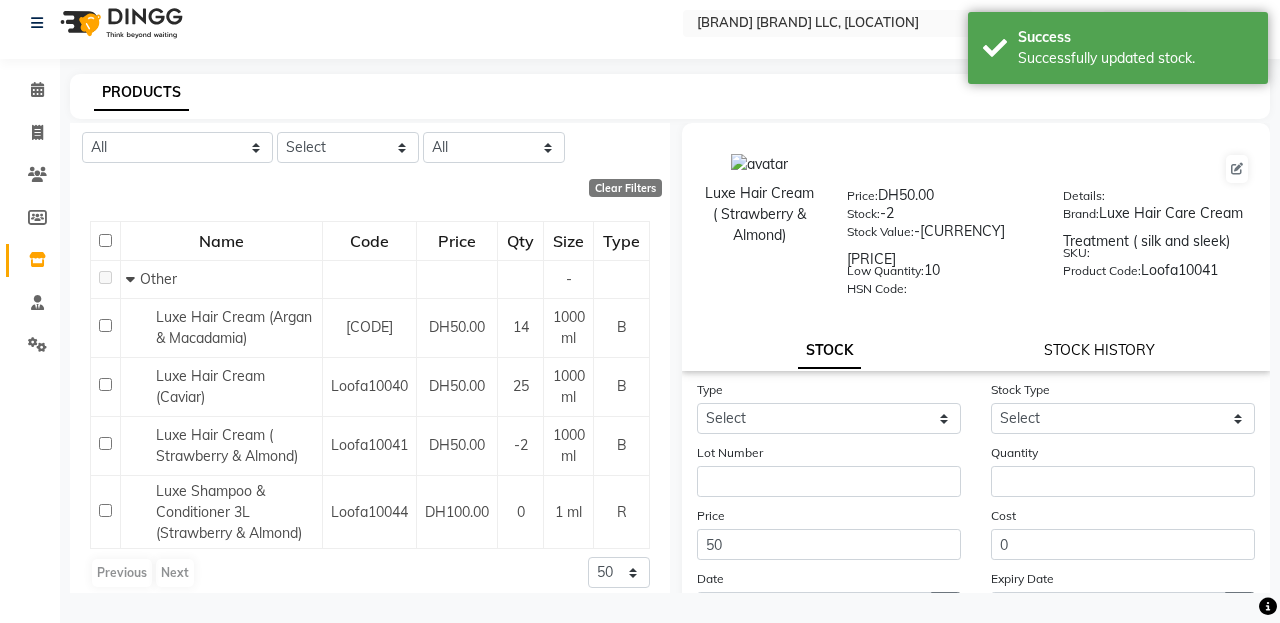 click on "STOCK HISTORY" 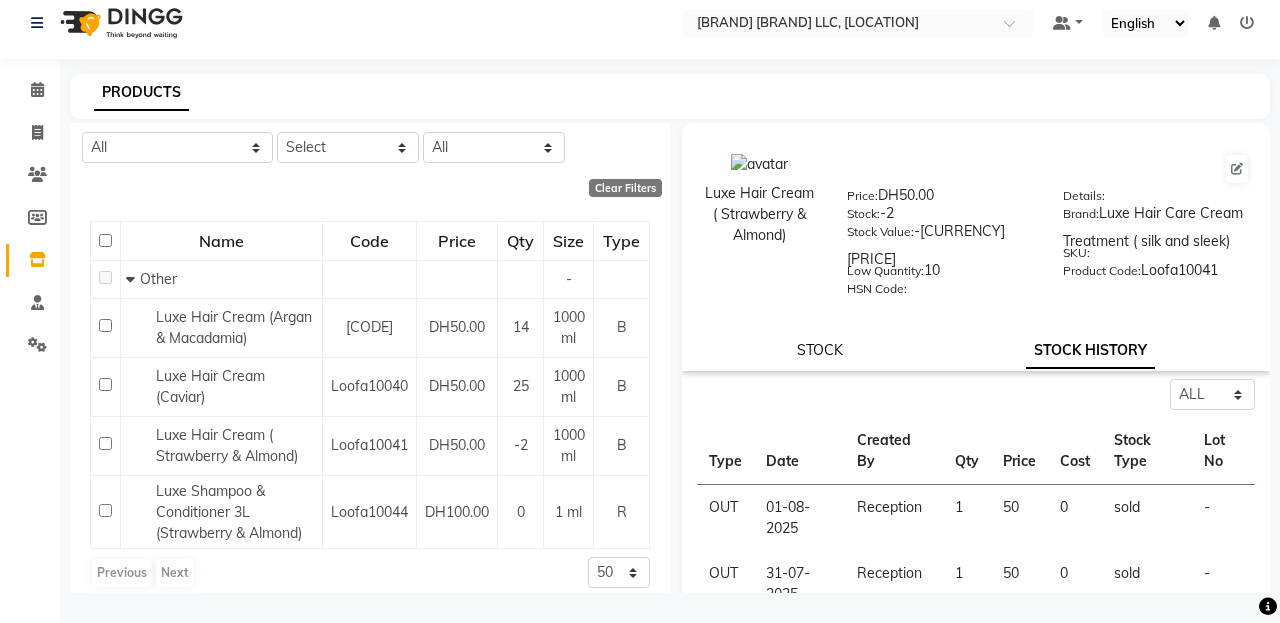 click on "STOCK" 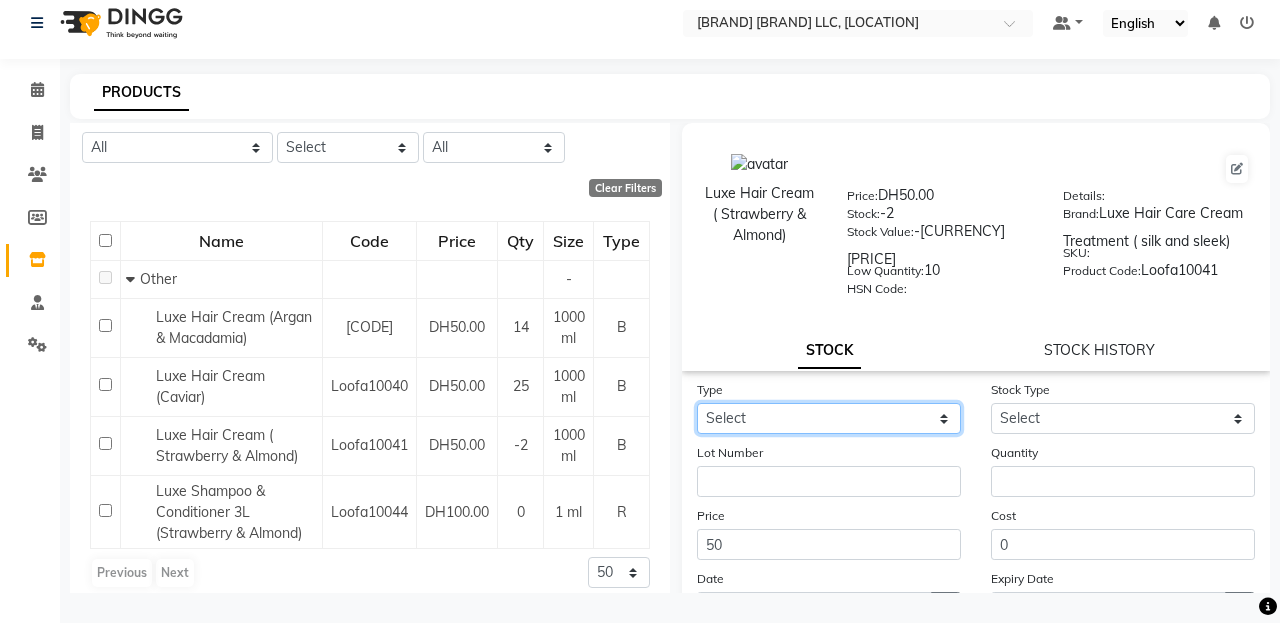 click on "Select In Out" 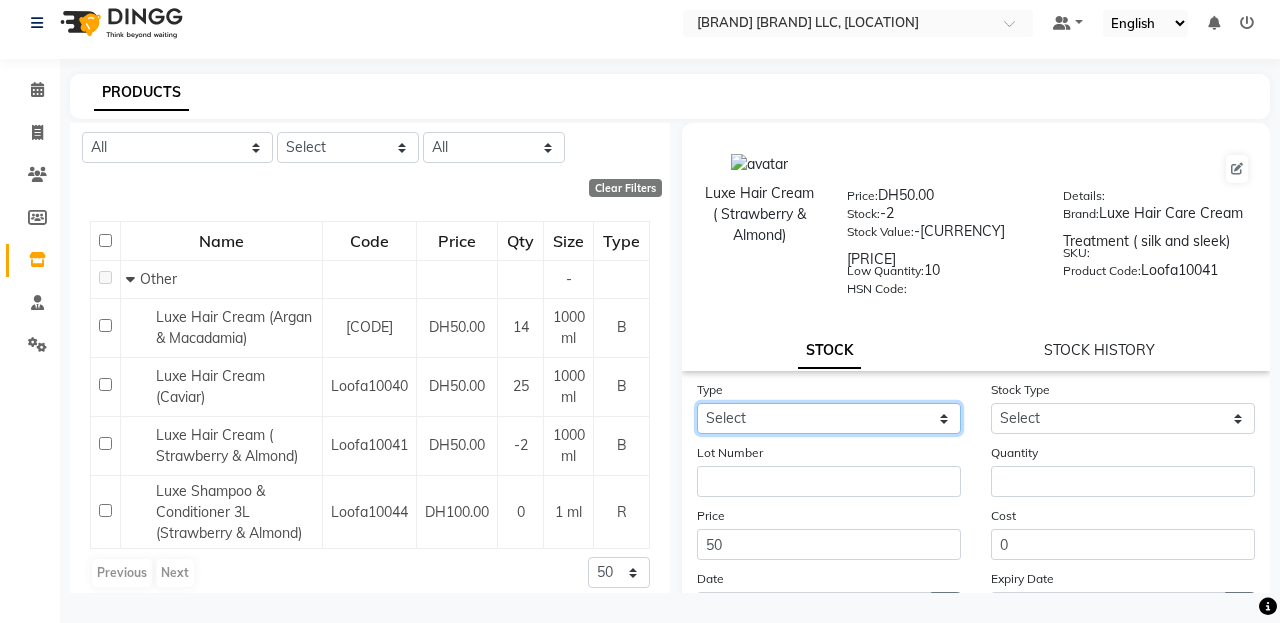 select on "in" 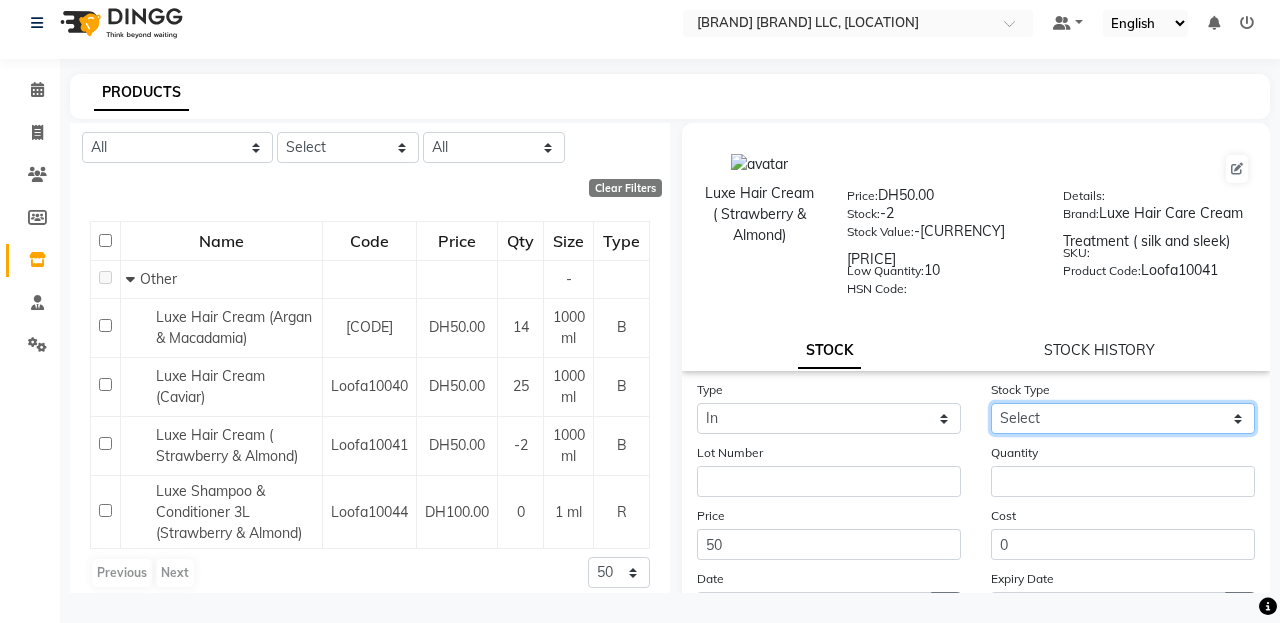 click on "Select New Stock Adjustment Return Other" 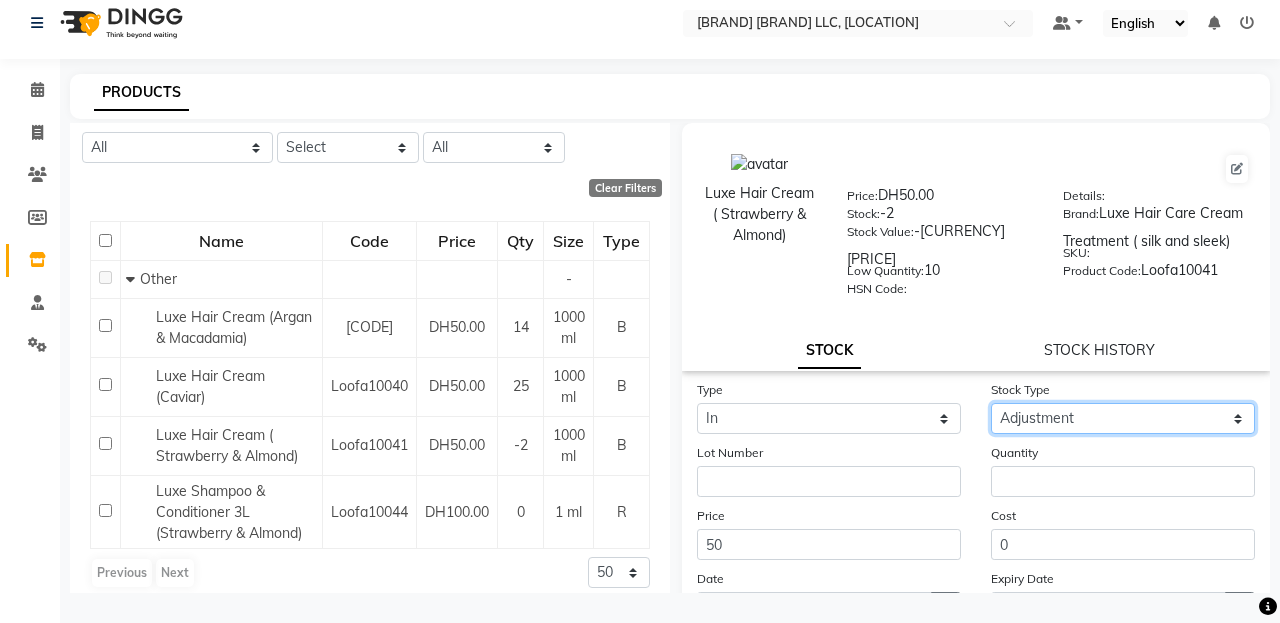 click on "Select New Stock Adjustment Return Other" 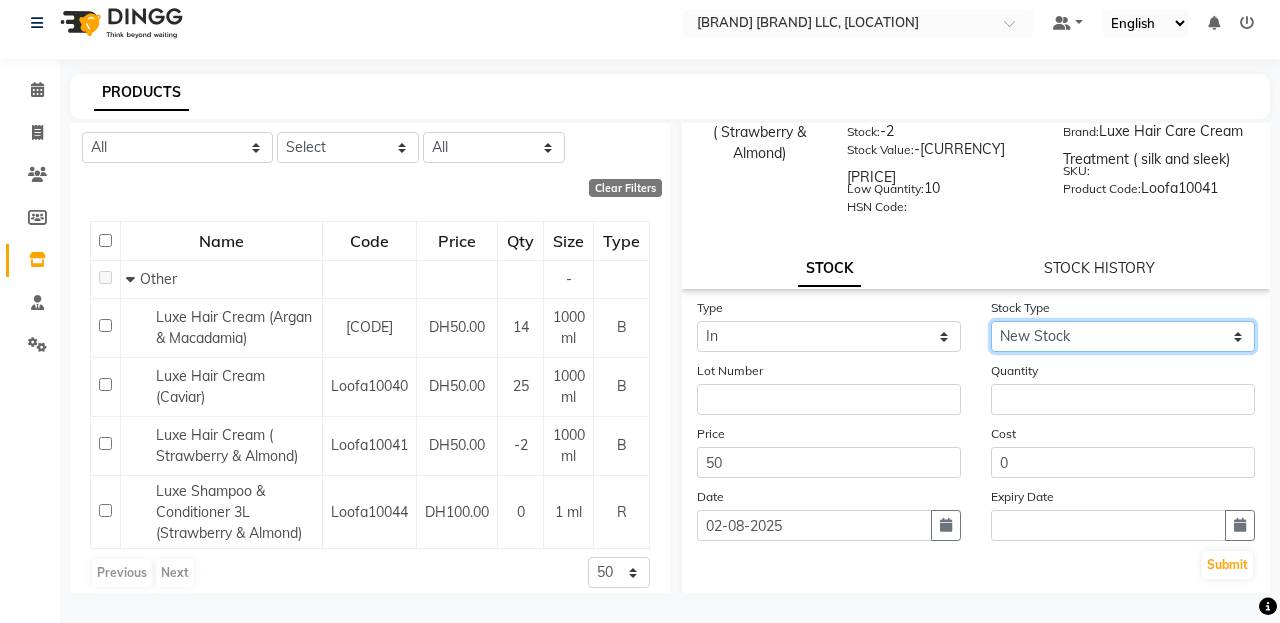 scroll, scrollTop: 121, scrollLeft: 0, axis: vertical 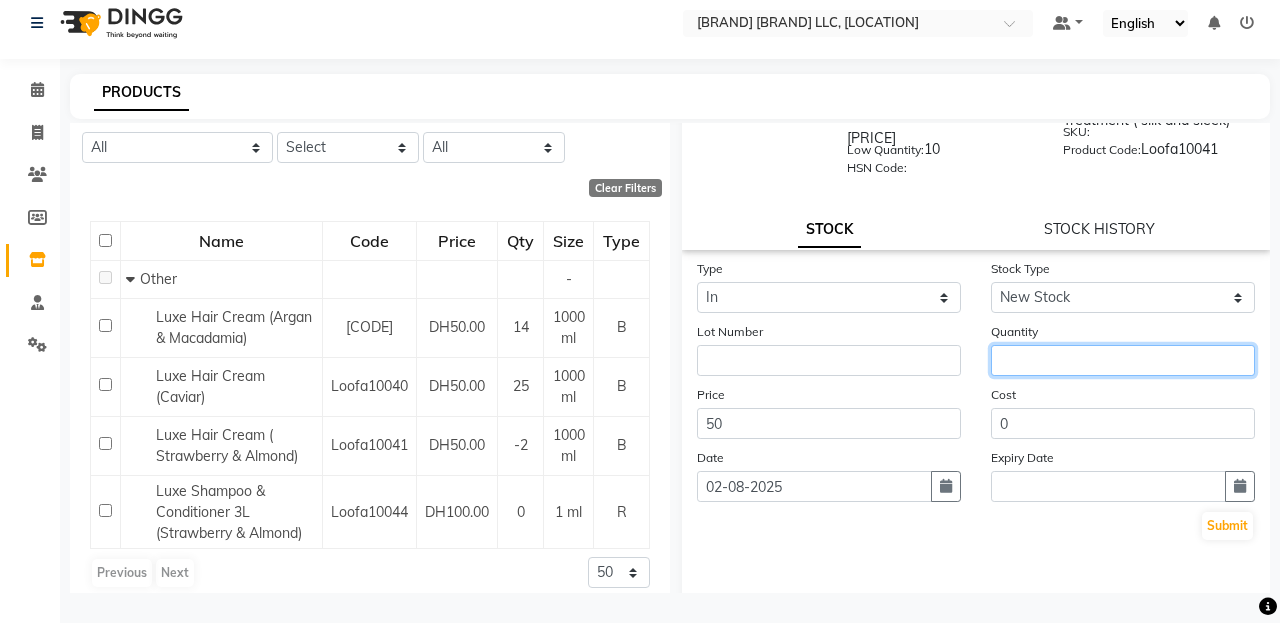 click 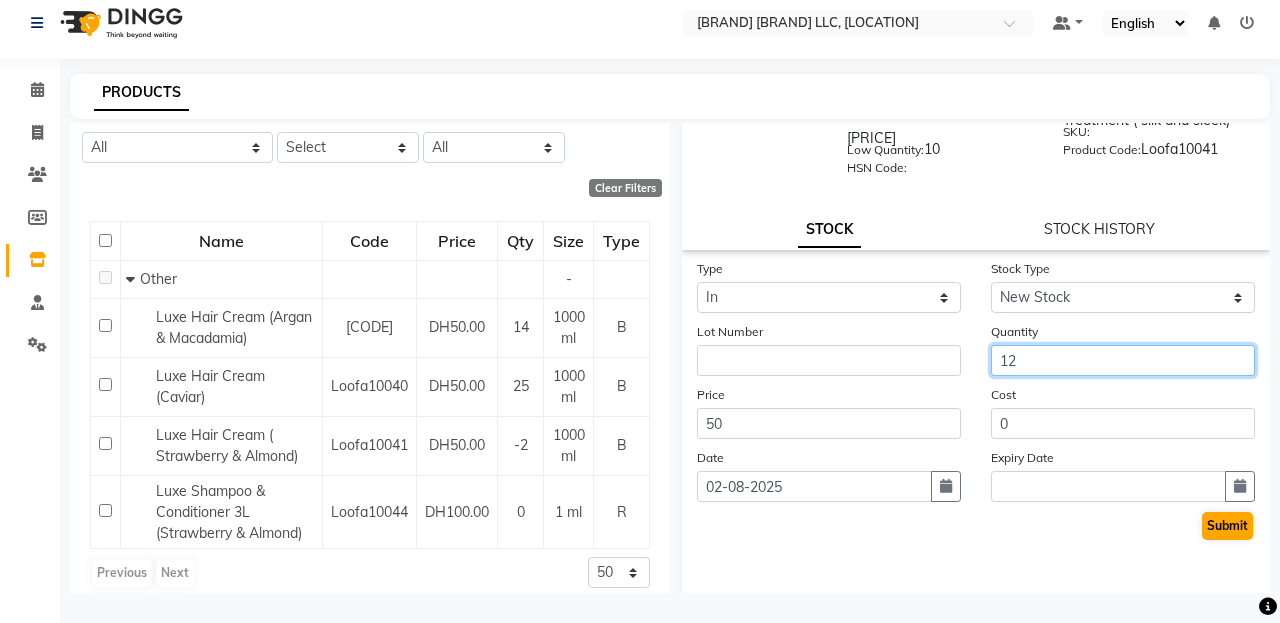 type on "12" 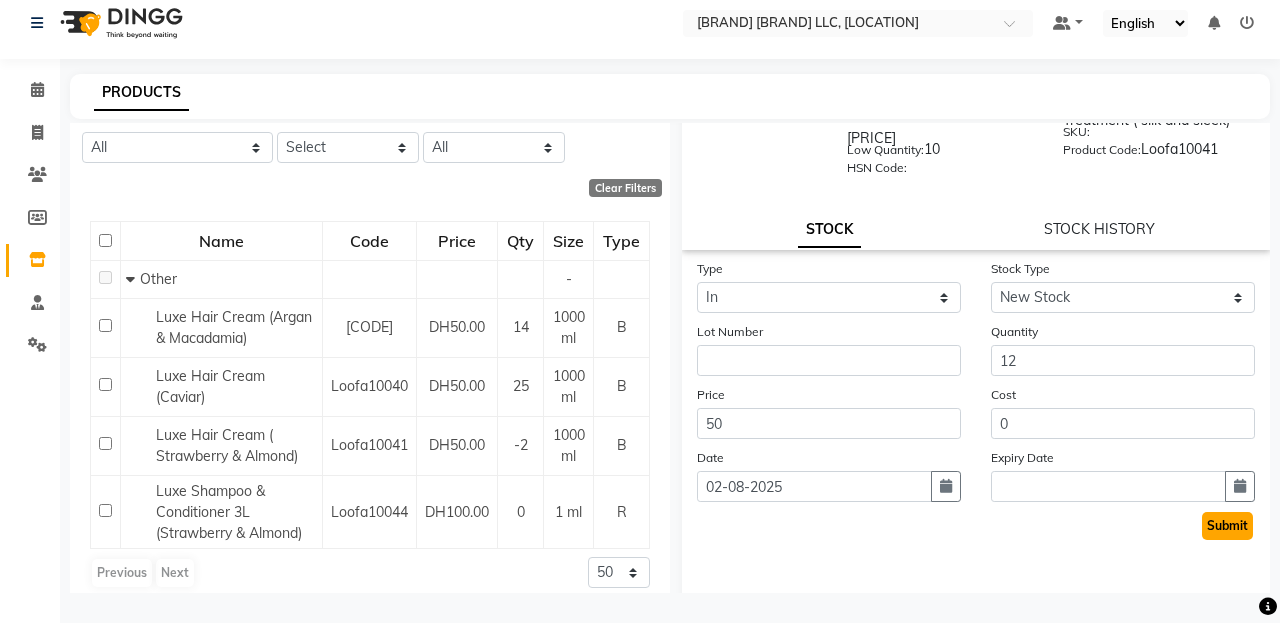 click on "Submit" 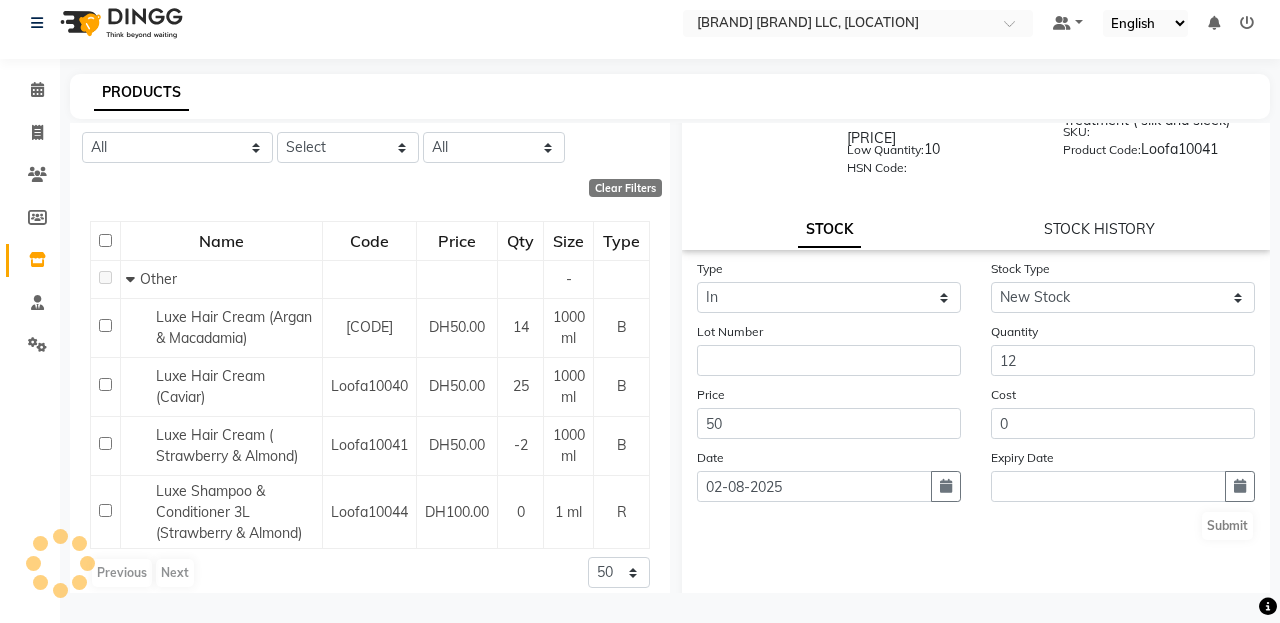 scroll, scrollTop: 0, scrollLeft: 0, axis: both 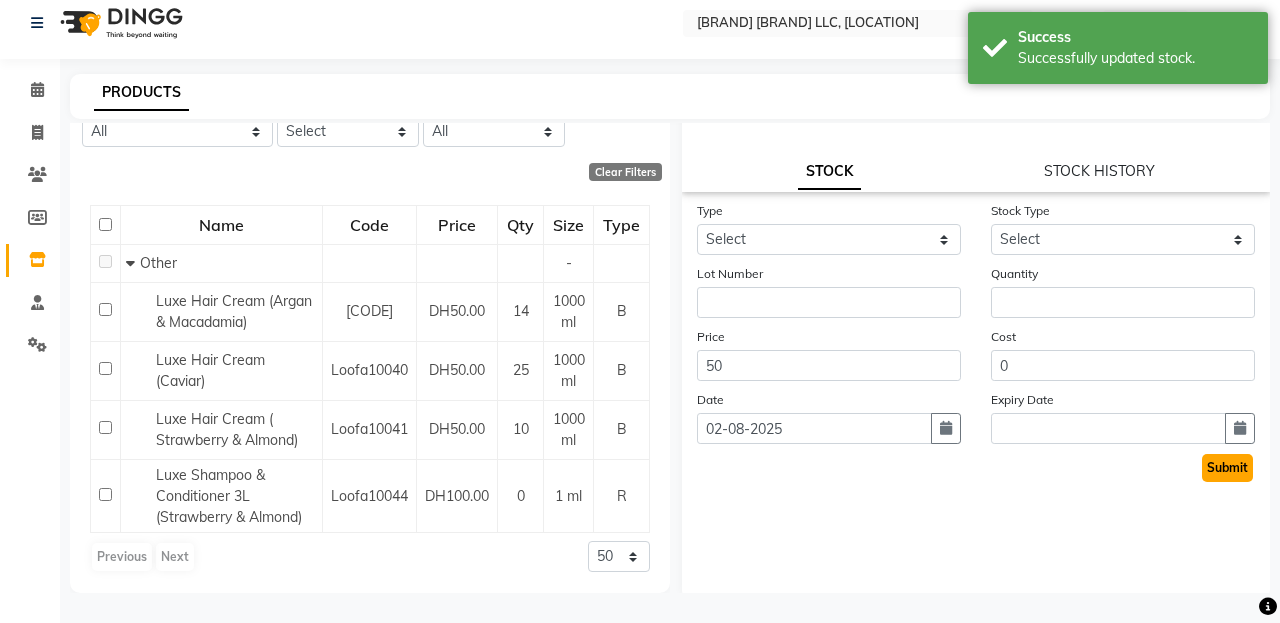 click on "Submit" 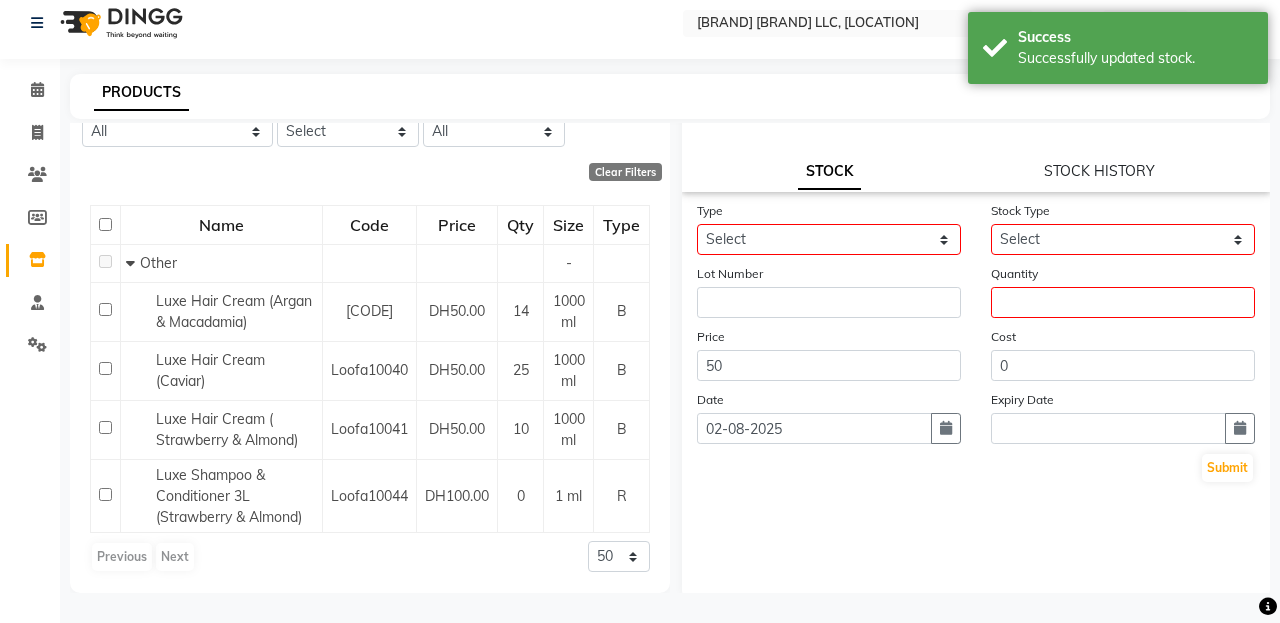 click on "Type Select In Out Stock Type Select New Stock Adjustment Return Other Lot Number Quantity Price 50 Cost 0 Date 02-08-2025 Expiry Date  Submit" 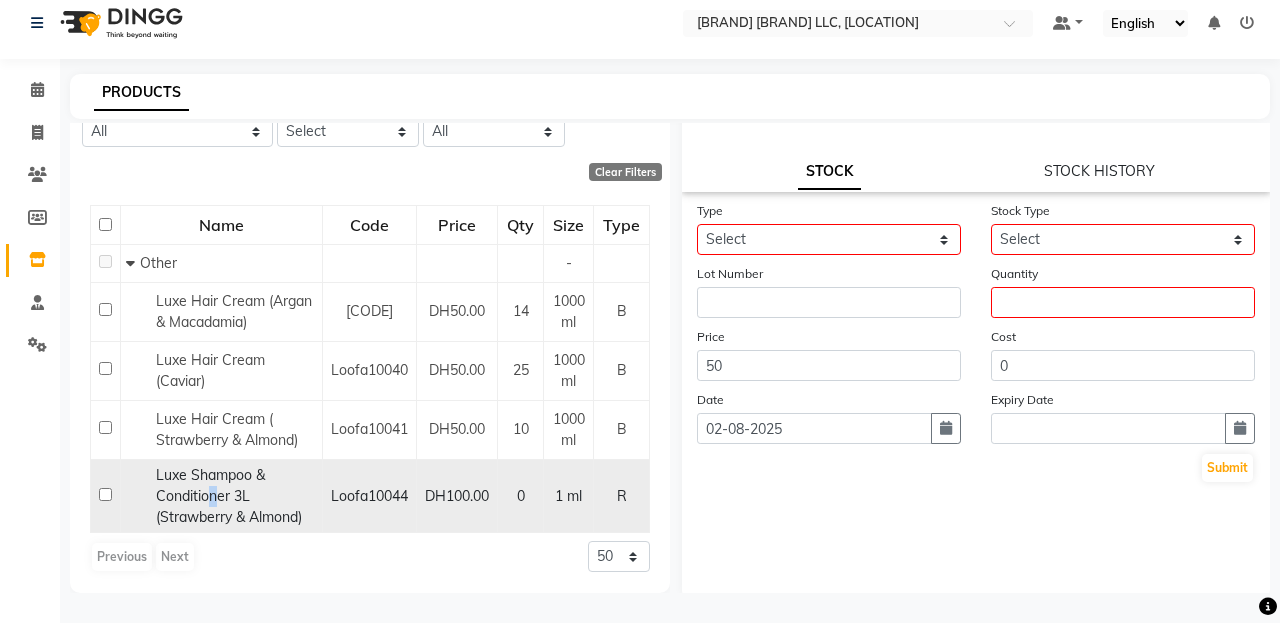 click on "Luxe Shampoo & Conditioner 3L (Strawberry & Almond)" 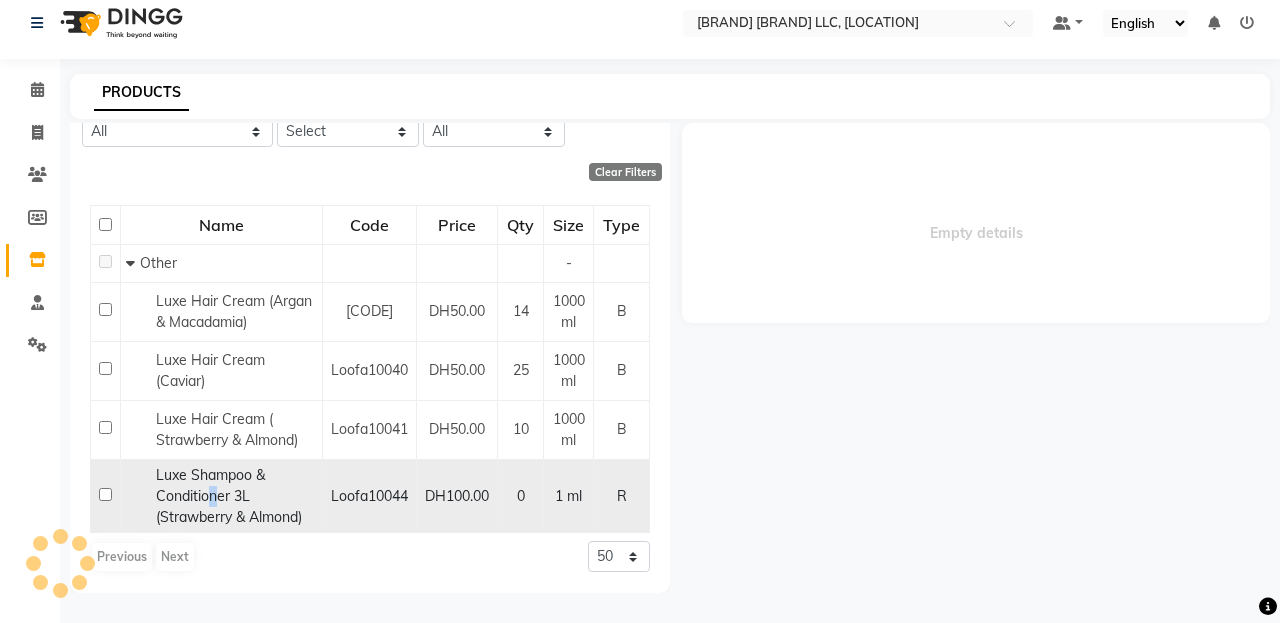 scroll, scrollTop: 0, scrollLeft: 0, axis: both 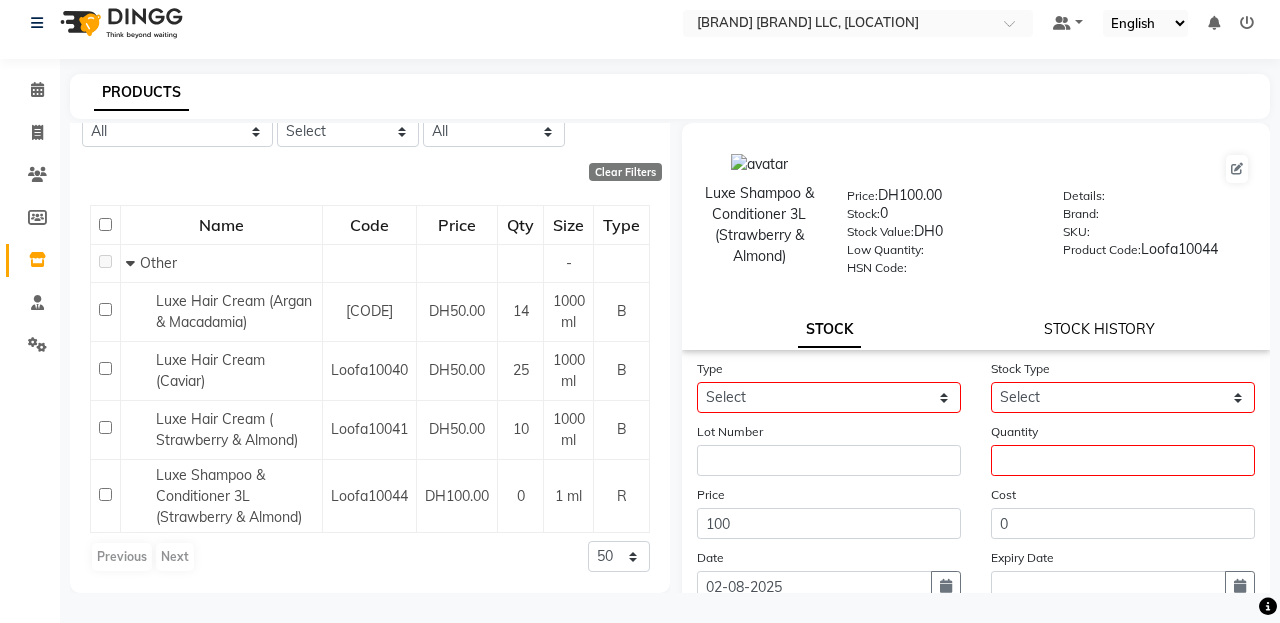click on "STOCK HISTORY" 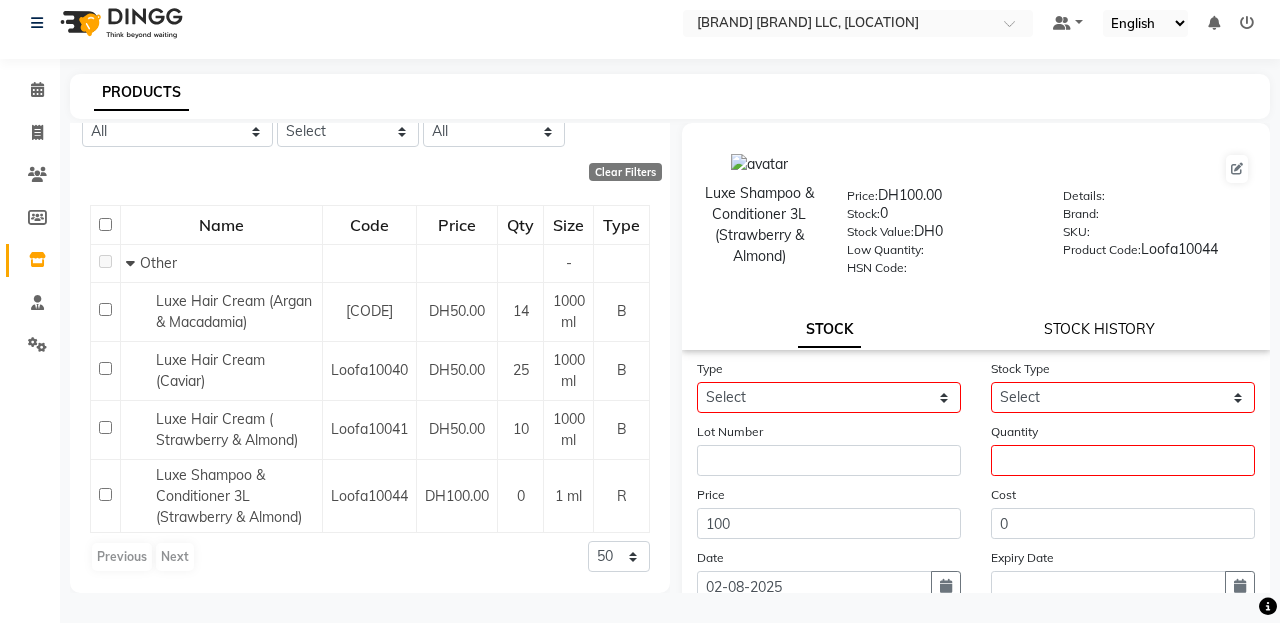 select on "all" 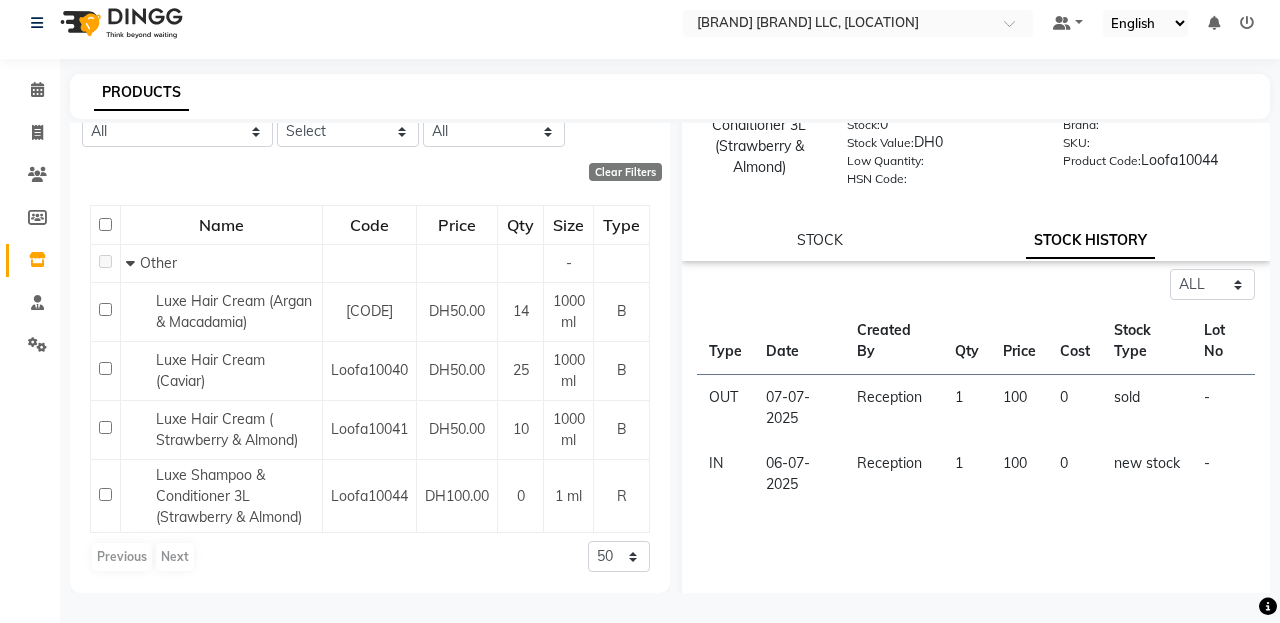 scroll, scrollTop: 91, scrollLeft: 0, axis: vertical 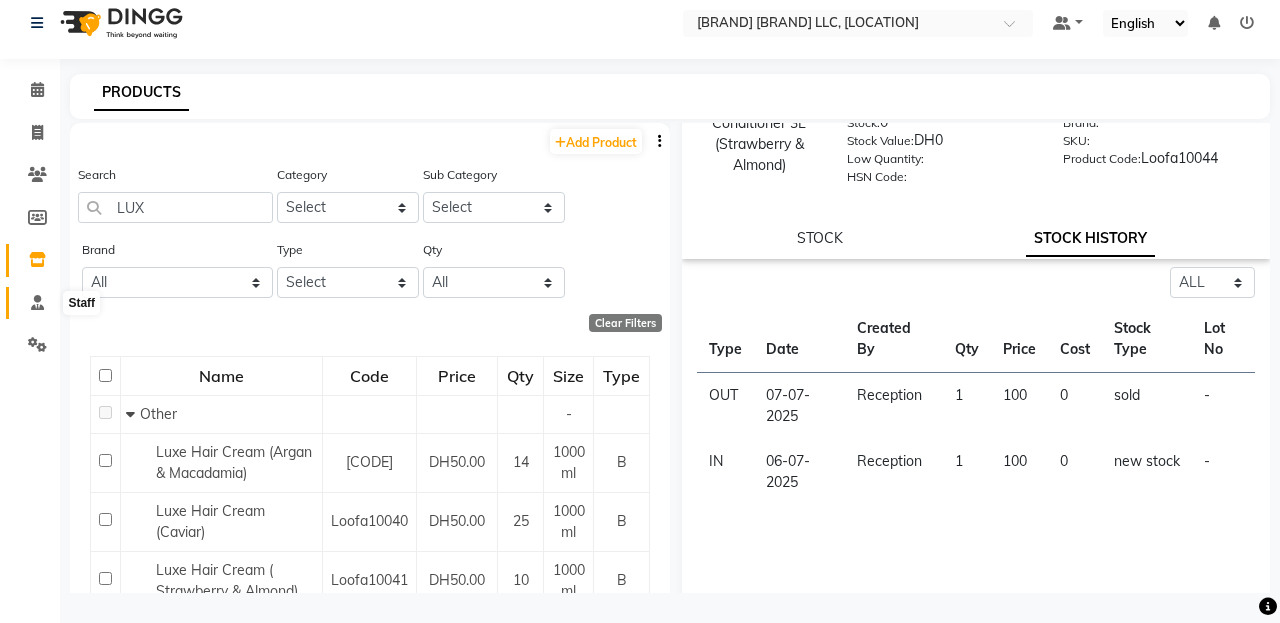 click 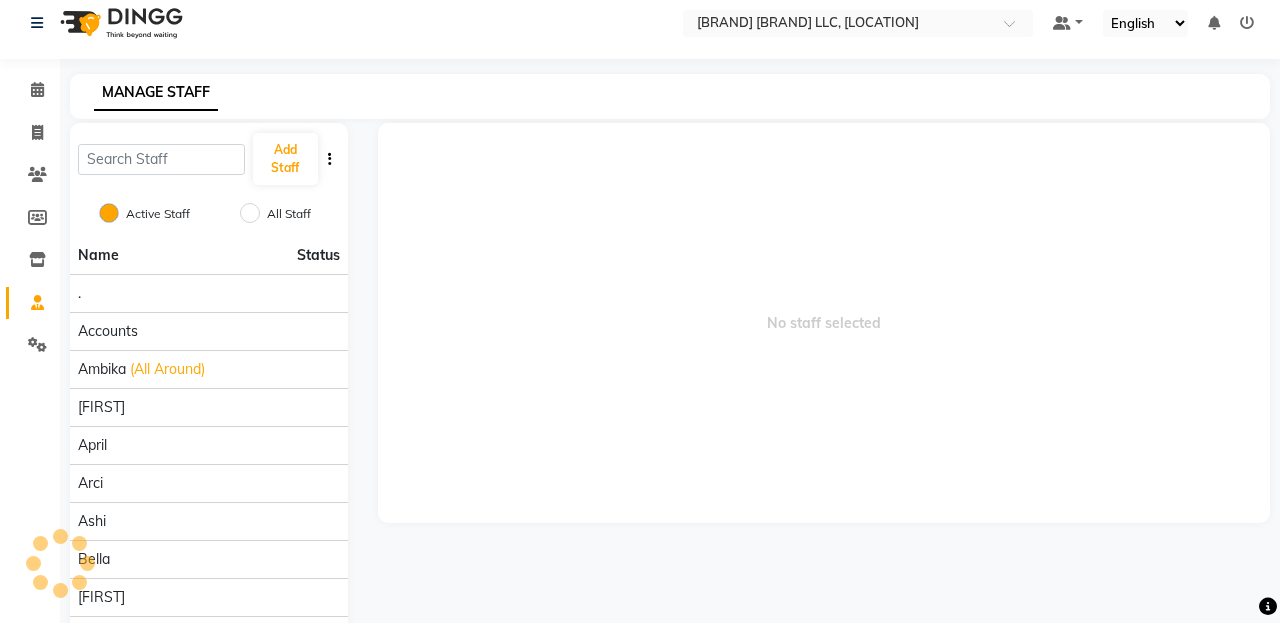 scroll, scrollTop: 0, scrollLeft: 0, axis: both 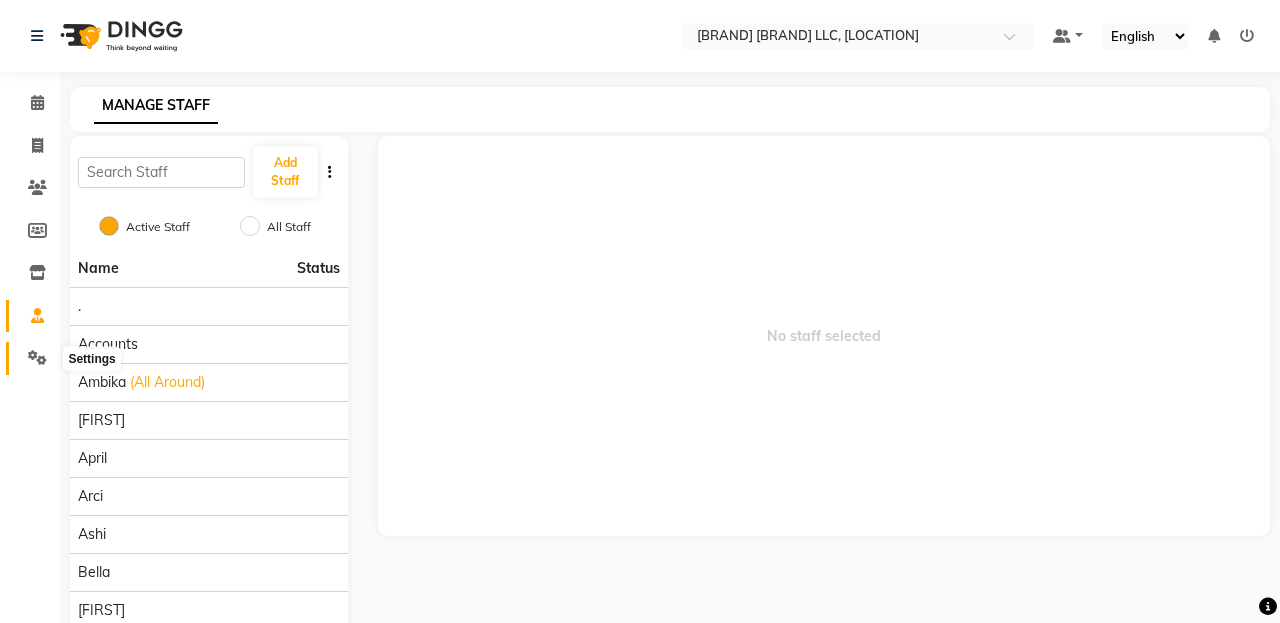 click 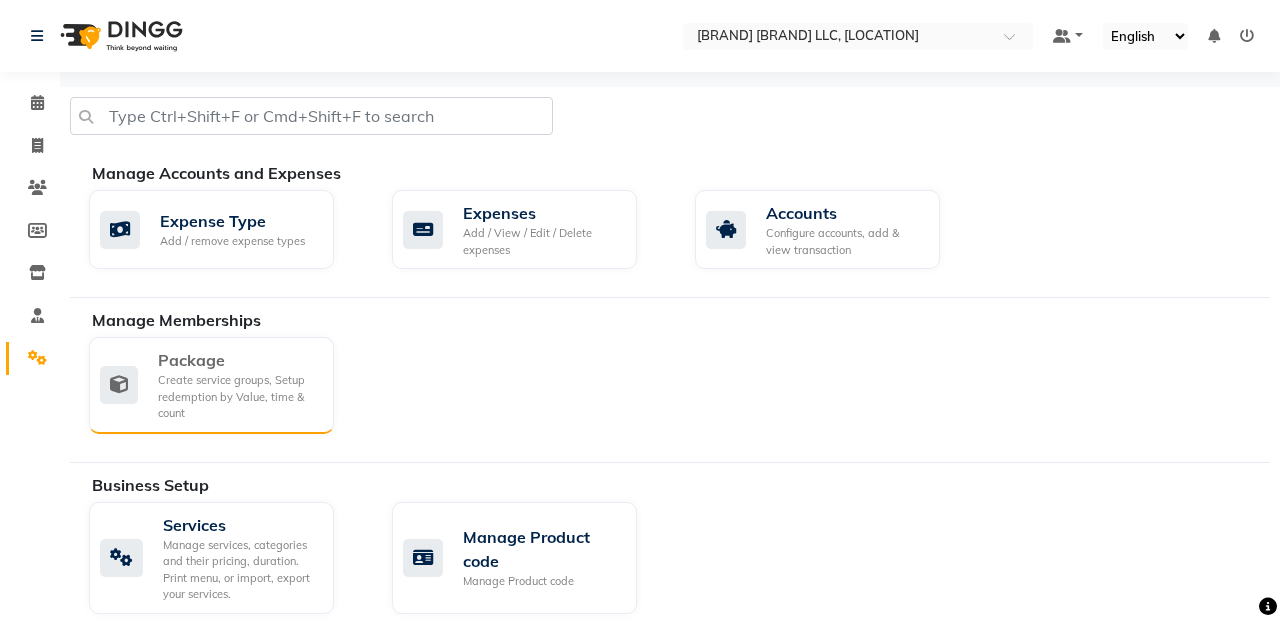 click on "Create service groups, Setup redemption by Value, time & count" 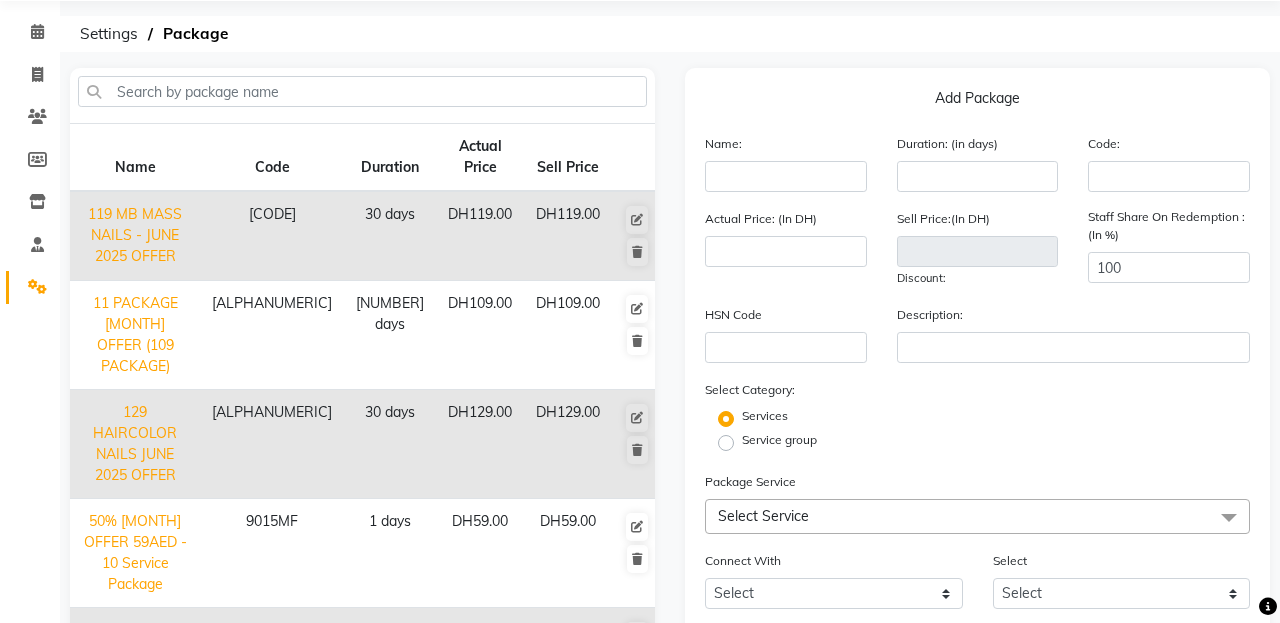 scroll, scrollTop: 74, scrollLeft: 0, axis: vertical 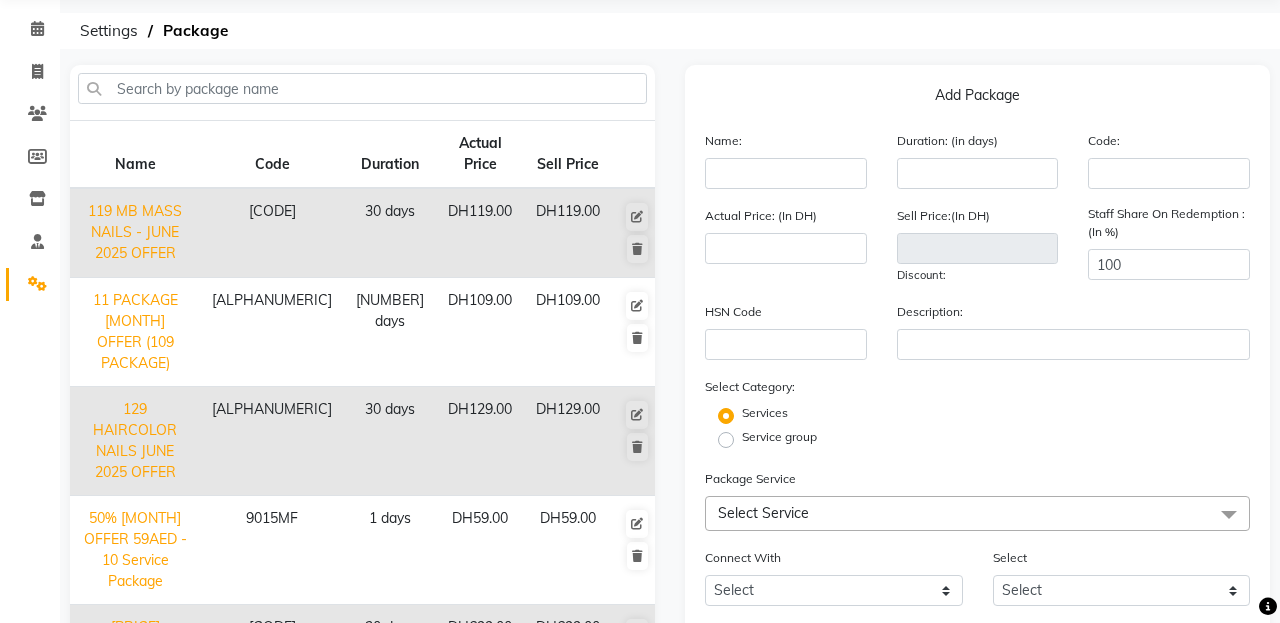 click on "[DURATION]" 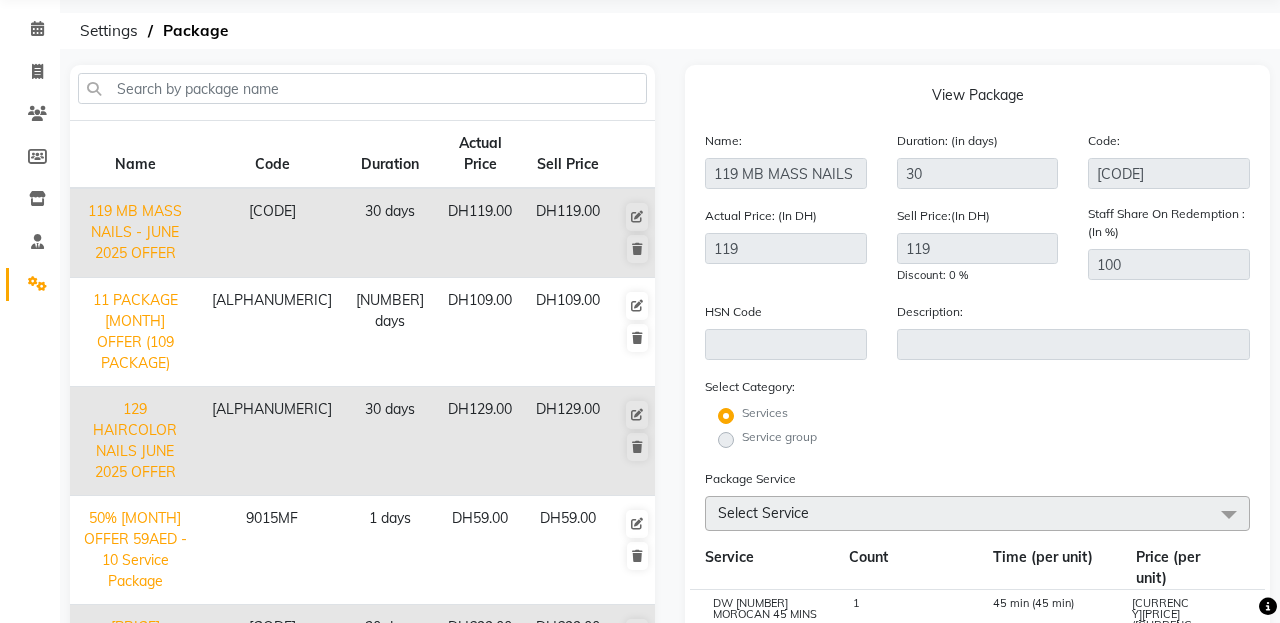 click on "Service group" 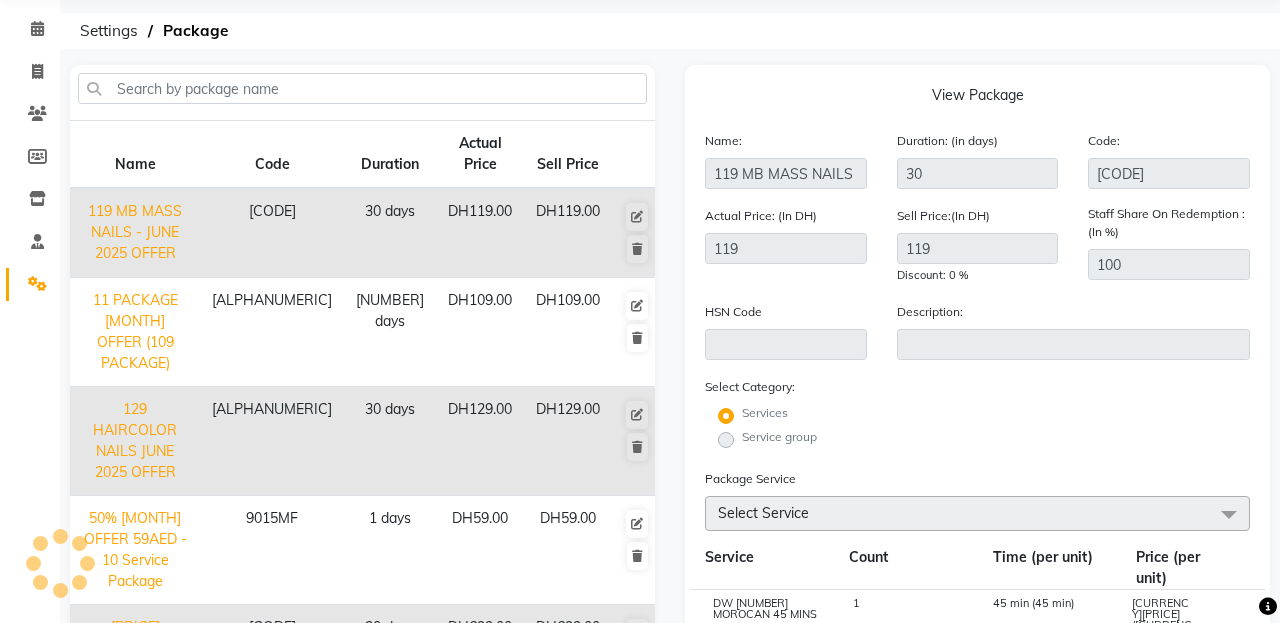 click on "Service group" 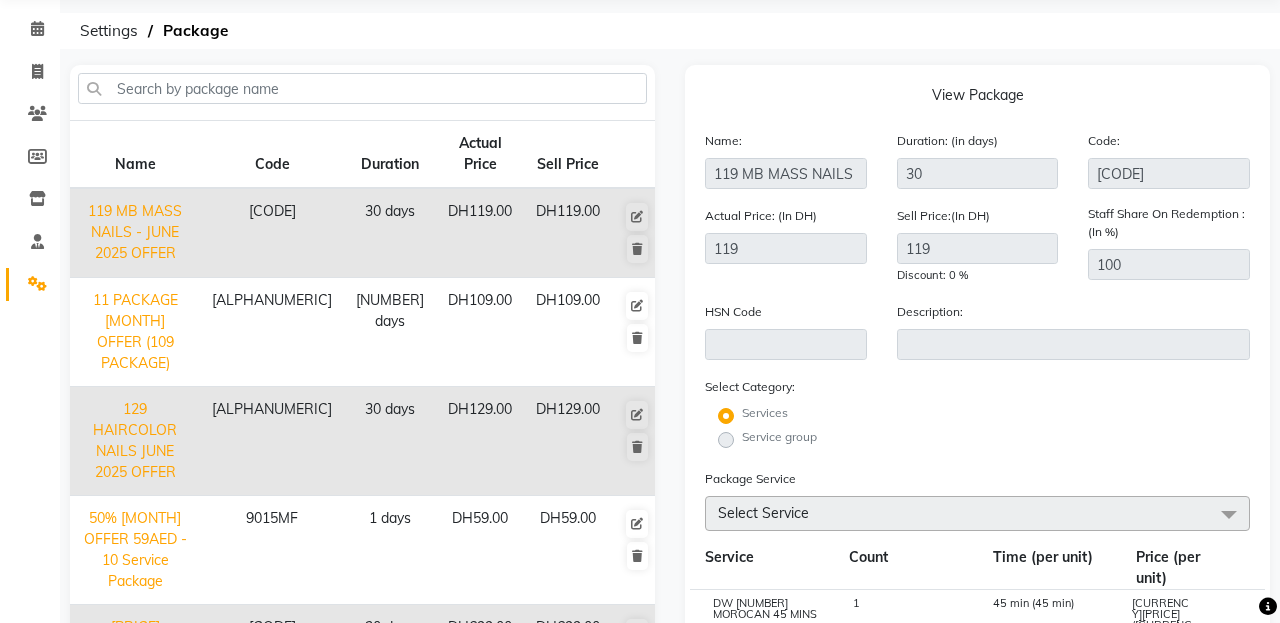 click on "Service group" 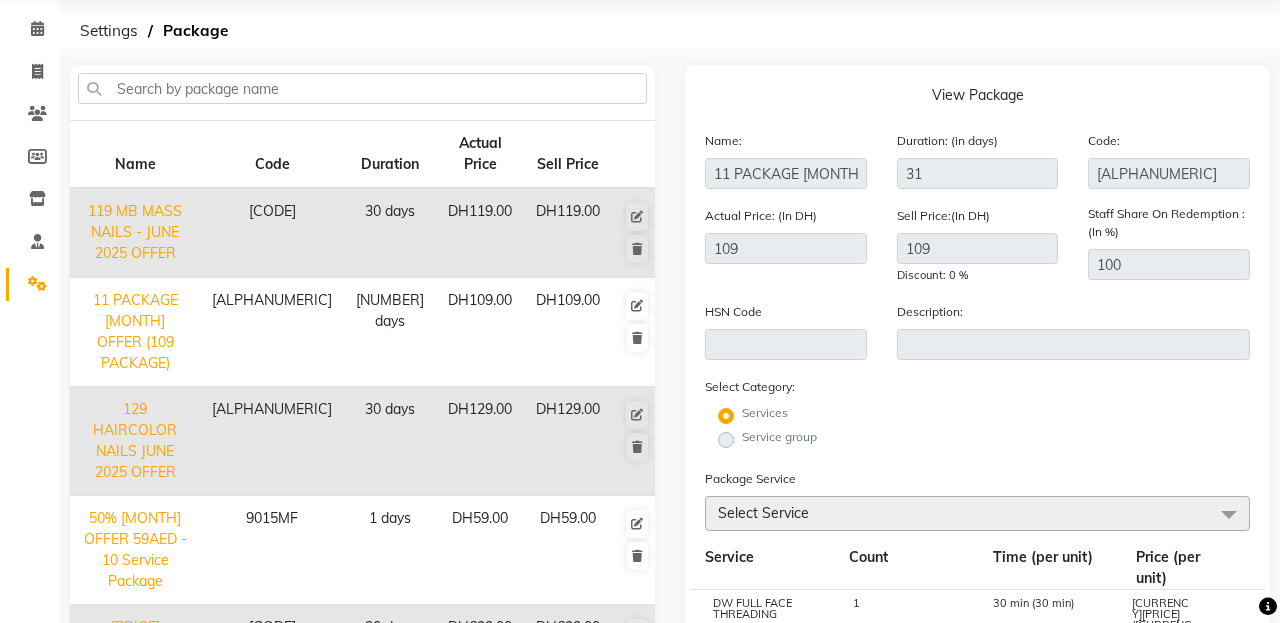click on "Service group" 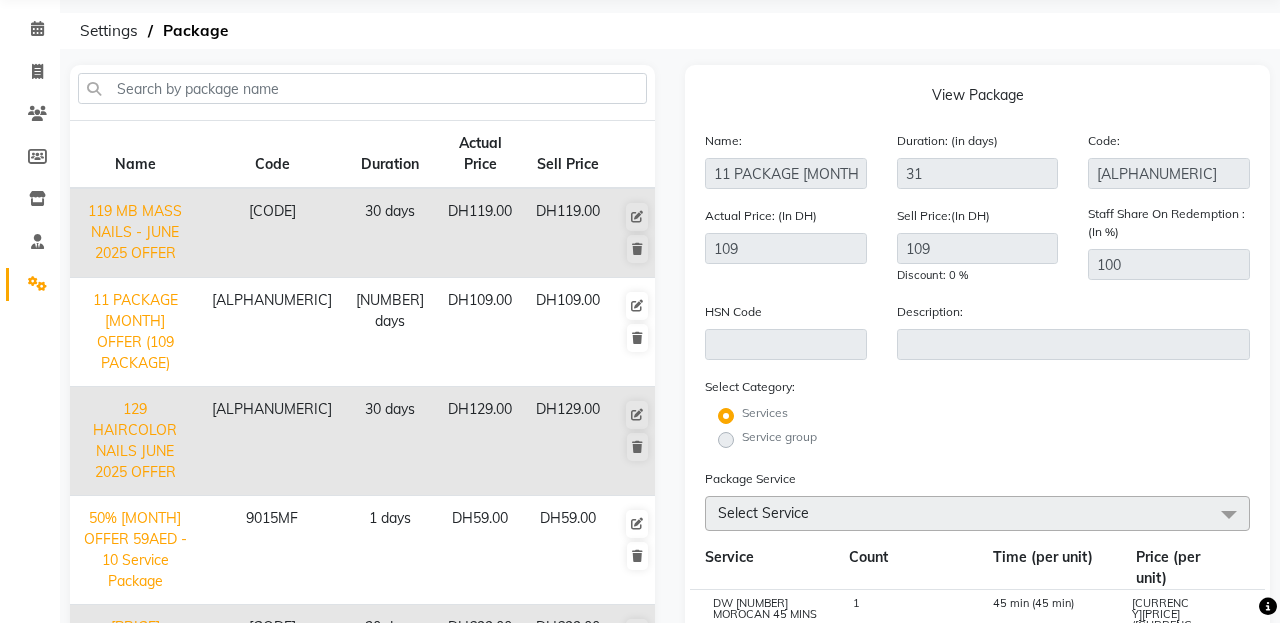 type on "119 MB MASS NAILS - JUNE 2025 OFFER" 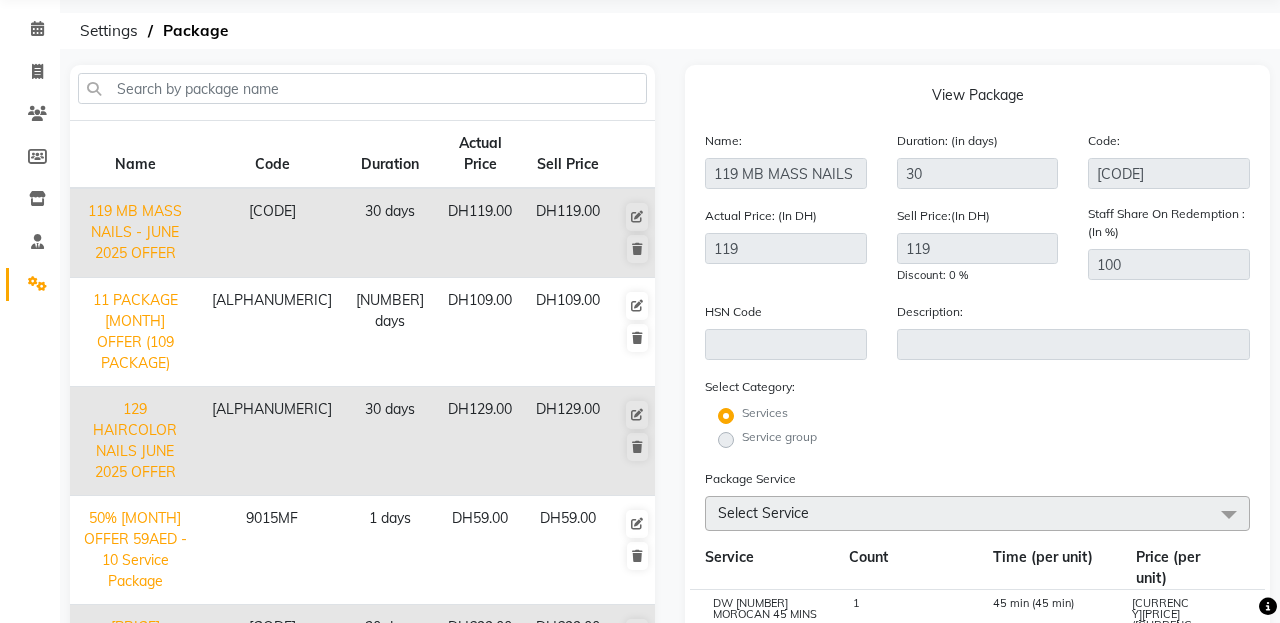 click on "119 MB MASS NAILS - JUNE 2025 OFFER" 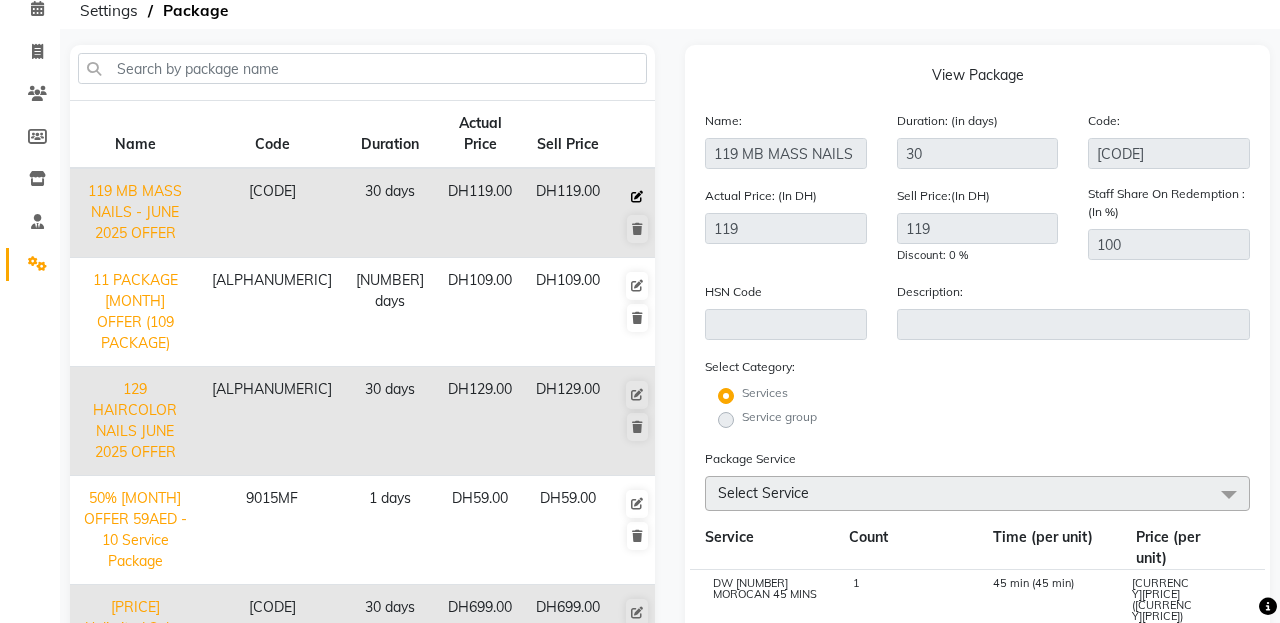 click 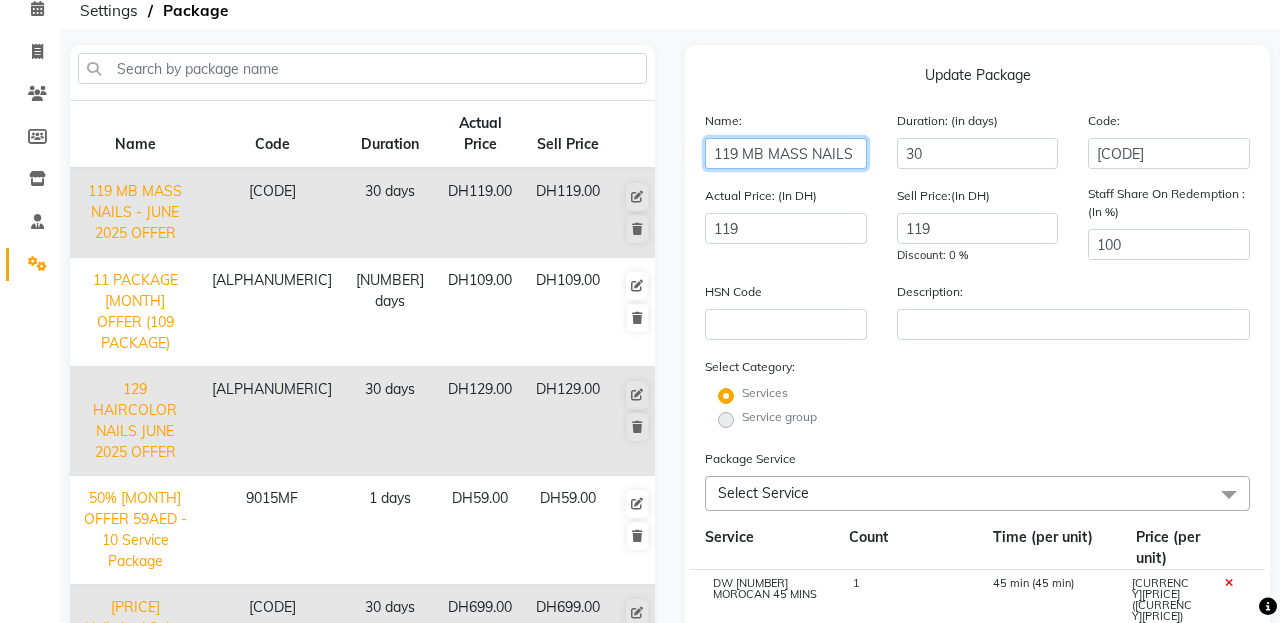 click on "119 MB MASS NAILS - JUNE 2025 OFFER" 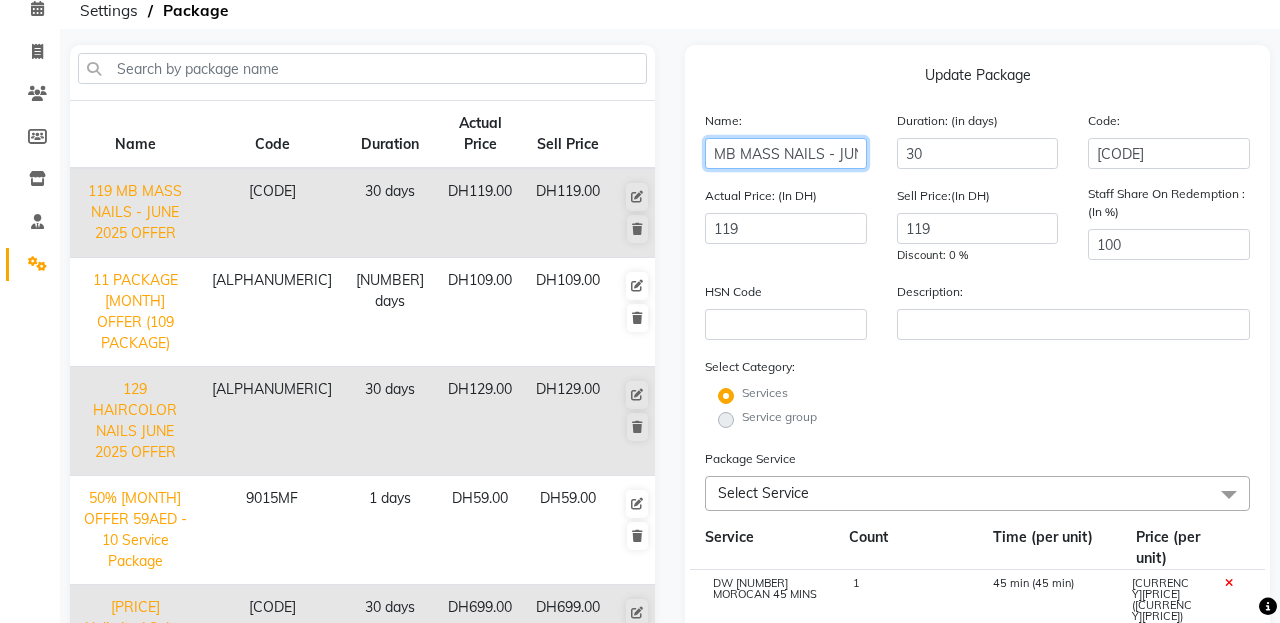 click on "[BRAND] [SERVICE] - [MONTH] [YEAR] [OFFER]" 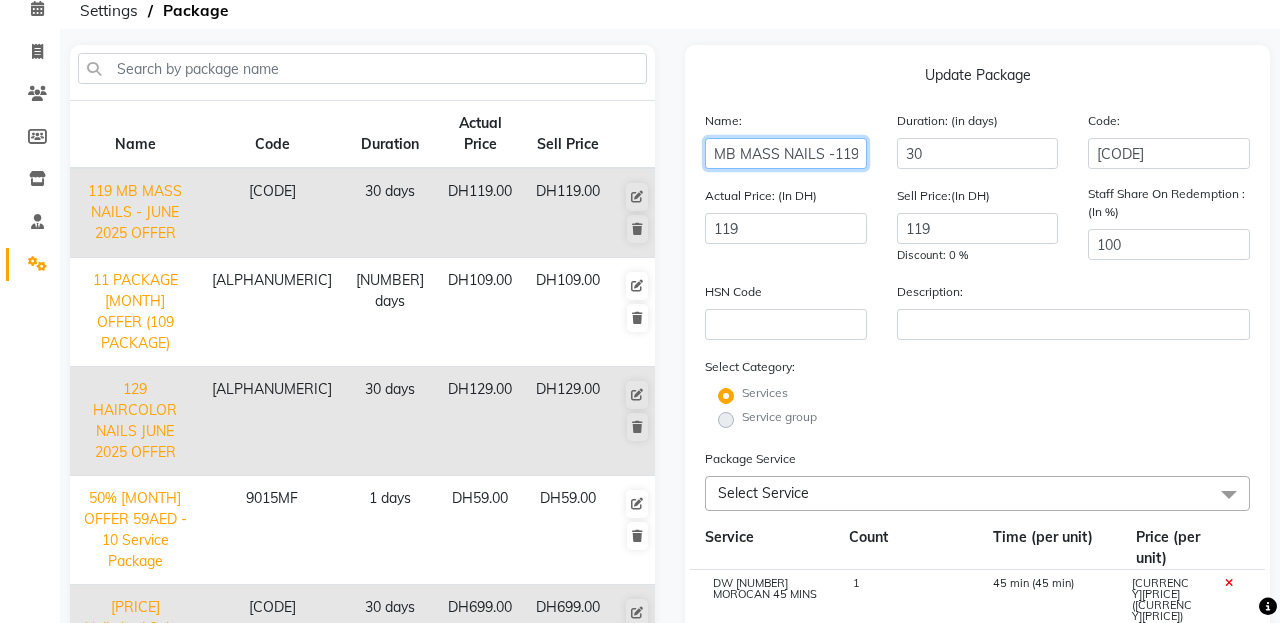 scroll, scrollTop: 0, scrollLeft: 0, axis: both 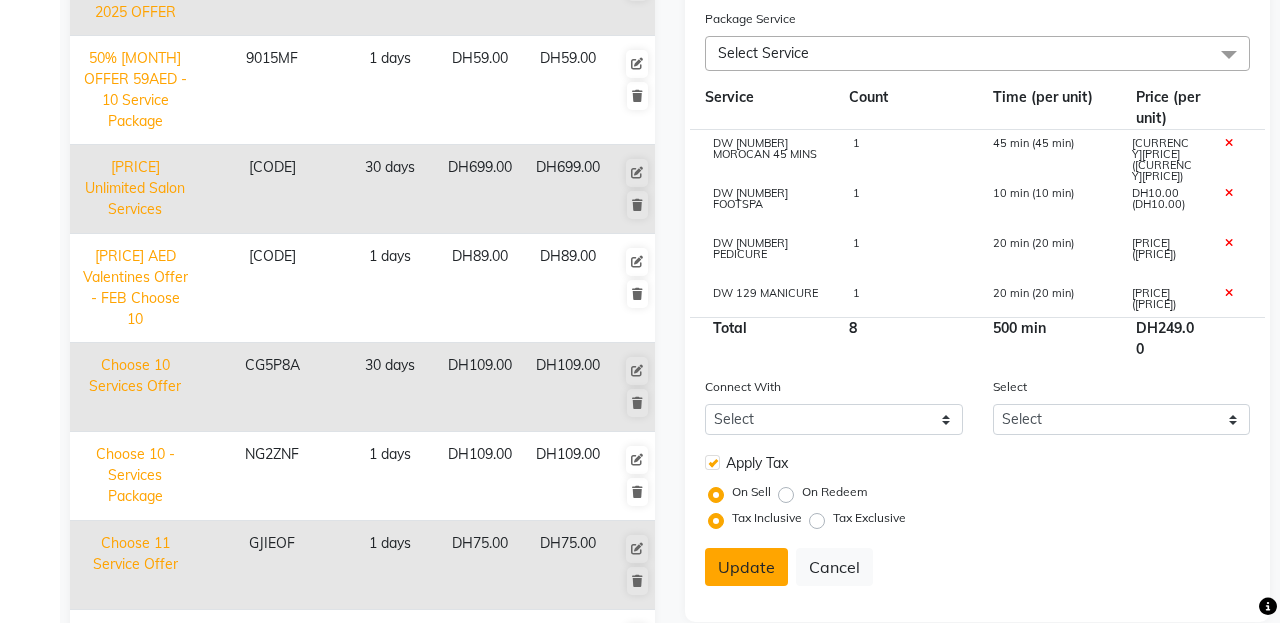 type on "MB MASS NAILS -119 JUNE 2025 OFFER" 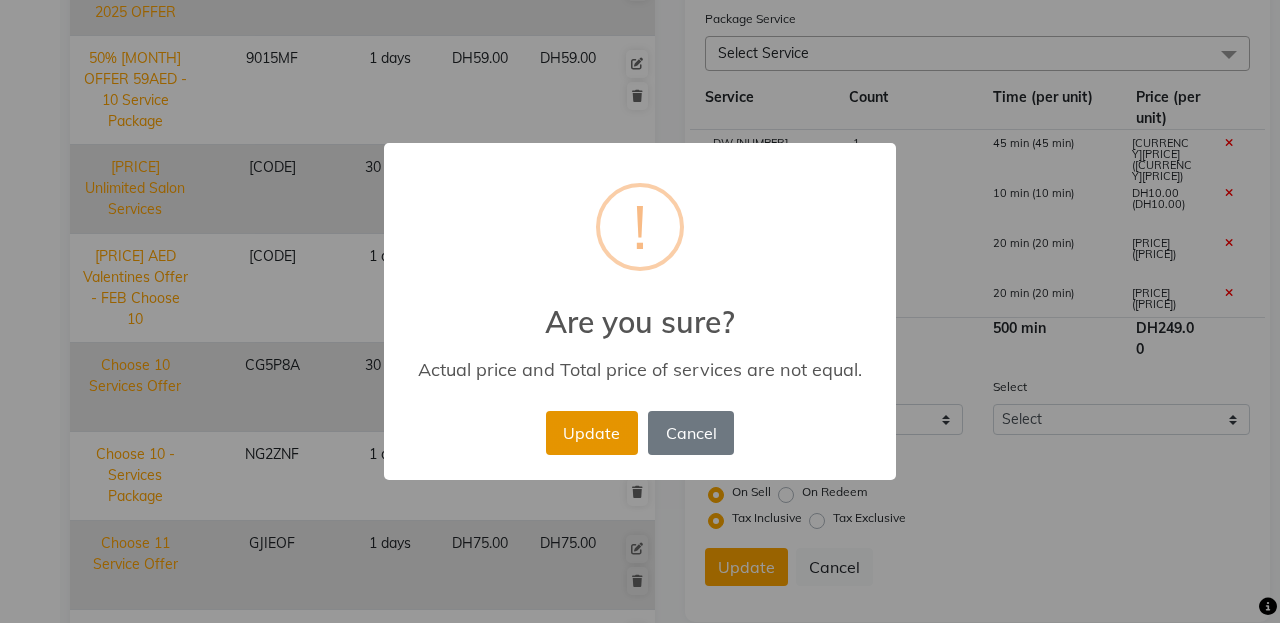 click on "Update" at bounding box center [592, 433] 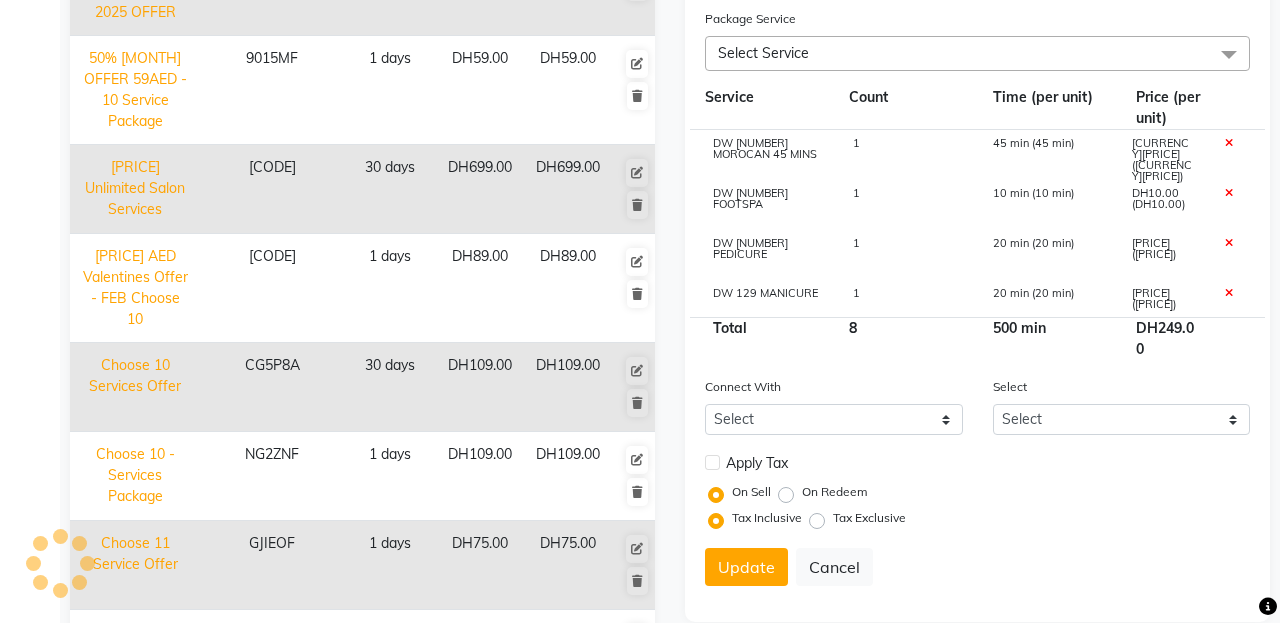 type 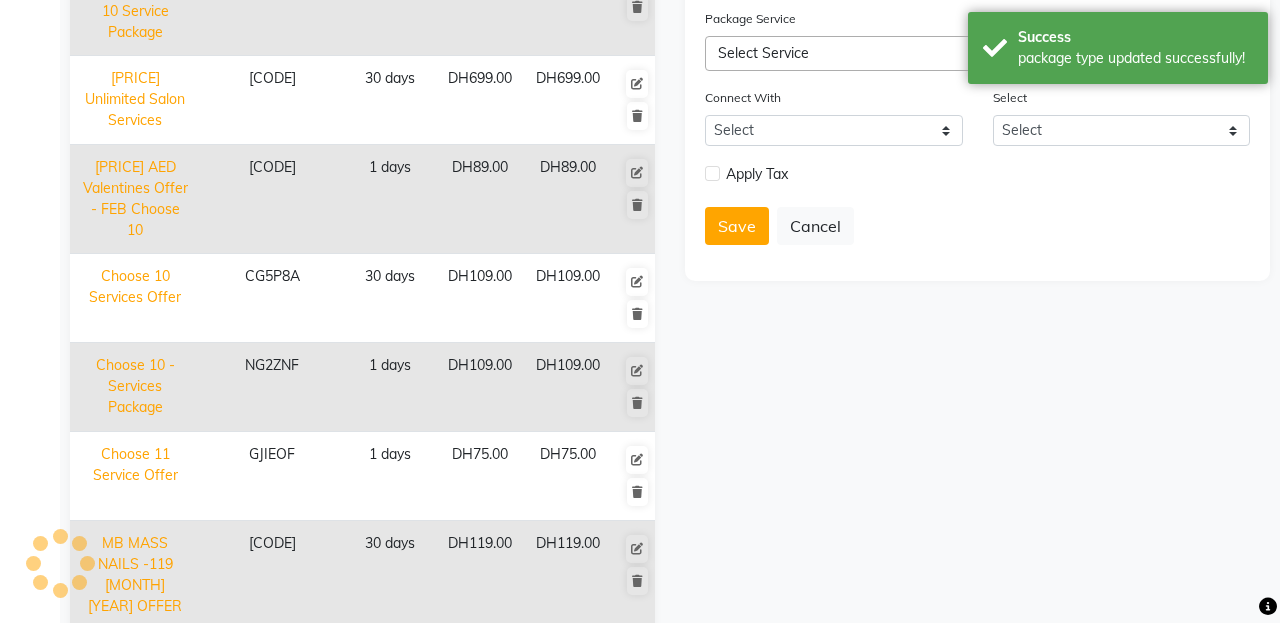click on "Add Package  Name: Duration: (in days) Code: Actual Price: (In DH) Sell Price:(In DH) Discount:  Staff Share On Redemption :(In %) HSN Code Description: Select Category: Services Service group Package Service Select Service Select All DW 119 HAIRCOLOR DW119 NAILS DW 119 FOOTSPA DW 119 PEDICURE  DW 119 MANICURE RO UnderArm Wax RO Moroccan Bath Bikini RO Hairwash RO HotOil RO Haircut RO Blowdry RO Hair Iron RO Normal Hair Dry RO Manicure RO Pedicure RO Footspa RO Hand Polish RO Foot Polish RO Hand Paraffin RO Foot Paraffin RO Half Arm Wax RO Full Arm Wax RO Half Leg Wax RO Full Leg Wax RO Eyebrow Threading Flexi Gel Extension RO Upperlip Threading DW 129 MANICURE RO Full Face Threading RO Face Scrub RO Eyebrow Color RO Face Mask RO Chin Threading RO Forehead Threading  RO HAIRCOLOR ANY LENGHT RO Keratin Treatment RO Cystein Treatment RO Protein Treatment RO Biotox Treatment RO Haircut VO Haircut Blowdry 45 mins Massge 1 Hr Full Body Massage Full Body Waxing Deep Cleansing Facial Eyelash Extension  Nails Curl" 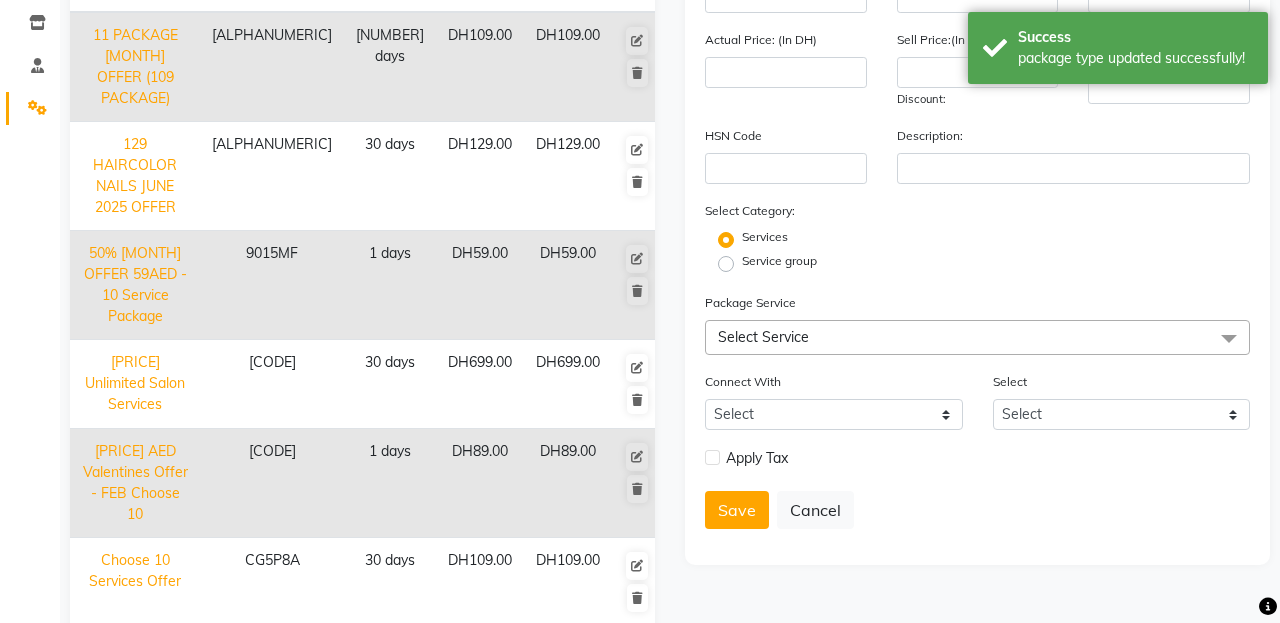 scroll, scrollTop: 0, scrollLeft: 0, axis: both 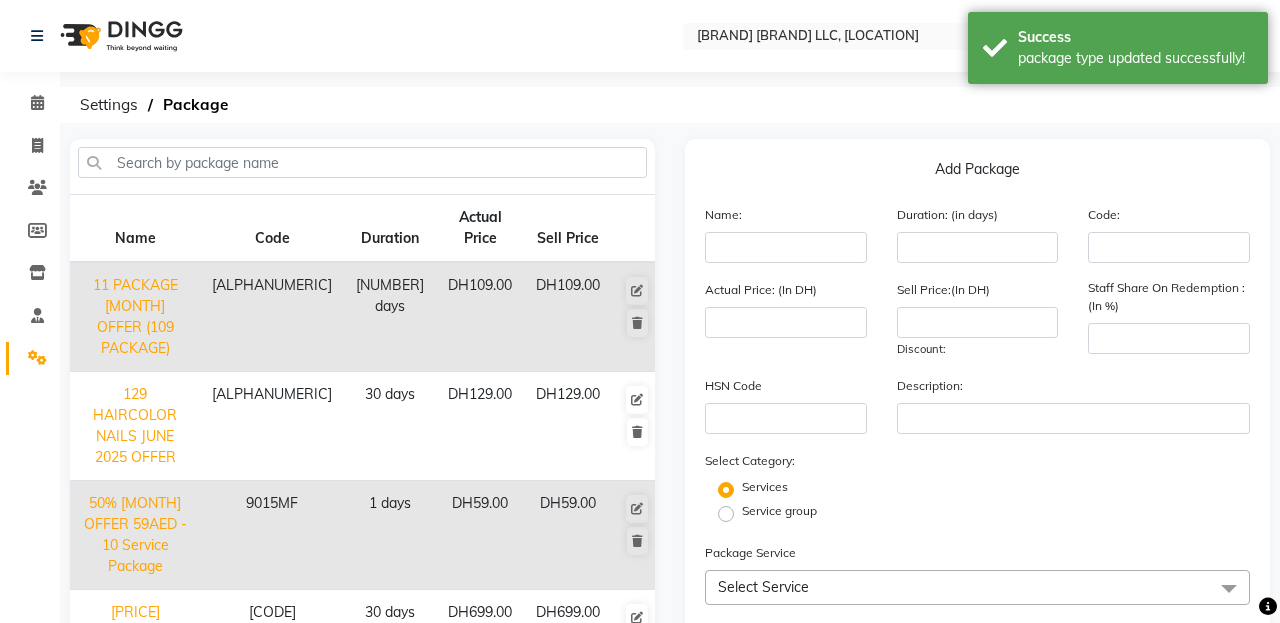 click on "[DURATION]" 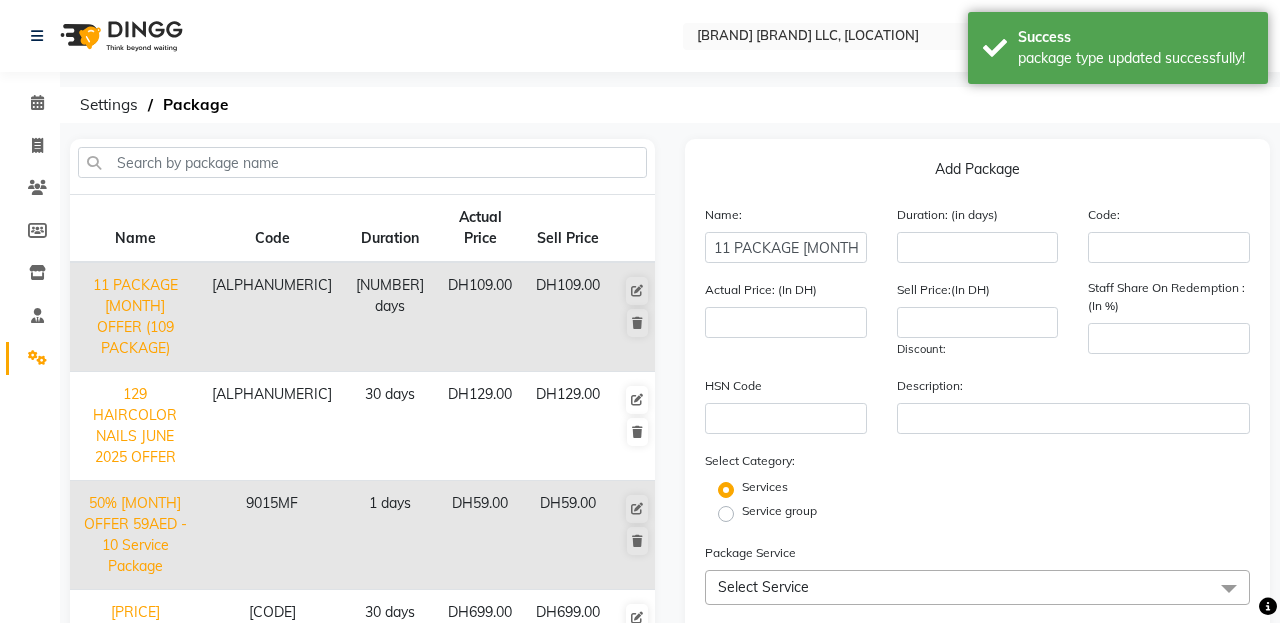 type on "31" 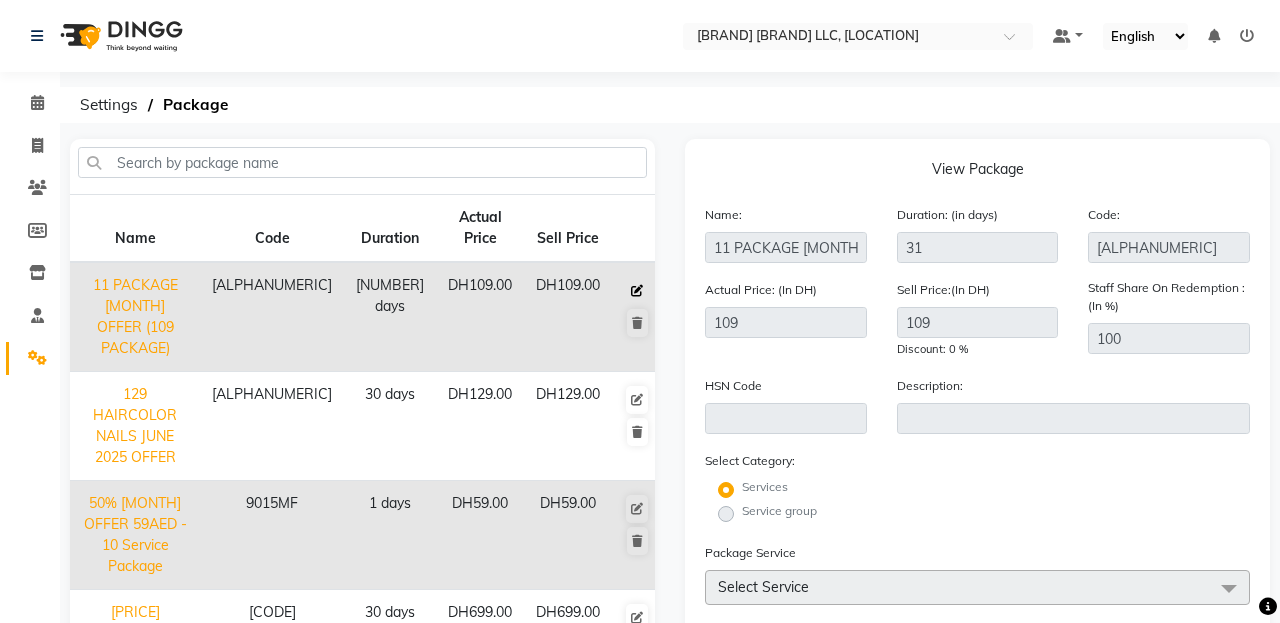 click 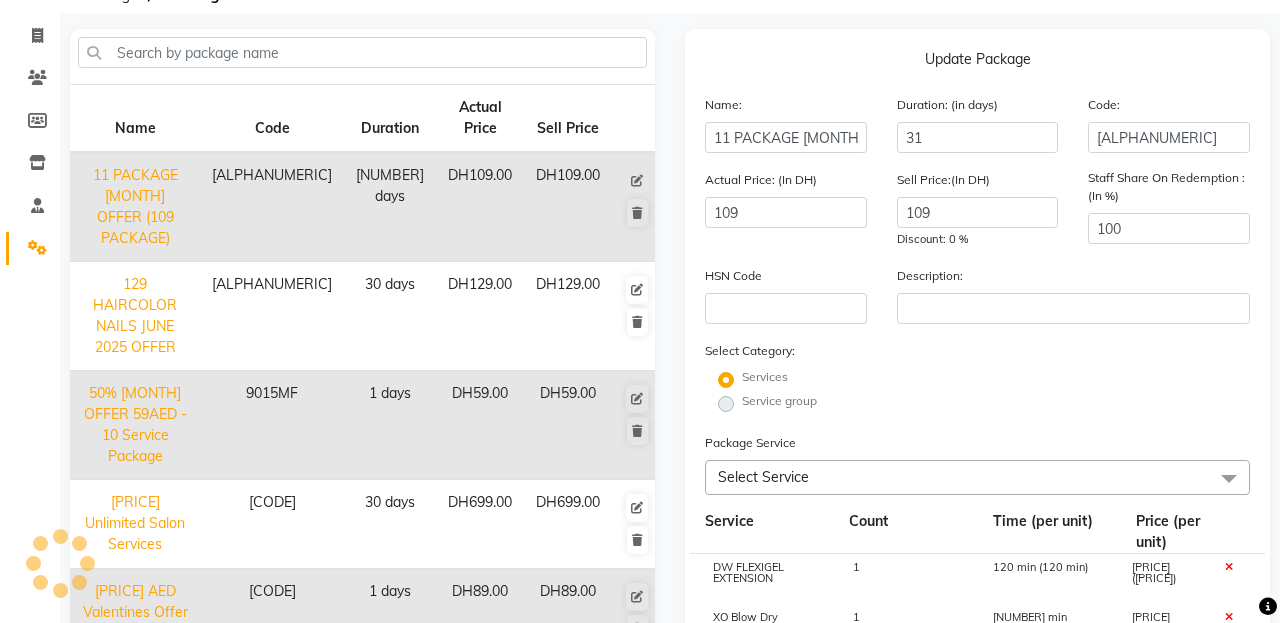 scroll, scrollTop: 143, scrollLeft: 0, axis: vertical 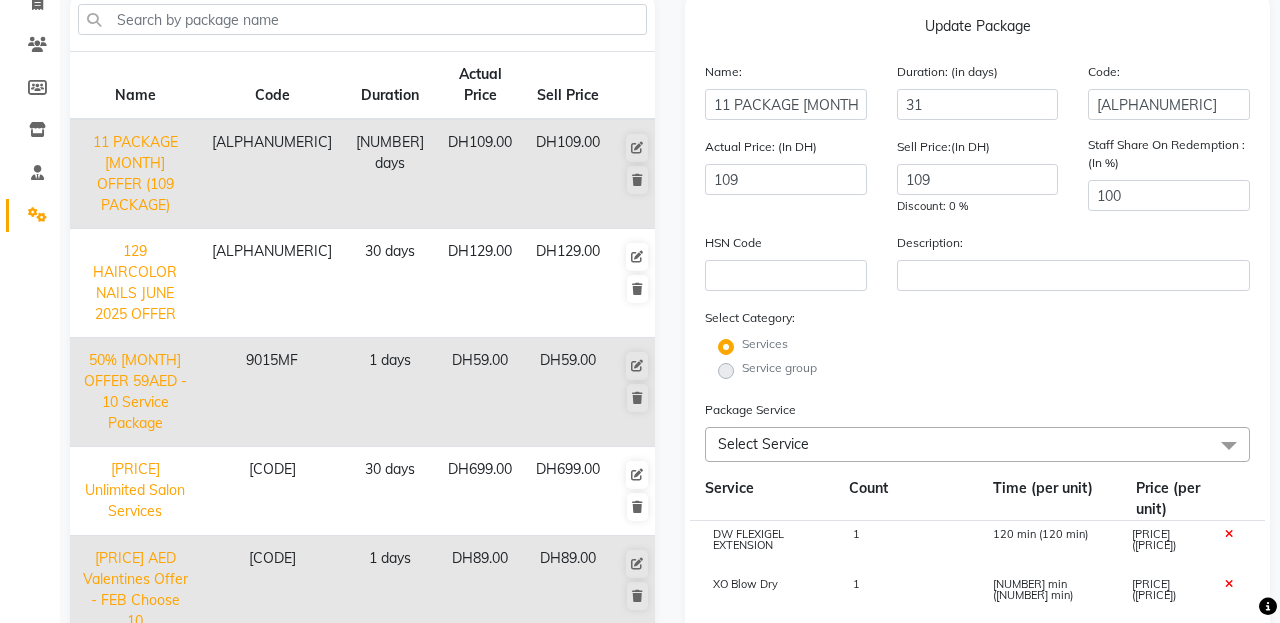 click on "Service group" 